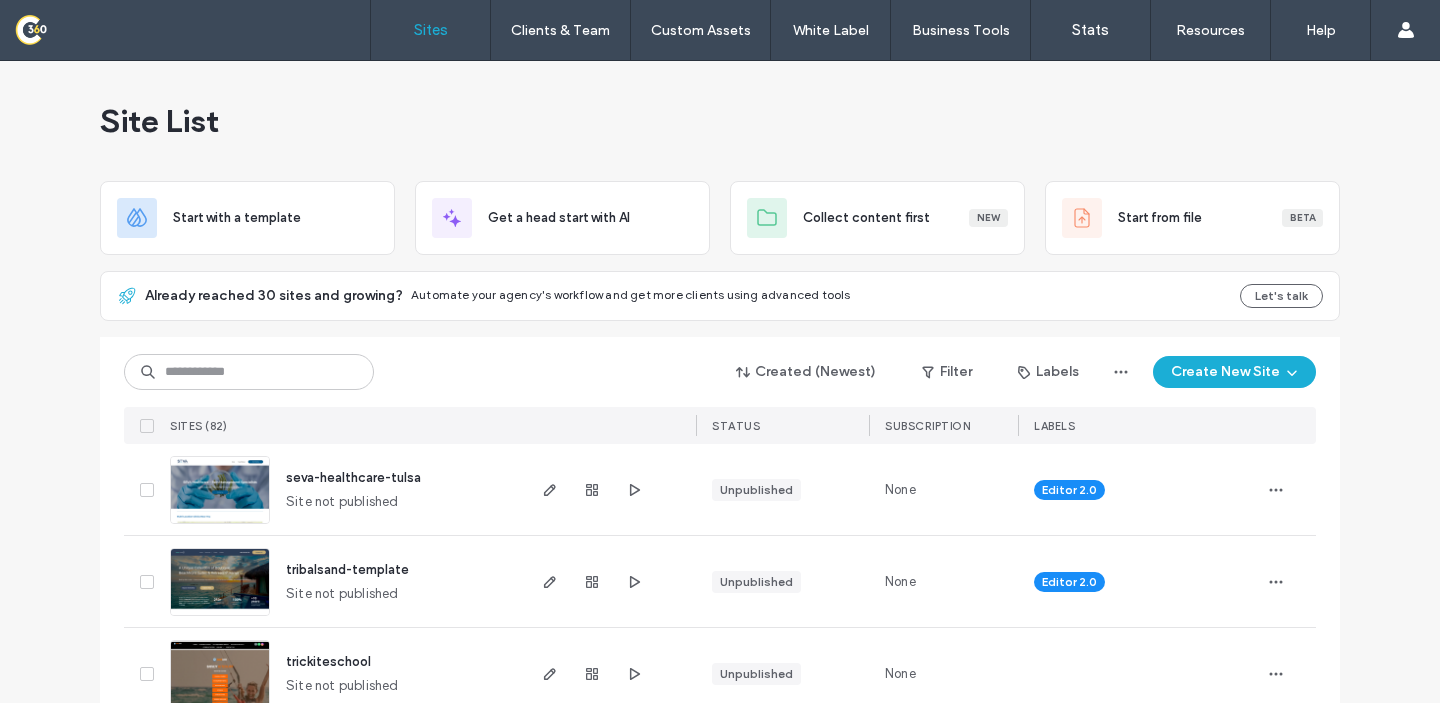 scroll, scrollTop: 0, scrollLeft: 0, axis: both 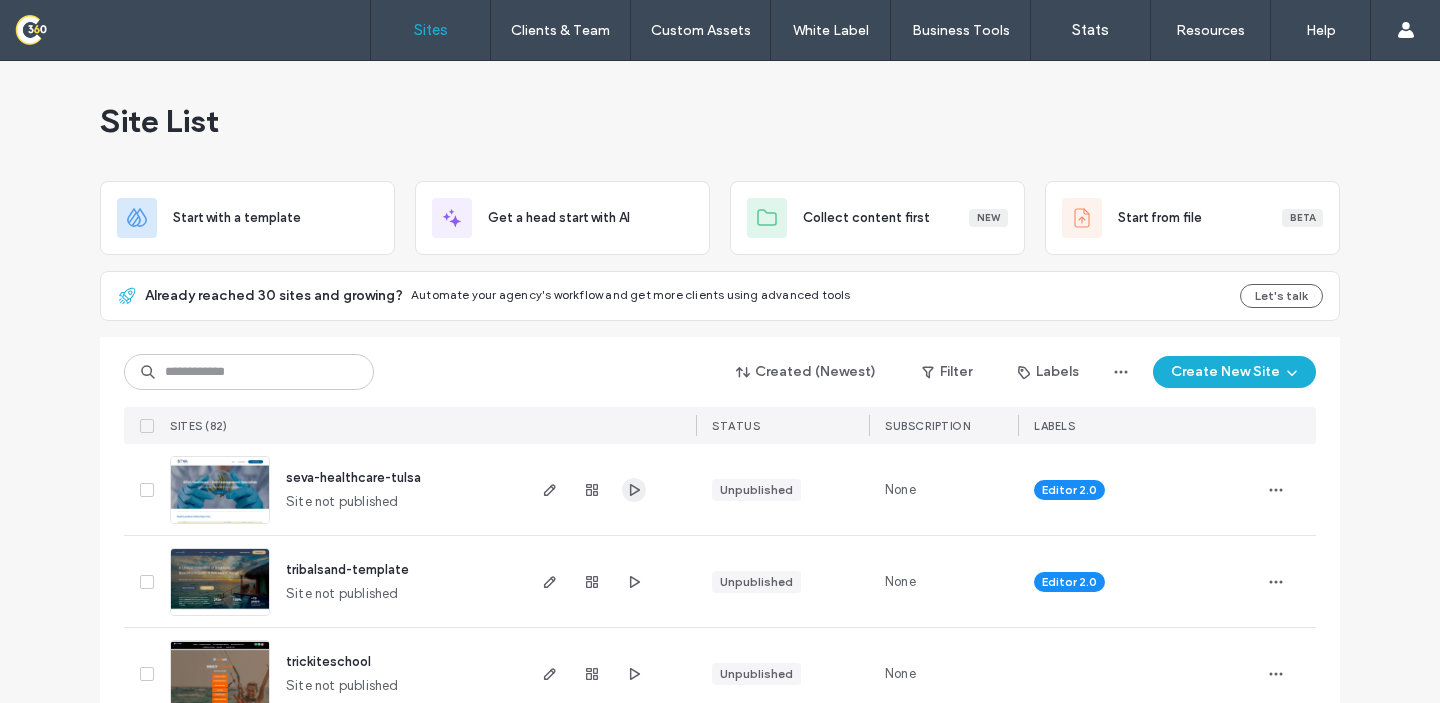 click 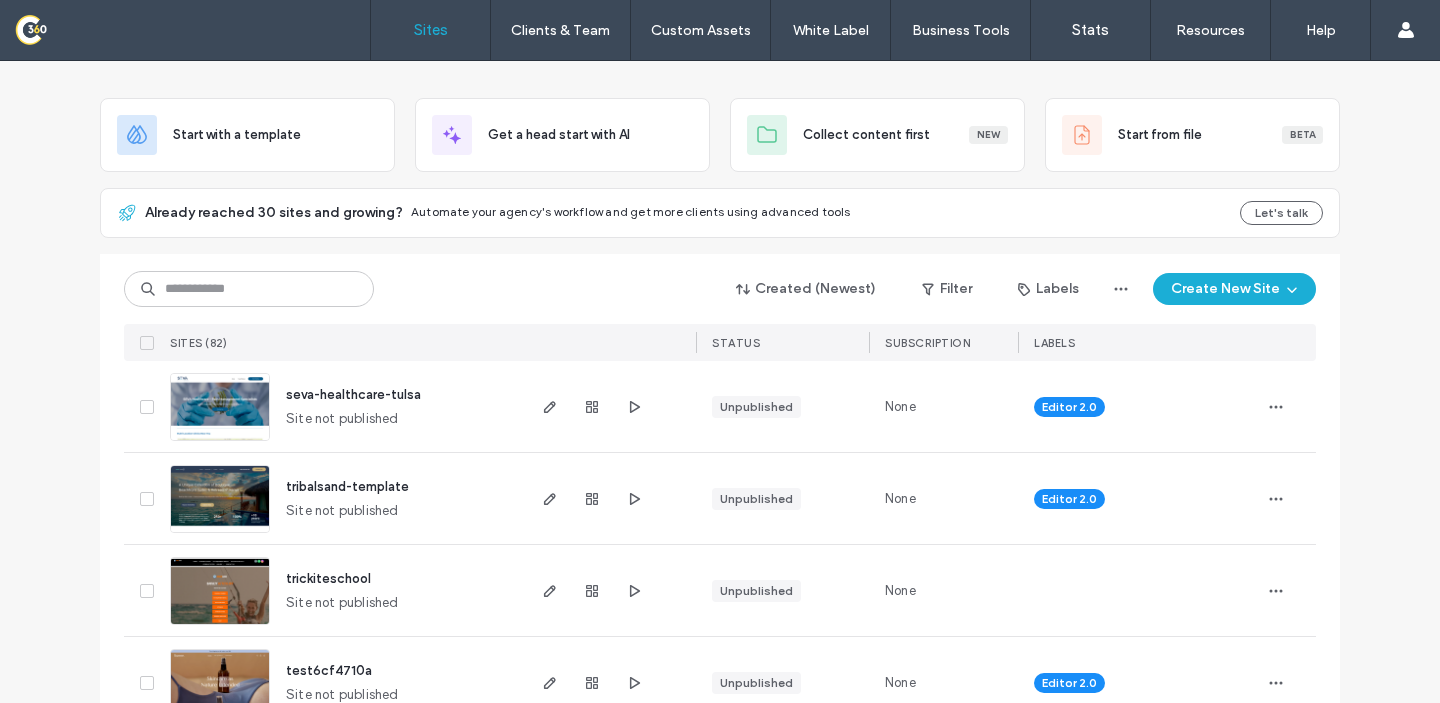 scroll, scrollTop: 104, scrollLeft: 0, axis: vertical 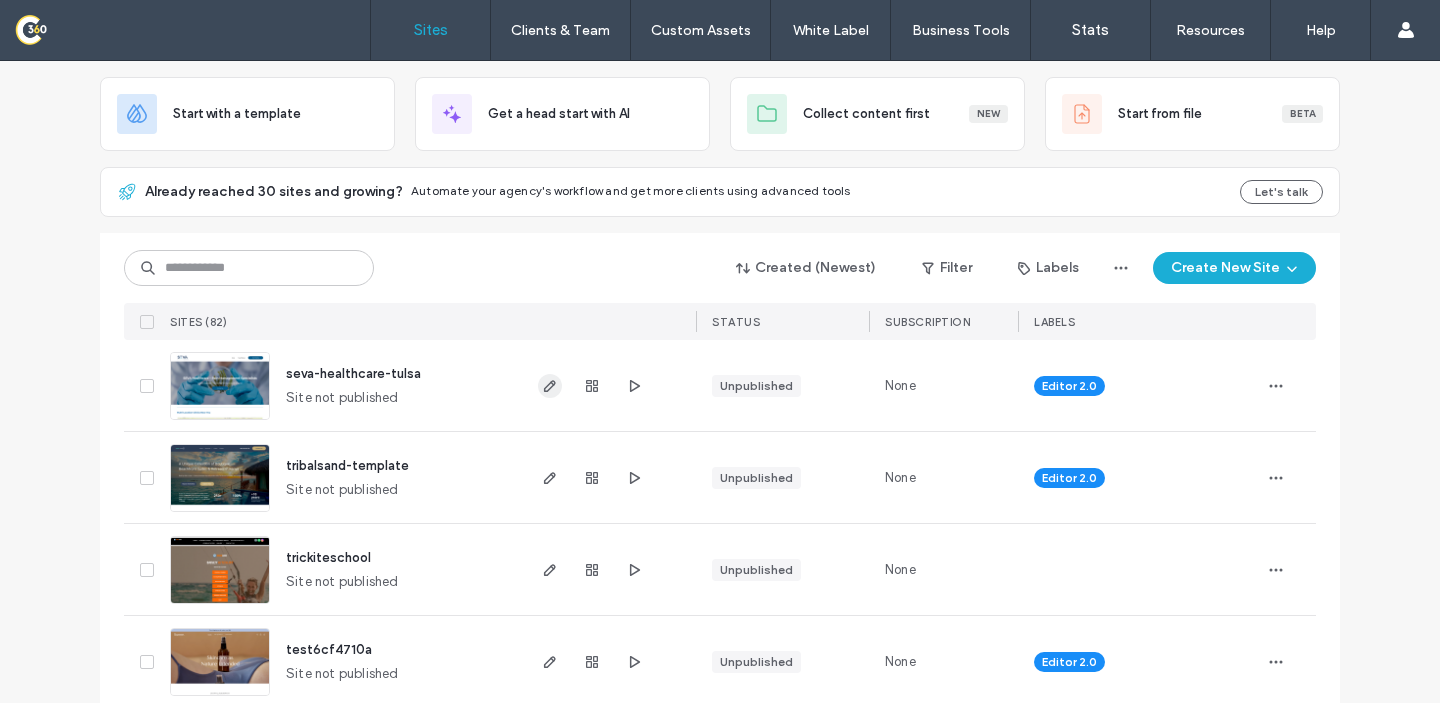 click at bounding box center (550, 386) 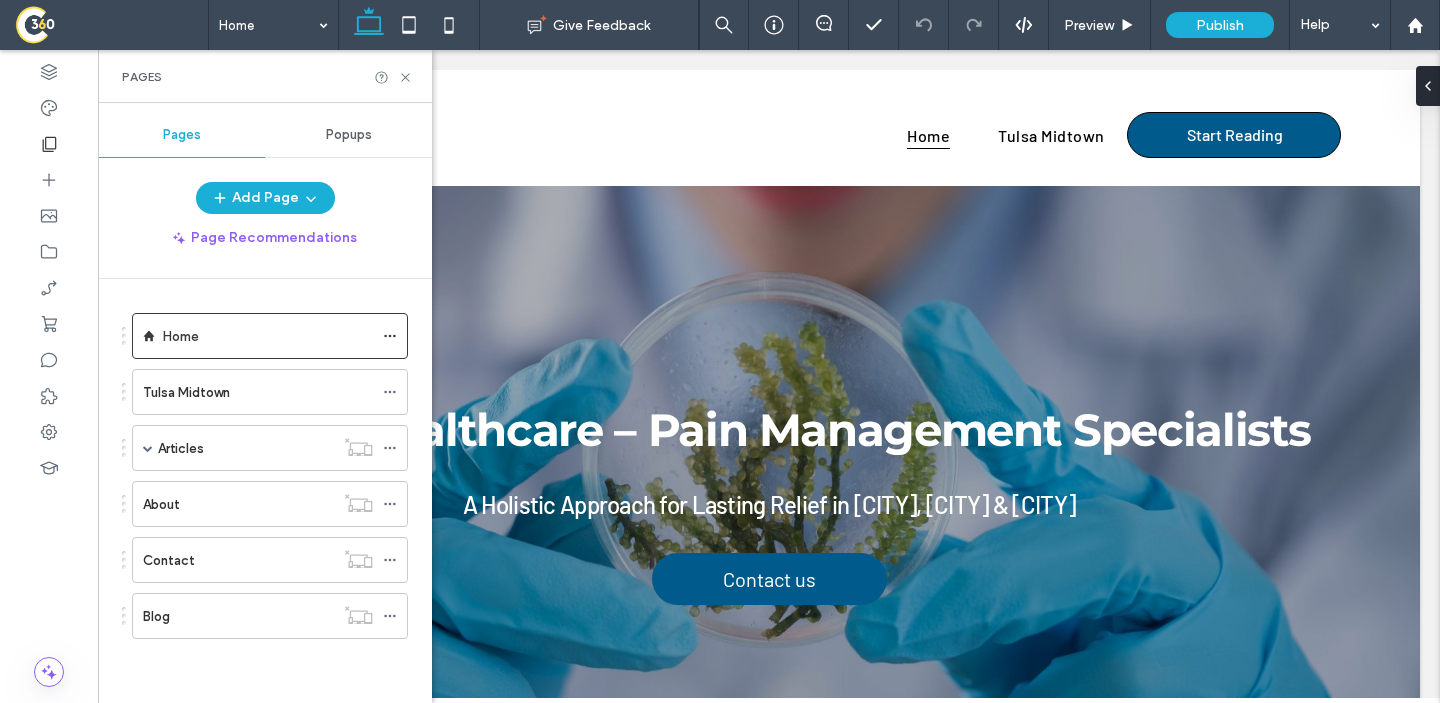 scroll, scrollTop: 0, scrollLeft: 0, axis: both 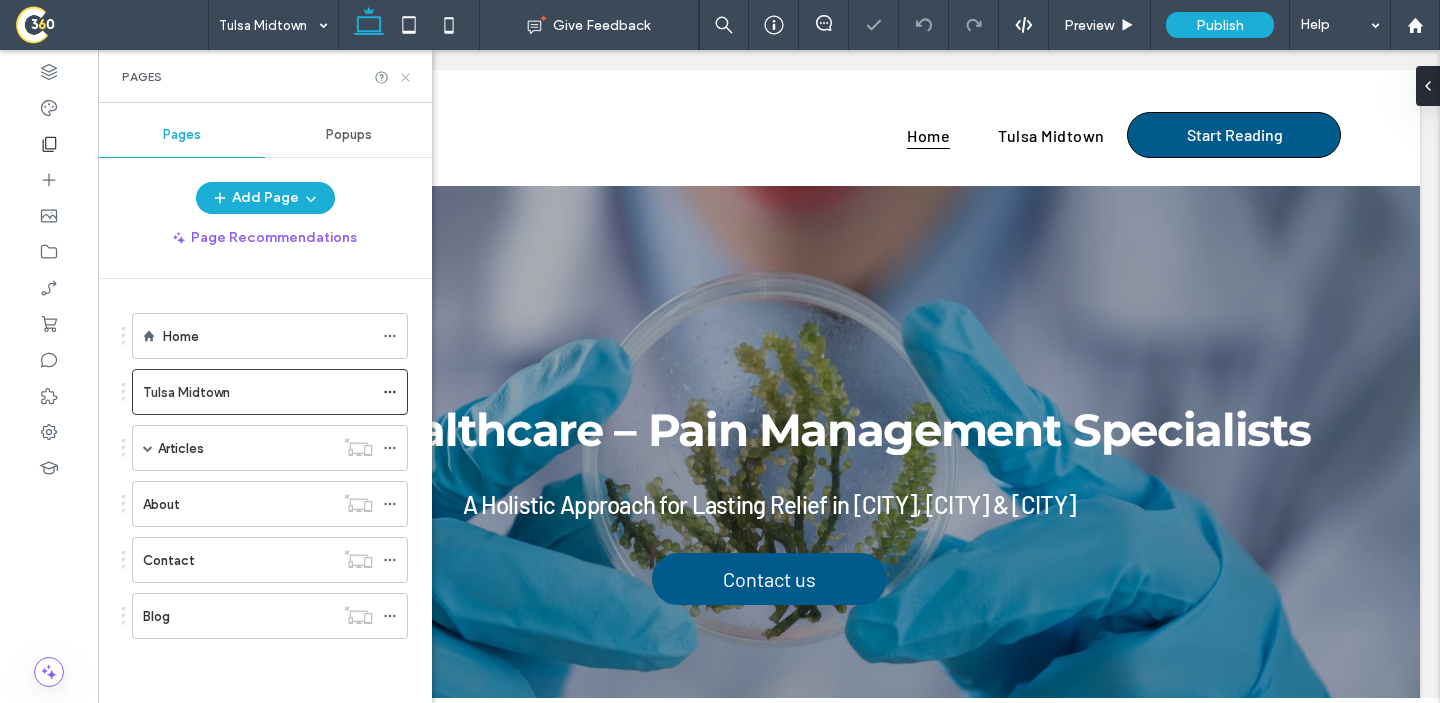 click 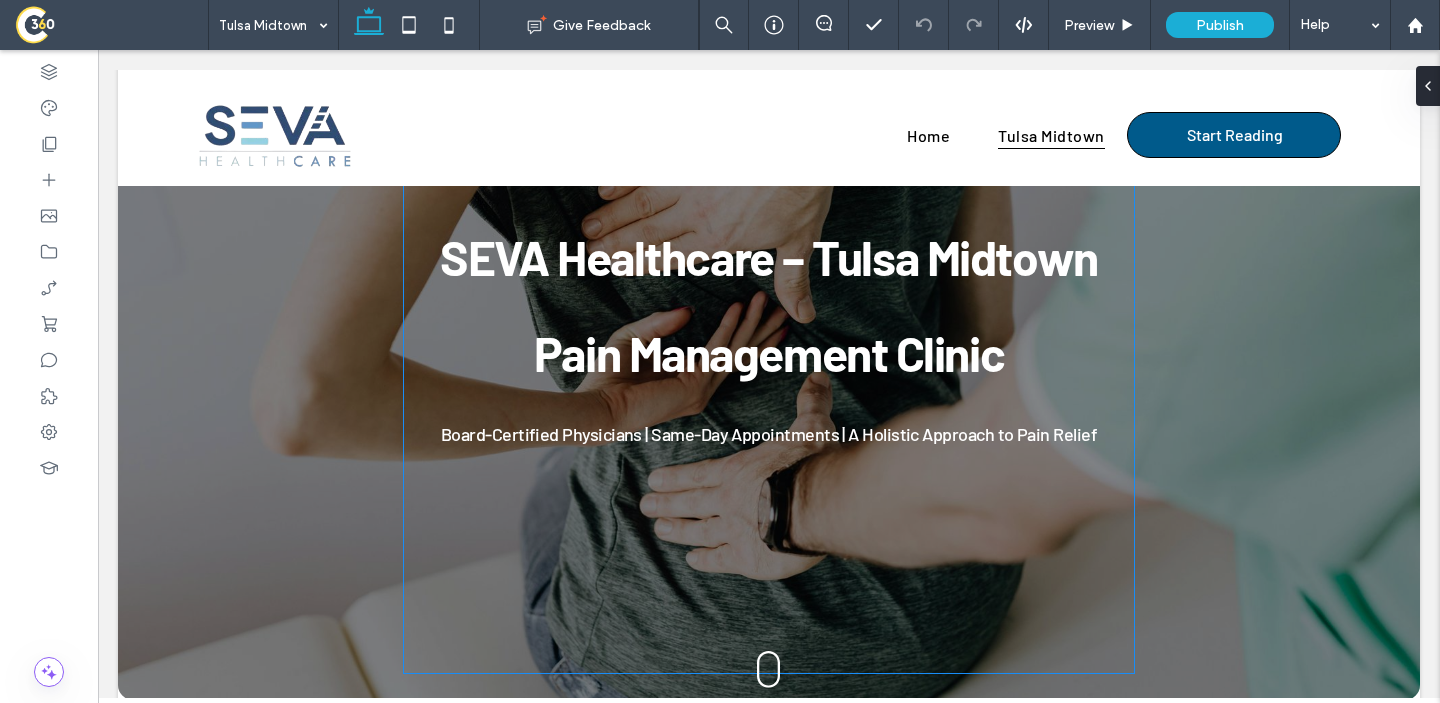 scroll, scrollTop: 173, scrollLeft: 0, axis: vertical 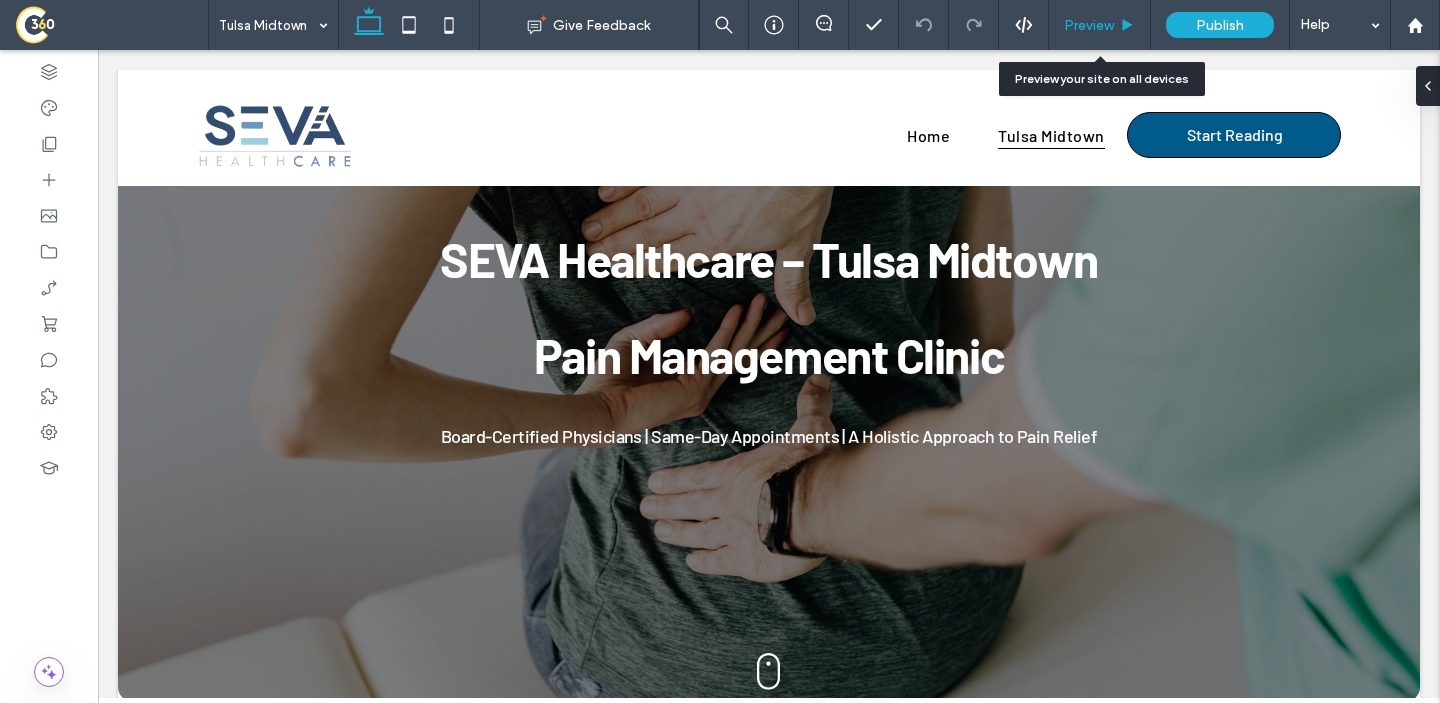 click on "Preview" at bounding box center [1100, 25] 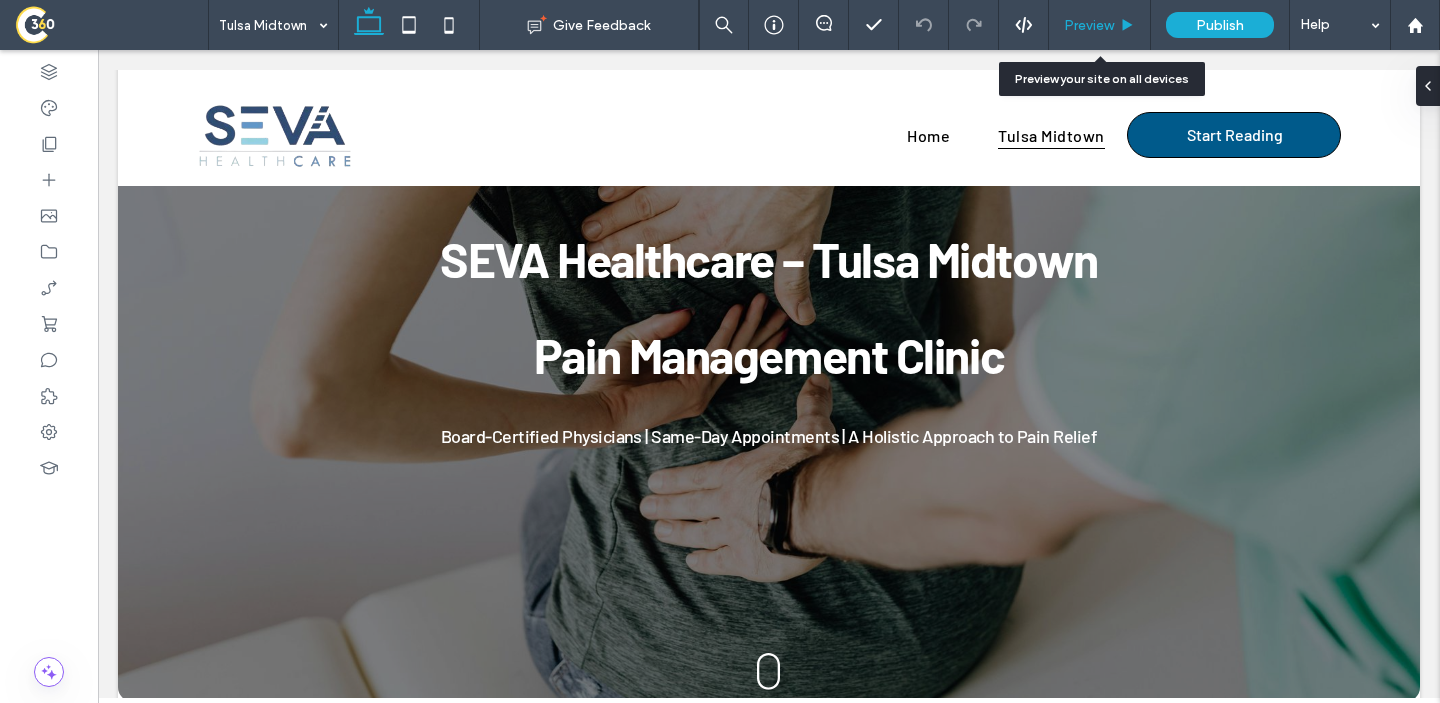 click on "Preview" at bounding box center [1100, 25] 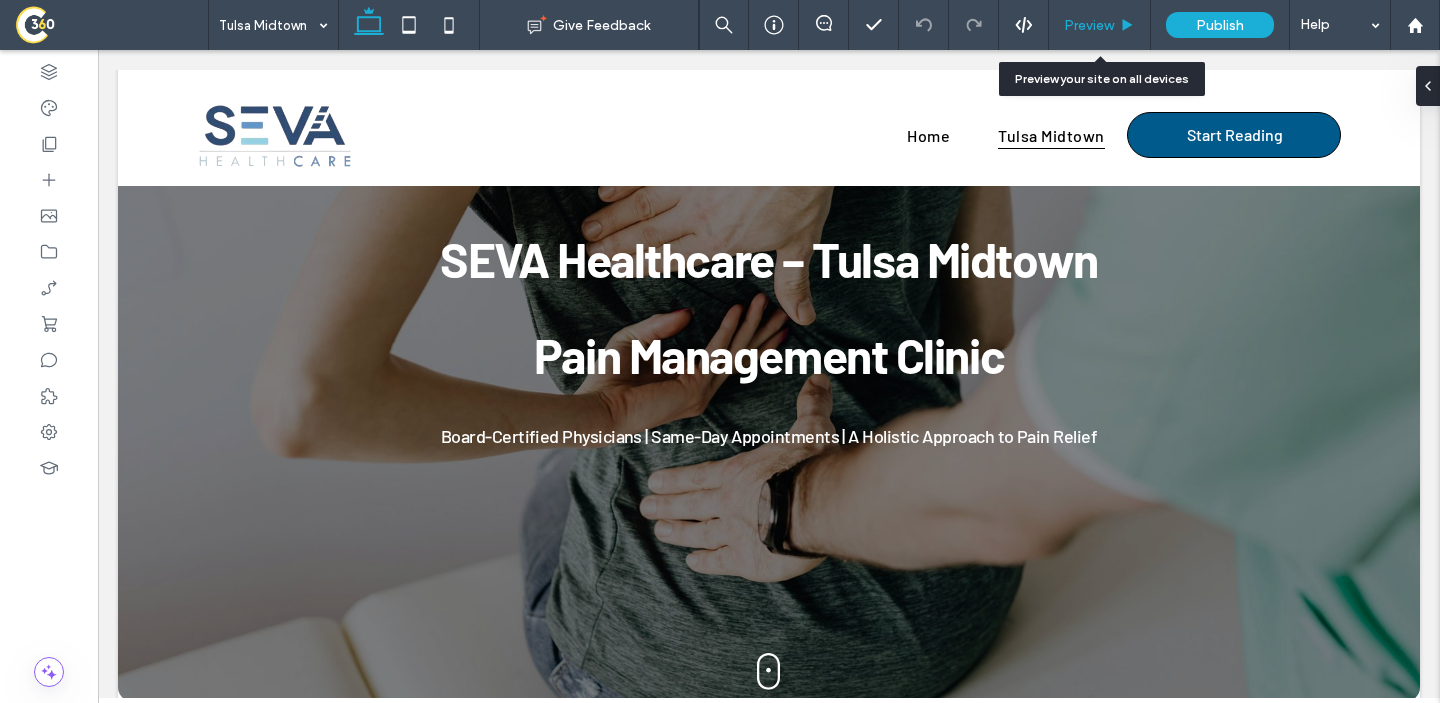 click on "Preview" at bounding box center (1100, 25) 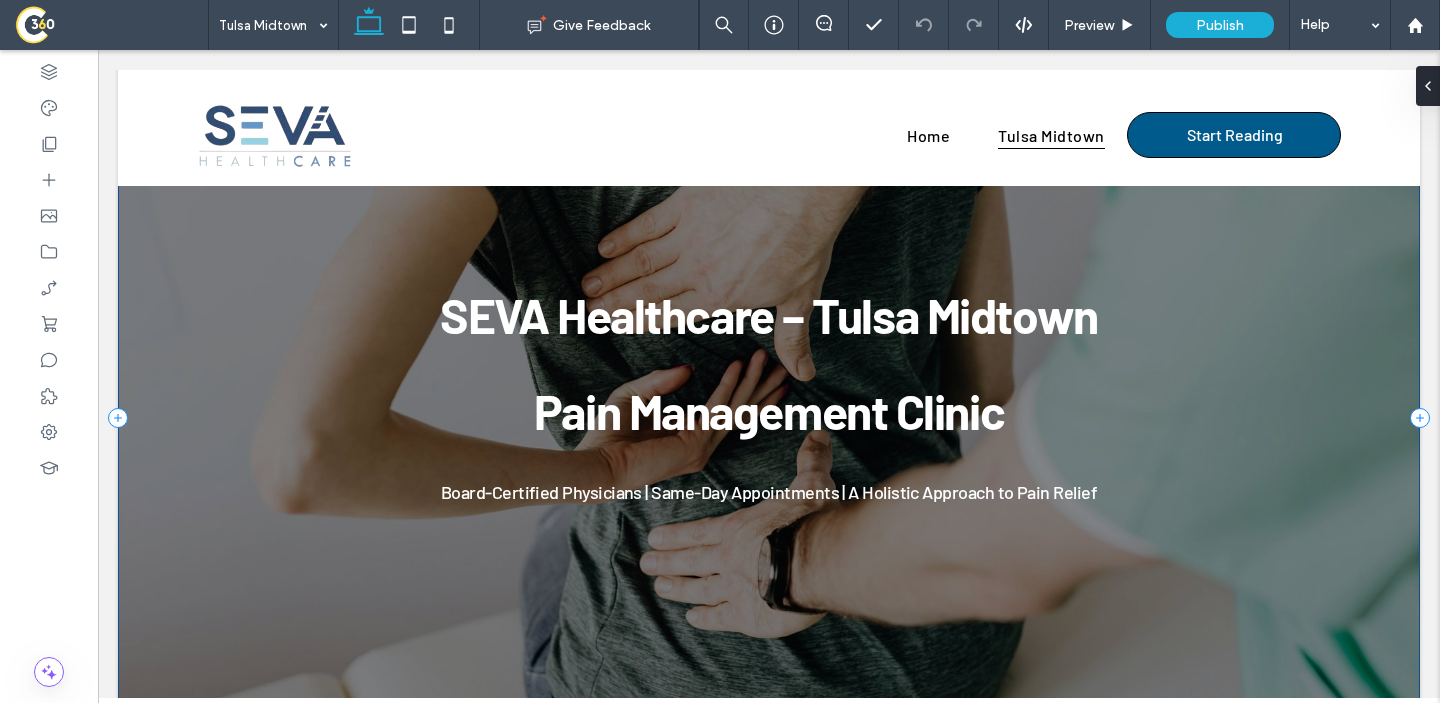 scroll, scrollTop: 70, scrollLeft: 0, axis: vertical 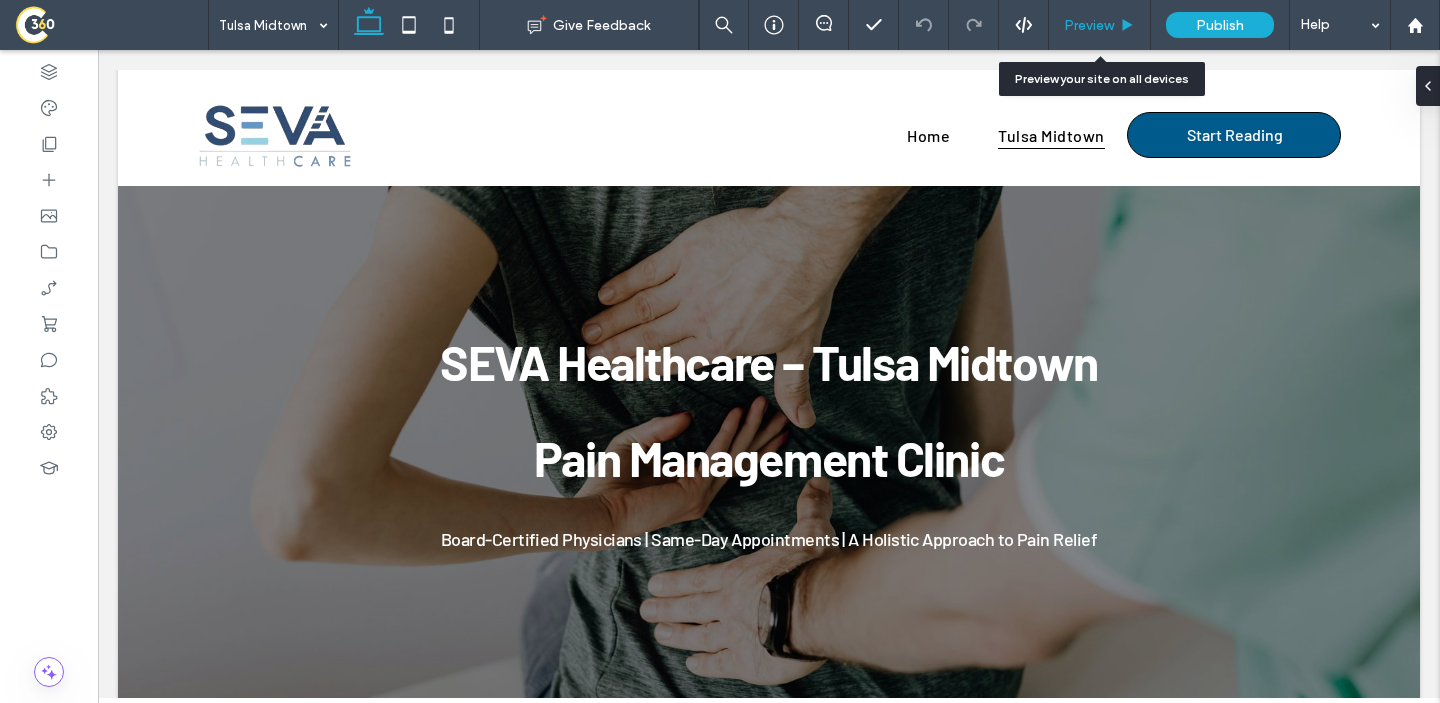 click on "Preview" at bounding box center [1089, 25] 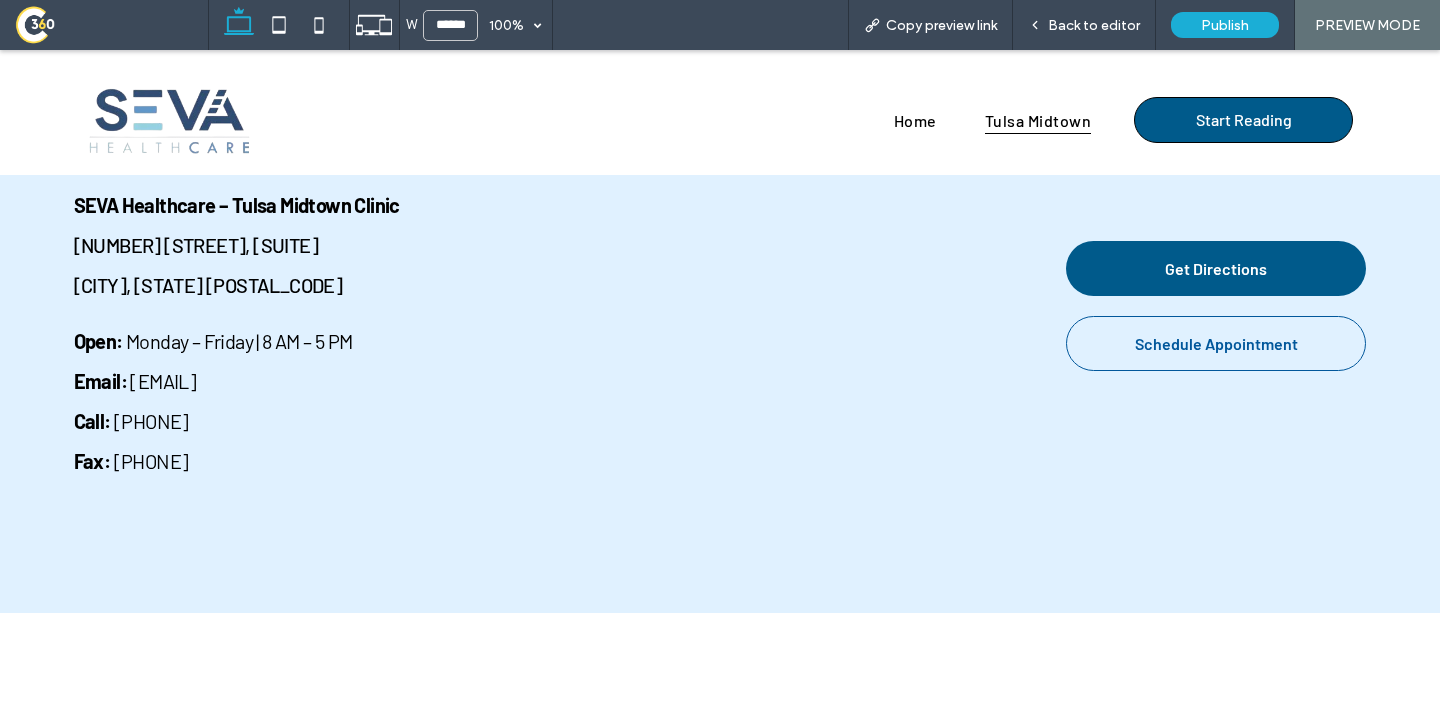 scroll, scrollTop: 5224, scrollLeft: 0, axis: vertical 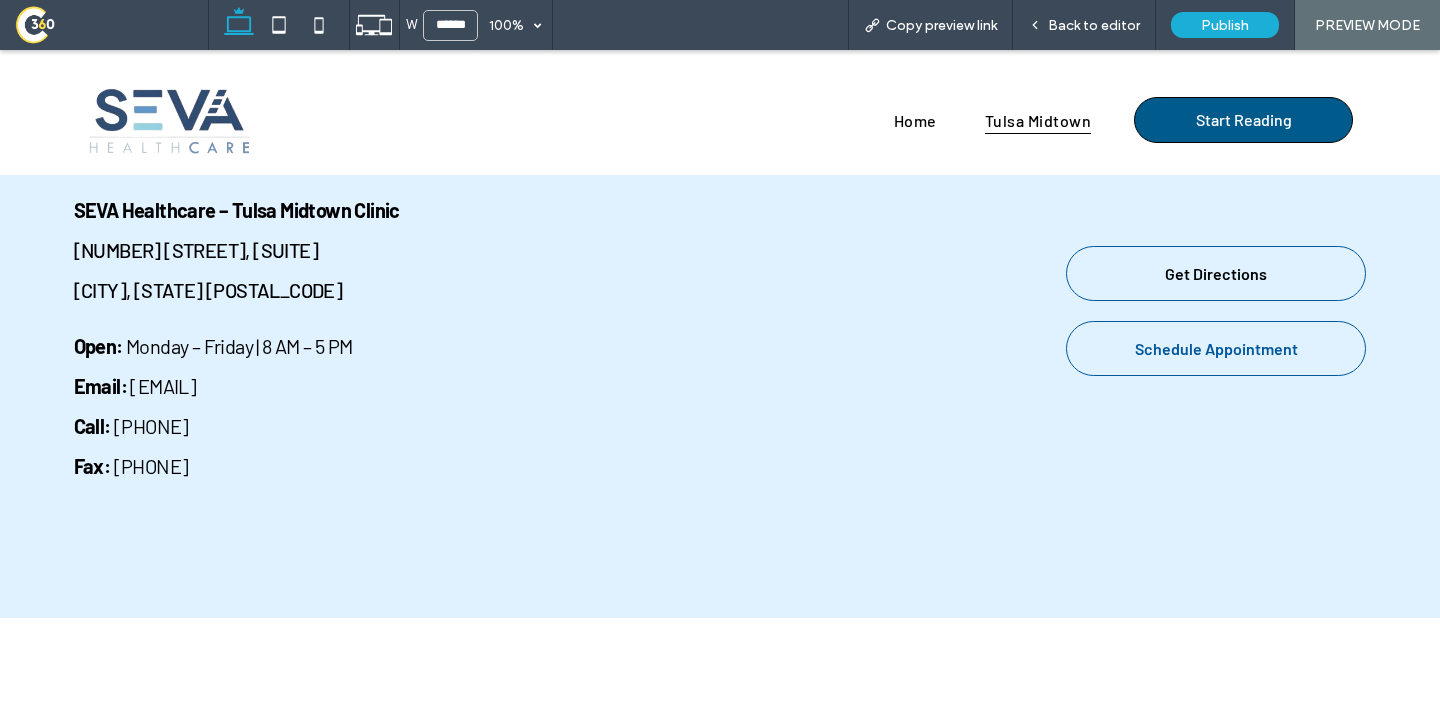 click on "Get Directions" at bounding box center (1216, 273) 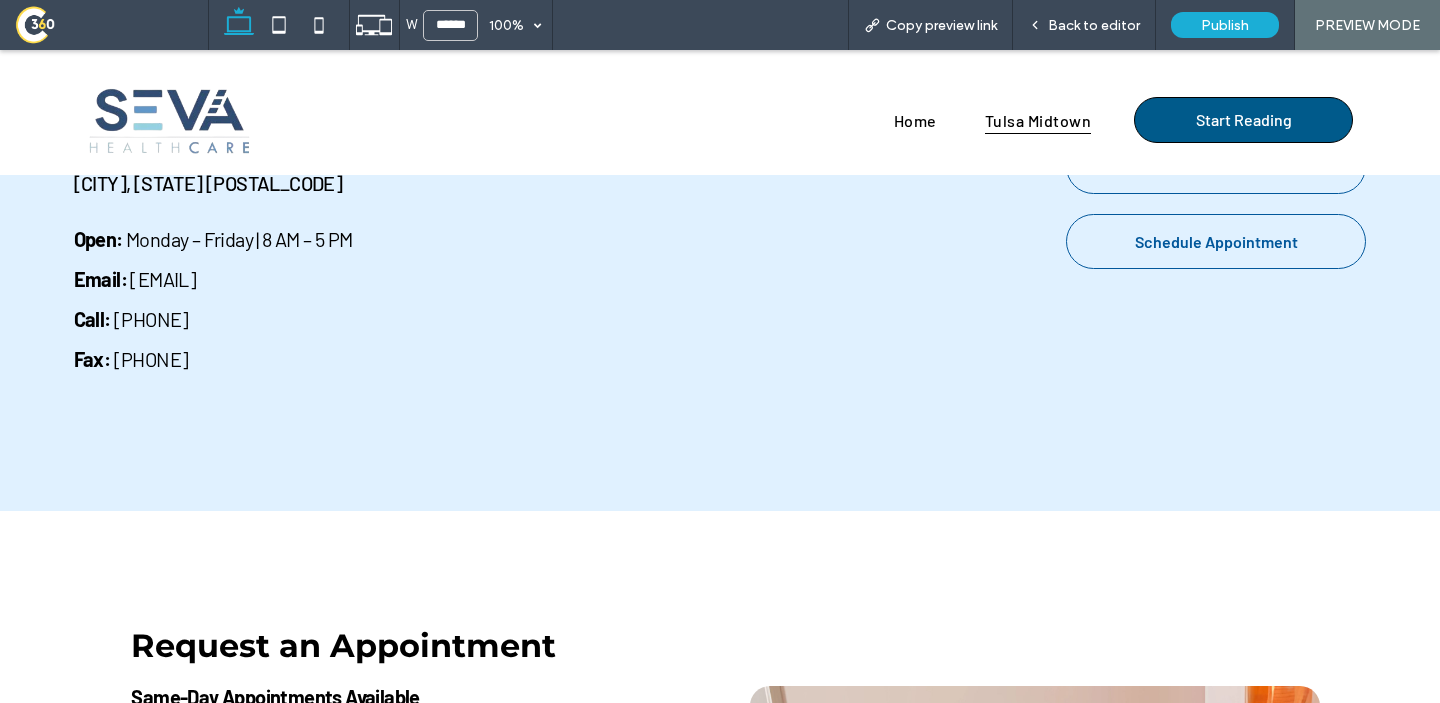 scroll, scrollTop: 5173, scrollLeft: 0, axis: vertical 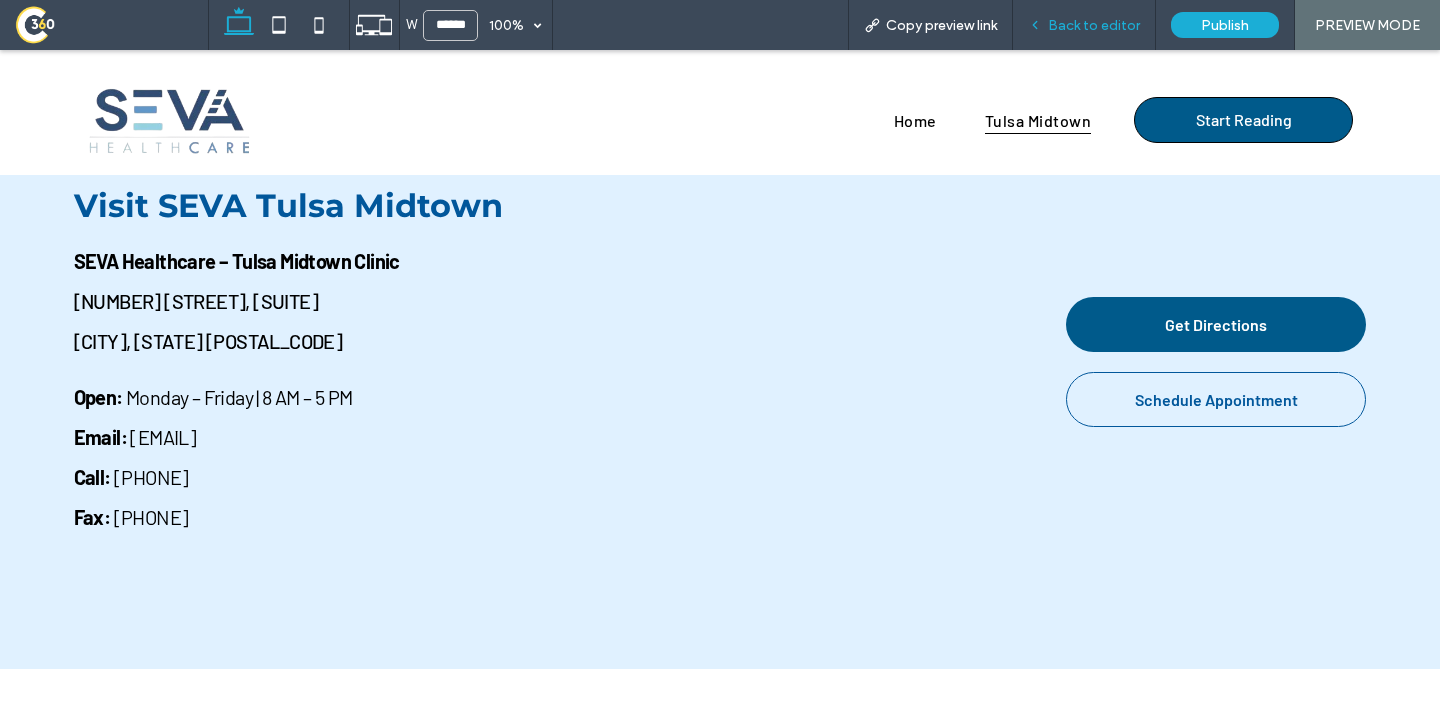 click on "Back to editor" at bounding box center [1094, 25] 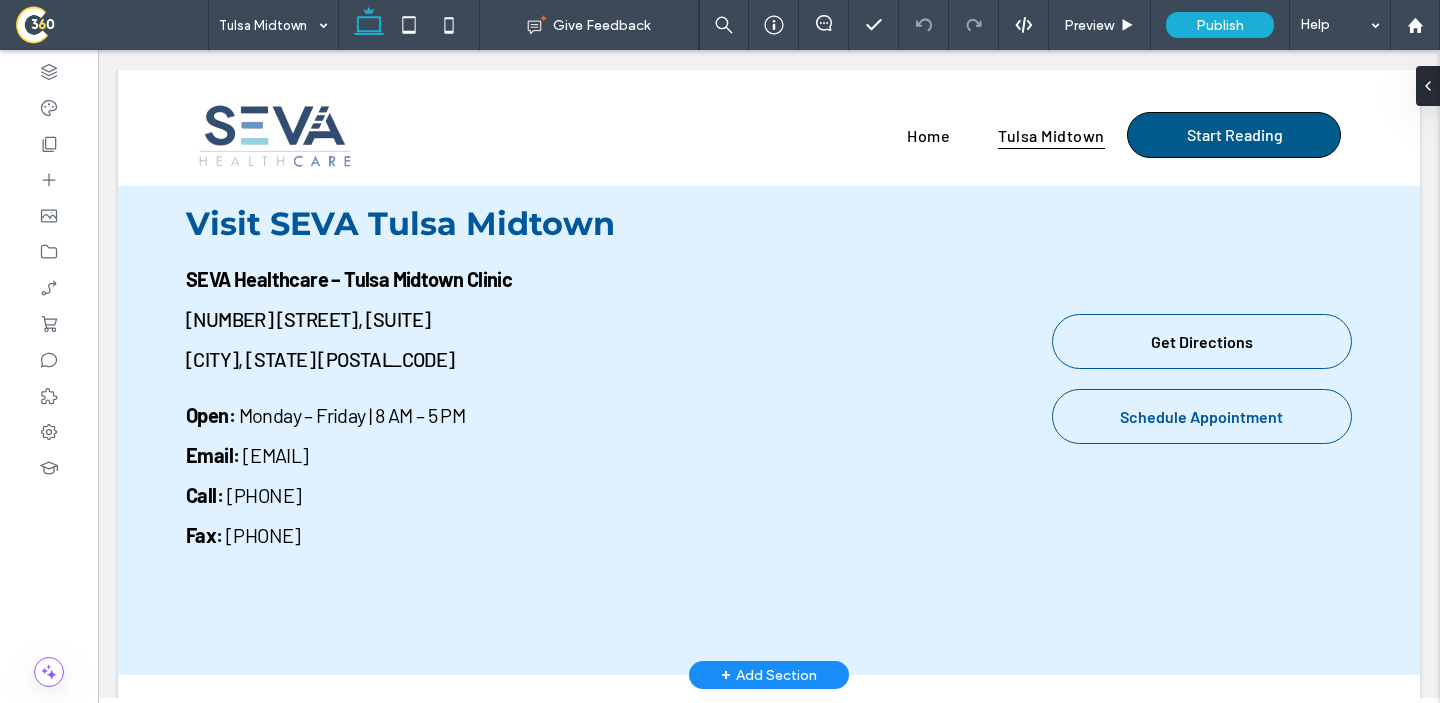 scroll, scrollTop: 5098, scrollLeft: 0, axis: vertical 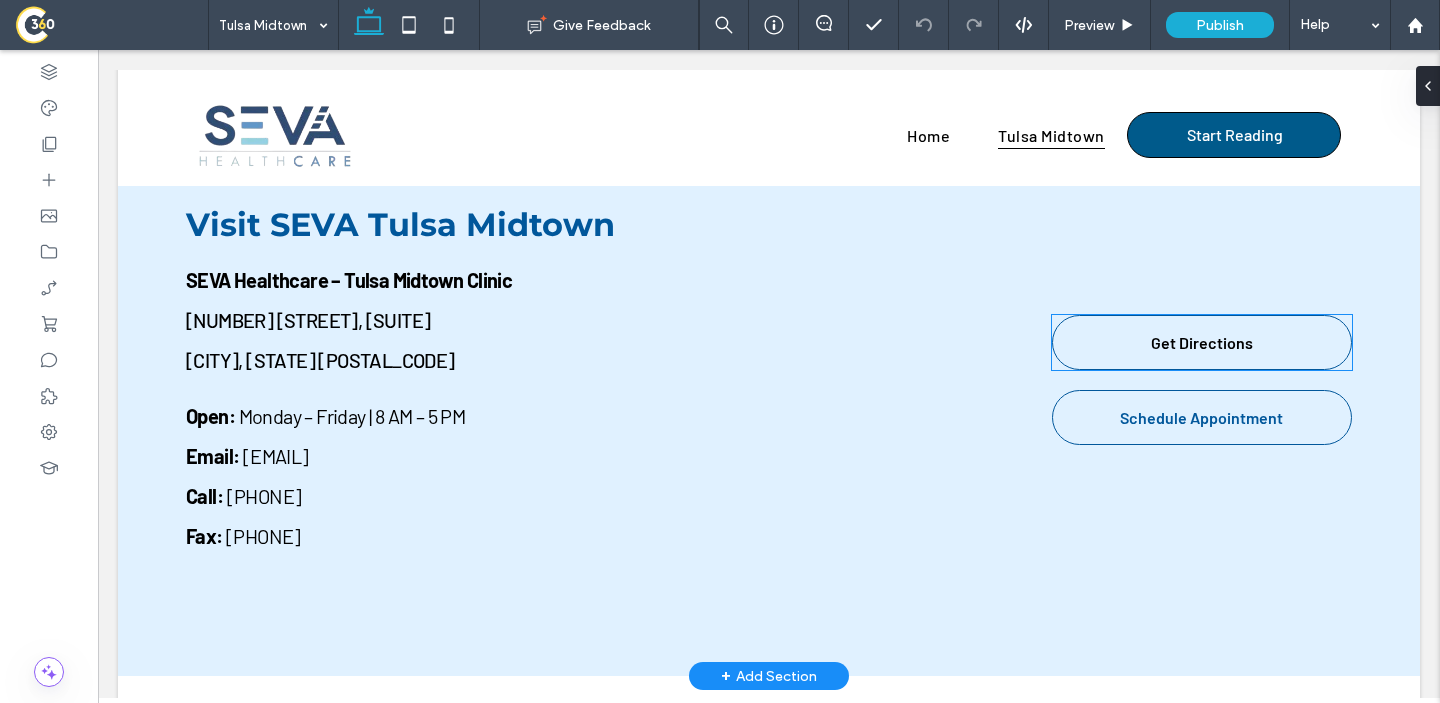 click on "Get Directions" at bounding box center (1202, 342) 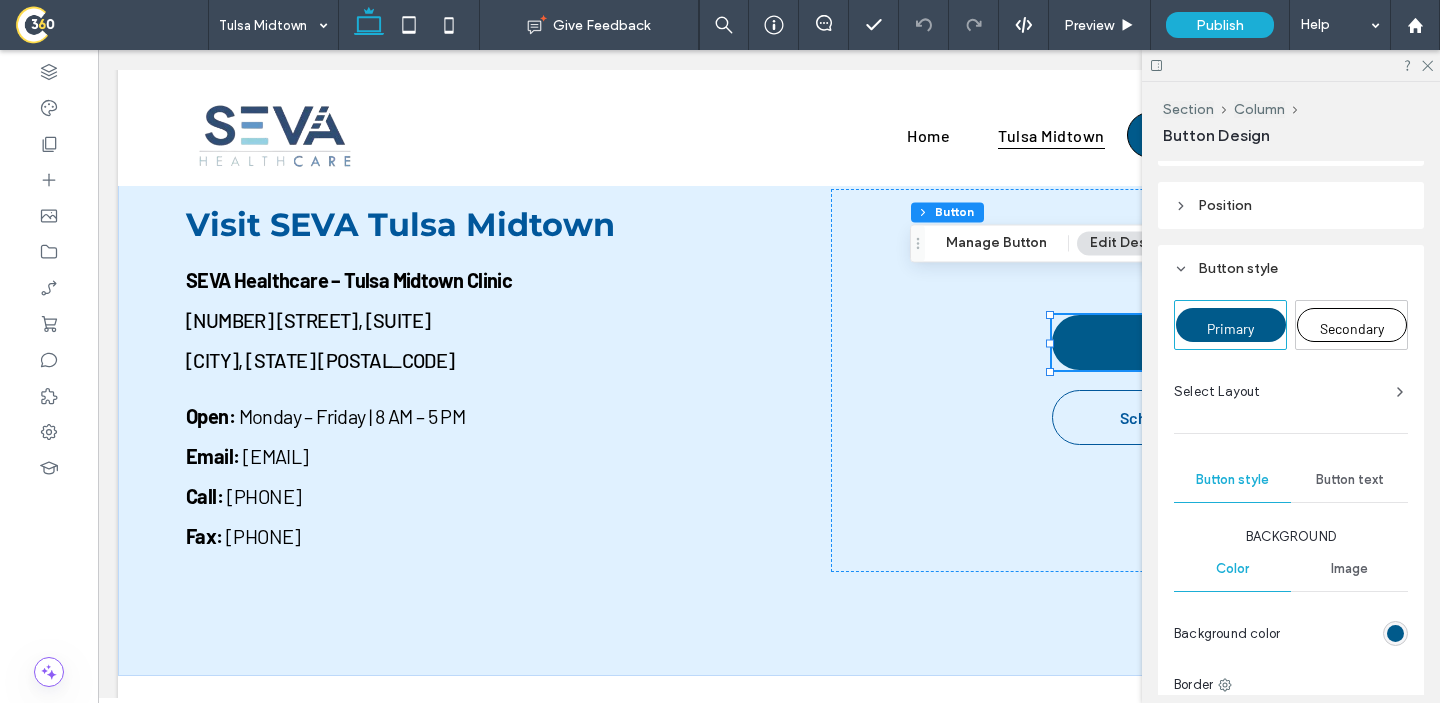 scroll, scrollTop: 246, scrollLeft: 0, axis: vertical 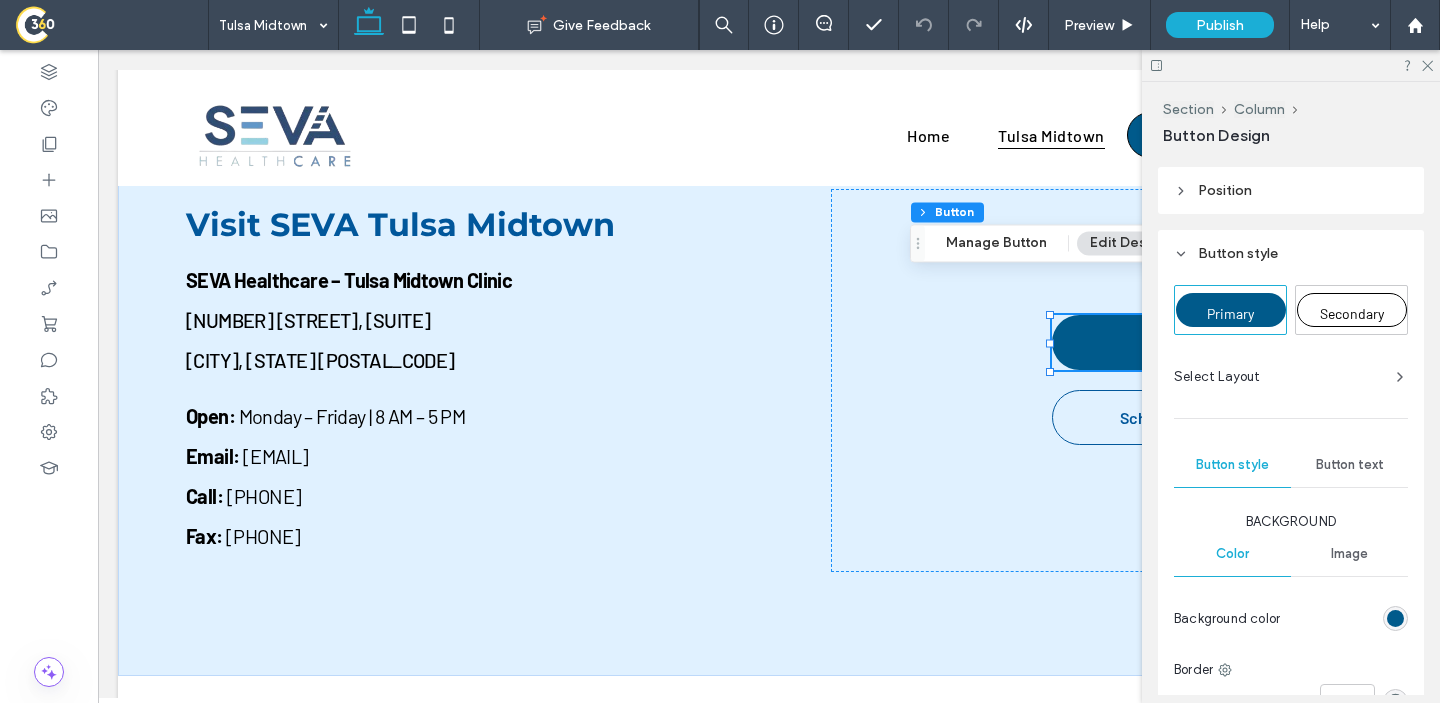 click on "Button text" at bounding box center [1349, 465] 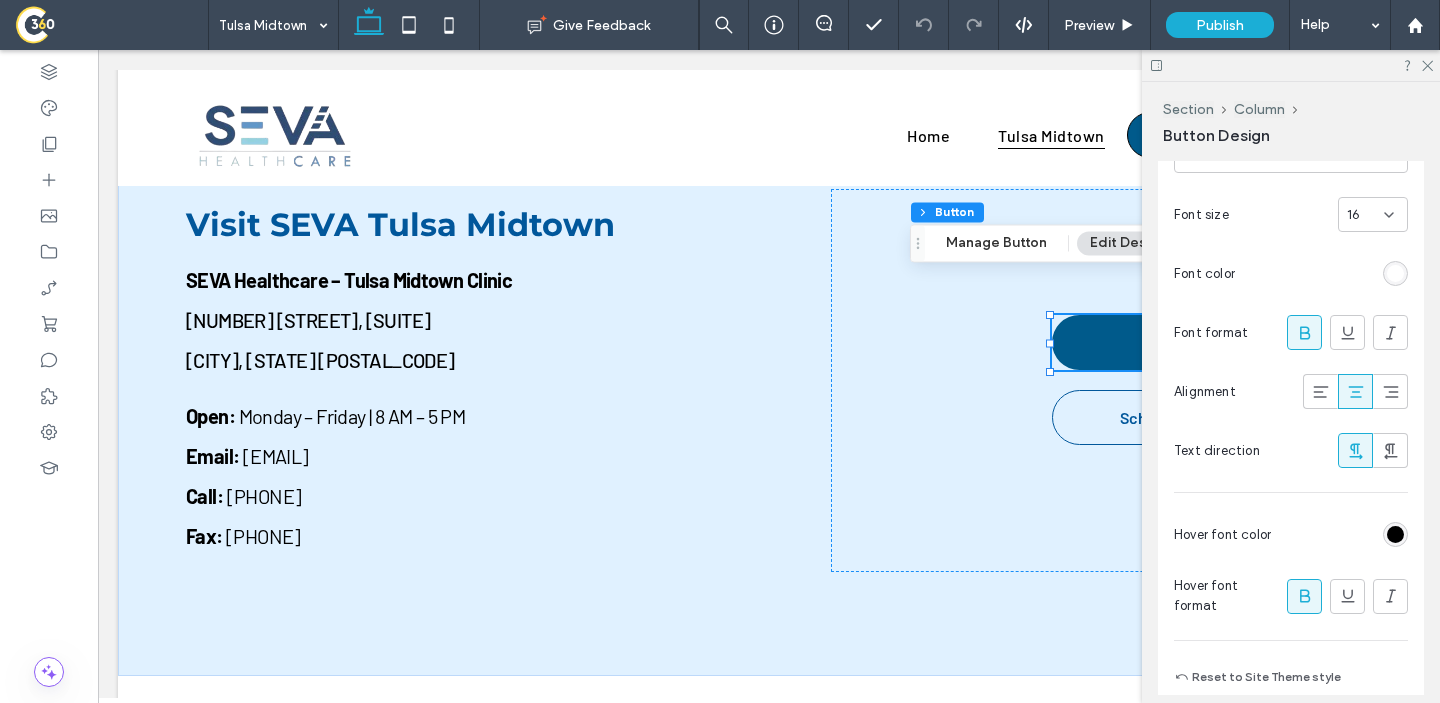 scroll, scrollTop: 766, scrollLeft: 0, axis: vertical 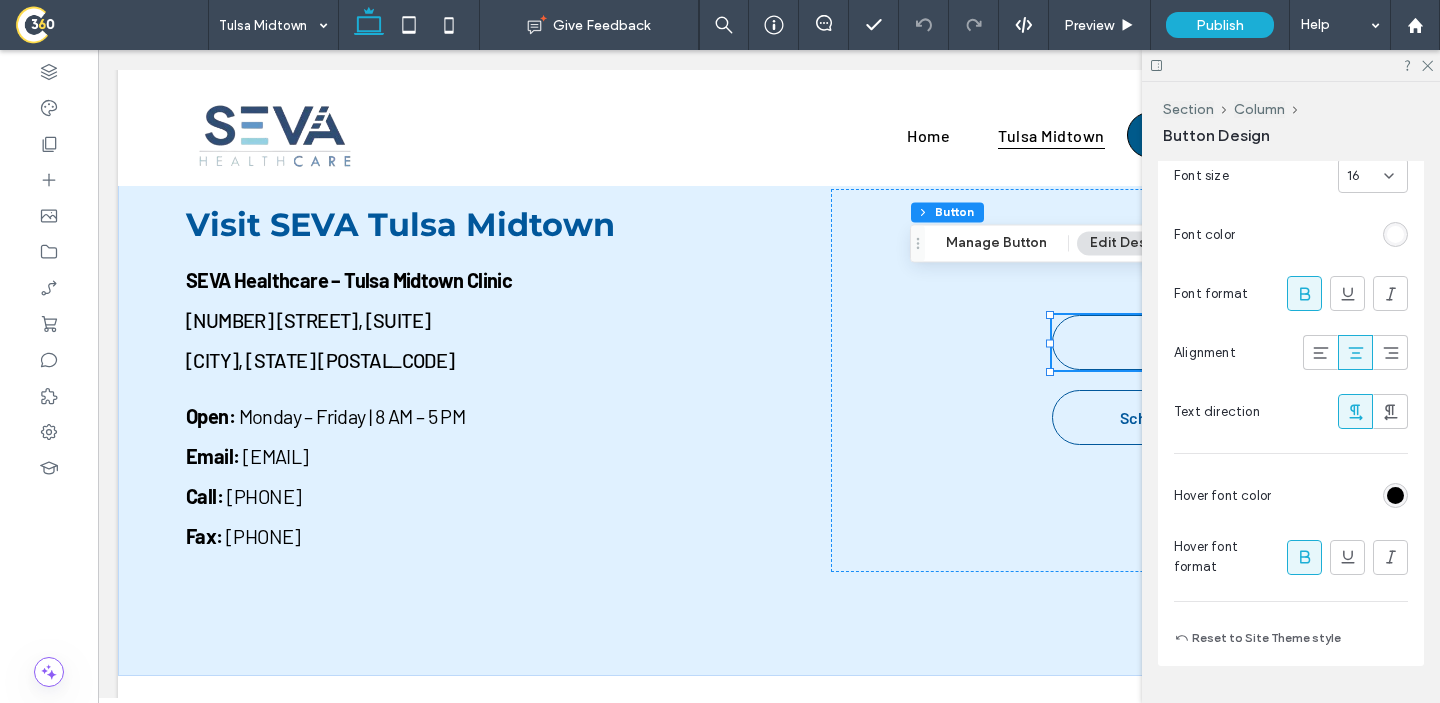click at bounding box center (1395, 495) 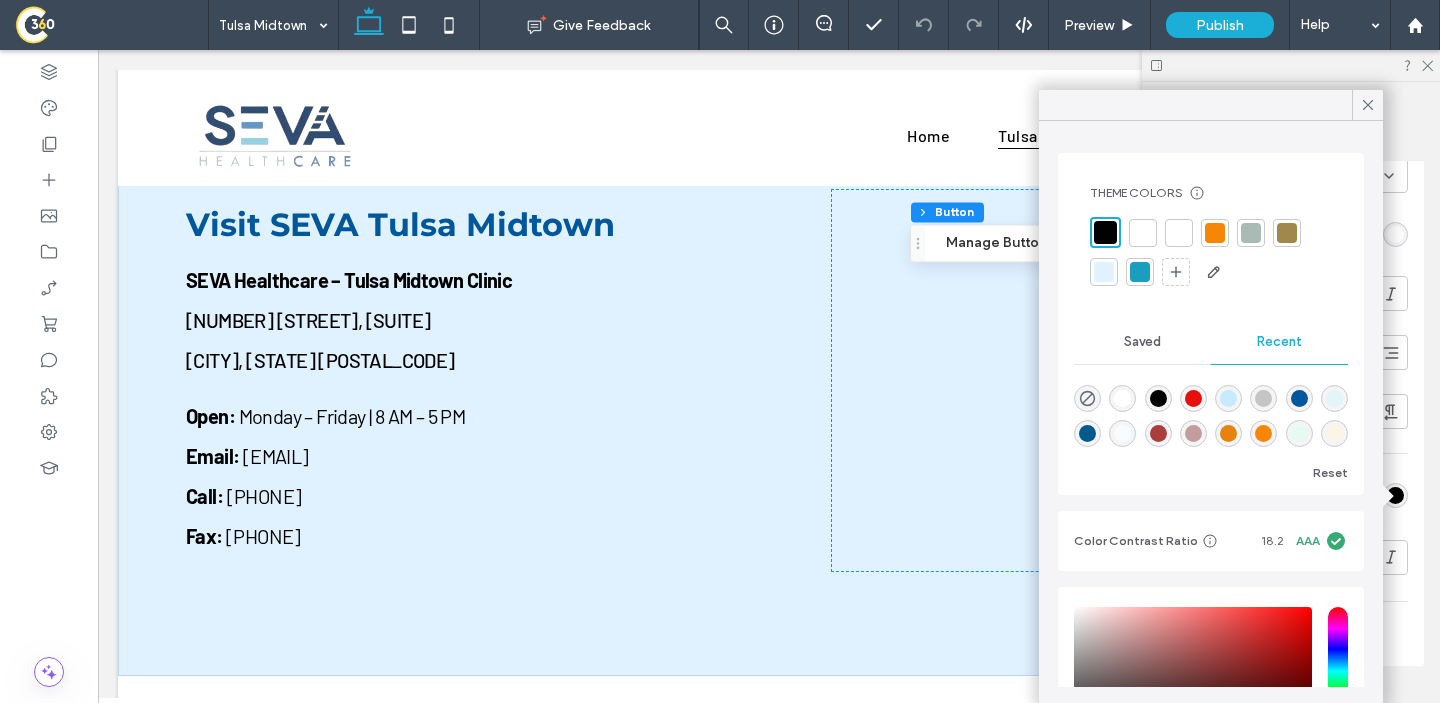 click at bounding box center [1299, 398] 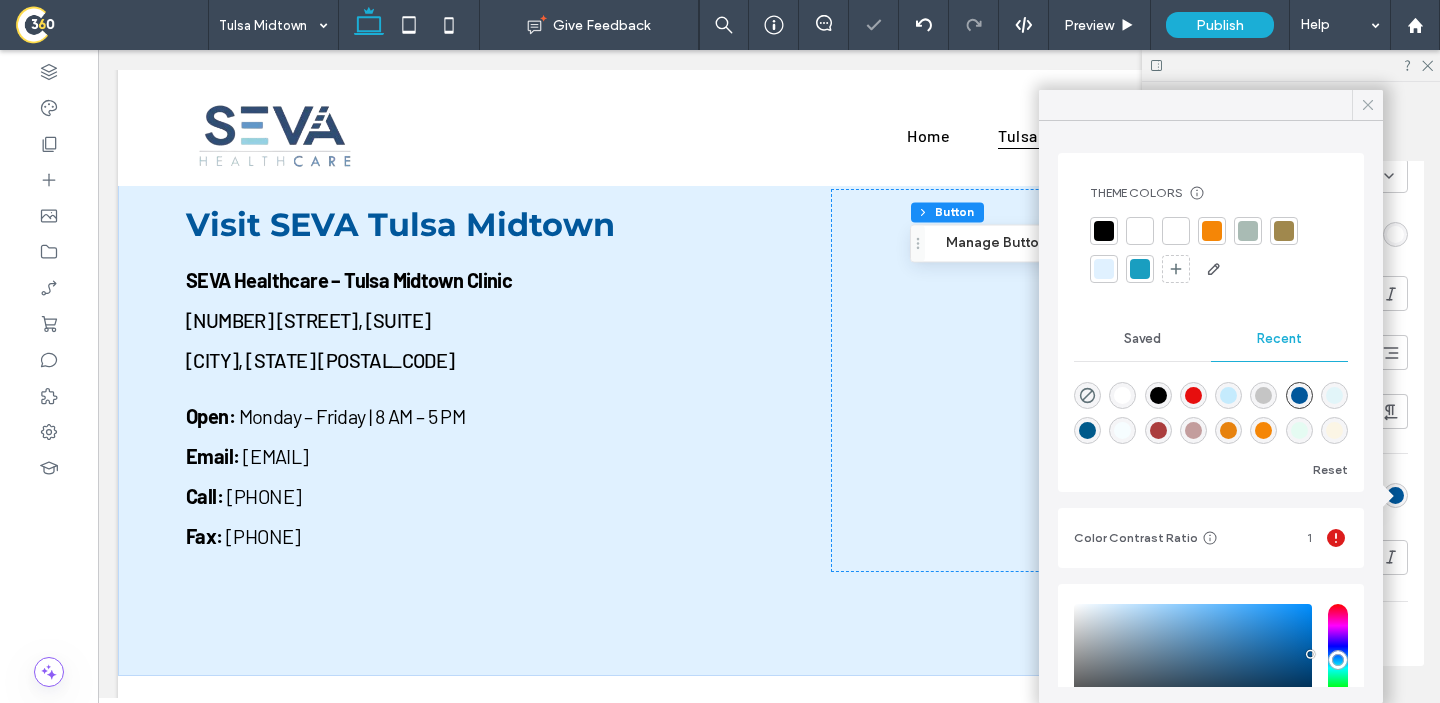 click at bounding box center (1368, 105) 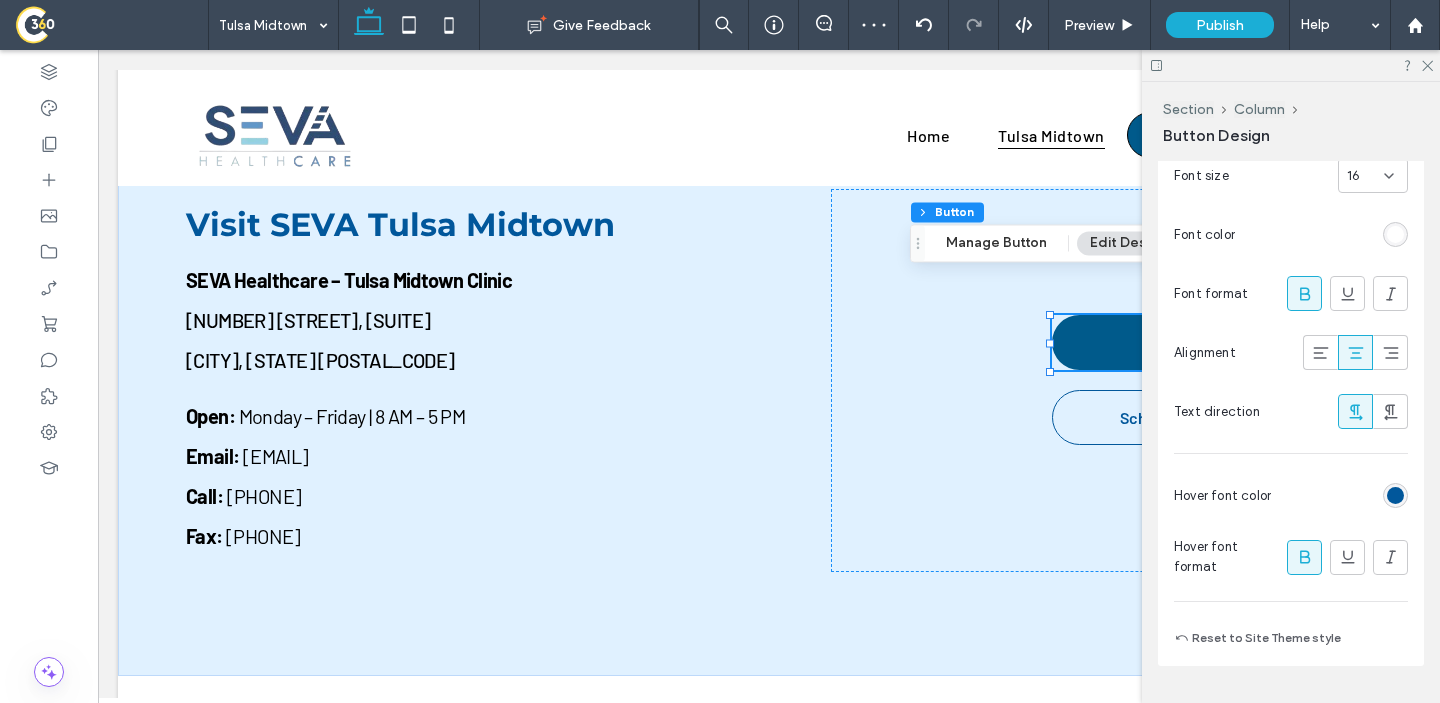 click at bounding box center (1291, 65) 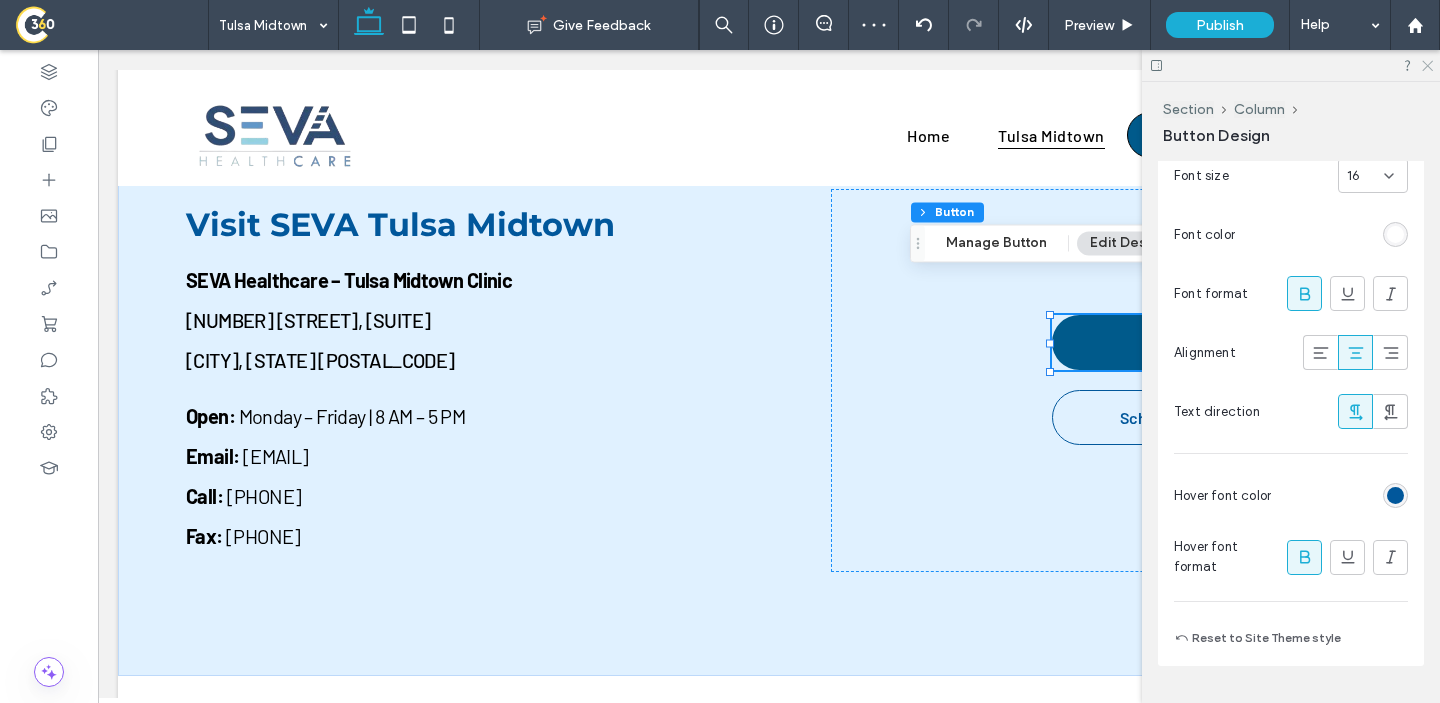click 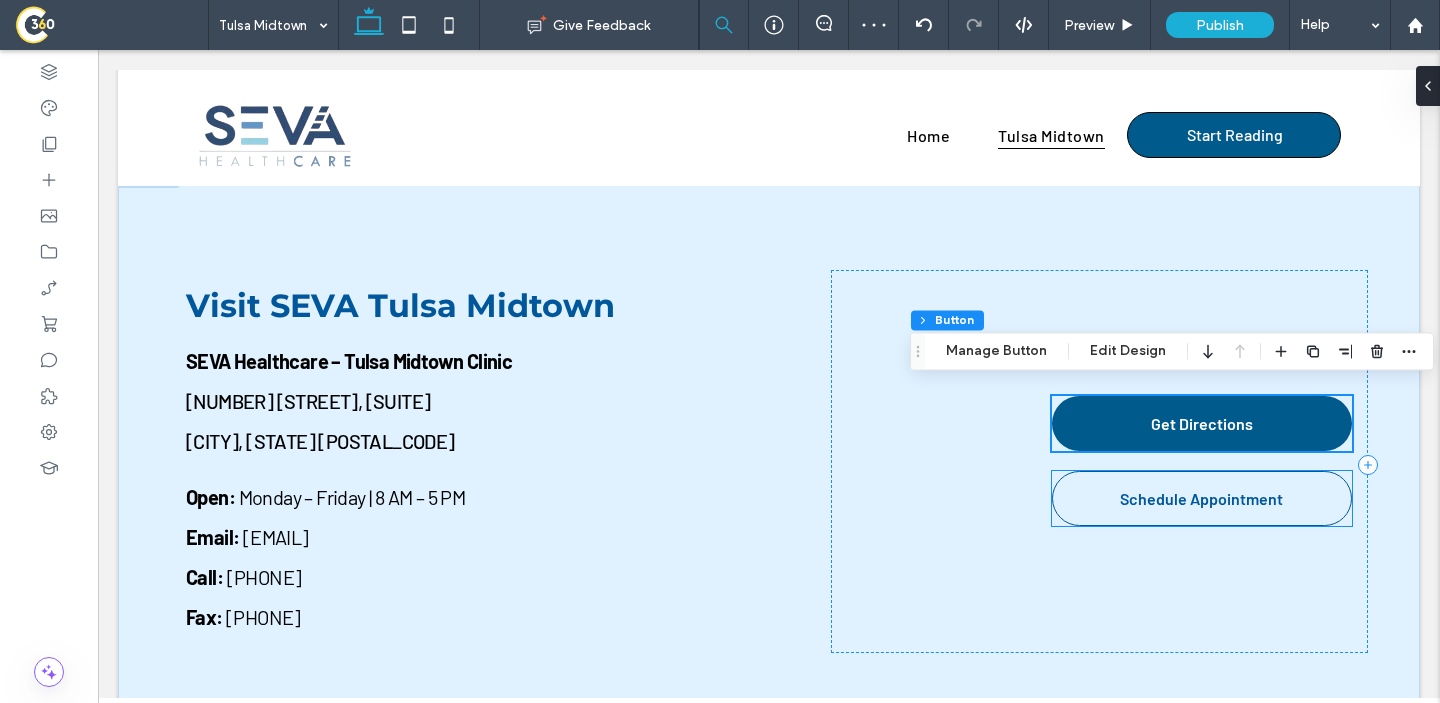 scroll, scrollTop: 4990, scrollLeft: 0, axis: vertical 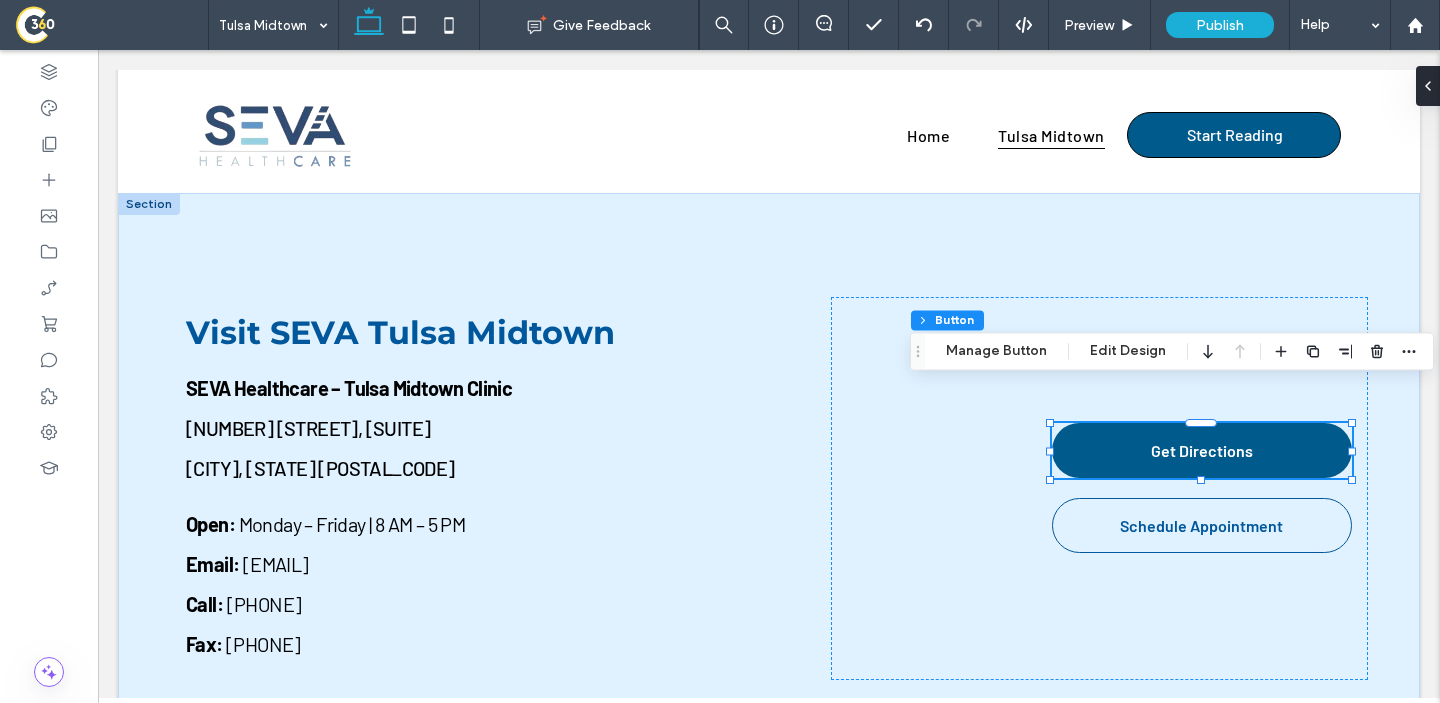 click at bounding box center [111, 25] 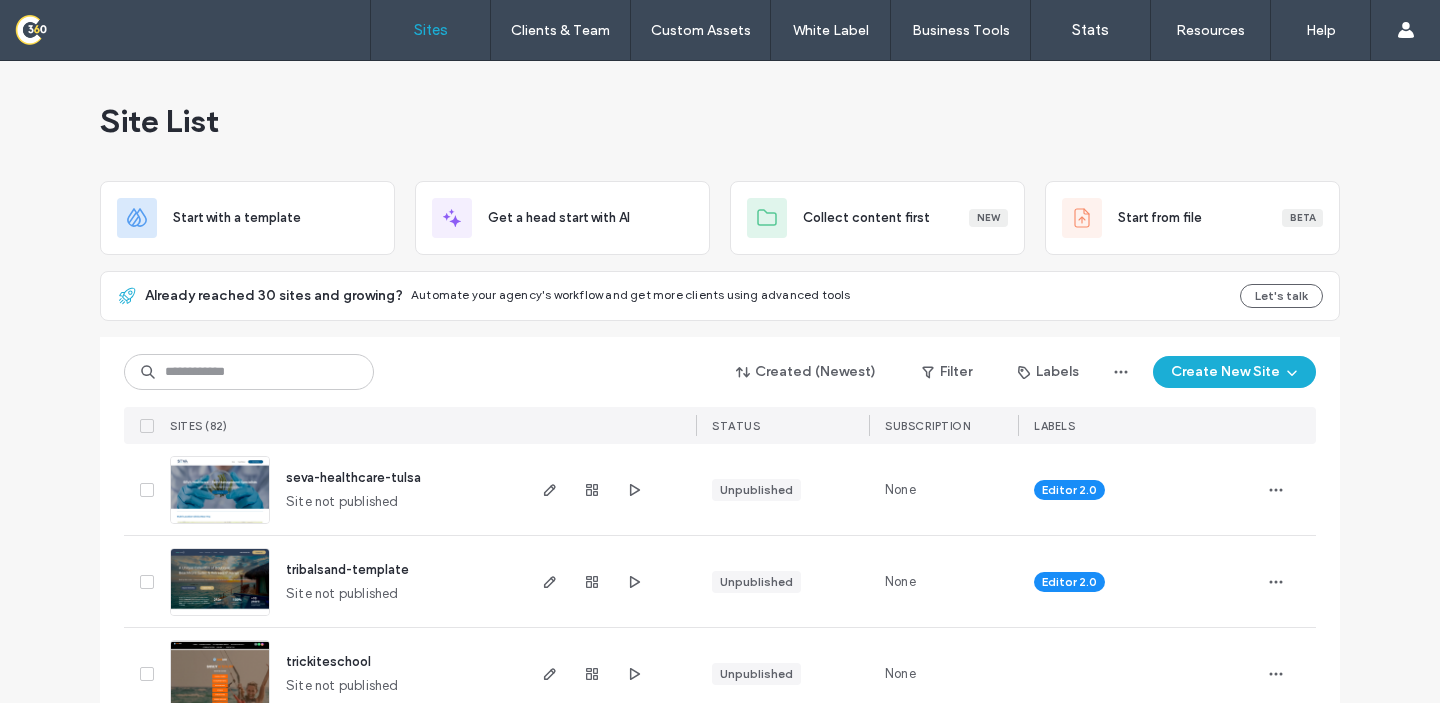 scroll, scrollTop: 0, scrollLeft: 0, axis: both 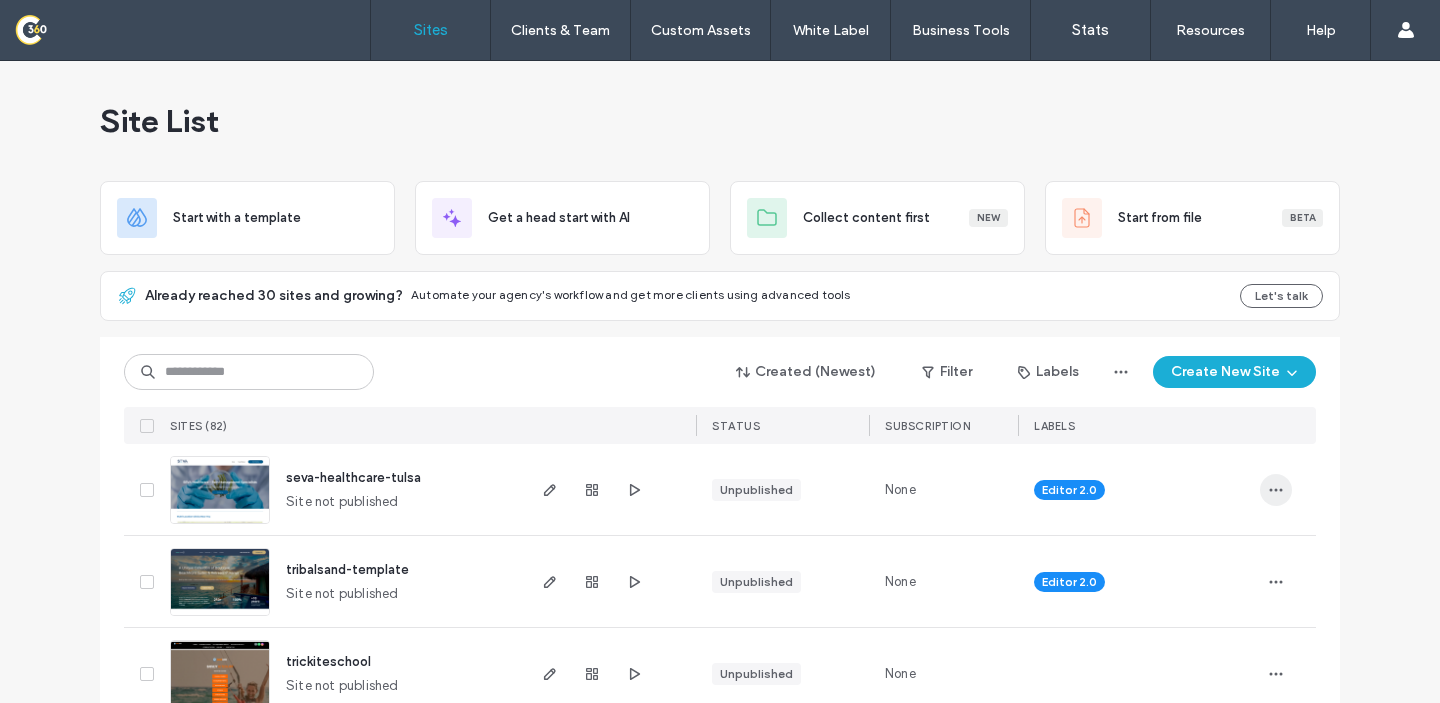 click 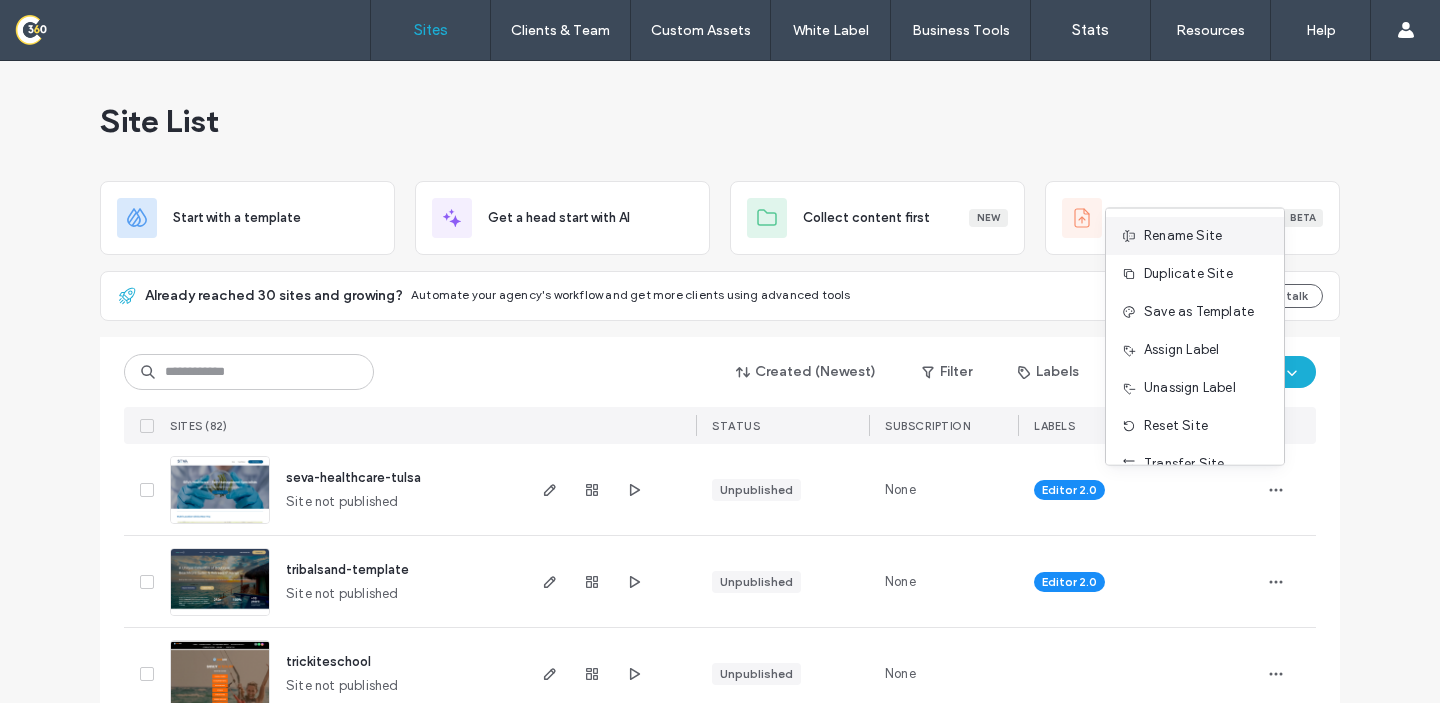 click on "Rename Site" at bounding box center [1183, 236] 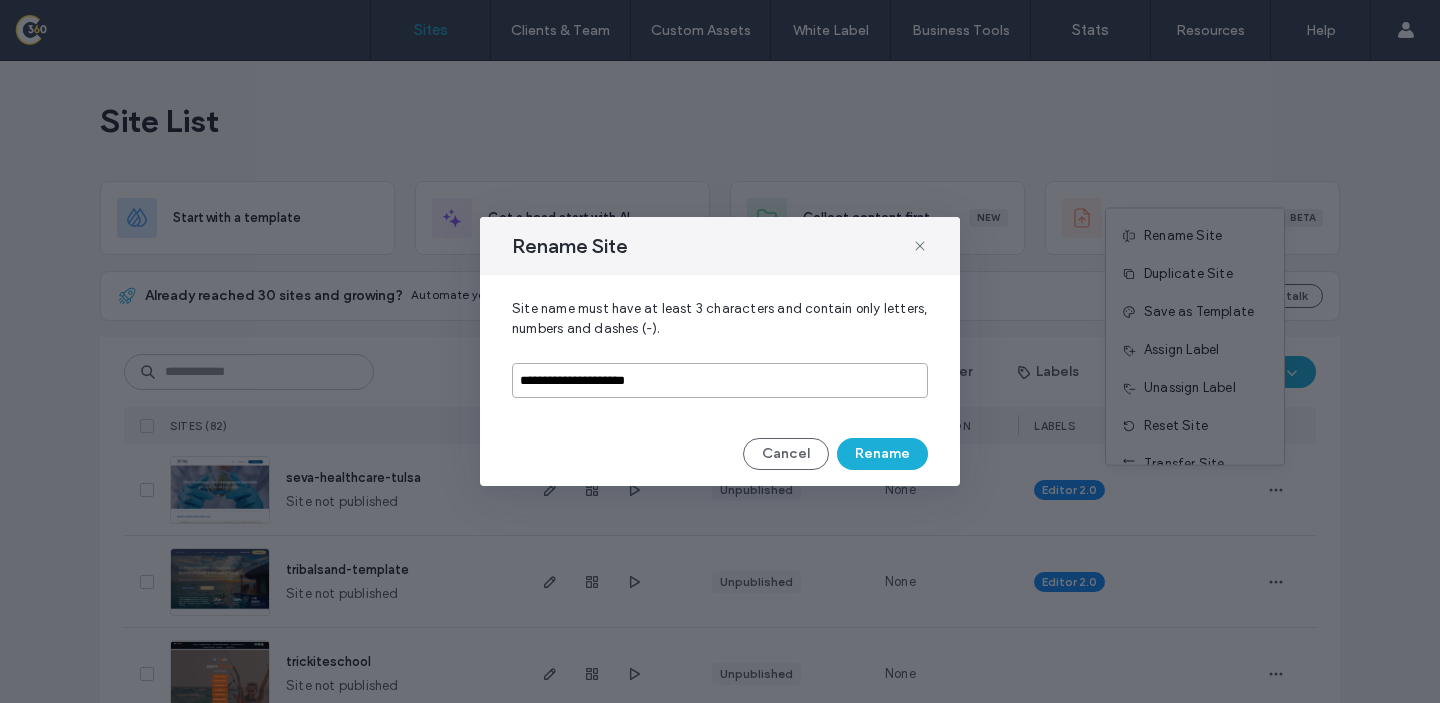 click on "**********" at bounding box center [720, 380] 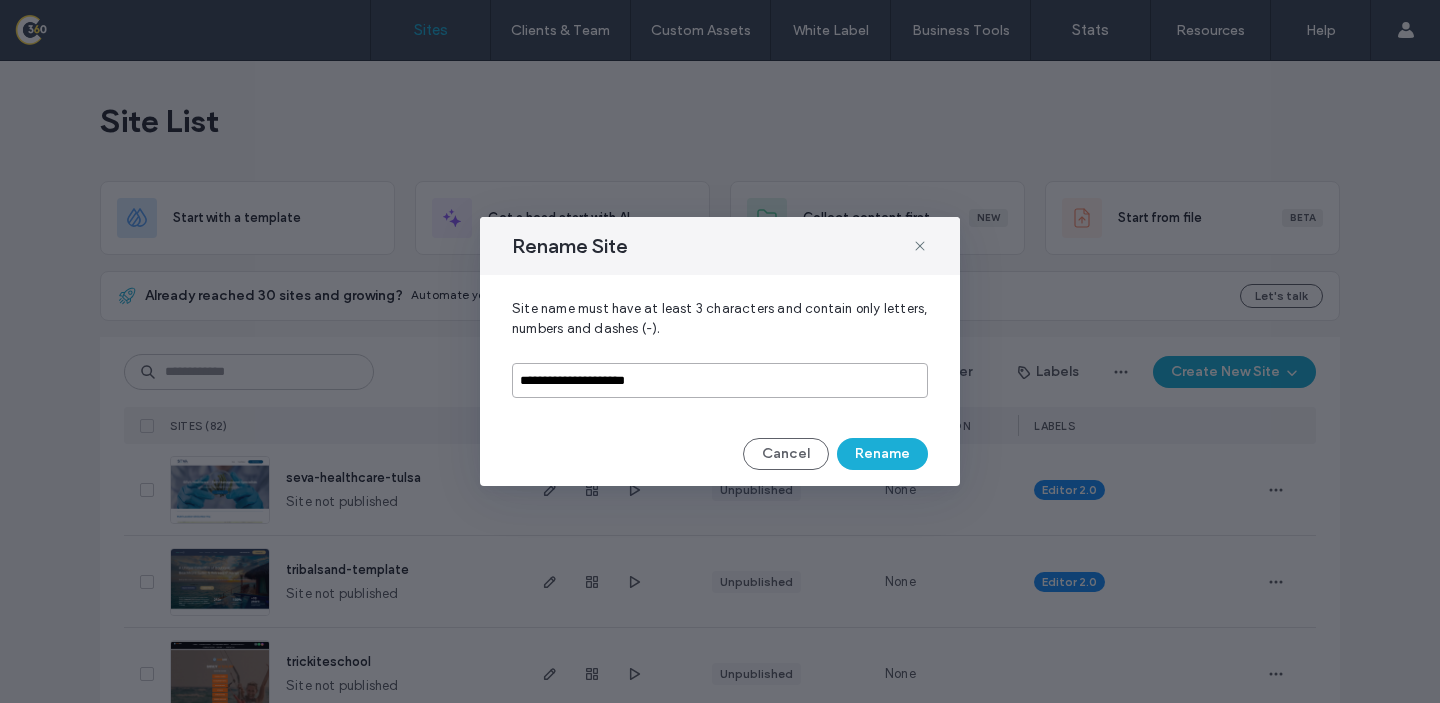 drag, startPoint x: 590, startPoint y: 382, endPoint x: 554, endPoint y: 382, distance: 36 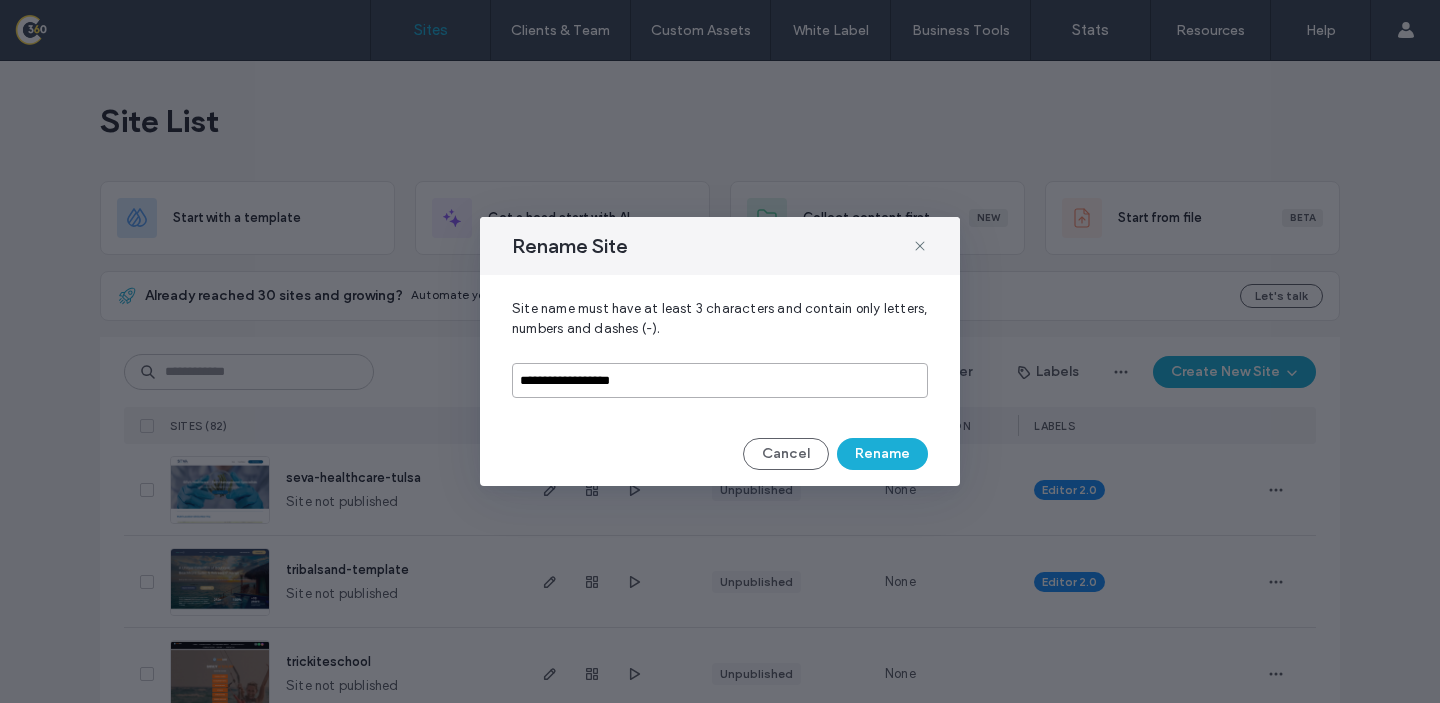 drag, startPoint x: 656, startPoint y: 382, endPoint x: 606, endPoint y: 381, distance: 50.01 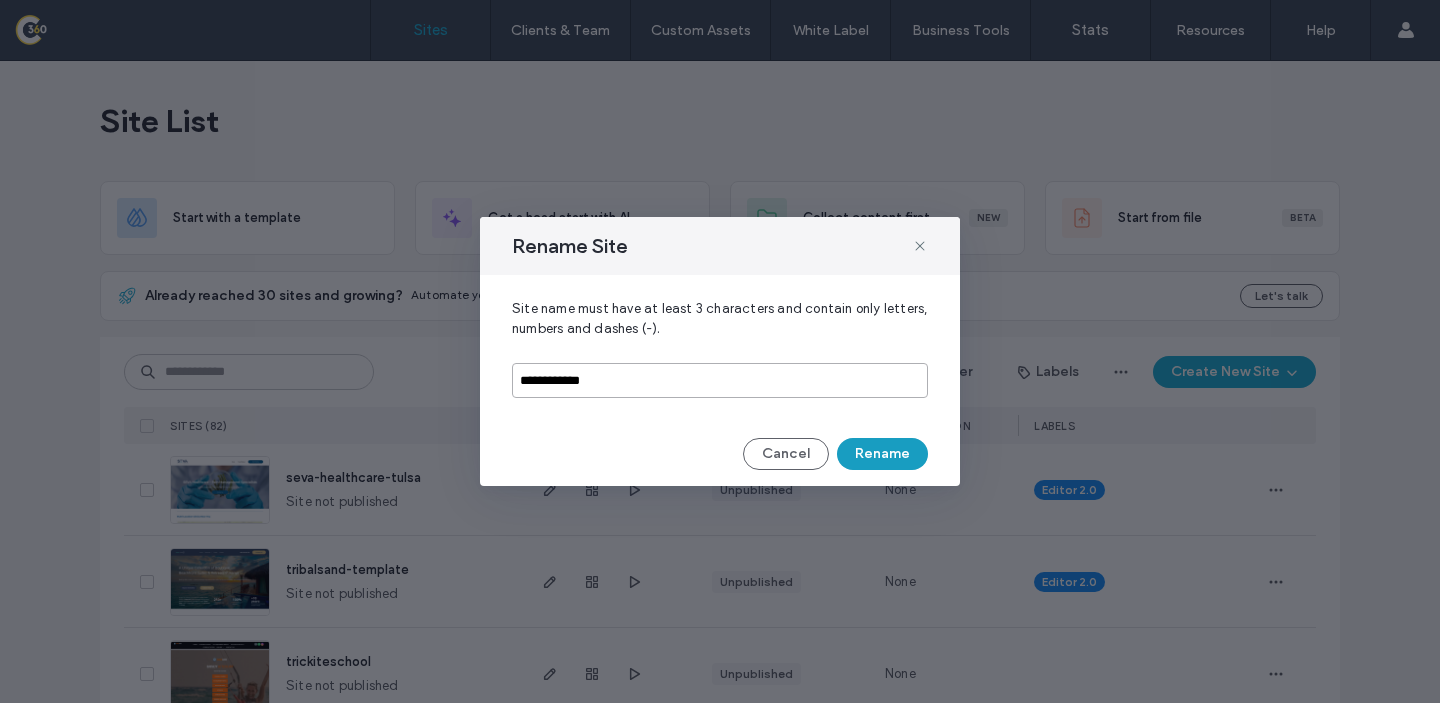 type on "**********" 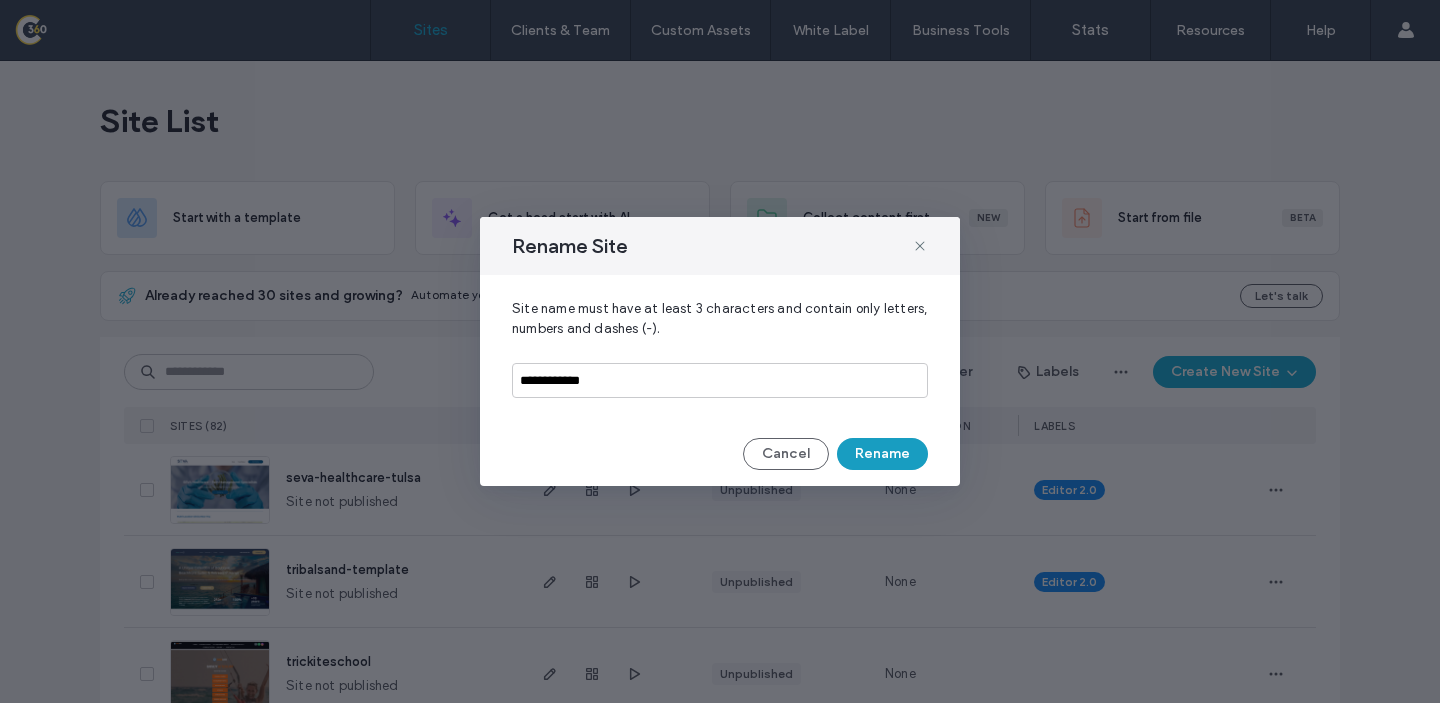 click on "Rename" at bounding box center [882, 454] 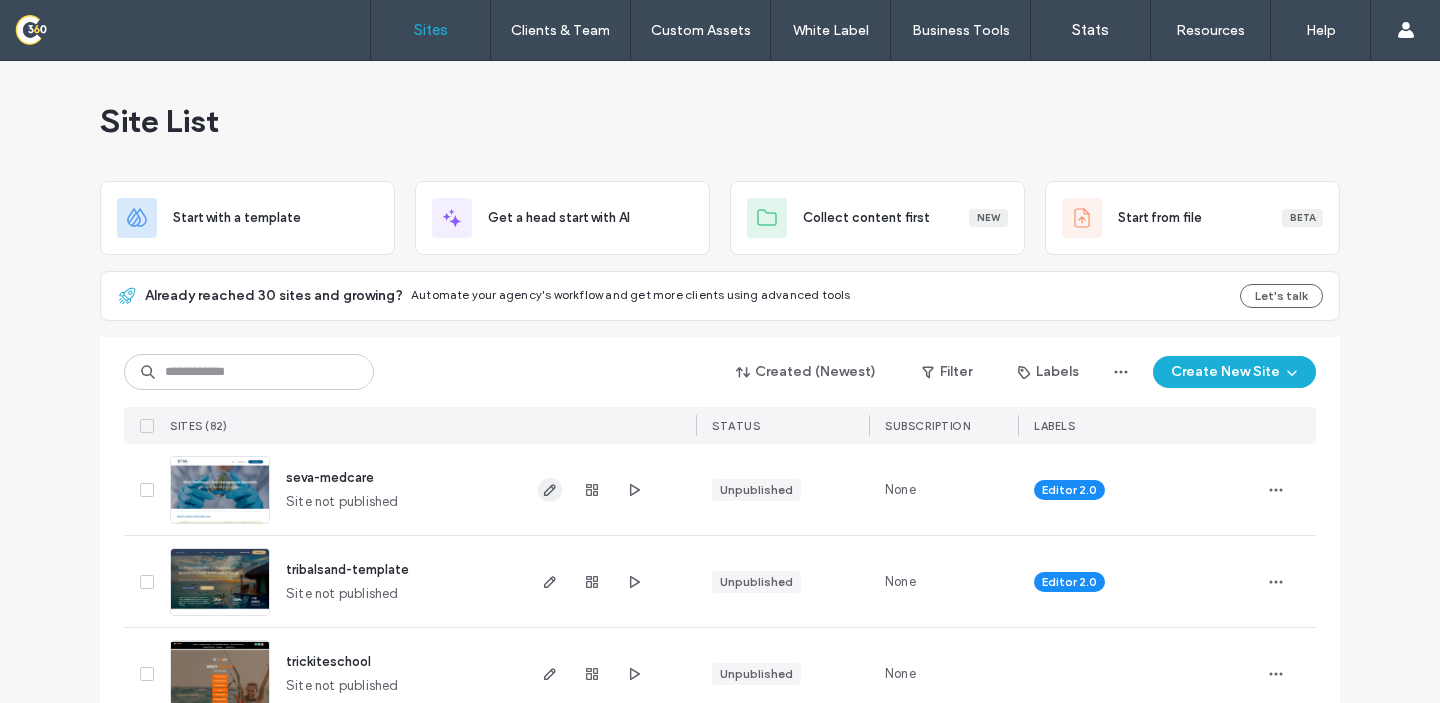 click at bounding box center [550, 490] 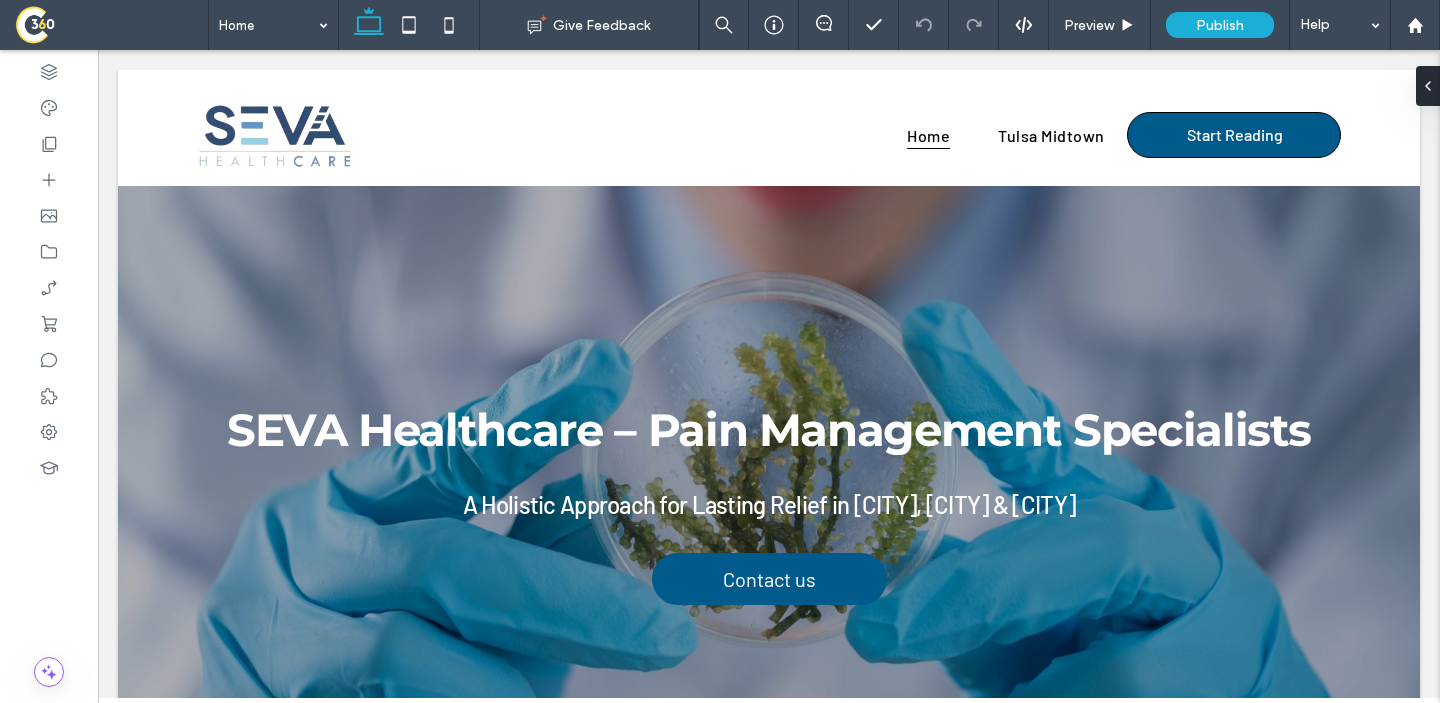 scroll, scrollTop: 0, scrollLeft: 0, axis: both 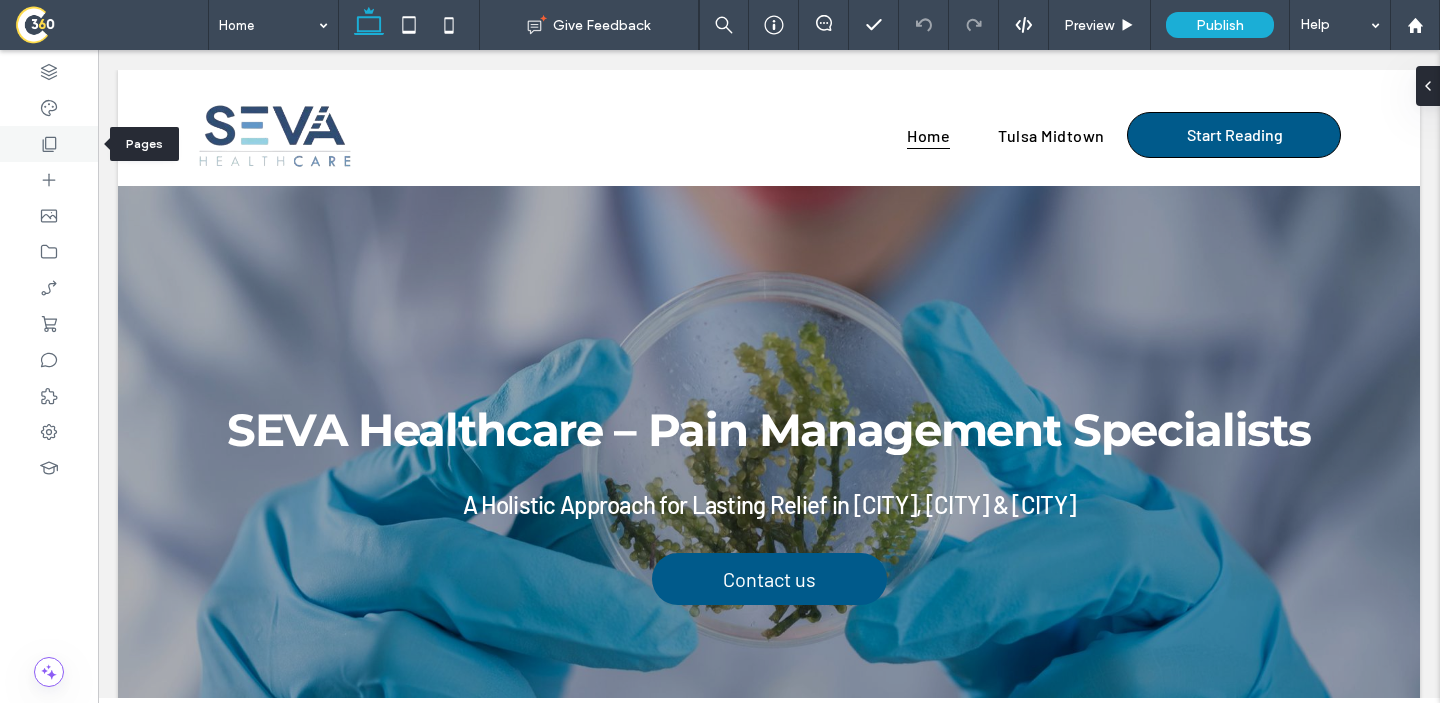 click 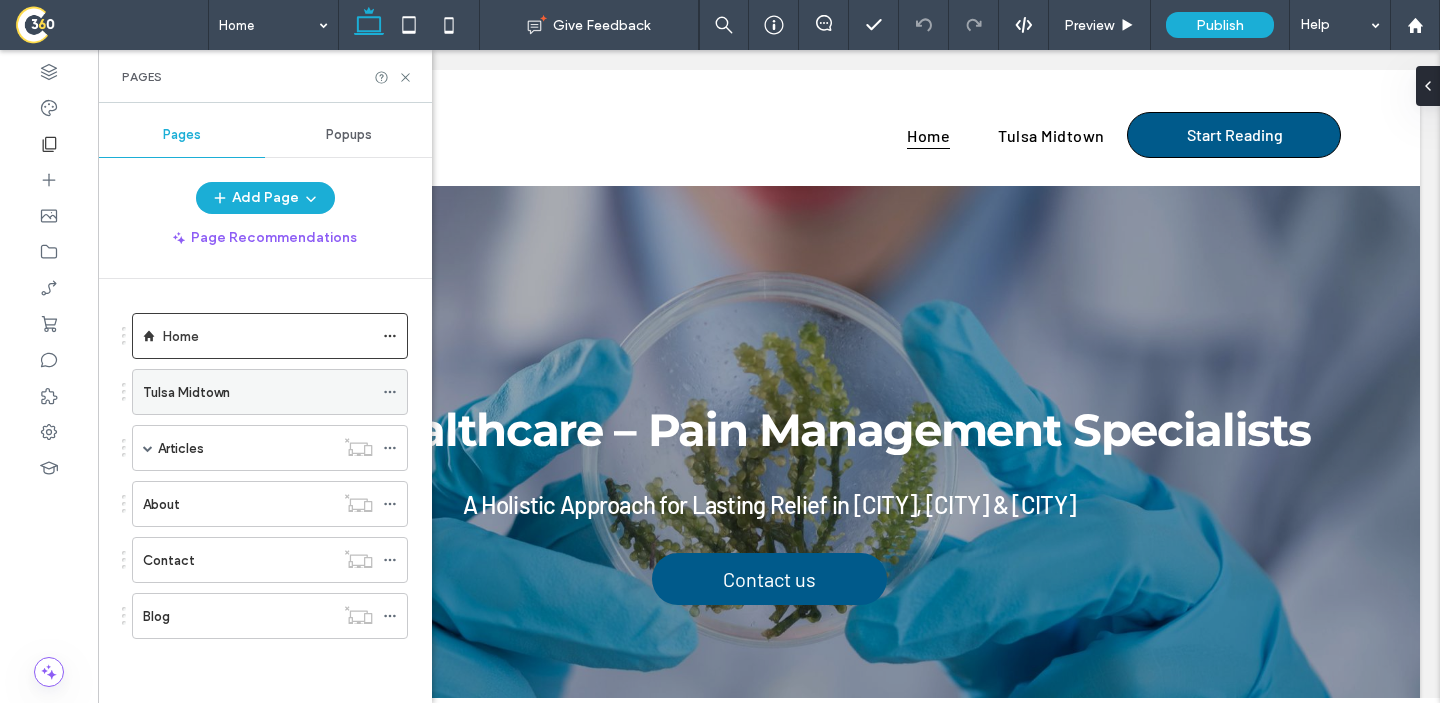 click at bounding box center (390, 392) 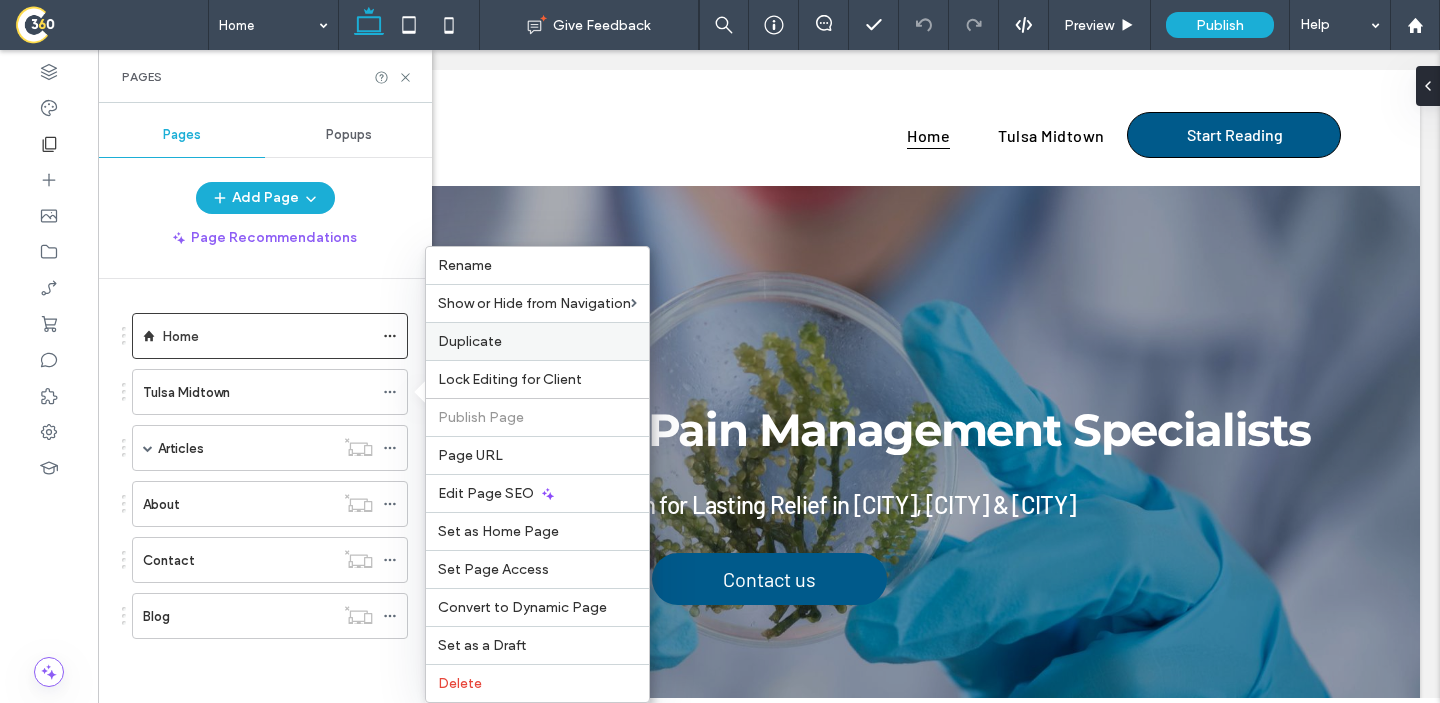 click on "Duplicate" at bounding box center (537, 341) 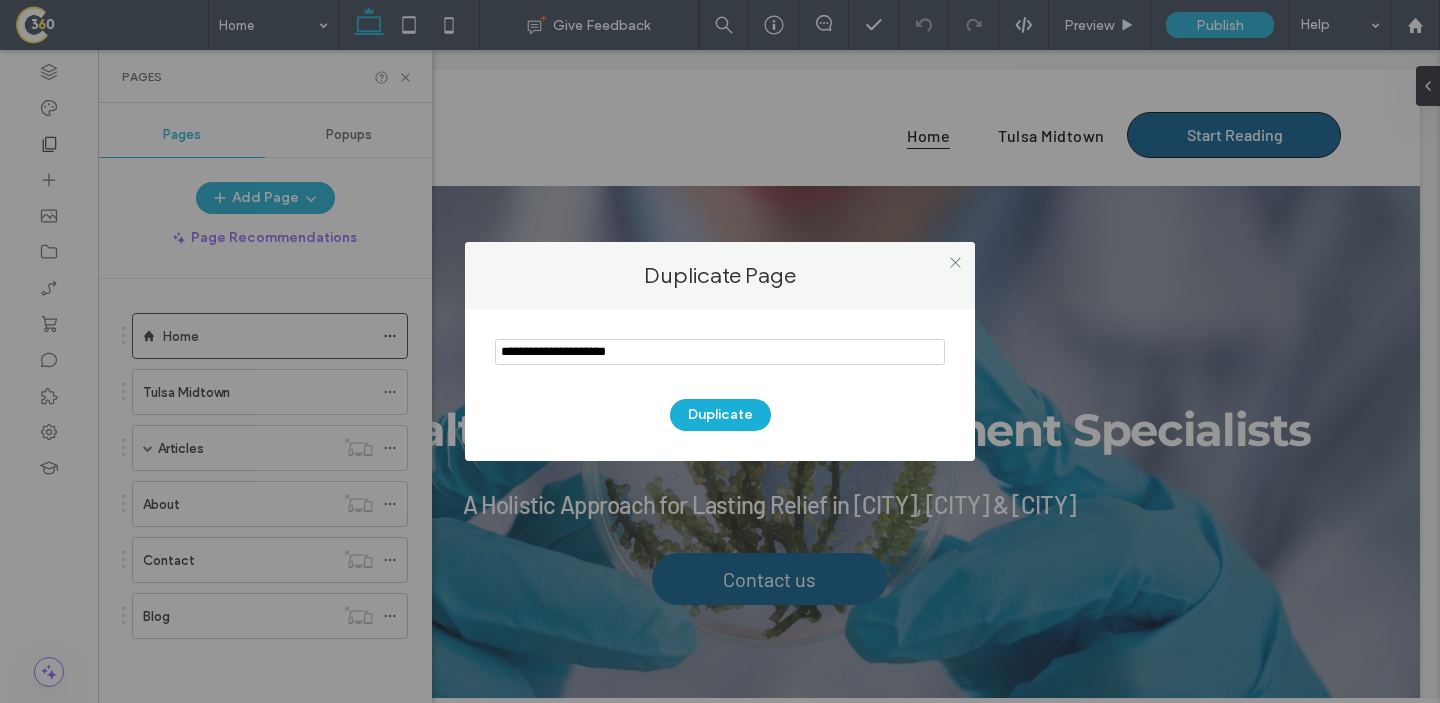 drag, startPoint x: 580, startPoint y: 357, endPoint x: 463, endPoint y: 342, distance: 117.95762 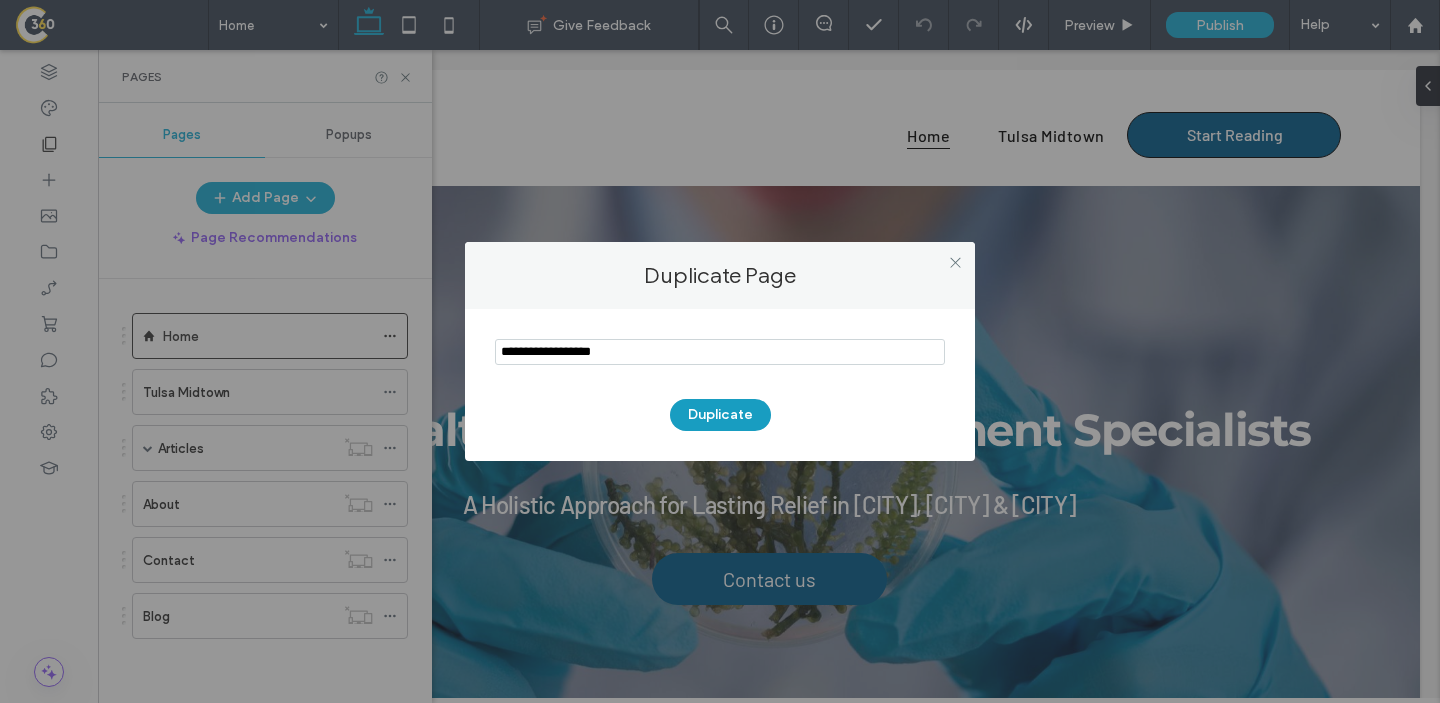 type on "**********" 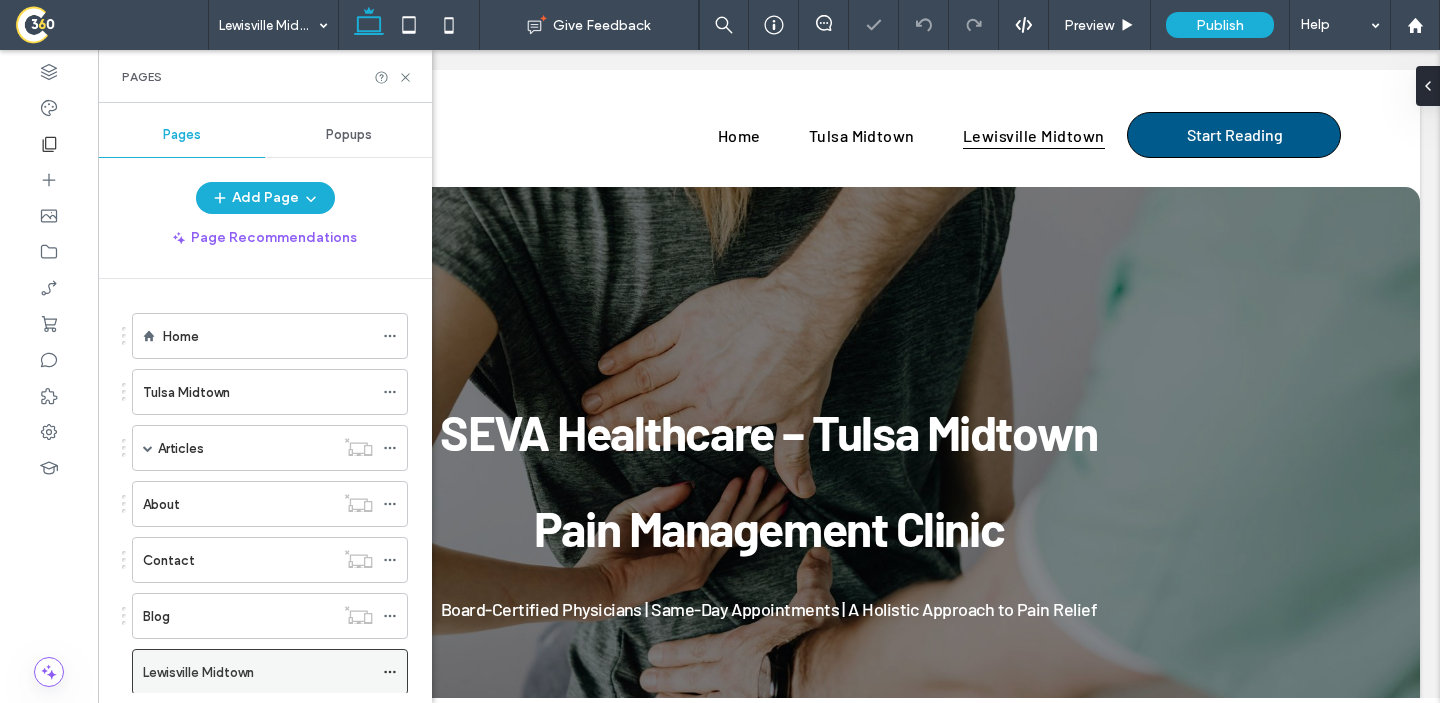 scroll, scrollTop: 0, scrollLeft: 0, axis: both 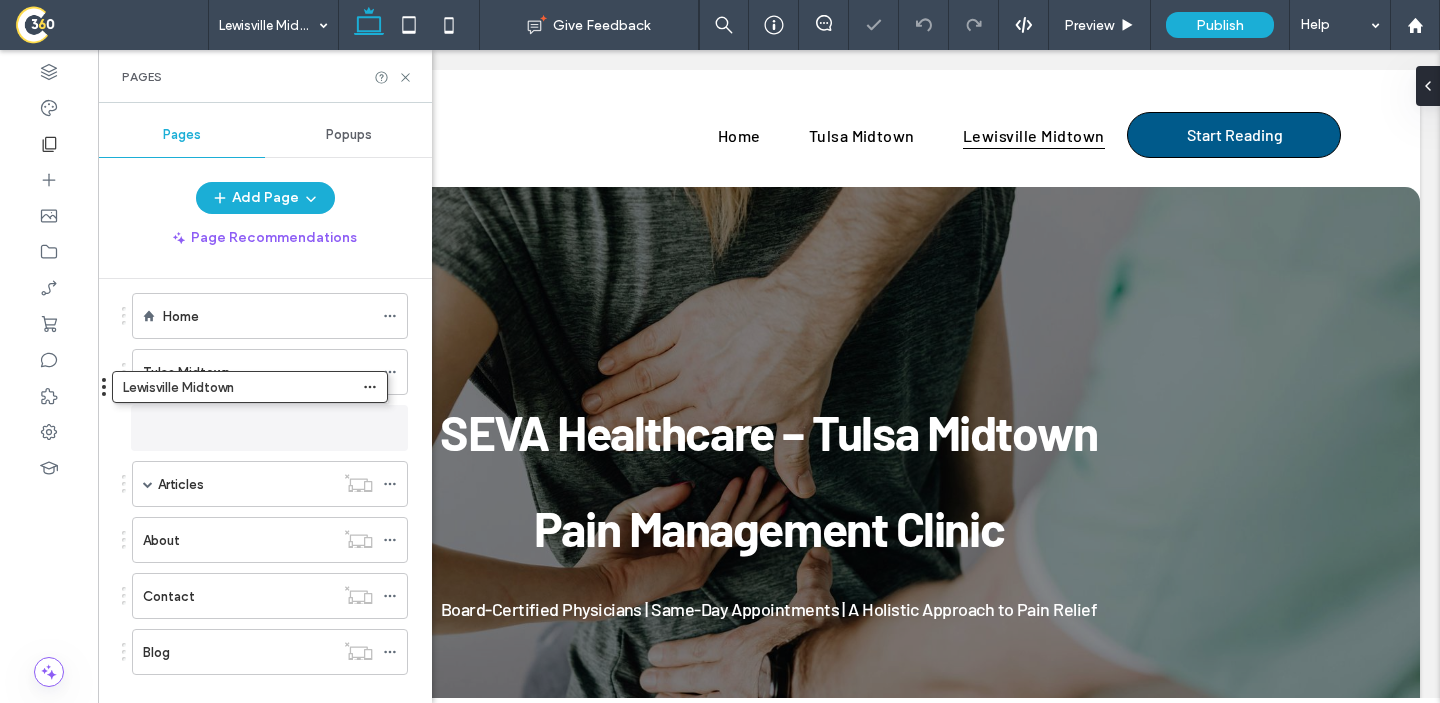 drag, startPoint x: 248, startPoint y: 685, endPoint x: 228, endPoint y: 407, distance: 278.7185 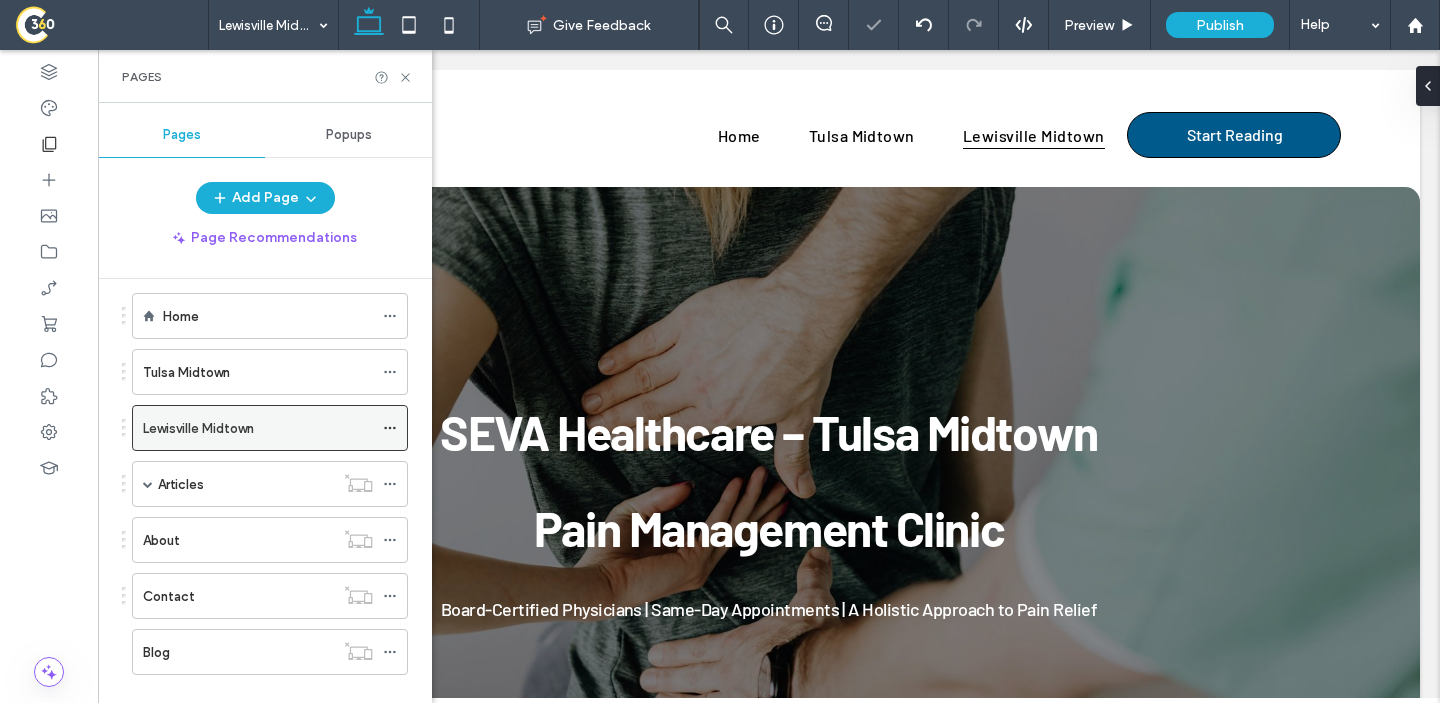 click on "Lewisville Midtown" at bounding box center [258, 428] 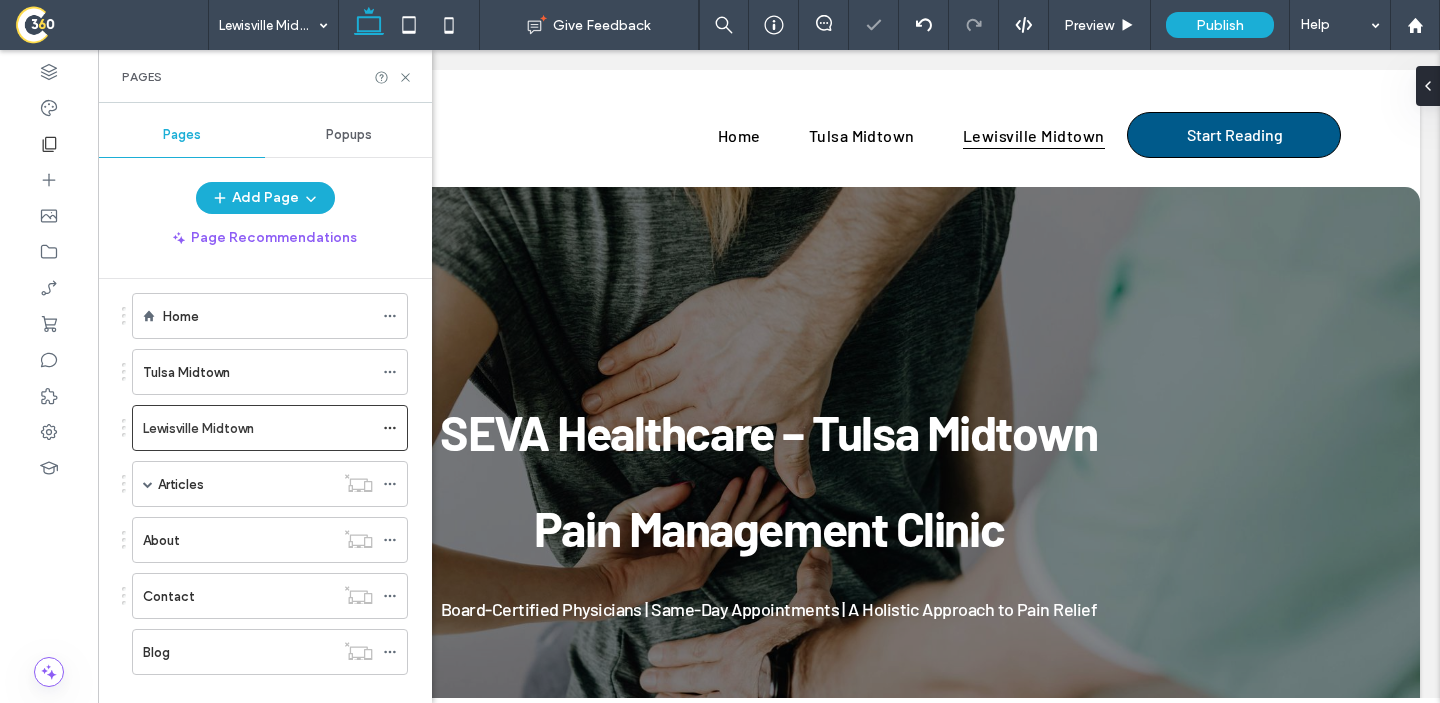 scroll, scrollTop: 0, scrollLeft: 0, axis: both 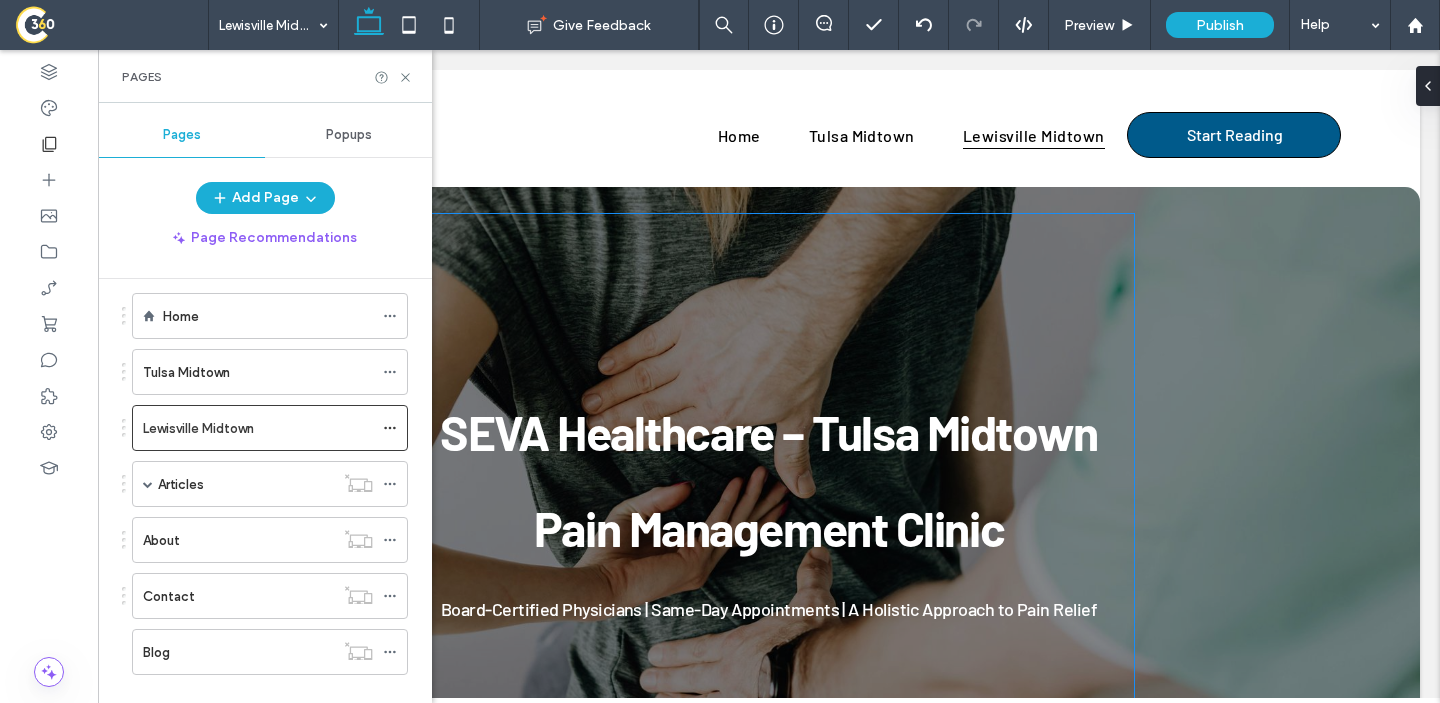 click on "SEVA Healthcare – Tulsa Midtown Pain Management Clinic" at bounding box center (768, 480) 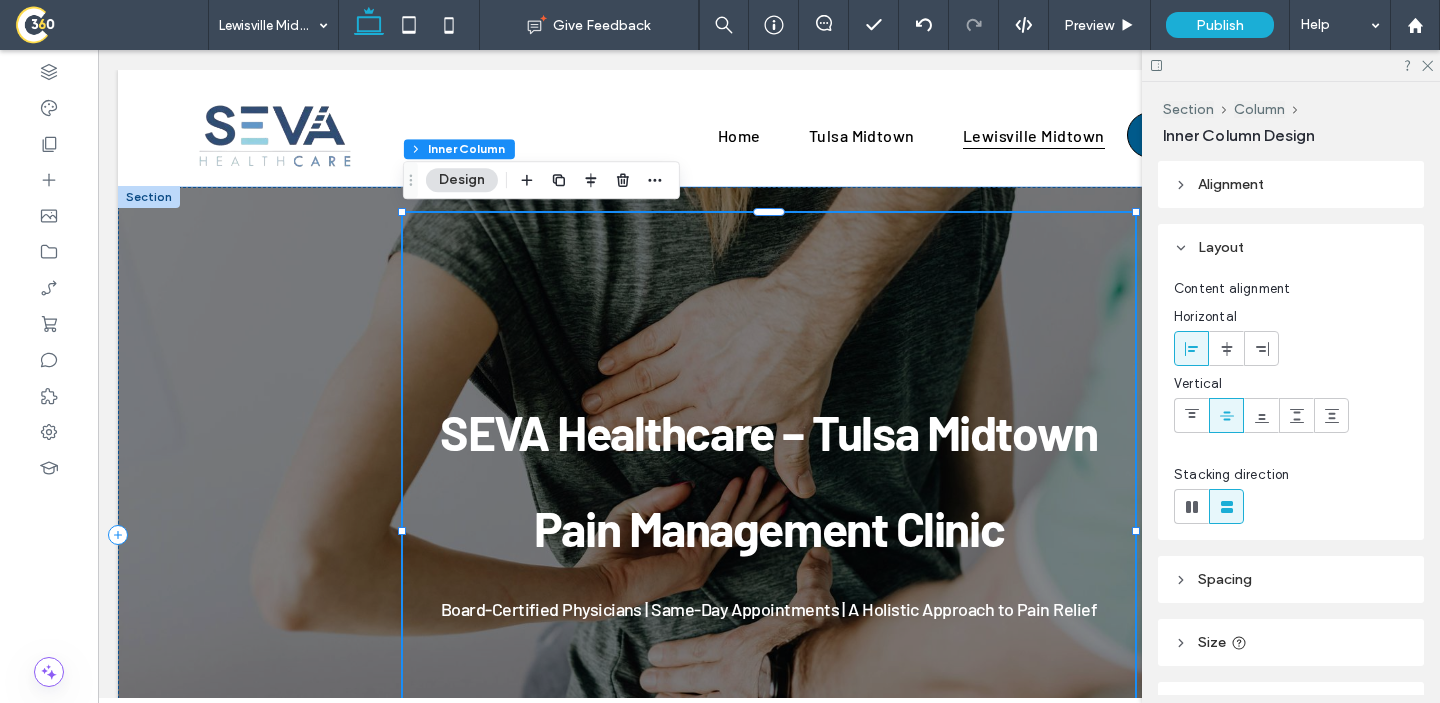 click on "SEVA Healthcare – Tulsa Midtown Pain Management Clinic" at bounding box center [768, 480] 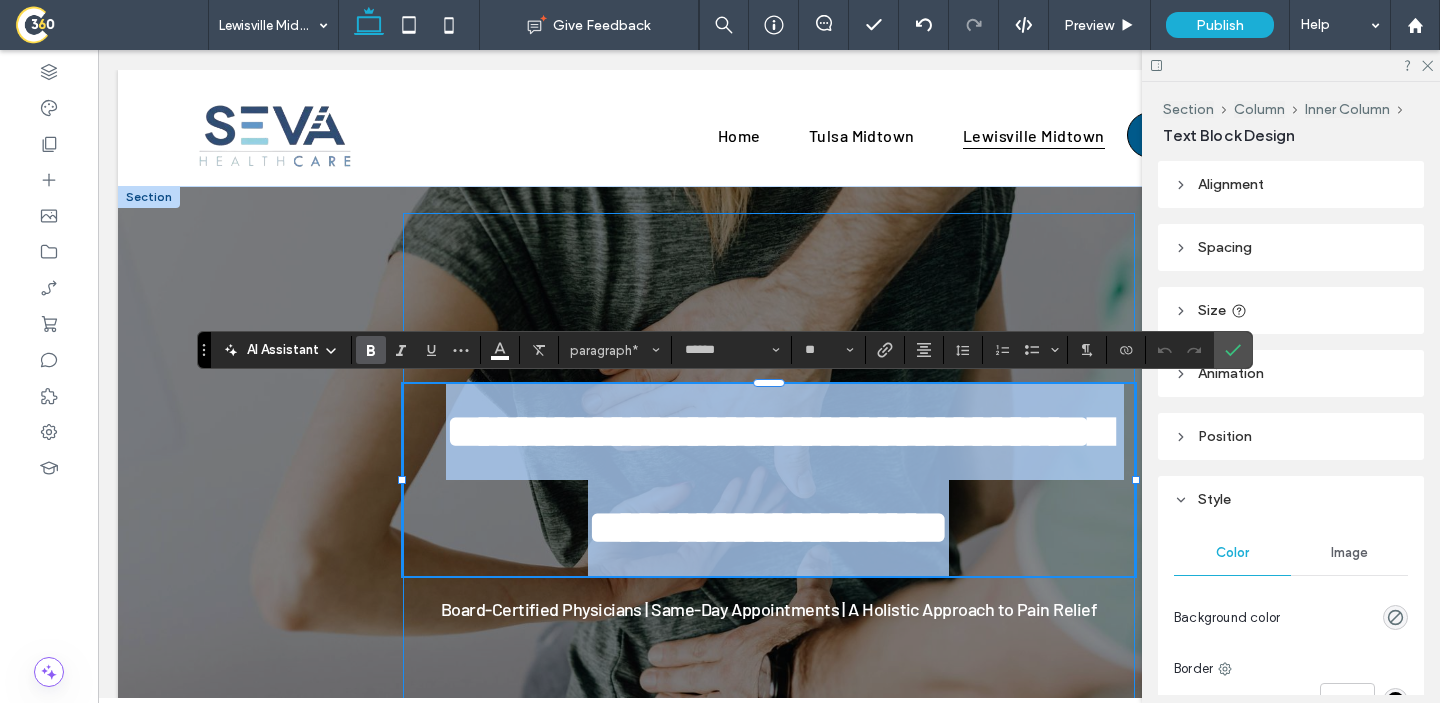 type on "**" 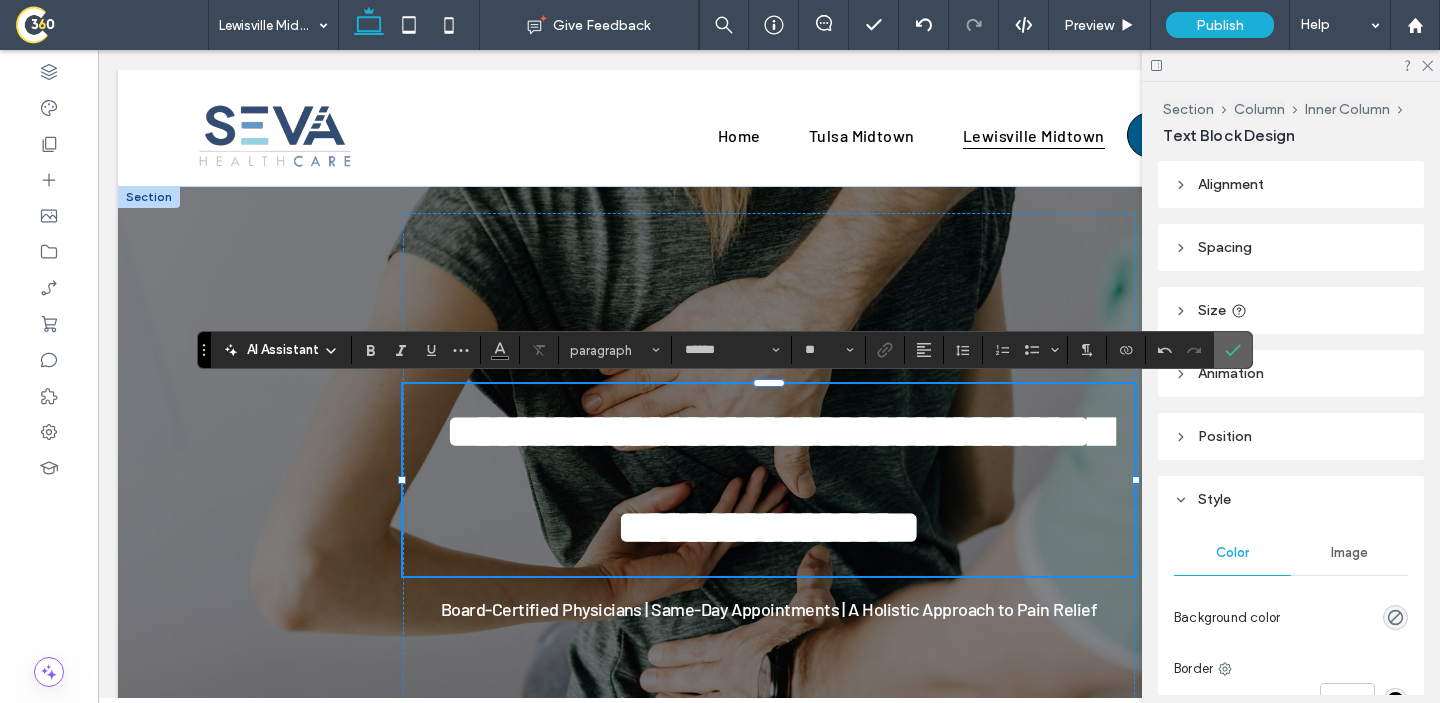 click 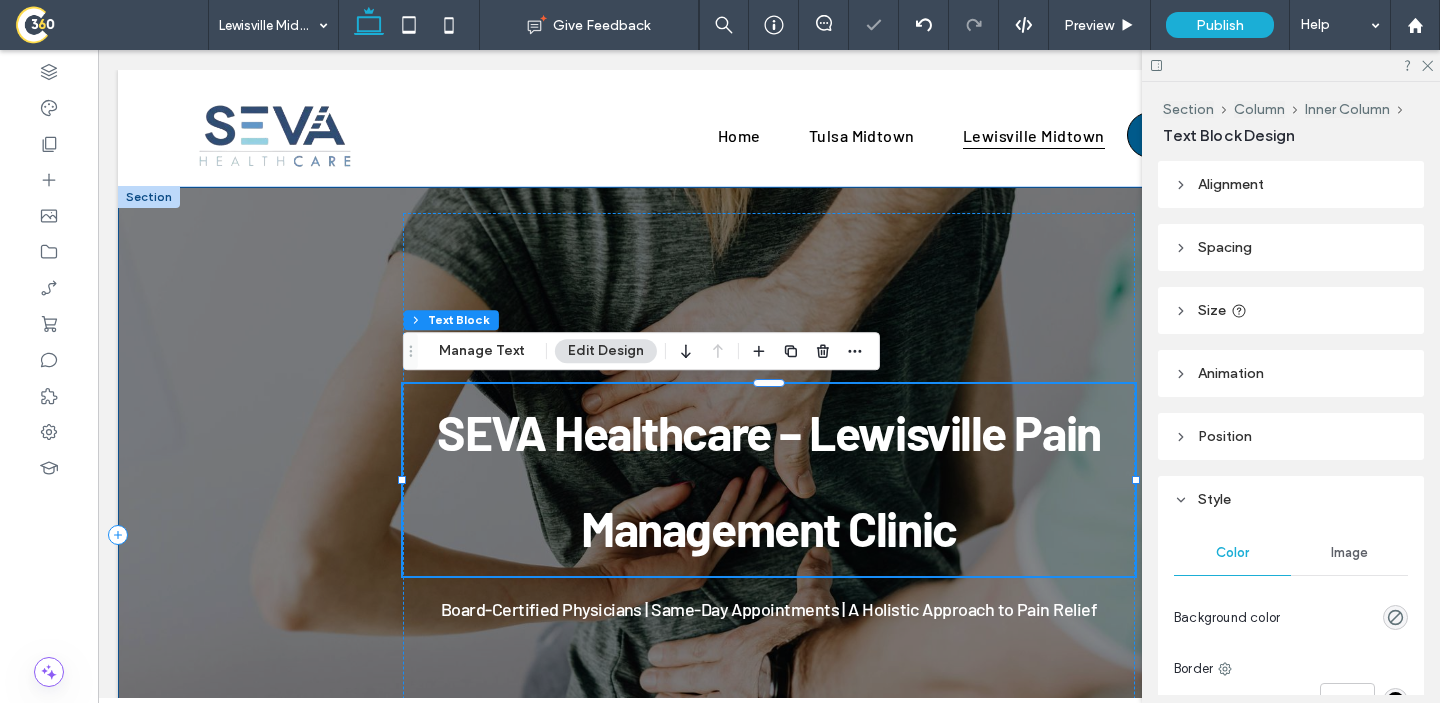 click on "SEVA Healthcare – Lewisville Pain Management Clinic
Board-Certified Physicians | Same-Day Appointments | A Holistic Approach to Pain Relief" at bounding box center (769, 531) 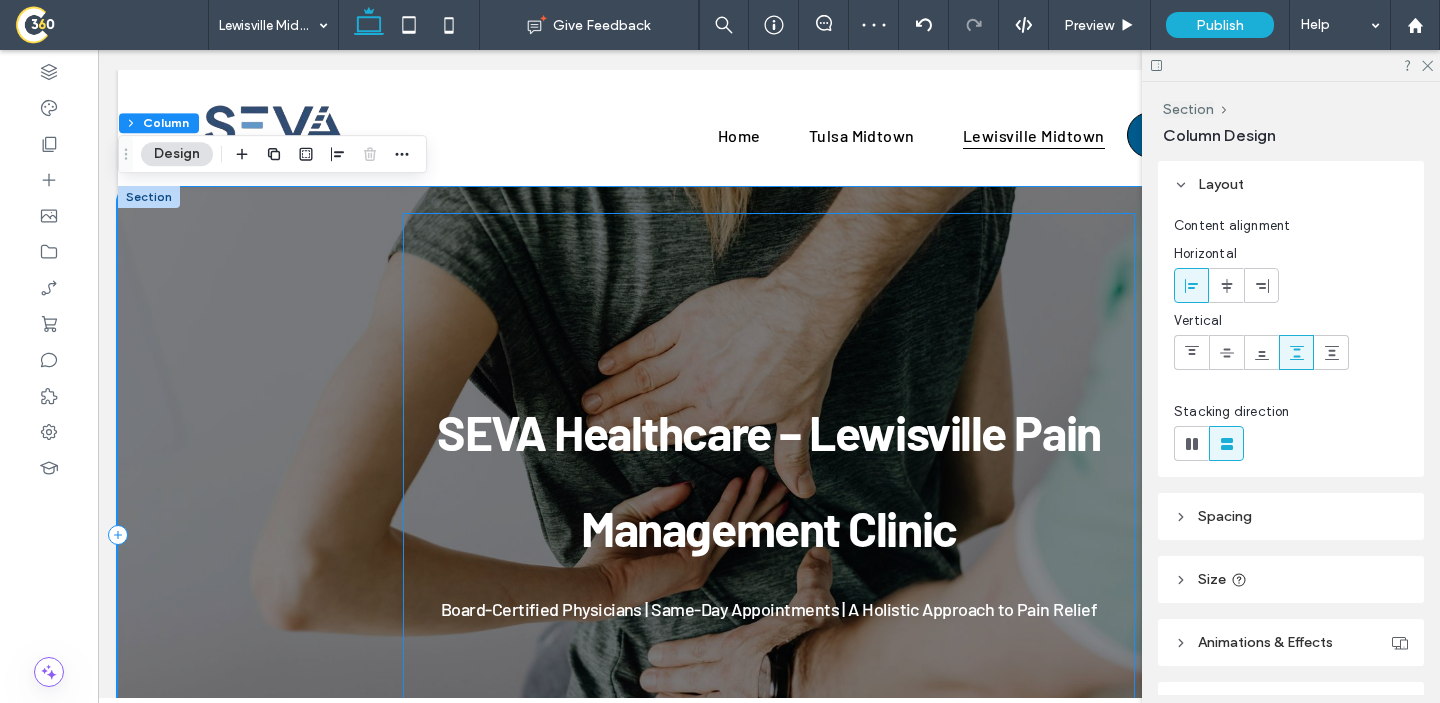 click on "SEVA Healthcare – Lewisville Pain Management Clinic" at bounding box center [769, 480] 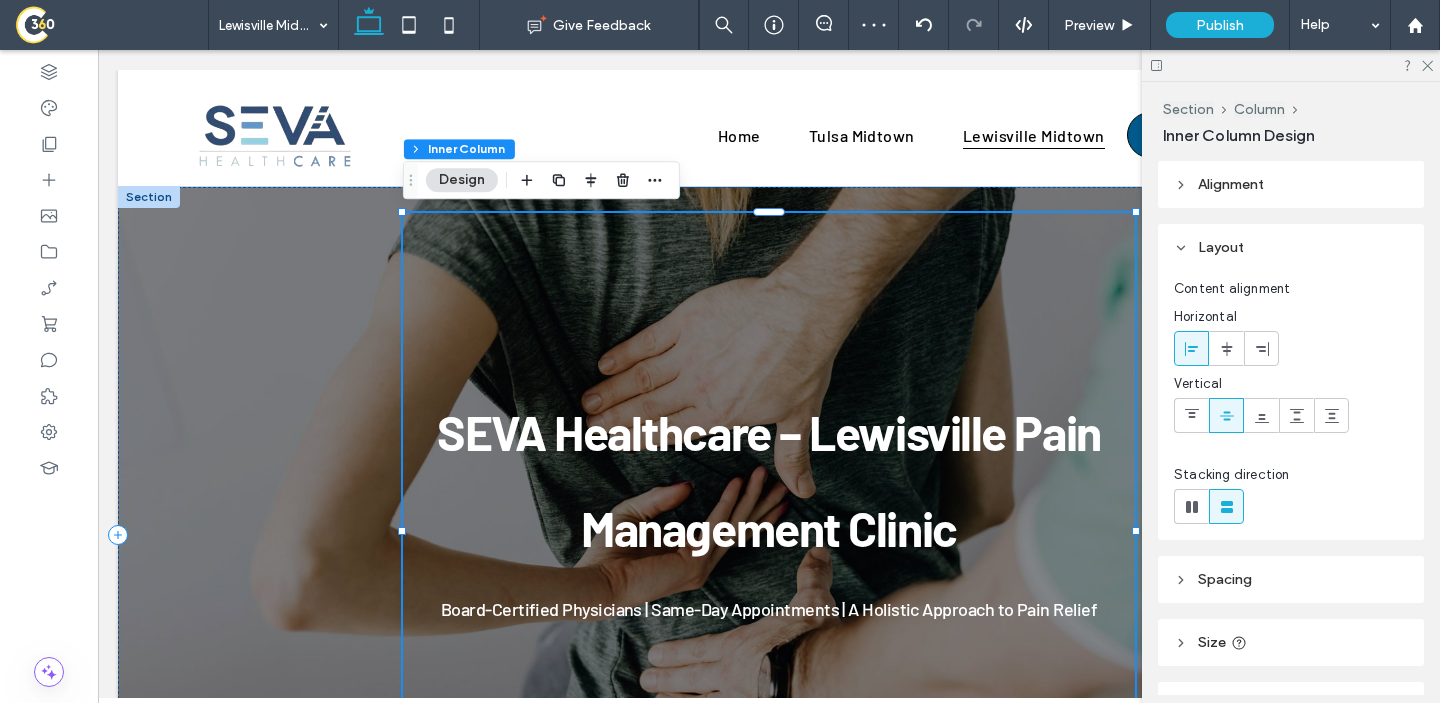 click on "SEVA Healthcare – Lewisville Pain Management Clinic" at bounding box center [769, 480] 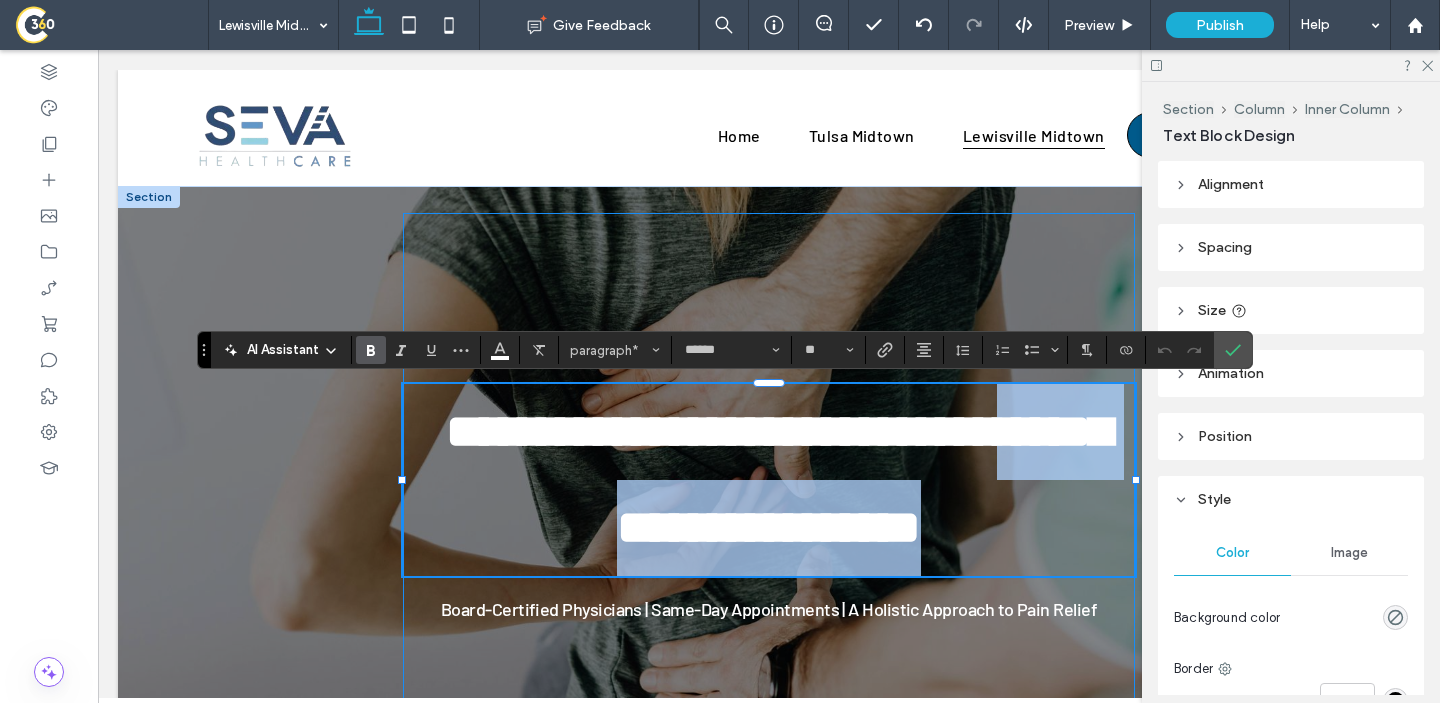 drag, startPoint x: 1026, startPoint y: 433, endPoint x: 1033, endPoint y: 540, distance: 107.22873 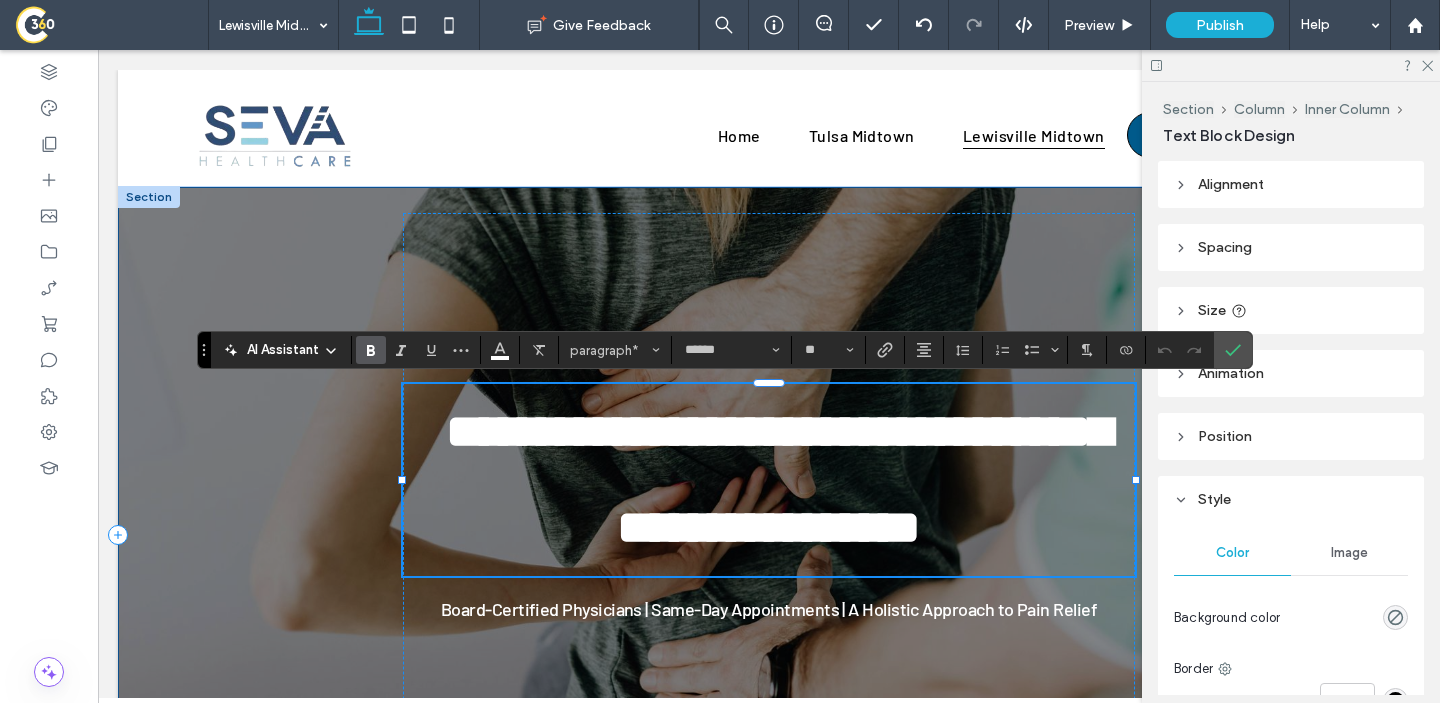 click on "**********" at bounding box center [769, 531] 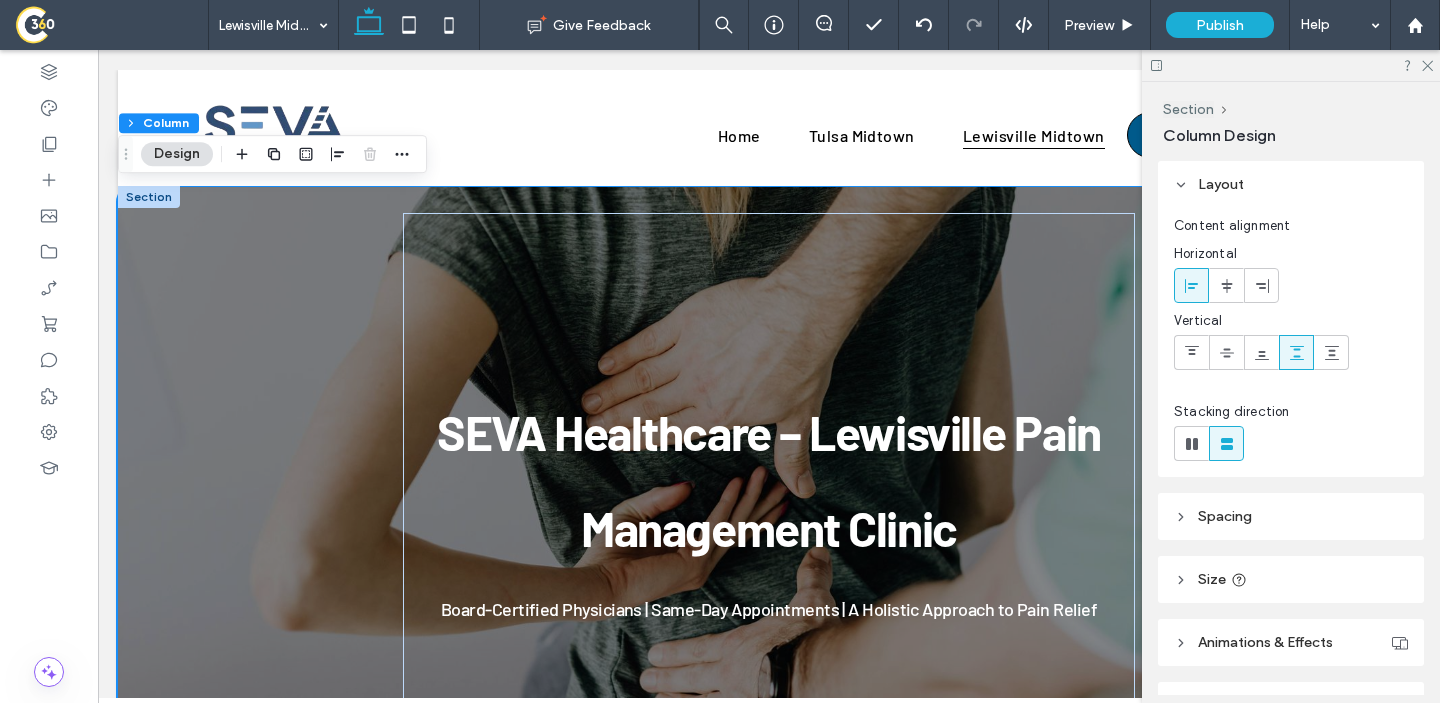 scroll, scrollTop: 114, scrollLeft: 0, axis: vertical 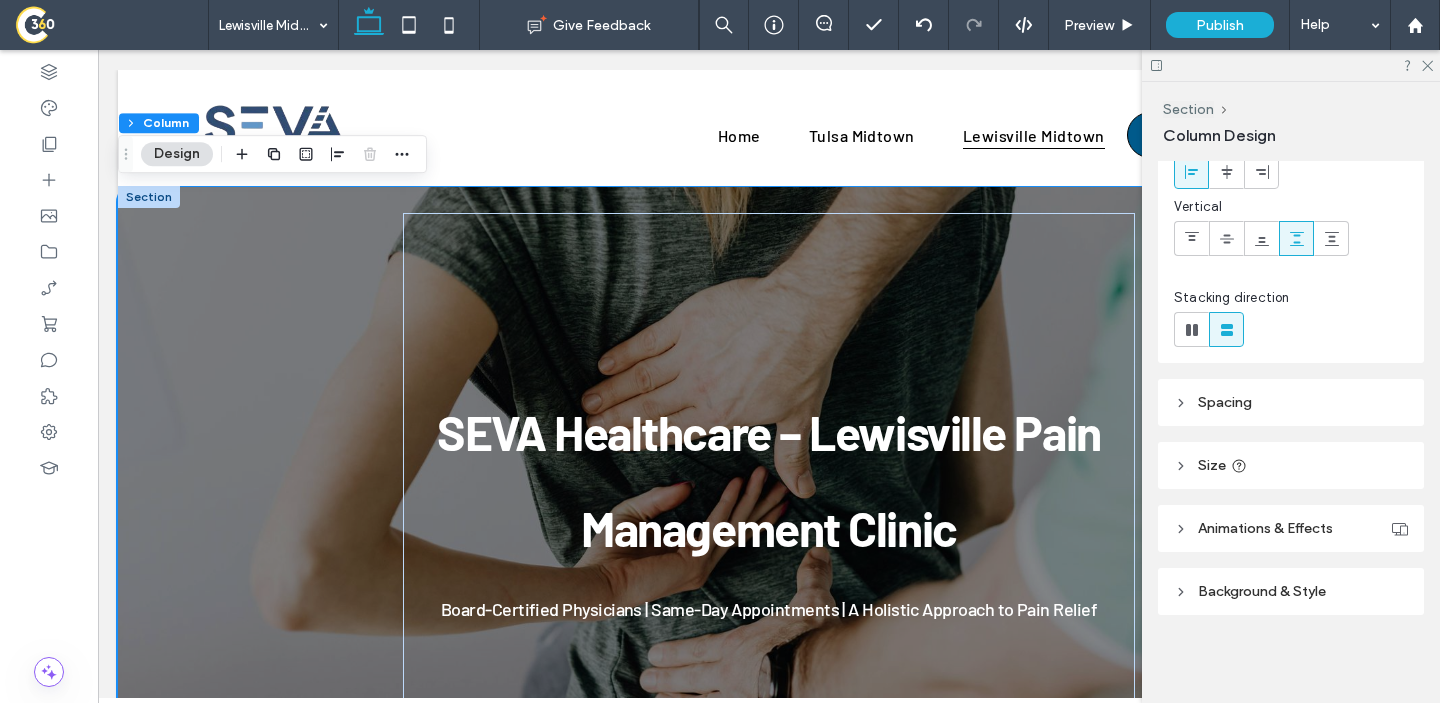click on "Background & Style" at bounding box center [1291, 591] 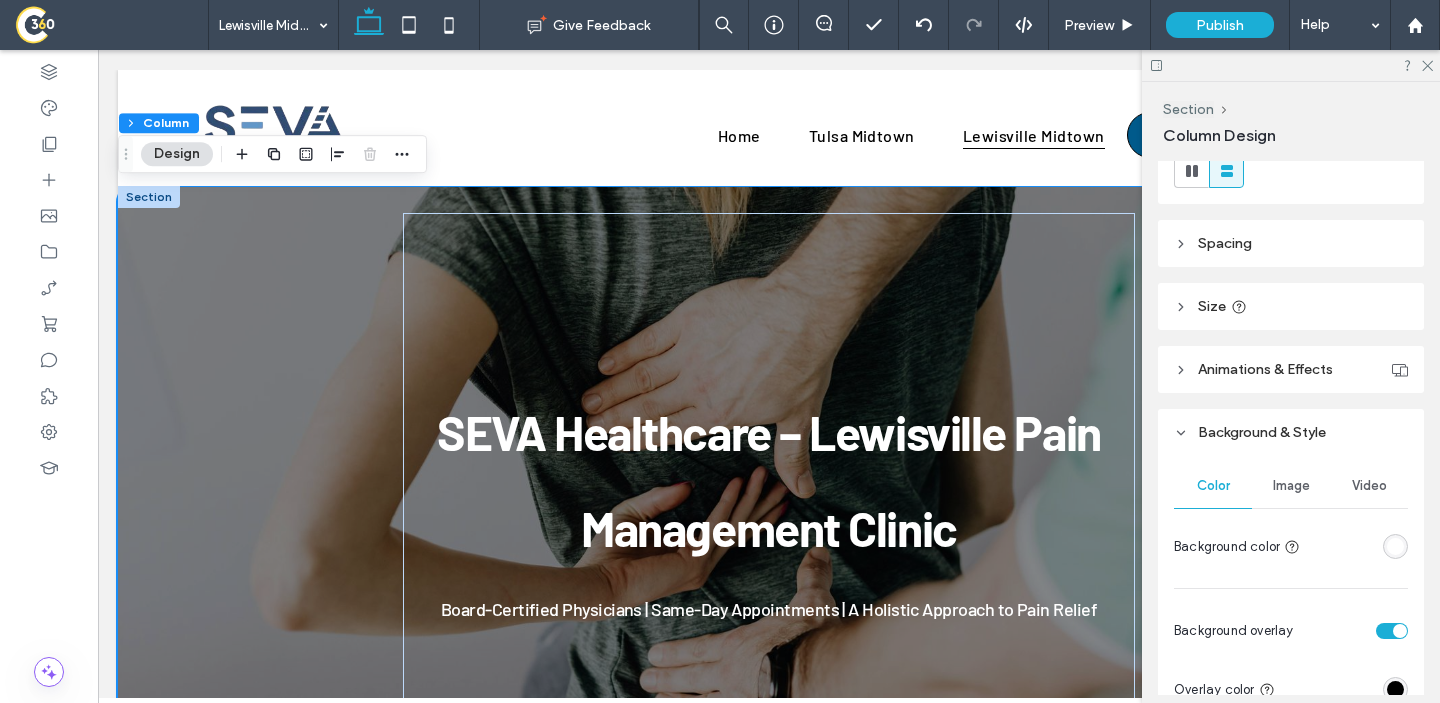 scroll, scrollTop: 312, scrollLeft: 0, axis: vertical 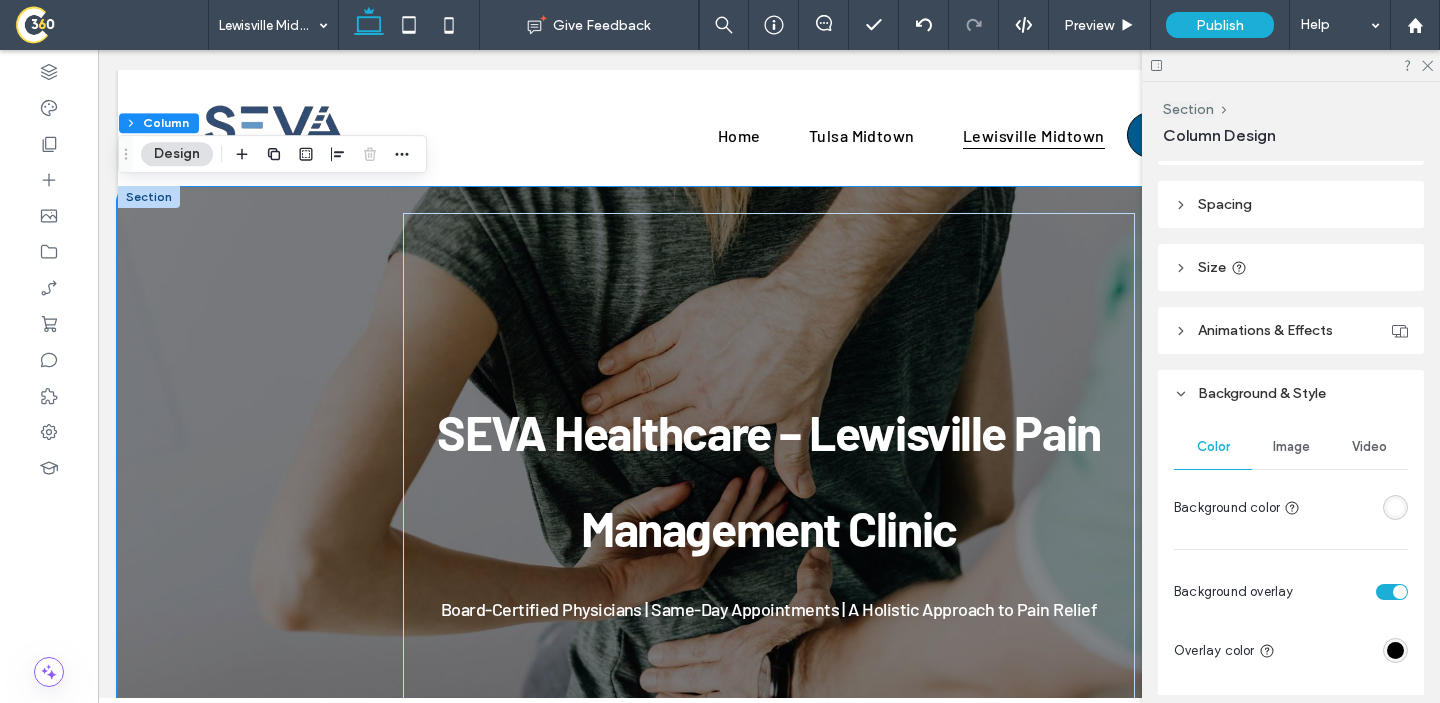 click on "Image" at bounding box center (1291, 447) 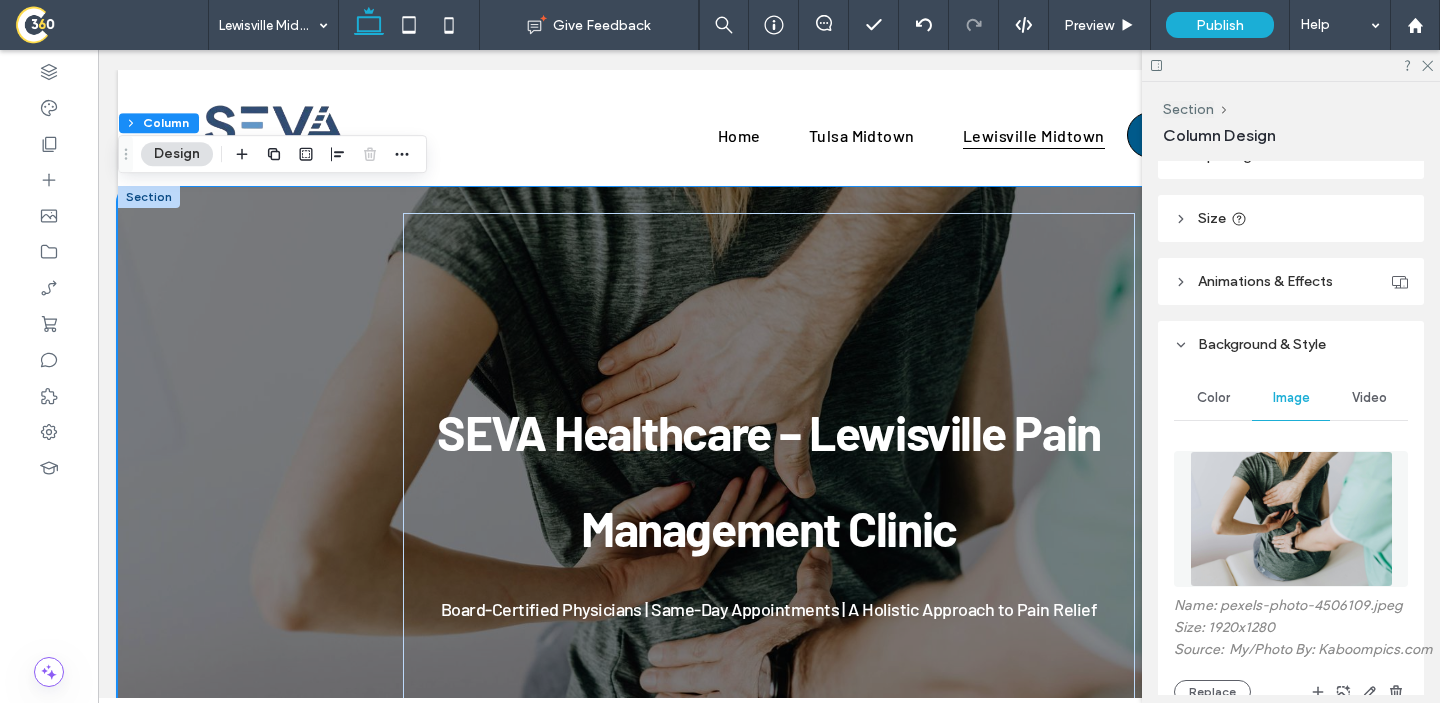 scroll, scrollTop: 413, scrollLeft: 0, axis: vertical 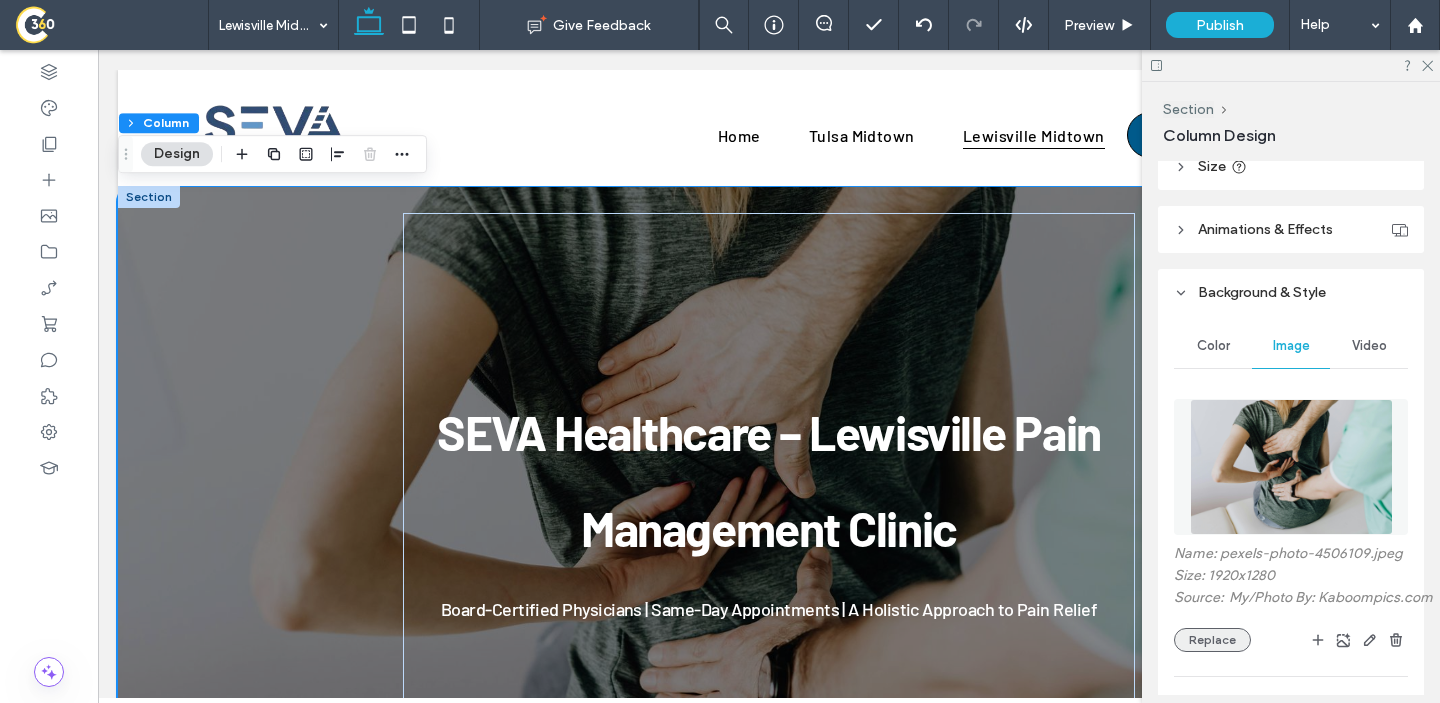 click on "Replace" at bounding box center (1212, 640) 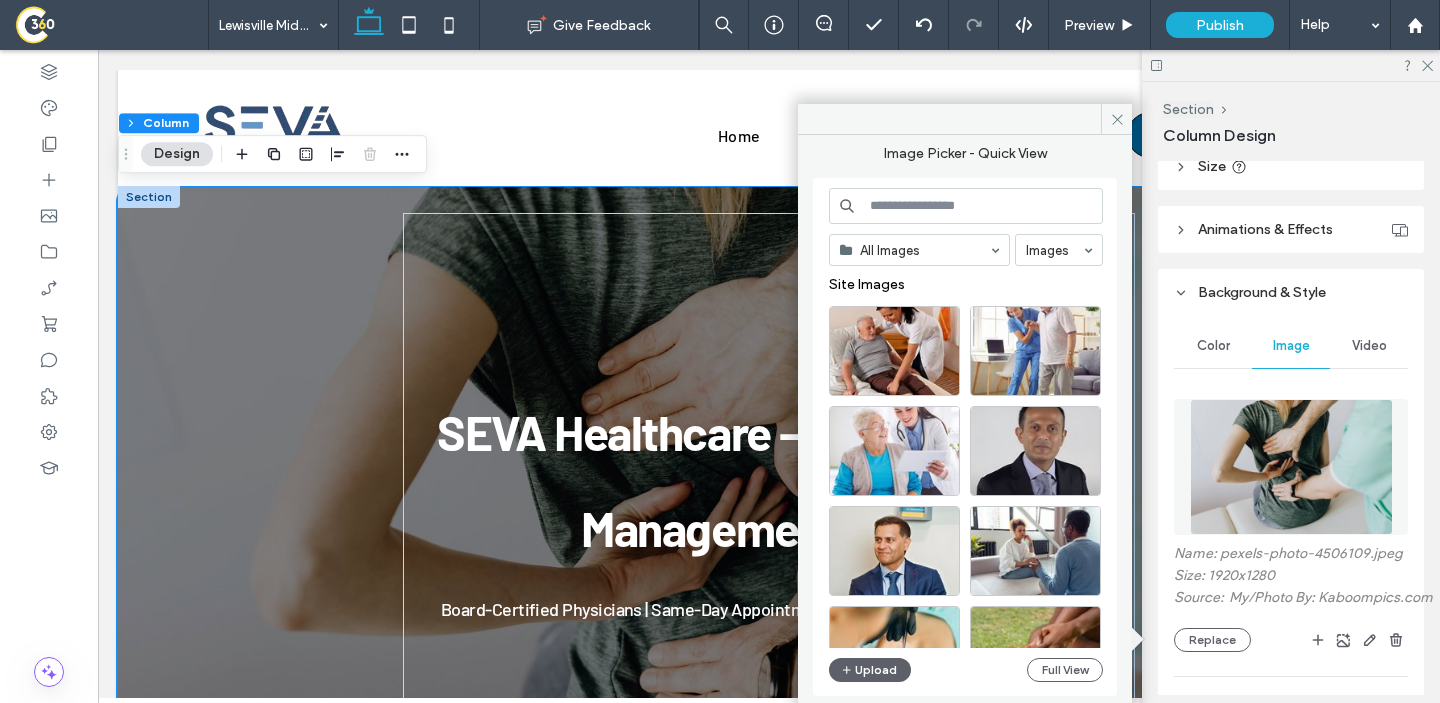 click at bounding box center [966, 206] 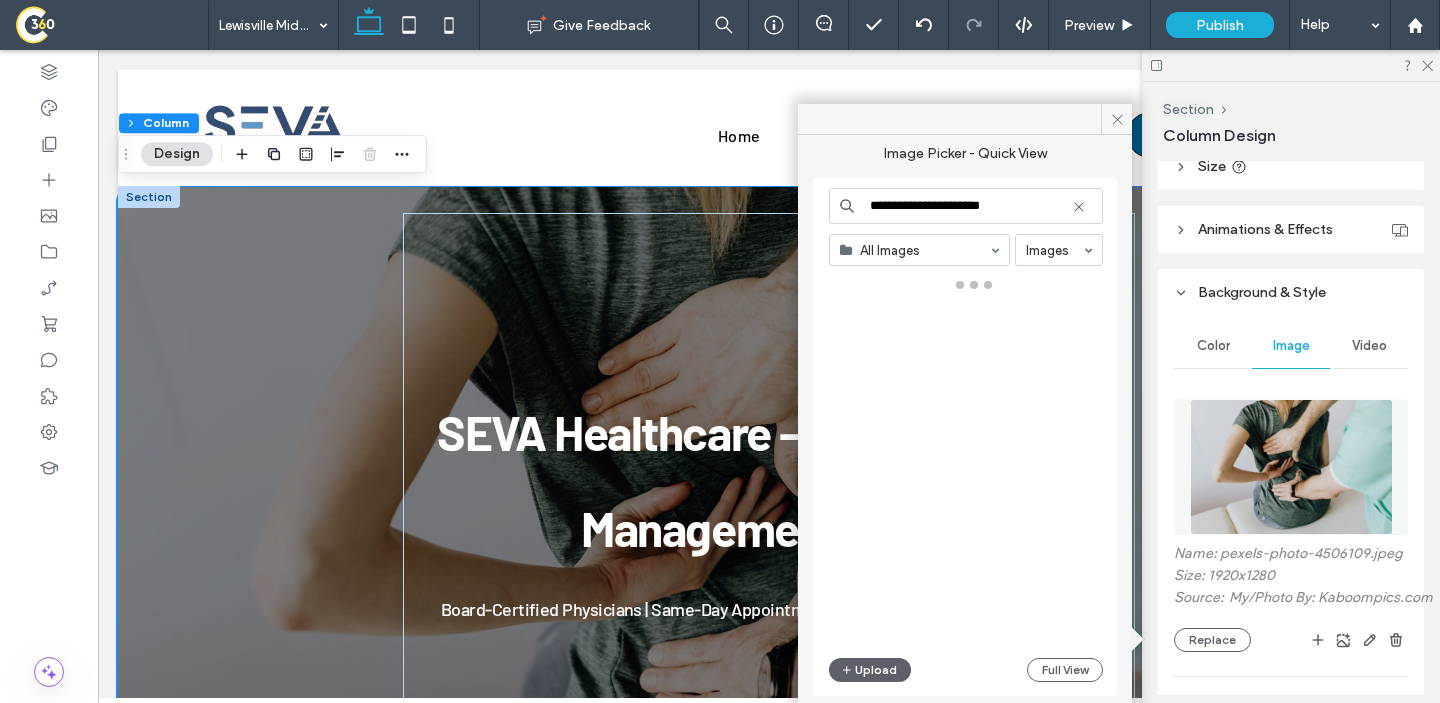 type on "**********" 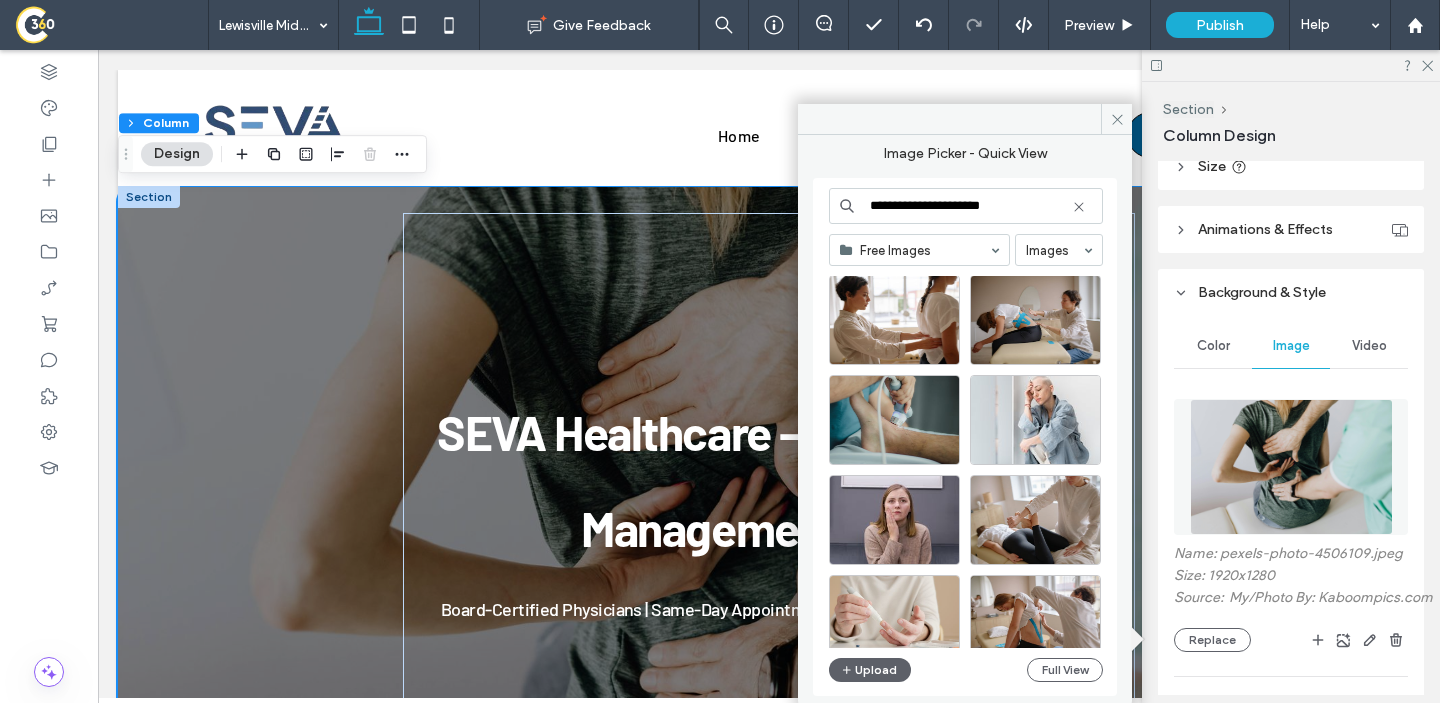 scroll, scrollTop: 828, scrollLeft: 0, axis: vertical 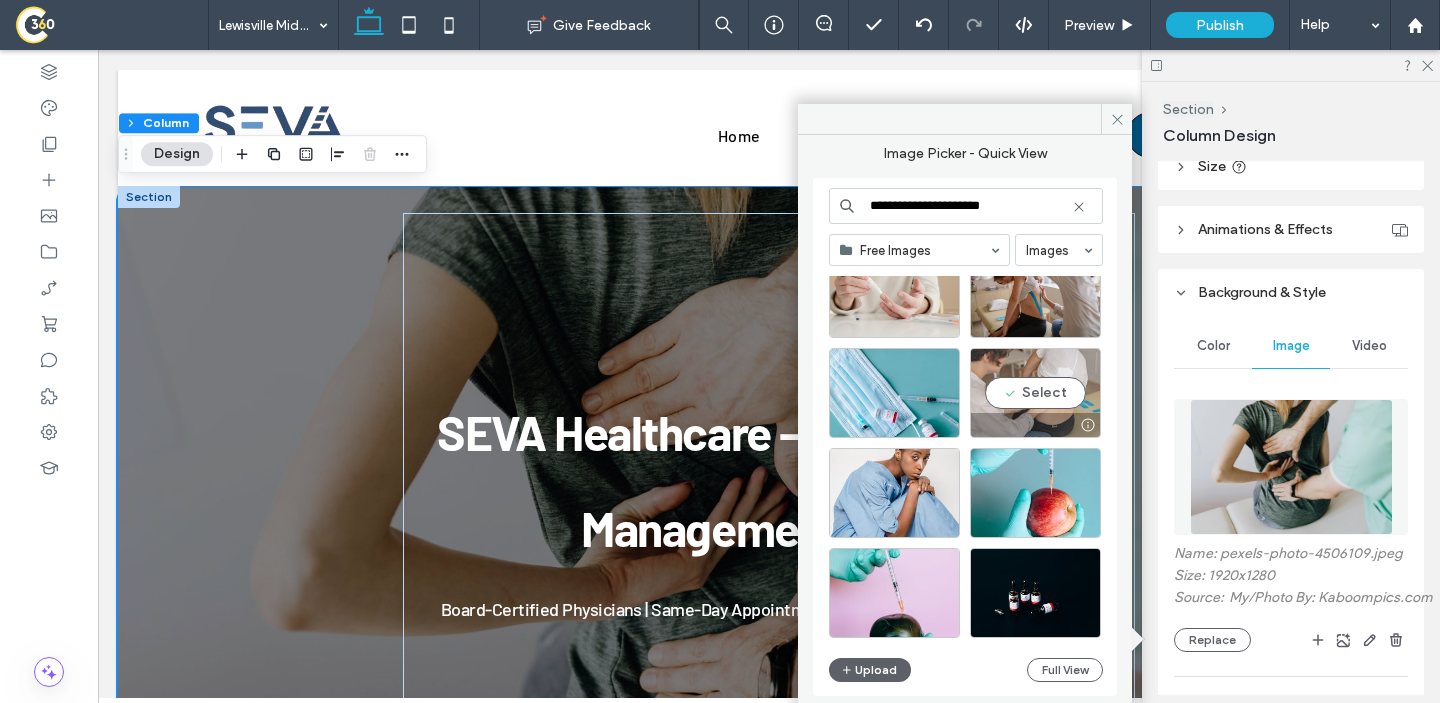 click on "Select" at bounding box center (1035, 393) 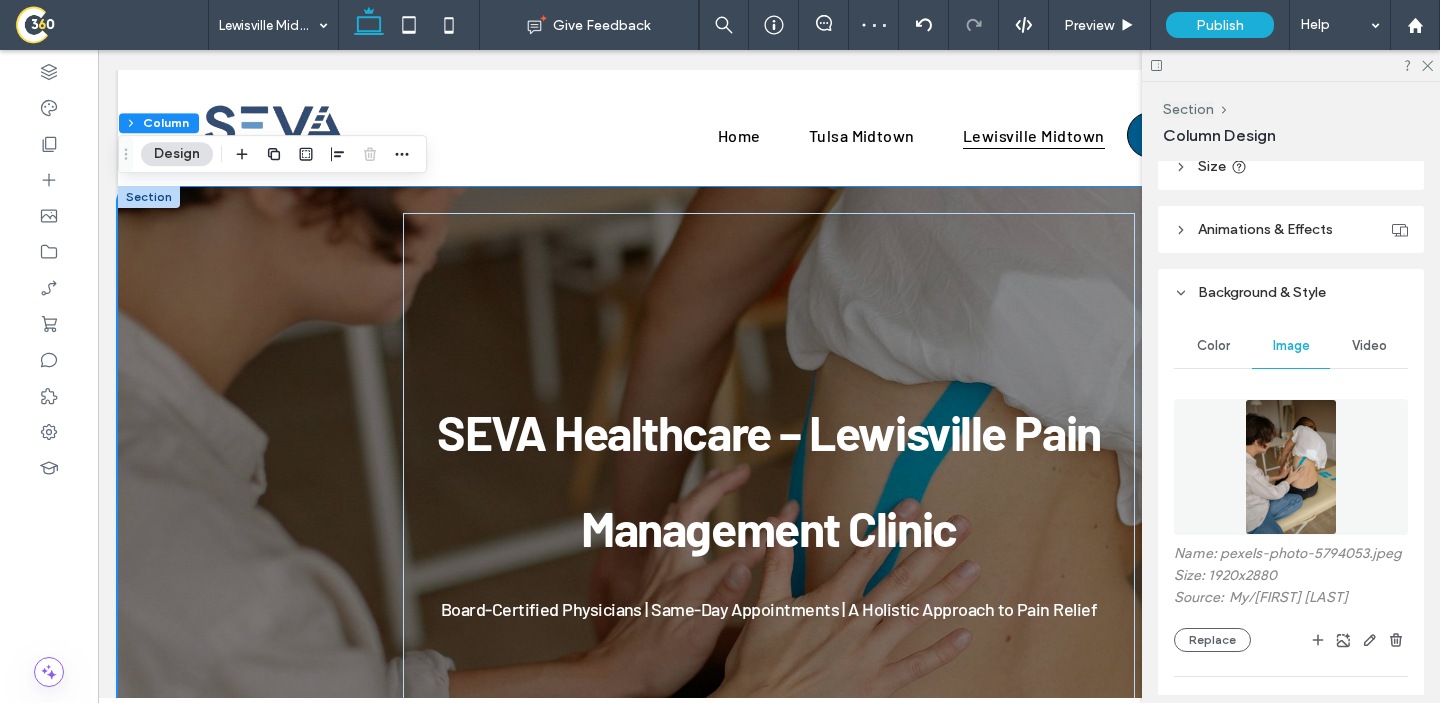 click at bounding box center [1291, 65] 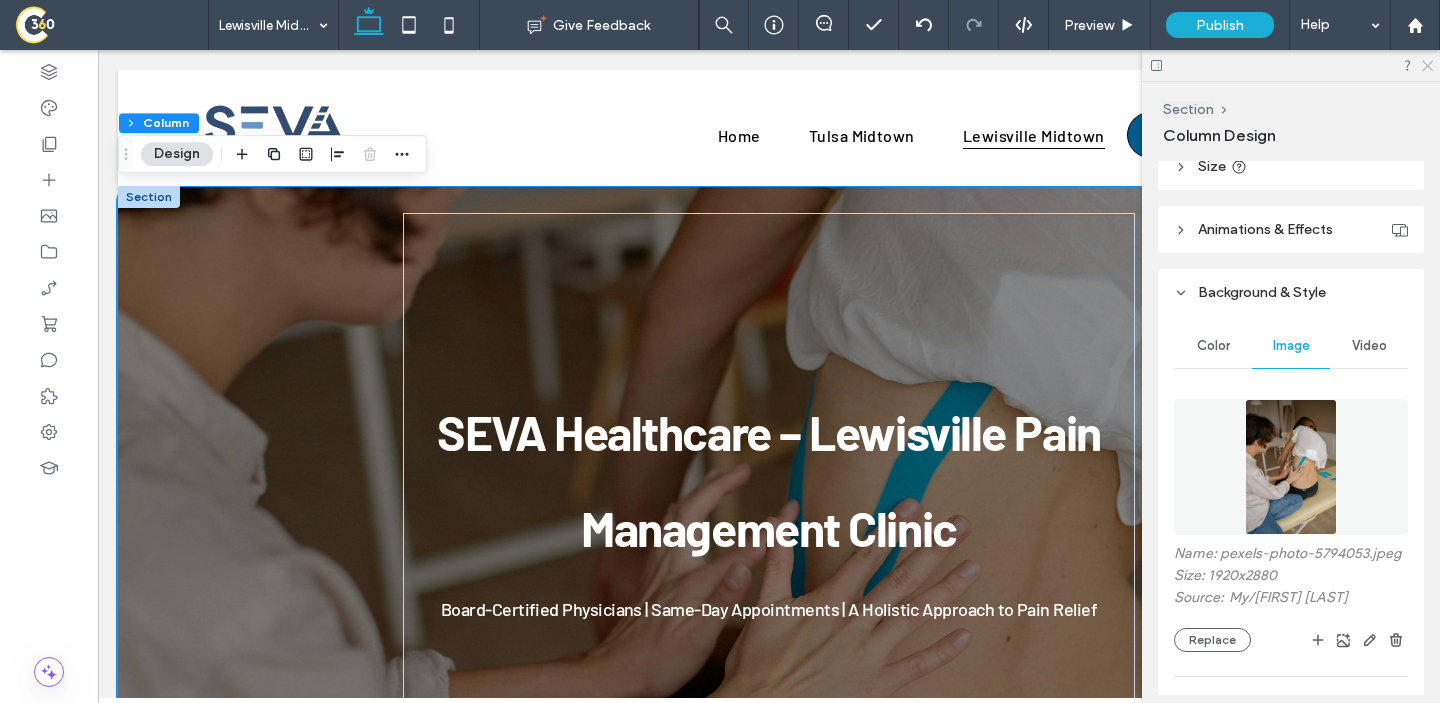 click 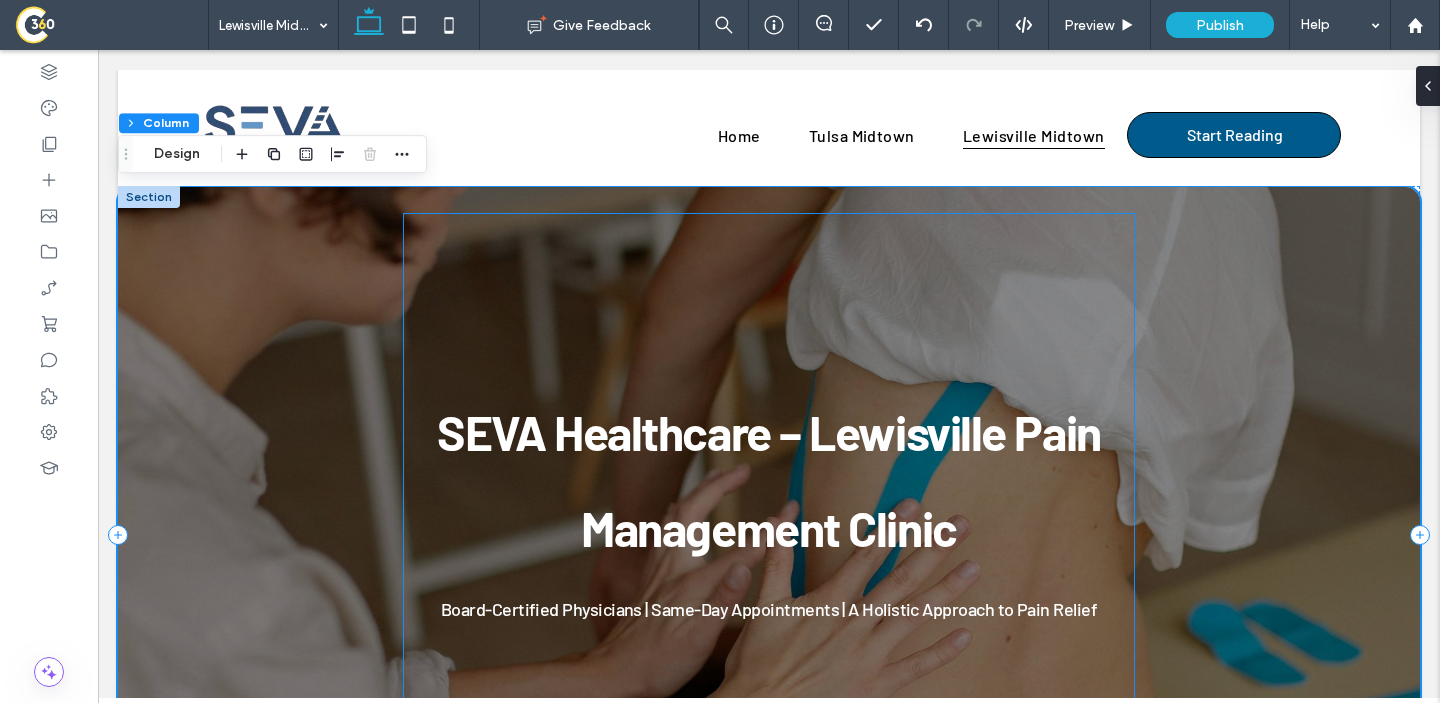 click on "Board-Certified Physicians | Same-Day Appointments | A Holistic Approach to Pain Relief" at bounding box center (769, 609) 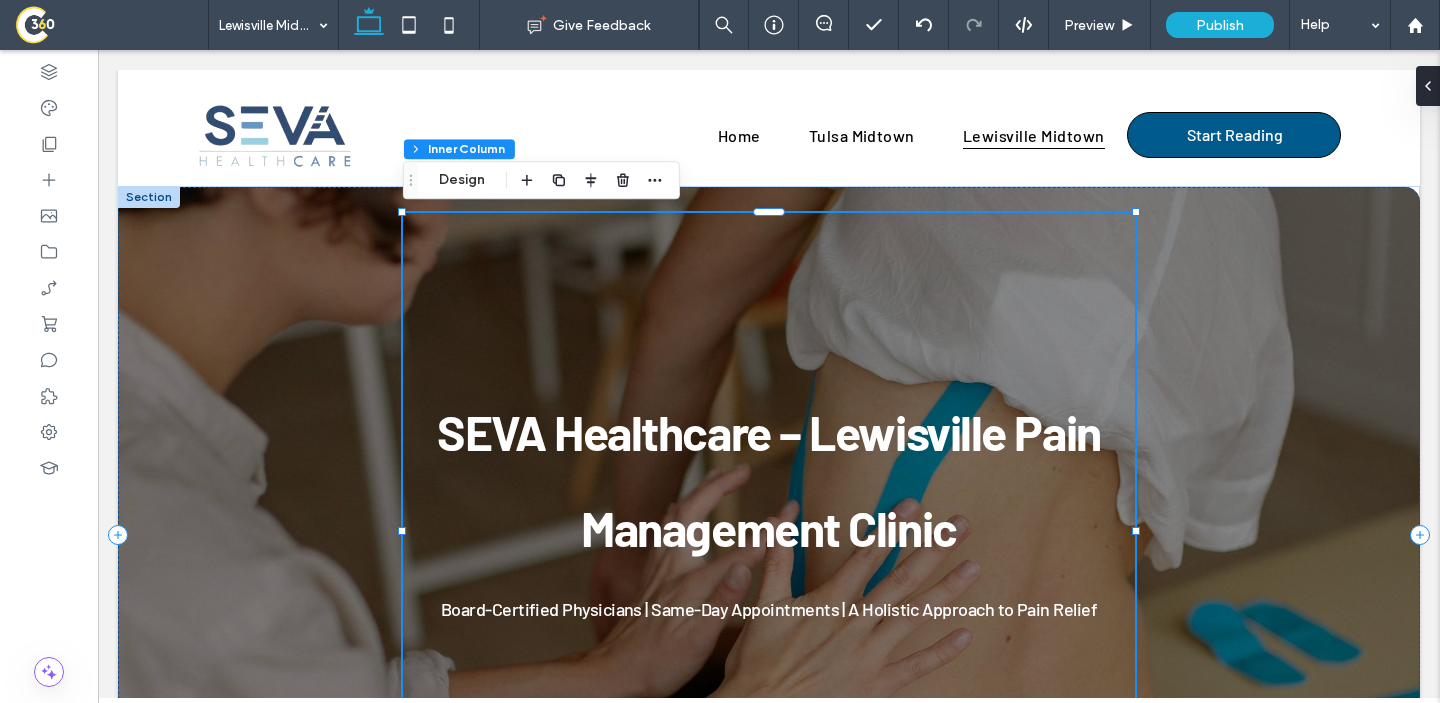 click on "Board-Certified Physicians | Same-Day Appointments | A Holistic Approach to Pain Relief" at bounding box center [769, 609] 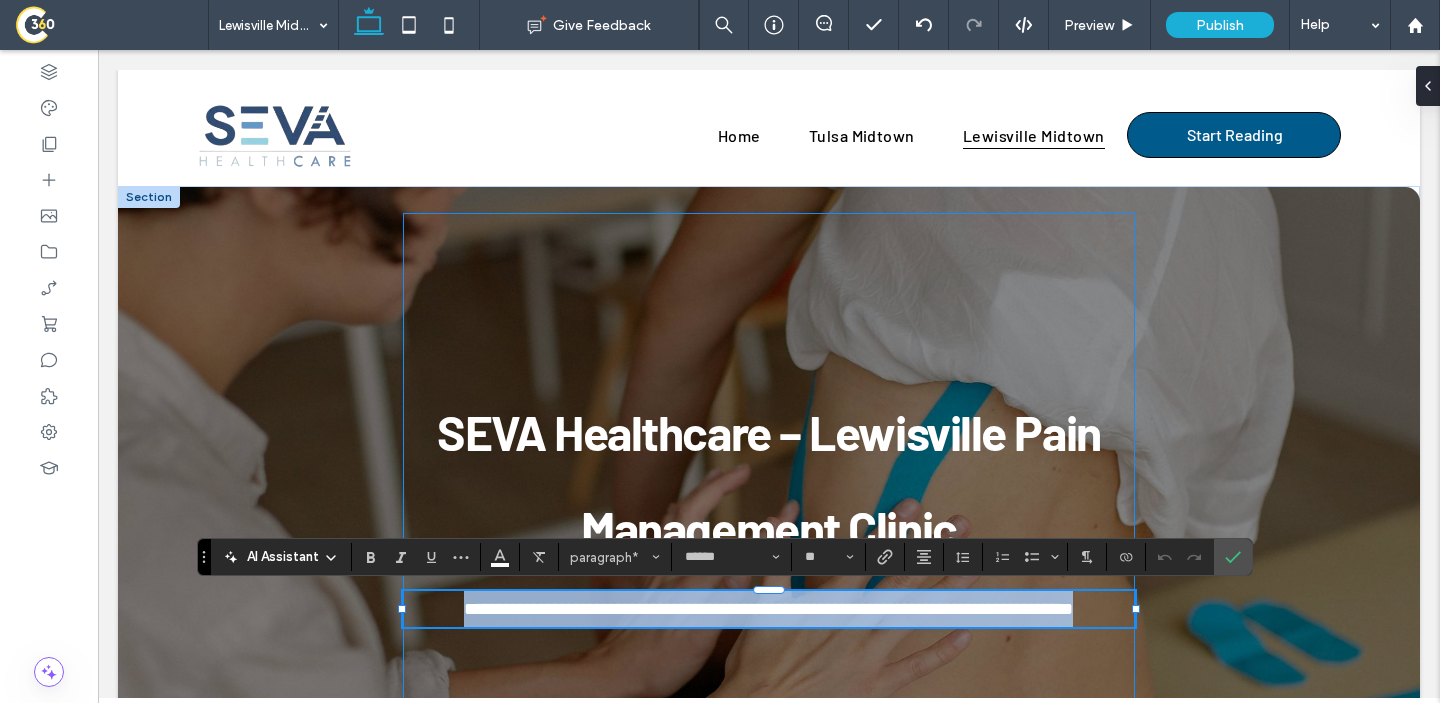 type on "**" 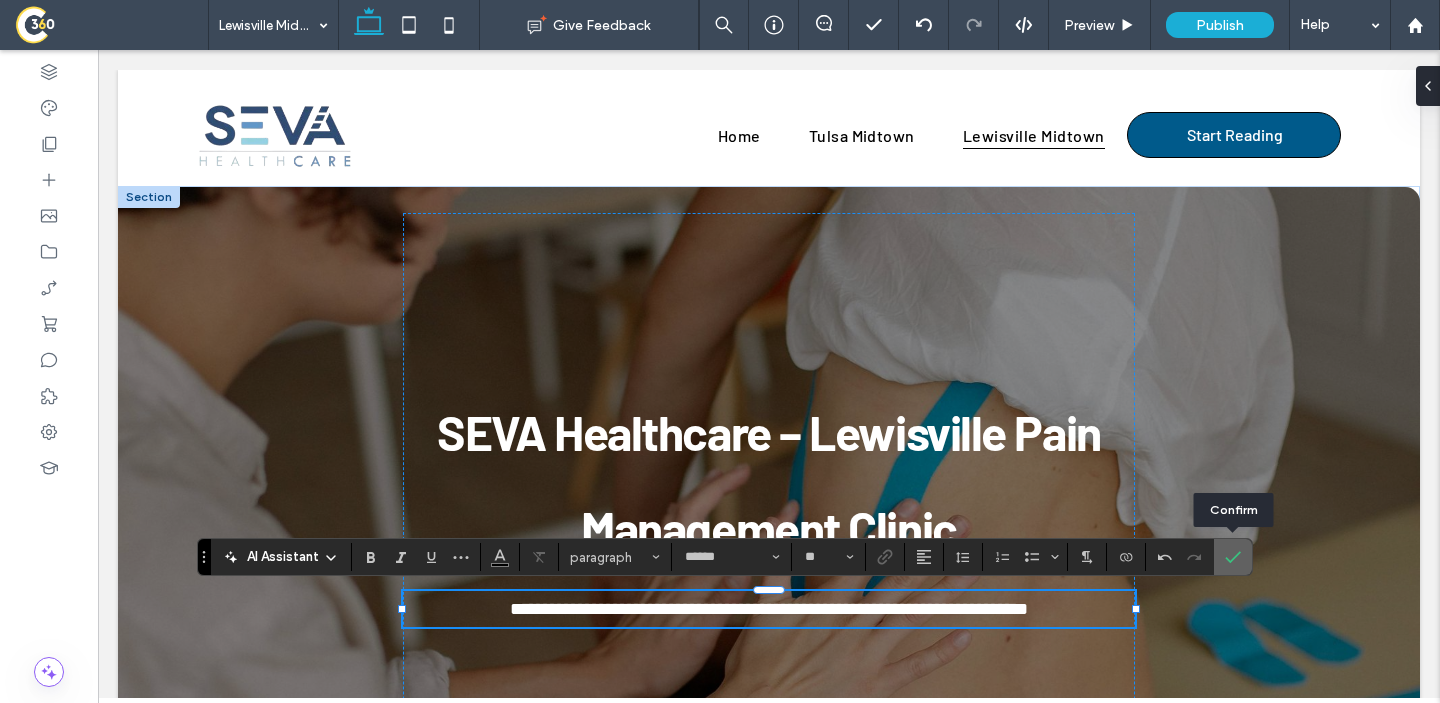 click 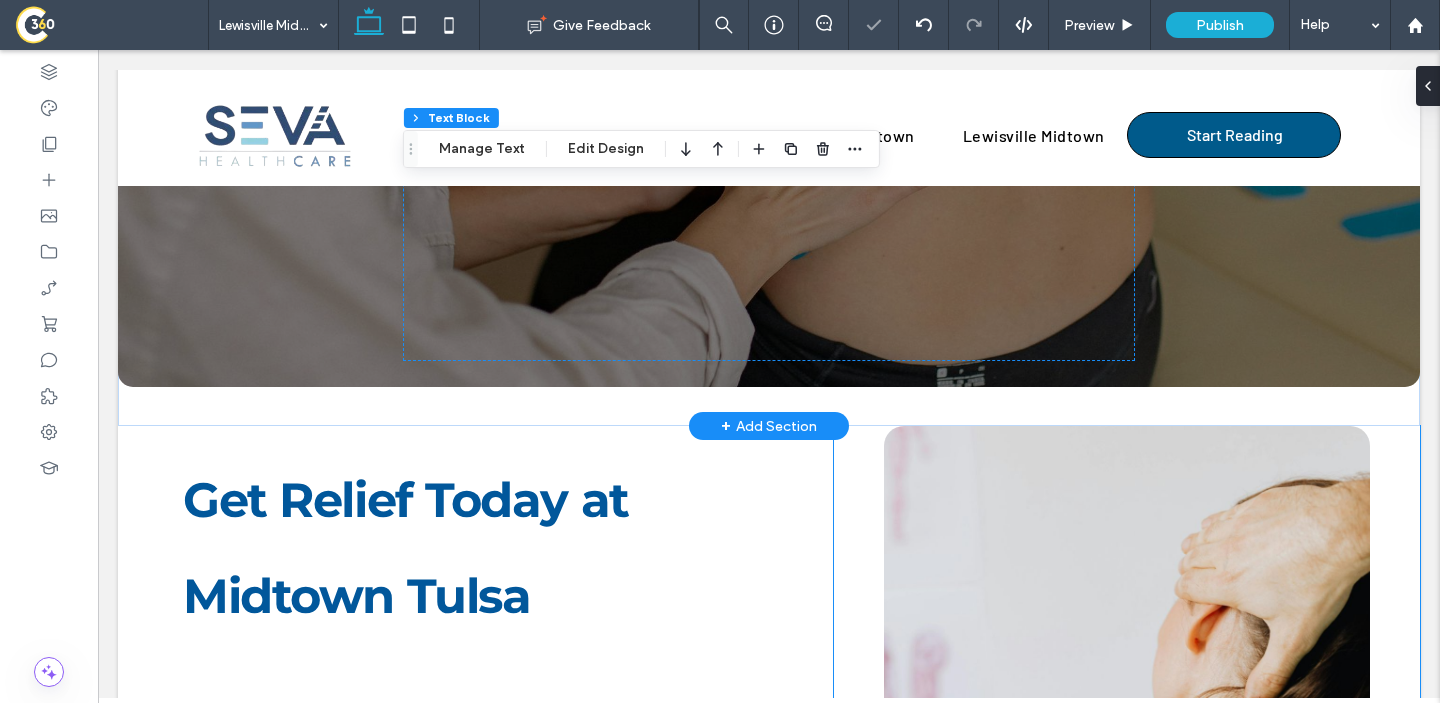scroll, scrollTop: 509, scrollLeft: 0, axis: vertical 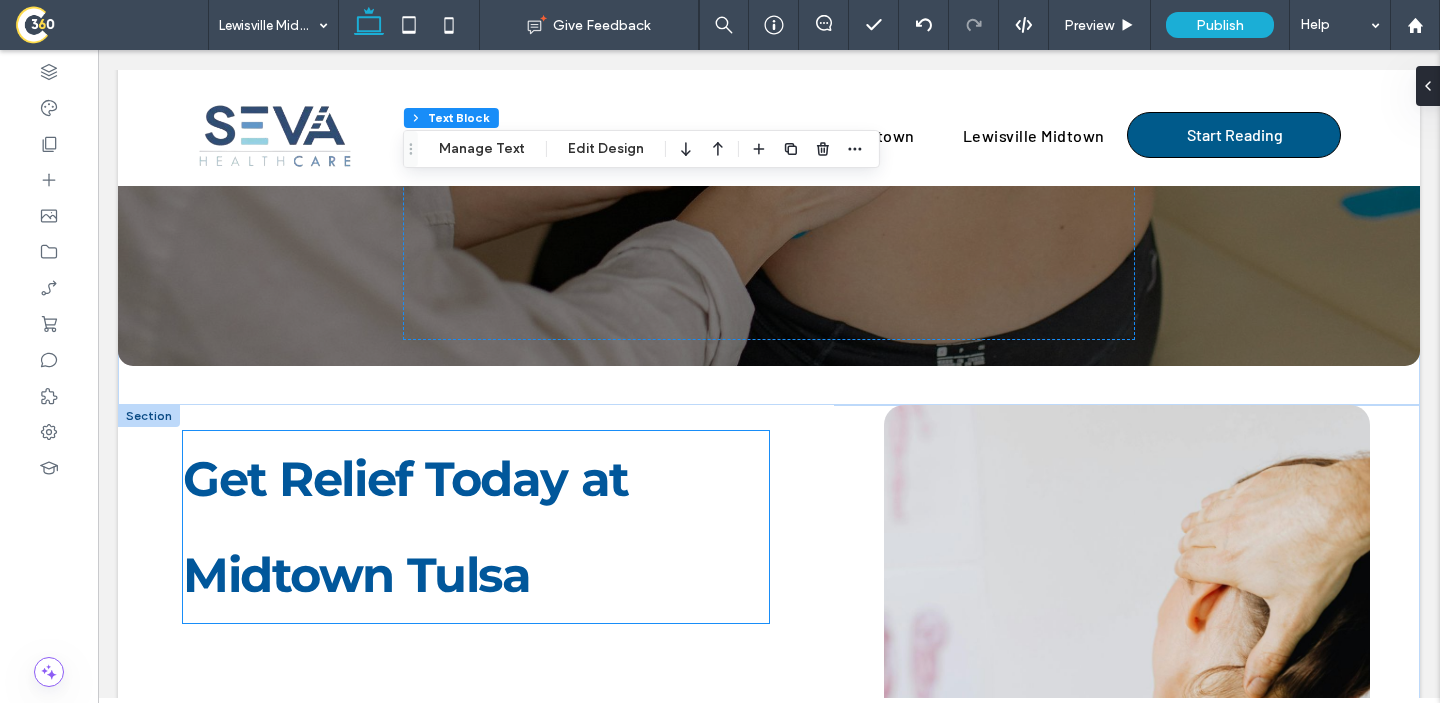 click on "Get Relief Today at Midtown Tulsa" at bounding box center [406, 527] 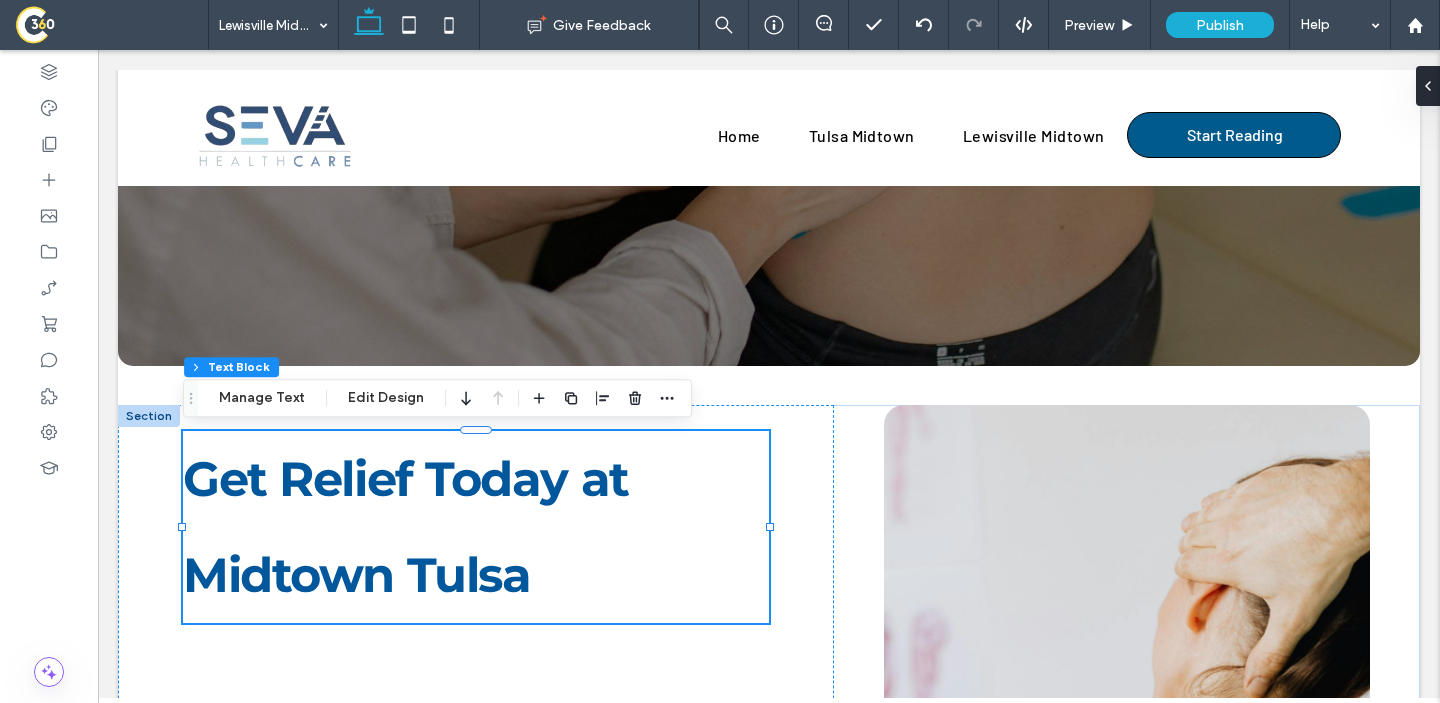 click on "Get Relief Today at Midtown Tulsa" at bounding box center [406, 527] 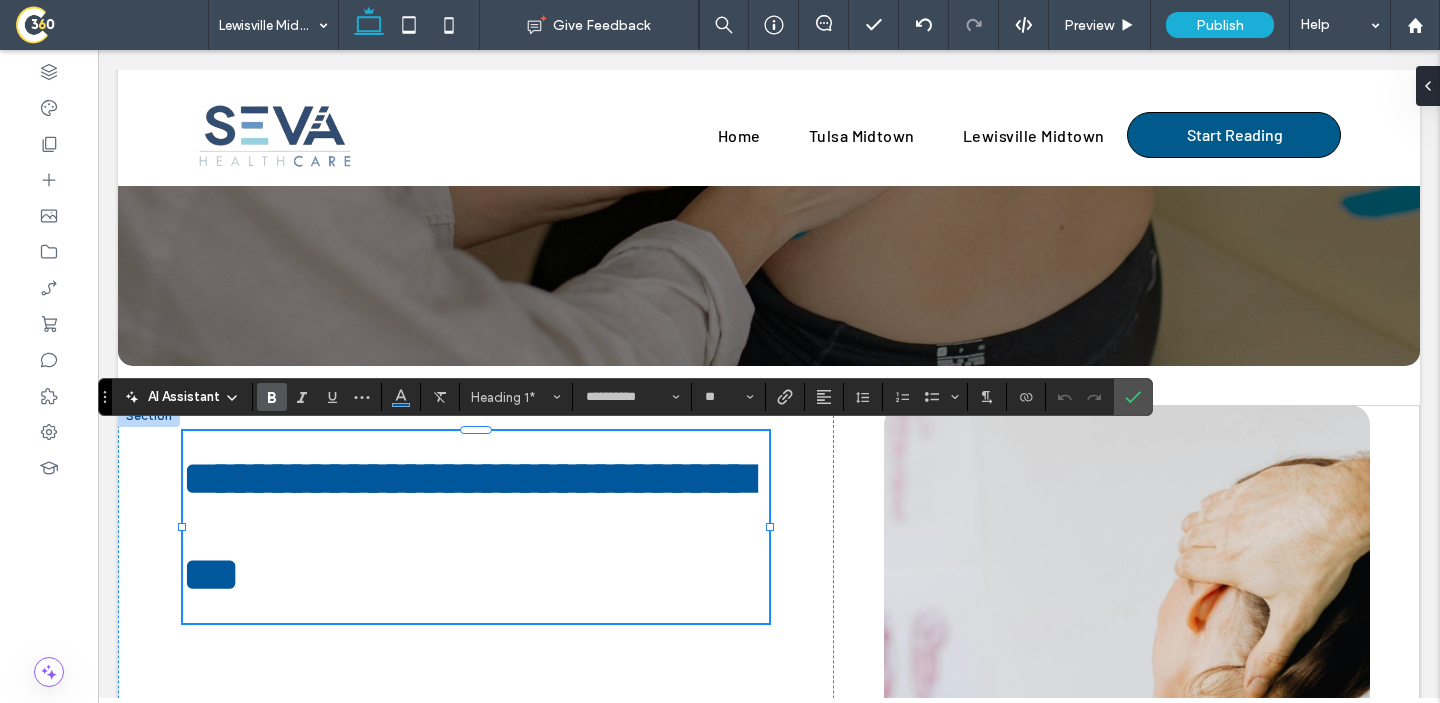 type on "******" 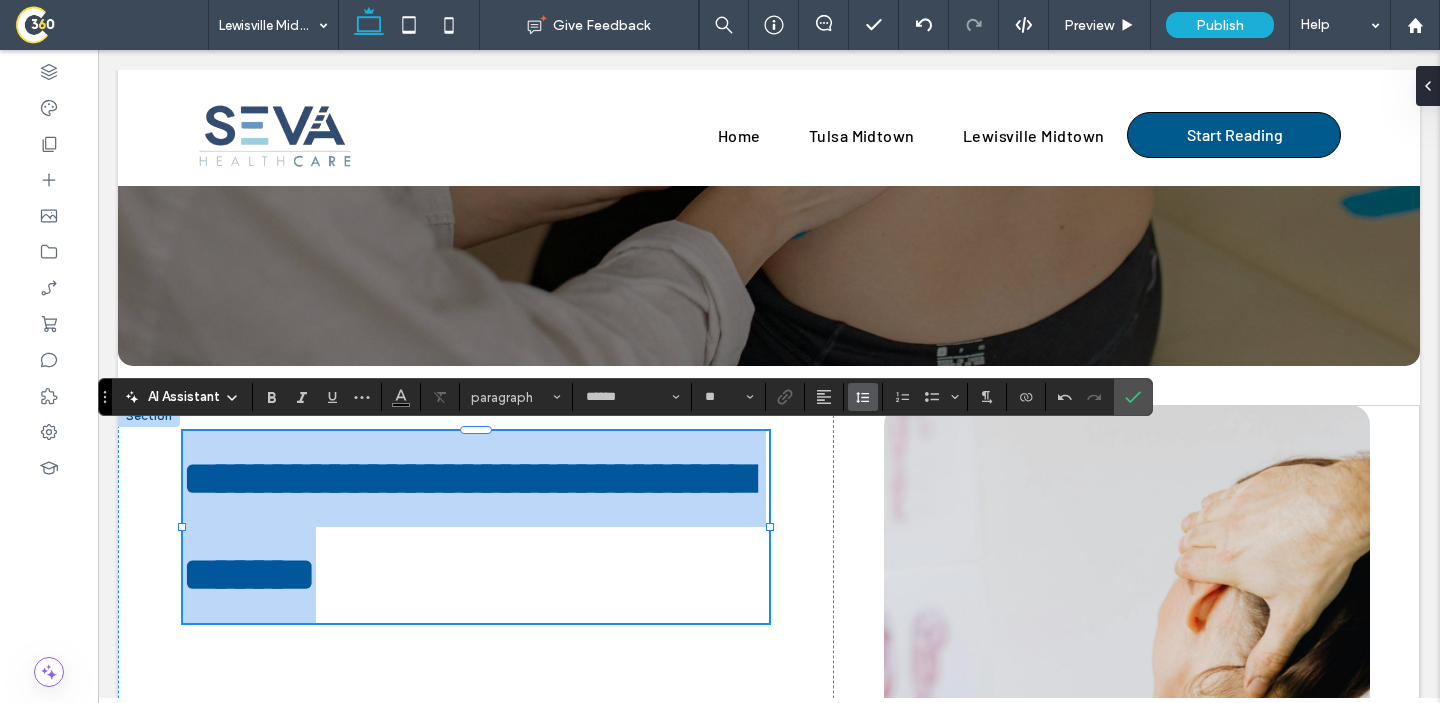 type on "**********" 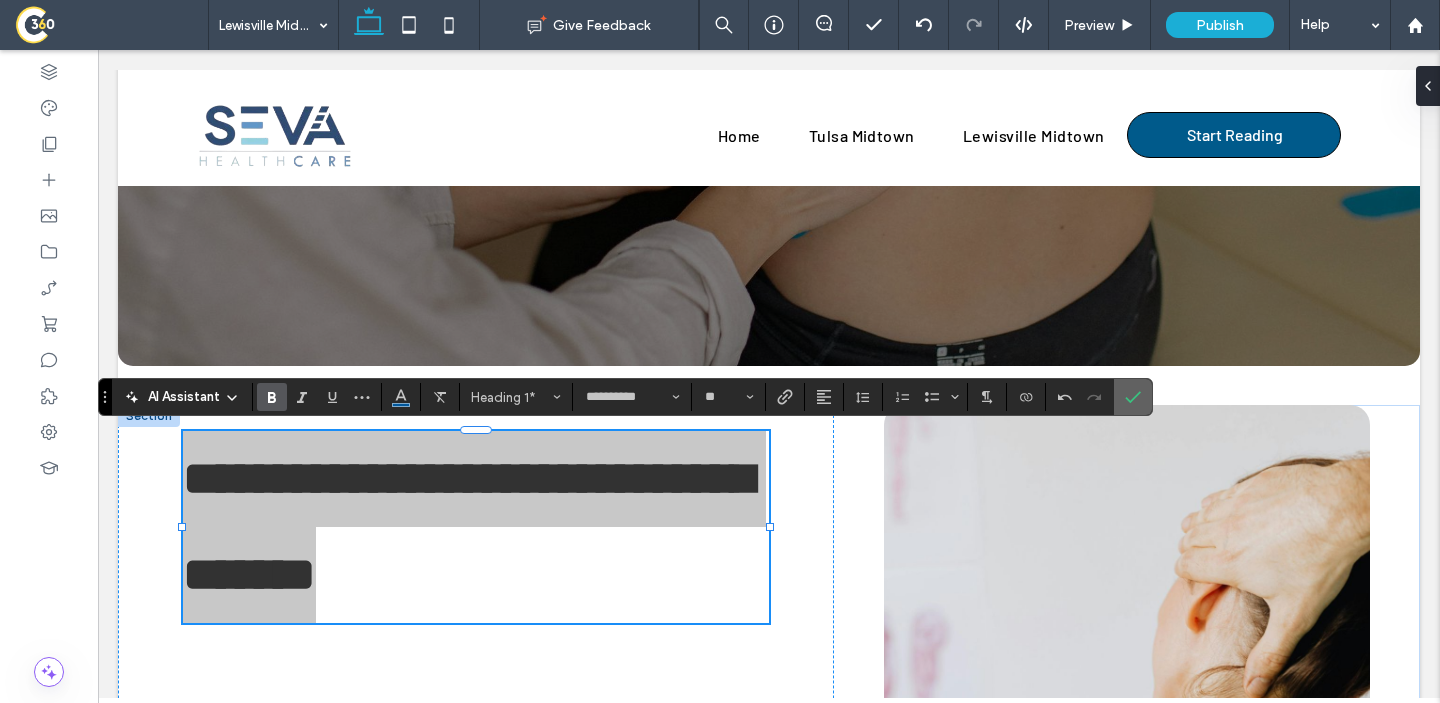 drag, startPoint x: 1128, startPoint y: 396, endPoint x: 782, endPoint y: 447, distance: 349.73846 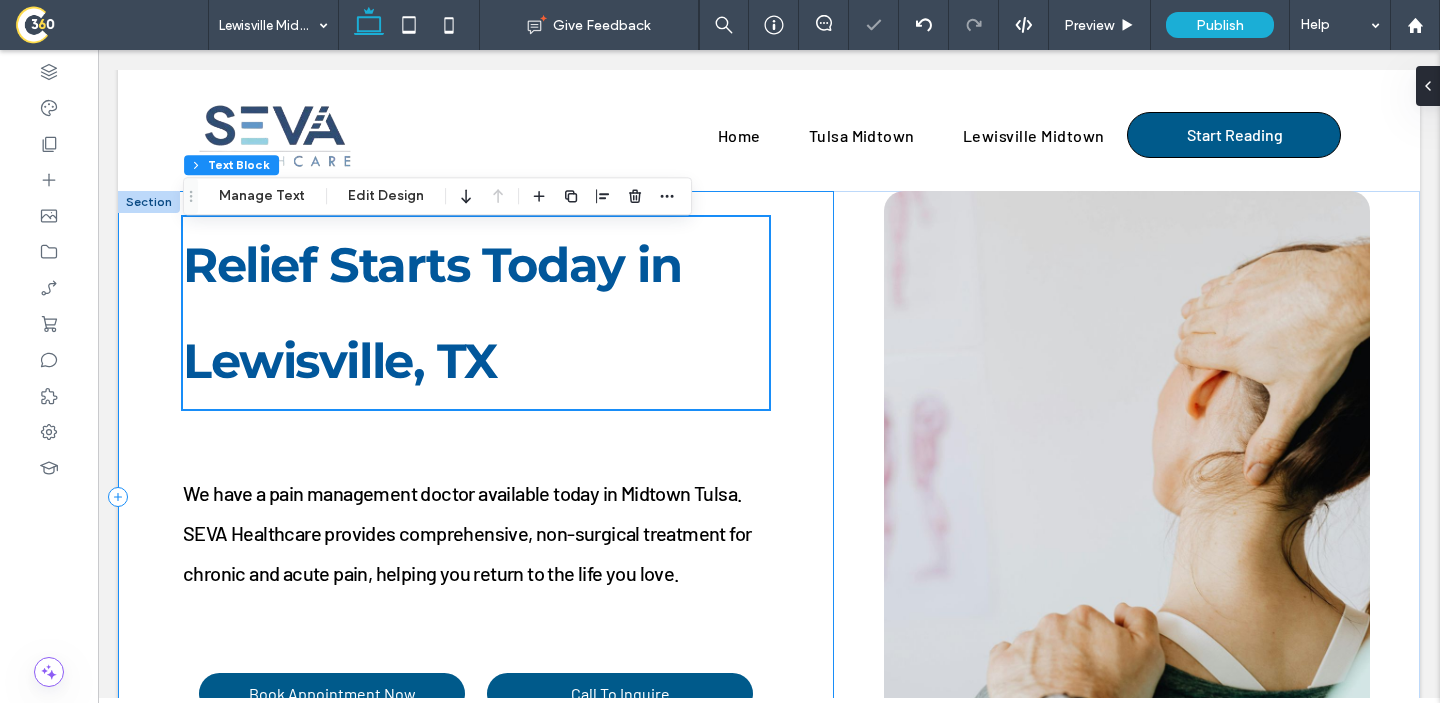 scroll, scrollTop: 781, scrollLeft: 0, axis: vertical 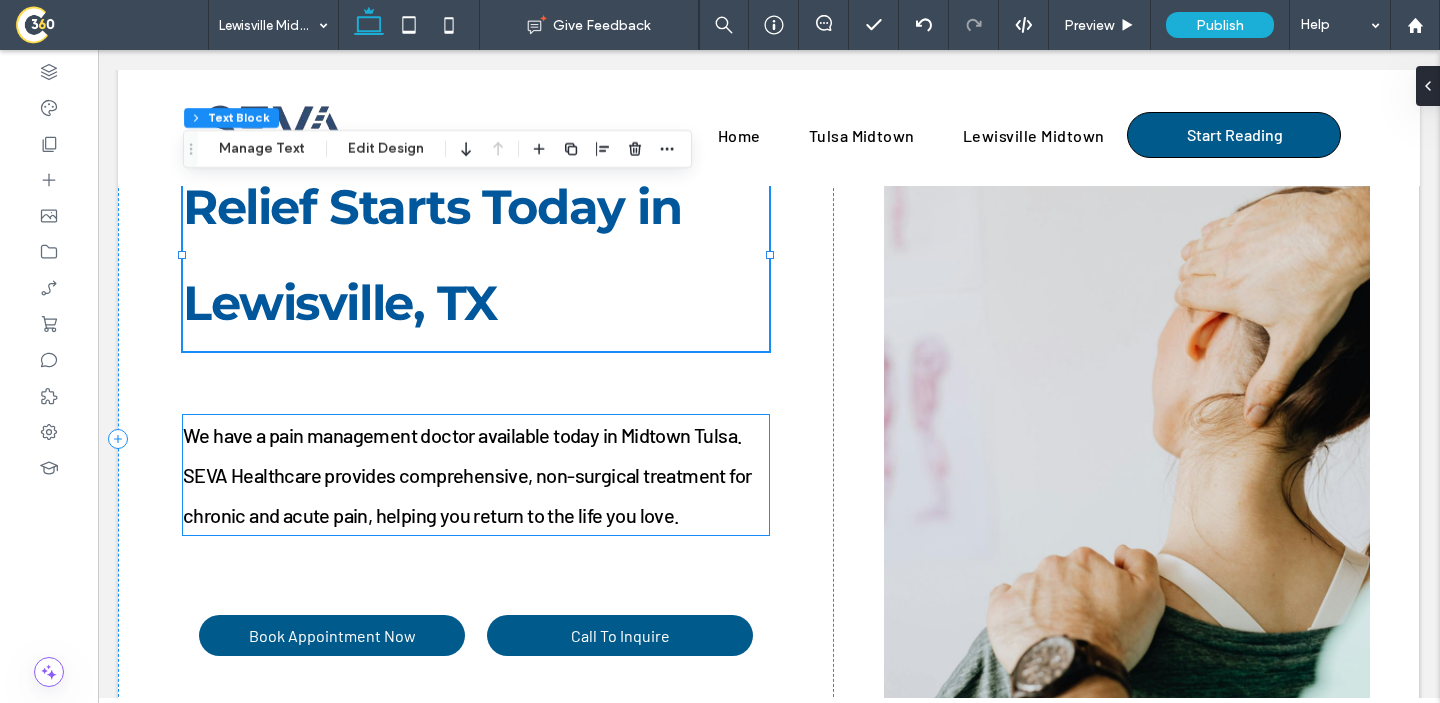 click on "﻿ SEVA Healthcare provides comprehensive, non-surgical treatment for chronic and acute pain, helping you return to the life you love." at bounding box center (467, 495) 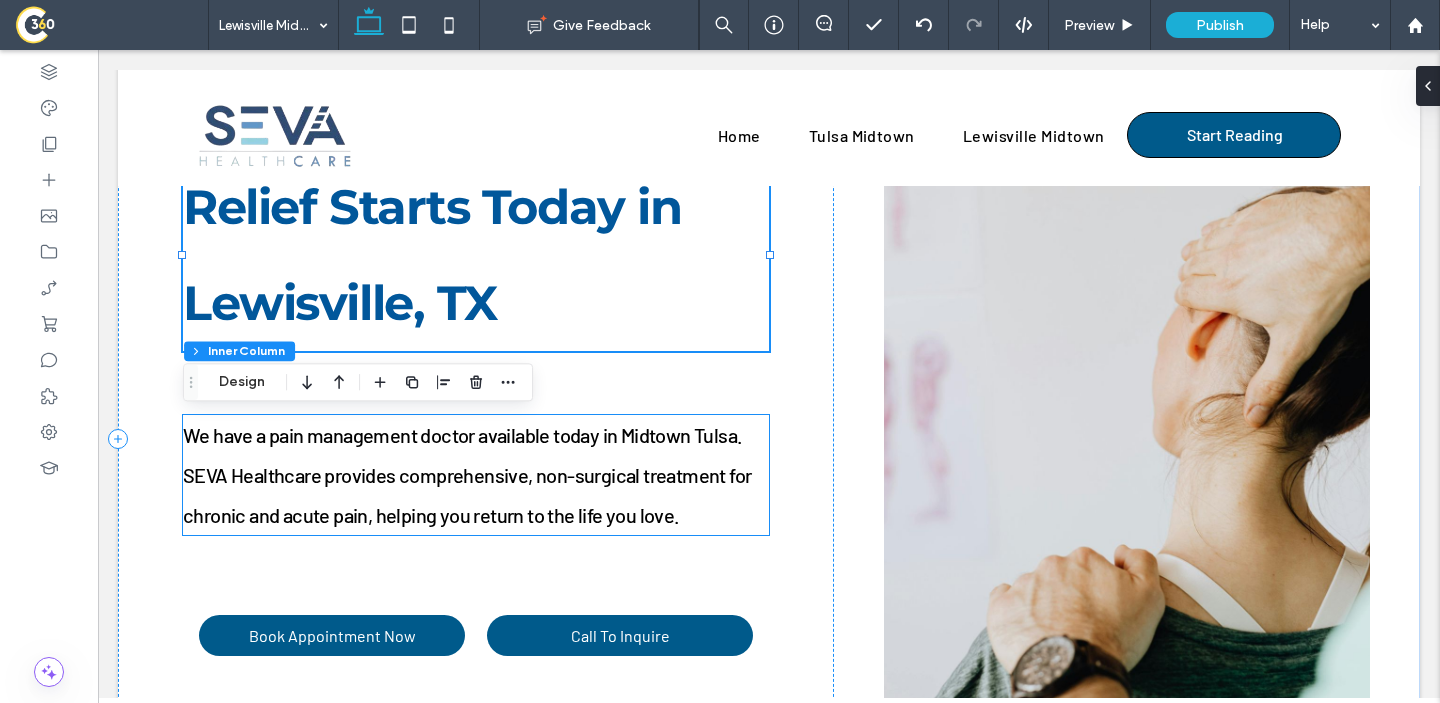 click on "﻿ SEVA Healthcare provides comprehensive, non-surgical treatment for chronic and acute pain, helping you return to the life you love." at bounding box center (467, 495) 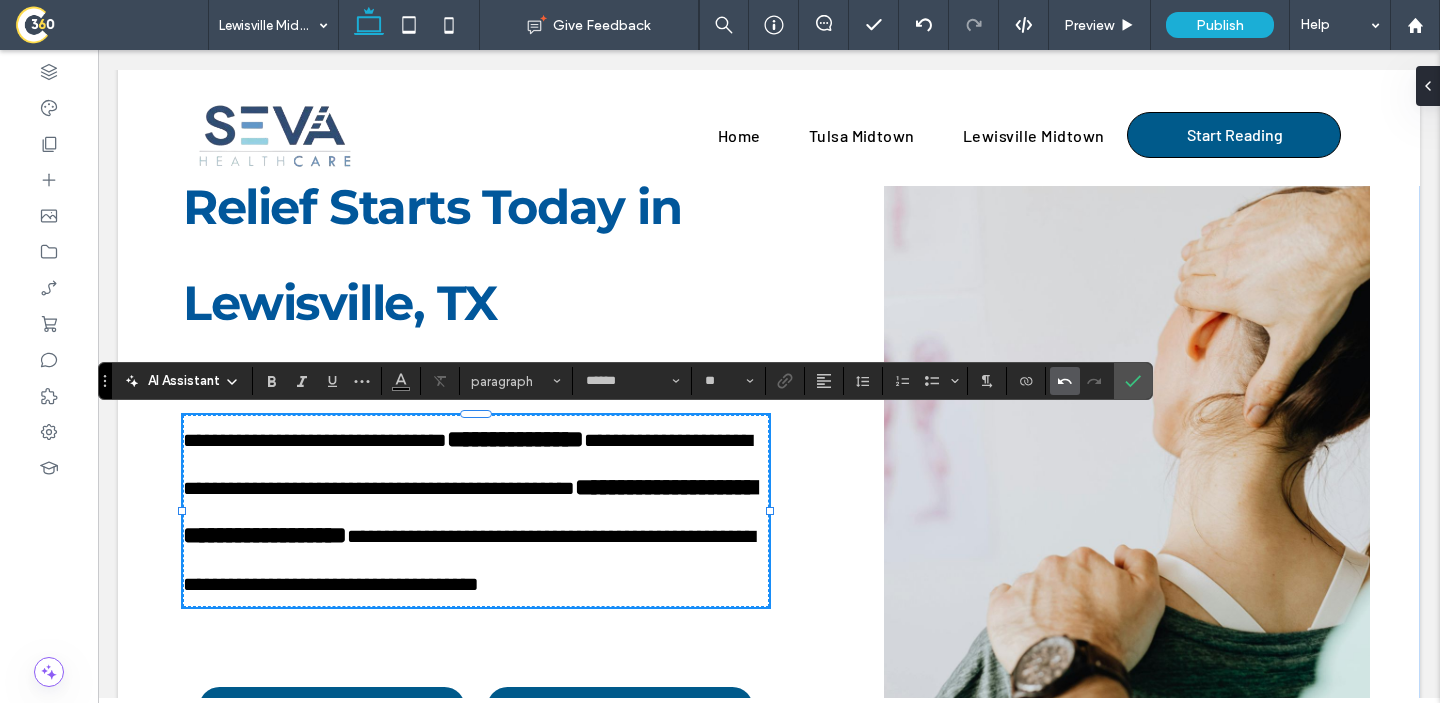 click 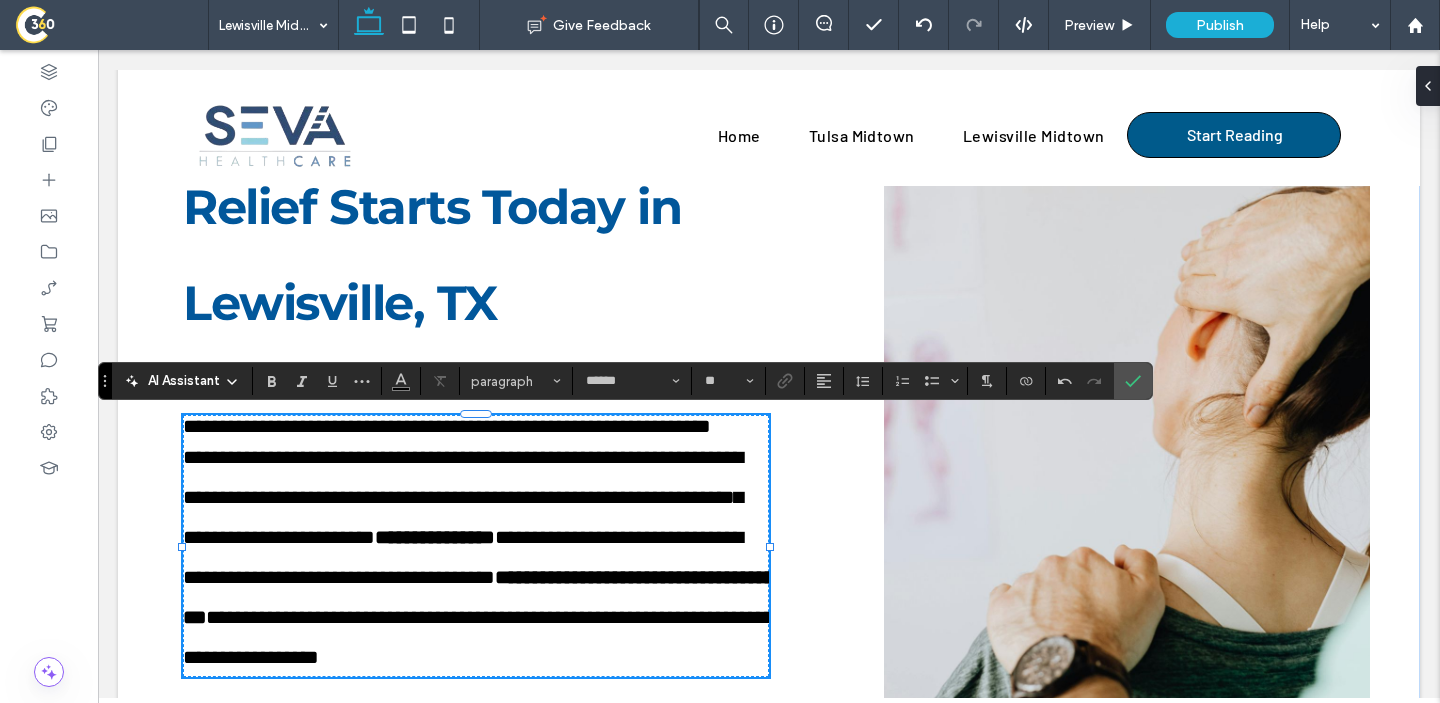 type on "**" 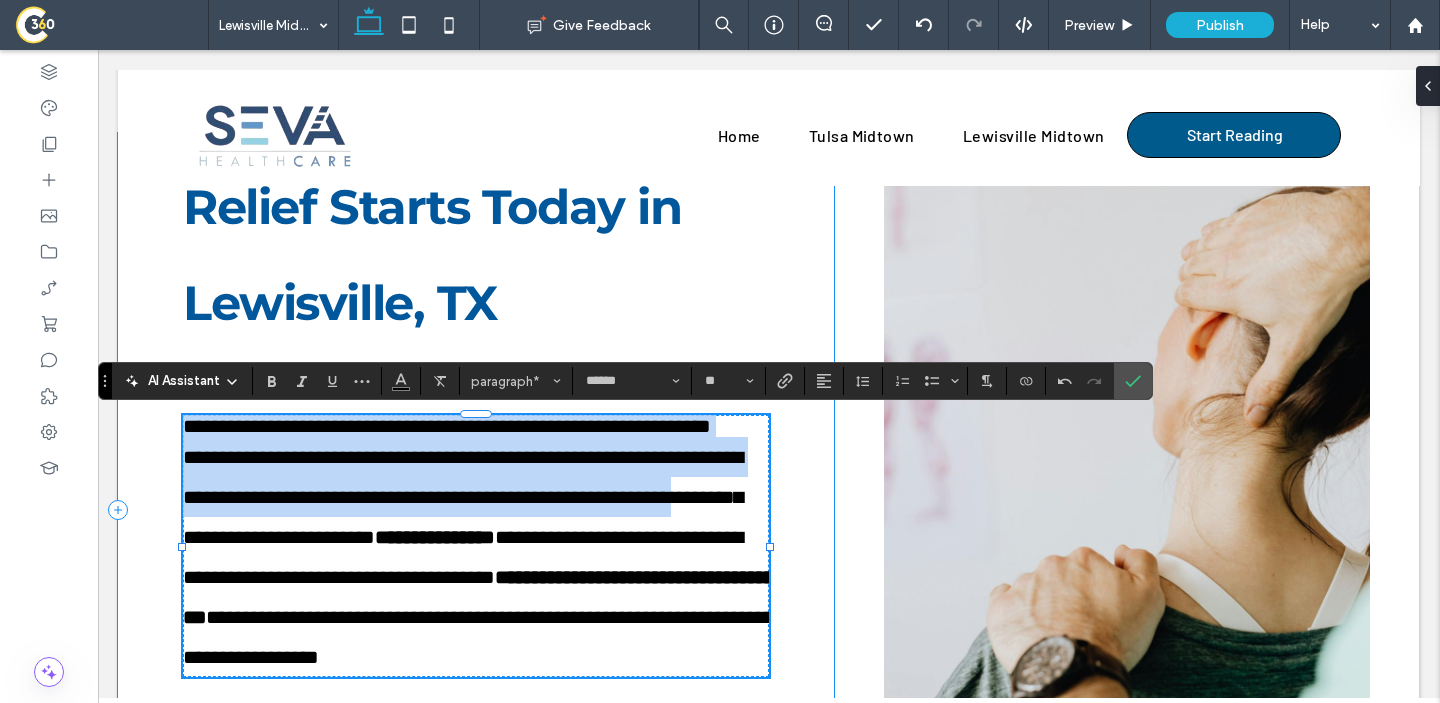drag, startPoint x: 675, startPoint y: 513, endPoint x: 143, endPoint y: 412, distance: 541.50256 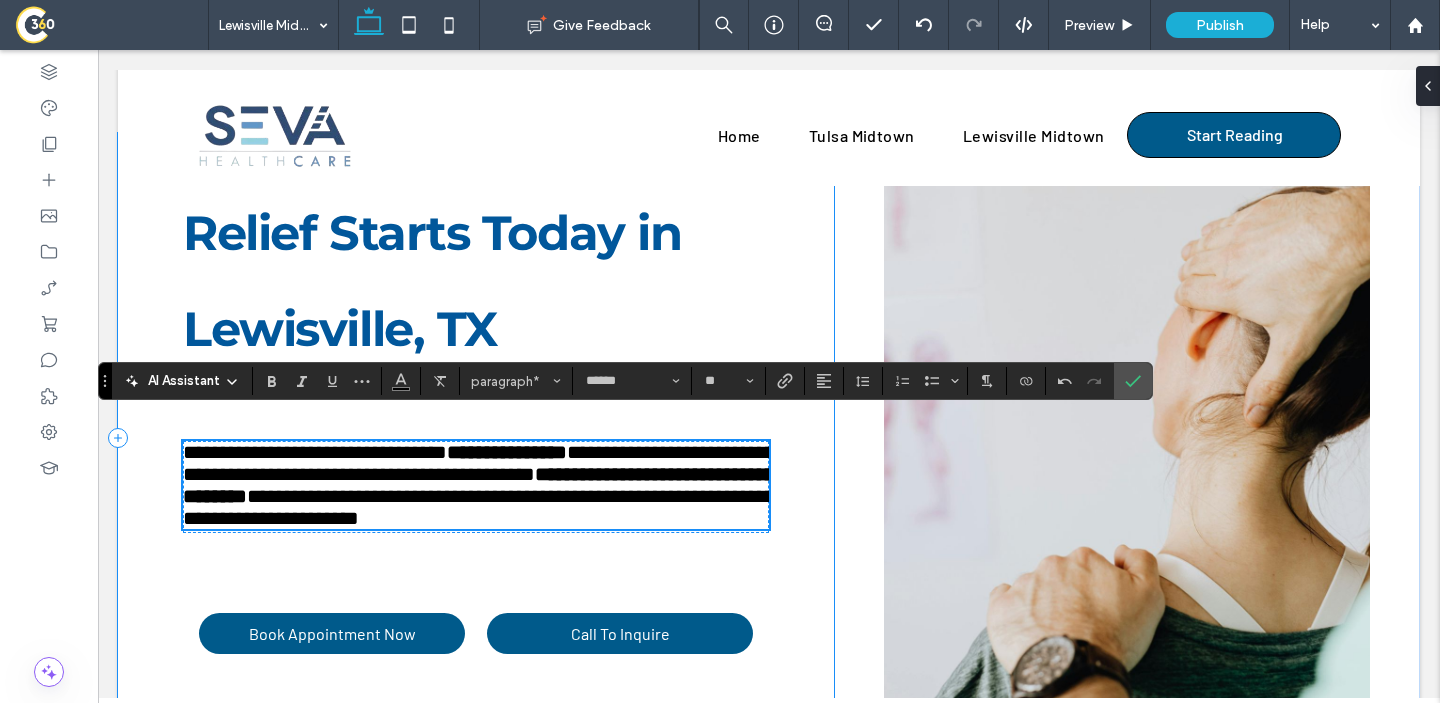 scroll, scrollTop: 802, scrollLeft: 0, axis: vertical 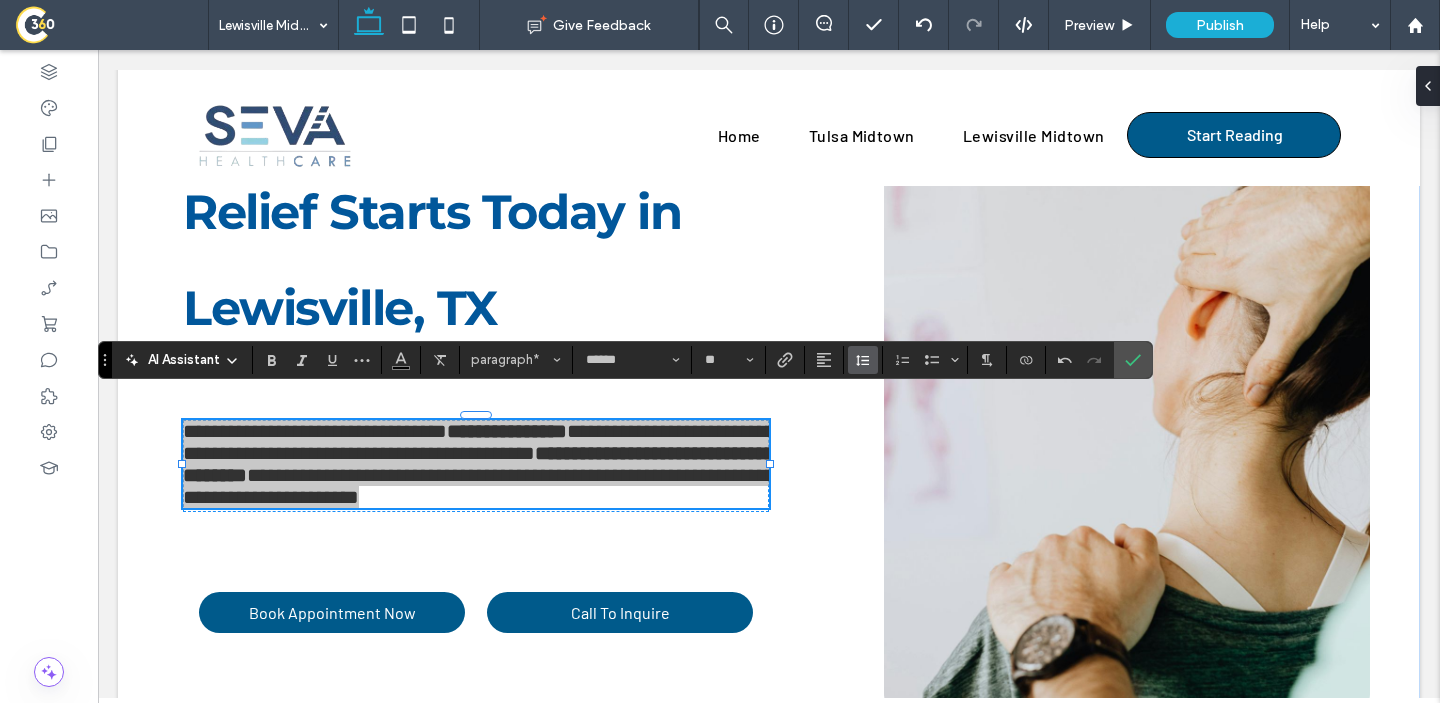 click at bounding box center (863, 360) 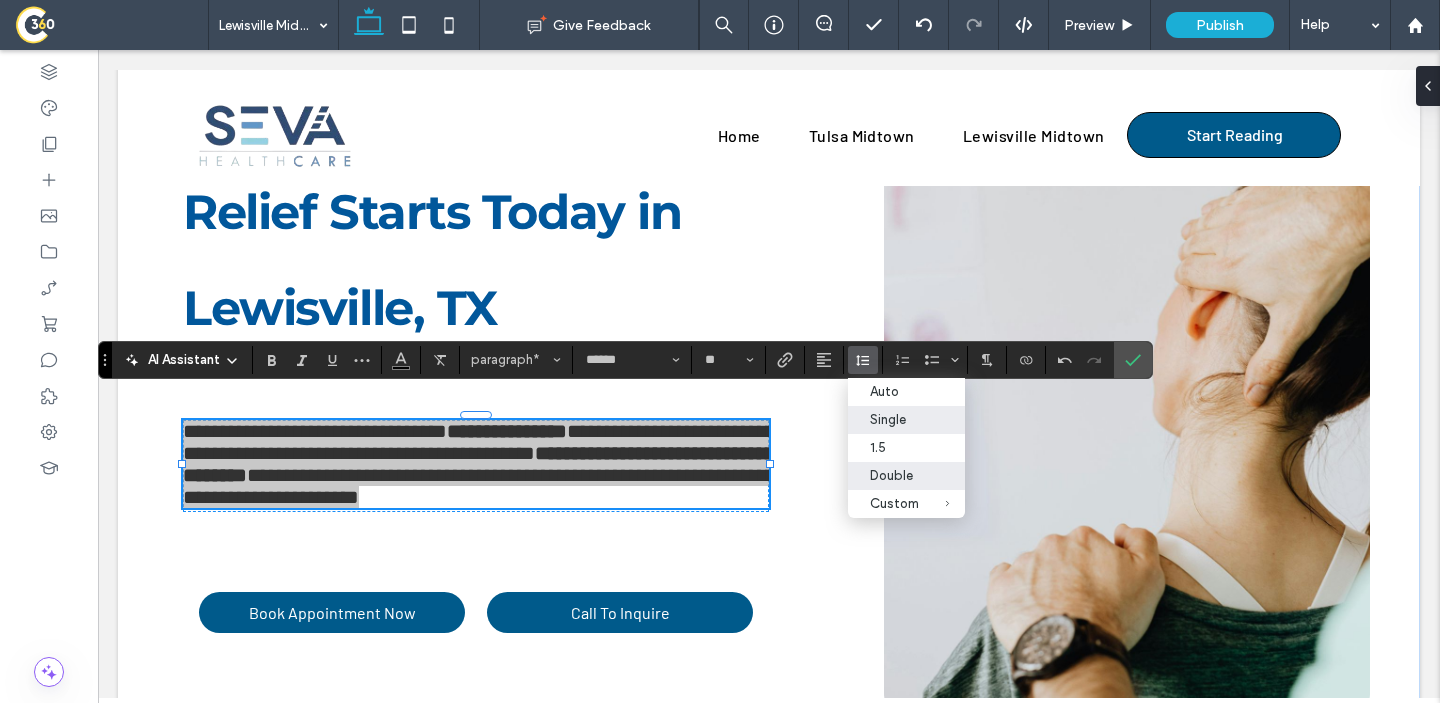 click on "Double" at bounding box center [906, 476] 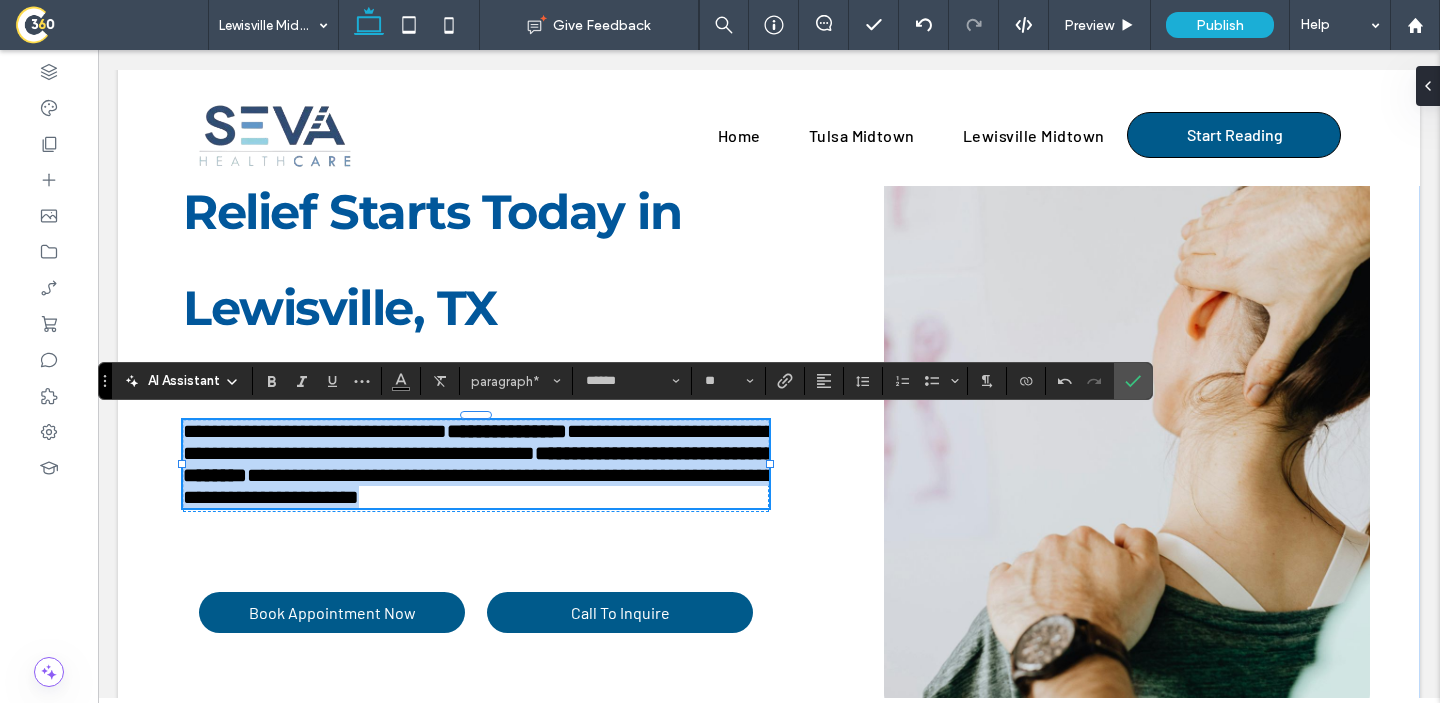 scroll, scrollTop: 781, scrollLeft: 0, axis: vertical 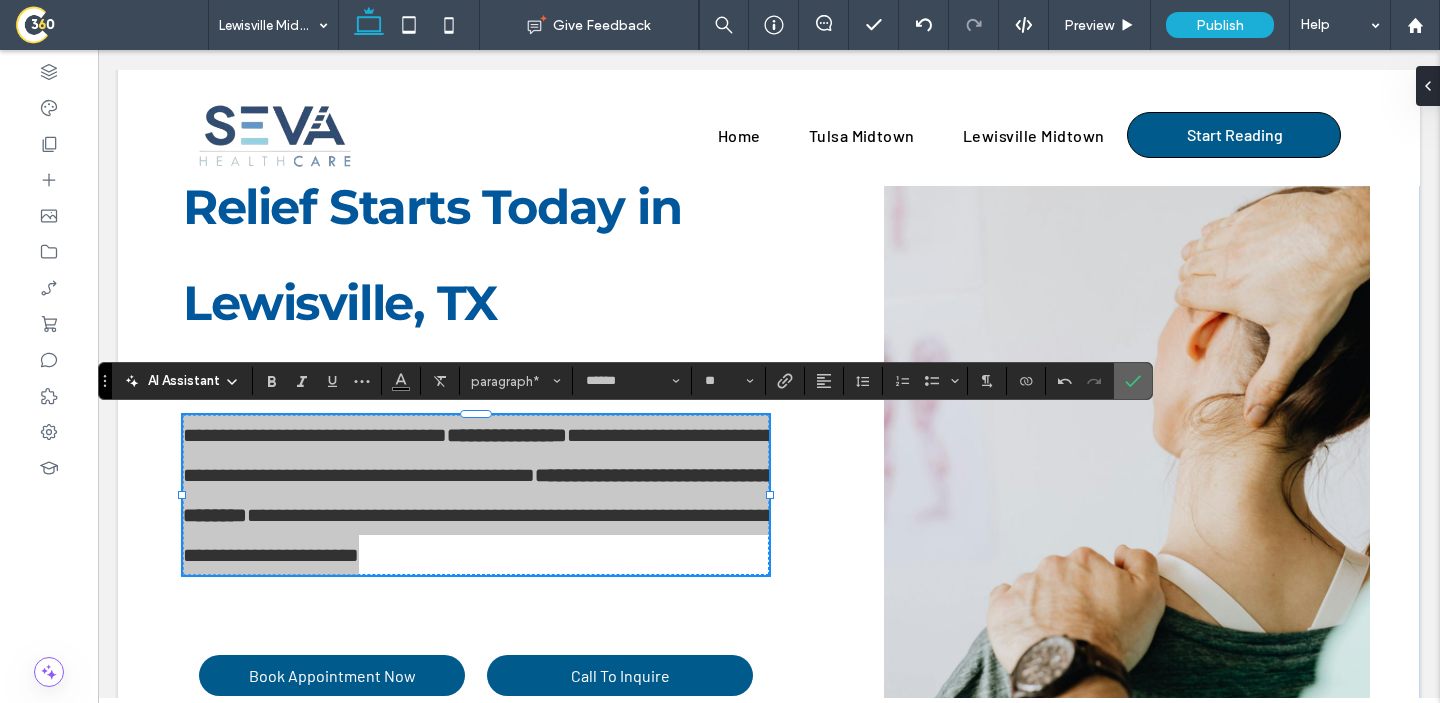 click at bounding box center (1133, 381) 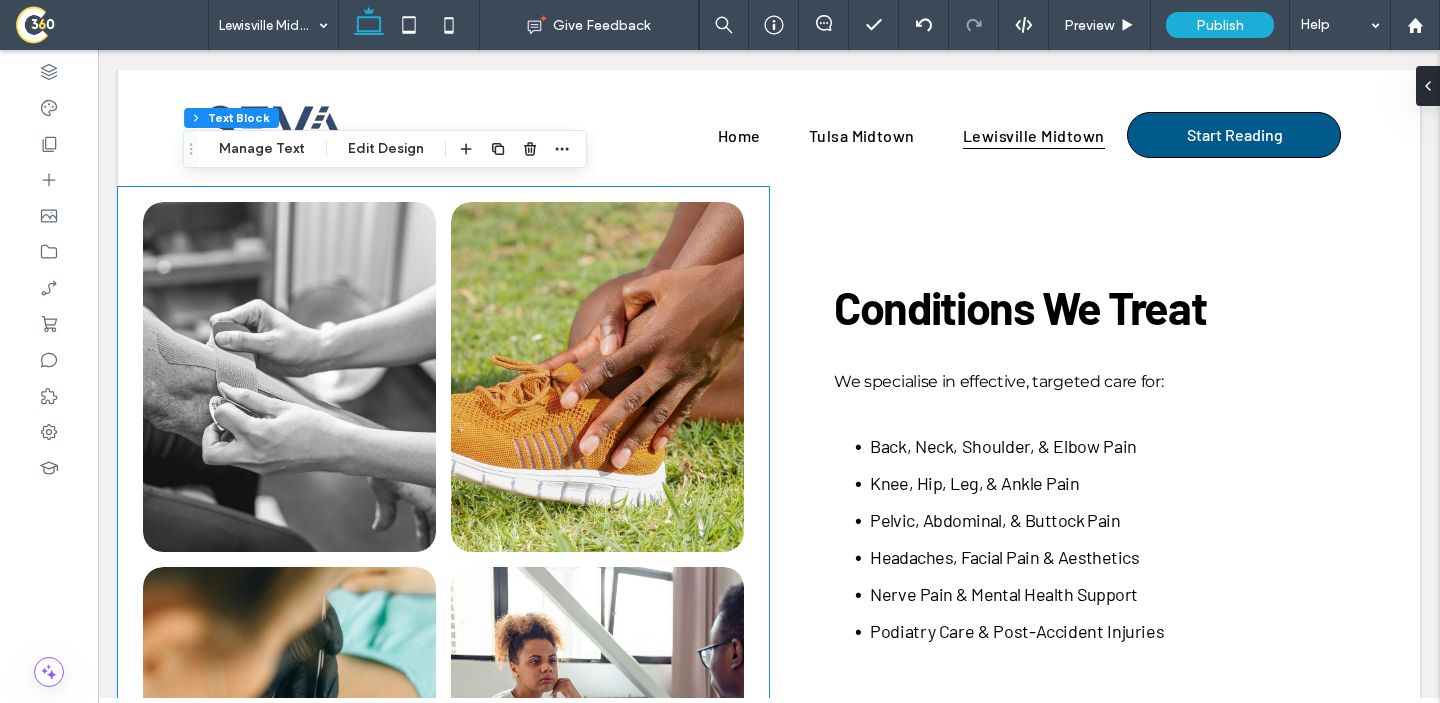 scroll, scrollTop: 1420, scrollLeft: 0, axis: vertical 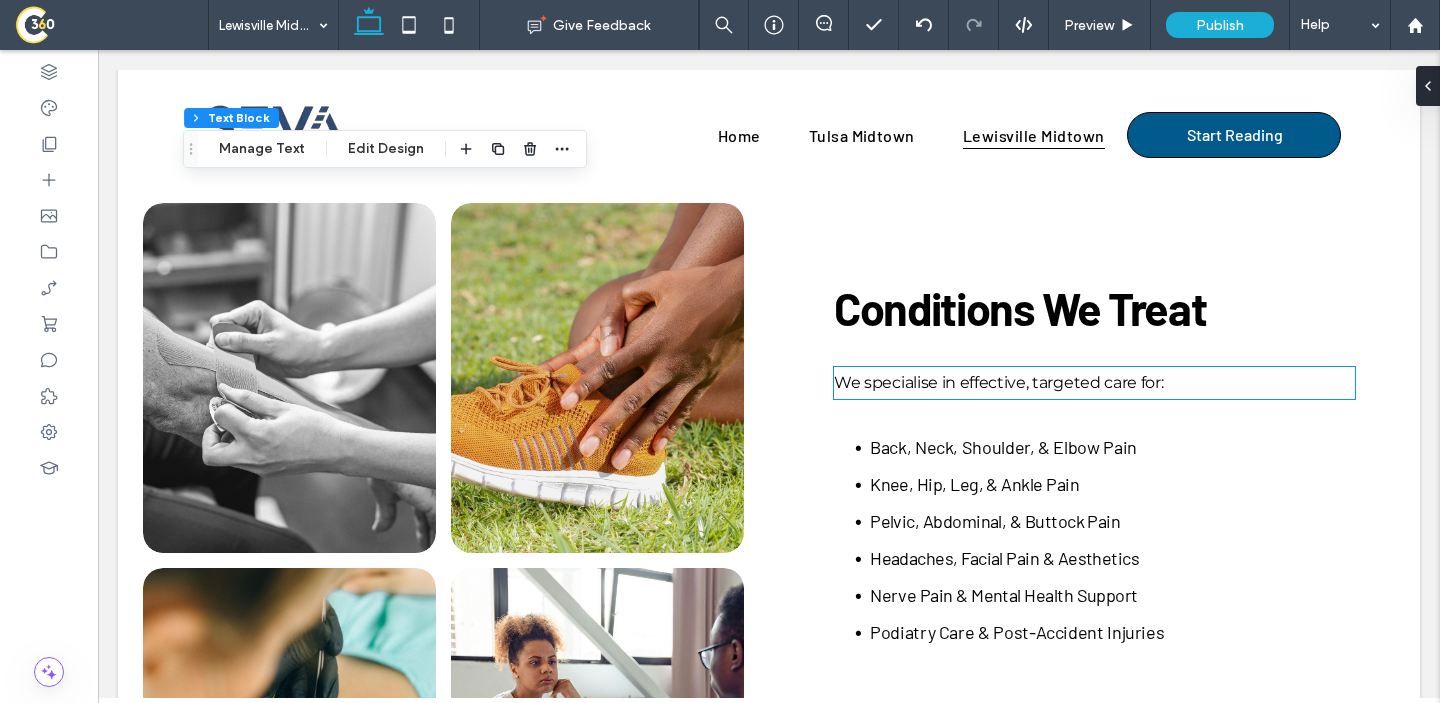 click on "We specialise in effective, targeted care for:" at bounding box center [998, 382] 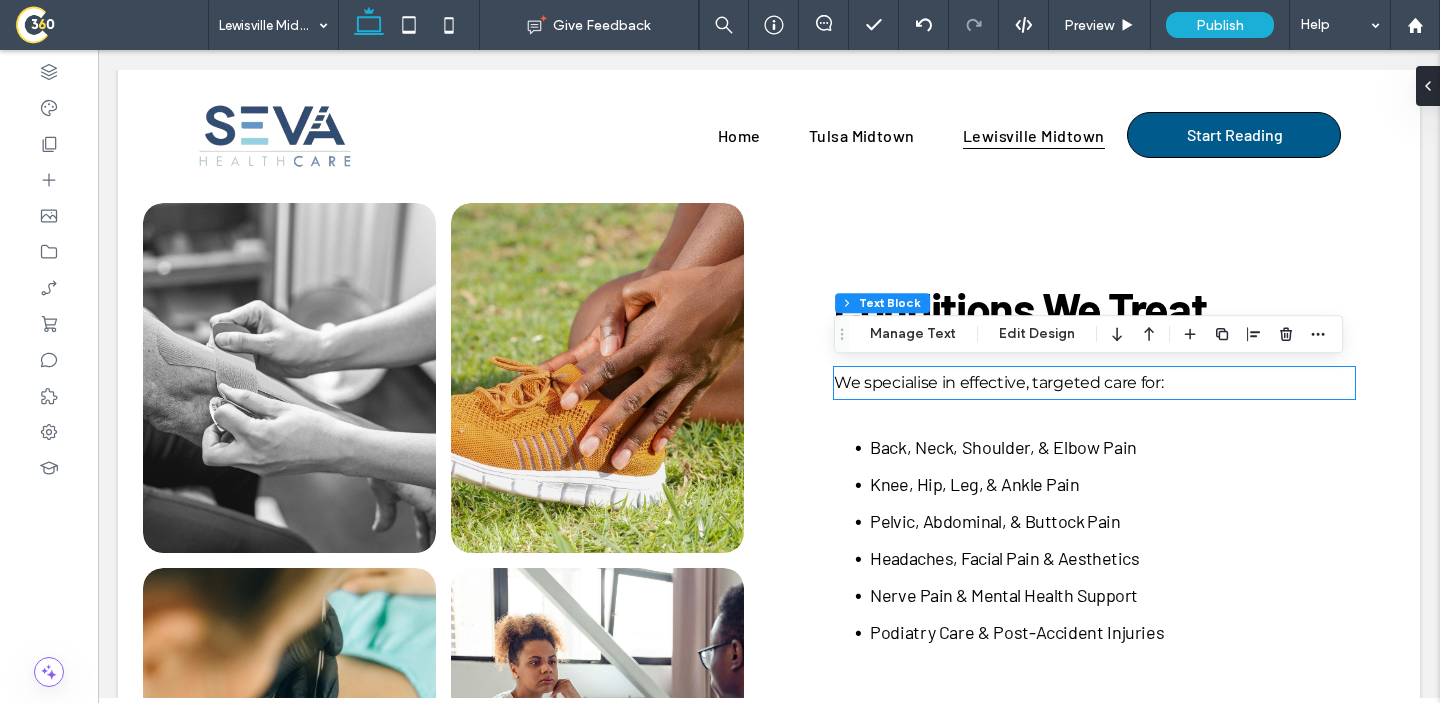 click on "We specialise in effective, targeted care for:" at bounding box center (1094, 383) 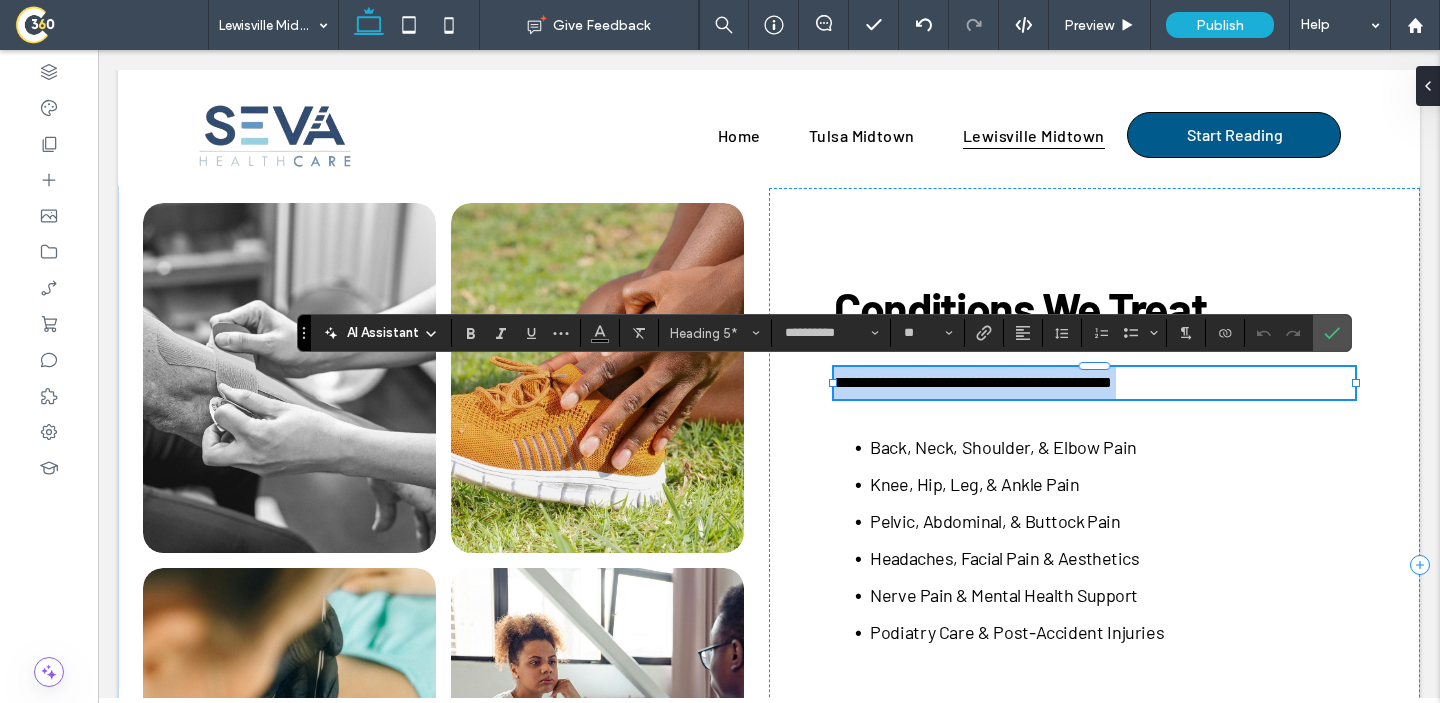 paste 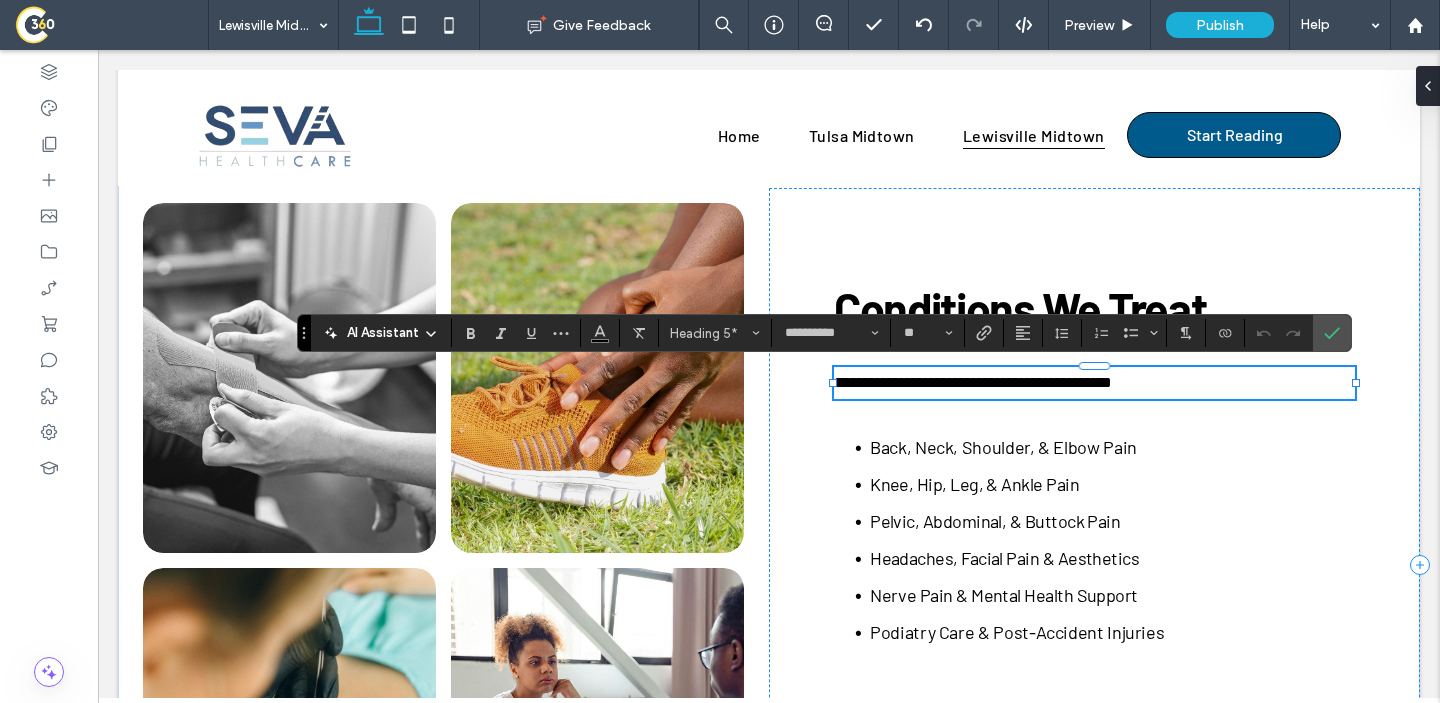 type on "******" 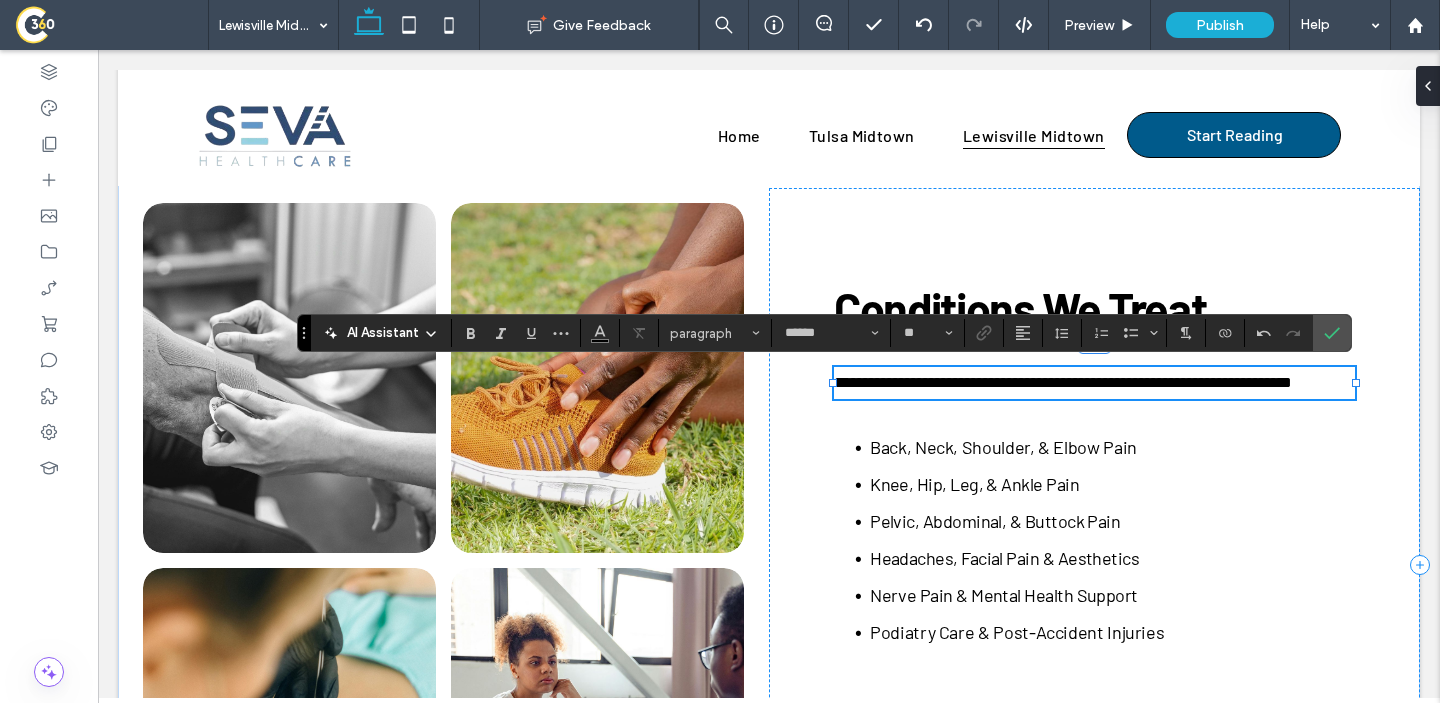 type on "**********" 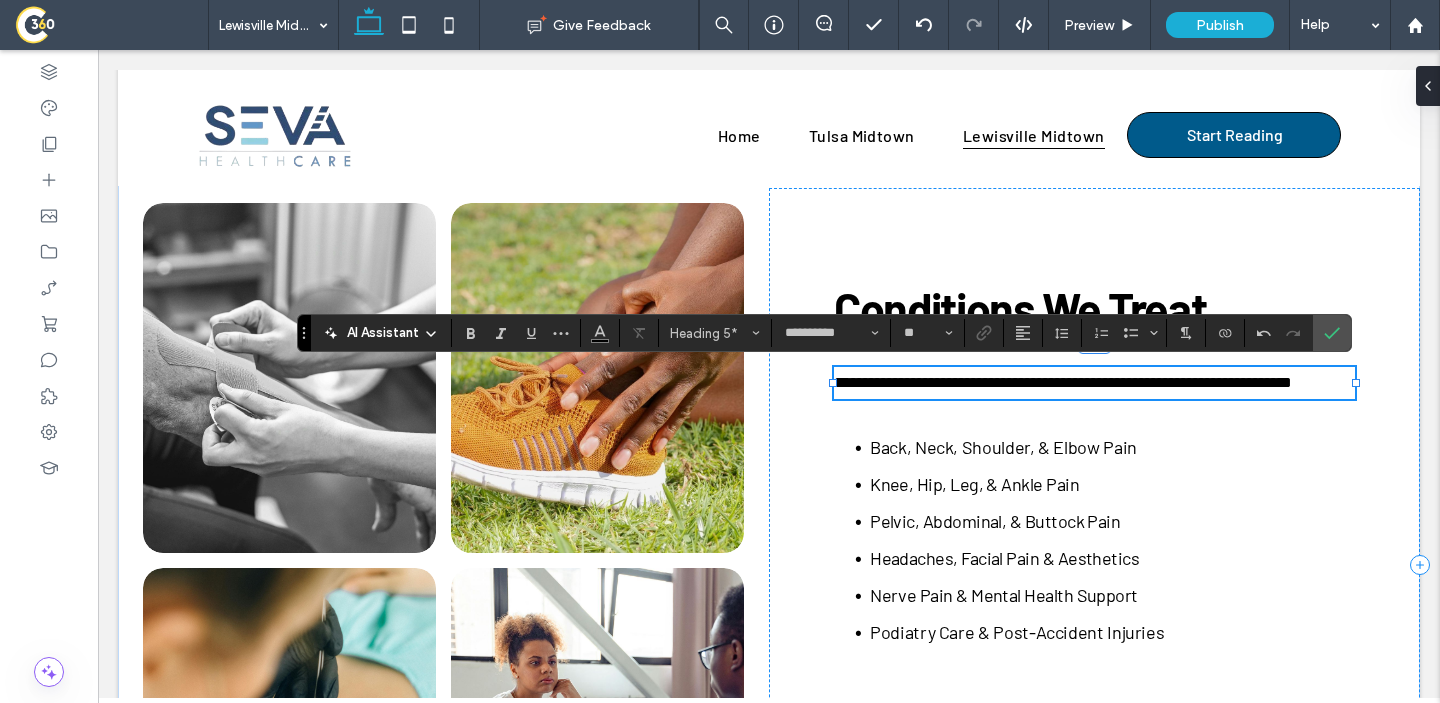 click on "**********" at bounding box center [1063, 382] 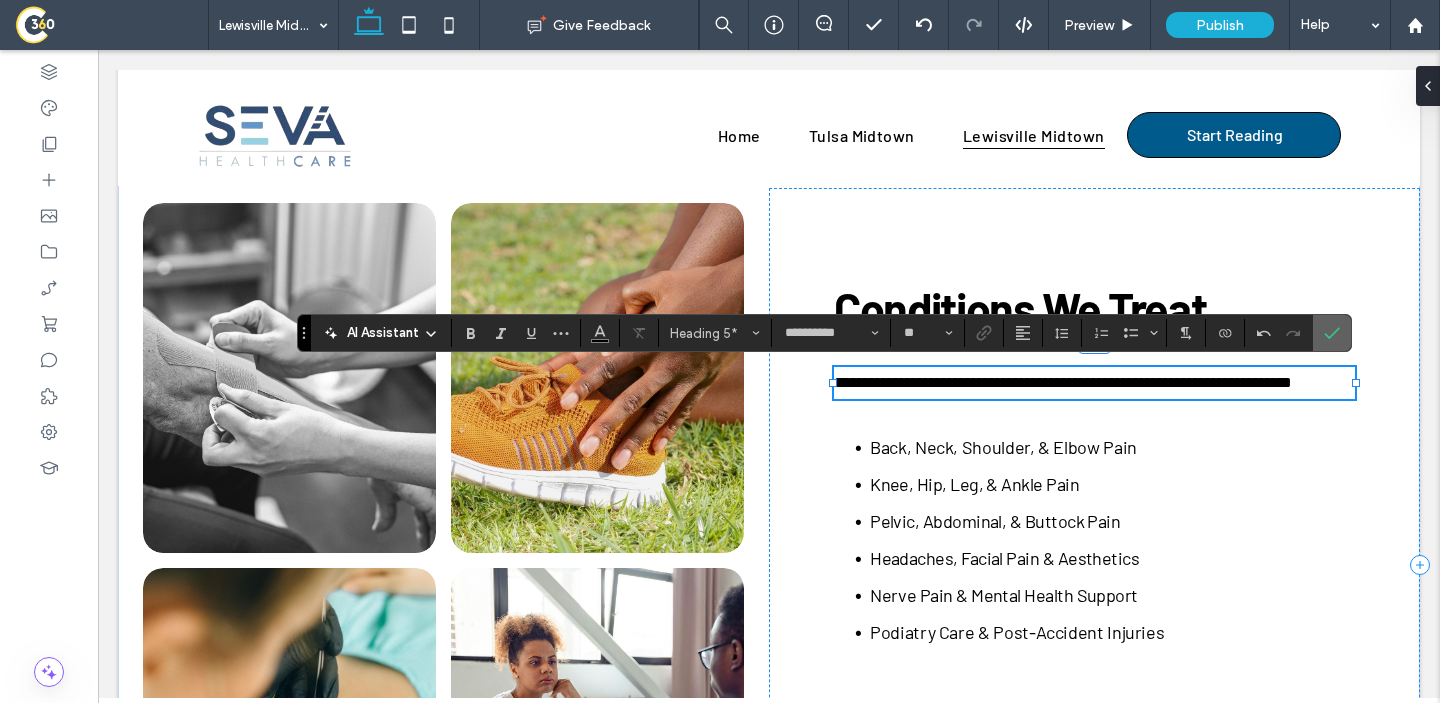 click 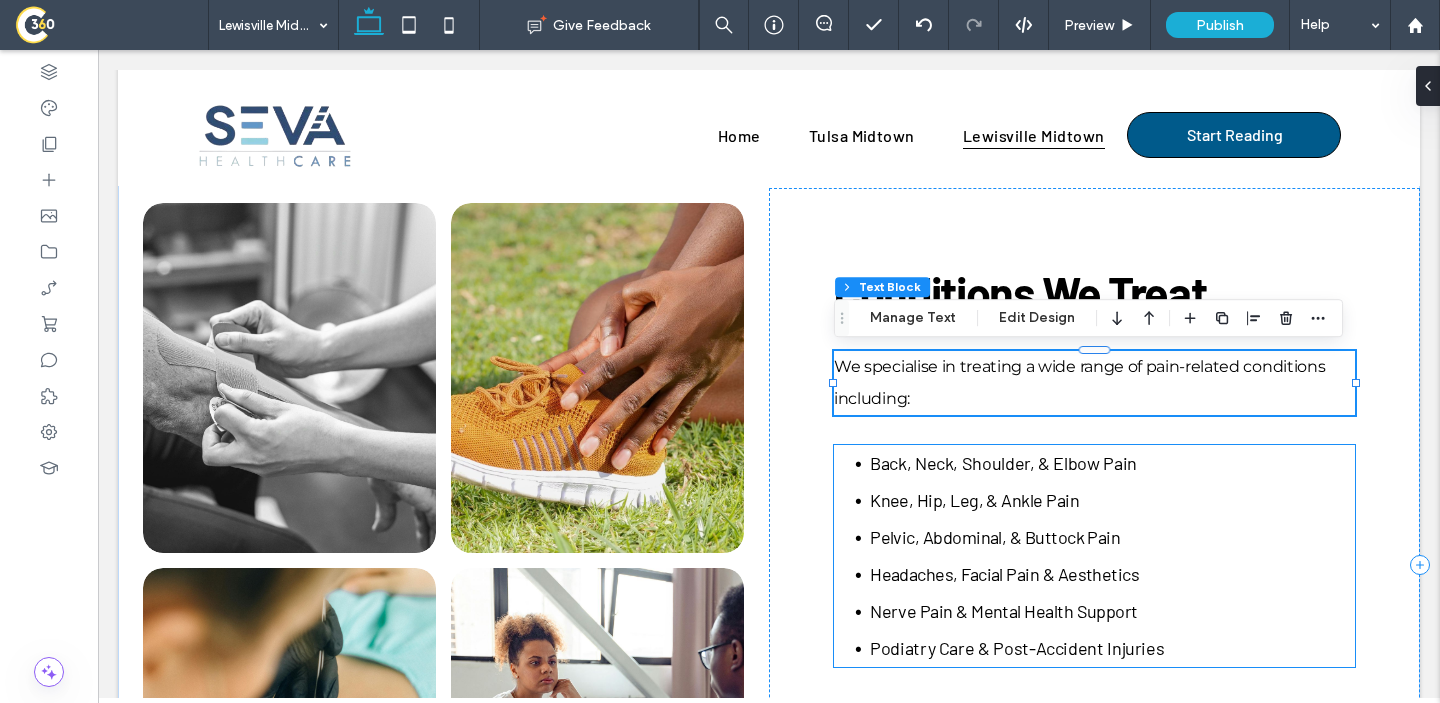 click on "Knee, Hip, Leg, & Ankle Pain" at bounding box center [1112, 500] 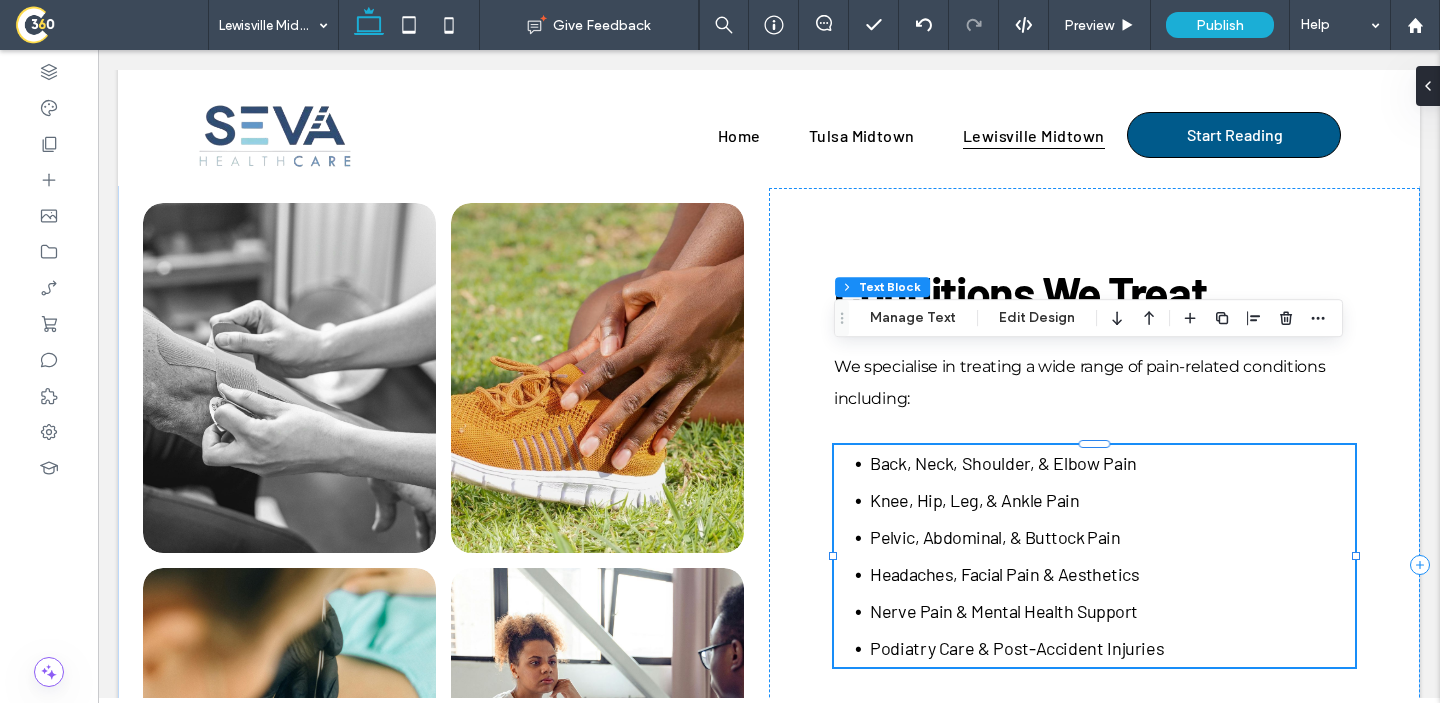 click on "Knee, Hip, Leg, & Ankle Pain" at bounding box center [1112, 500] 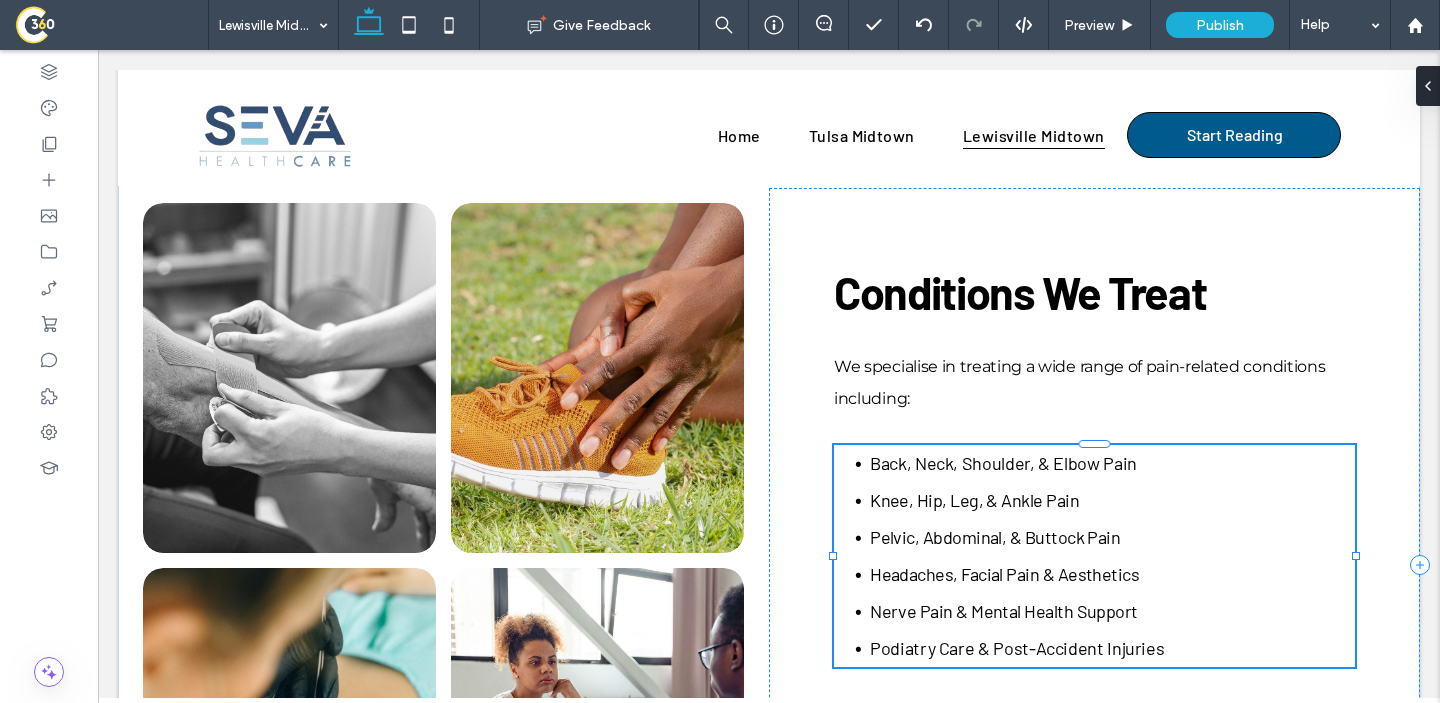 type on "******" 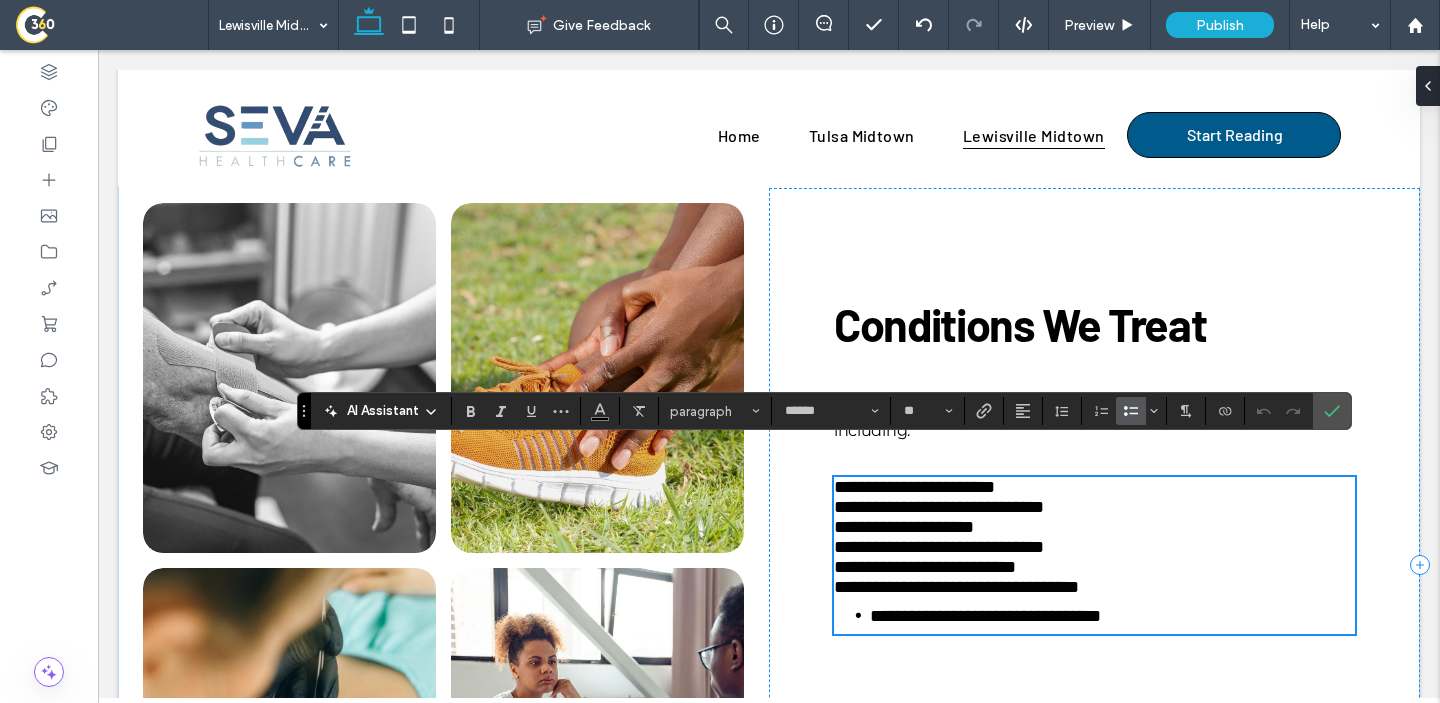 scroll, scrollTop: 0, scrollLeft: 0, axis: both 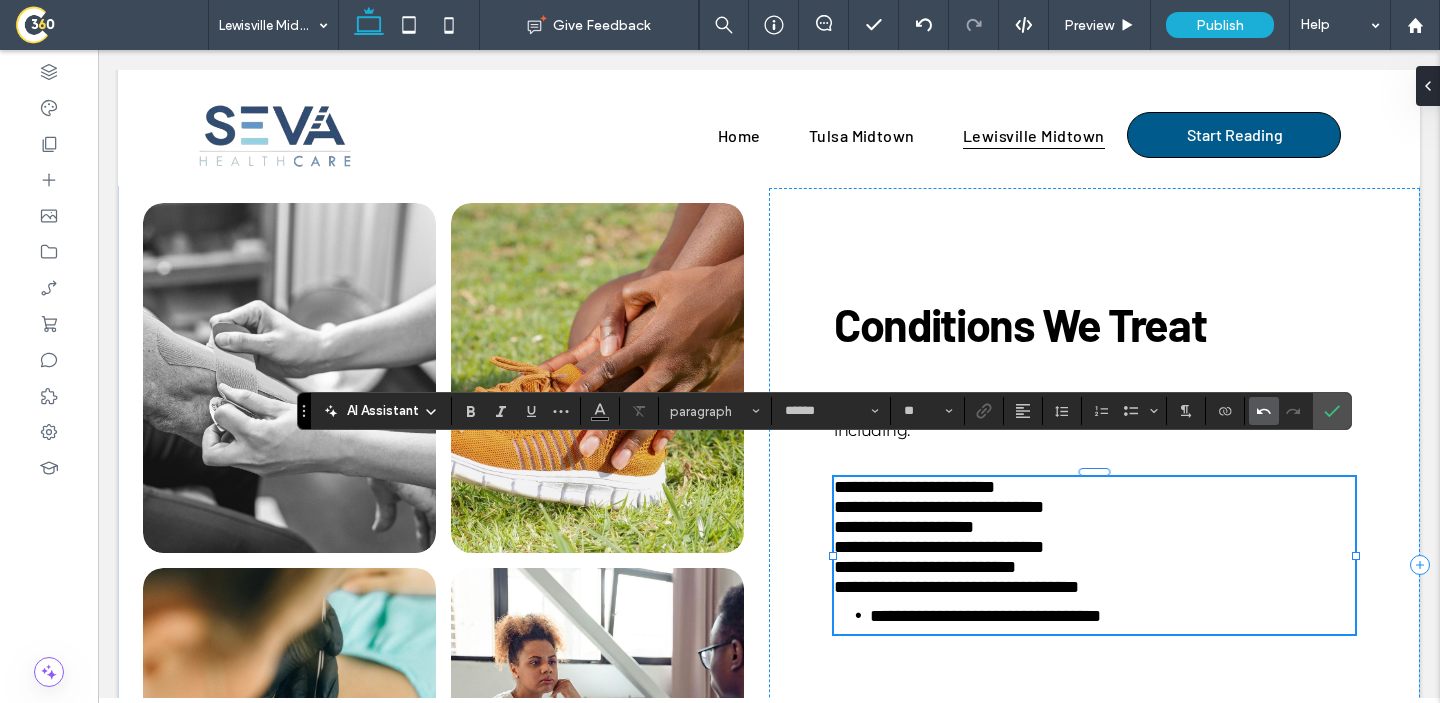 click at bounding box center [1260, 411] 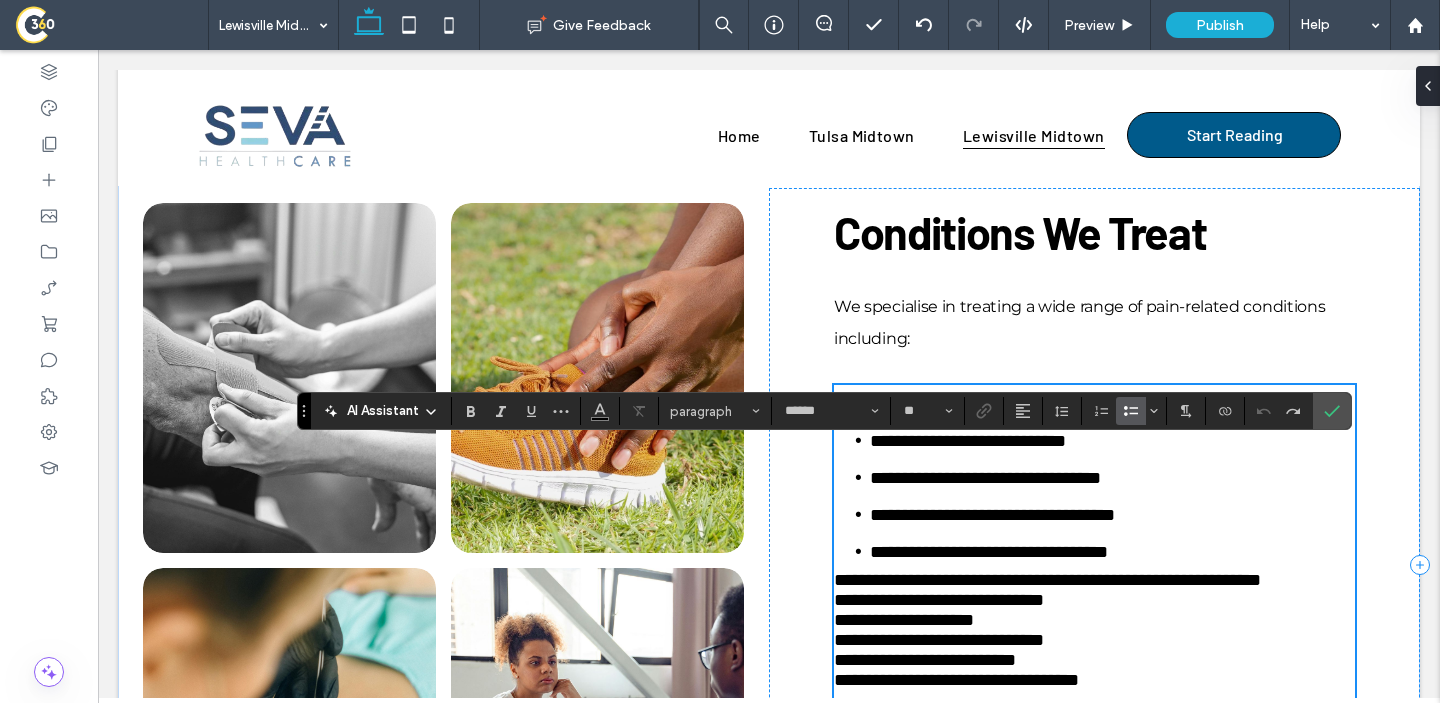 scroll, scrollTop: 0, scrollLeft: 0, axis: both 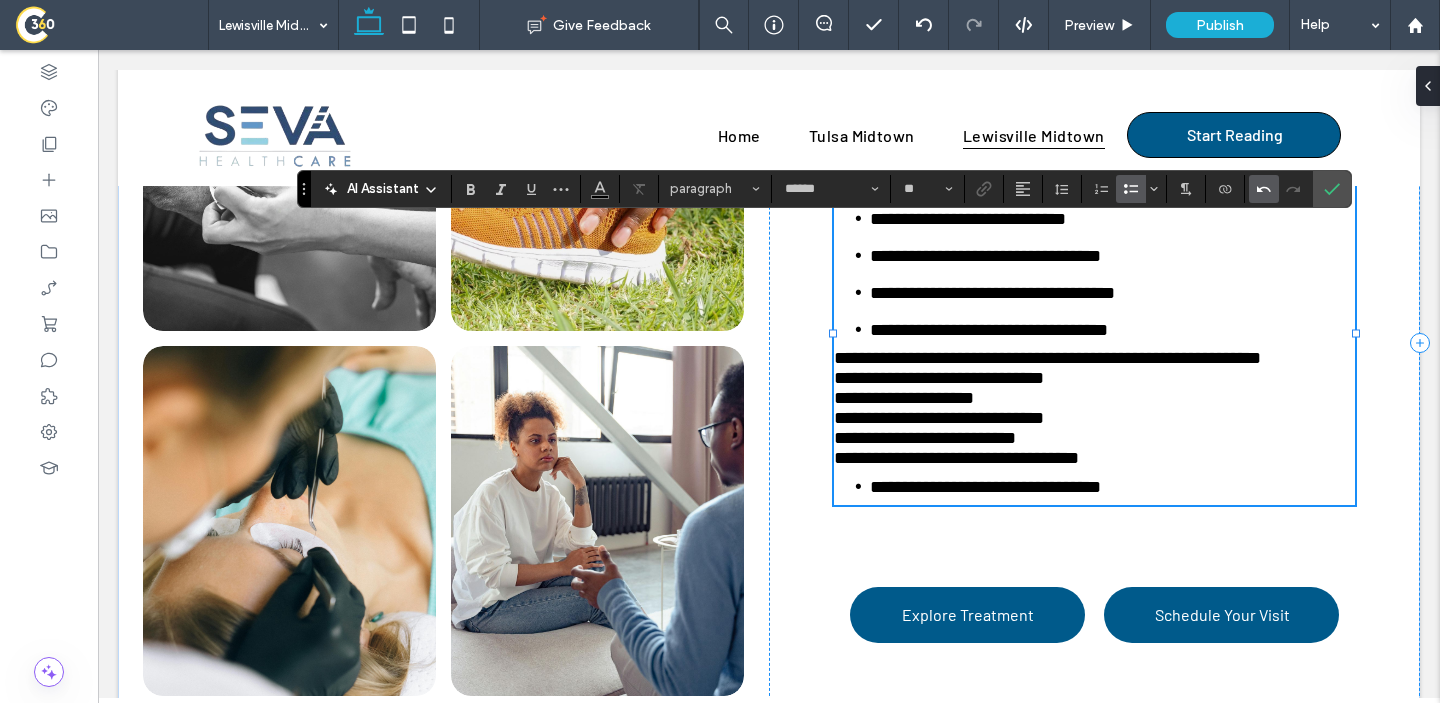 click 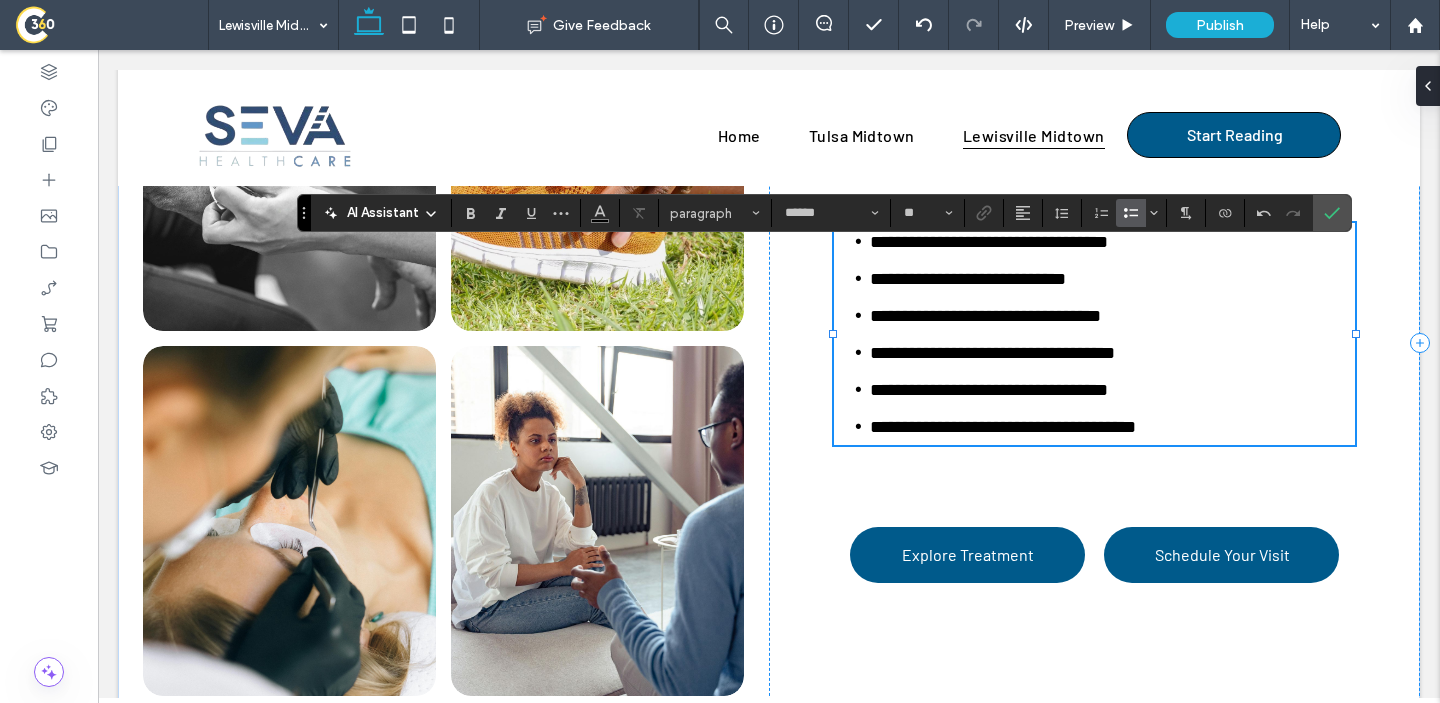 scroll, scrollTop: 1618, scrollLeft: 0, axis: vertical 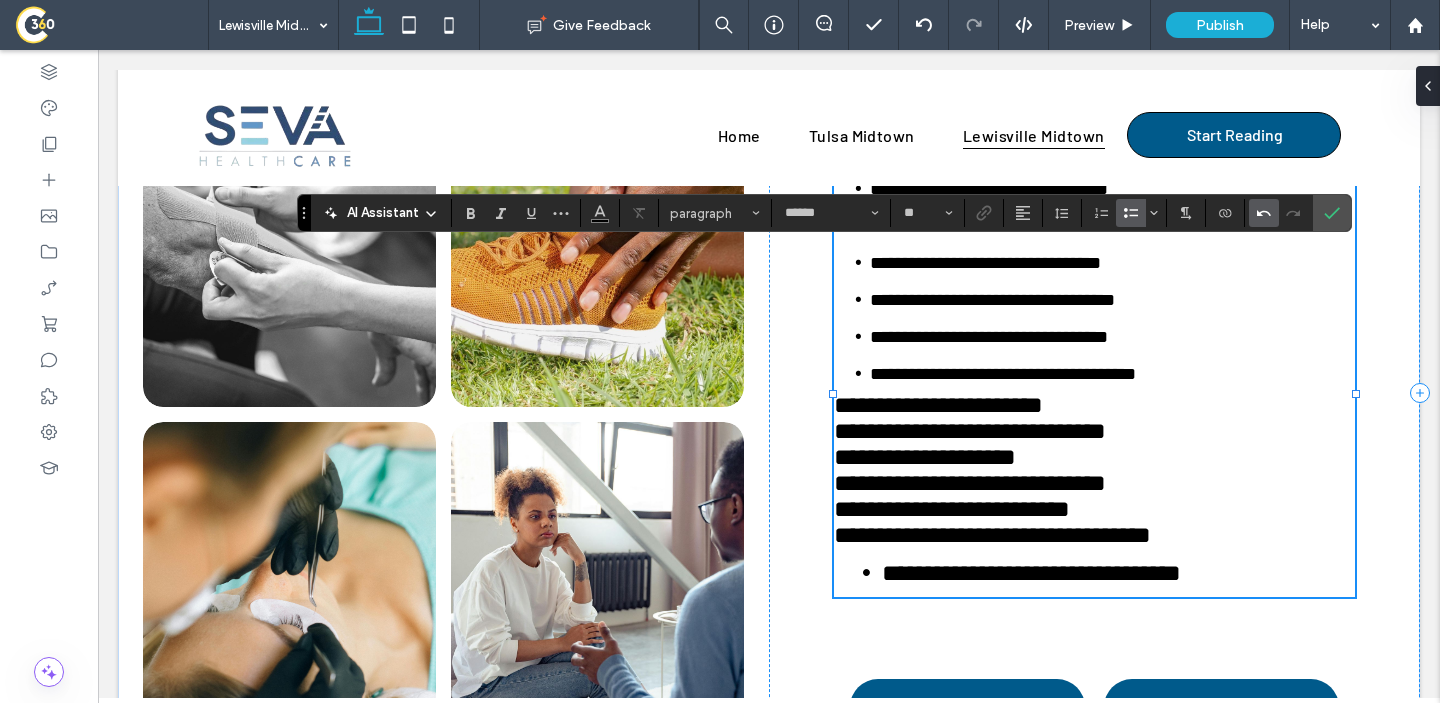 click 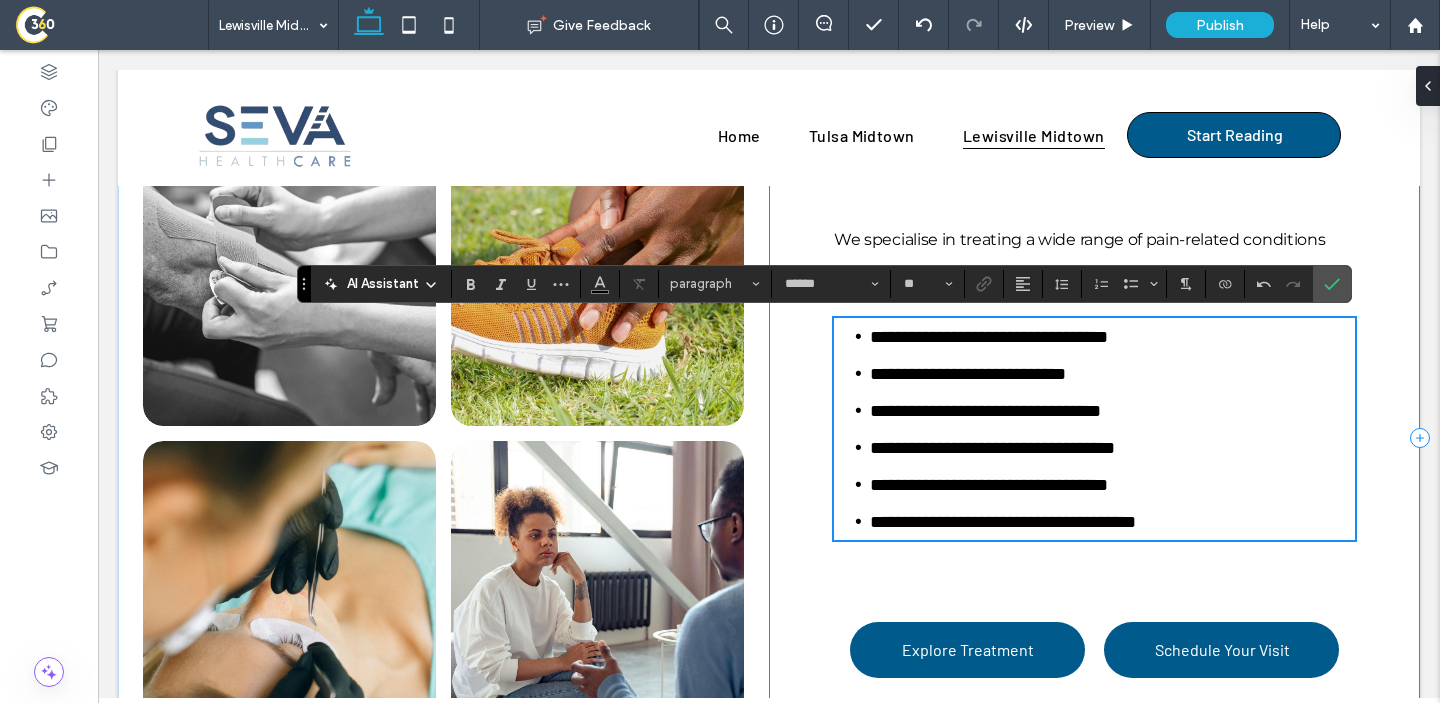 scroll, scrollTop: 1571, scrollLeft: 0, axis: vertical 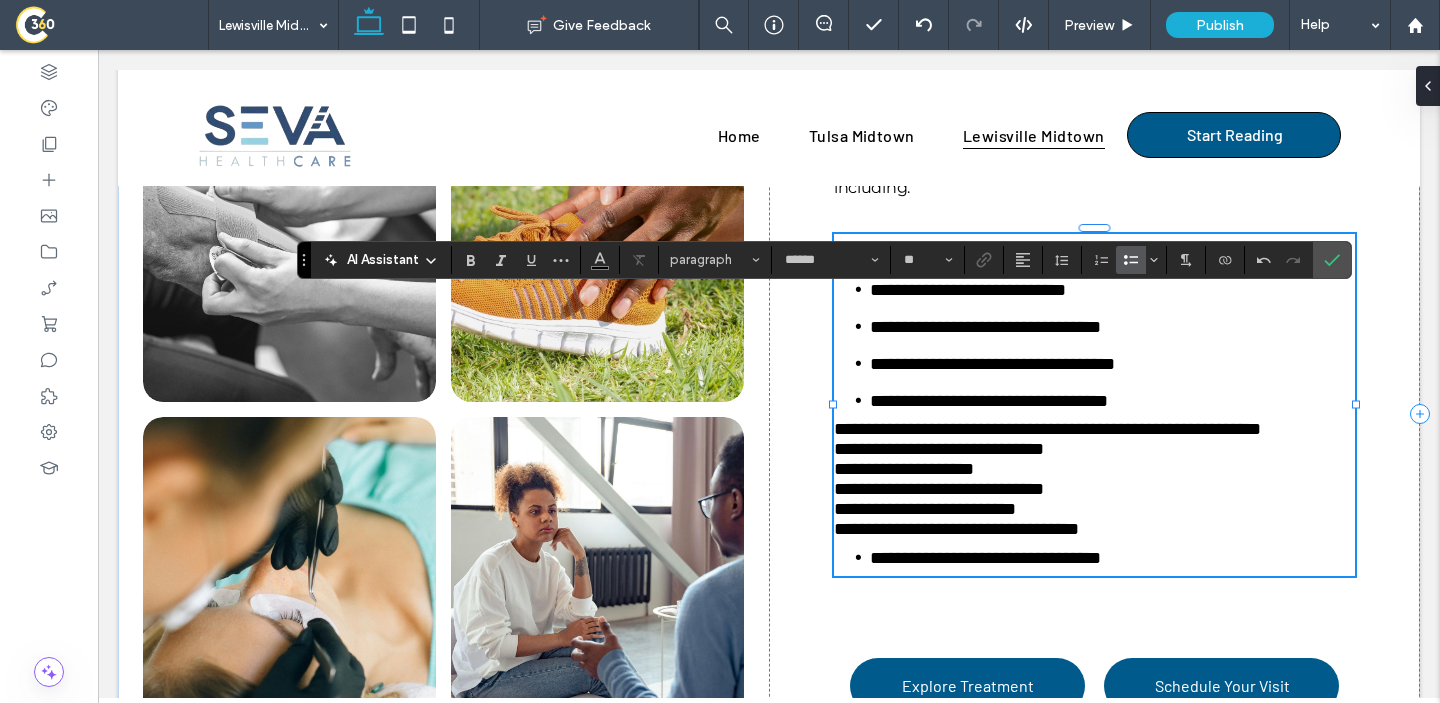 type on "**" 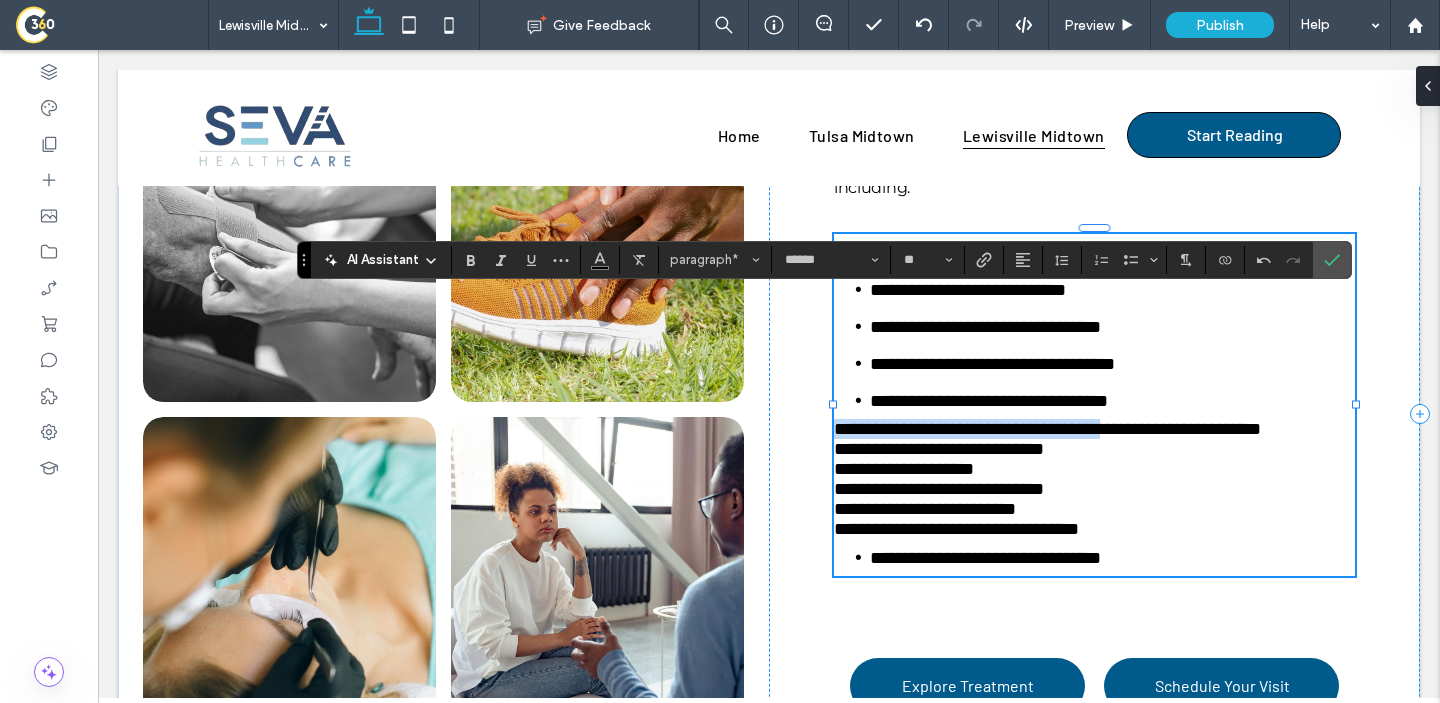 drag, startPoint x: 1111, startPoint y: 433, endPoint x: 829, endPoint y: 428, distance: 282.0443 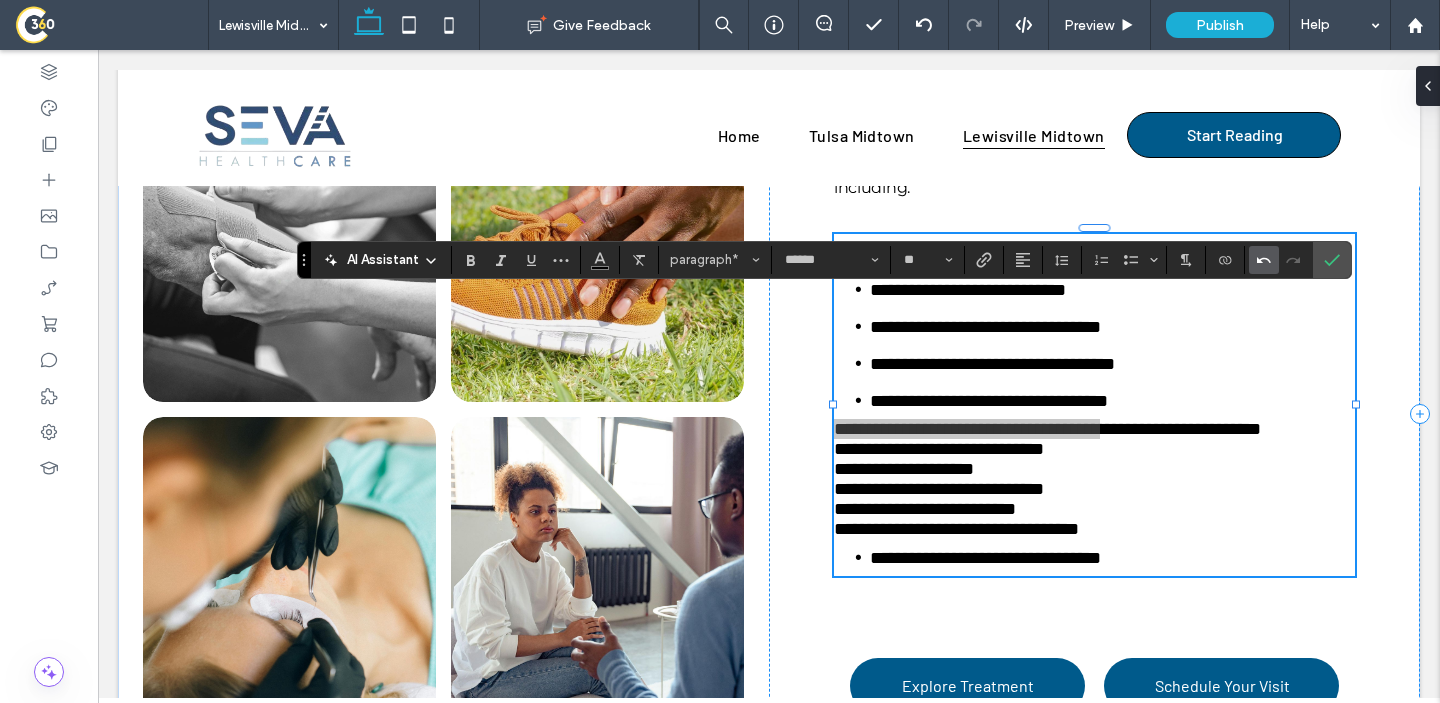 click 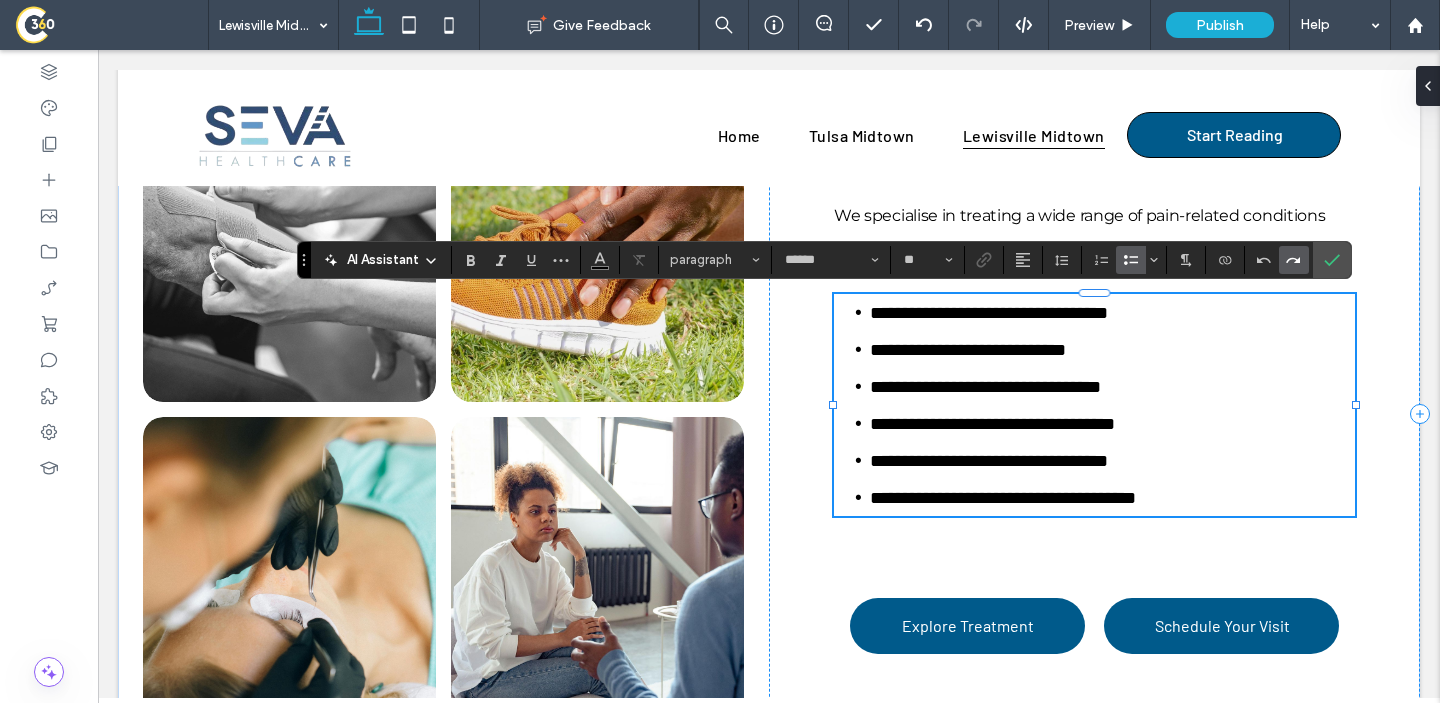 click 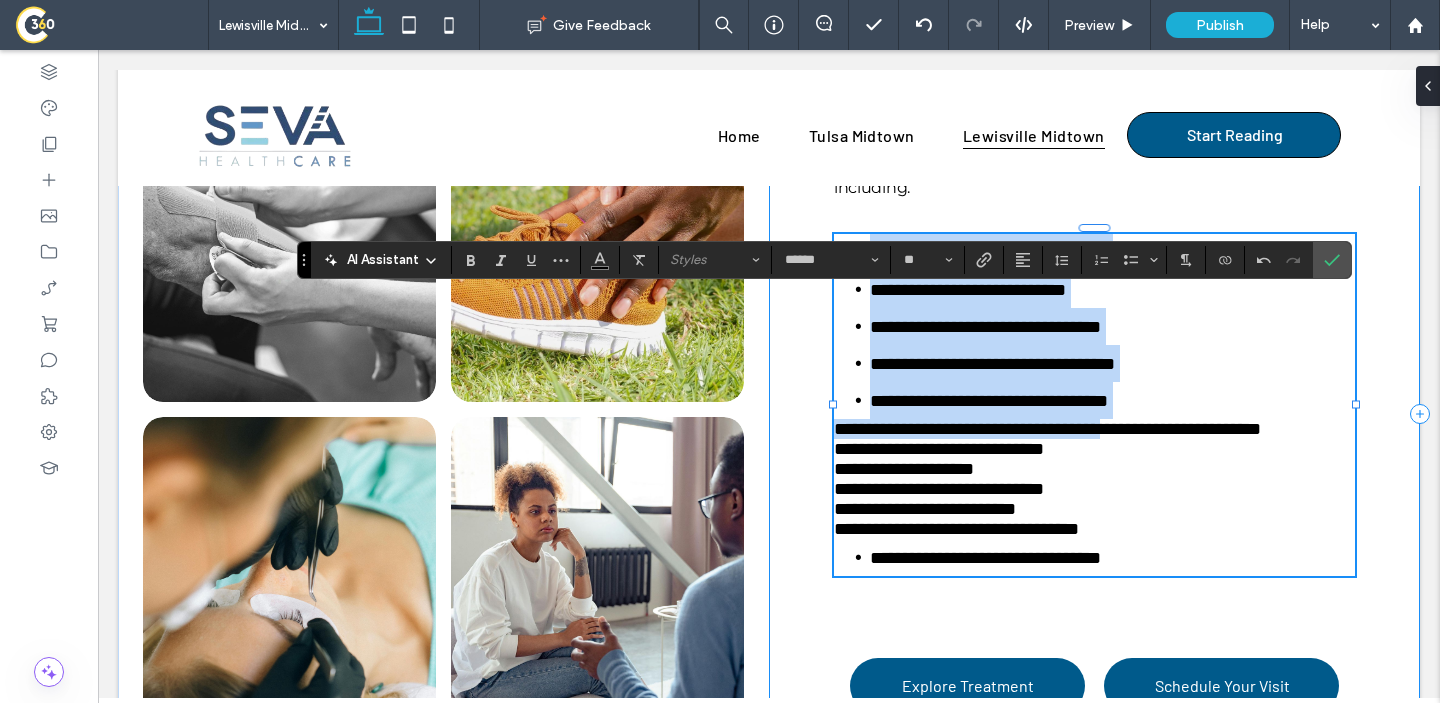 drag, startPoint x: 1111, startPoint y: 432, endPoint x: 835, endPoint y: 219, distance: 348.63306 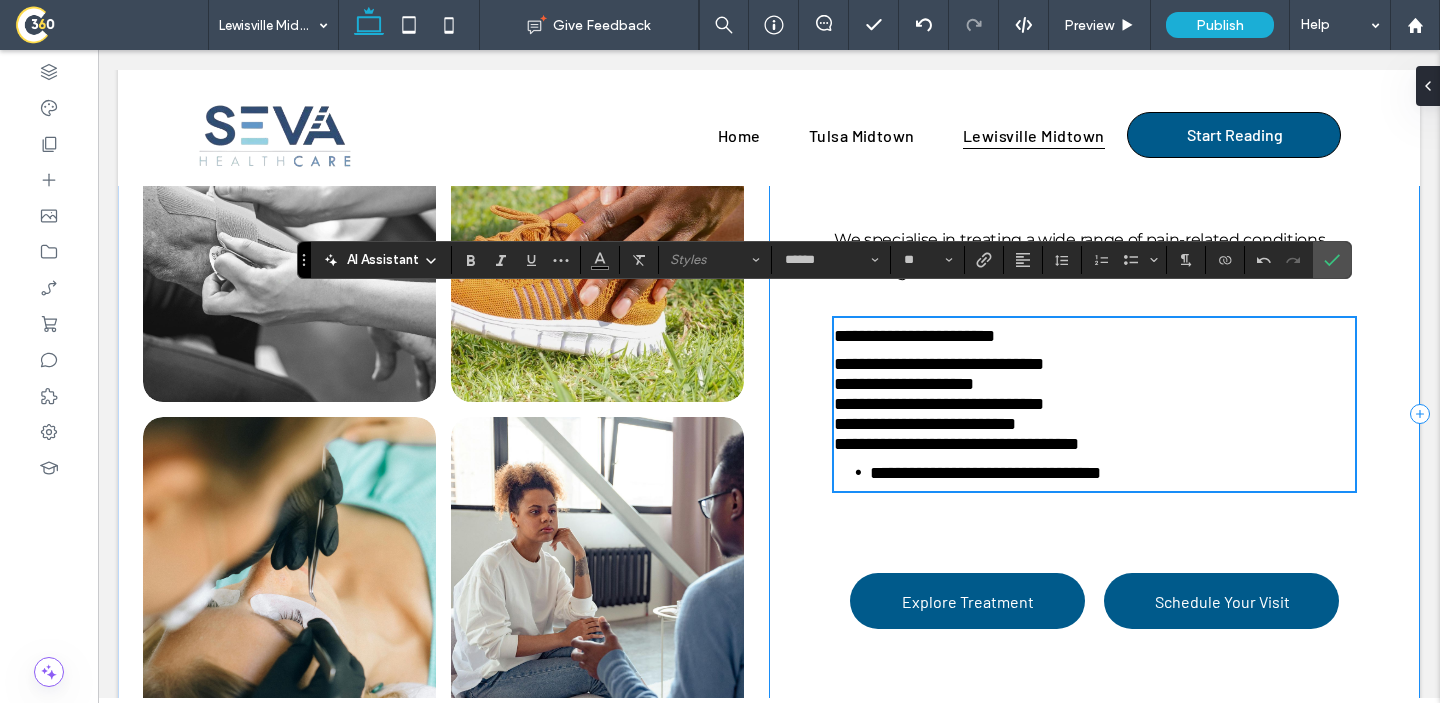 scroll, scrollTop: 1657, scrollLeft: 0, axis: vertical 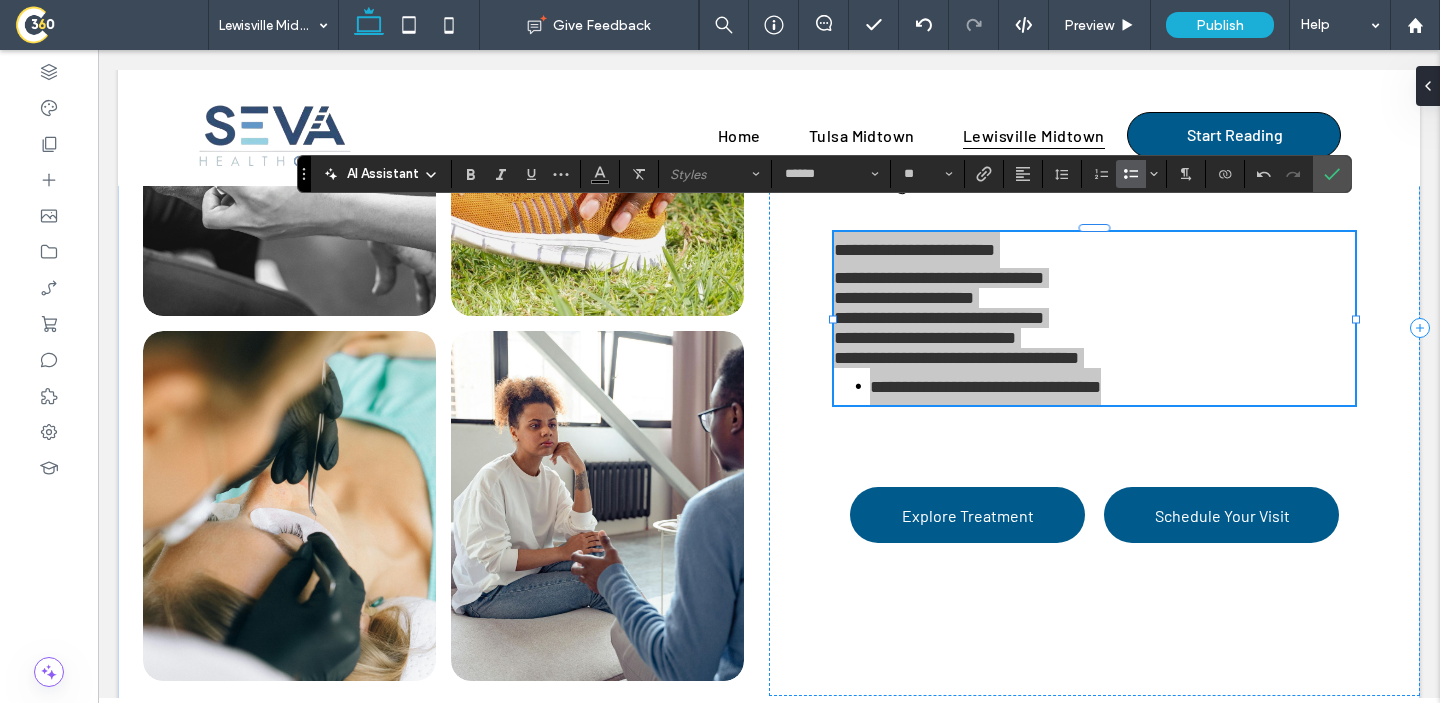 click at bounding box center (1127, 174) 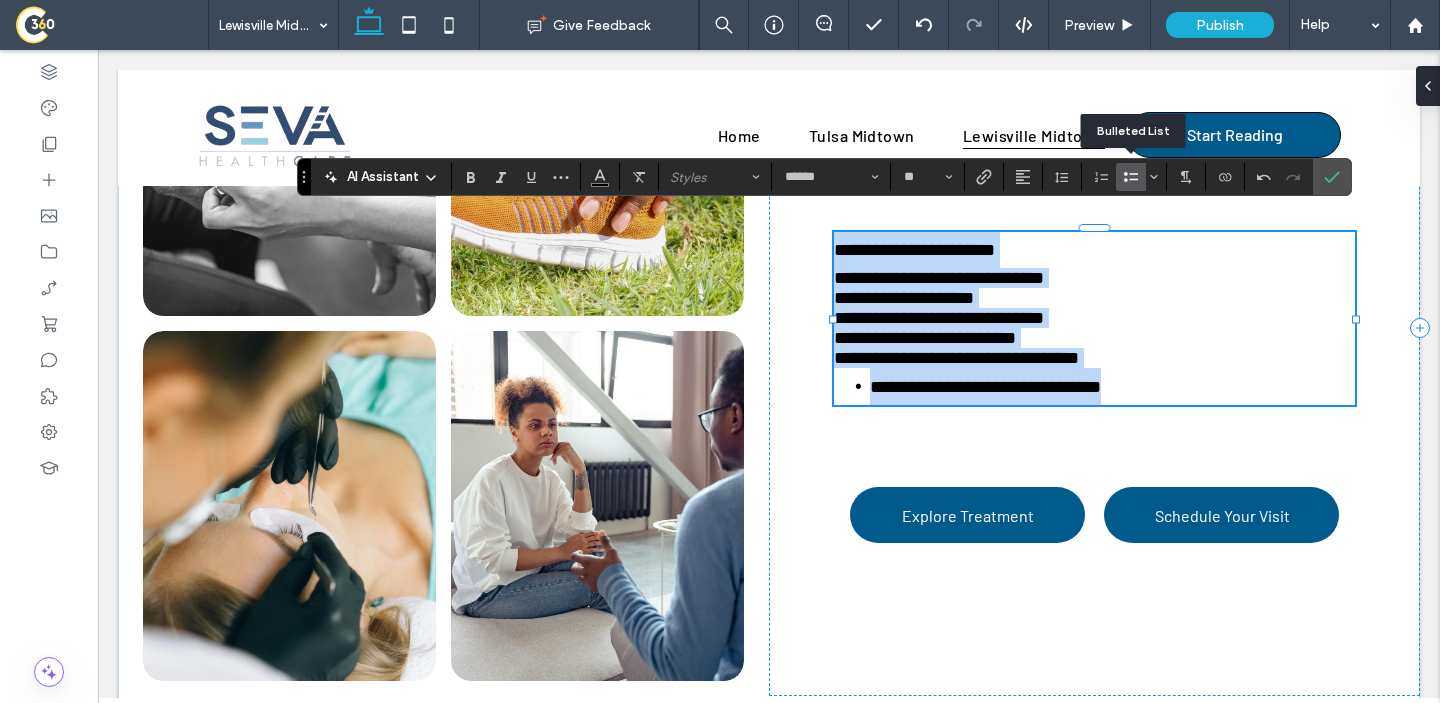 scroll, scrollTop: 1654, scrollLeft: 0, axis: vertical 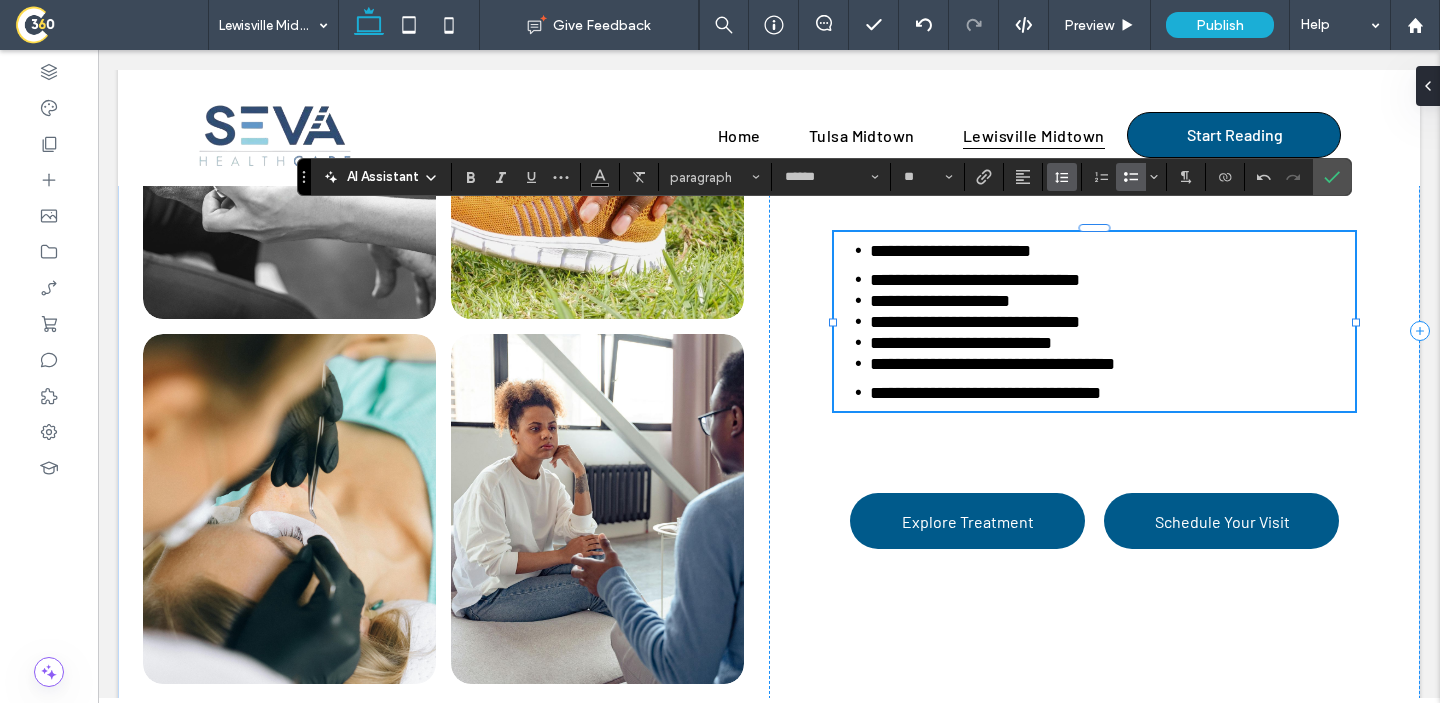 click 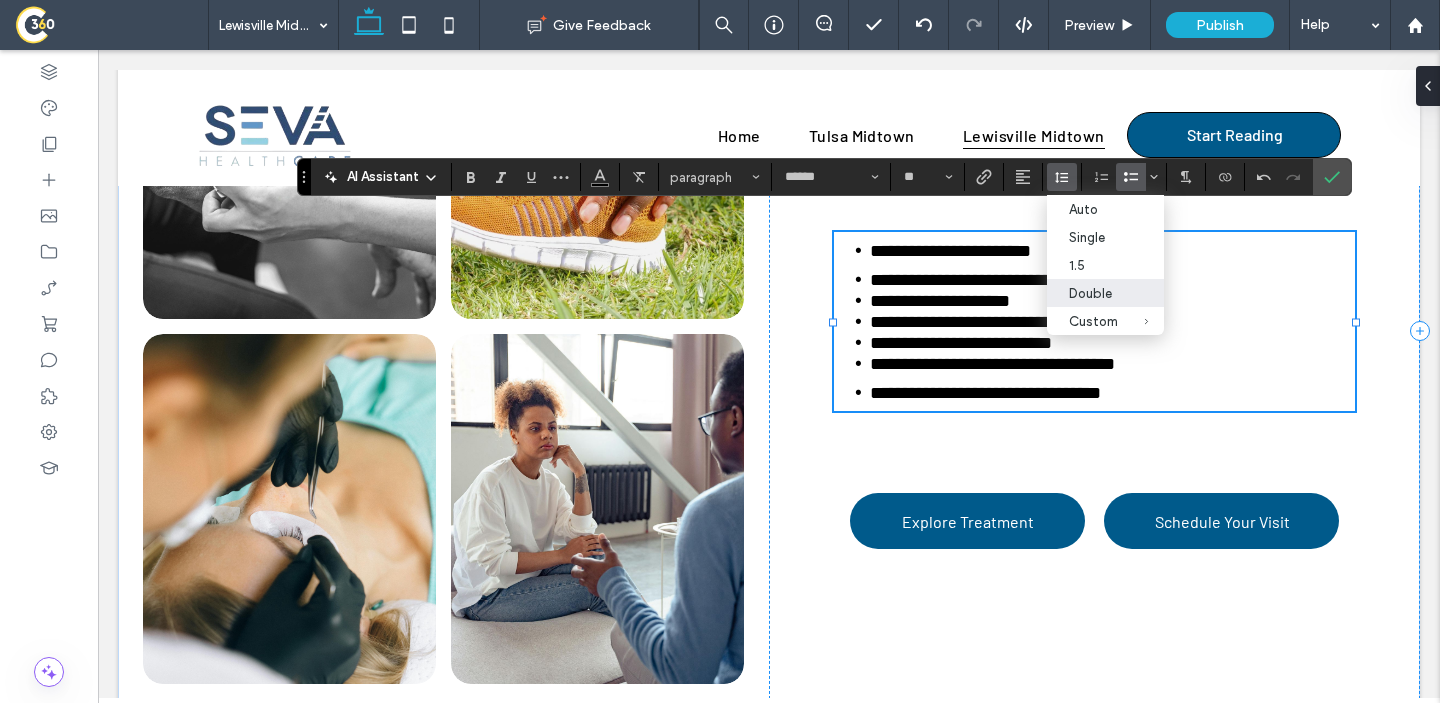 click on "Double" at bounding box center [1093, 293] 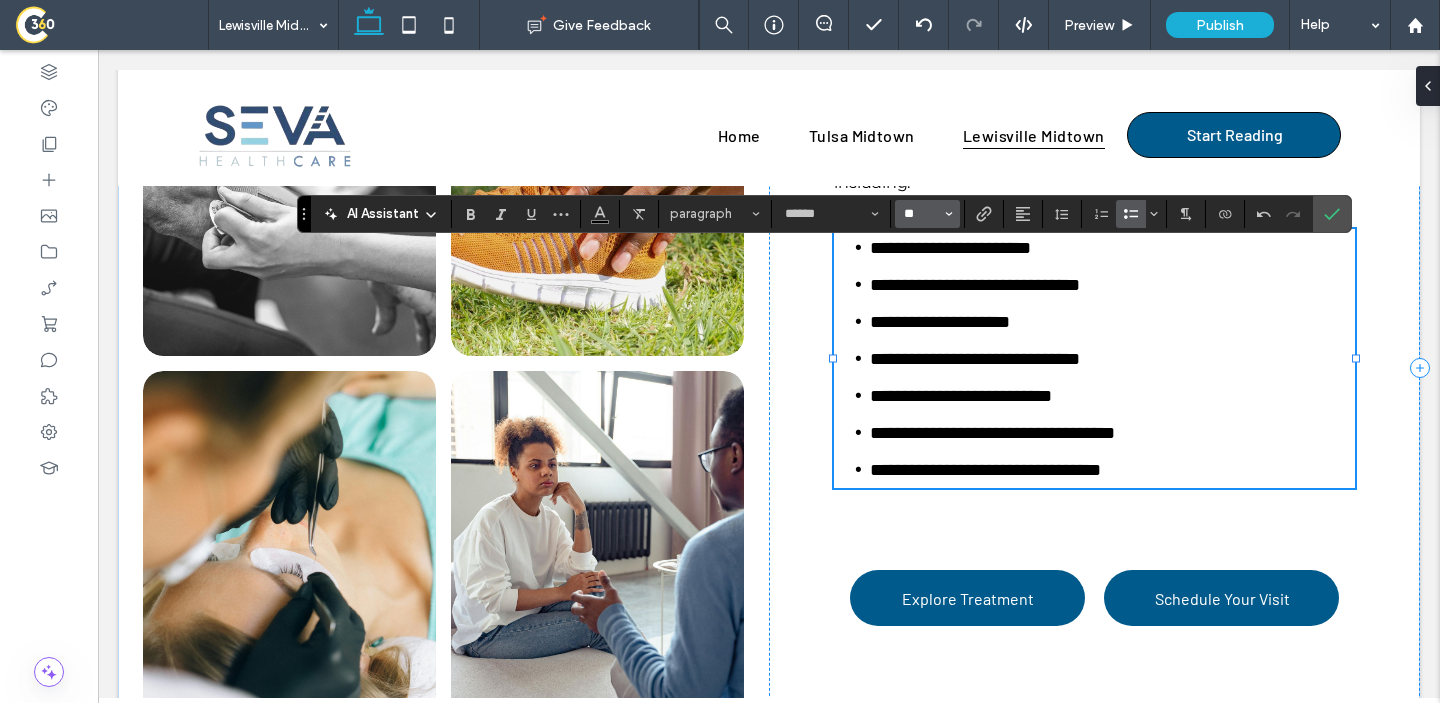 click on "**" at bounding box center (921, 214) 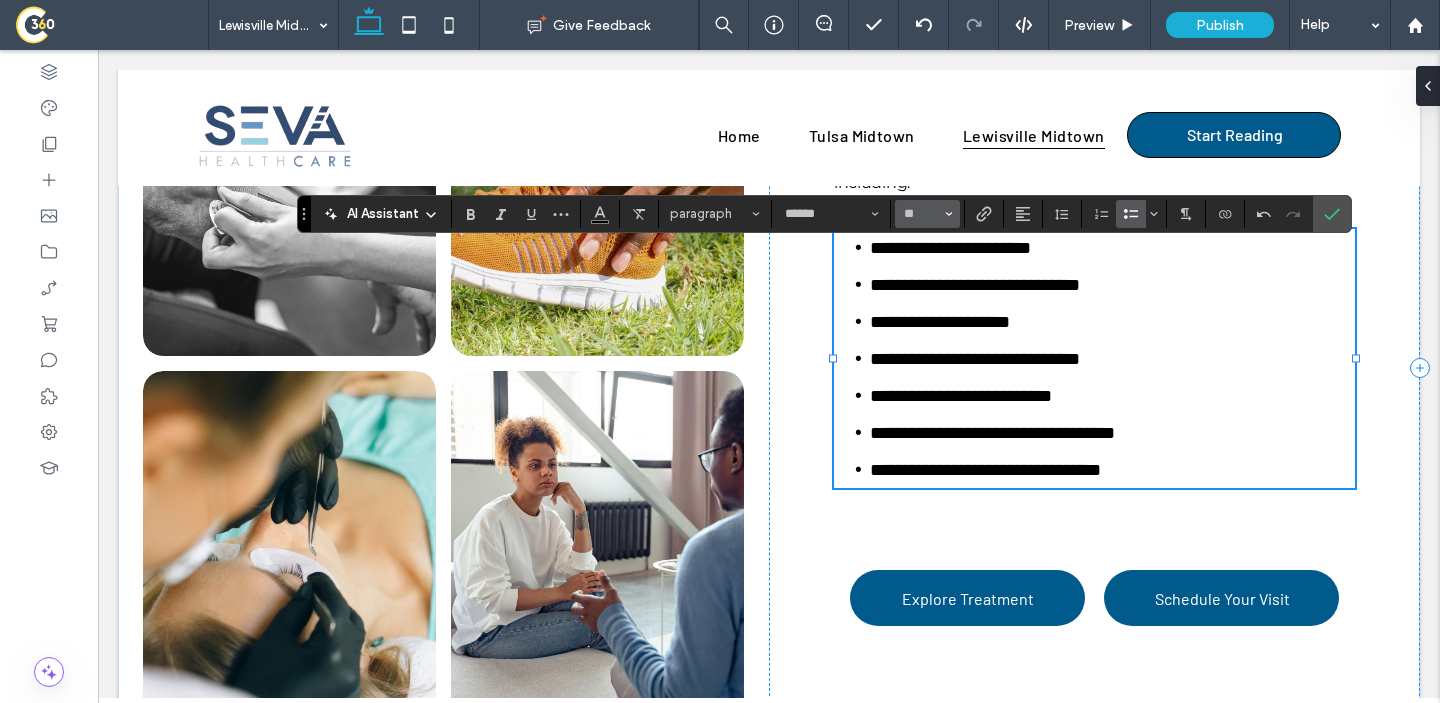 type on "**" 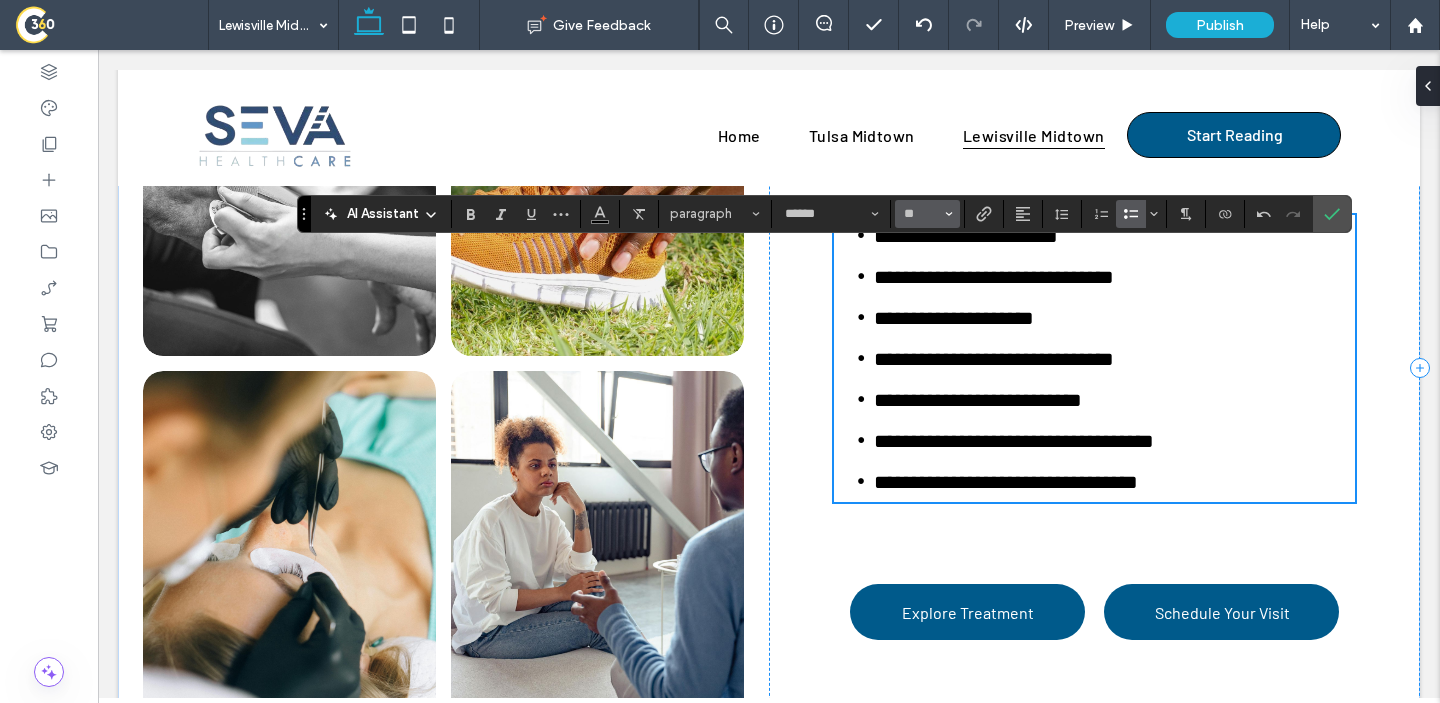 scroll, scrollTop: 1603, scrollLeft: 0, axis: vertical 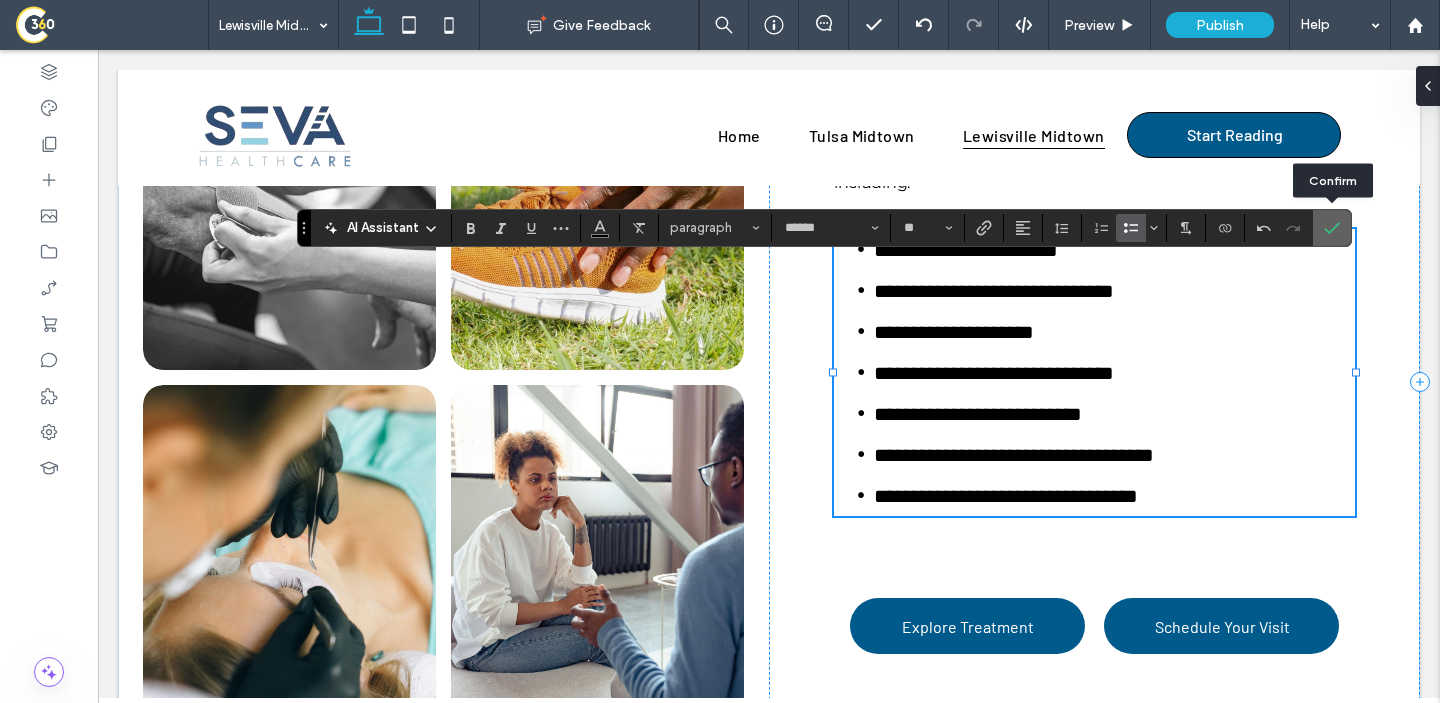 click 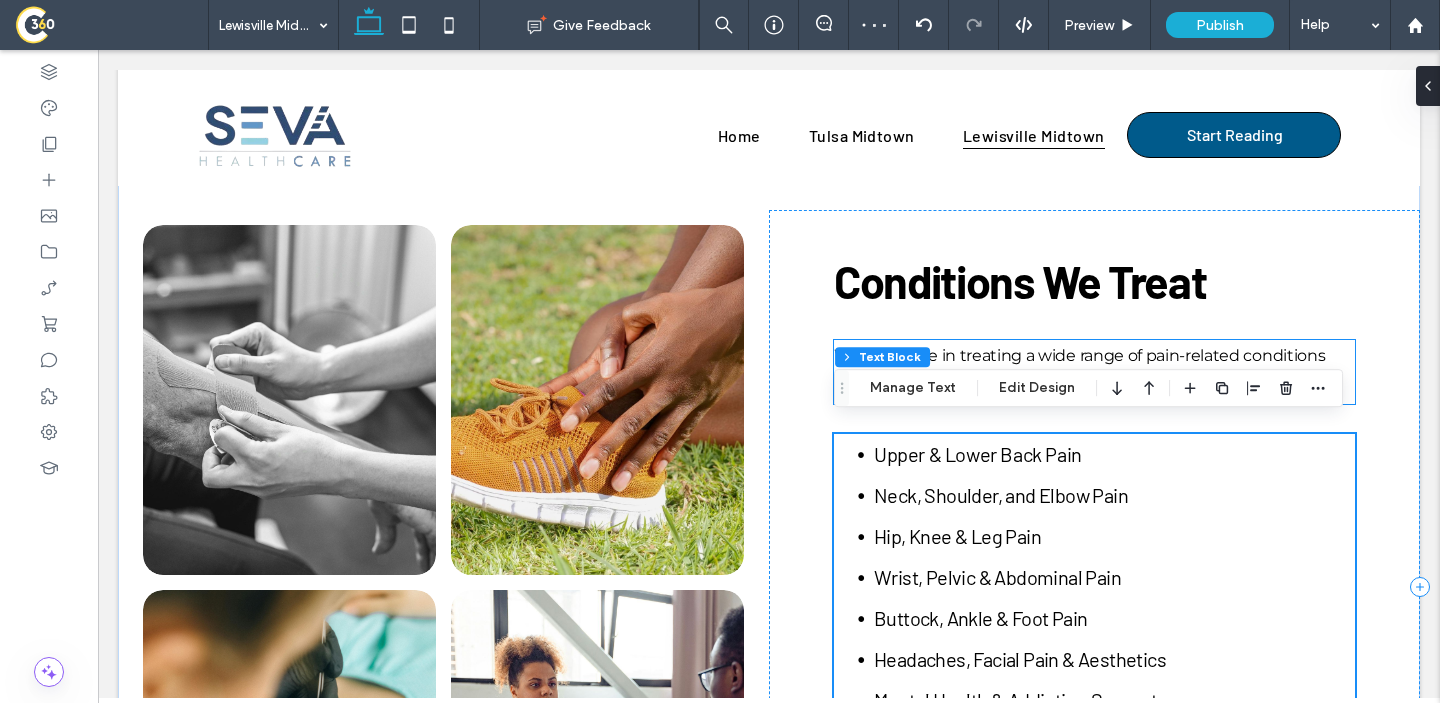 scroll, scrollTop: 1320, scrollLeft: 0, axis: vertical 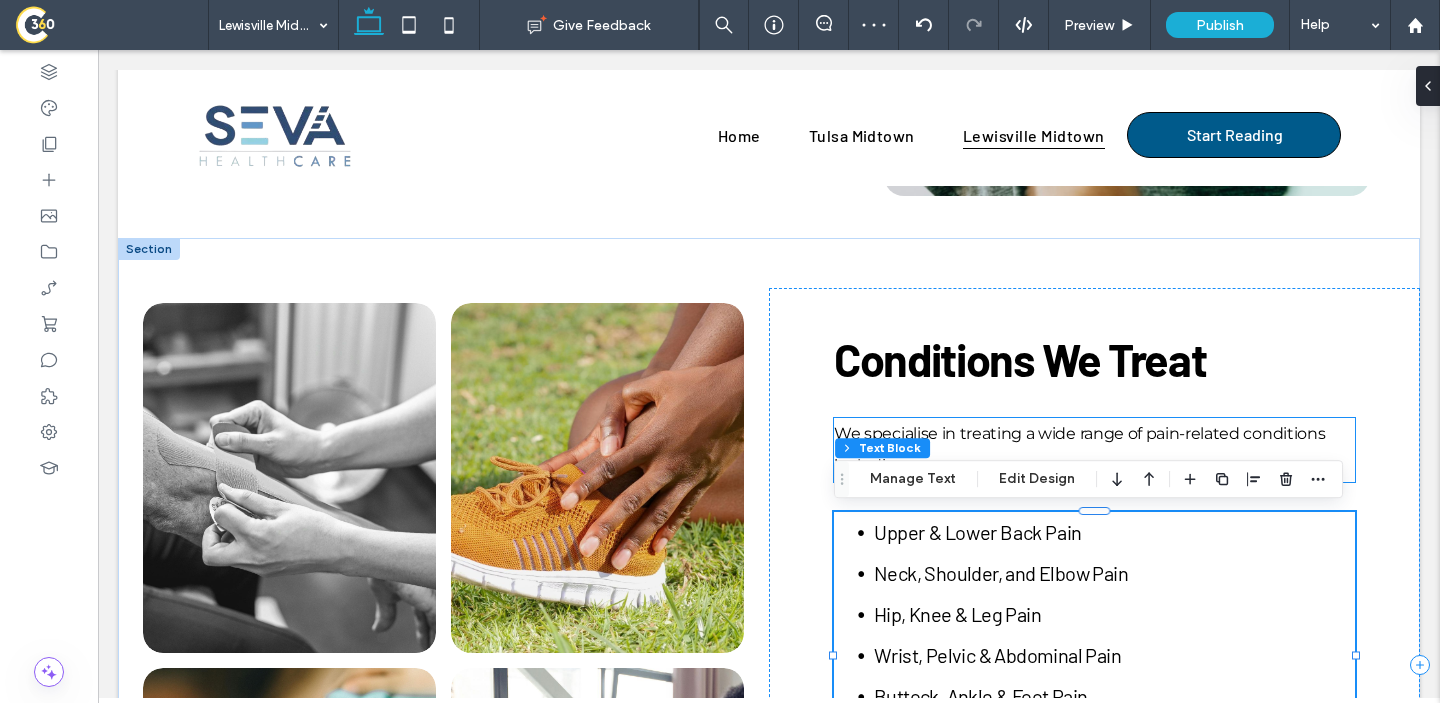 click on "We specialise in treating a wide range of pain-related conditions including:" at bounding box center [1079, 449] 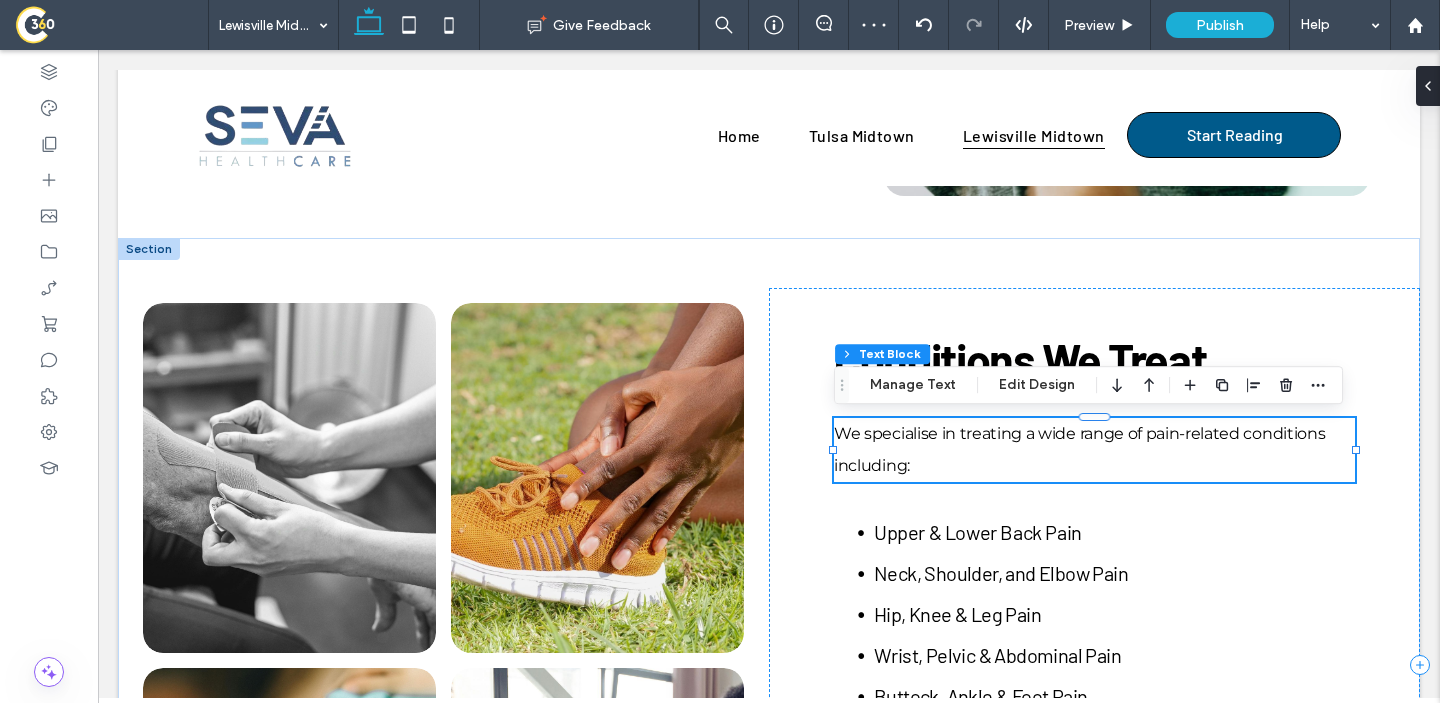 click on "We specialise in treating a wide range of pain-related conditions including:" at bounding box center [1094, 450] 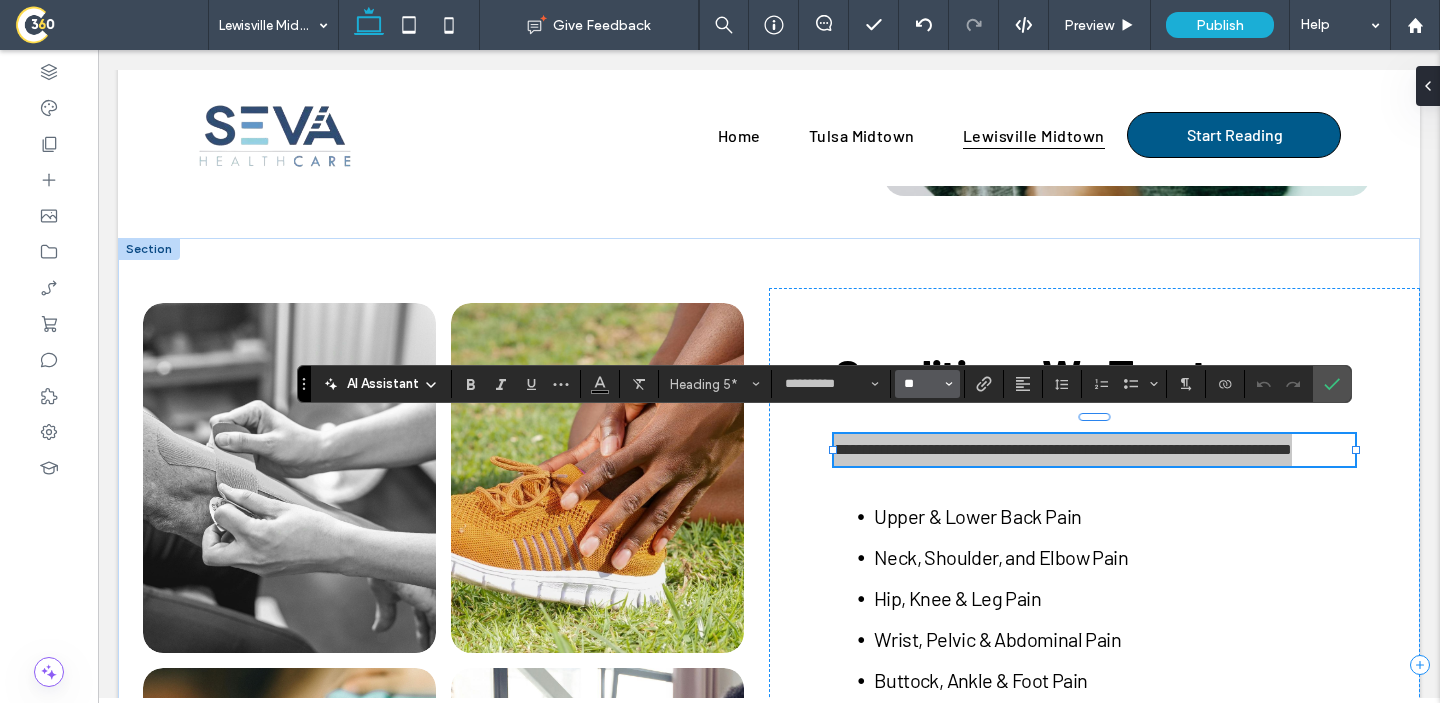 click on "**" at bounding box center (921, 384) 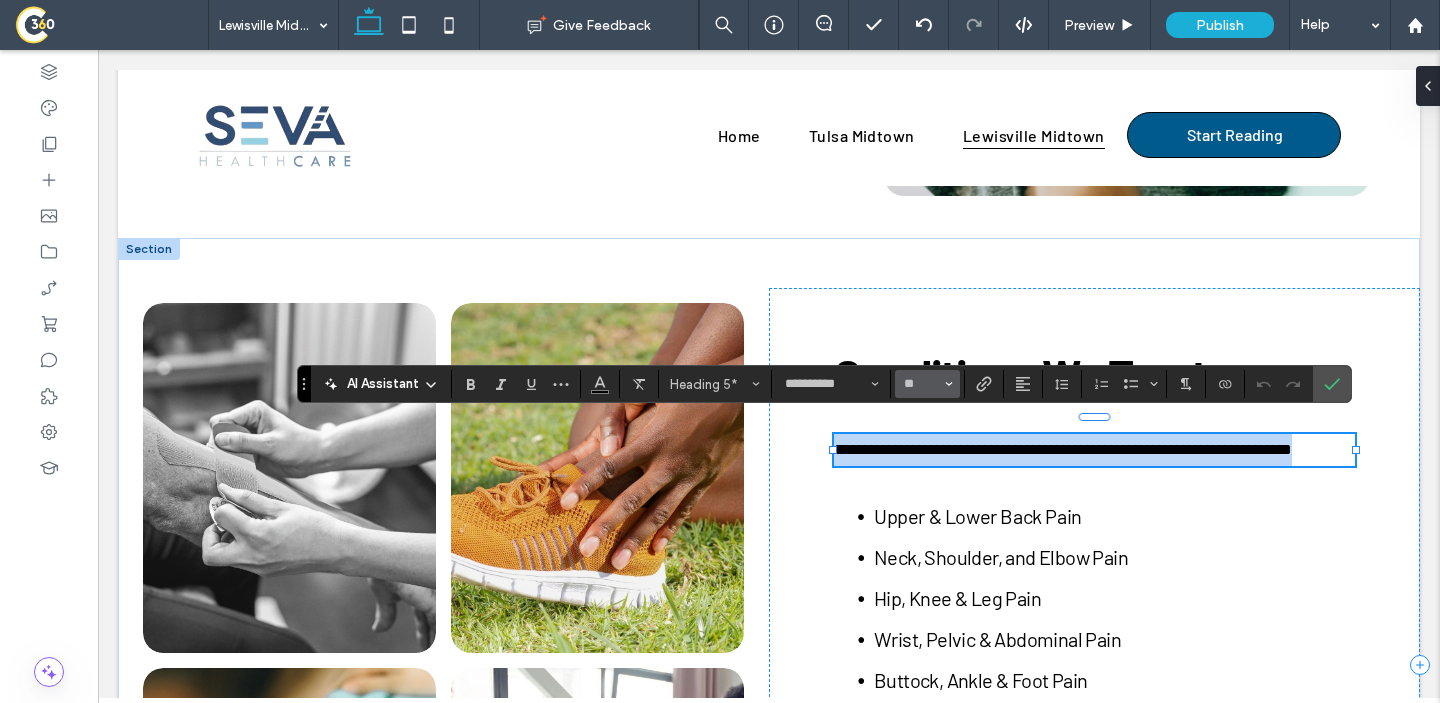 type on "**" 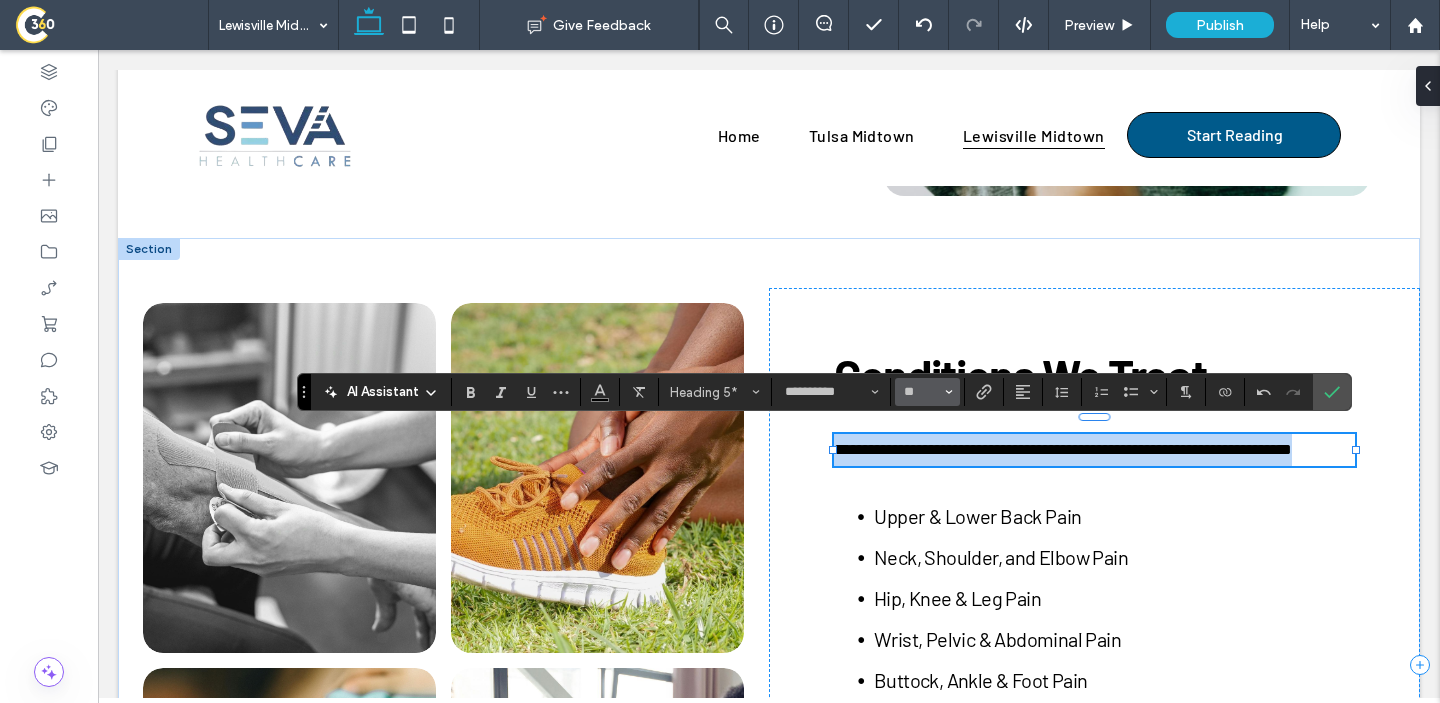 scroll, scrollTop: 1312, scrollLeft: 0, axis: vertical 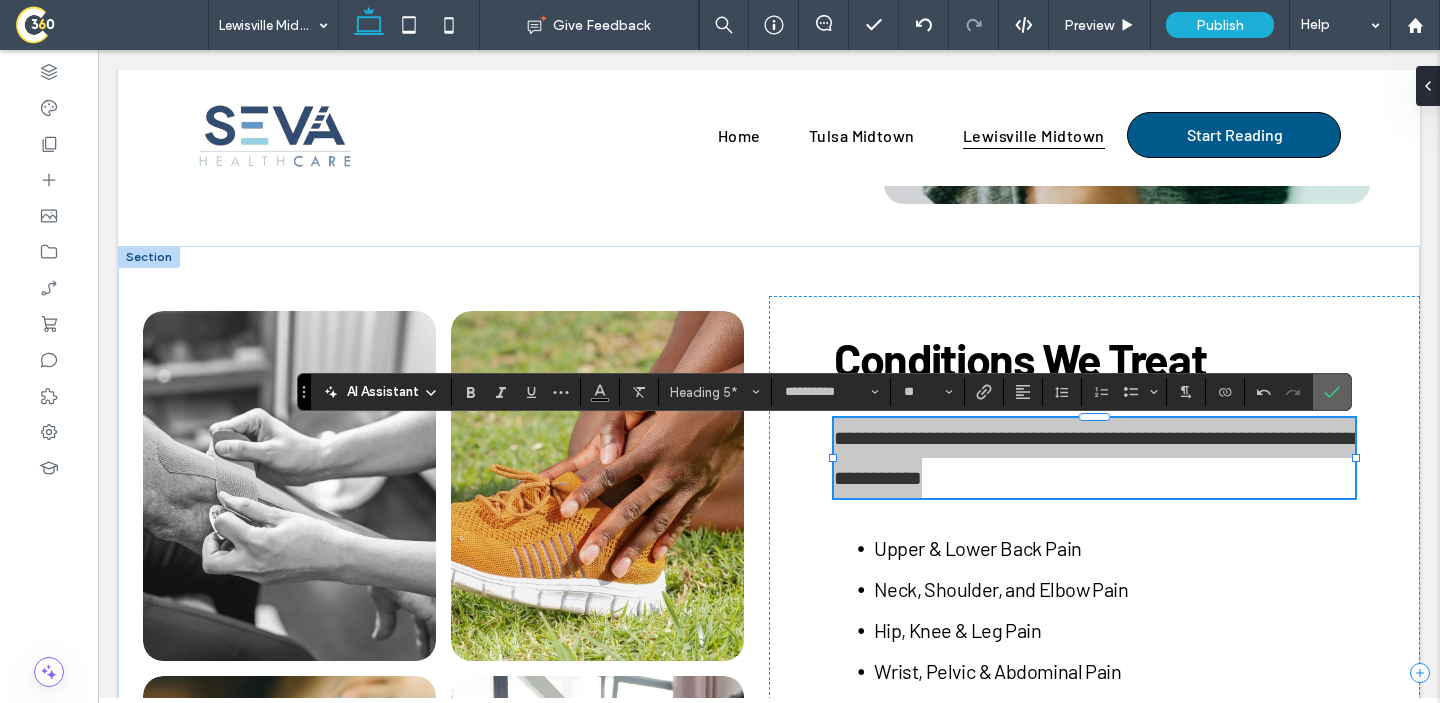 click 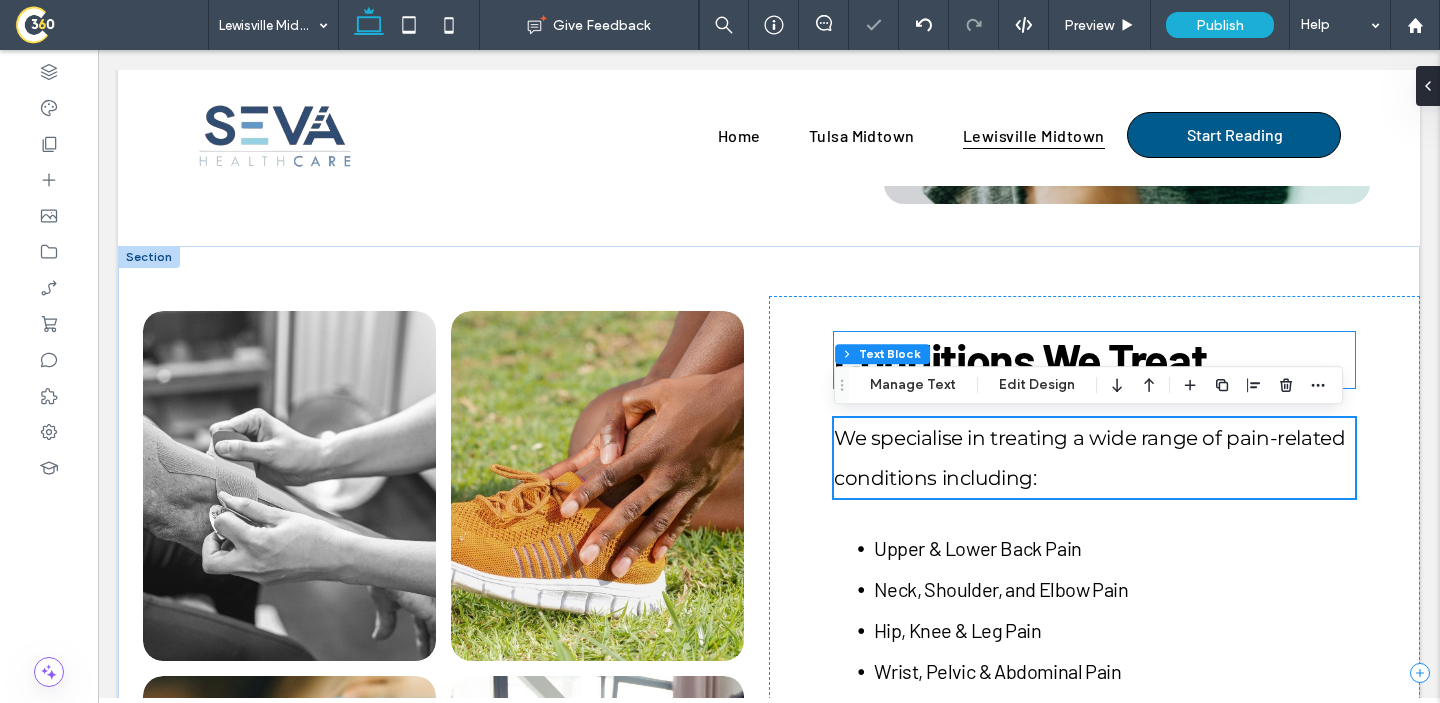 scroll, scrollTop: 1375, scrollLeft: 0, axis: vertical 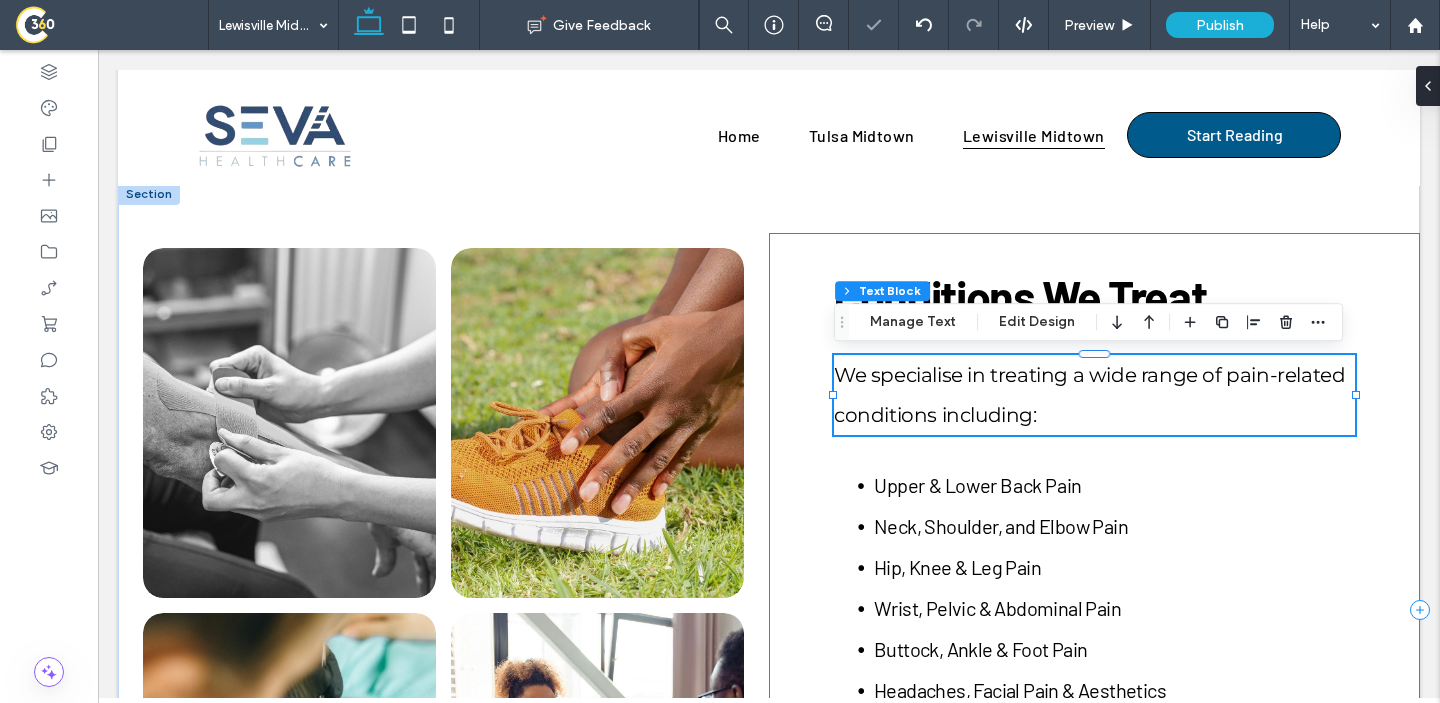 click on "Upper & Lower Back Pain" at bounding box center [1114, 485] 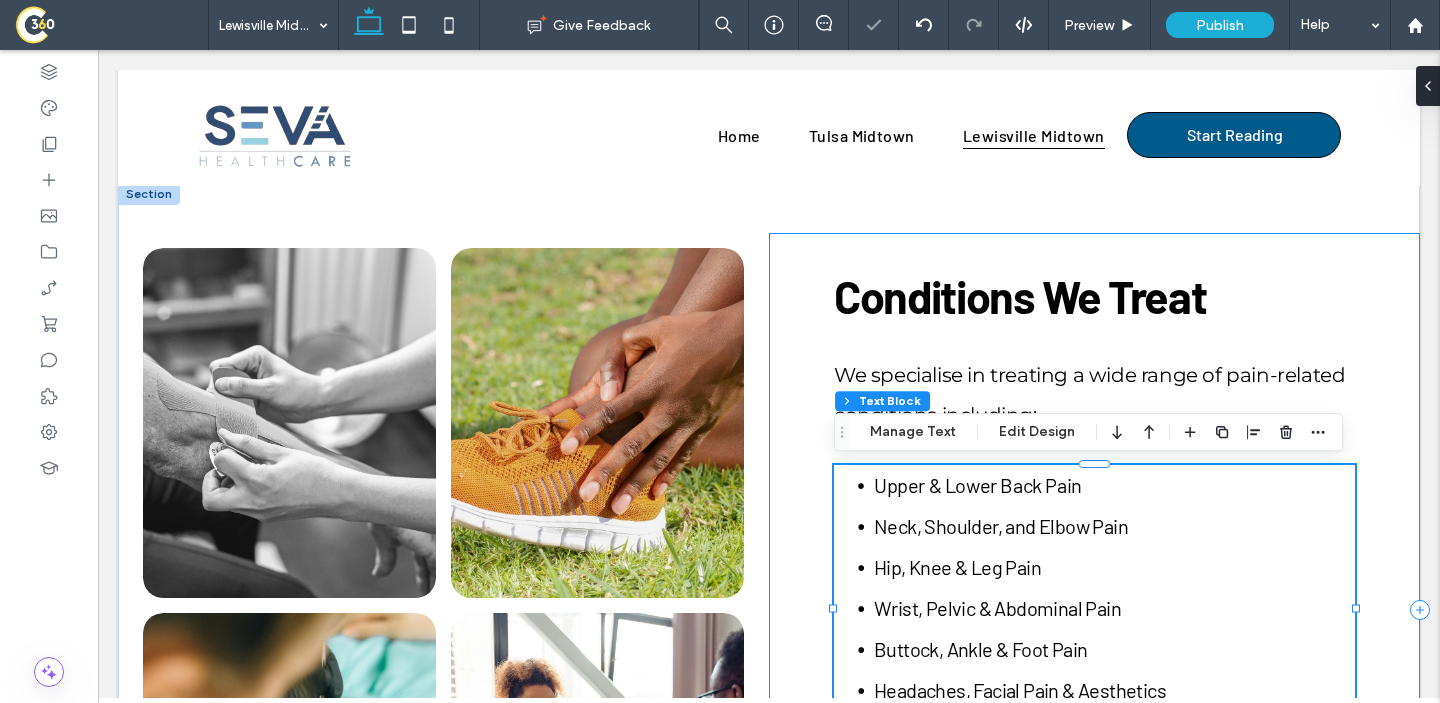 click on "Conditions We Treat
We specialise in treating a wide range of pain-related conditions including:
Upper & Lower Back Pain Neck, Shoulder, and Elbow Pain Hip, Knee & Leg Pain Wrist, Pelvic & Abdominal Pain Buttock, Ankle & Foot Pain Headaches, Facial Pain & Aesthetics Mental Health & Addiction Support
Explore Treatment
Schedule Your Visit" at bounding box center (1094, 605) 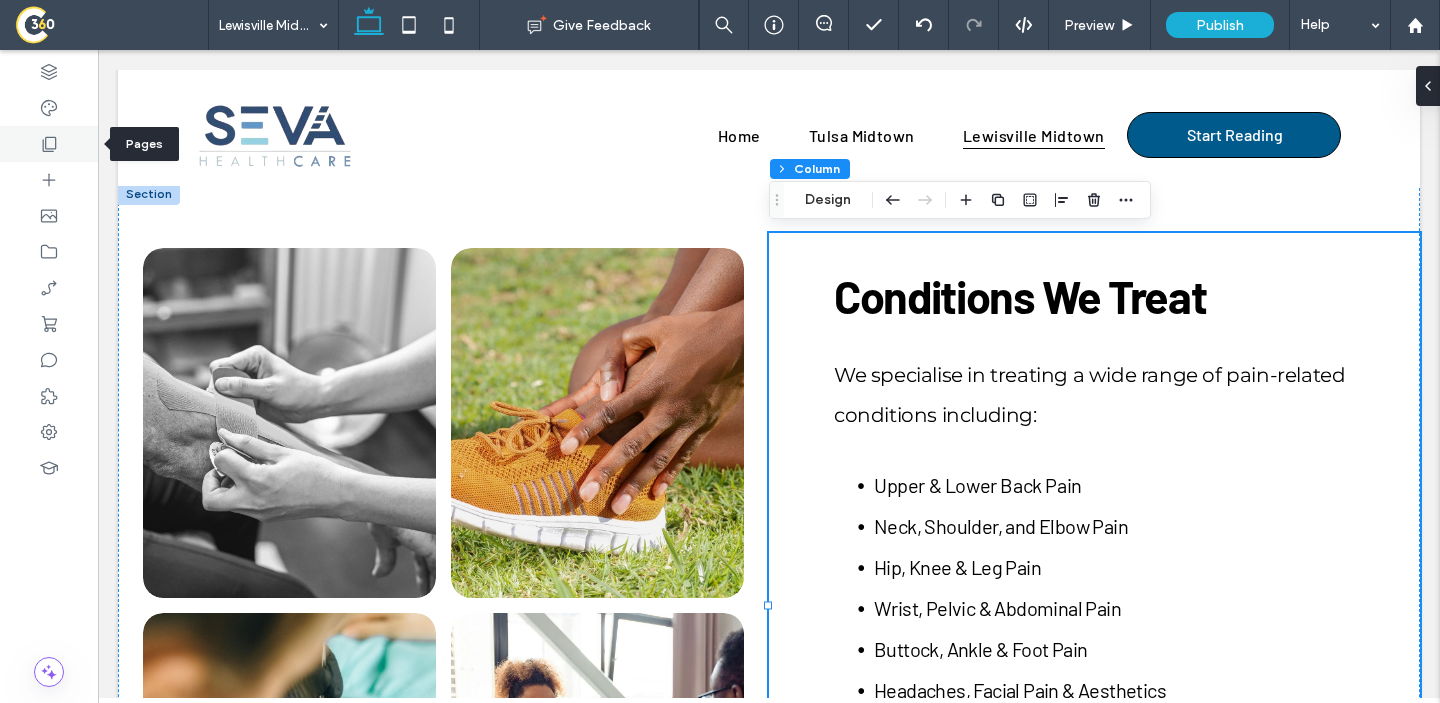 click at bounding box center (49, 144) 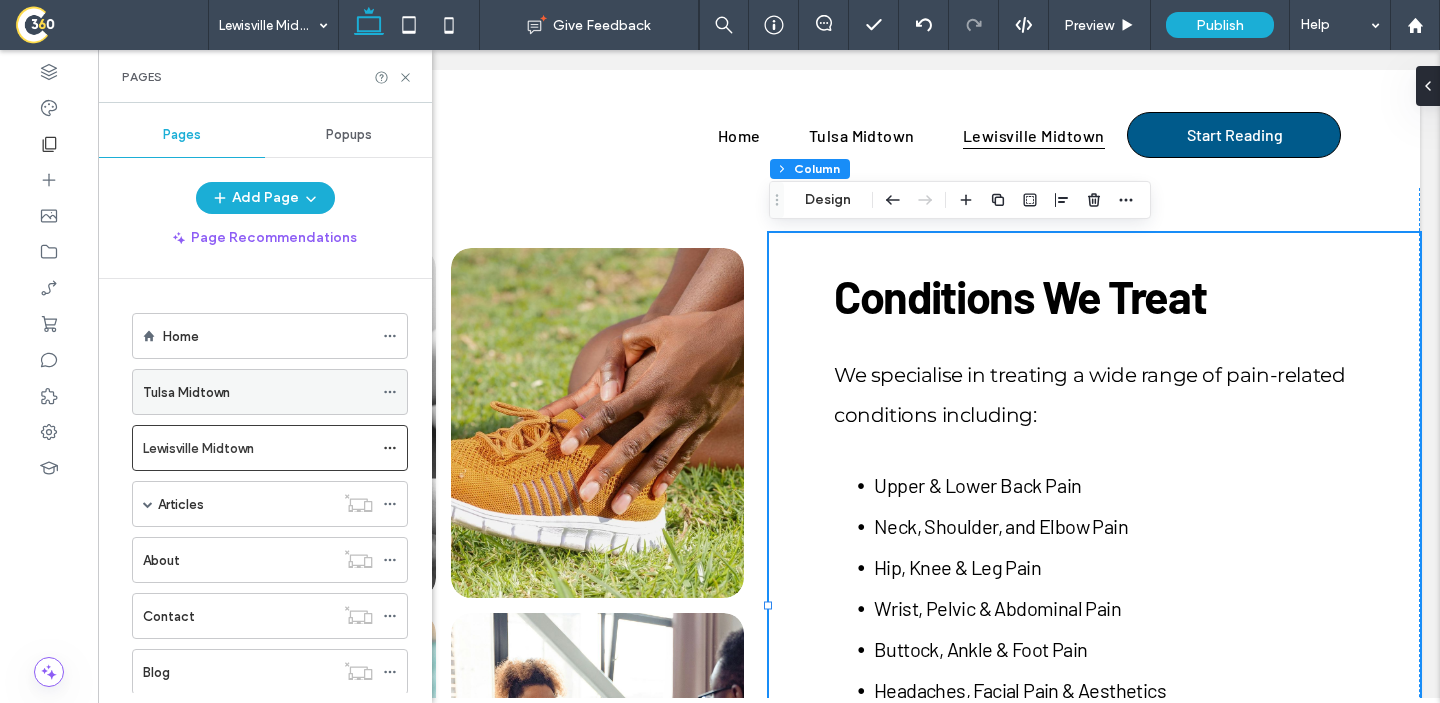 click on "Tulsa Midtown" at bounding box center [186, 392] 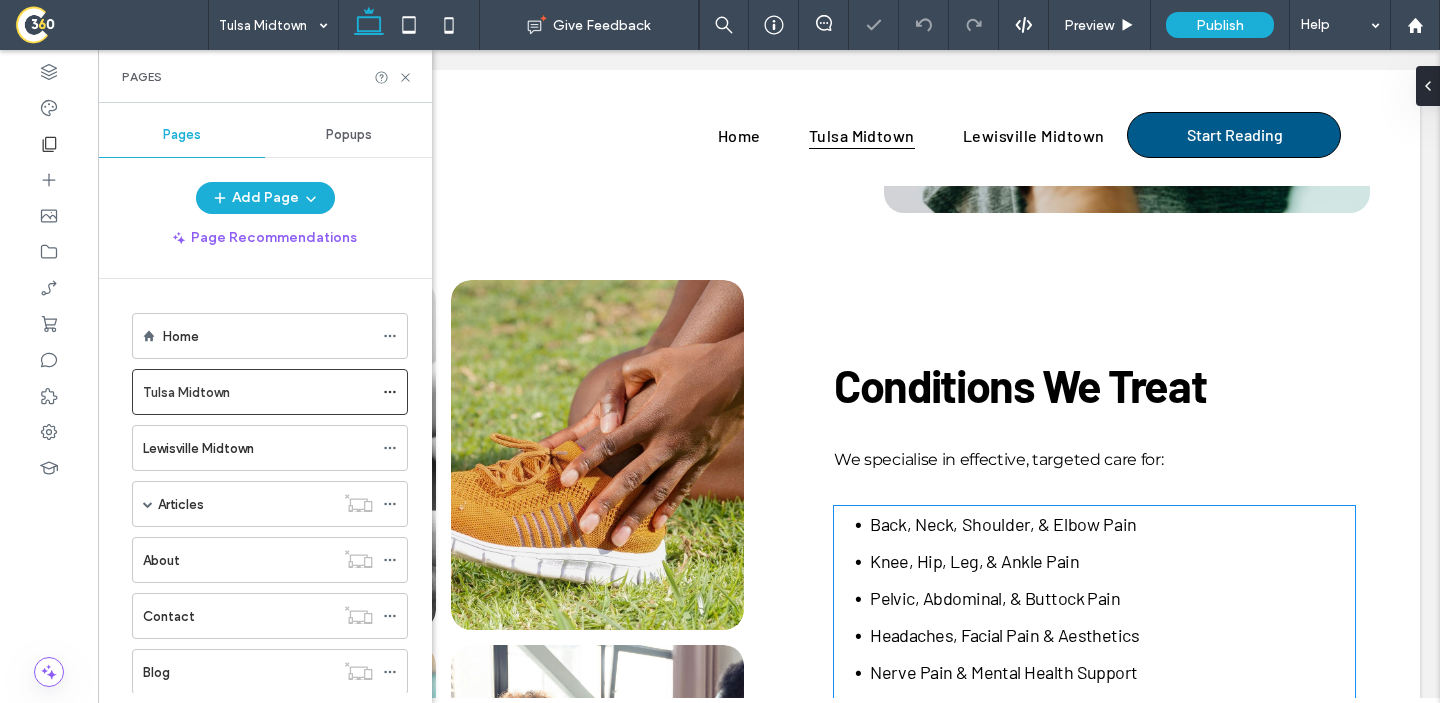 scroll, scrollTop: 1344, scrollLeft: 0, axis: vertical 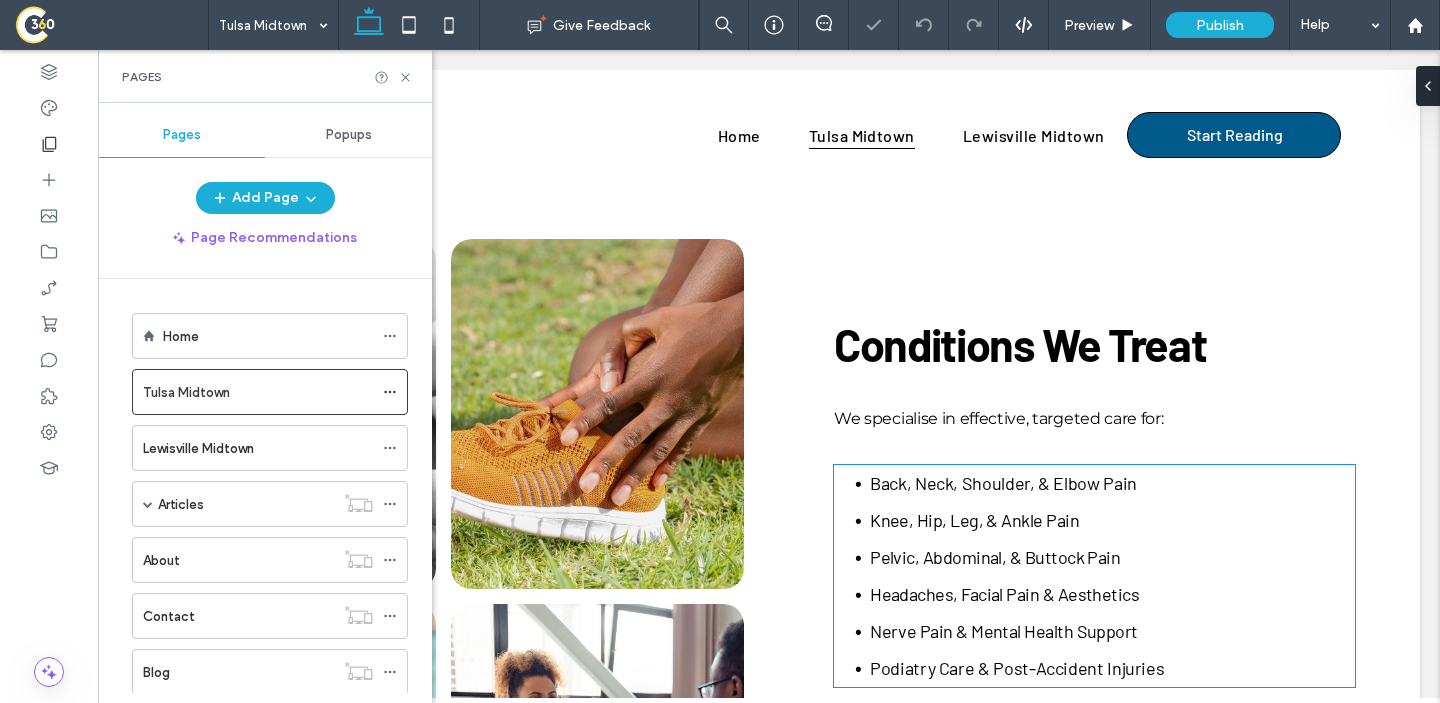 click on "Knee, Hip, Leg, & Ankle Pain" at bounding box center (974, 520) 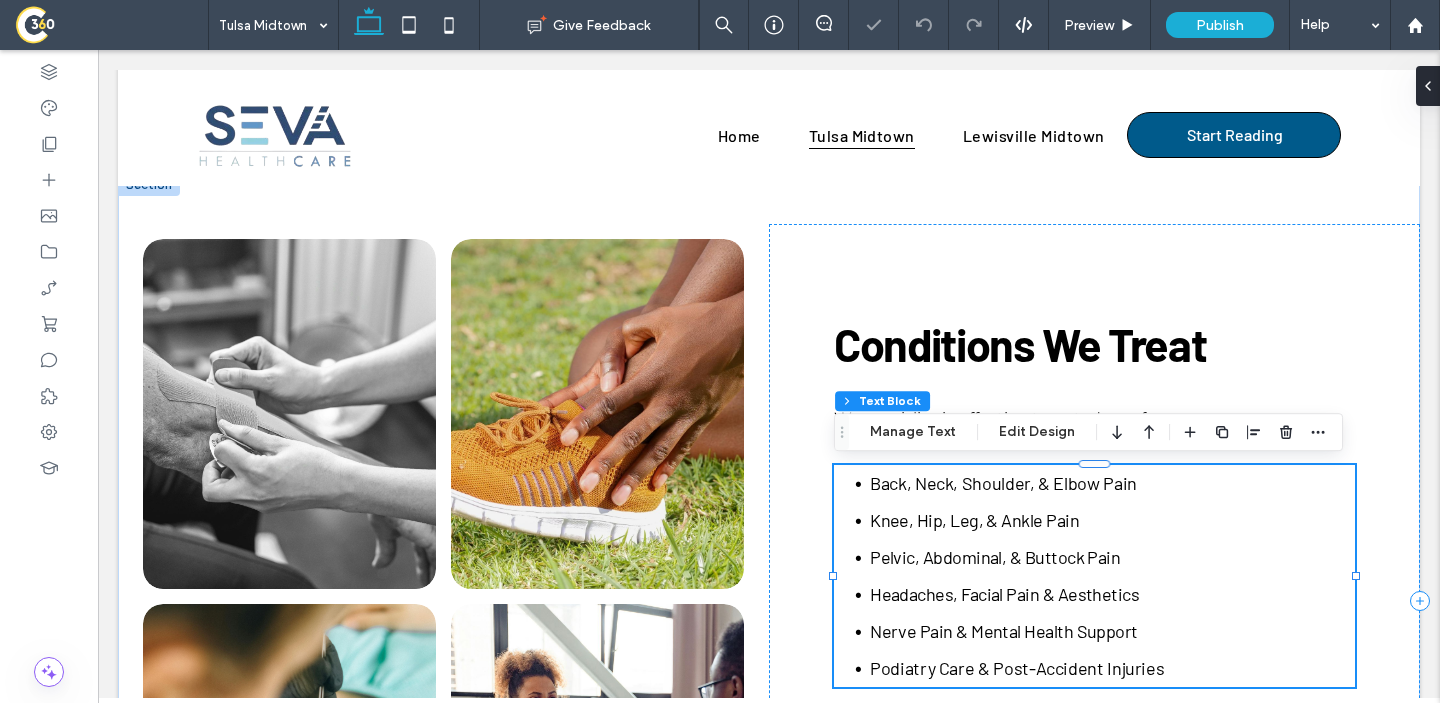 click on "Back, Neck, Shoulder, & Elbow Pain Knee, Hip, Leg, & Ankle Pain Pelvic, Abdominal, & Buttock Pain Headaches, Facial Pain & Aesthetics Nerve Pain & Mental Health Support Podiatry Care & Post-Accident Injuries" at bounding box center [1094, 576] 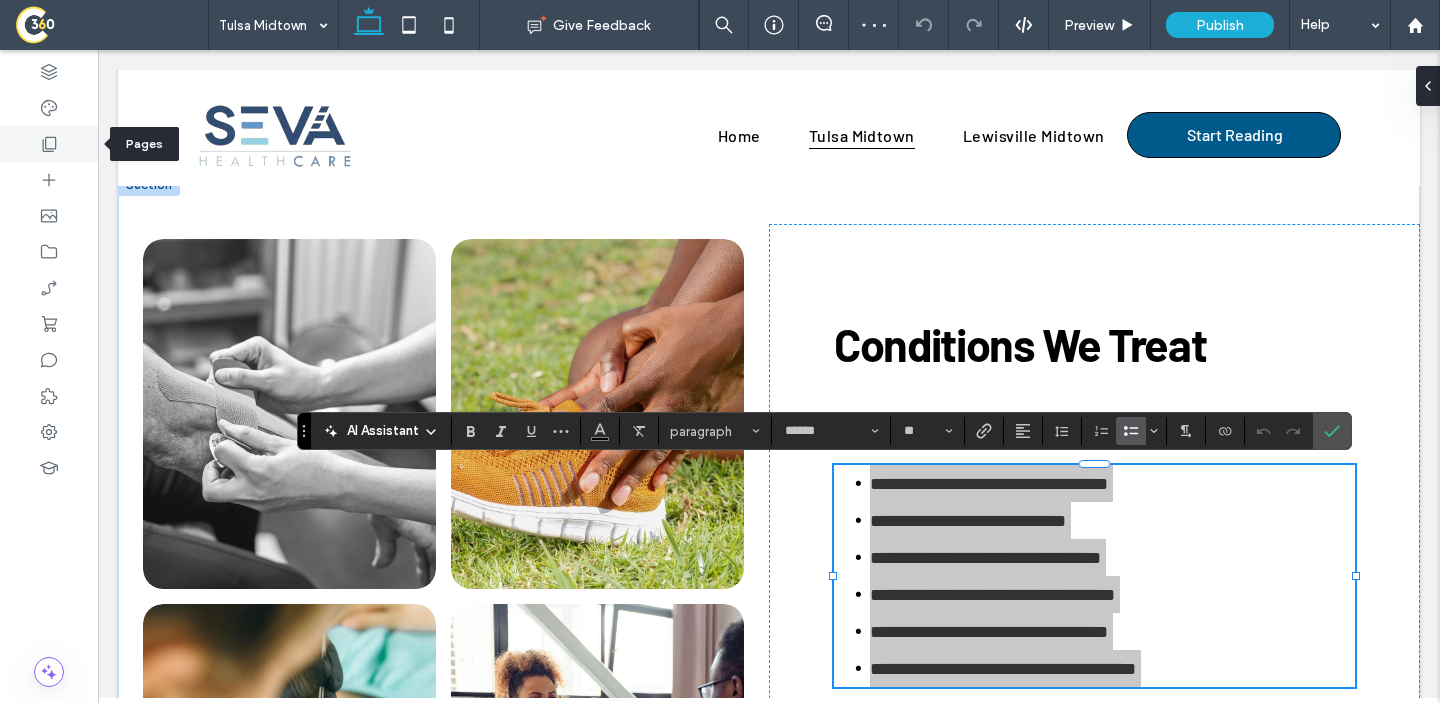 click 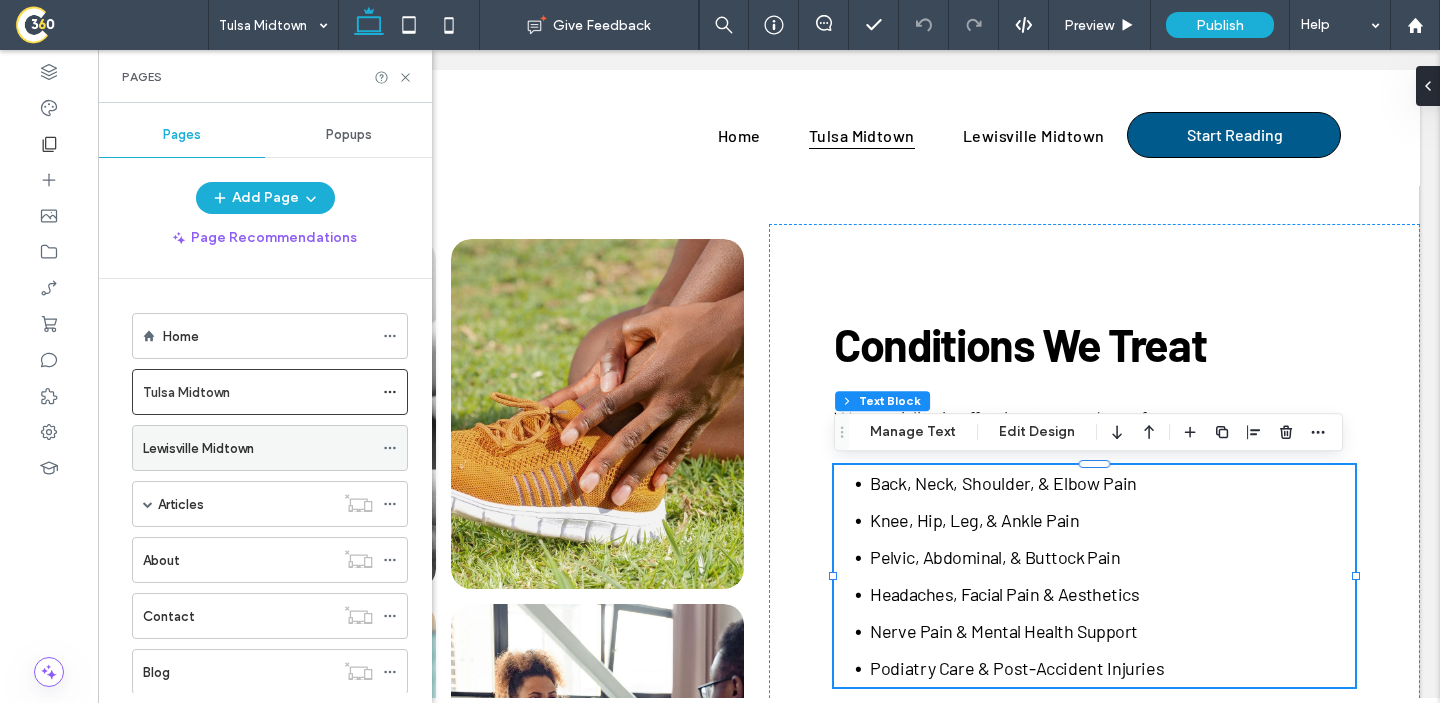 click on "Lewisville Midtown" at bounding box center [198, 448] 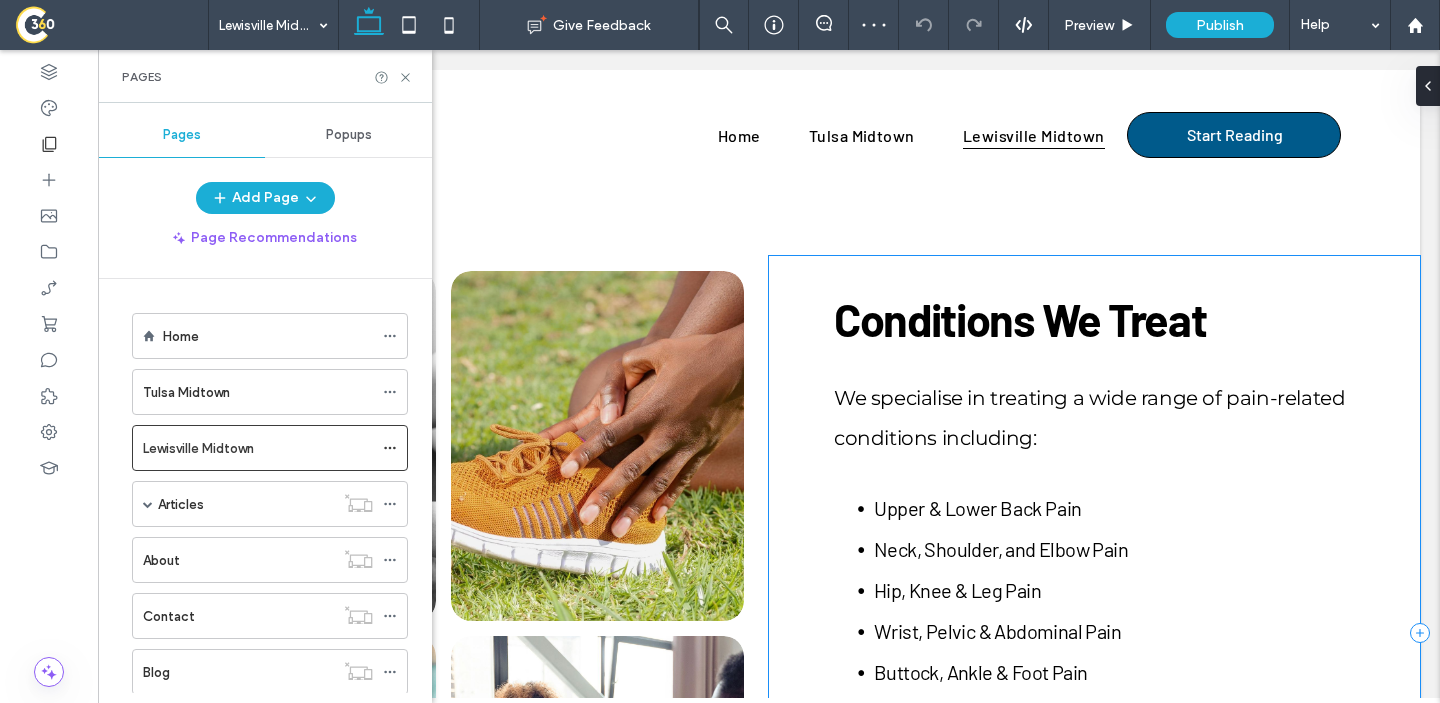 scroll, scrollTop: 1355, scrollLeft: 0, axis: vertical 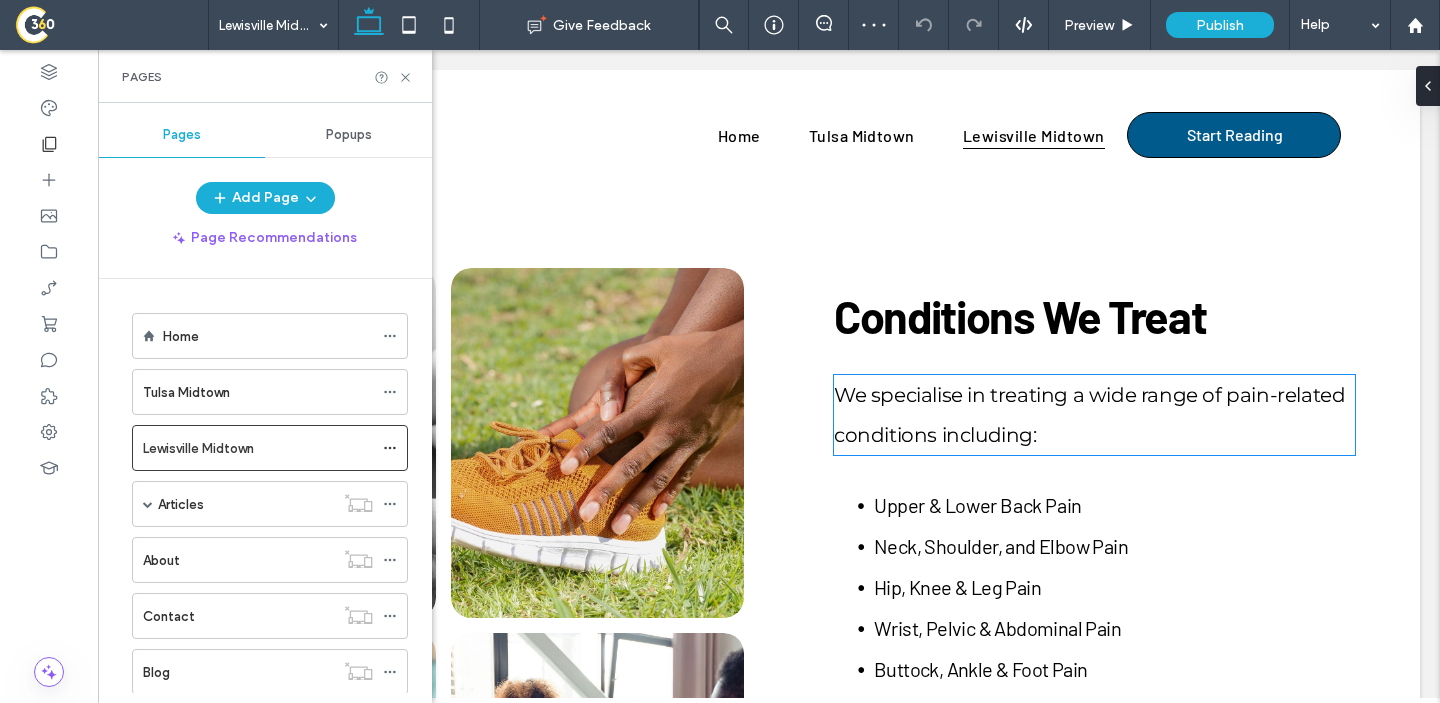 click on "We specialise in treating a wide range of pain-related conditions including:" at bounding box center [1089, 415] 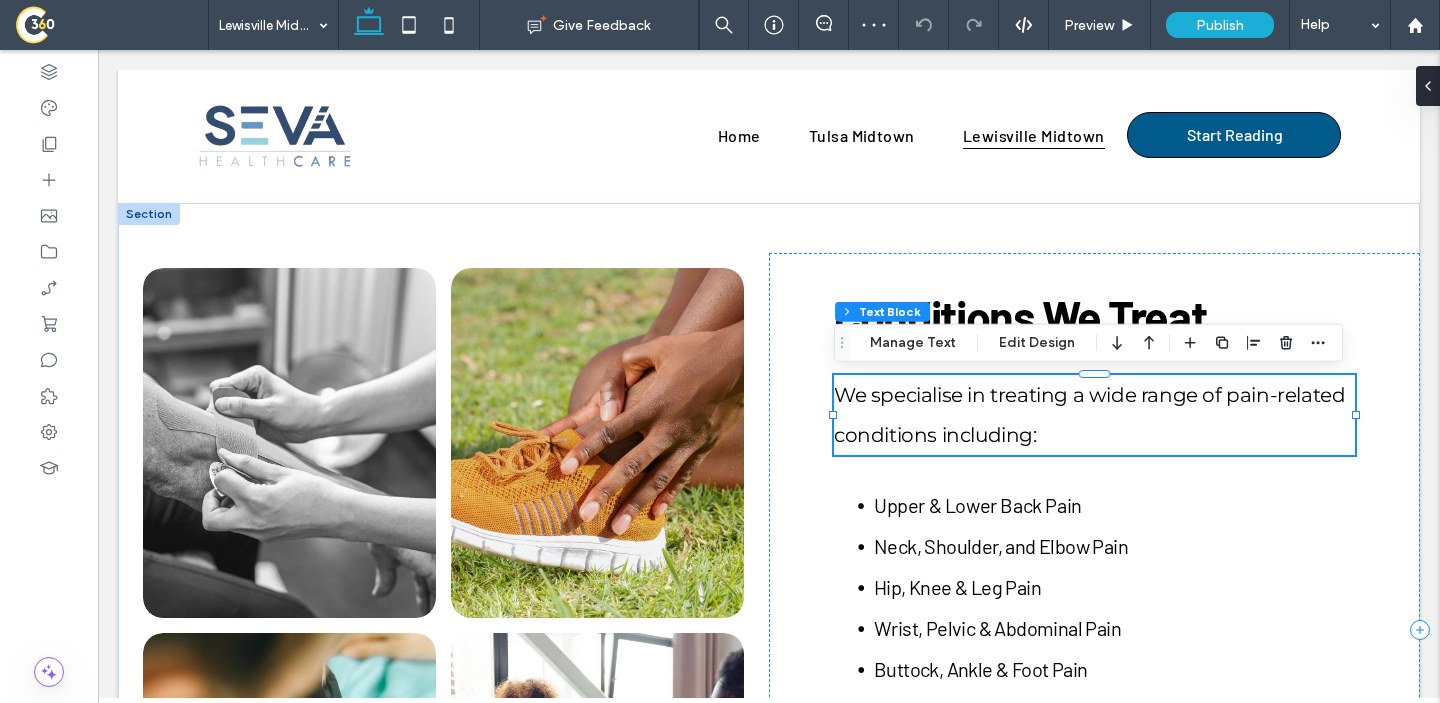 click on "We specialise in treating a wide range of pain-related conditions including:" at bounding box center (1094, 415) 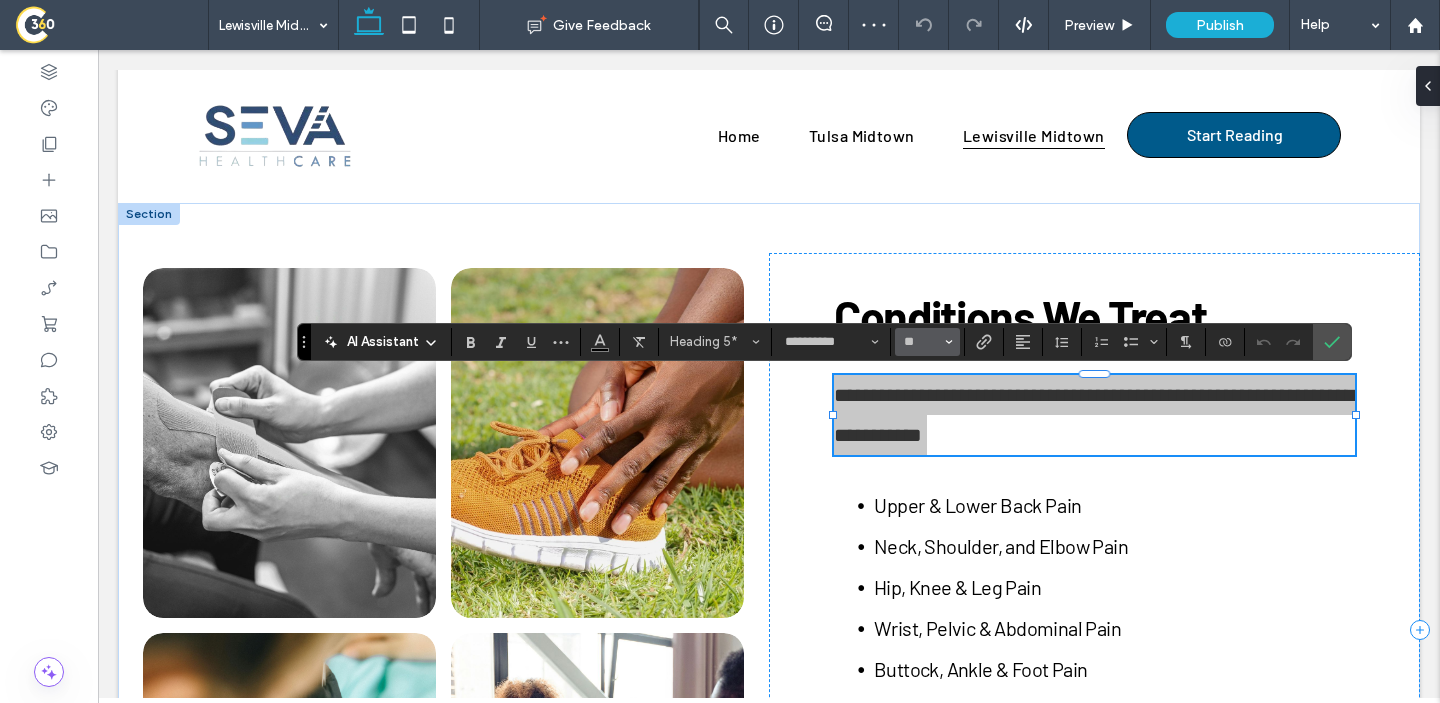 click on "**" at bounding box center [927, 342] 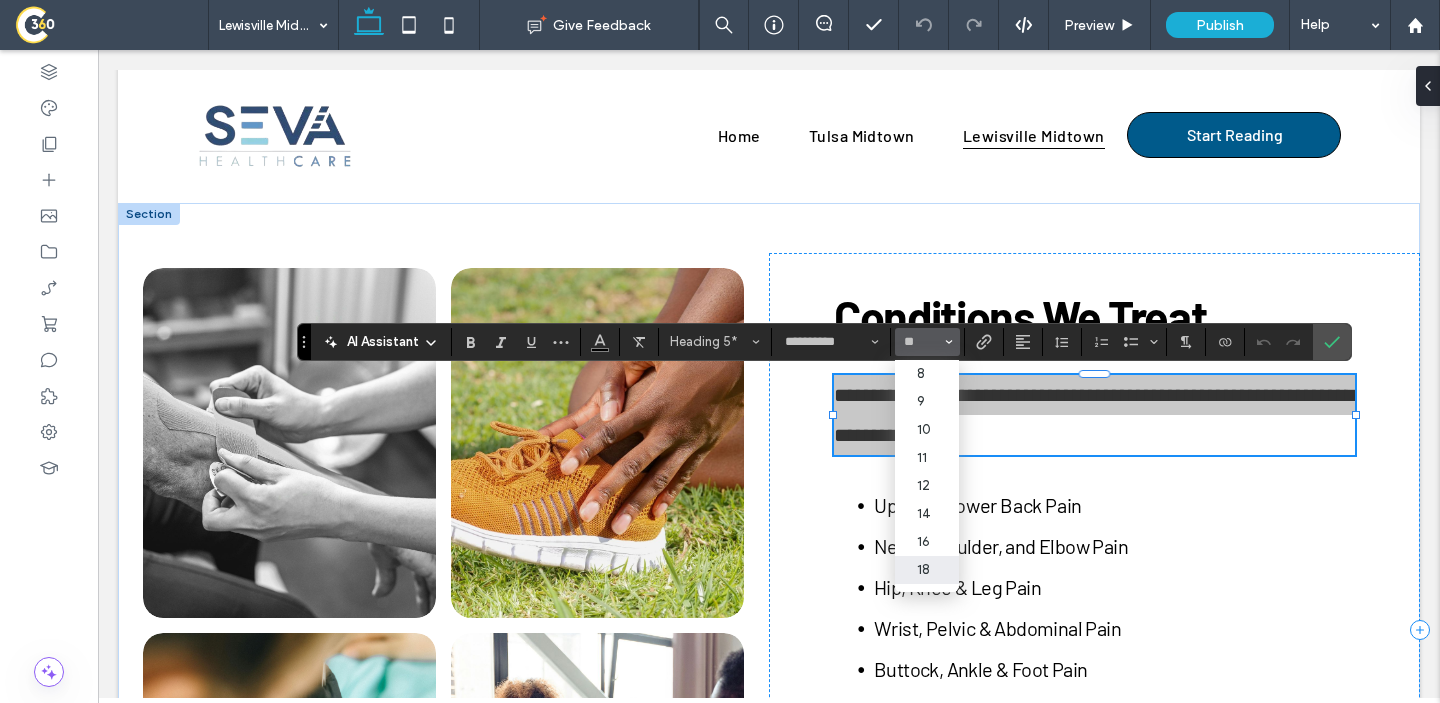 click on "18" at bounding box center (927, 570) 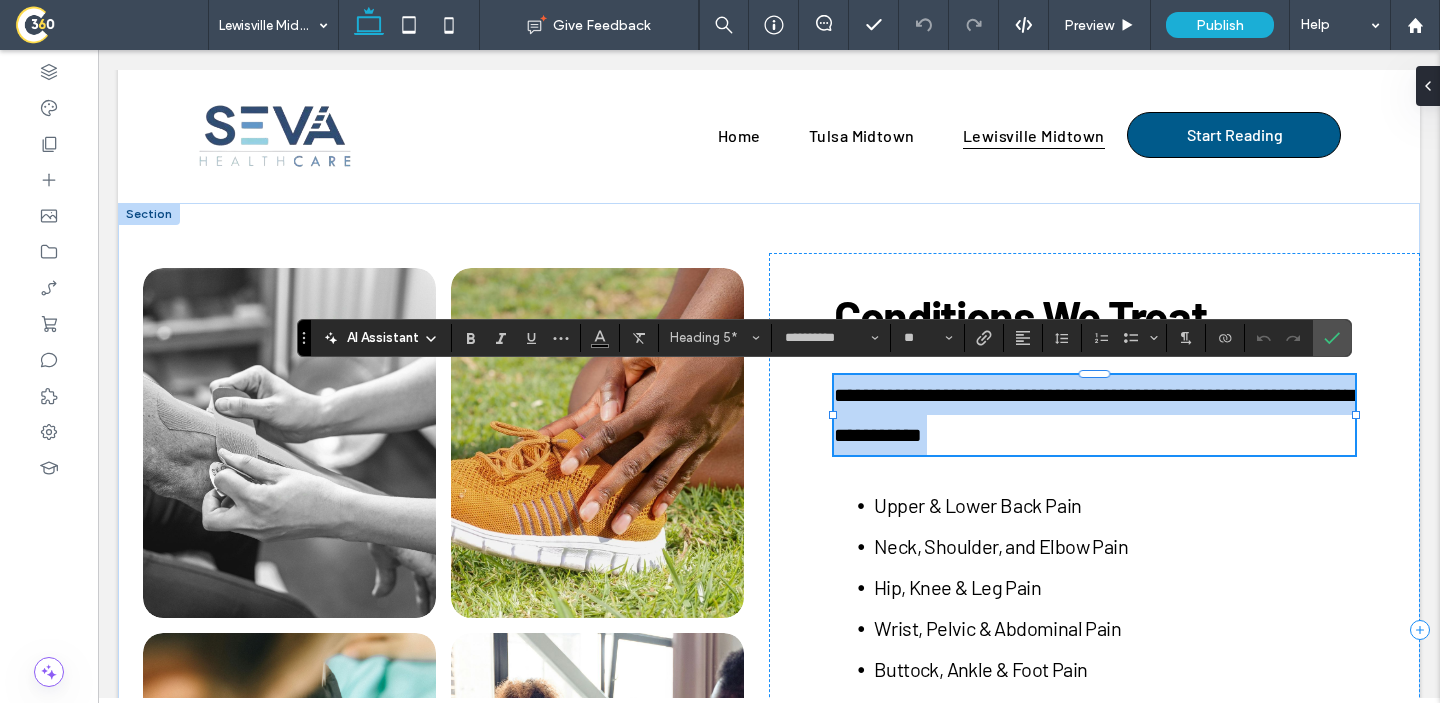 type on "**" 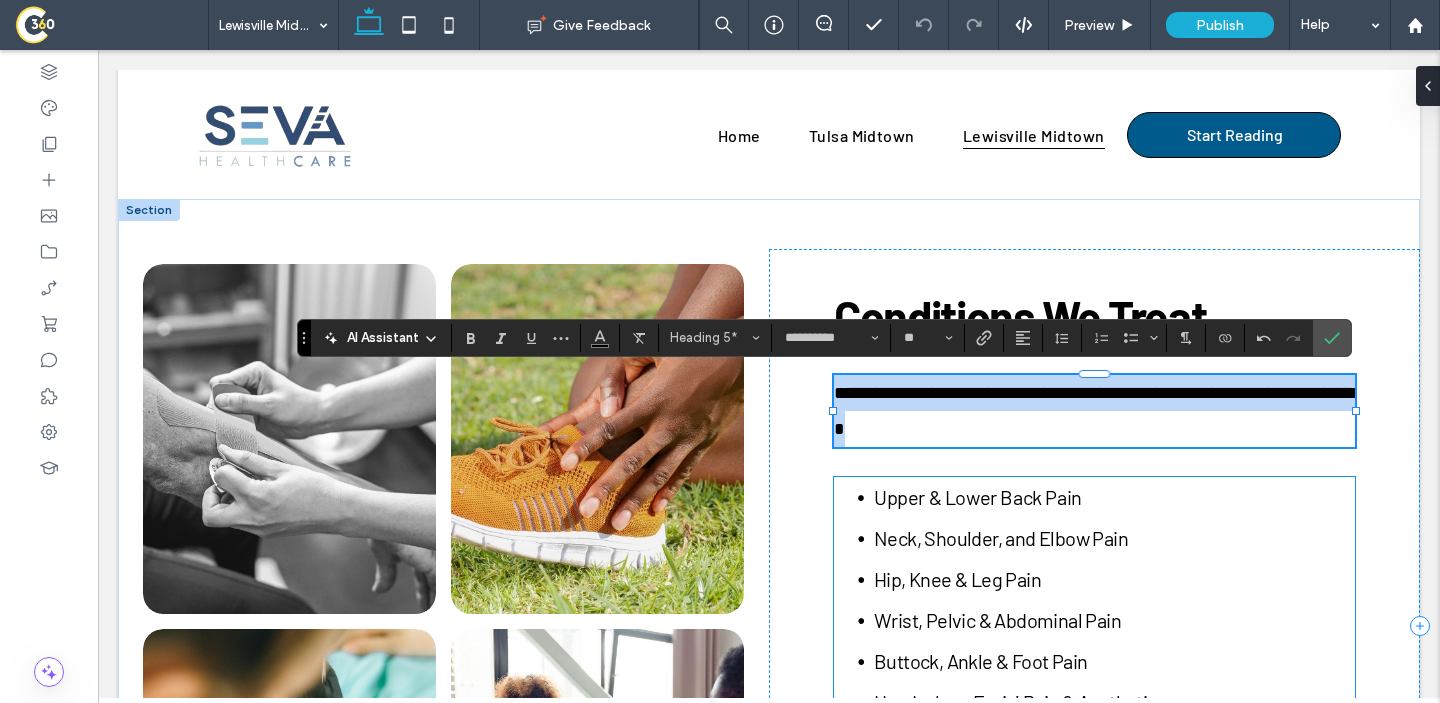 click on "Hip, Knee & Leg Pain" at bounding box center [957, 579] 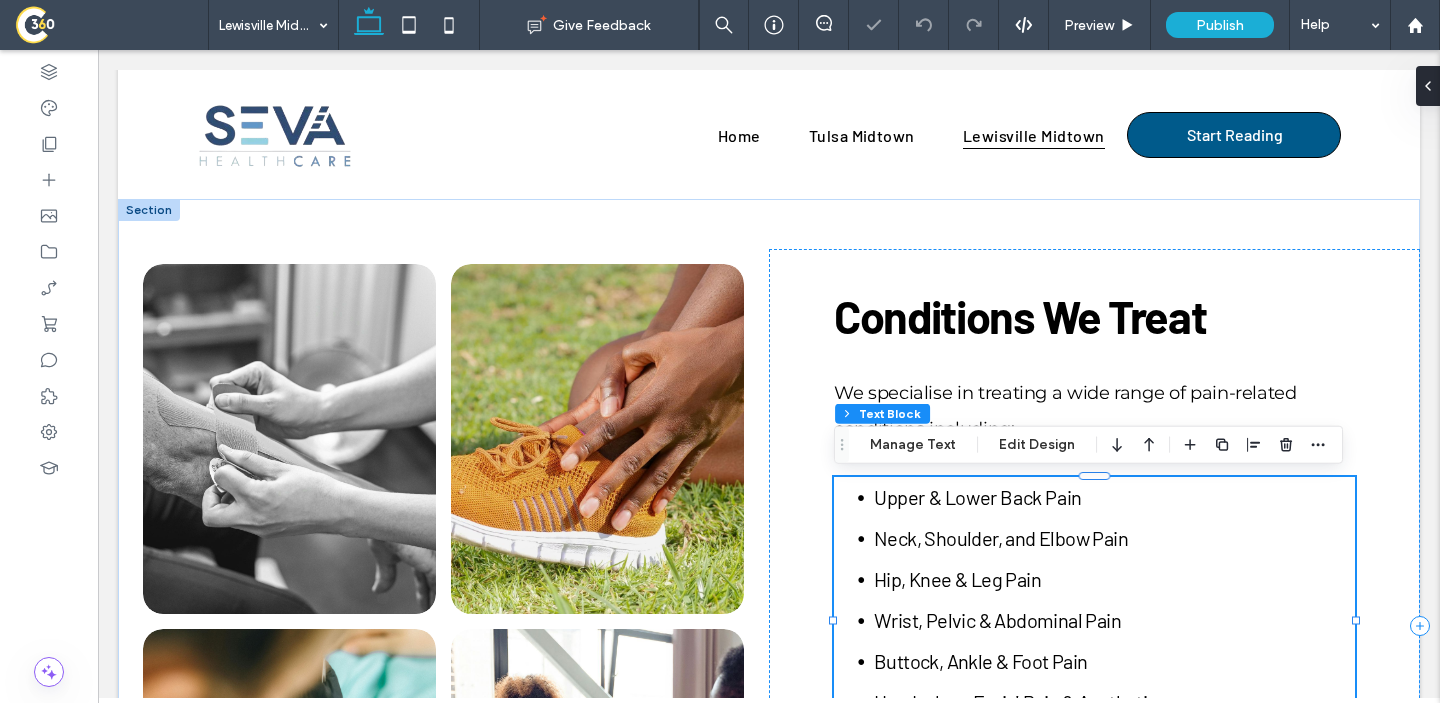 click on "Upper & Lower Back Pain Neck, Shoulder, and Elbow Pain Hip, Knee & Leg Pain Wrist, Pelvic & Abdominal Pain Buttock, Ankle & Foot Pain Headaches, Facial Pain & Aesthetics Mental Health & Addiction Support" at bounding box center (1094, 620) 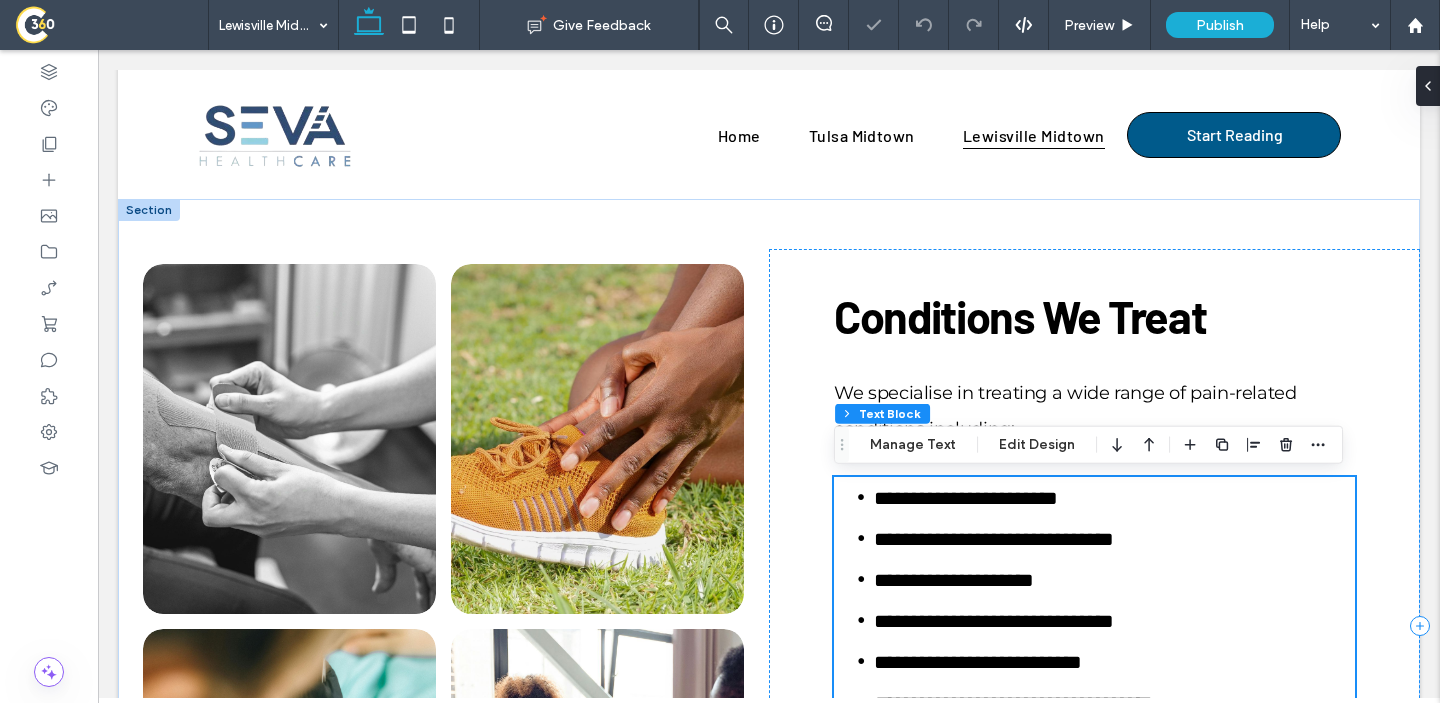 scroll, scrollTop: 1606, scrollLeft: 0, axis: vertical 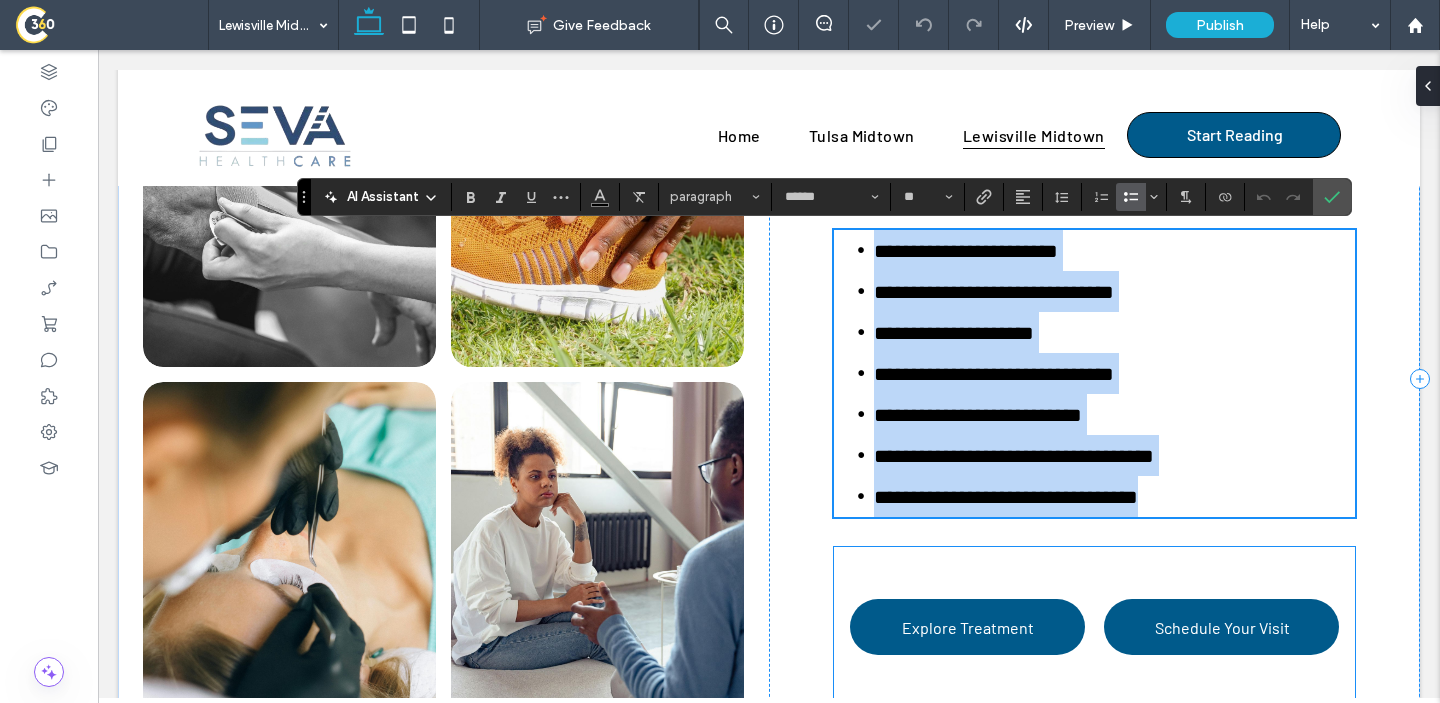 click on "Explore Treatment
Schedule Your Visit" at bounding box center (1094, 627) 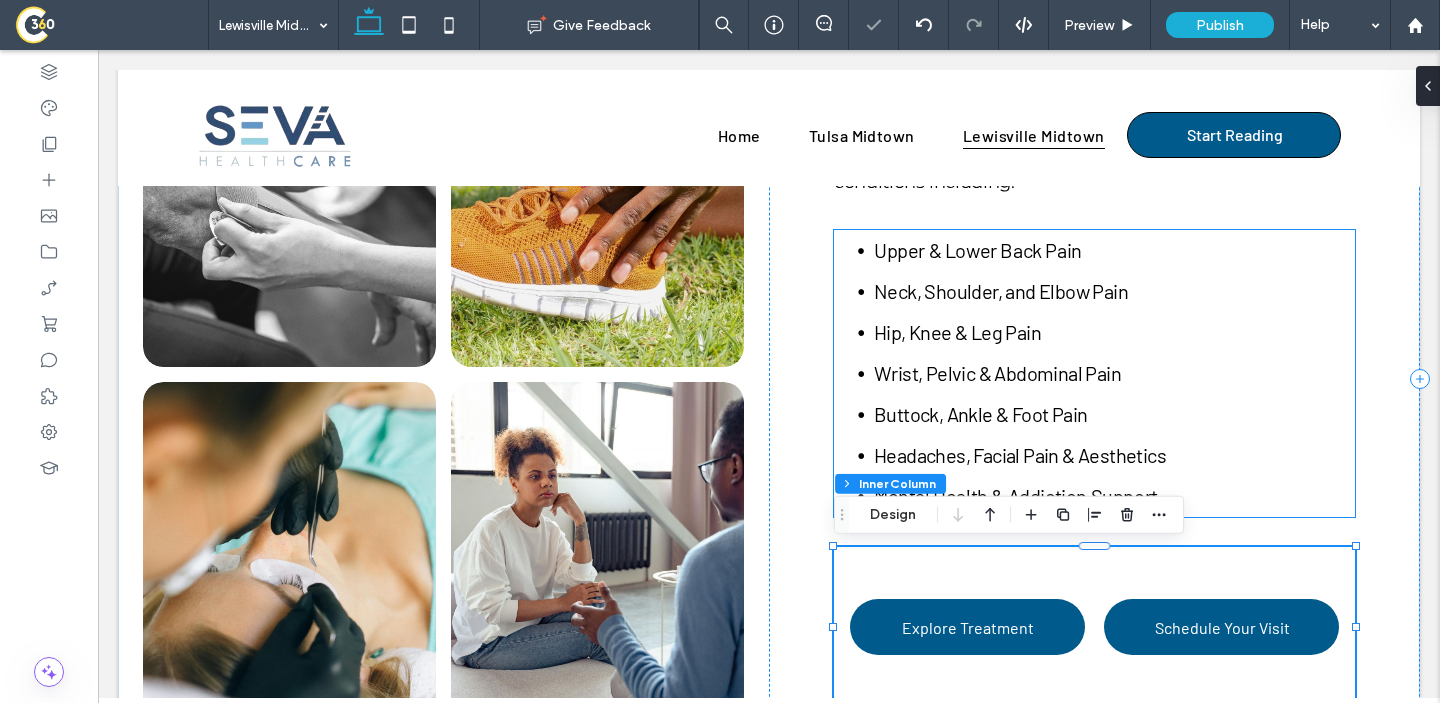 click on "Buttock, Ankle & Foot Pain" at bounding box center [980, 414] 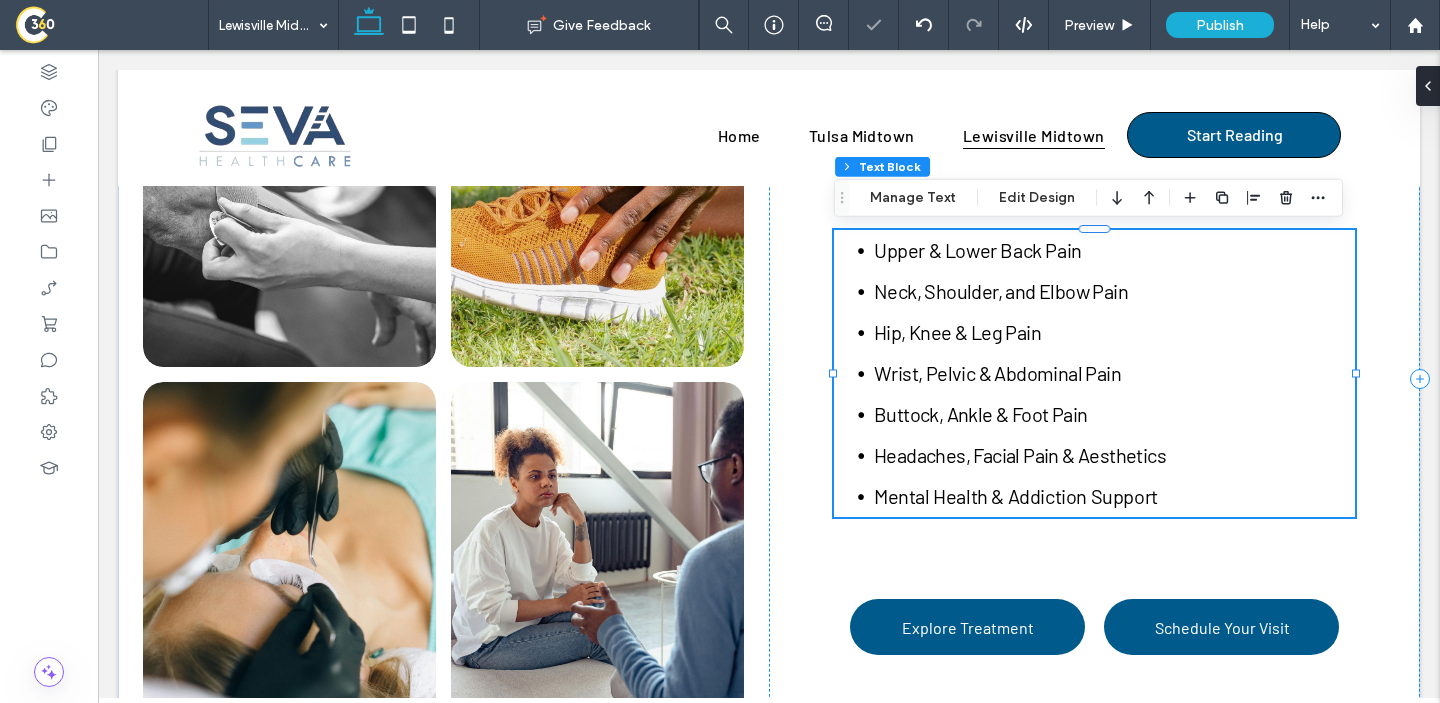 click on "Buttock, Ankle & Foot Pain" at bounding box center (980, 414) 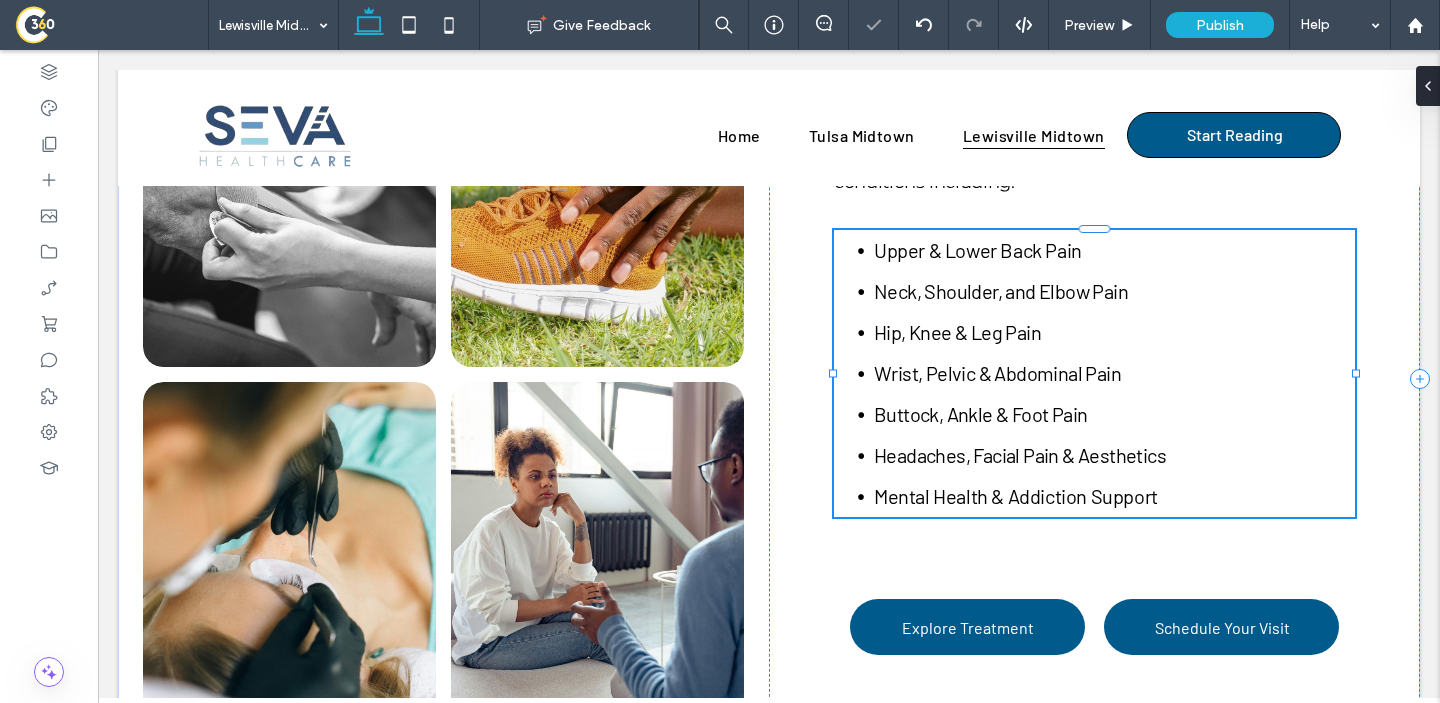 type on "******" 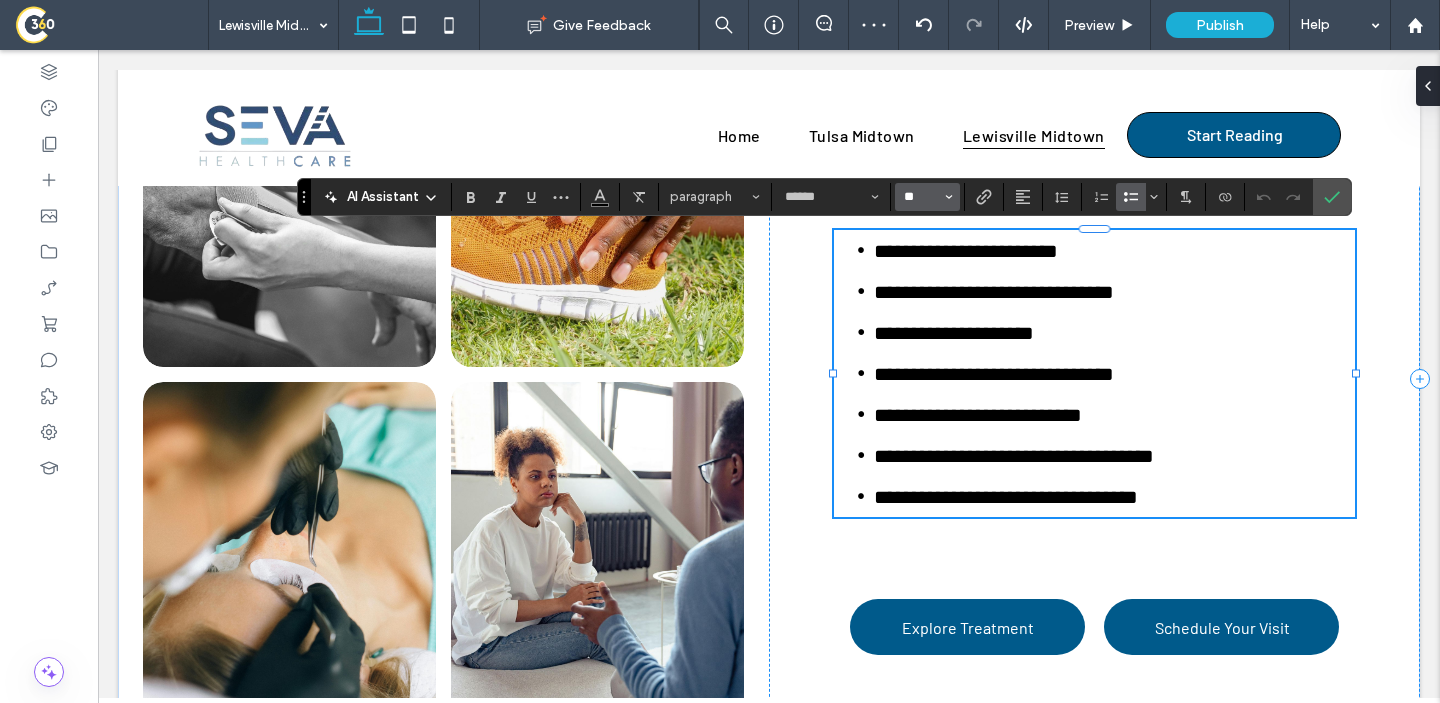 click on "**" at bounding box center [921, 197] 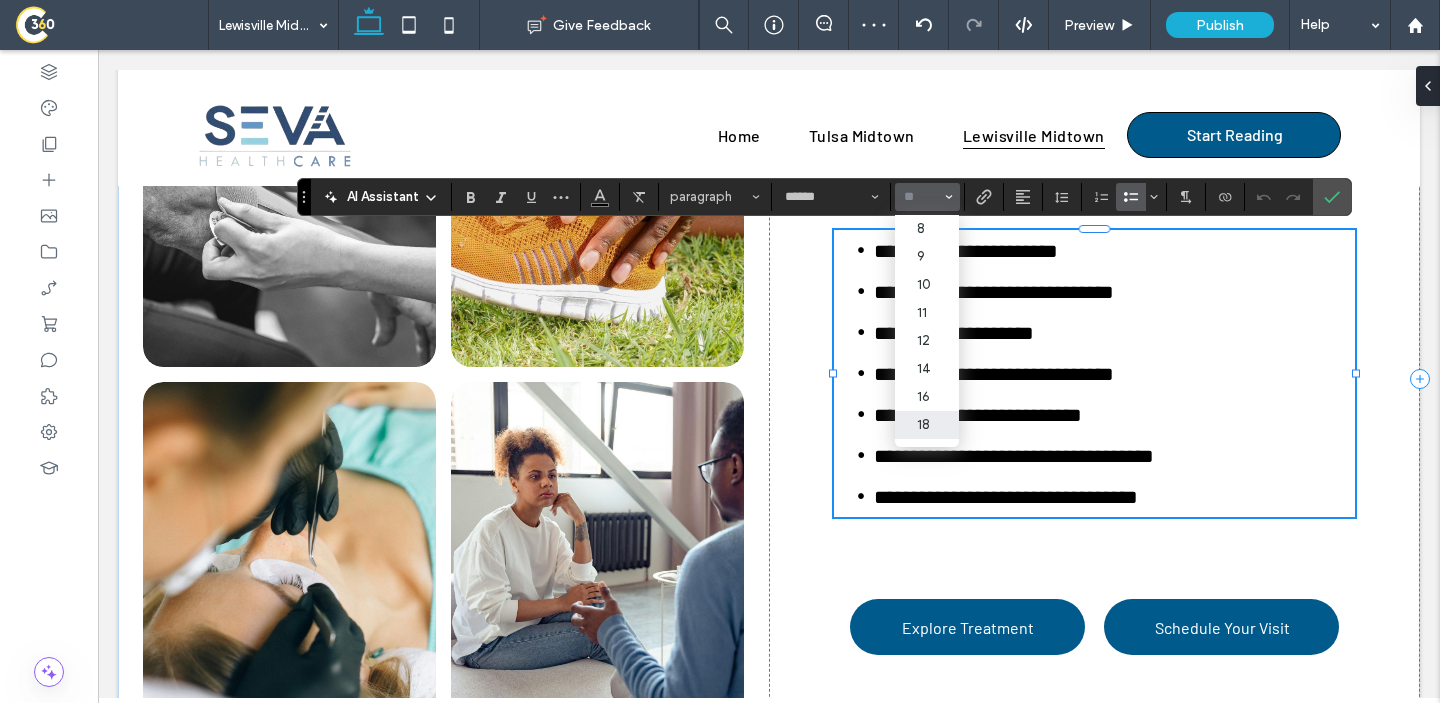click on "18" at bounding box center [927, 425] 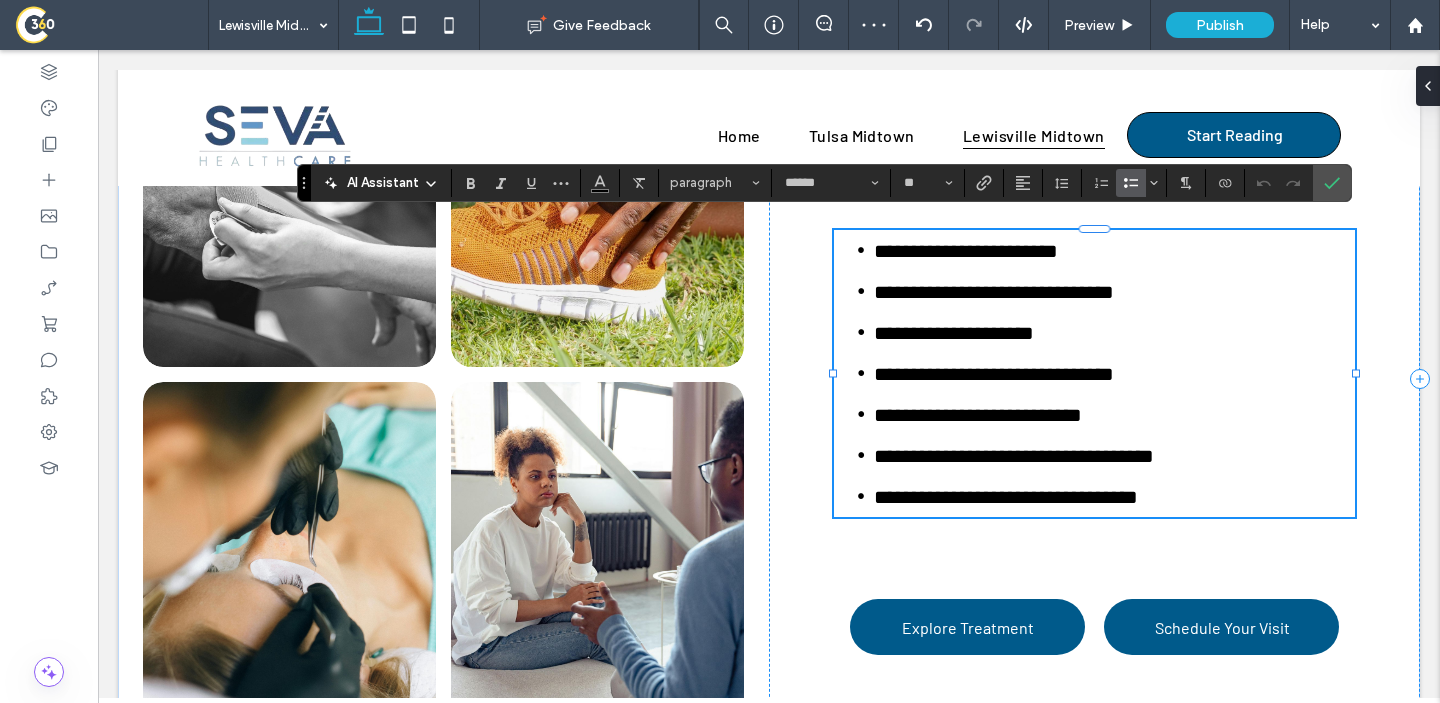 scroll, scrollTop: 1620, scrollLeft: 0, axis: vertical 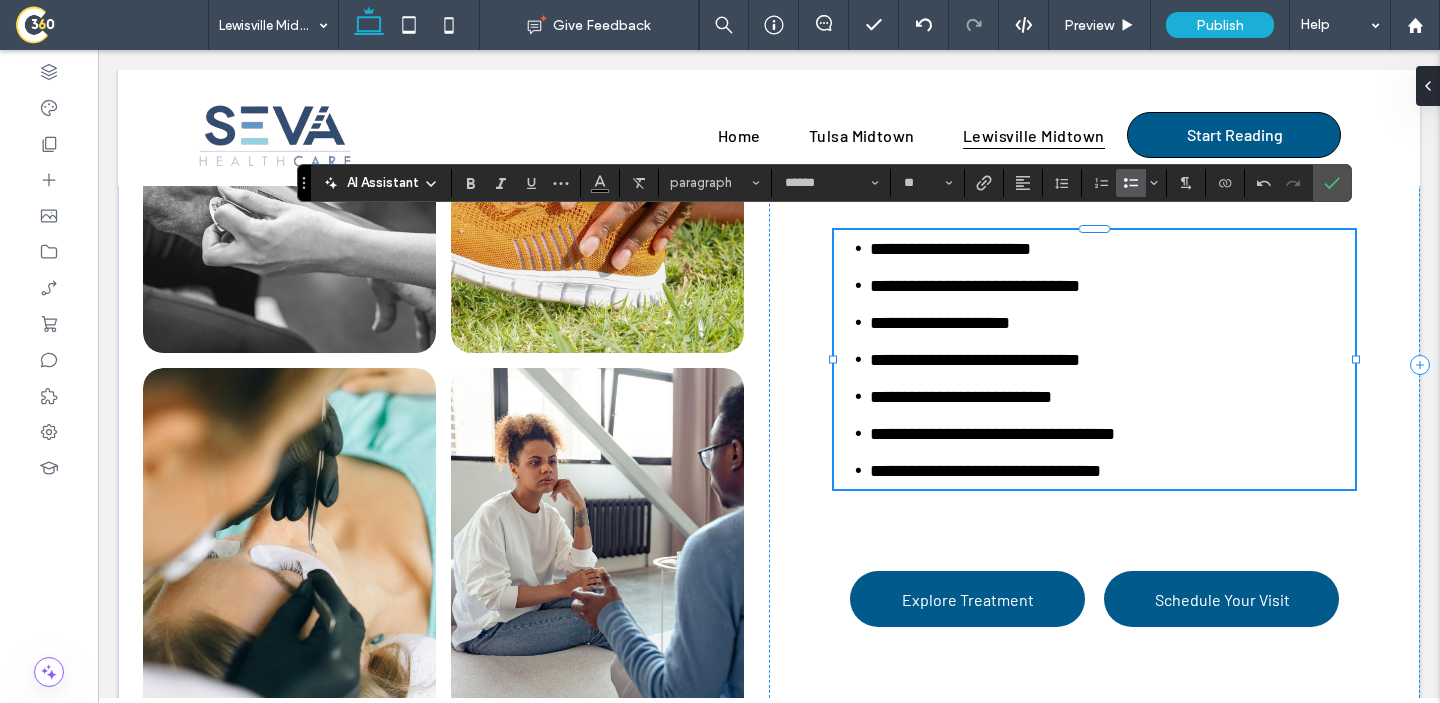 click on "**********" at bounding box center (1112, 322) 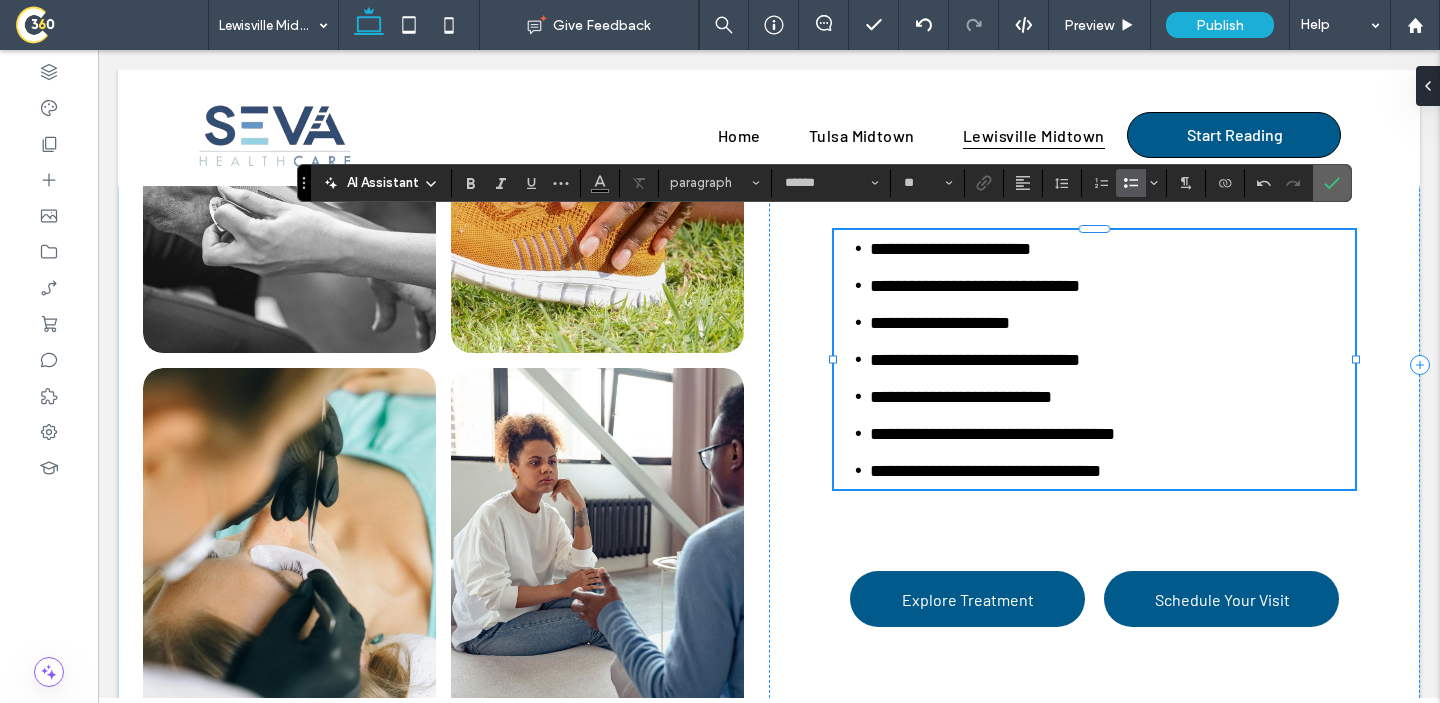 click 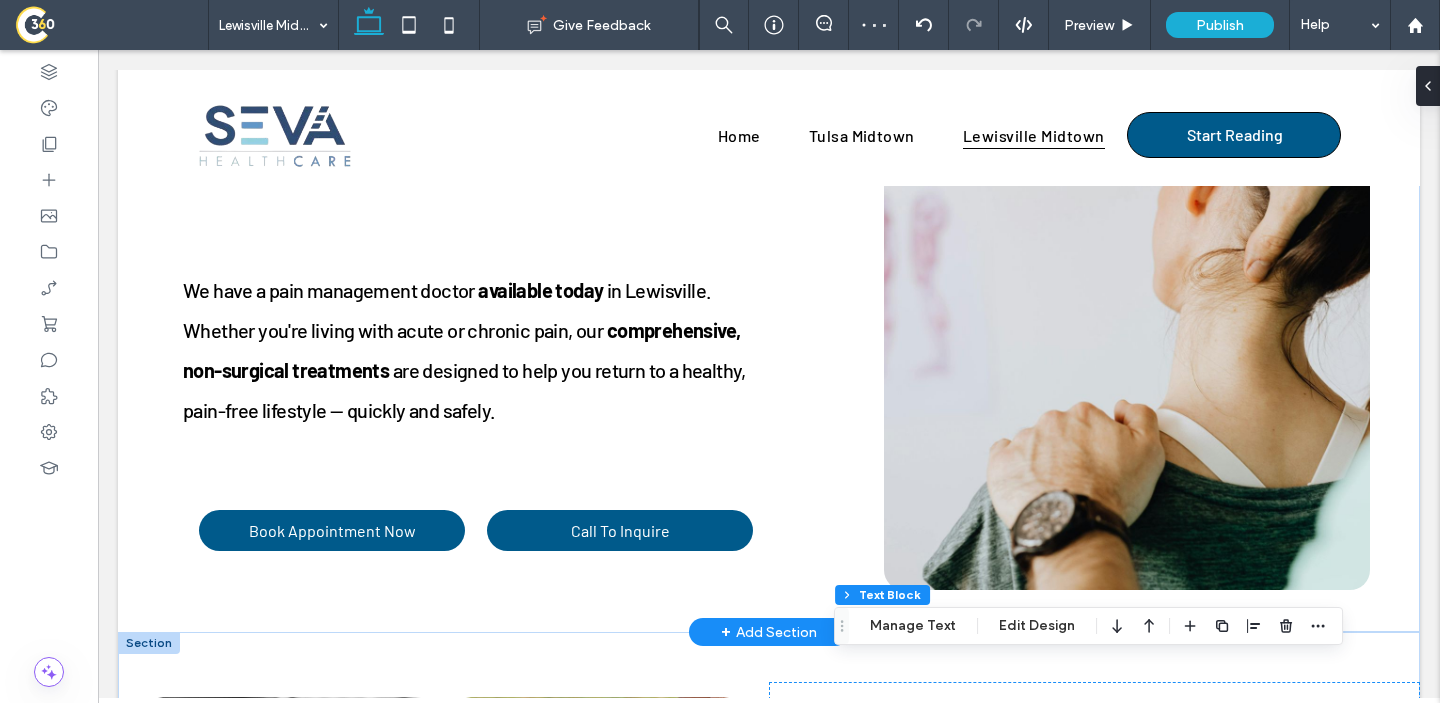 scroll, scrollTop: 977, scrollLeft: 0, axis: vertical 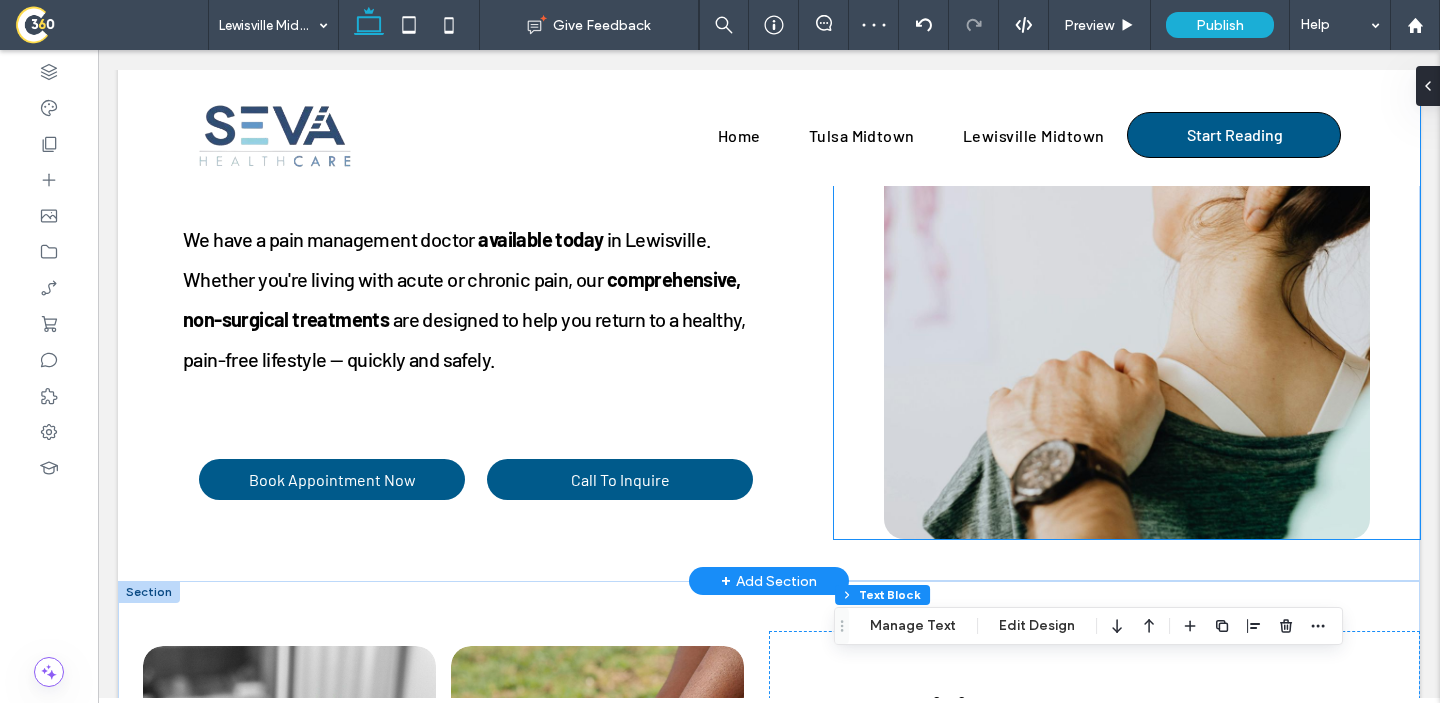 click at bounding box center (1127, 238) 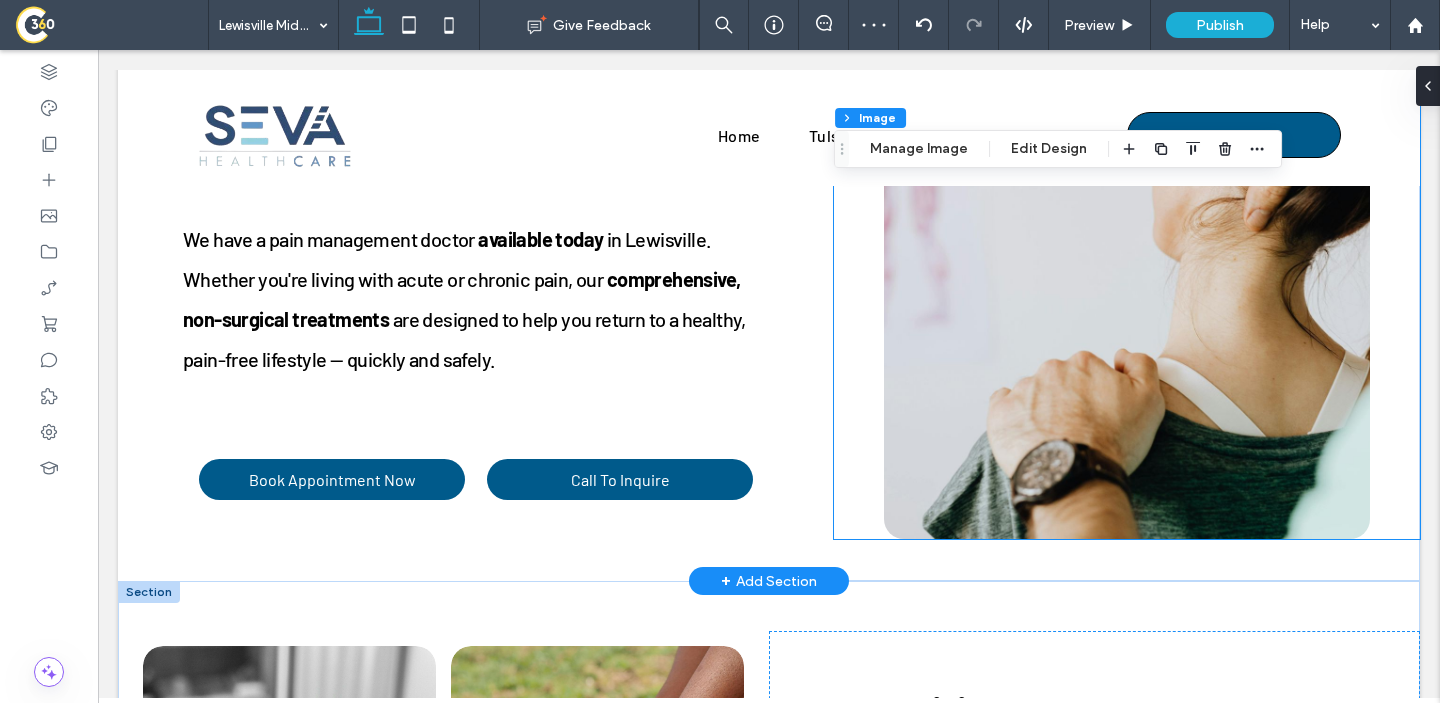 type on "**" 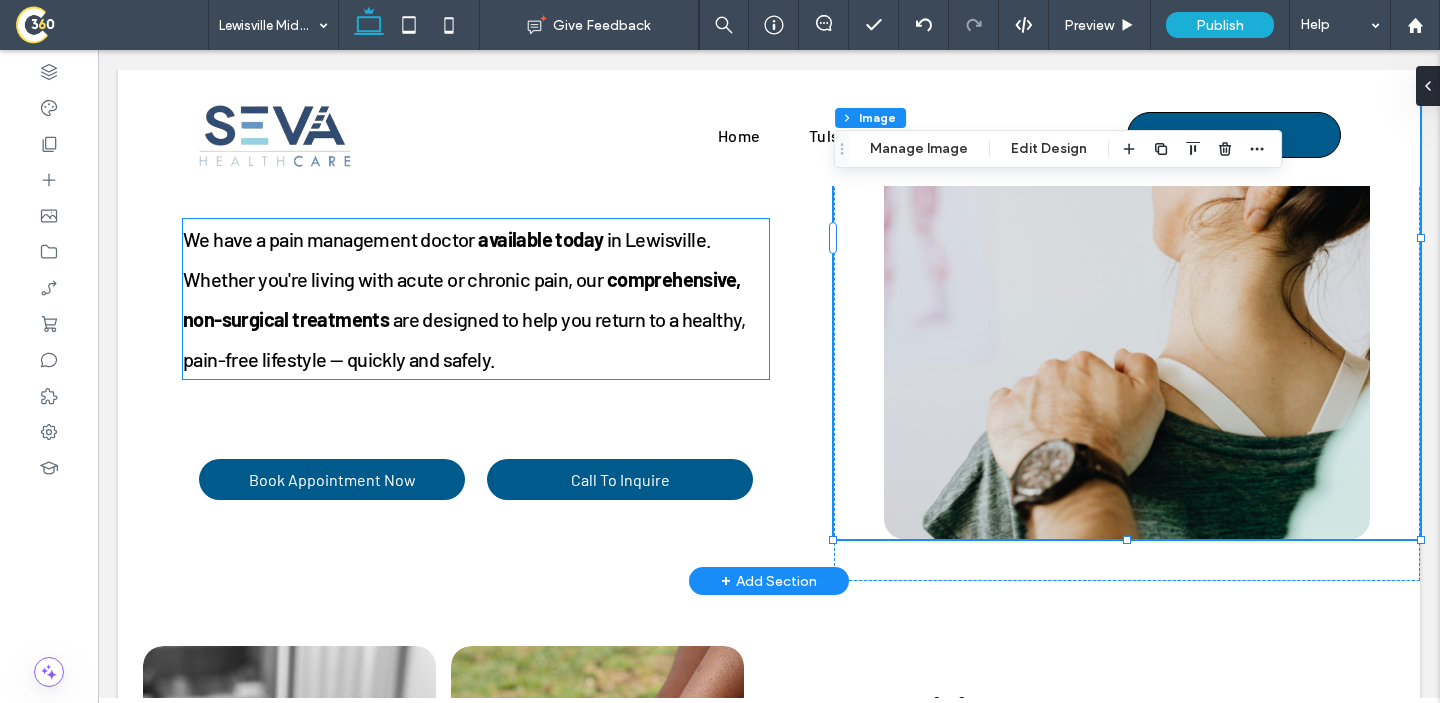 click on "We have a pain management doctor
available today   in Lewisville. Whether you're living with acute or chronic pain, our
comprehensive, non-surgical treatments   are designed to help you return to a healthy, pain-free lifestyle — quickly and safely." at bounding box center (476, 299) 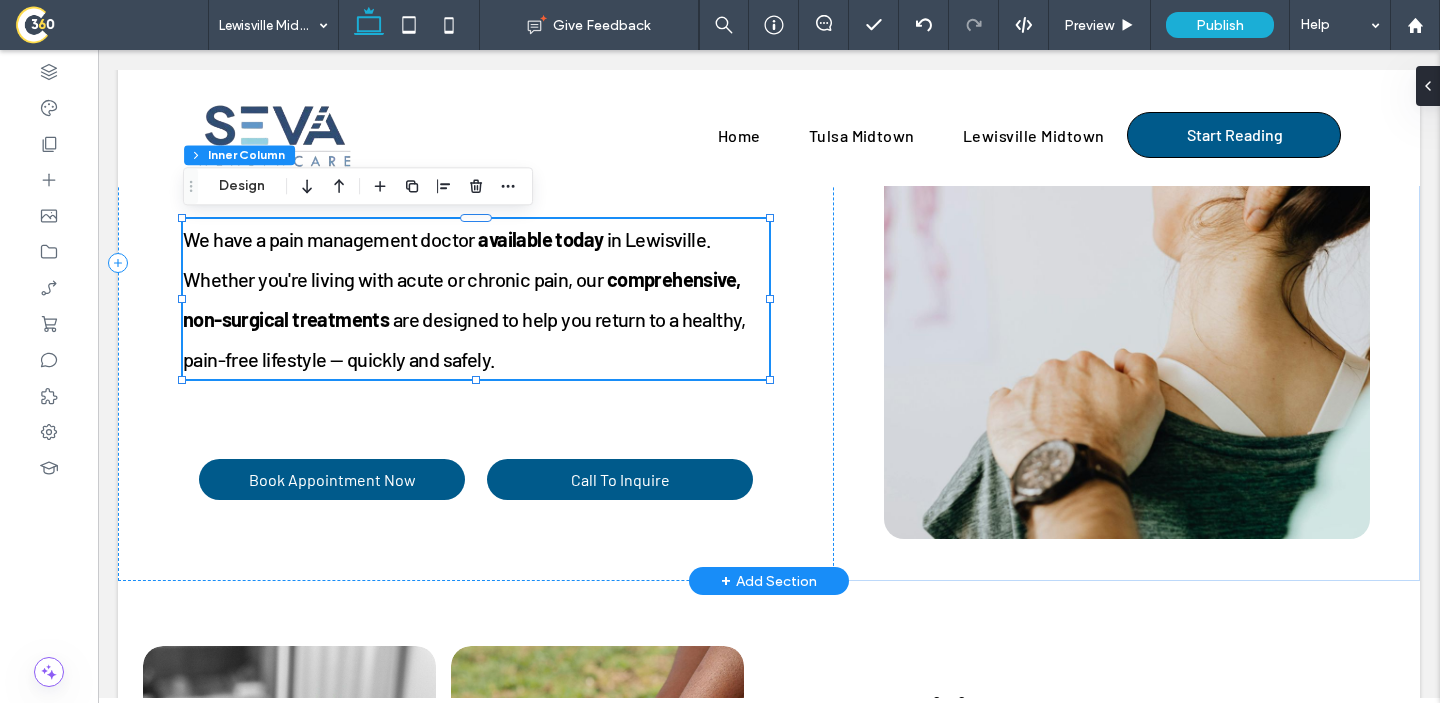 click on "We have a pain management doctor
available today   in Lewisville. Whether you're living with acute or chronic pain, our
comprehensive, non-surgical treatments   are designed to help you return to a healthy, pain-free lifestyle — quickly and safely." at bounding box center [476, 299] 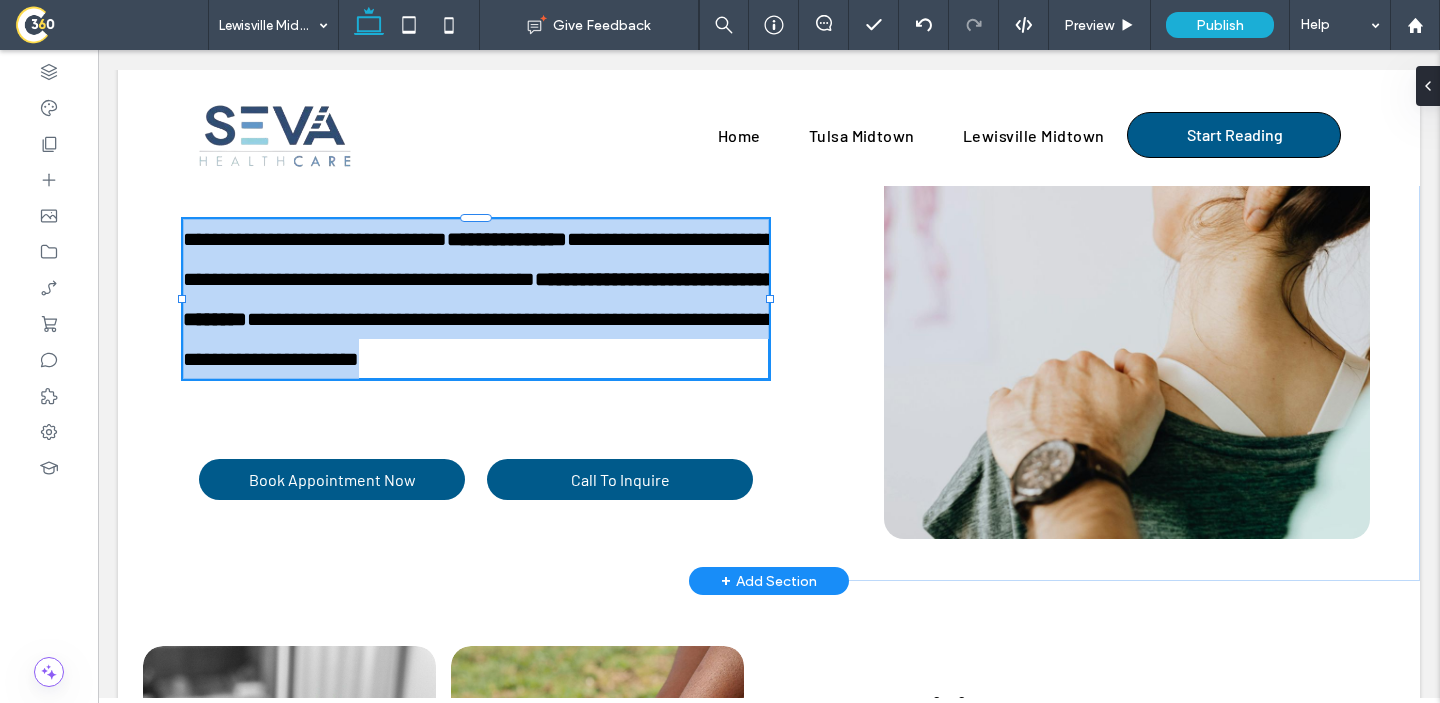 type on "******" 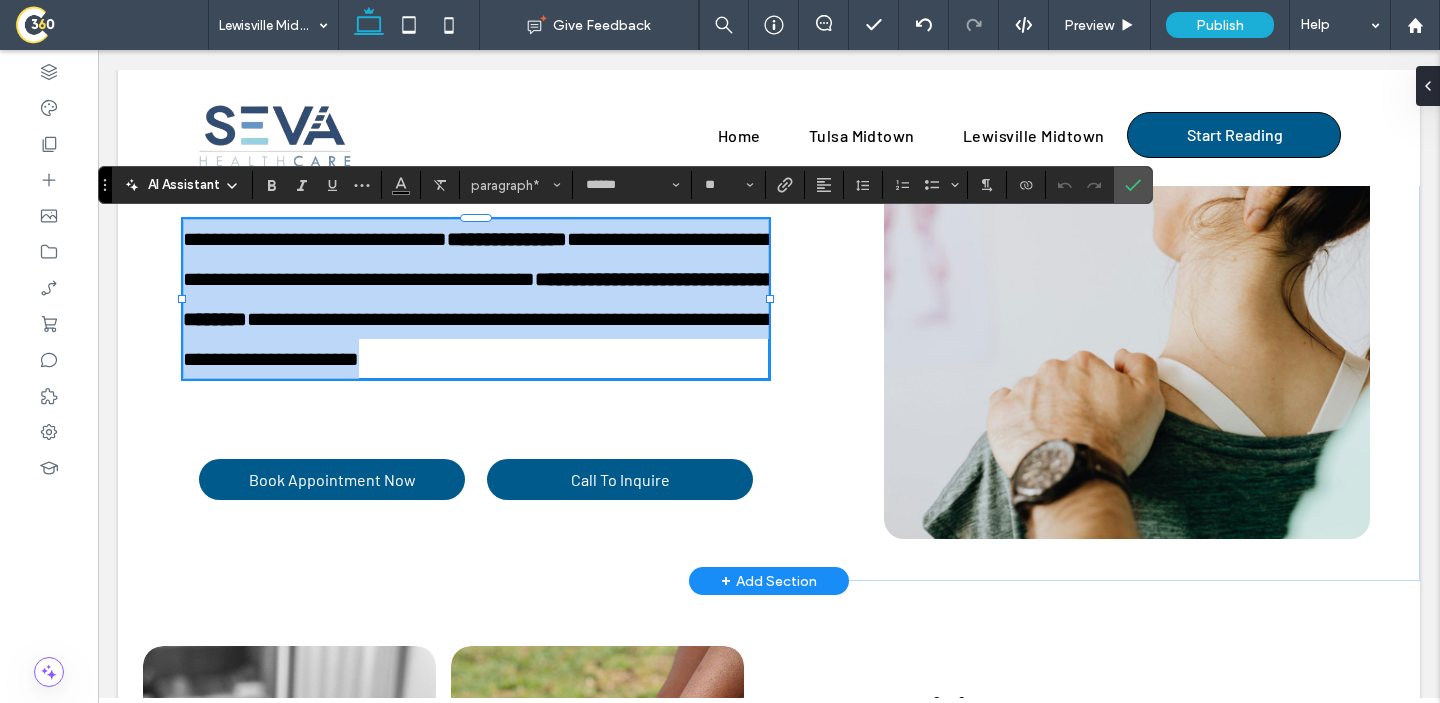 click on "**********" at bounding box center [315, 239] 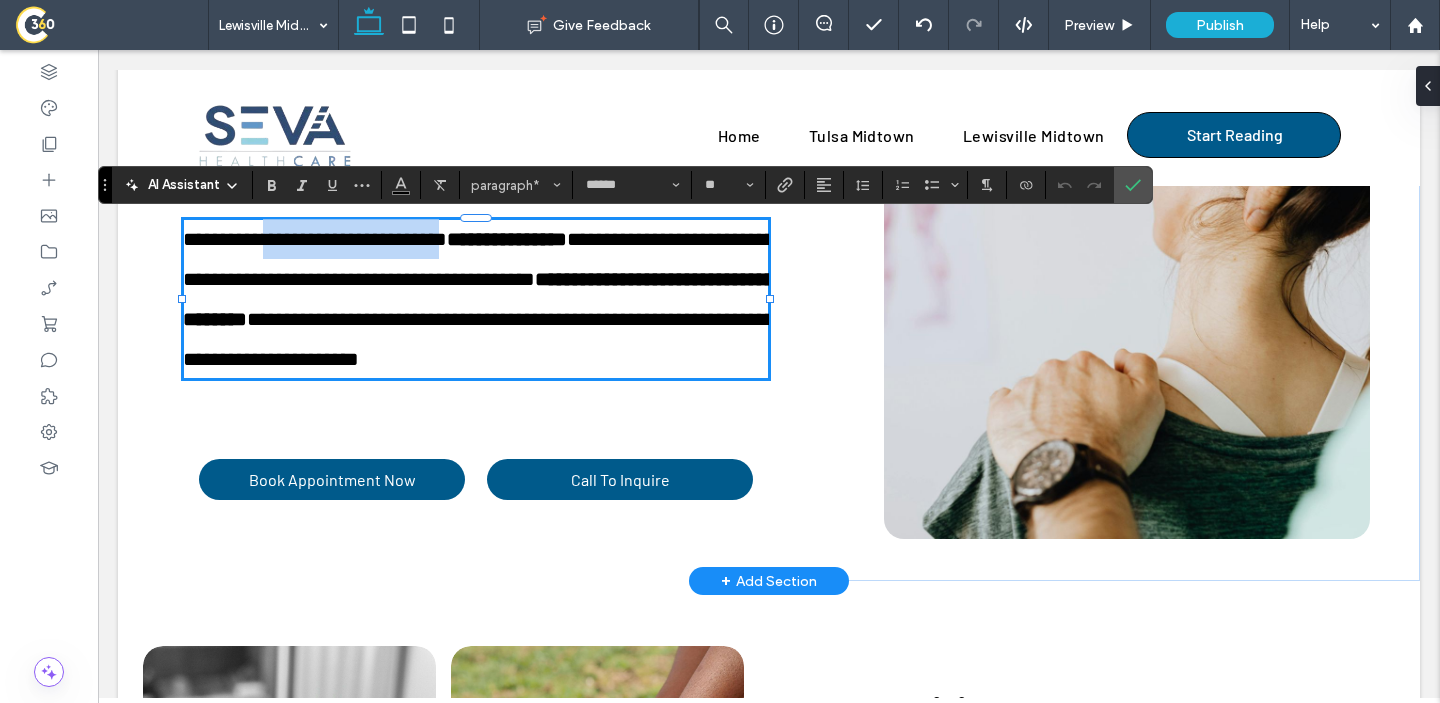 drag, startPoint x: 471, startPoint y: 247, endPoint x: 269, endPoint y: 251, distance: 202.0396 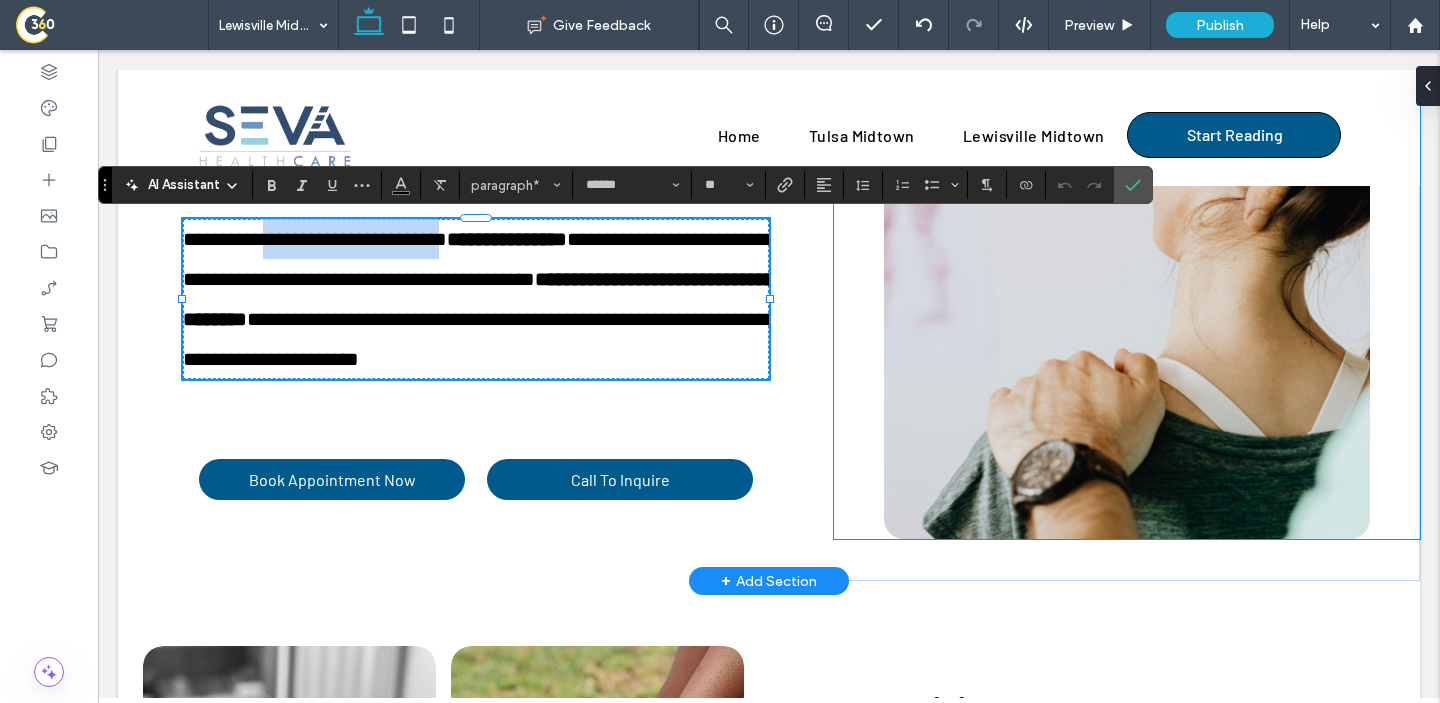 click at bounding box center [1127, 238] 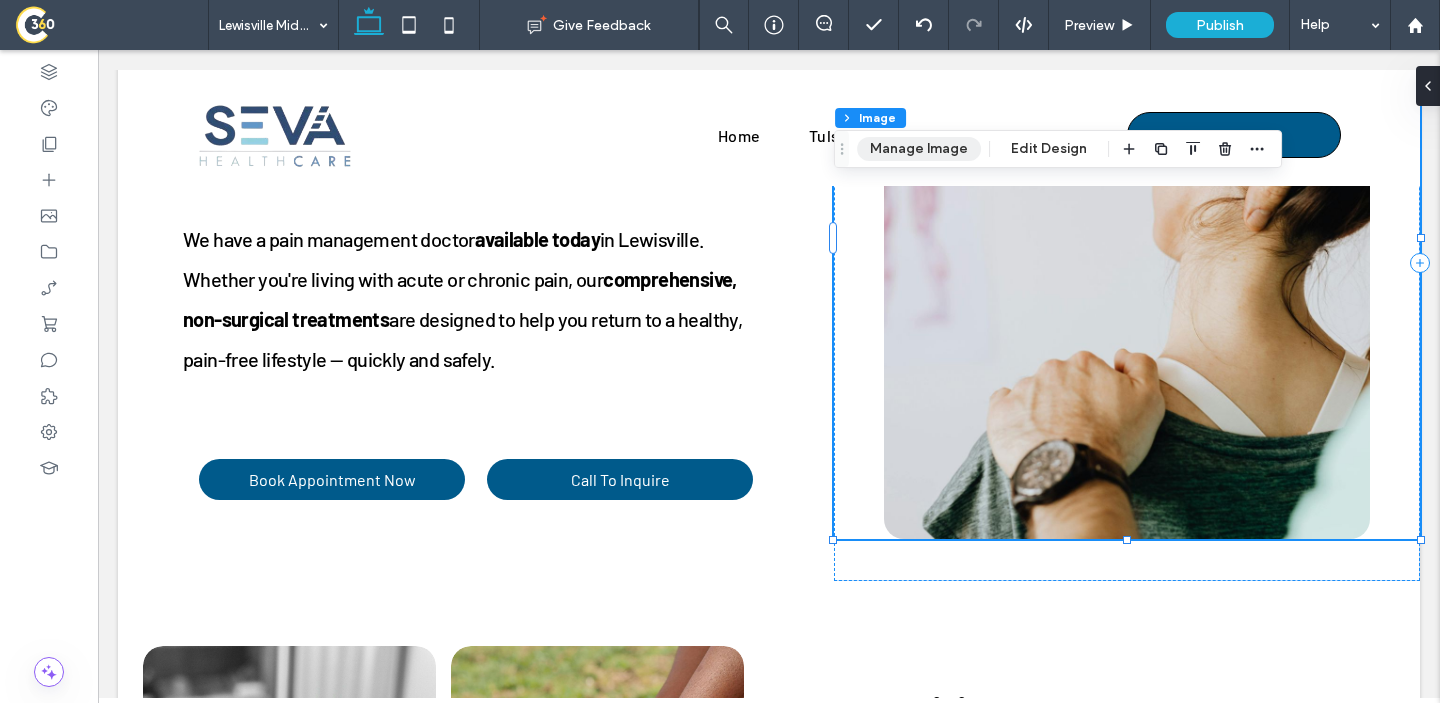 click on "Manage Image" at bounding box center [919, 149] 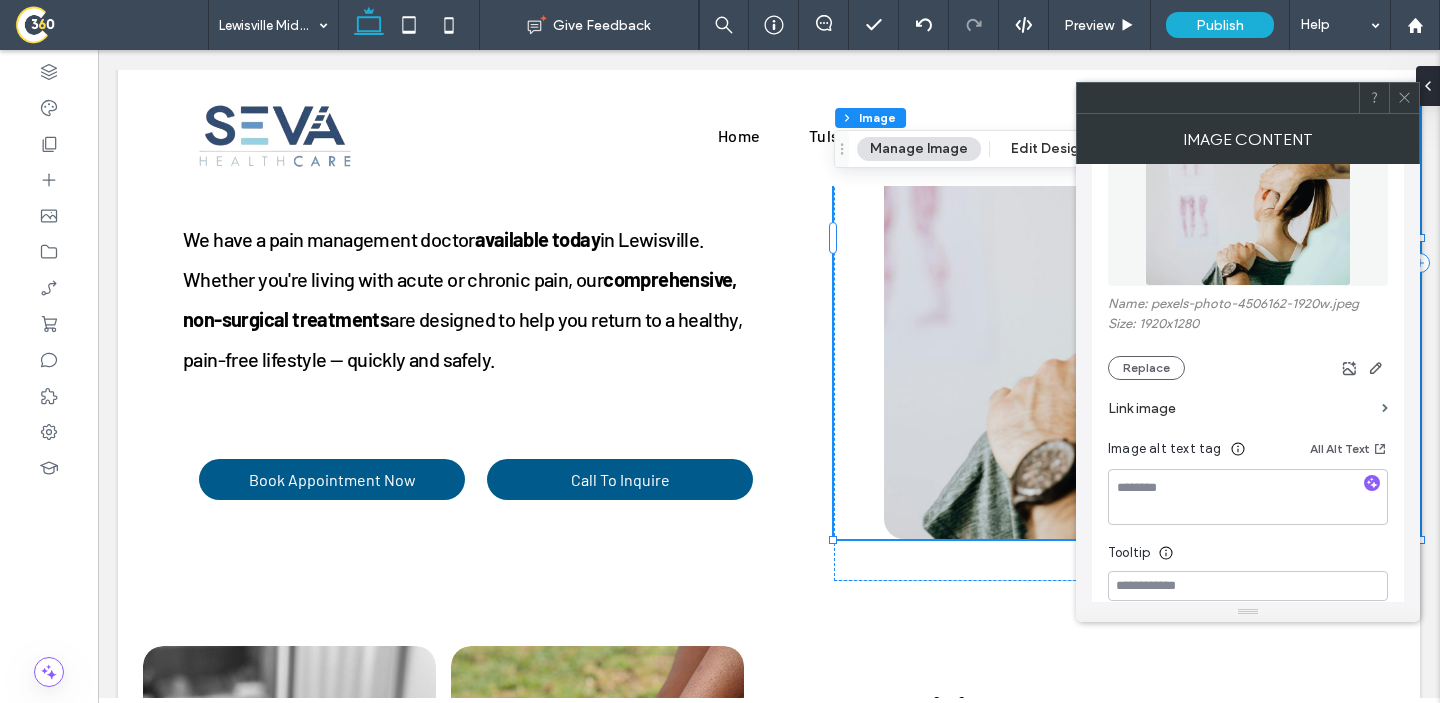 scroll, scrollTop: 270, scrollLeft: 0, axis: vertical 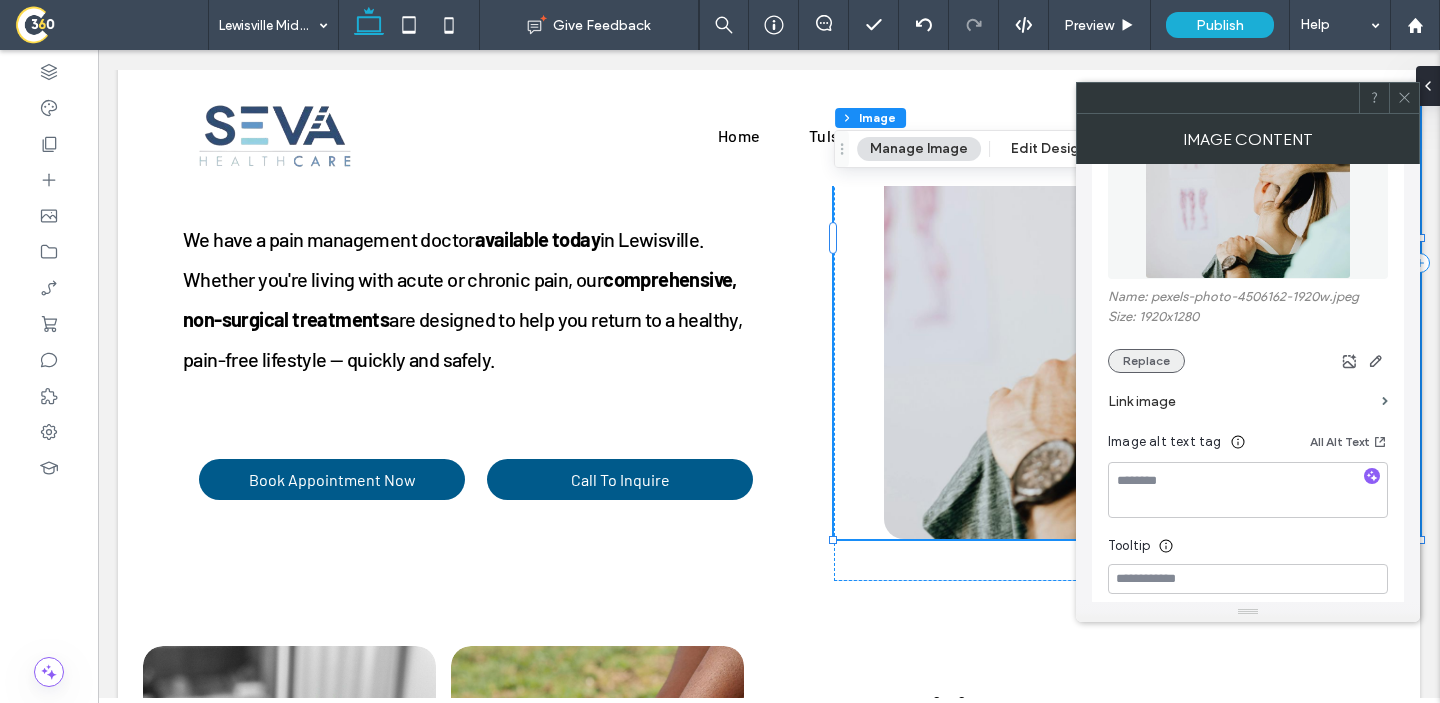 click on "Replace" at bounding box center (1146, 361) 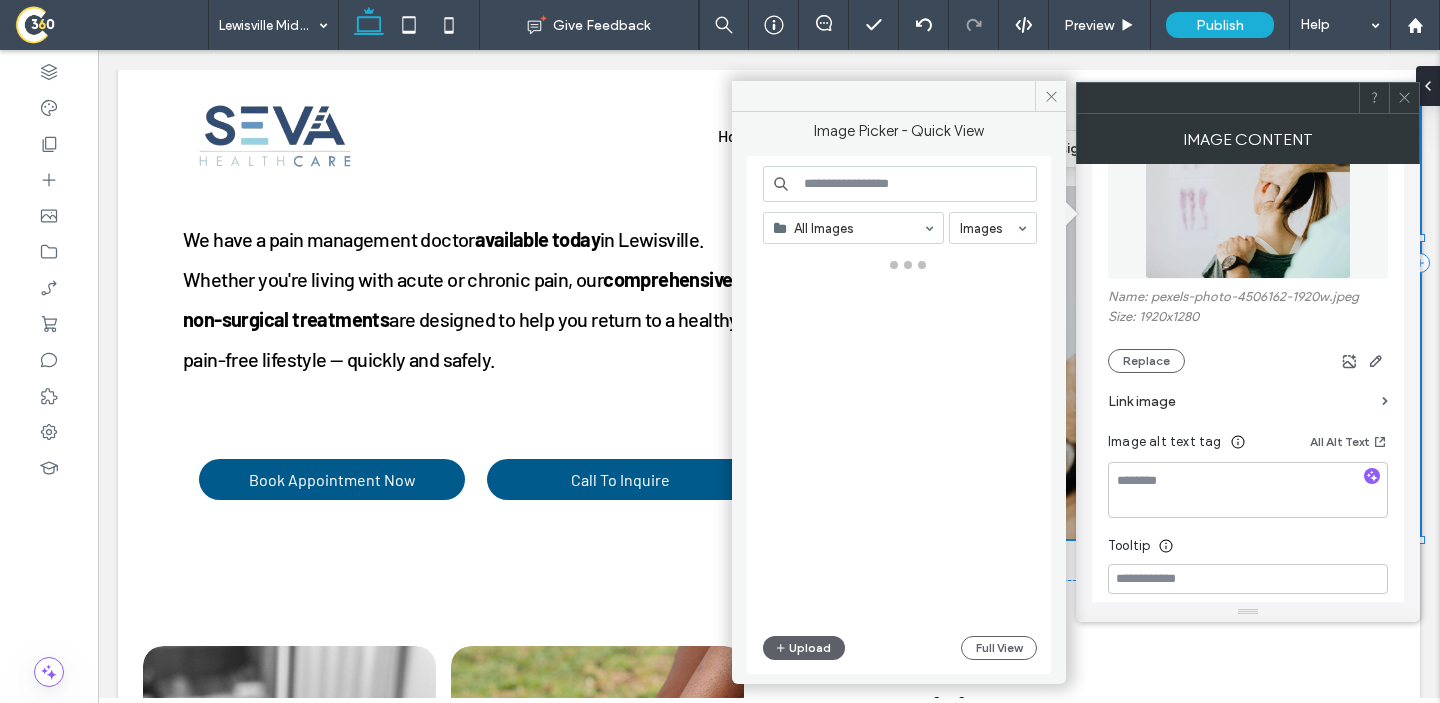 click at bounding box center (900, 184) 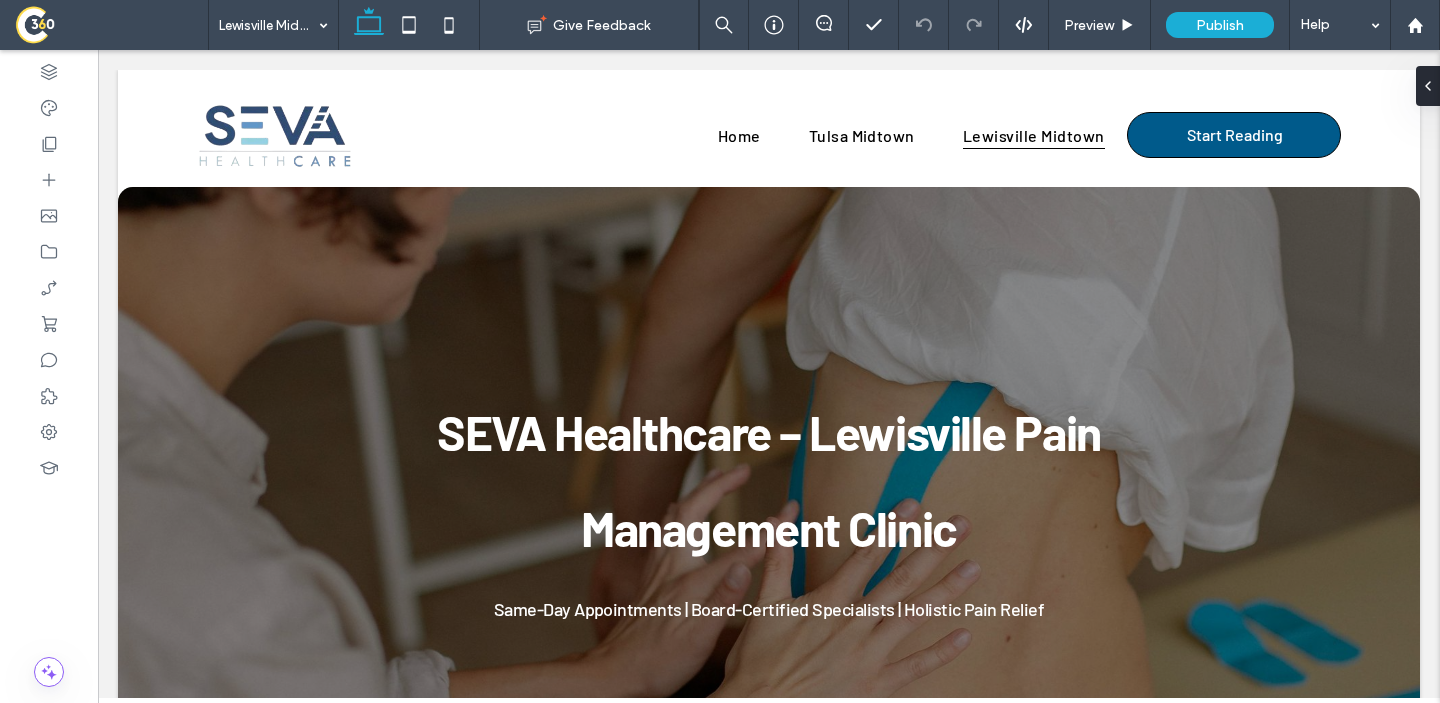 scroll, scrollTop: 1534, scrollLeft: 0, axis: vertical 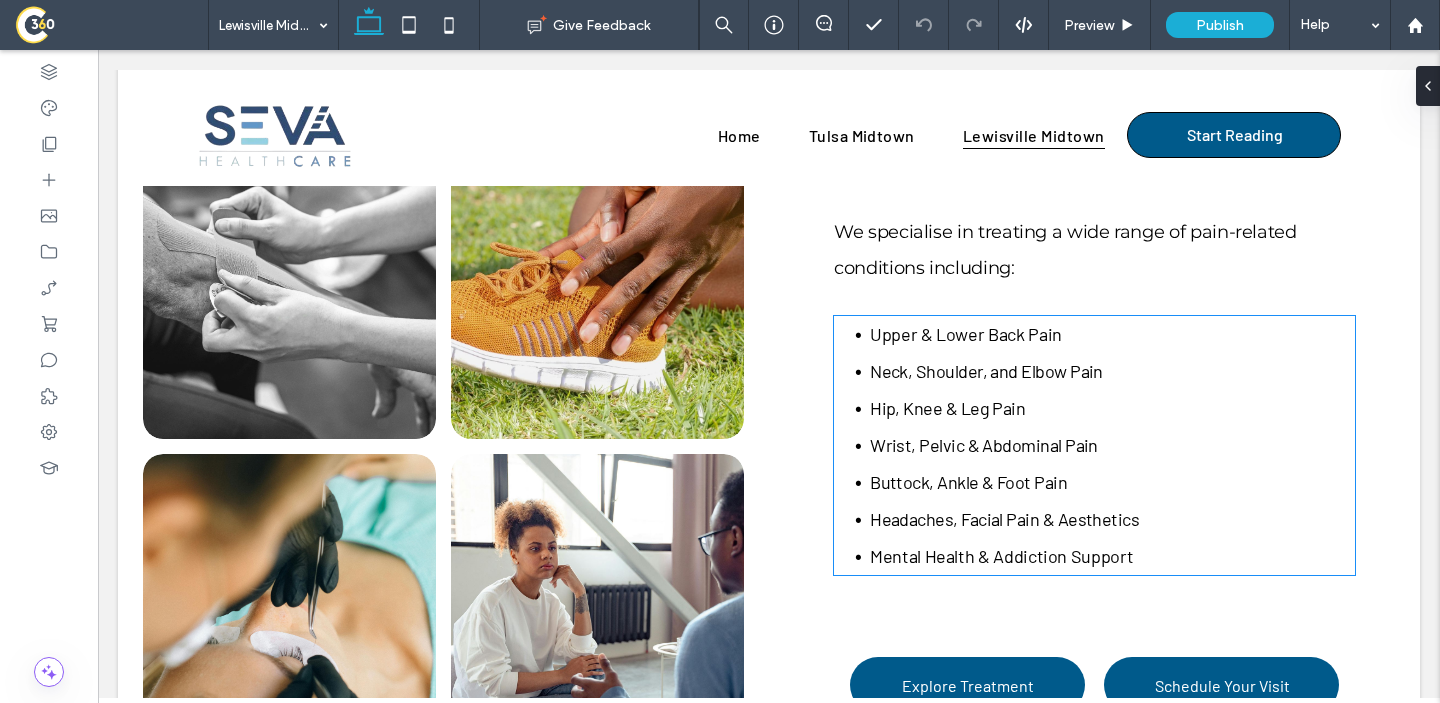 click on "Neck, Shoulder, and Elbow Pain" at bounding box center [986, 371] 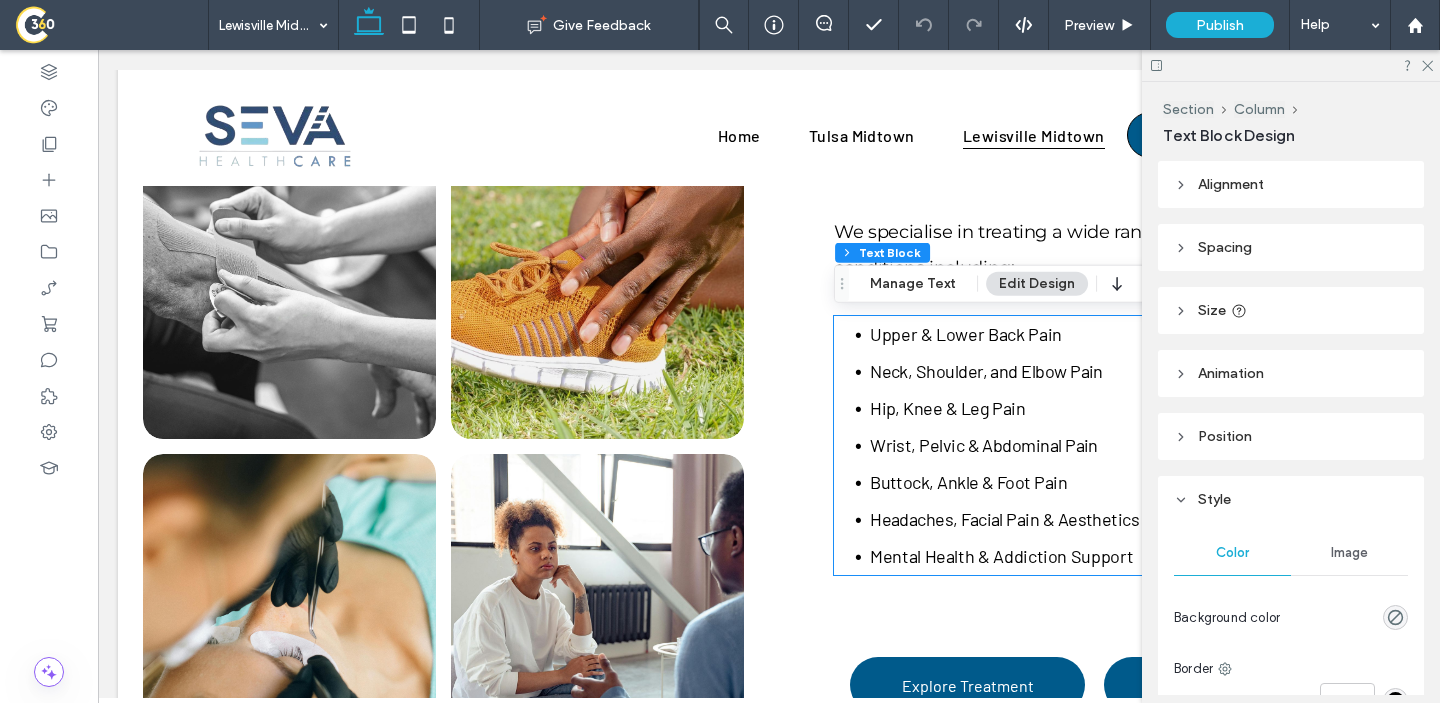click on "Neck, Shoulder, and Elbow Pain" at bounding box center [986, 371] 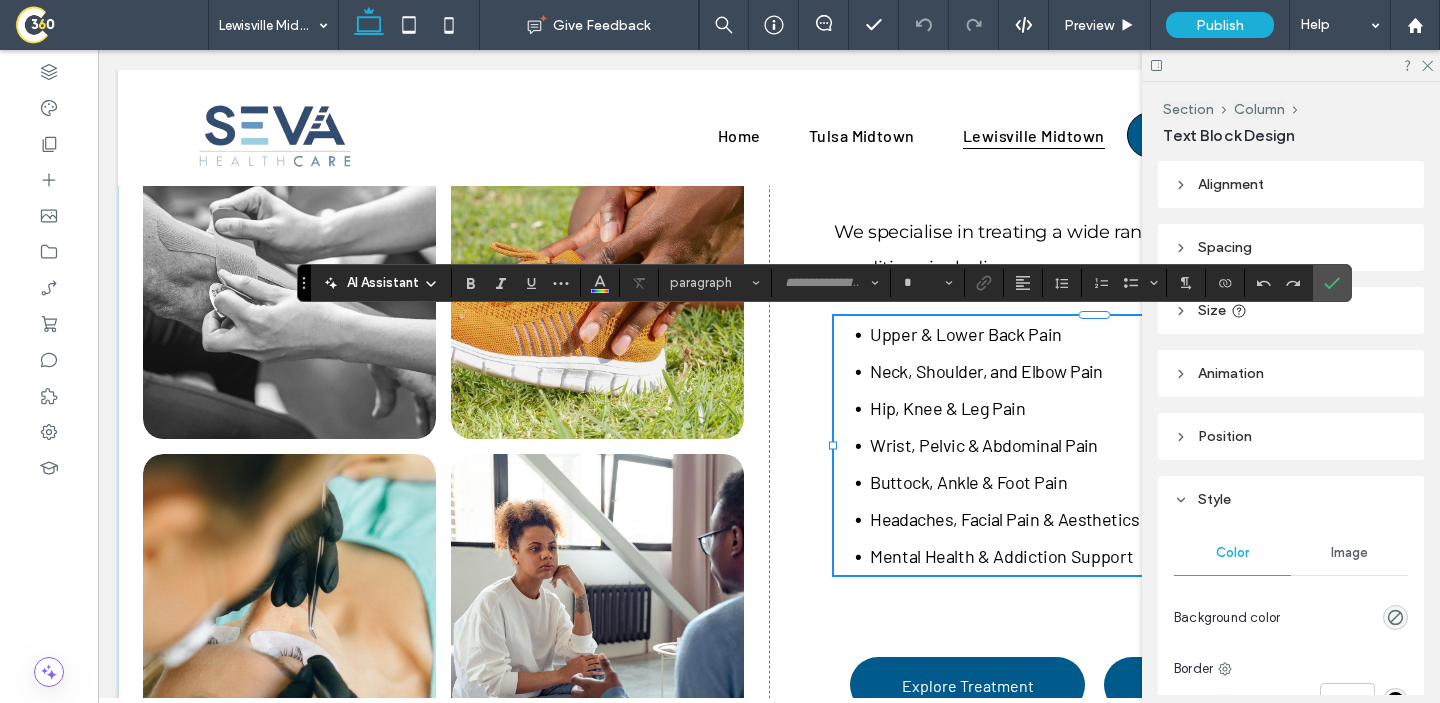 type on "******" 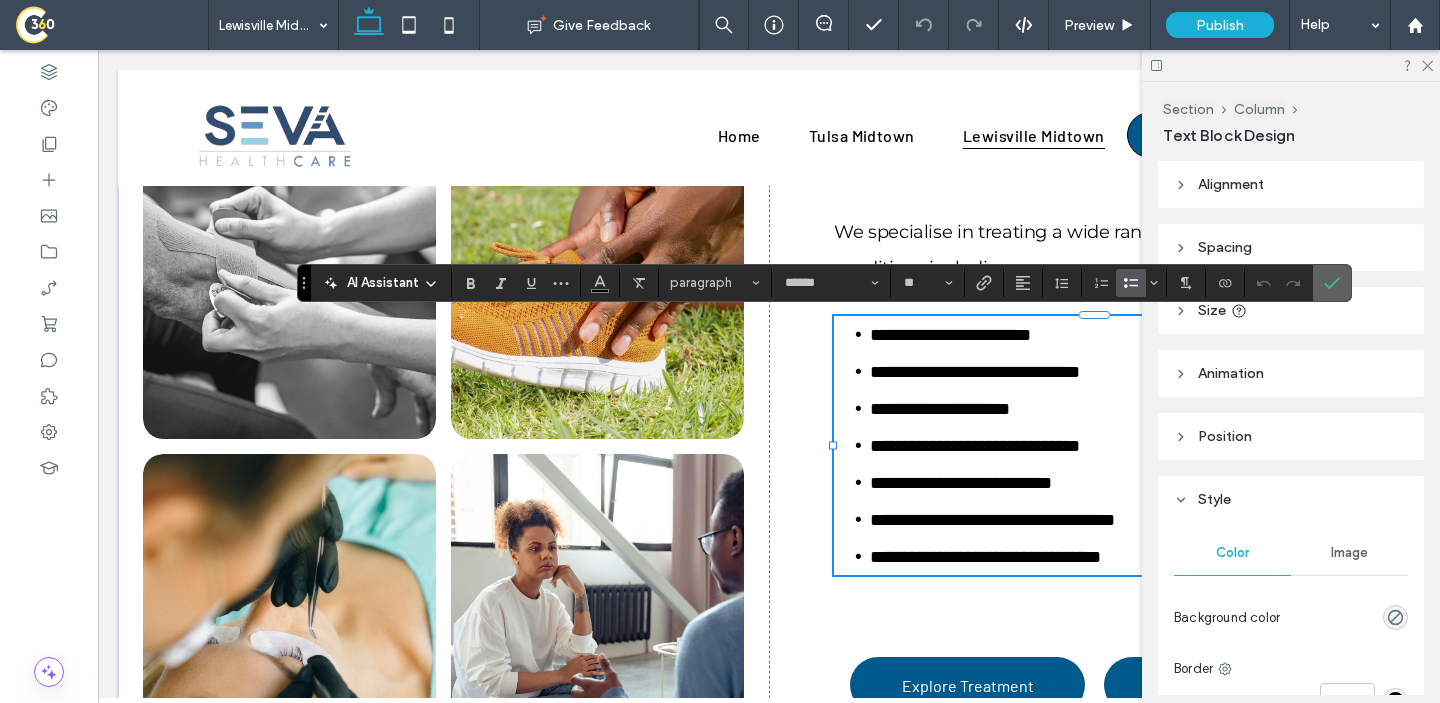 click 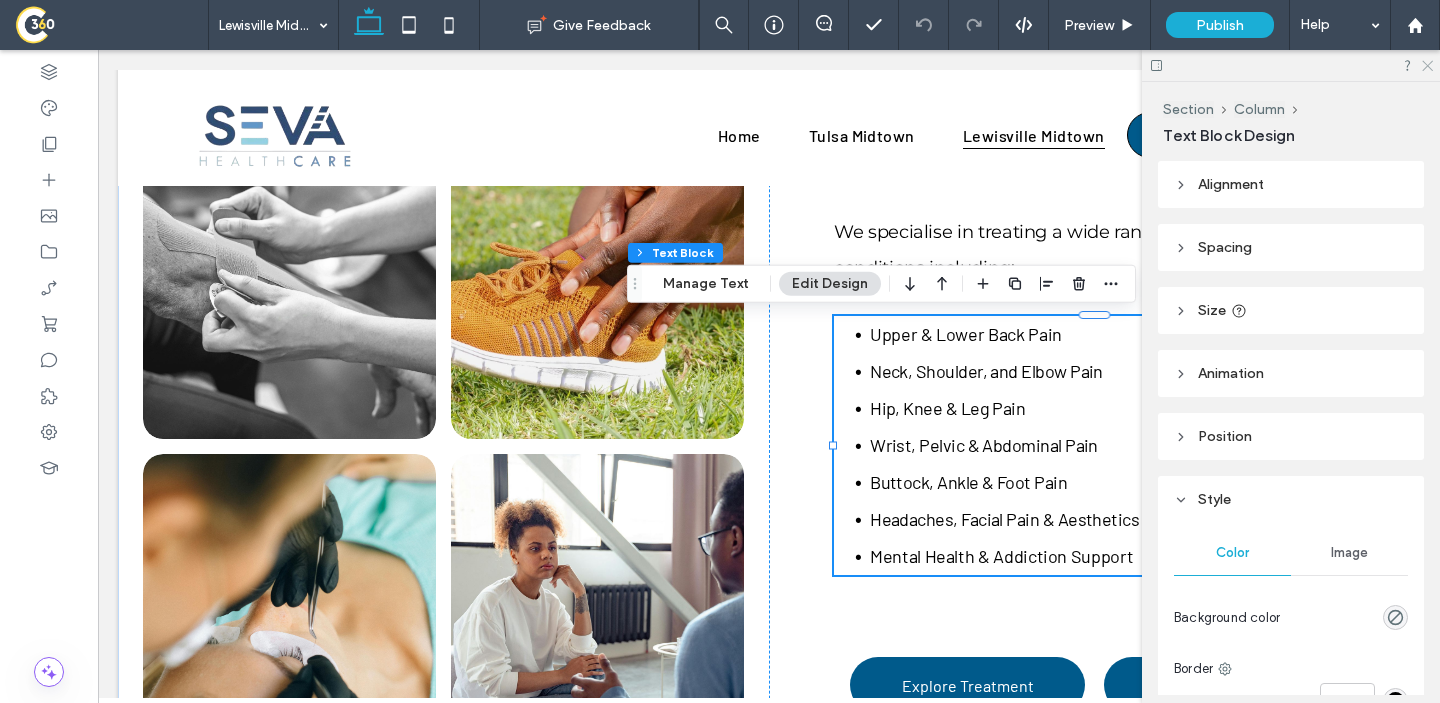click 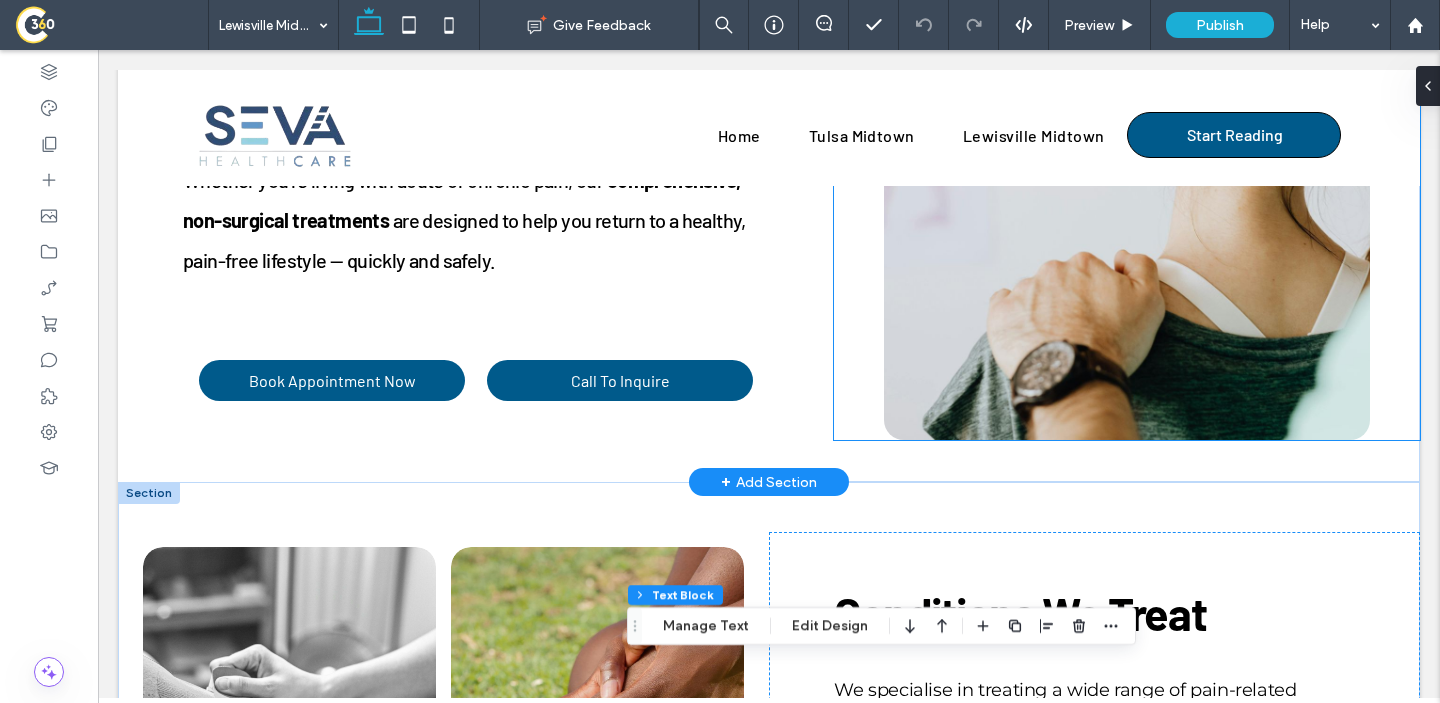 scroll, scrollTop: 1049, scrollLeft: 0, axis: vertical 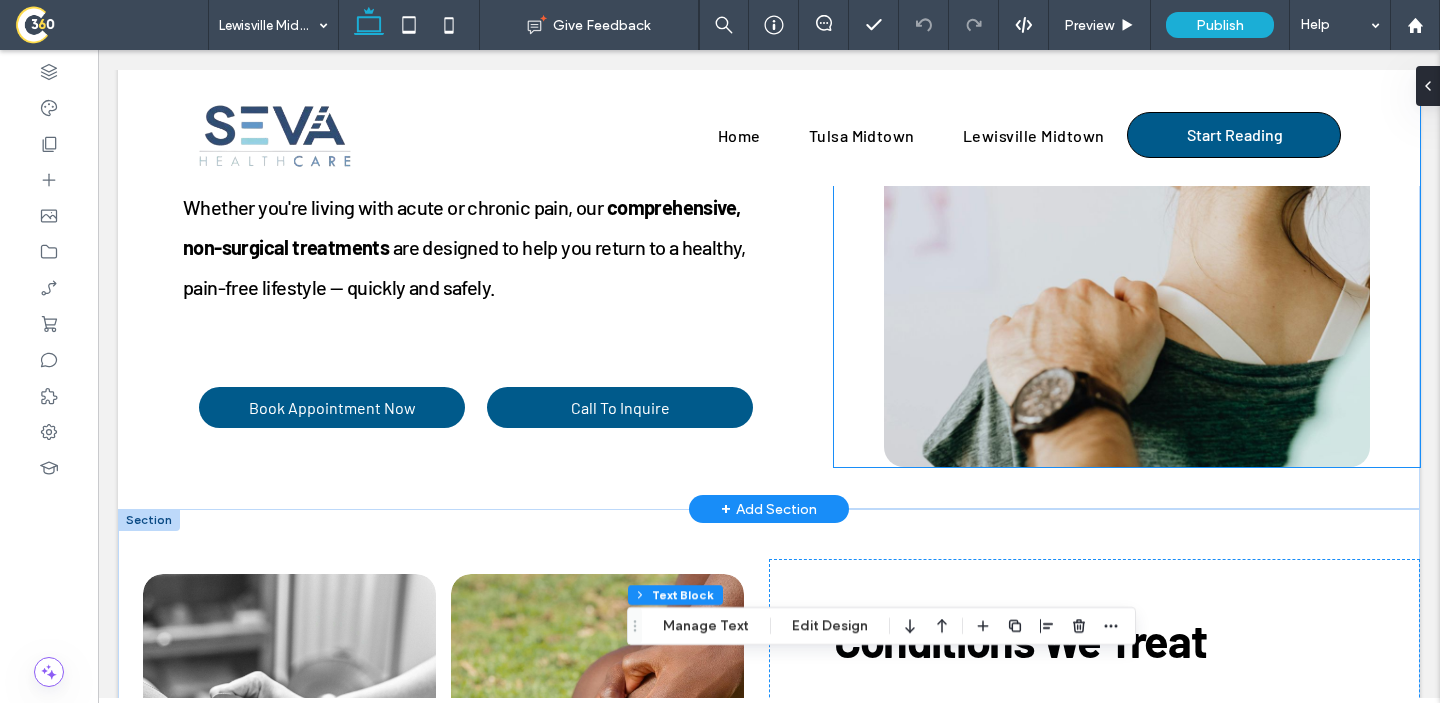 click at bounding box center [1127, 166] 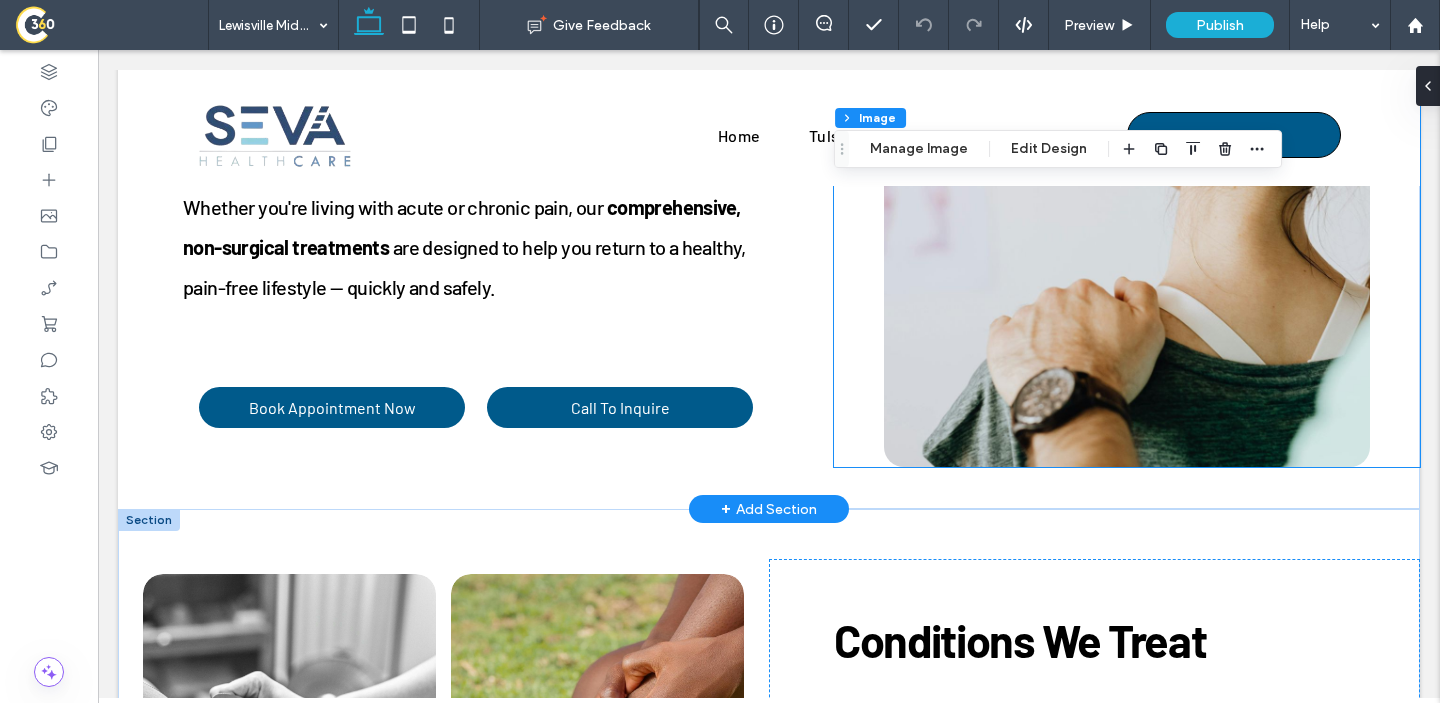 type on "**" 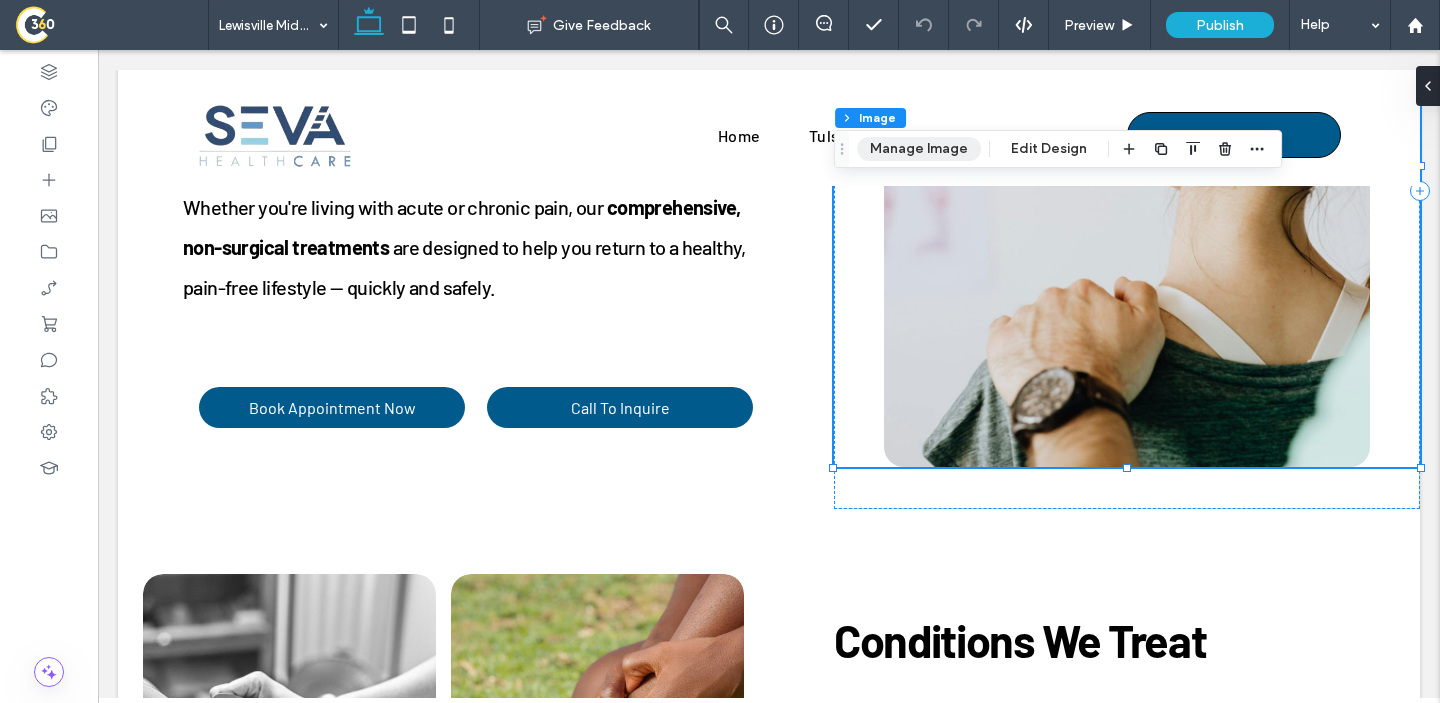 click on "Manage Image" at bounding box center (919, 149) 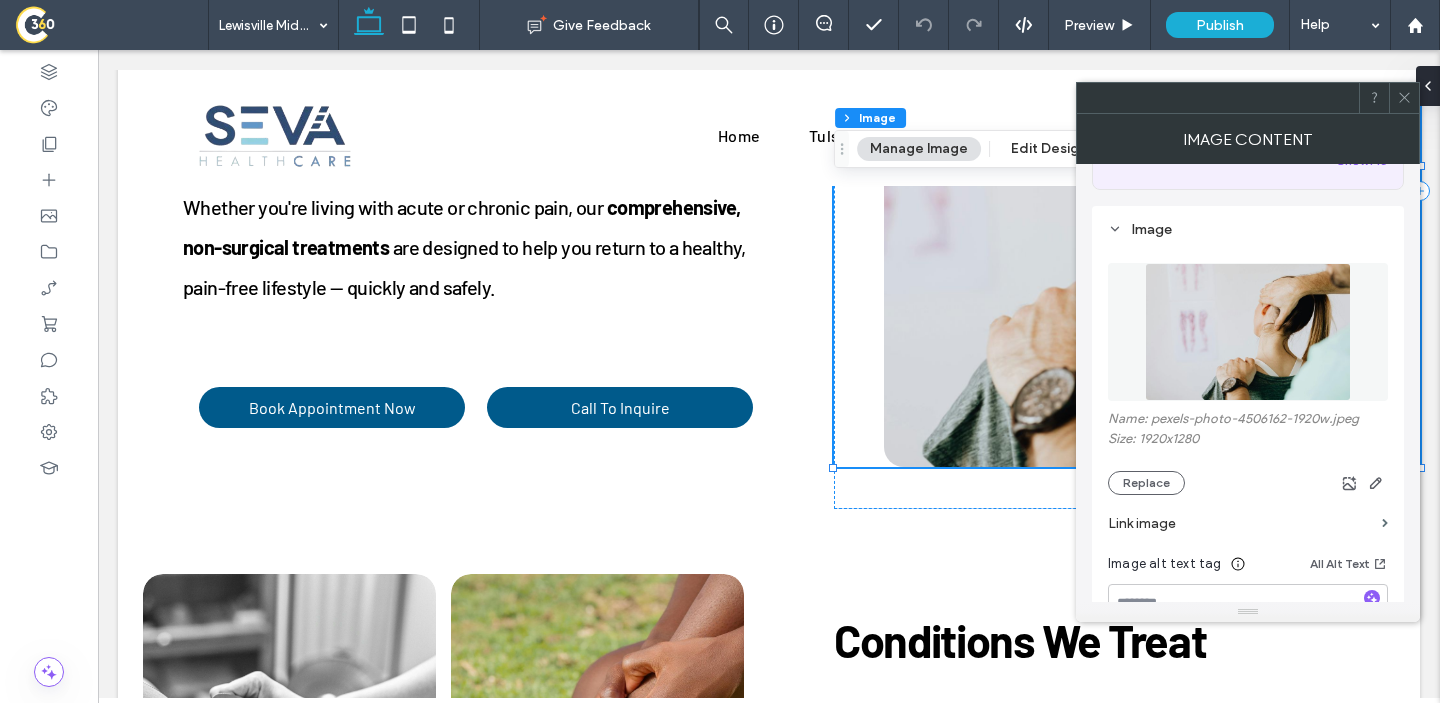scroll, scrollTop: 213, scrollLeft: 0, axis: vertical 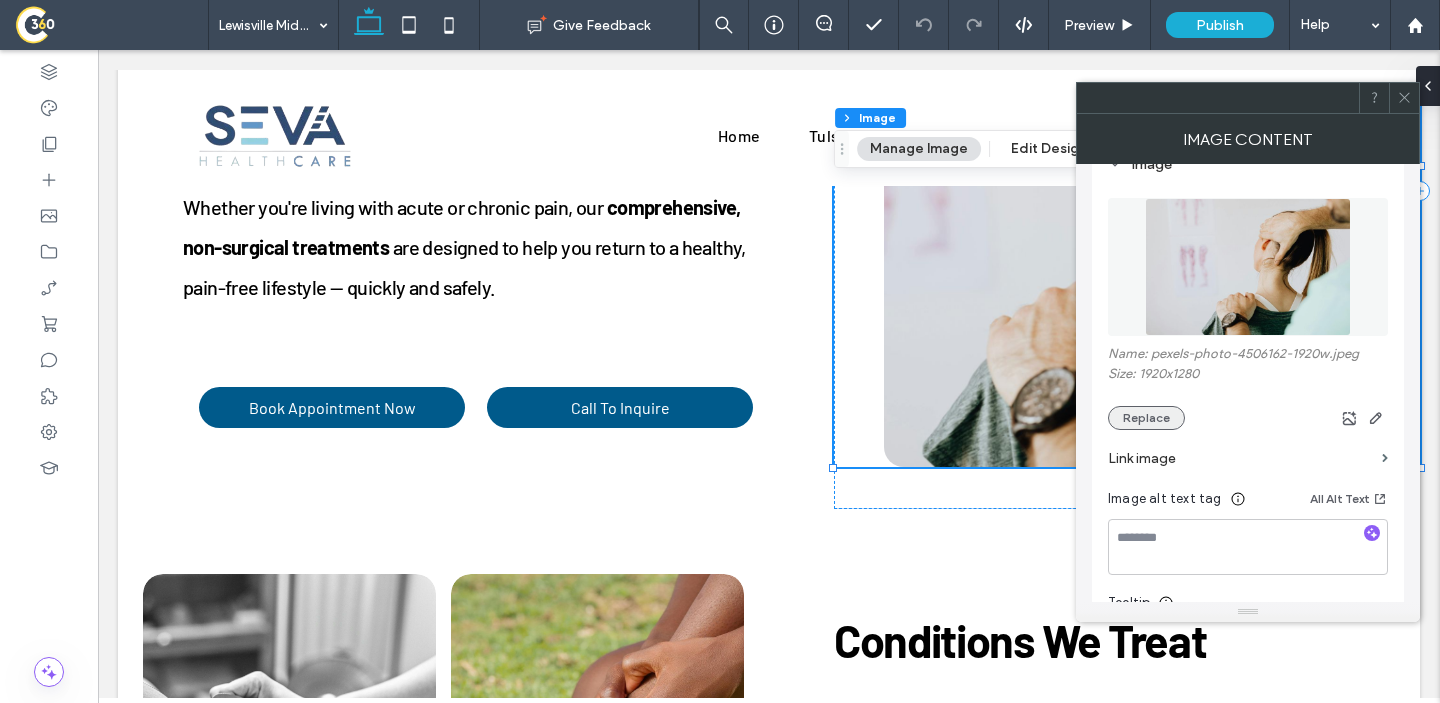 click on "Replace" at bounding box center [1146, 418] 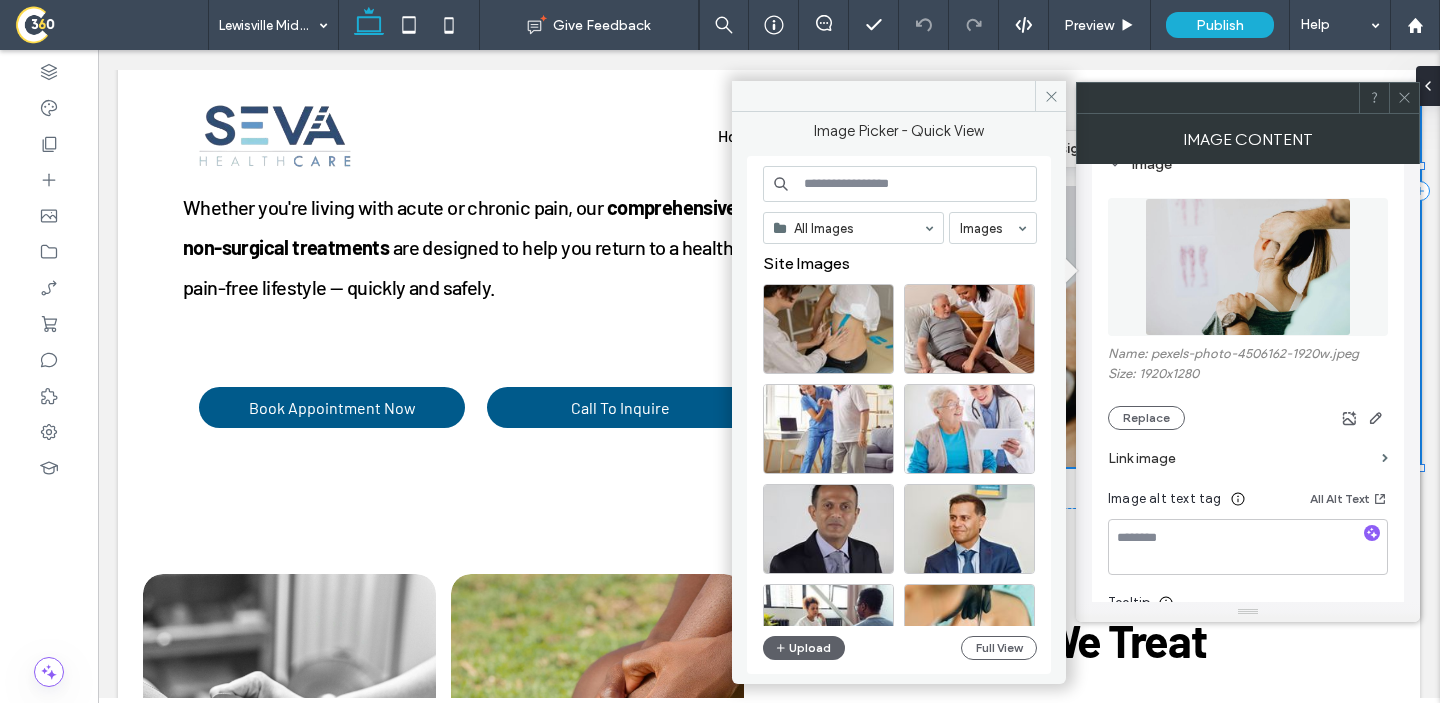 click at bounding box center (900, 184) 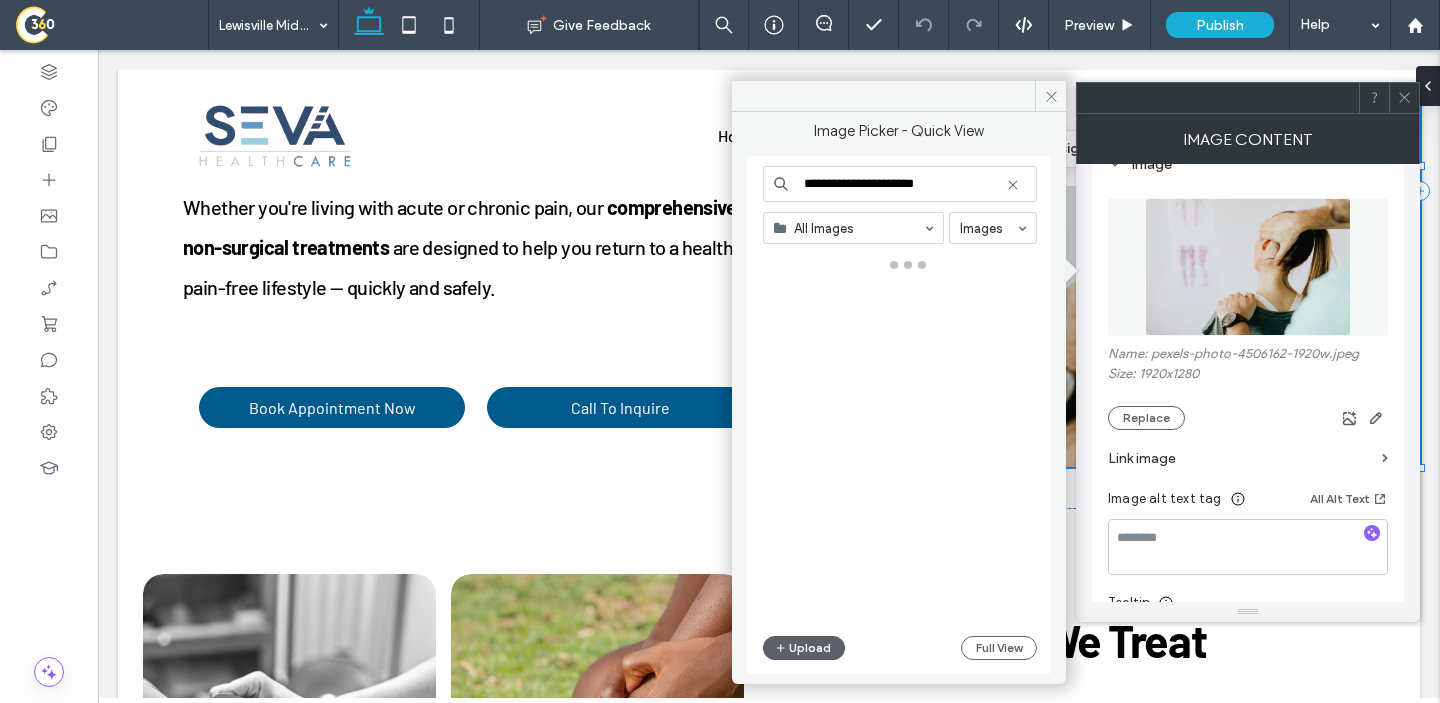type on "**********" 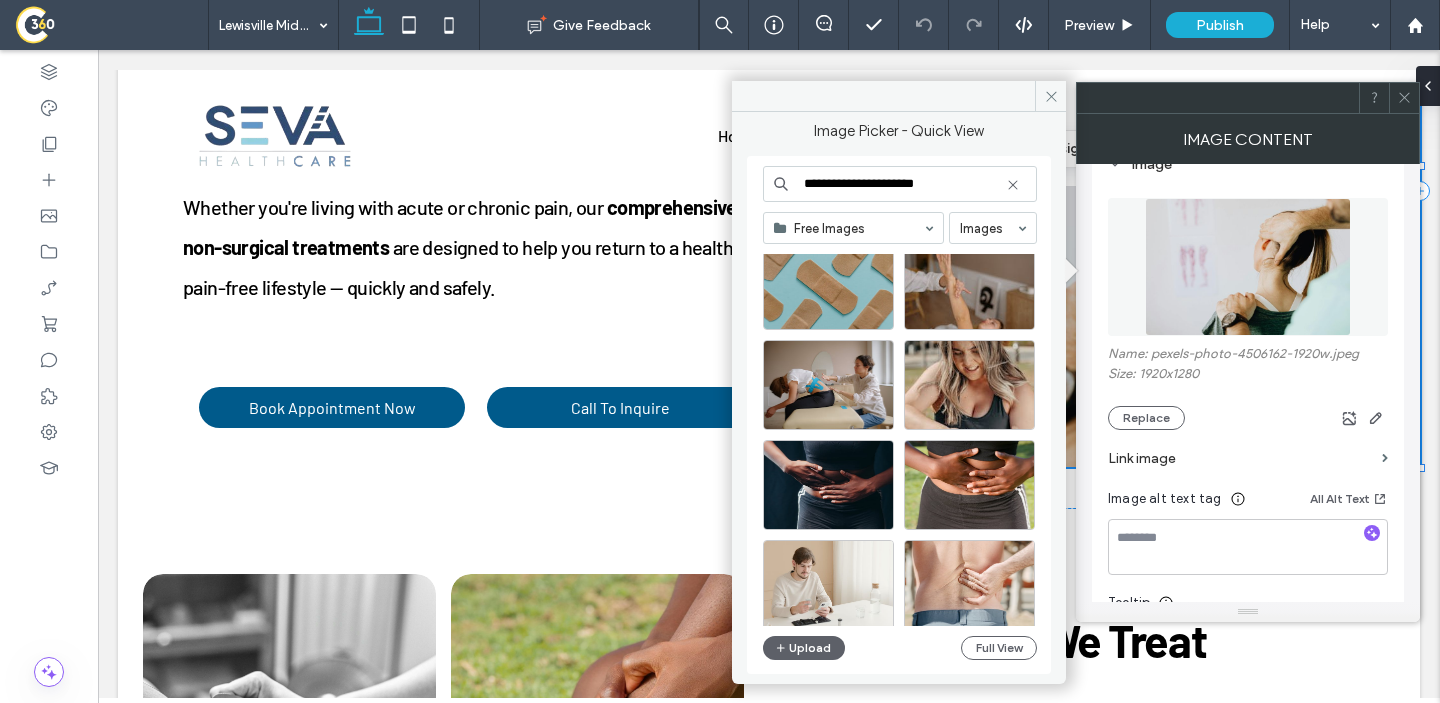 scroll, scrollTop: 2031, scrollLeft: 0, axis: vertical 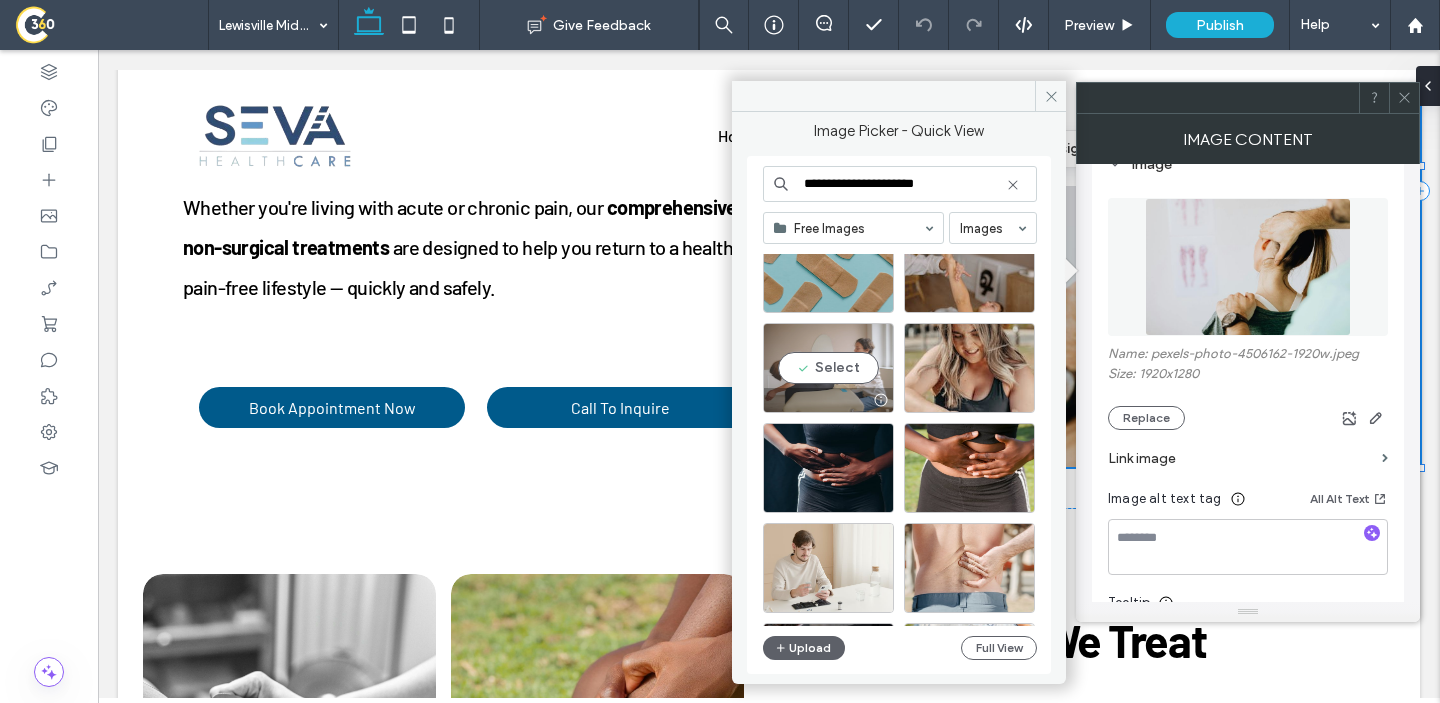 click on "Select" at bounding box center [828, 368] 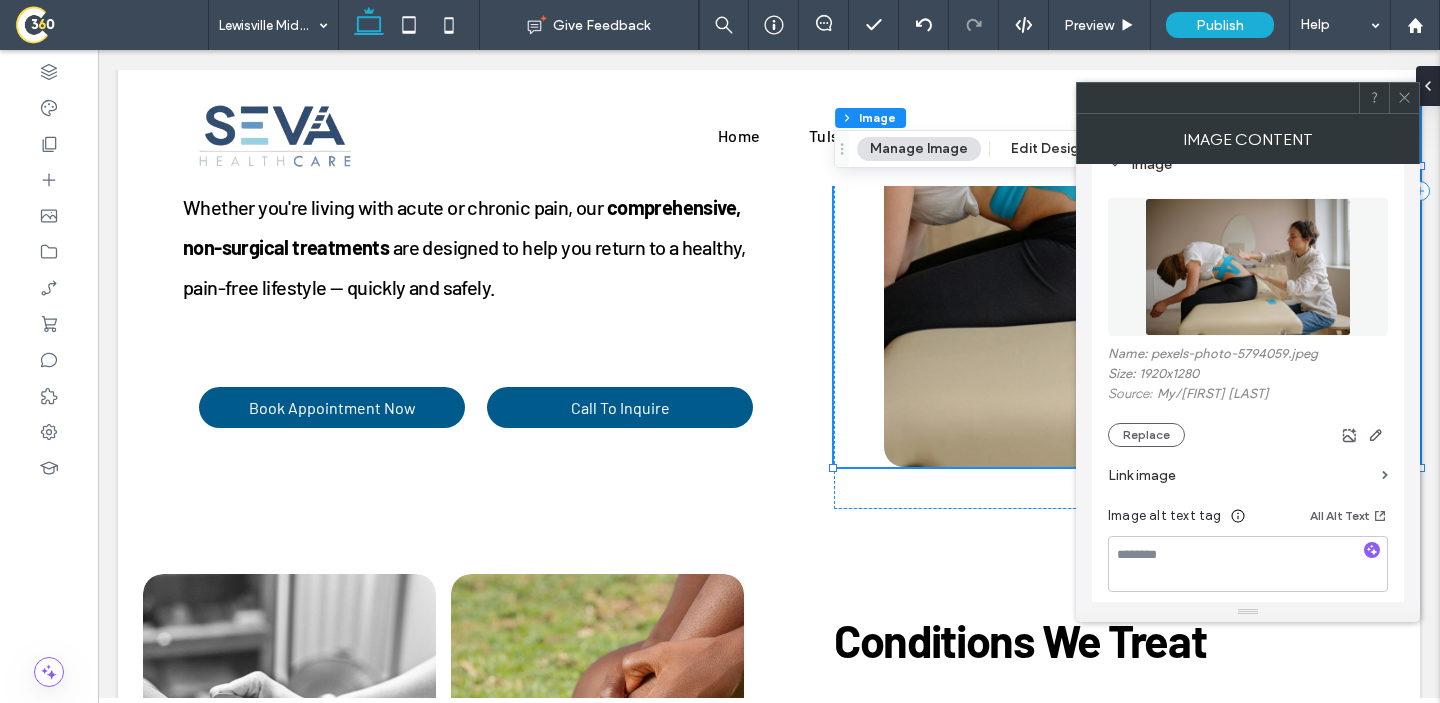 click 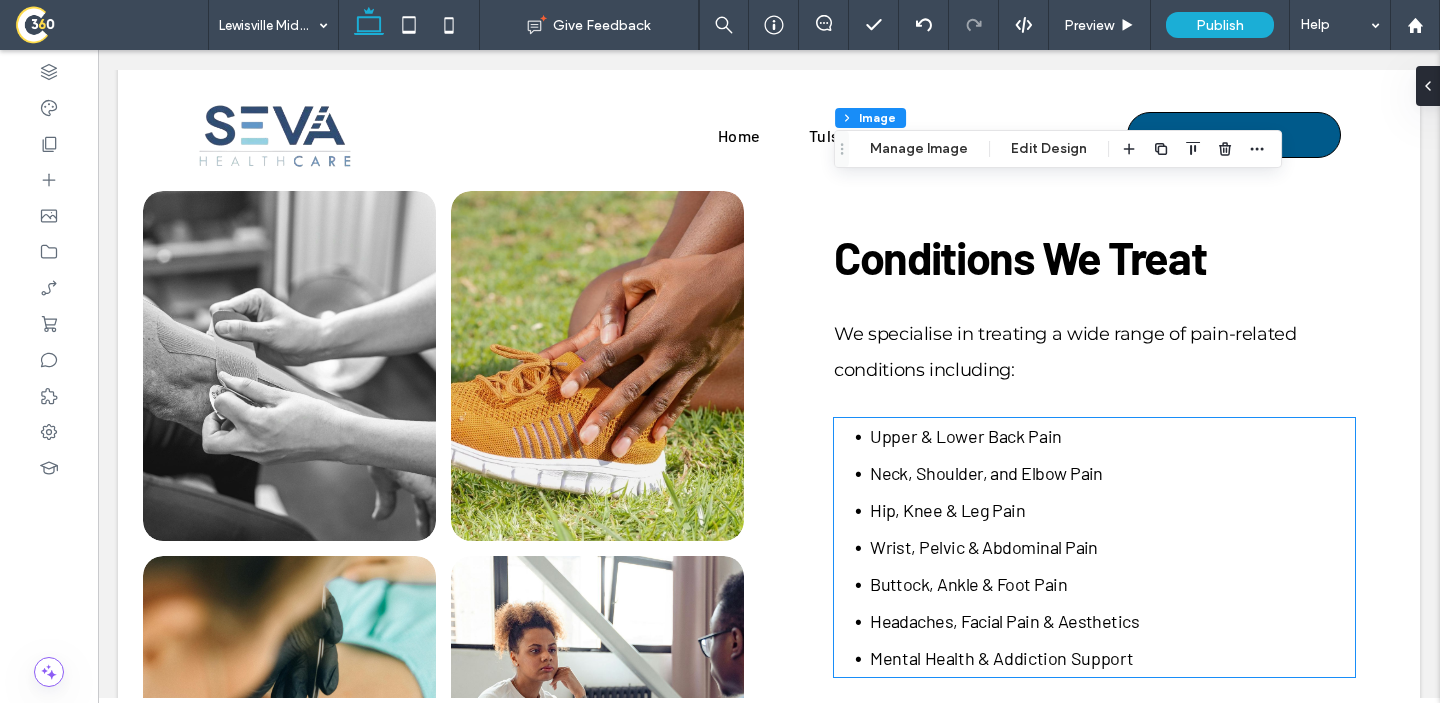 scroll, scrollTop: 1467, scrollLeft: 0, axis: vertical 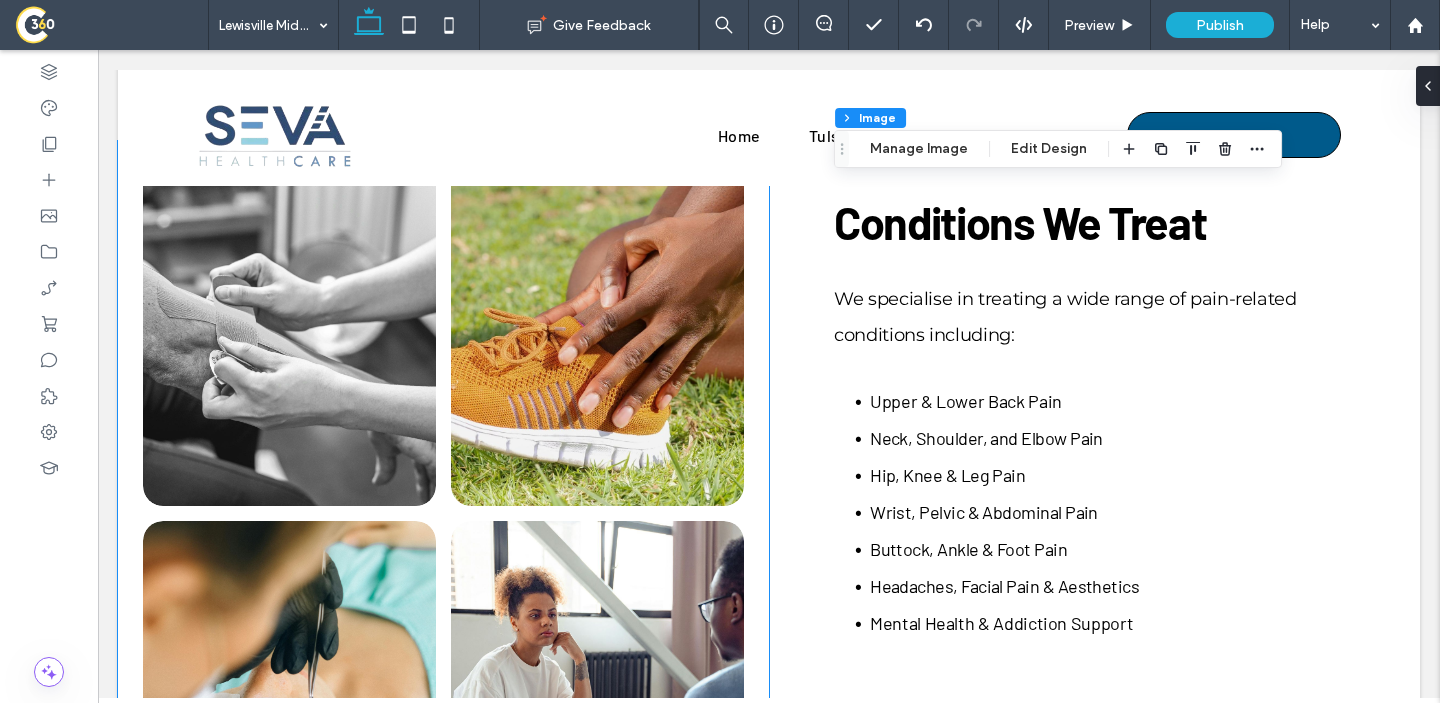 click at bounding box center [597, 331] 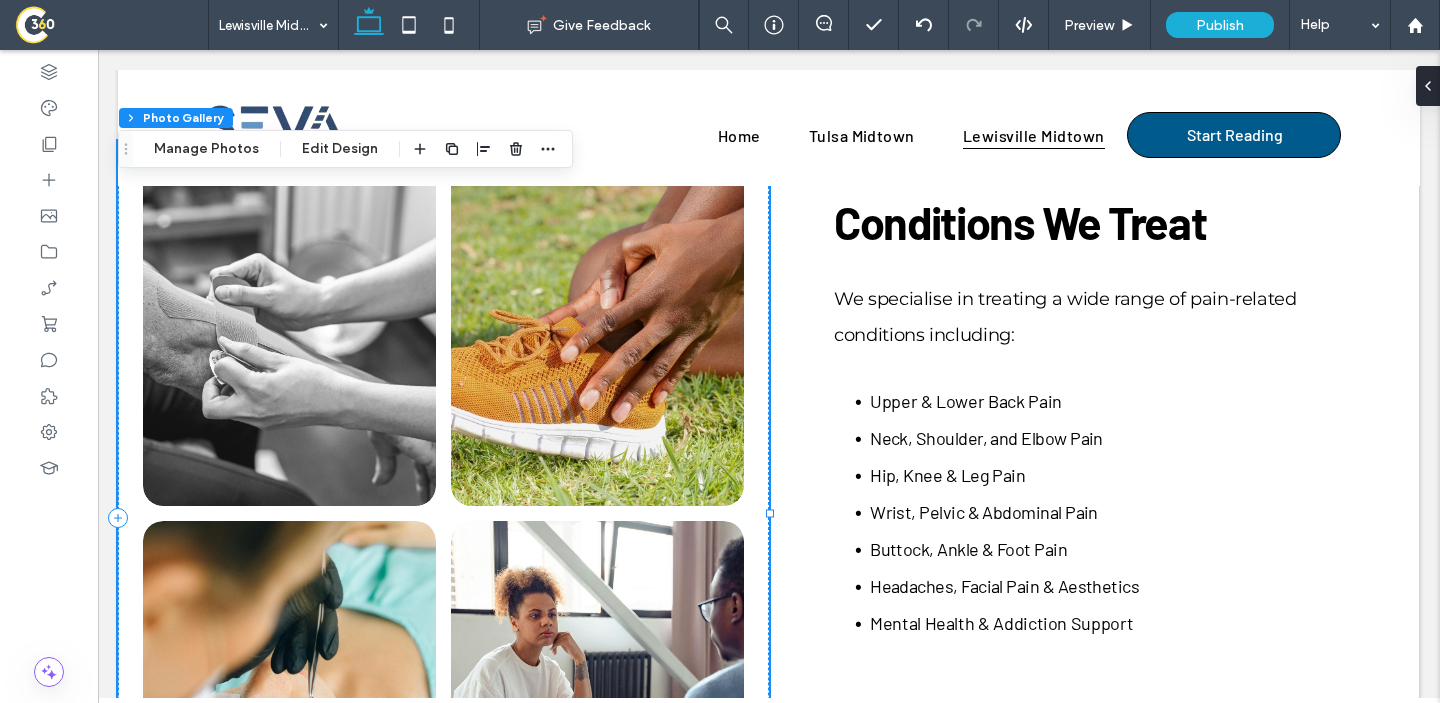 click on "Section Column Photo Gallery Manage Photos Edit Design" at bounding box center [345, 149] 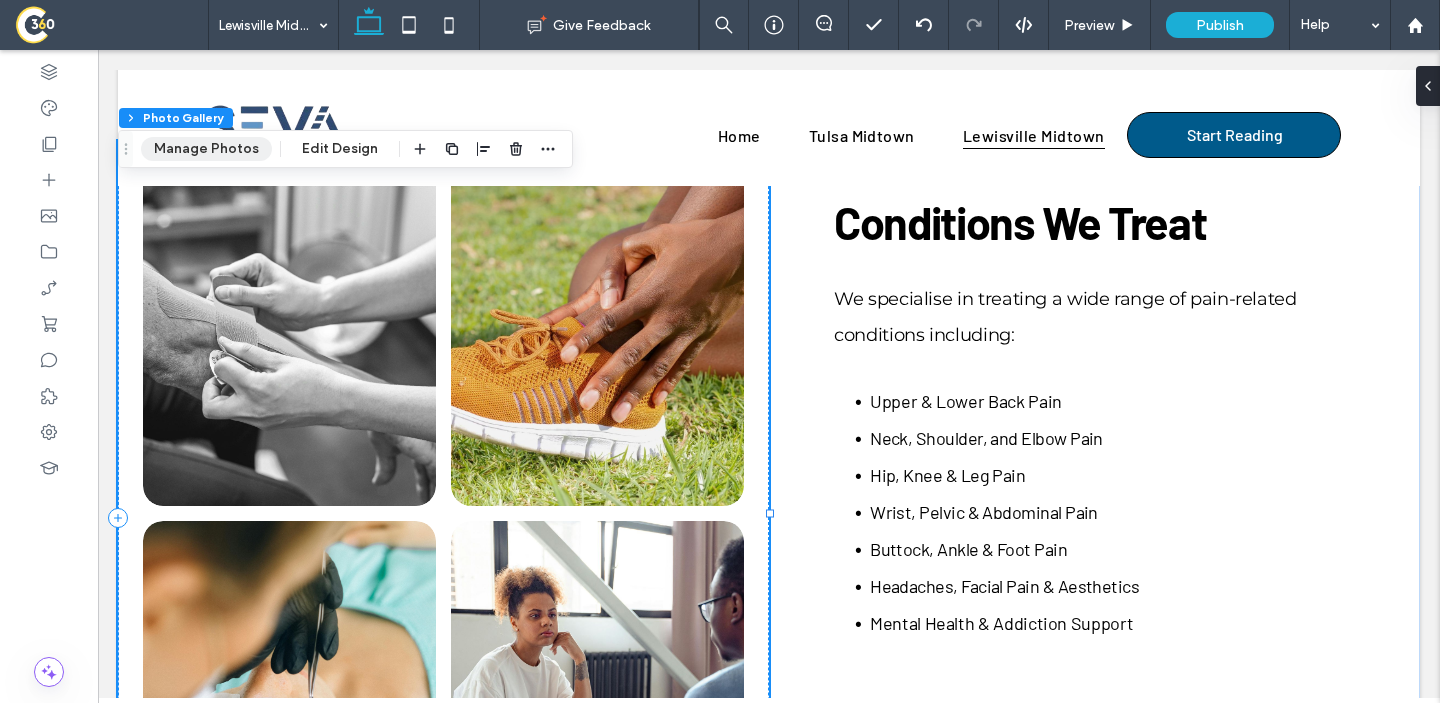click on "Manage Photos" at bounding box center [206, 149] 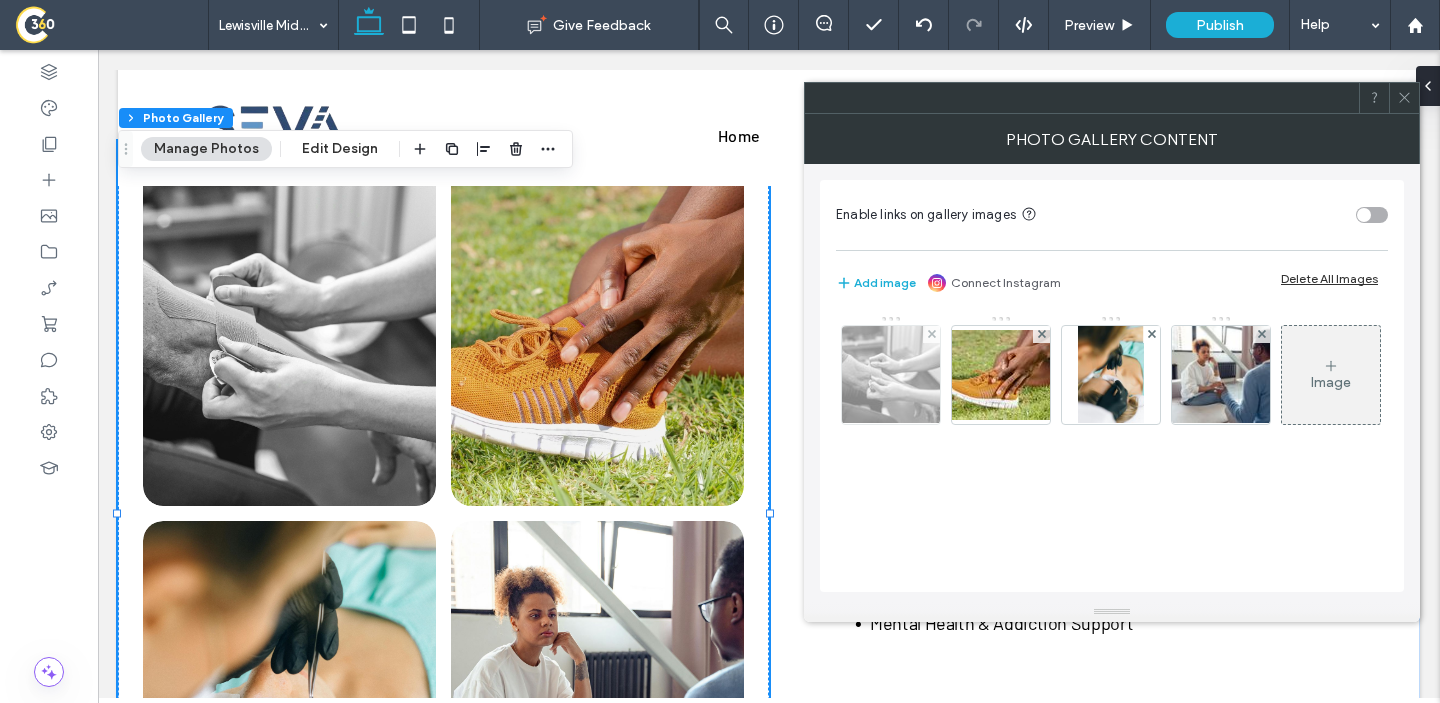 click at bounding box center (891, 375) 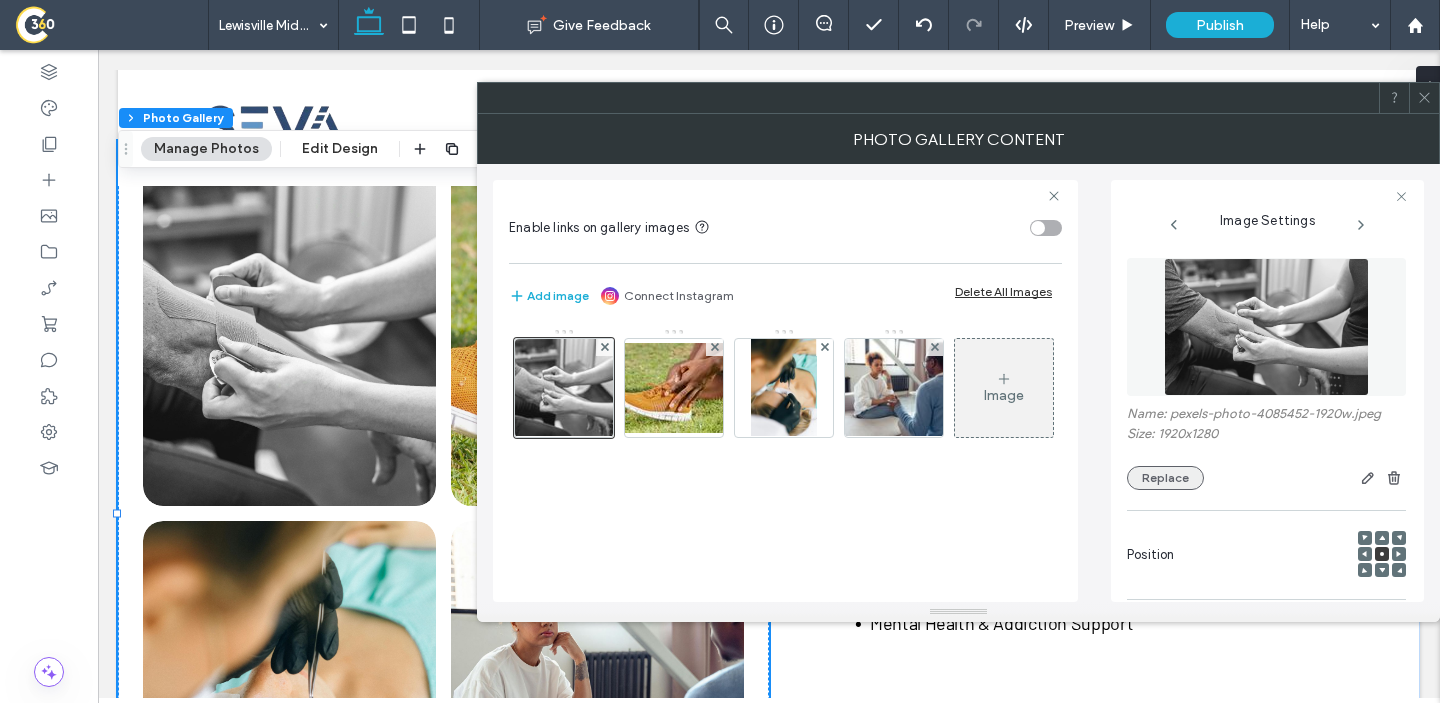 click on "Replace" at bounding box center [1165, 478] 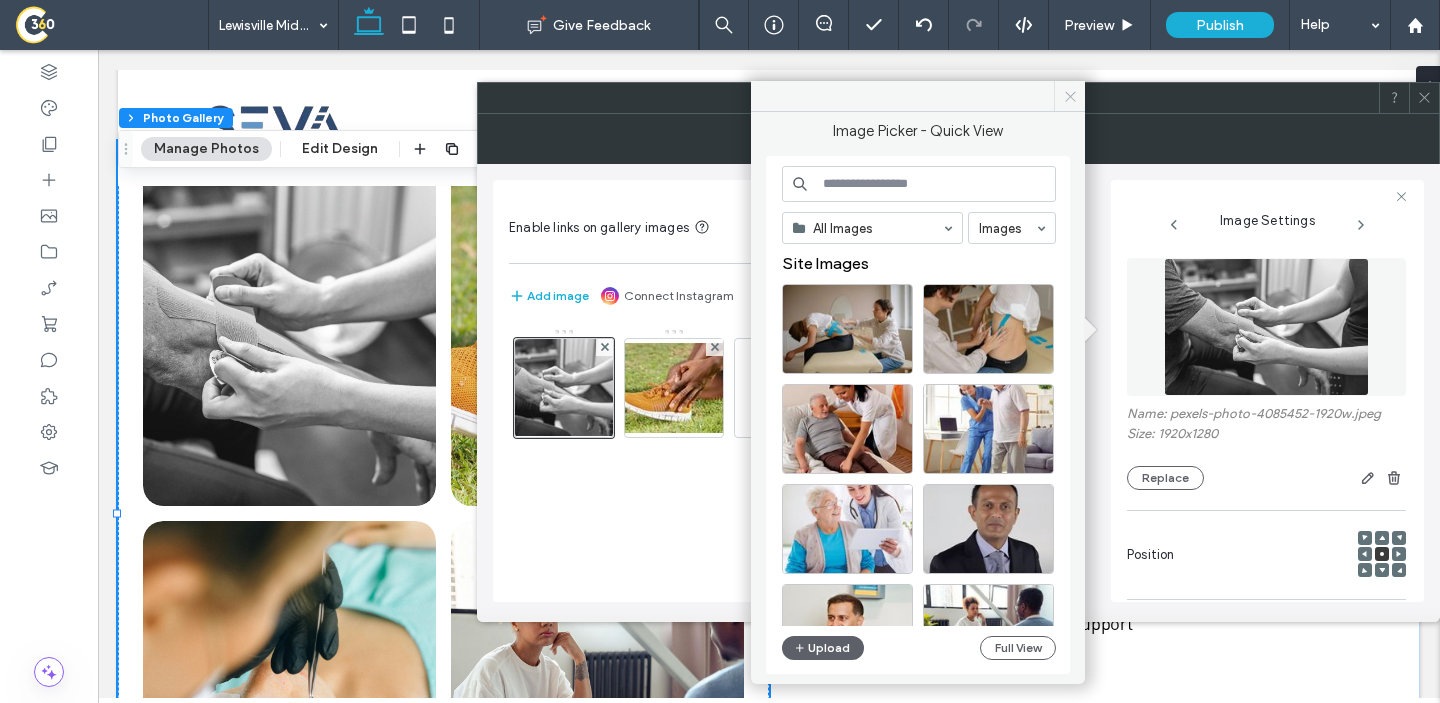 click 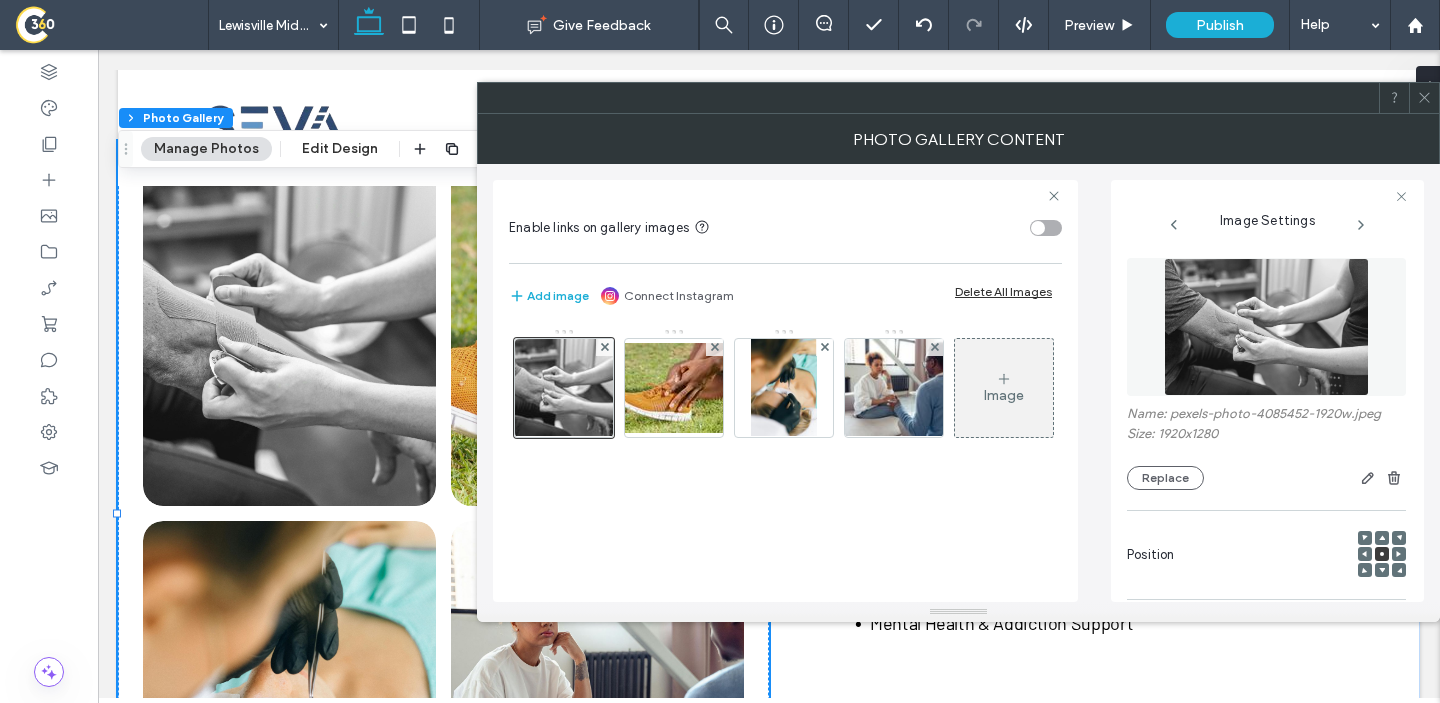click at bounding box center (1424, 98) 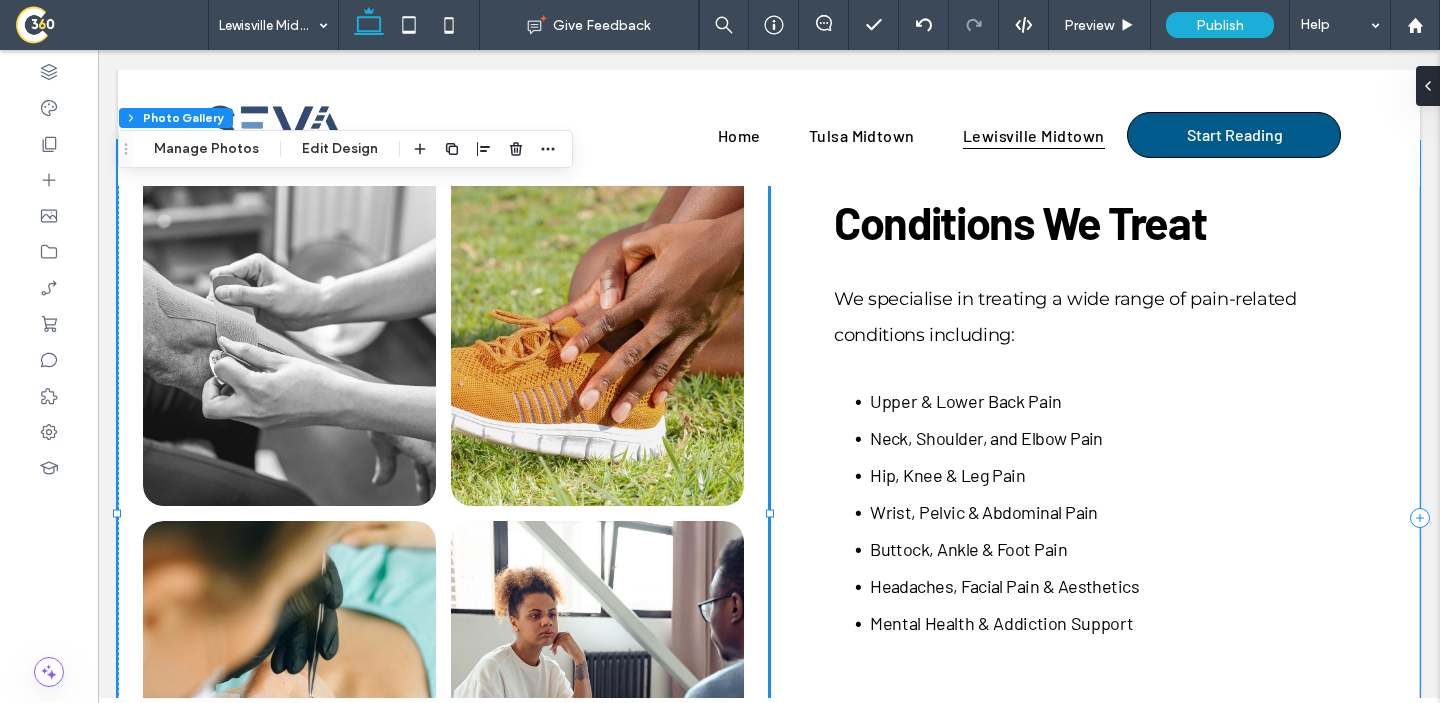 click on "Conditions We Treat
We specialise in treating a wide range of pain-related conditions including:
Upper & Lower Back Pain Neck, Shoulder, and Elbow Pain Hip, Knee & Leg Pain Wrist, Pelvic & Abdominal Pain Buttock, Ankle & Foot Pain Headaches, Facial Pain & Aesthetics Mental Health & Addiction Support
Explore Treatment
Schedule Your Visit" at bounding box center (1094, 513) 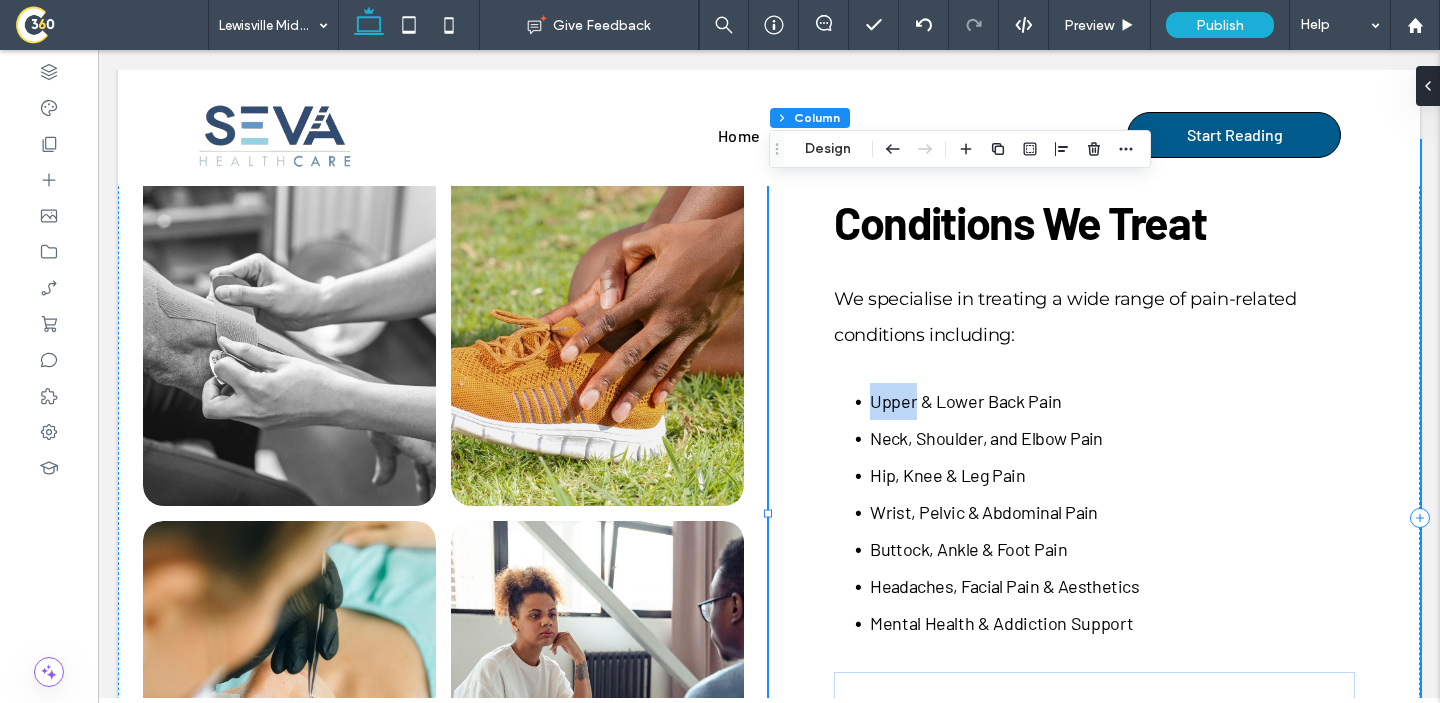 click on "Conditions We Treat
We specialise in treating a wide range of pain-related conditions including:
Upper & Lower Back Pain Neck, Shoulder, and Elbow Pain Hip, Knee & Leg Pain Wrist, Pelvic & Abdominal Pain Buttock, Ankle & Foot Pain Headaches, Facial Pain & Aesthetics Mental Health & Addiction Support
Explore Treatment
Schedule Your Visit" at bounding box center (1094, 513) 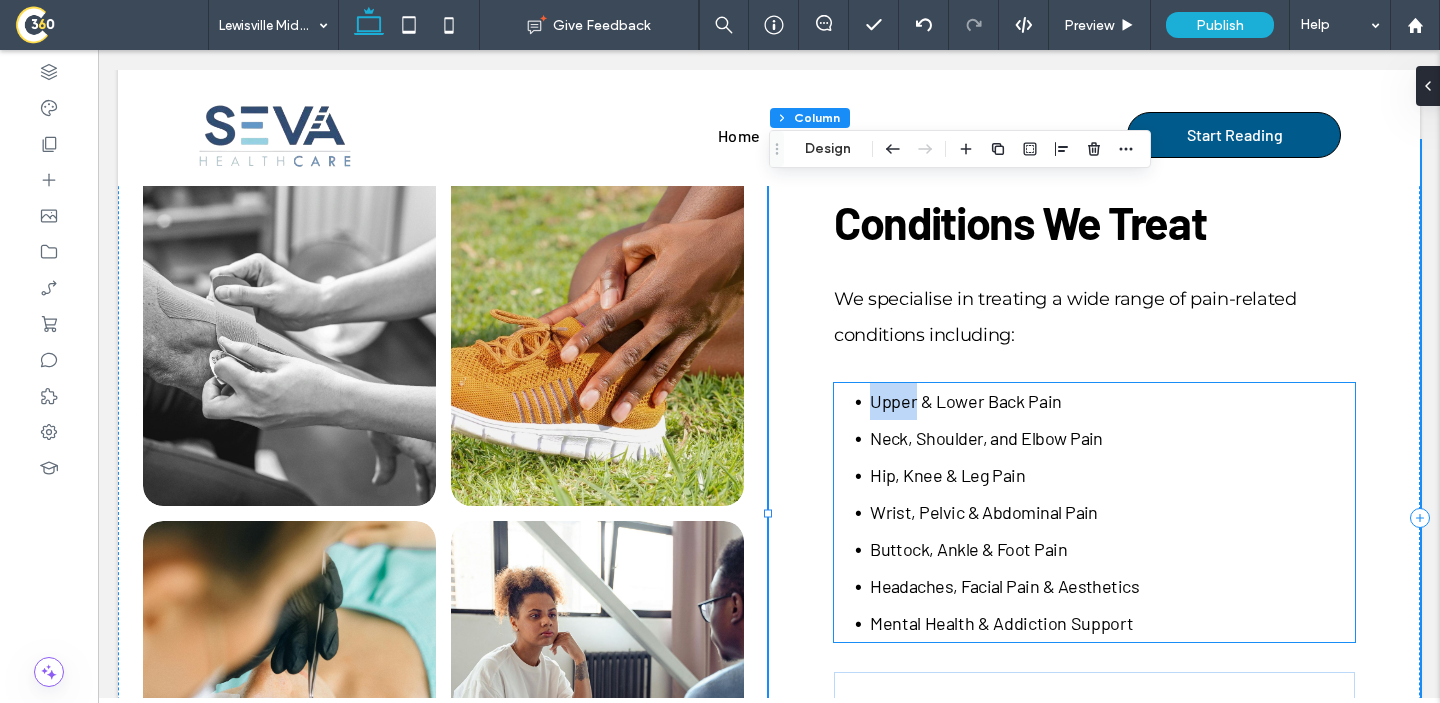 click on "Upper & Lower Back Pain" at bounding box center (966, 401) 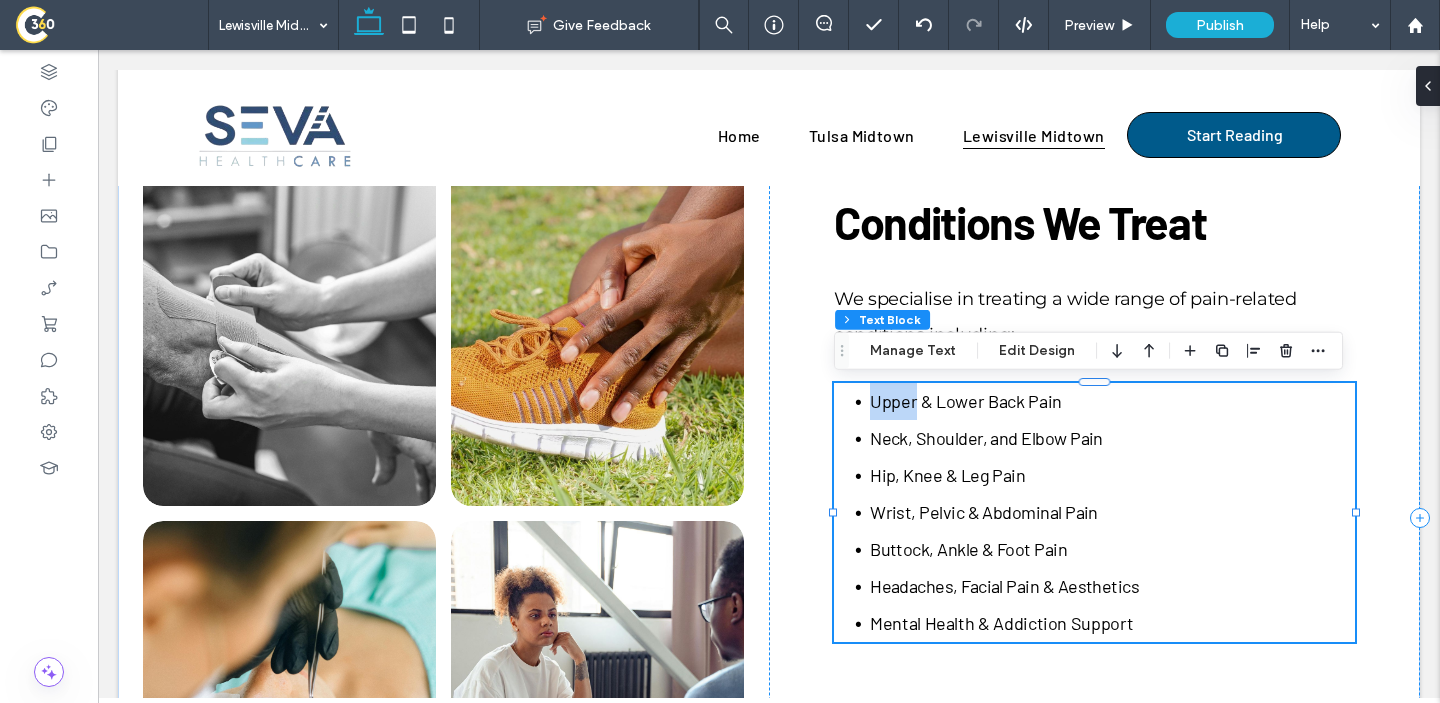 click on "Upper & Lower Back Pain" at bounding box center (966, 401) 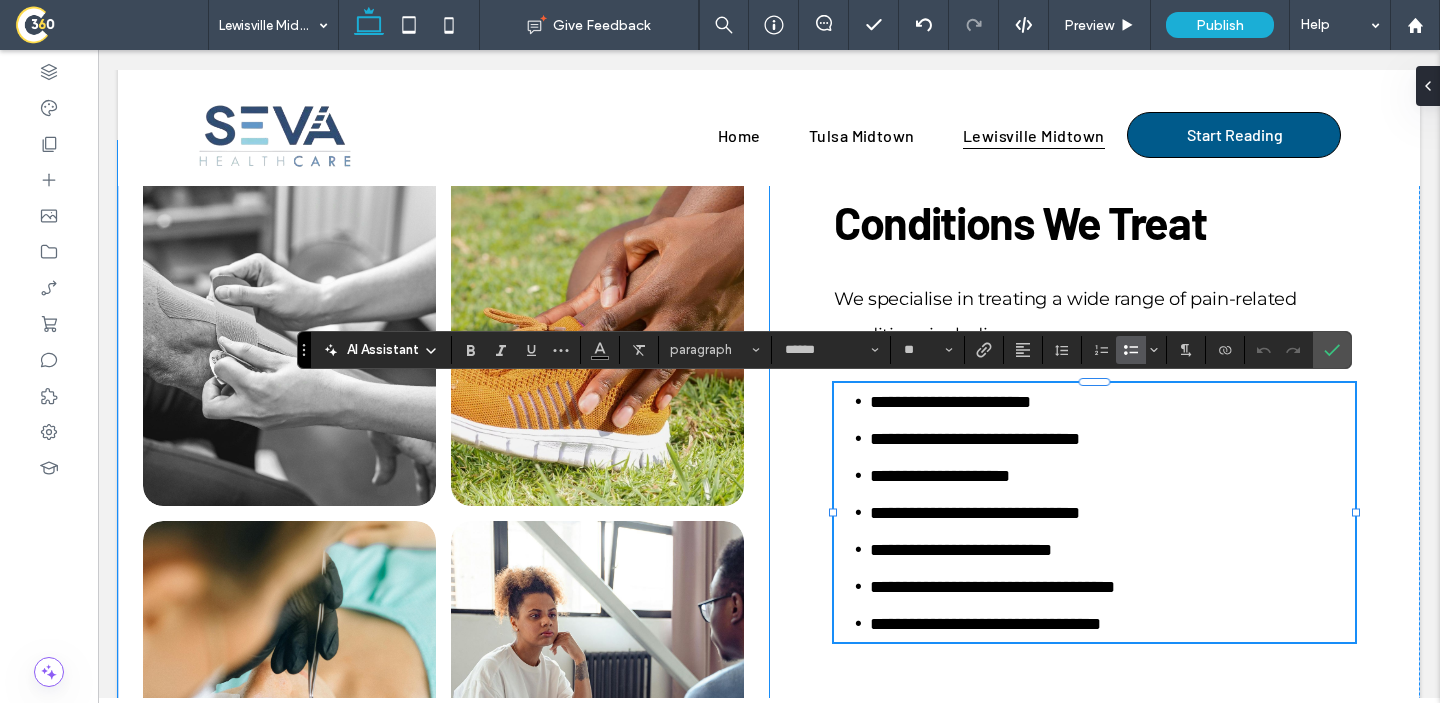 click at bounding box center (597, 331) 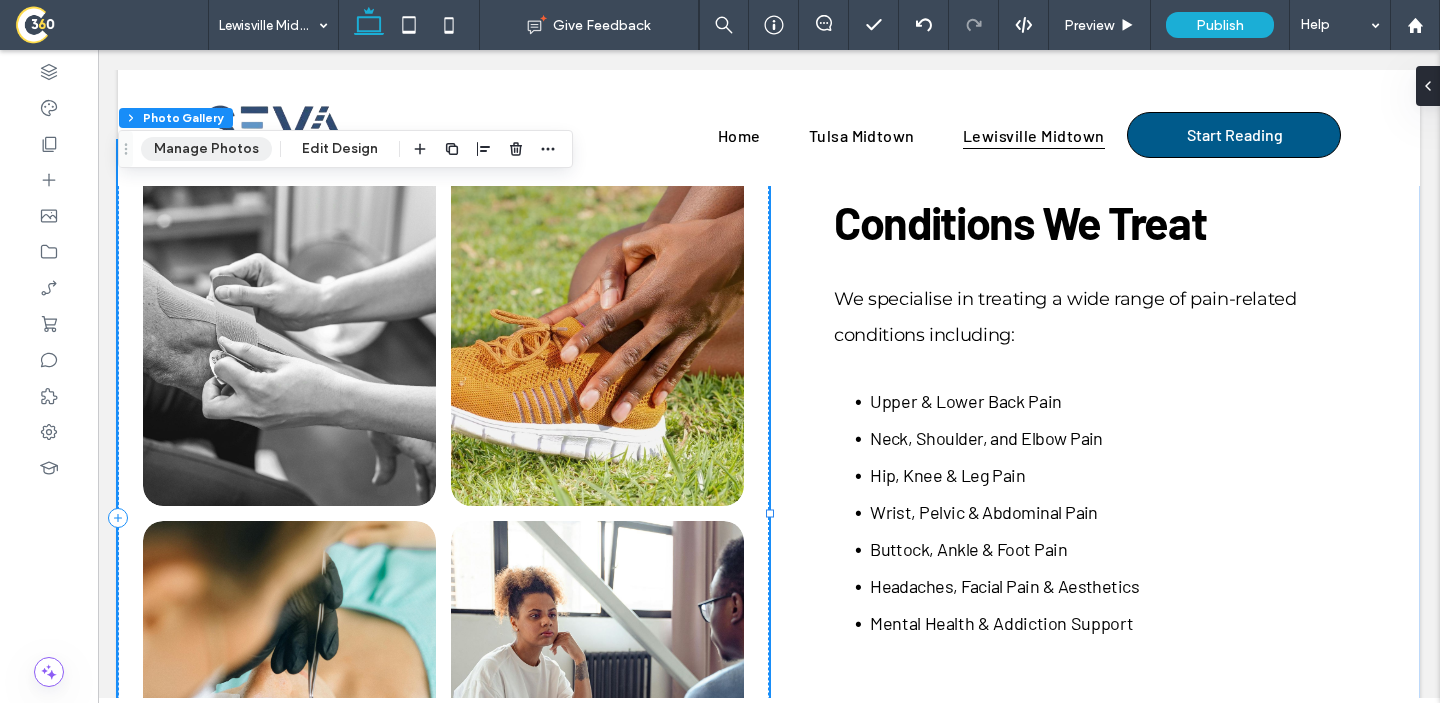 click on "Manage Photos" at bounding box center (206, 149) 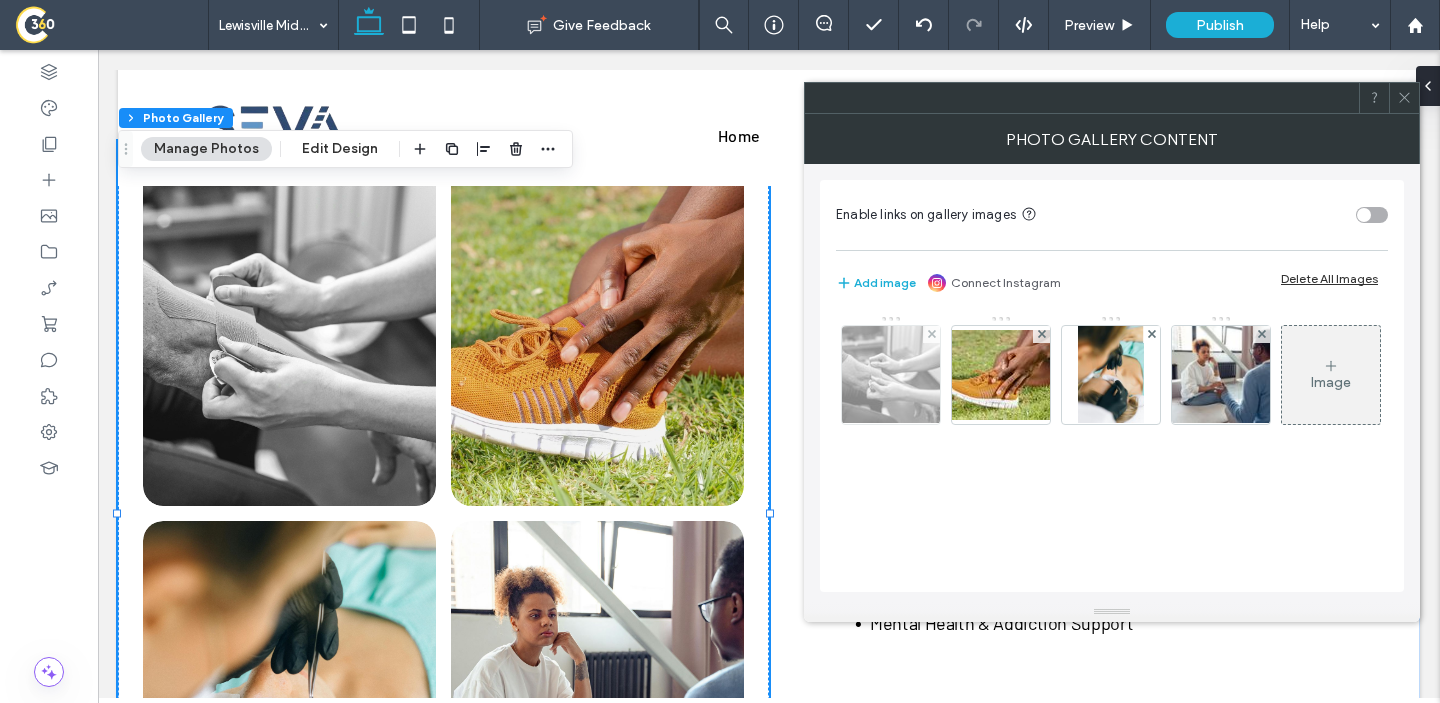 click at bounding box center (891, 375) 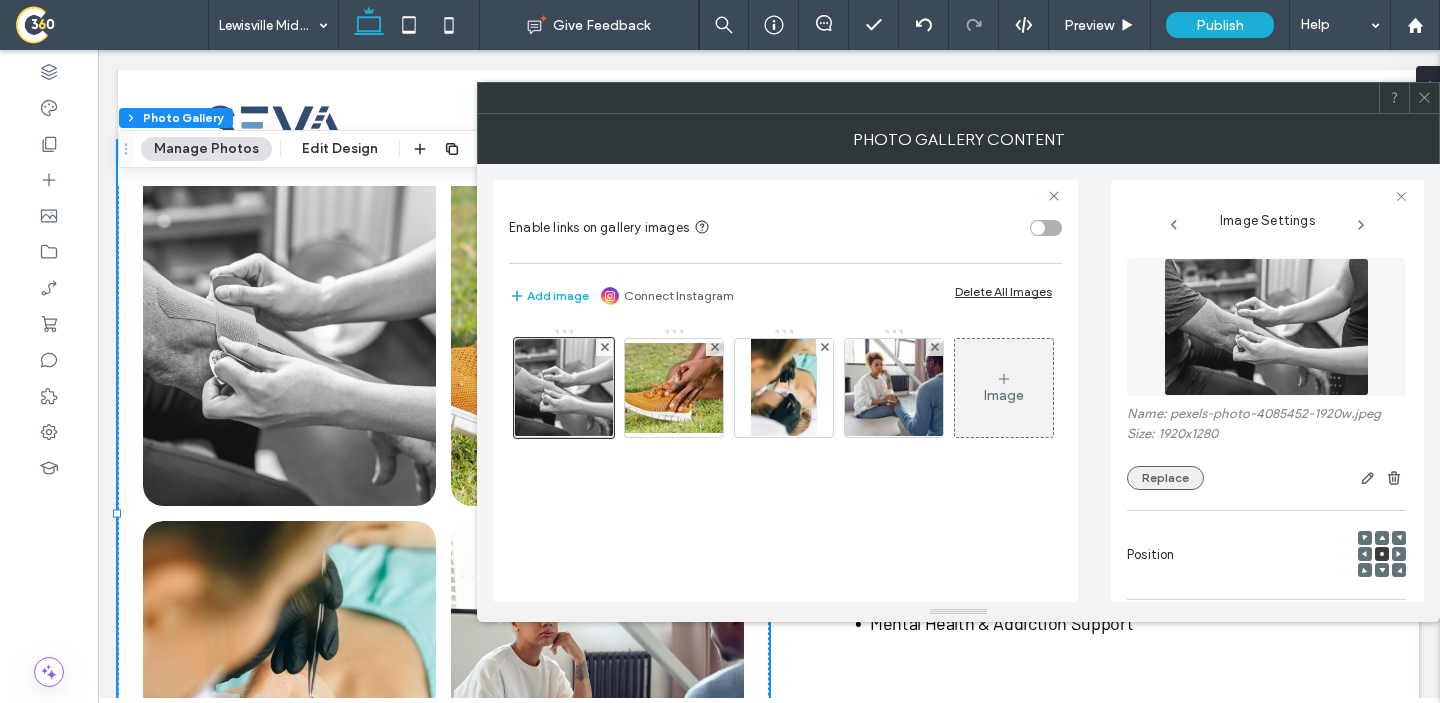 click on "Replace" at bounding box center [1165, 478] 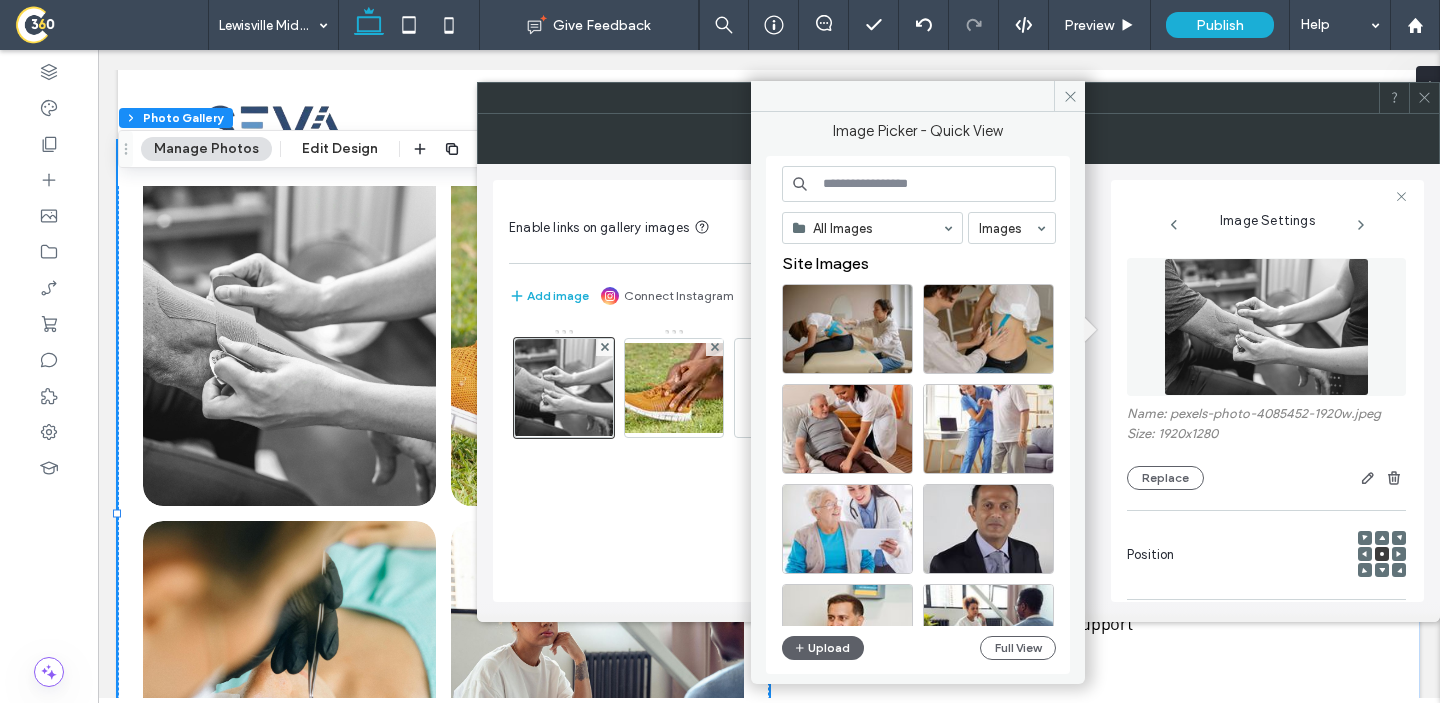 click at bounding box center (919, 184) 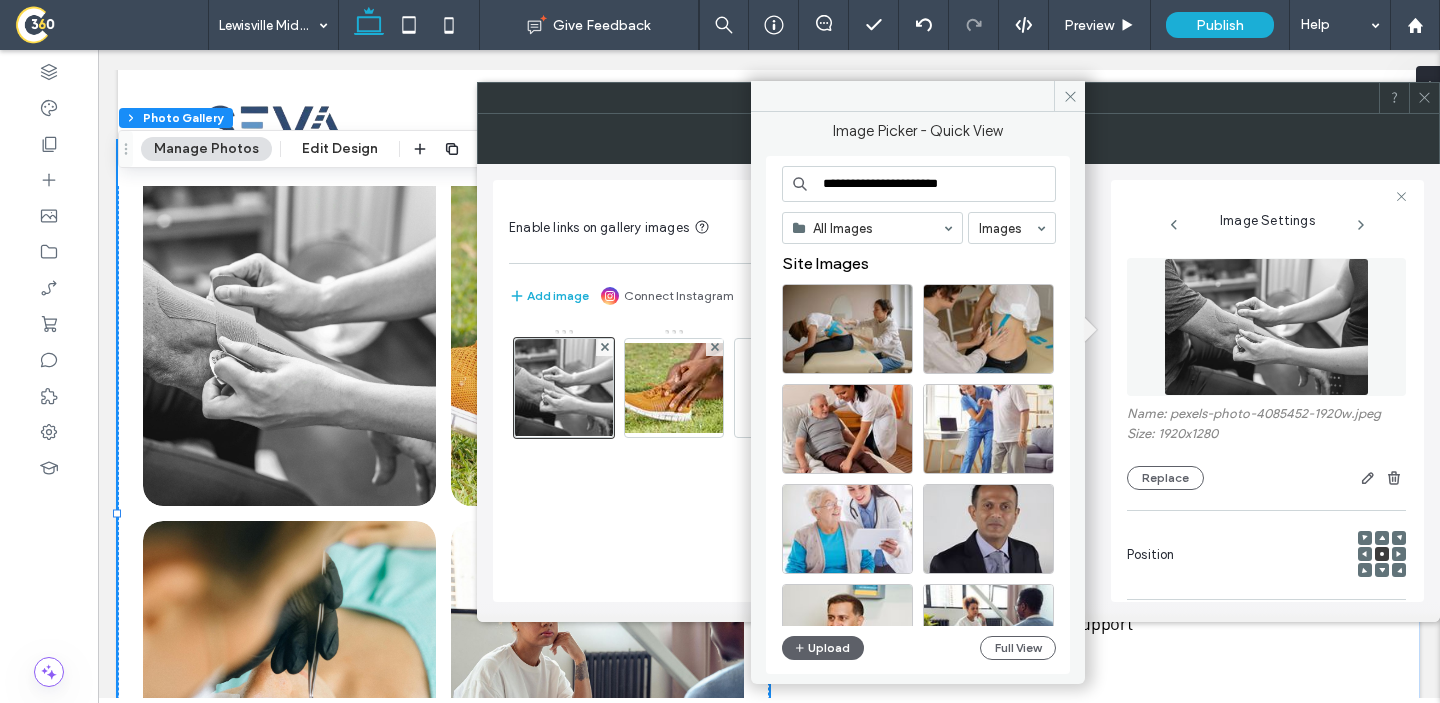 type on "**********" 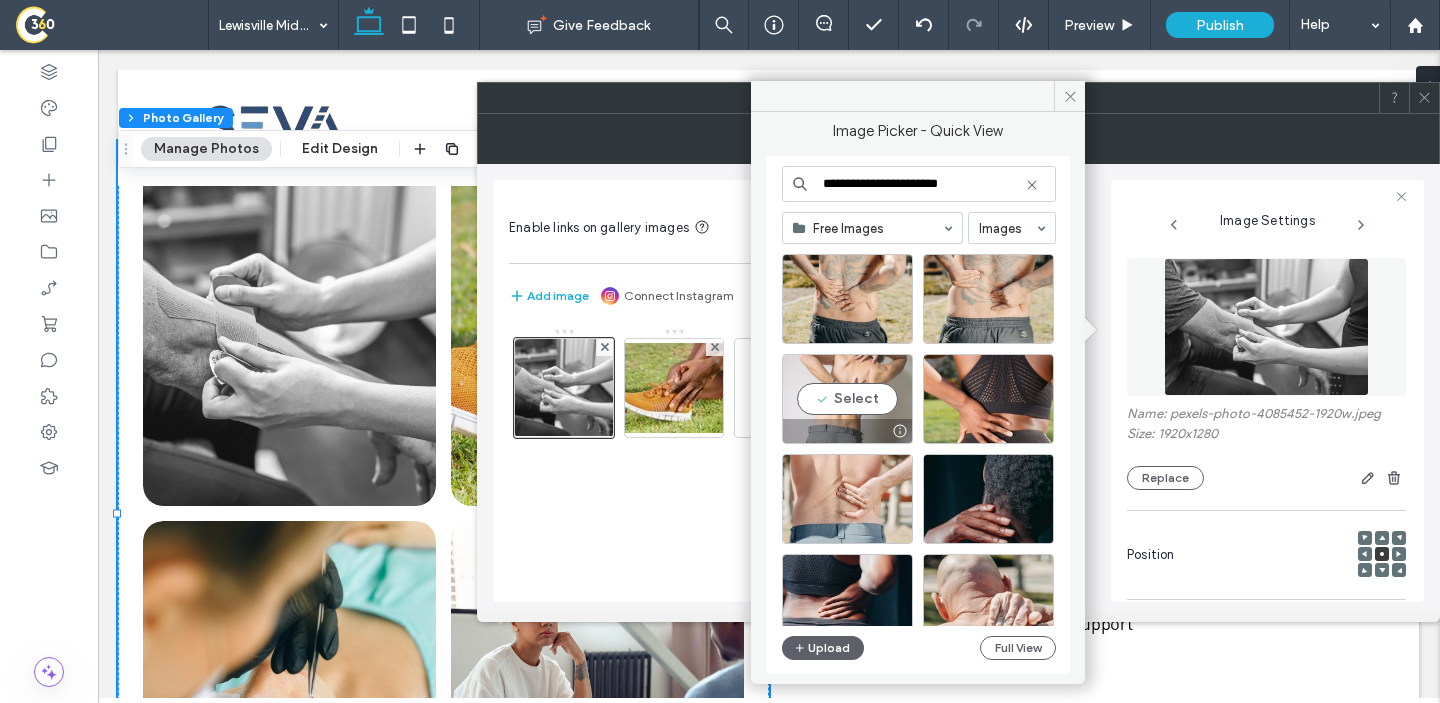 click on "Select" at bounding box center (847, 399) 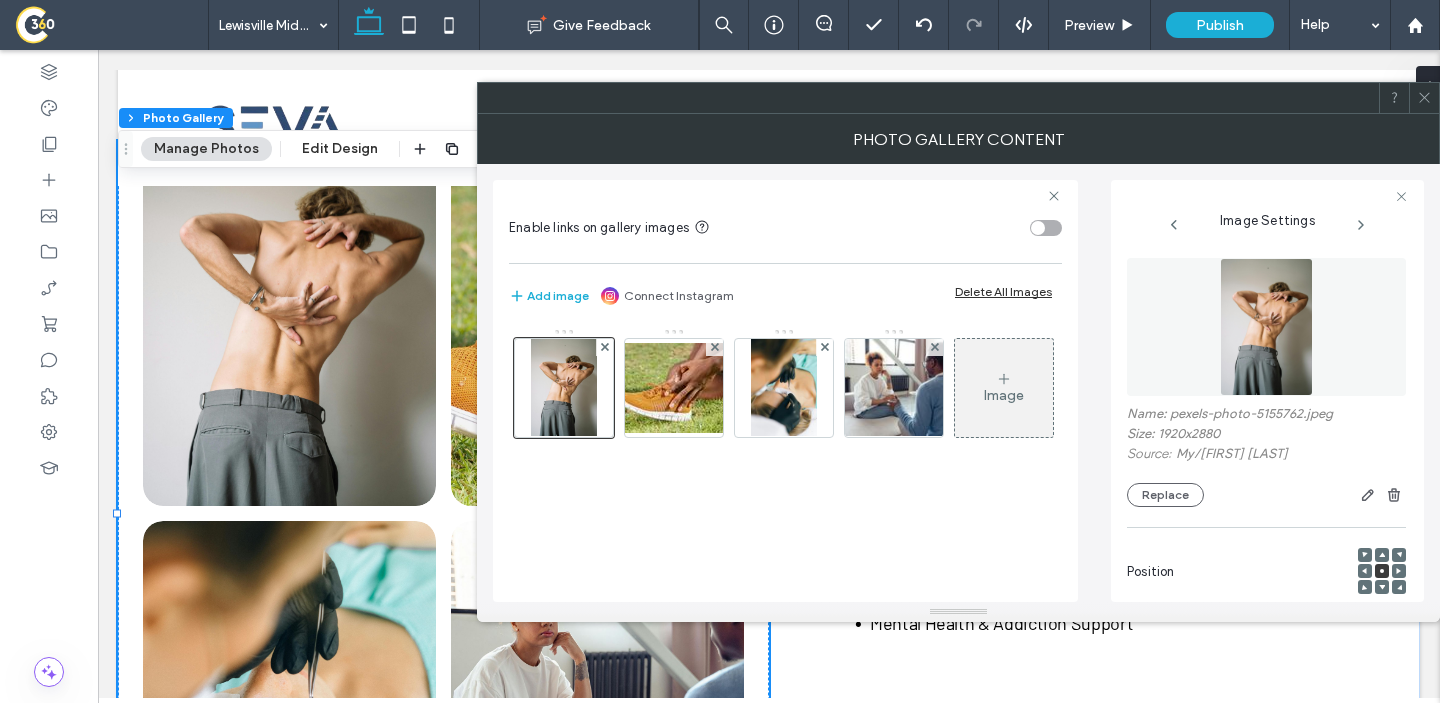 click 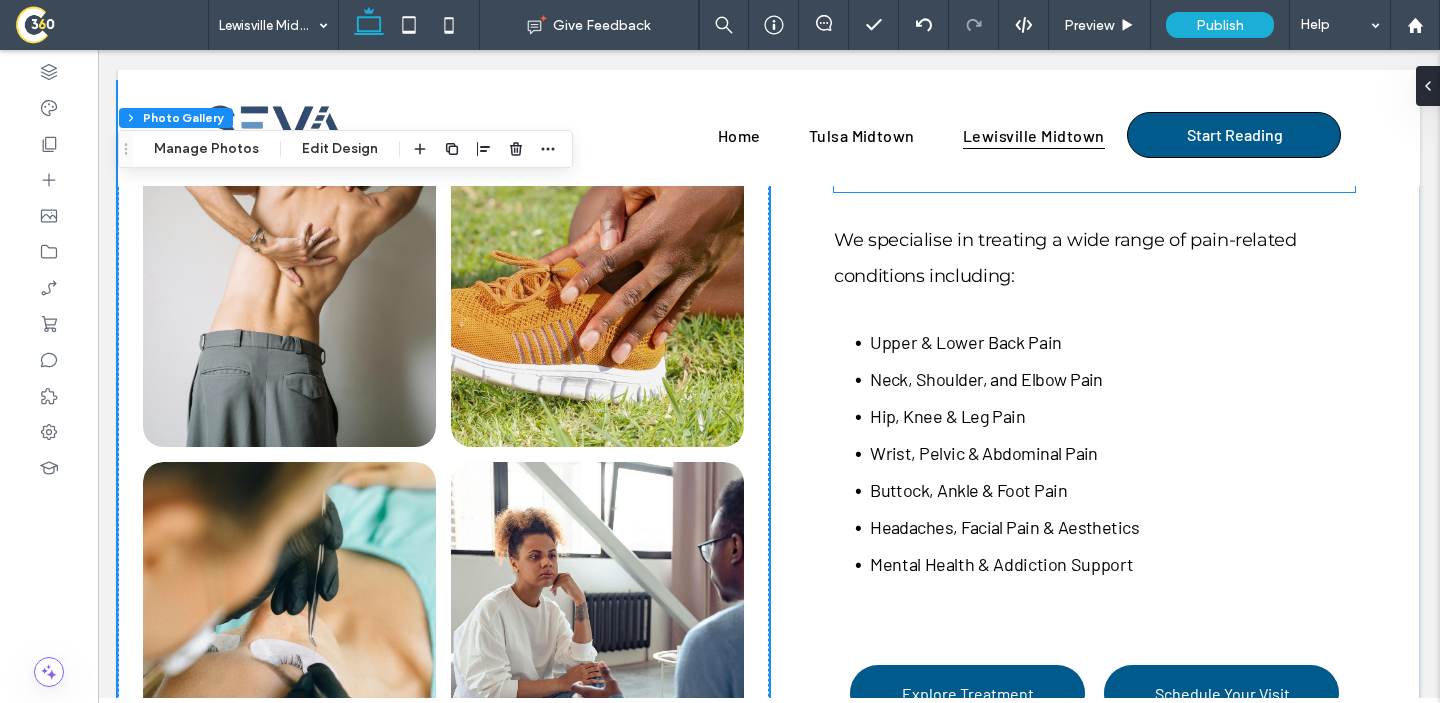 scroll, scrollTop: 1528, scrollLeft: 0, axis: vertical 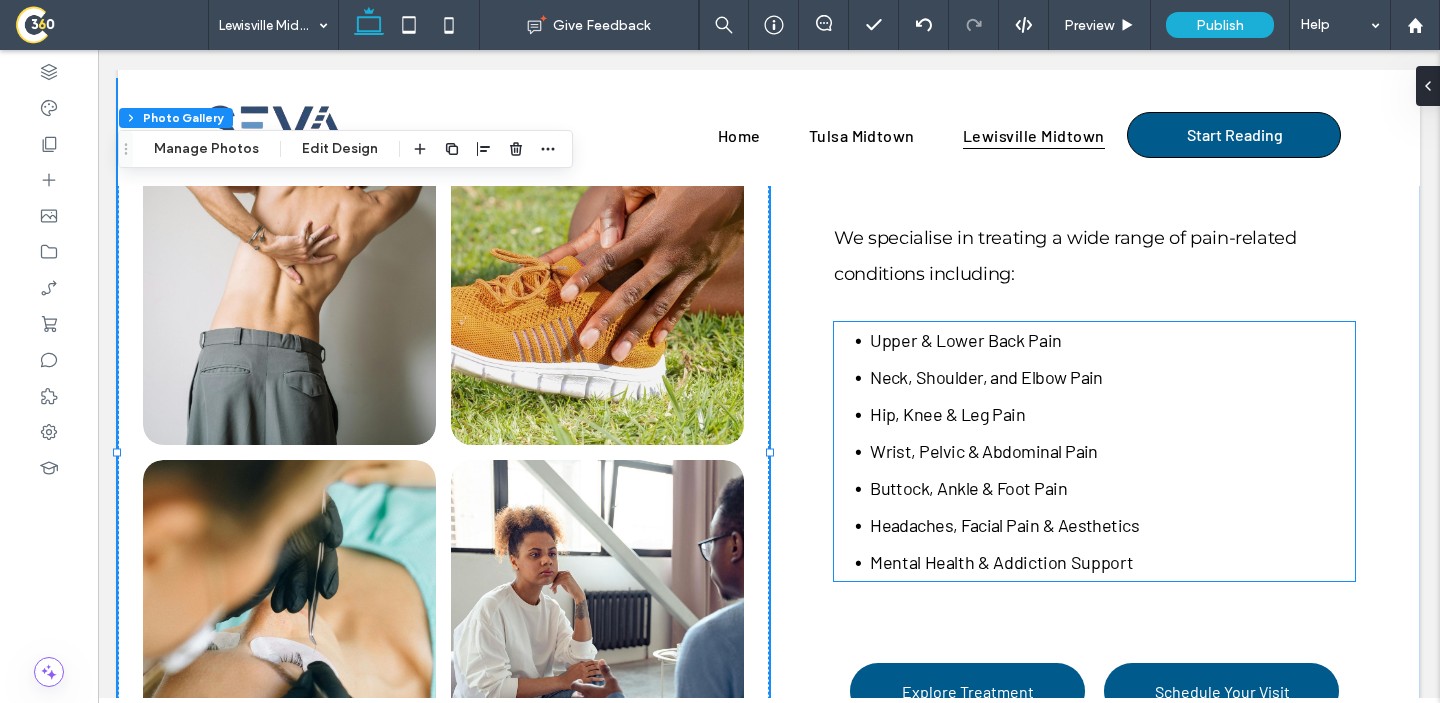 click on "Neck, Shoulder, and Elbow Pain" at bounding box center [1112, 377] 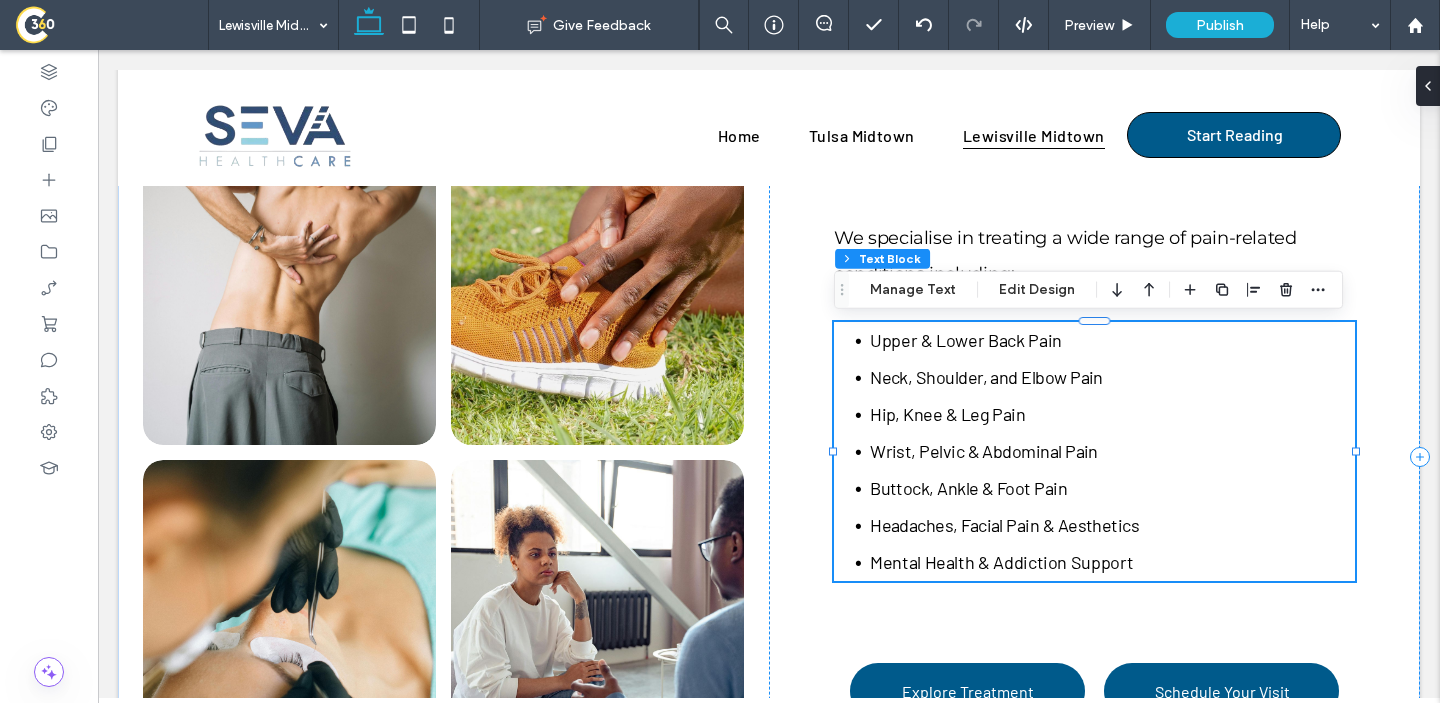 click on "Upper & Lower Back Pain Neck, Shoulder, and Elbow Pain Hip, Knee & Leg Pain Wrist, Pelvic & Abdominal Pain Buttock, Ankle & Foot Pain Headaches, Facial Pain & Aesthetics Mental Health & Addiction Support" at bounding box center [1094, 451] 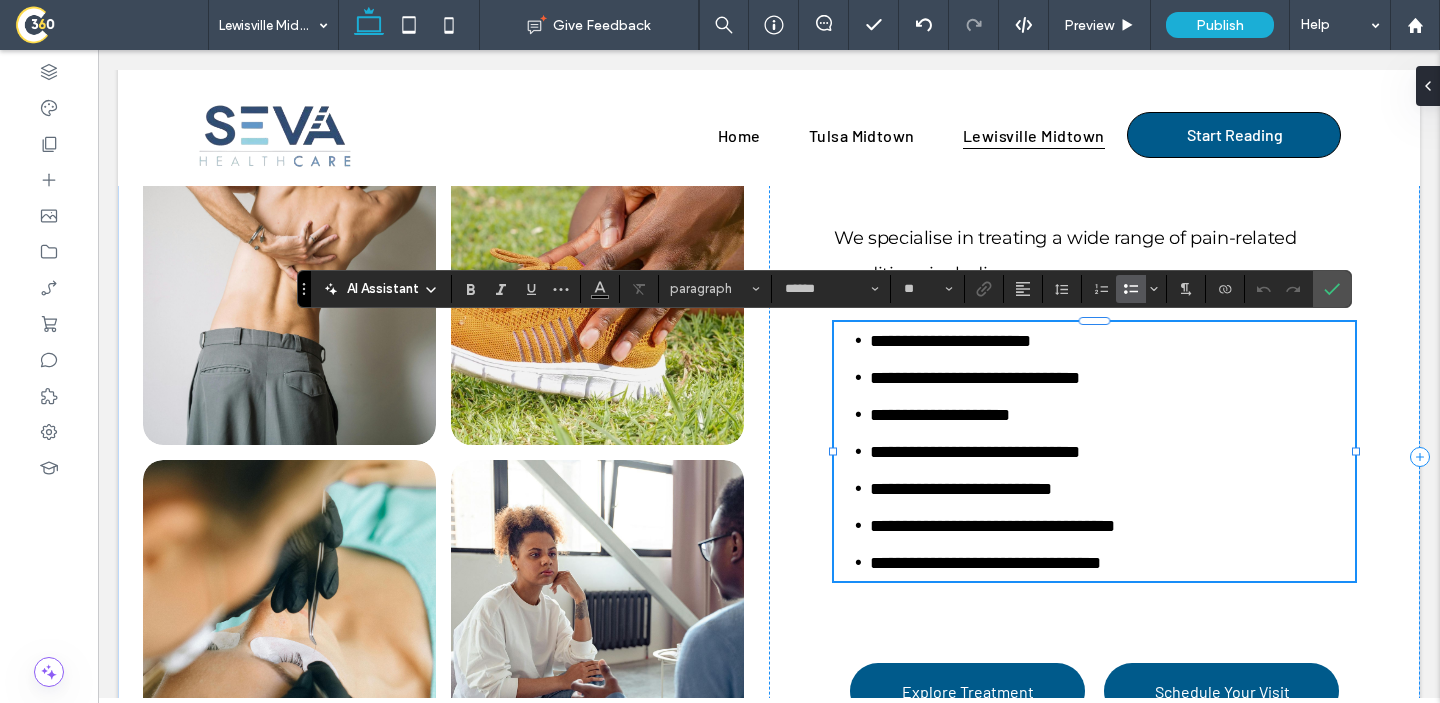 click on "**********" at bounding box center [975, 378] 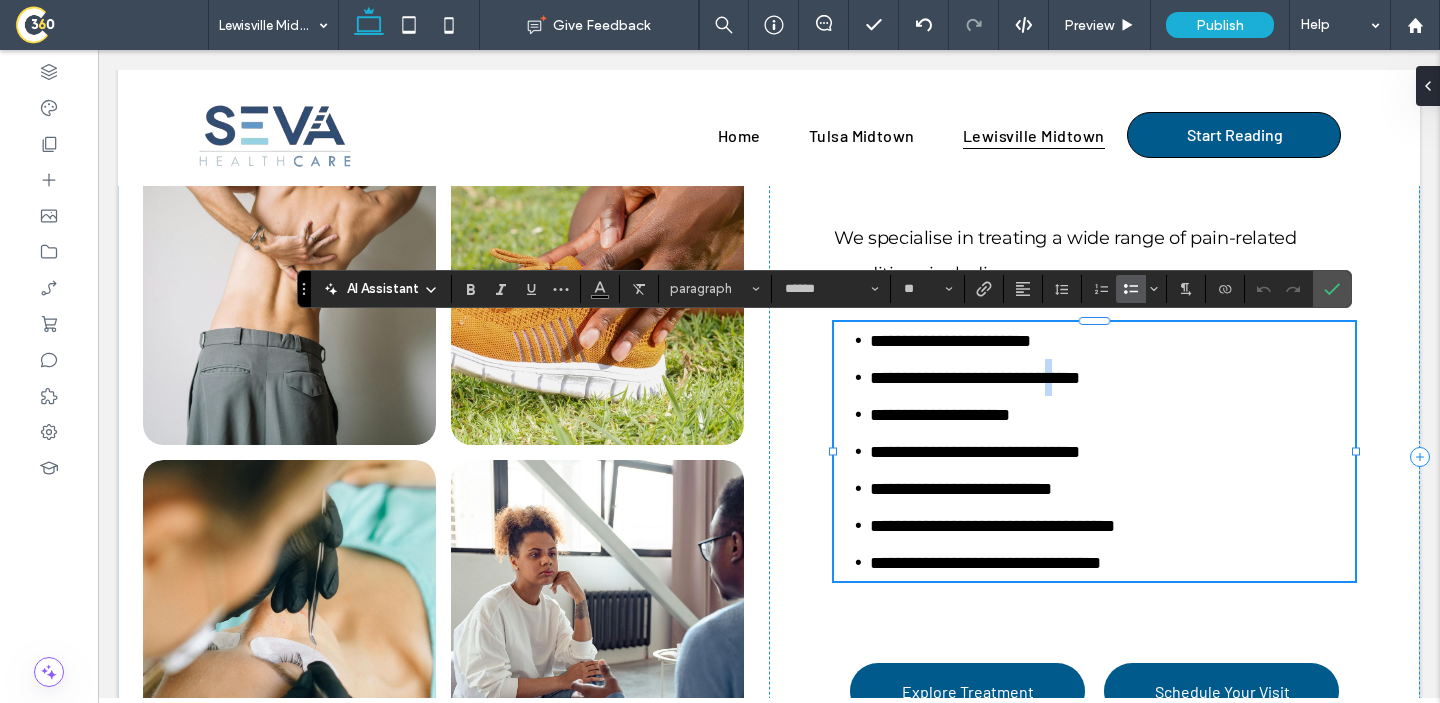 click on "**********" at bounding box center [975, 378] 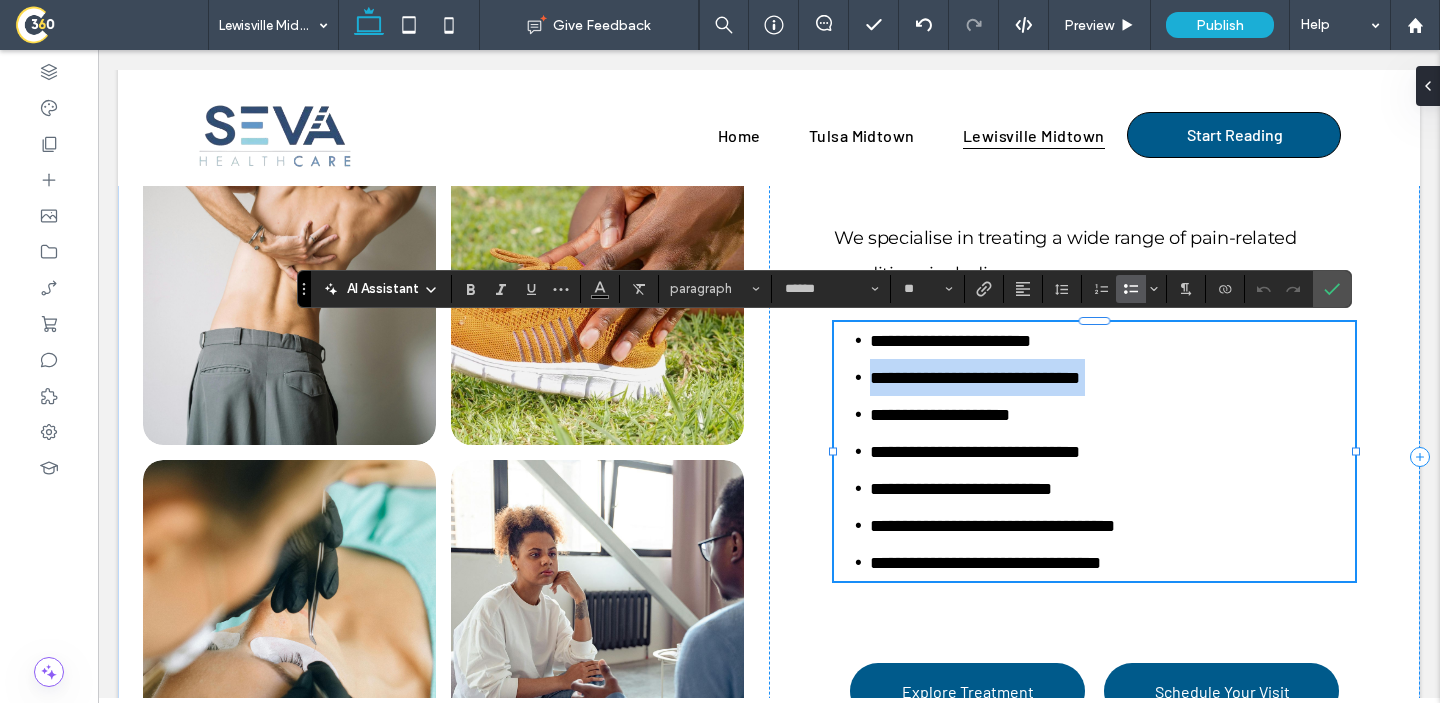 click on "**********" at bounding box center [975, 378] 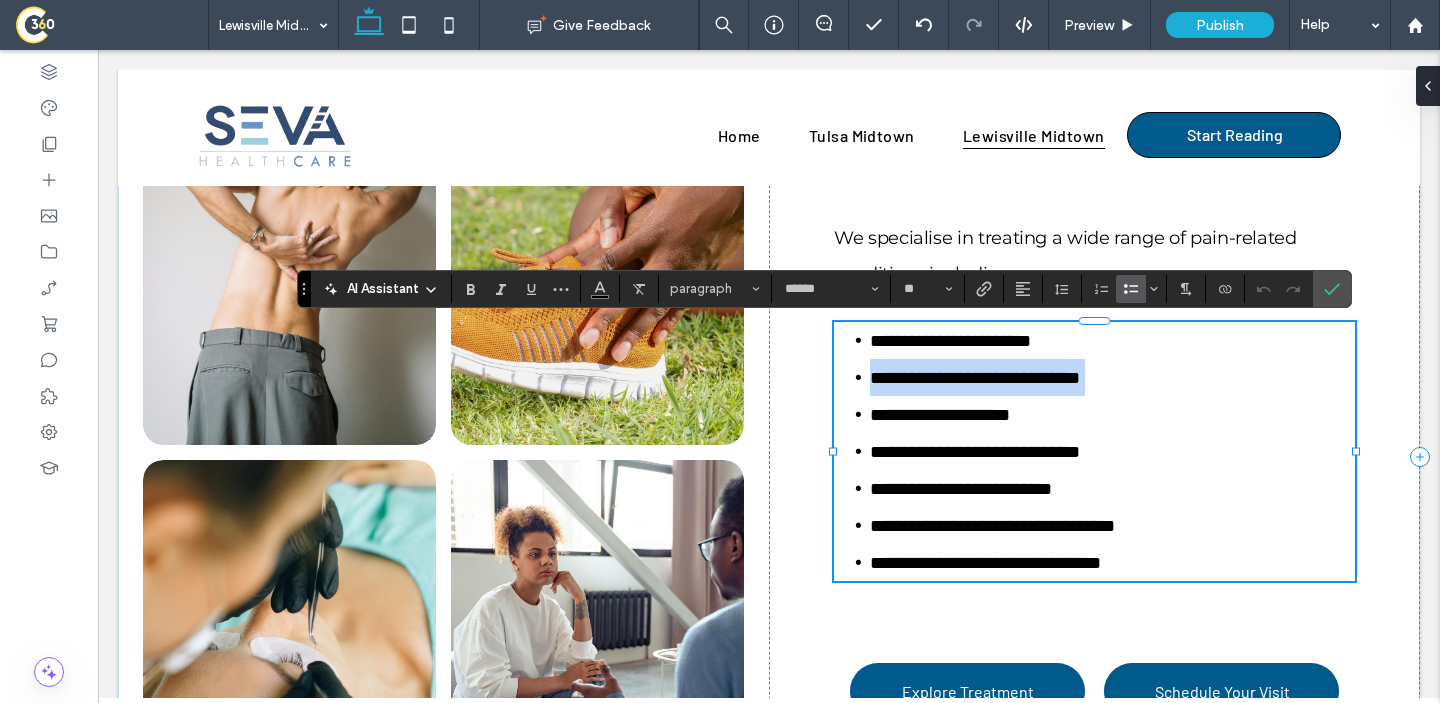copy on "**********" 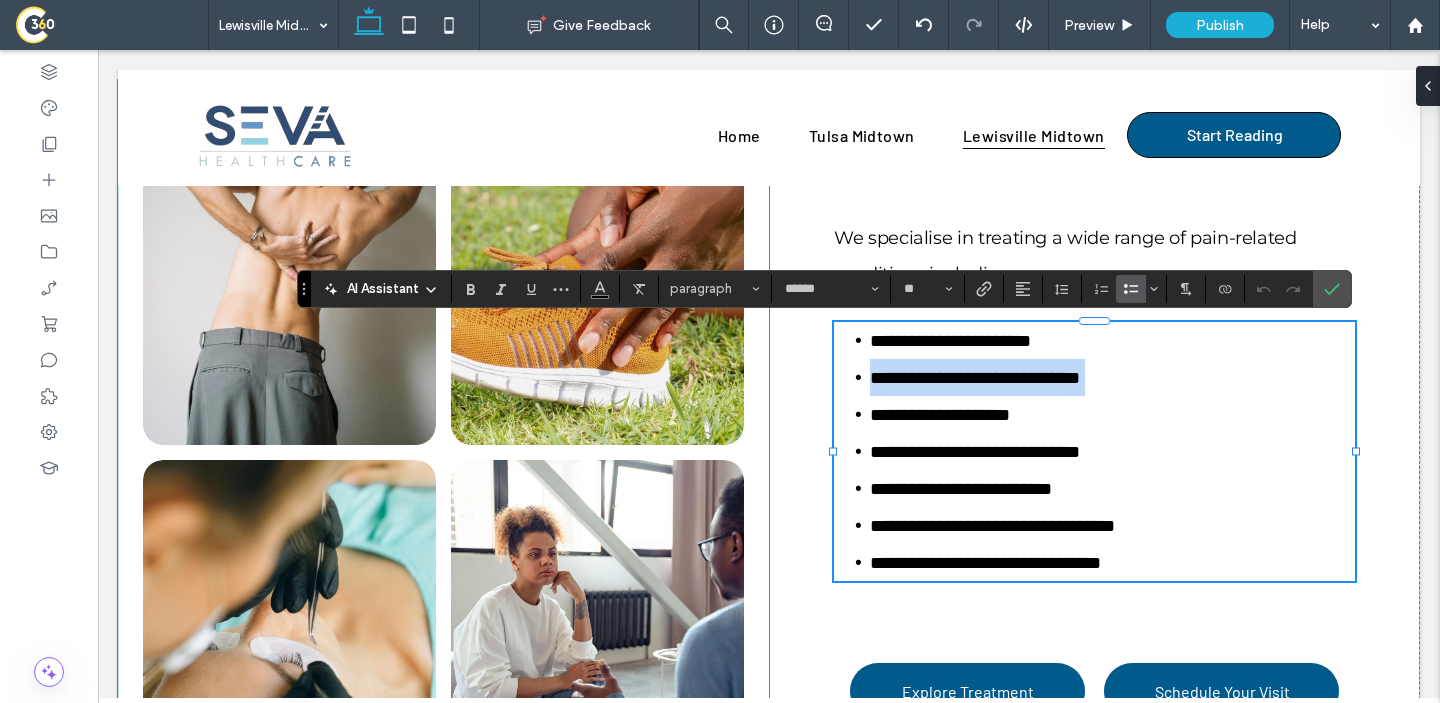 click at bounding box center [597, 270] 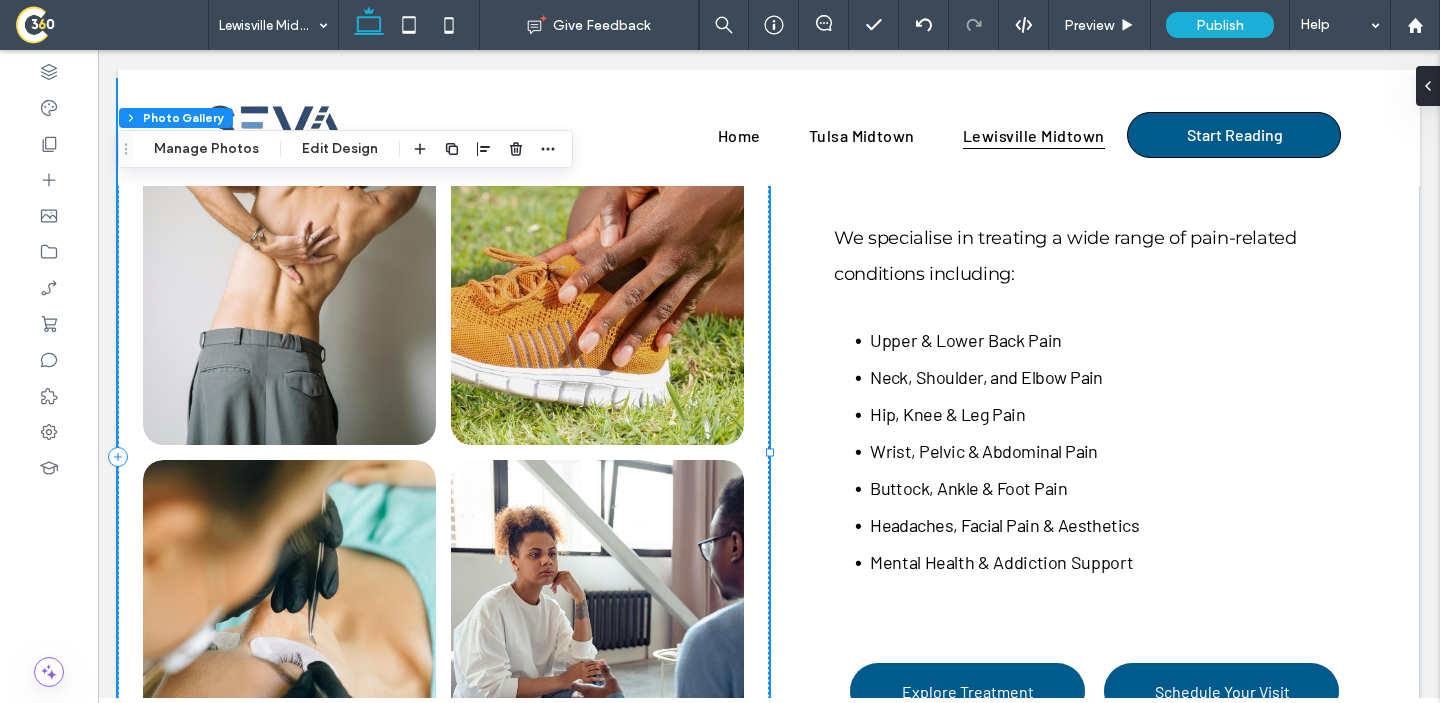 click at bounding box center [597, 270] 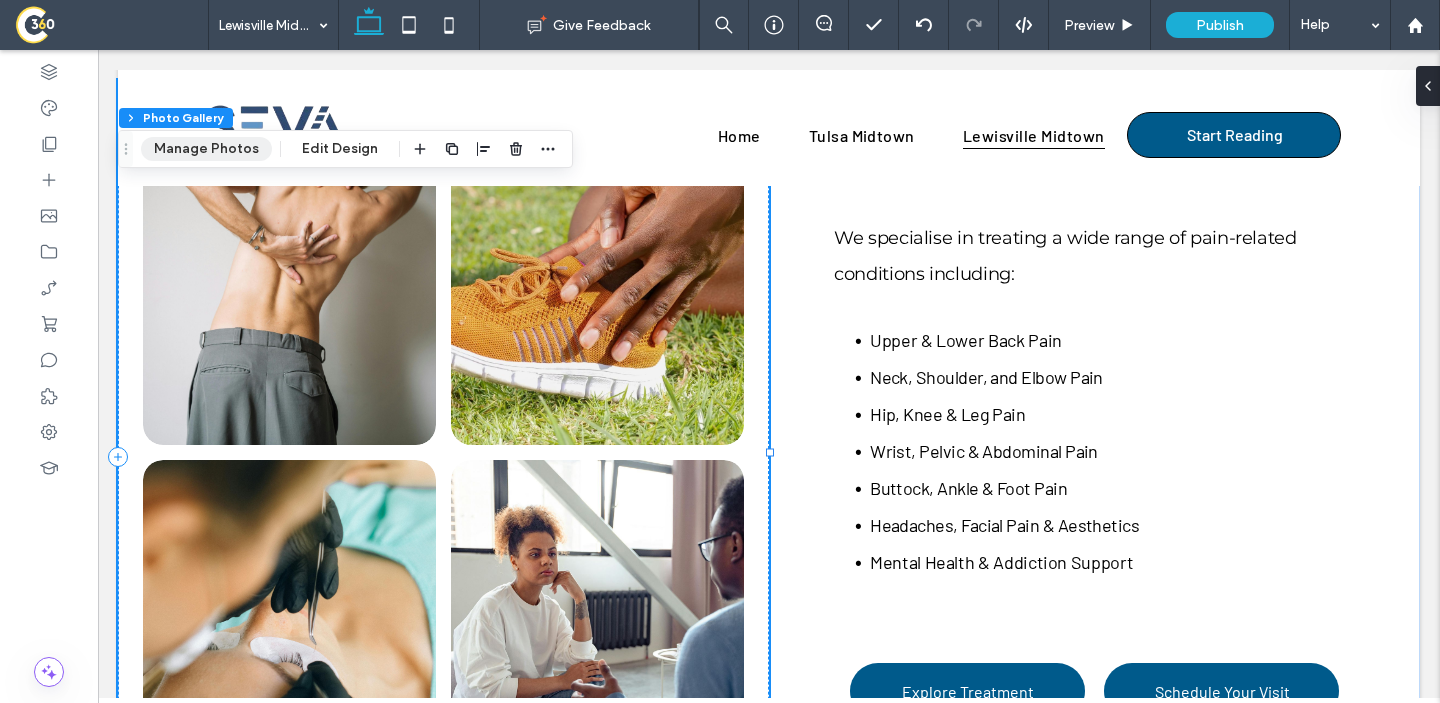click on "Manage Photos" at bounding box center [206, 149] 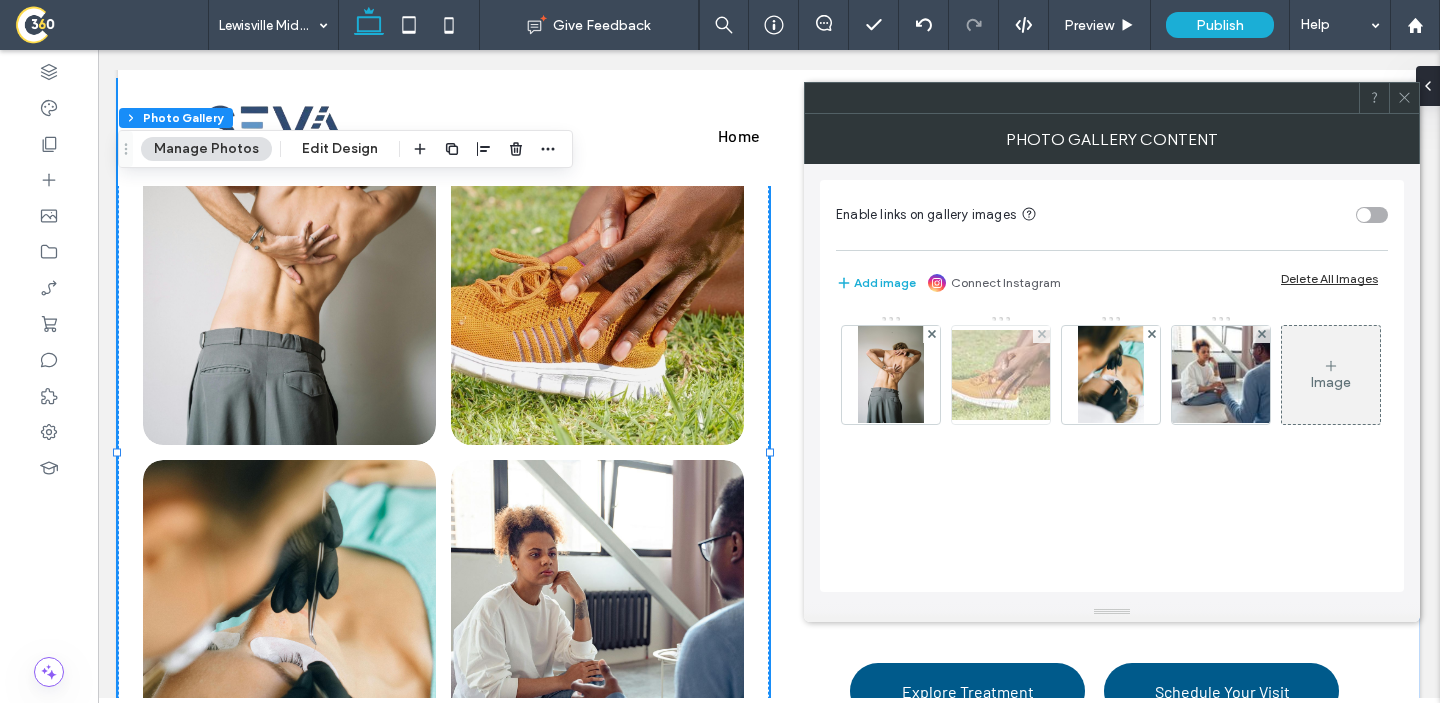 click at bounding box center [1001, 375] 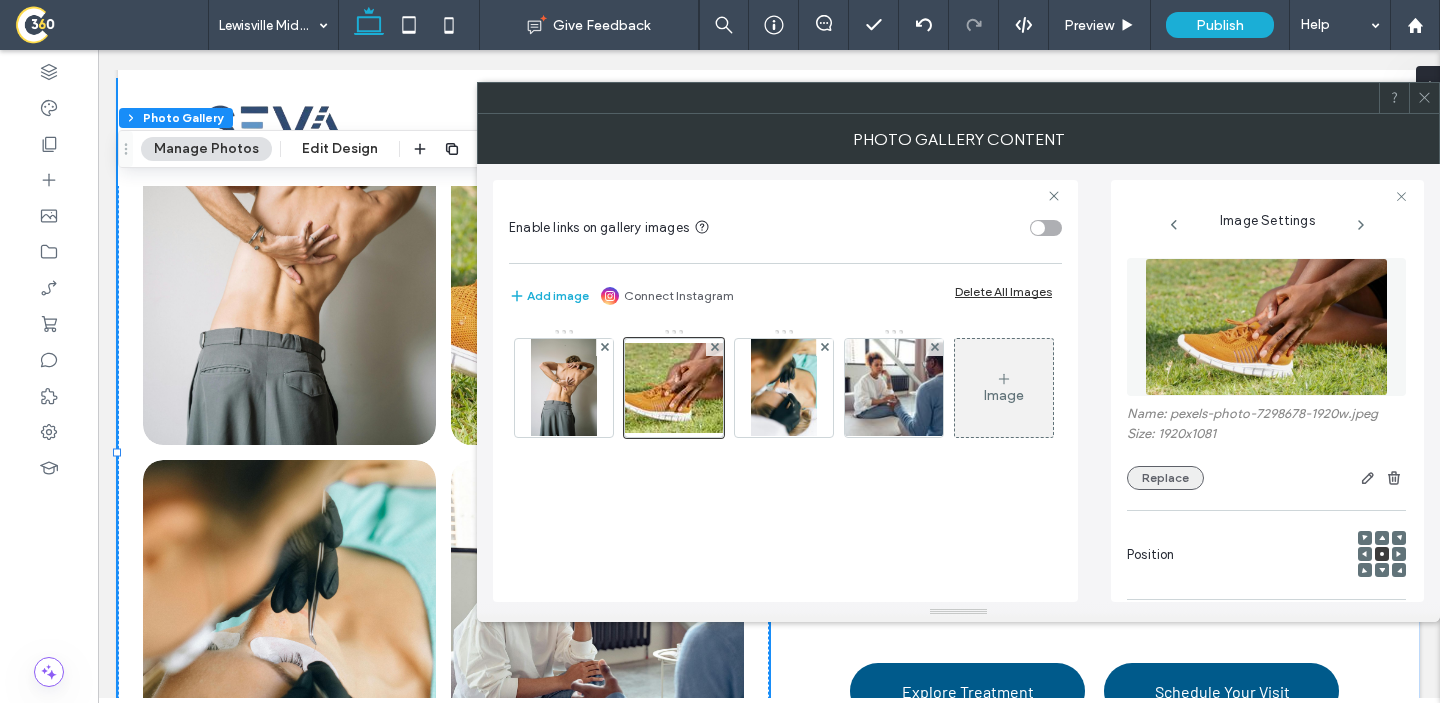 click on "Replace" at bounding box center [1165, 478] 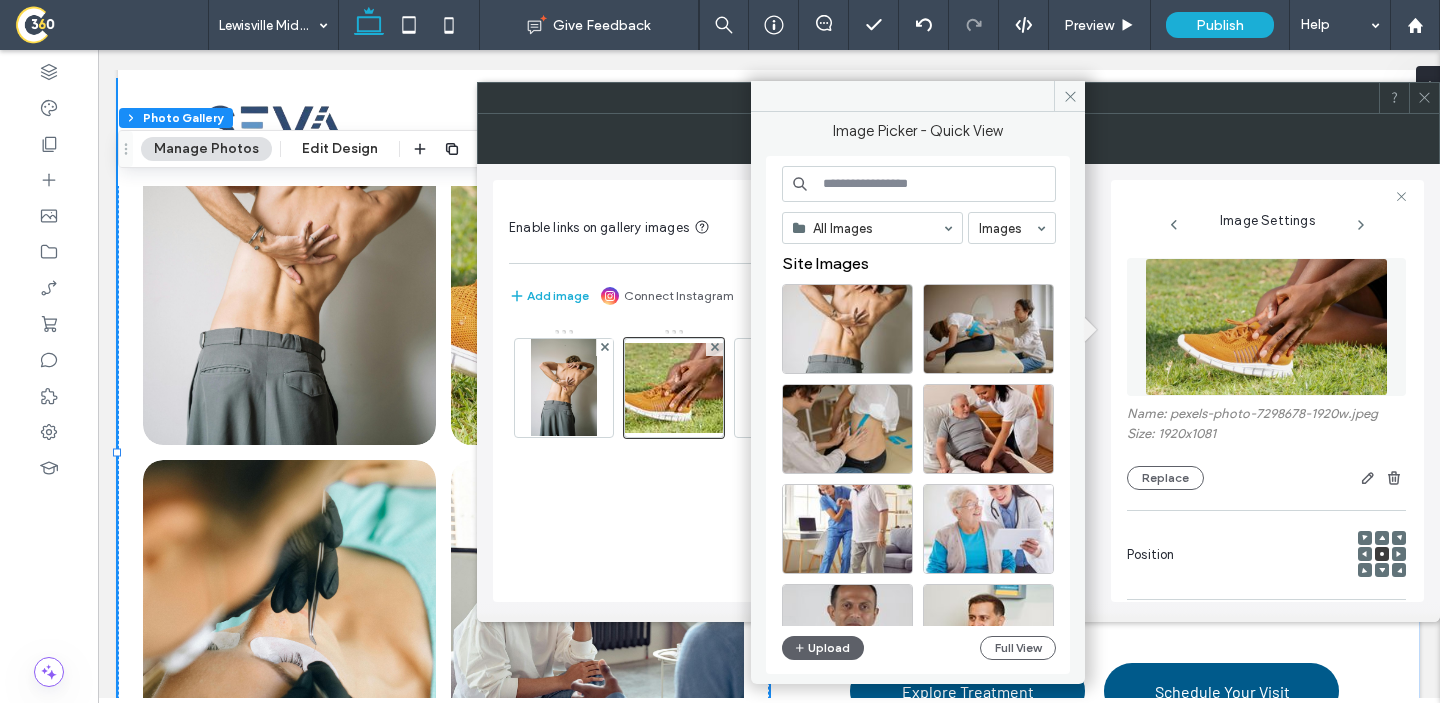 click at bounding box center (919, 184) 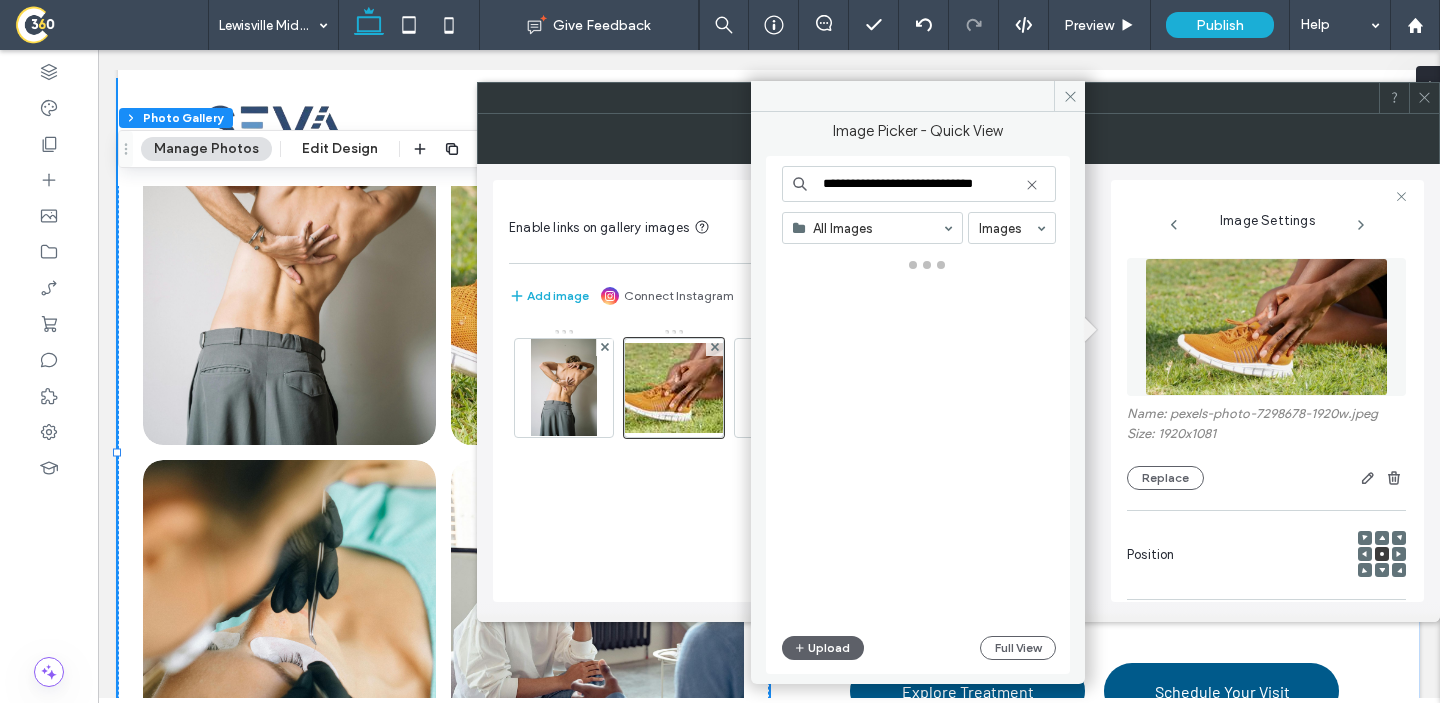 type on "**********" 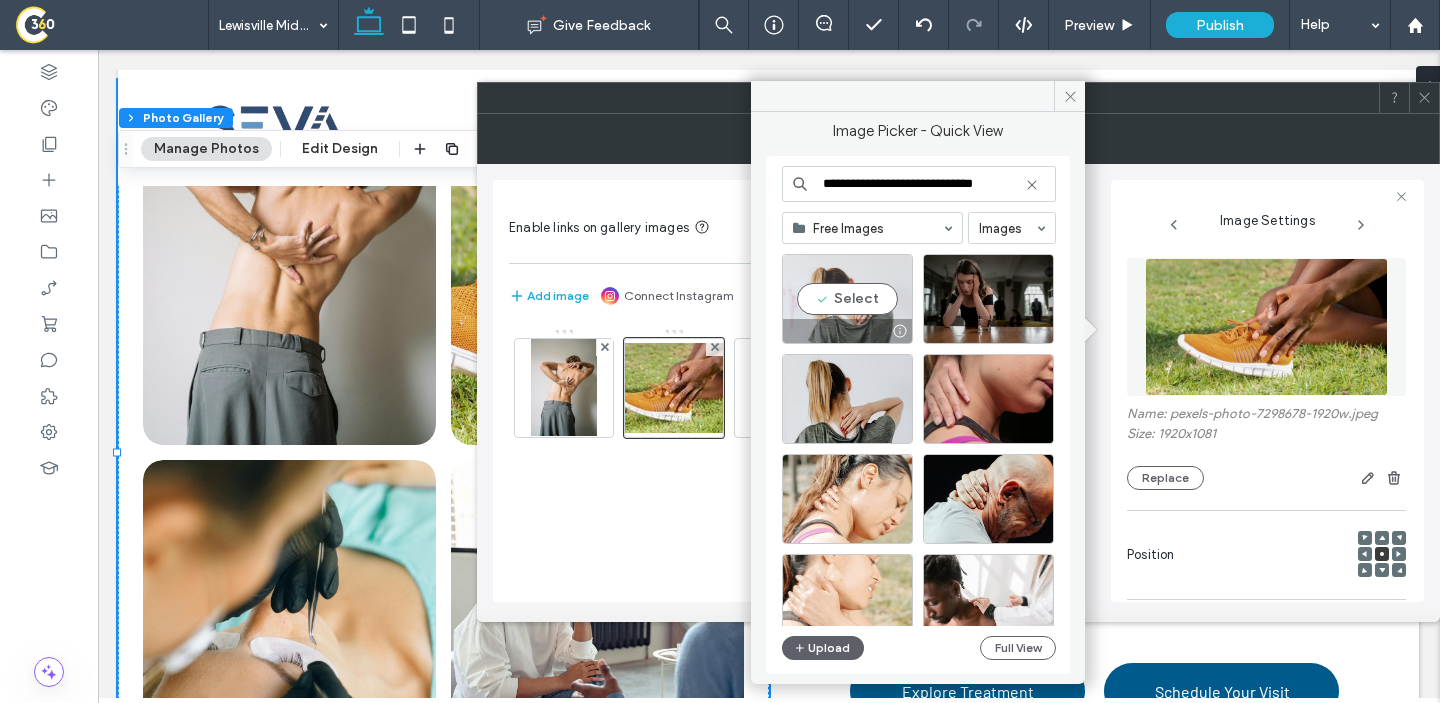 click on "Select" at bounding box center [847, 299] 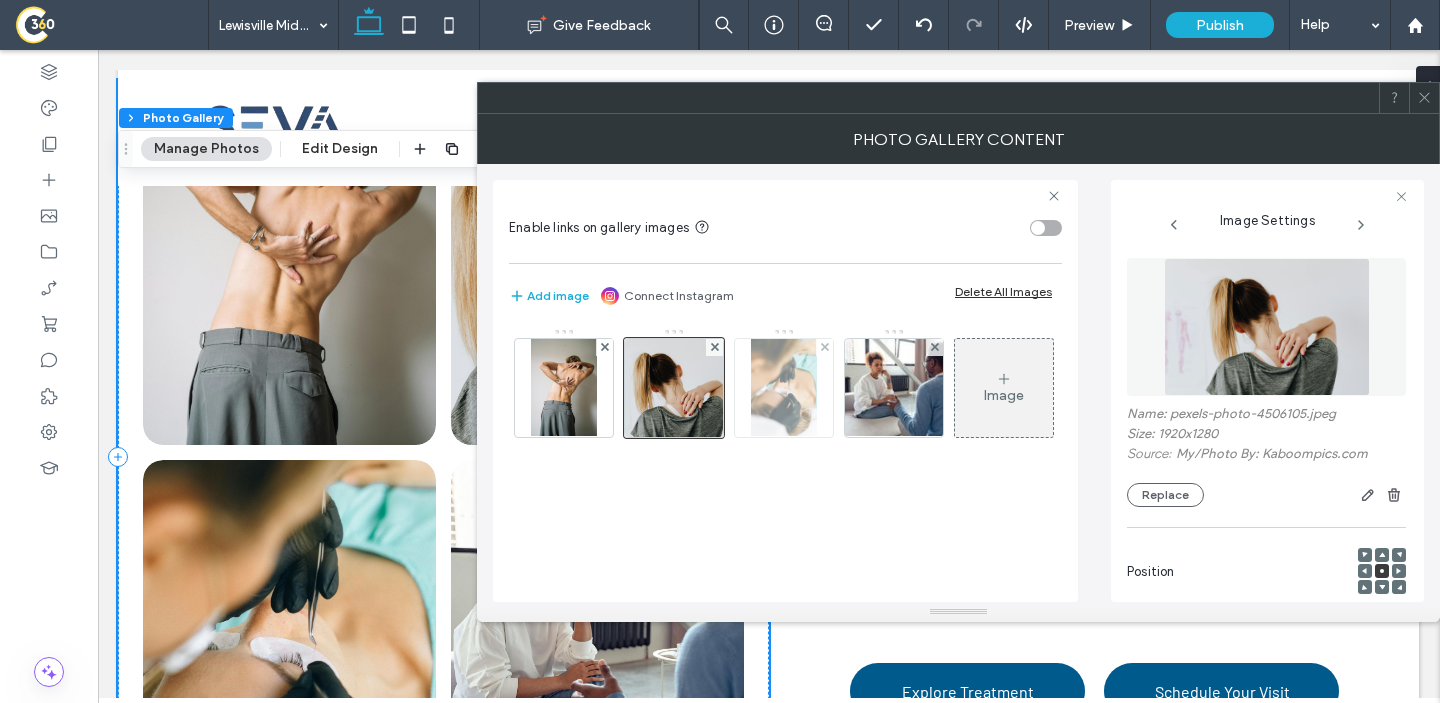 click at bounding box center (783, 388) 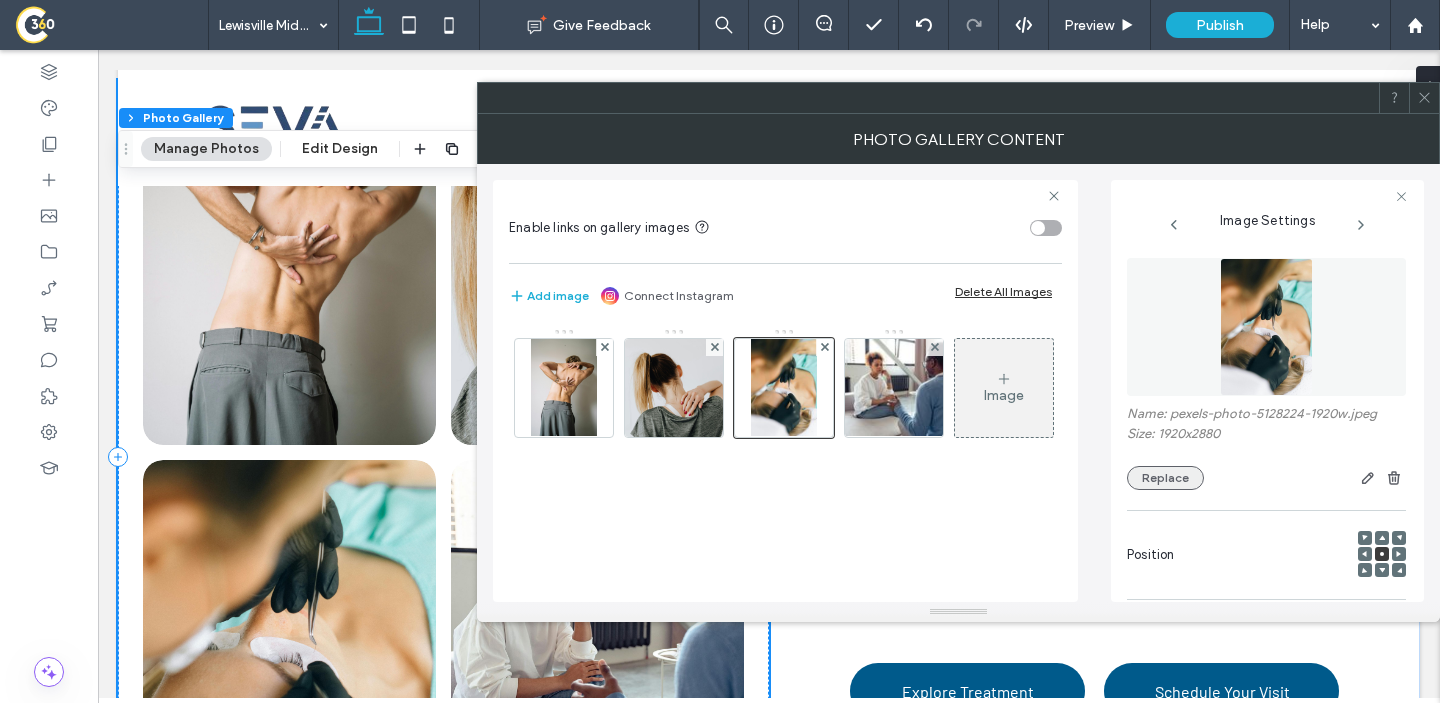 click on "Replace" at bounding box center (1165, 478) 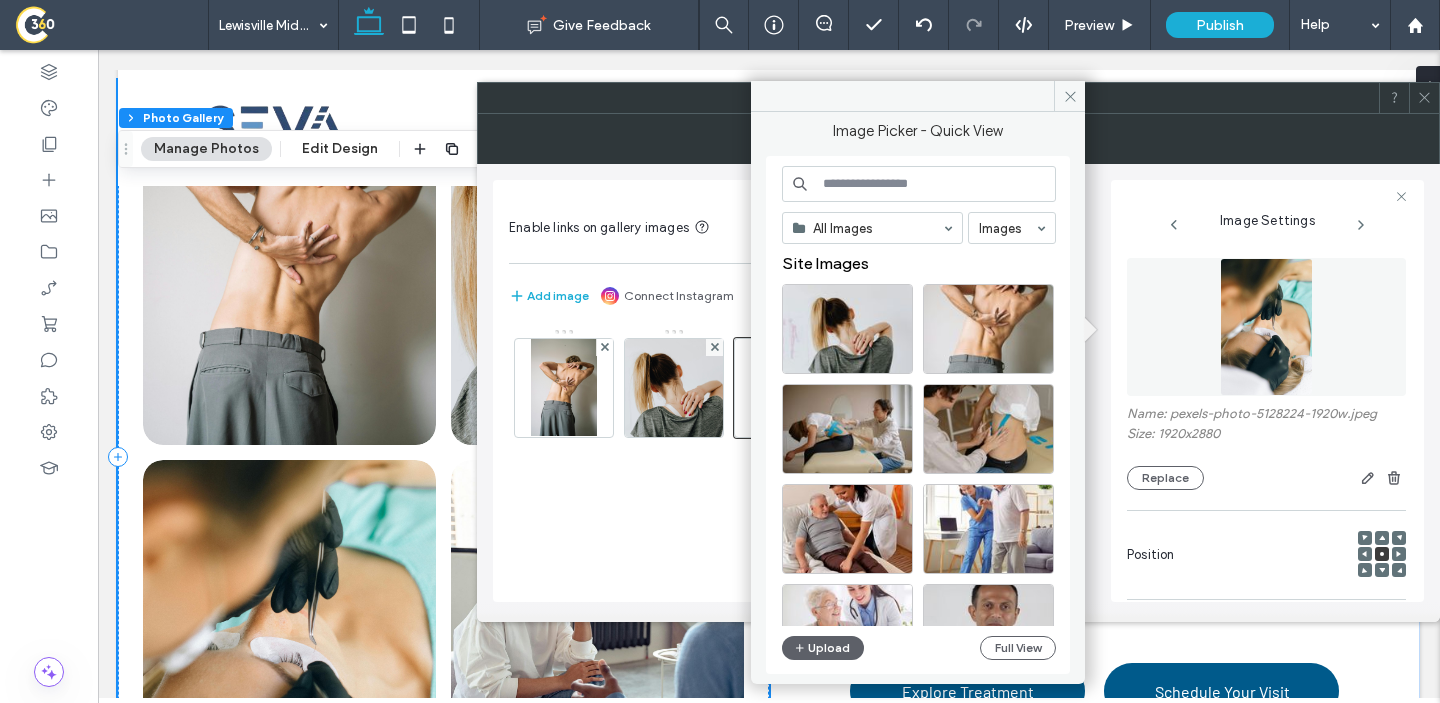 click at bounding box center [919, 184] 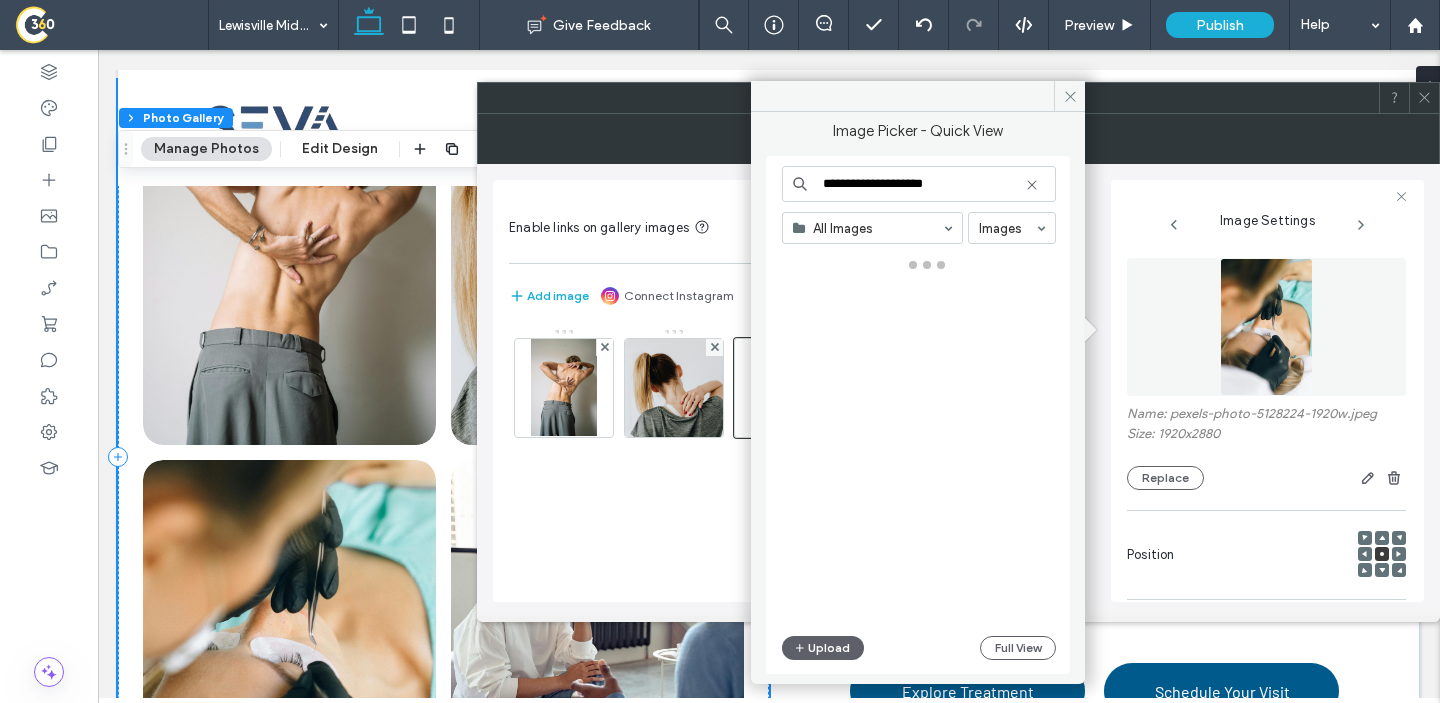 type on "**********" 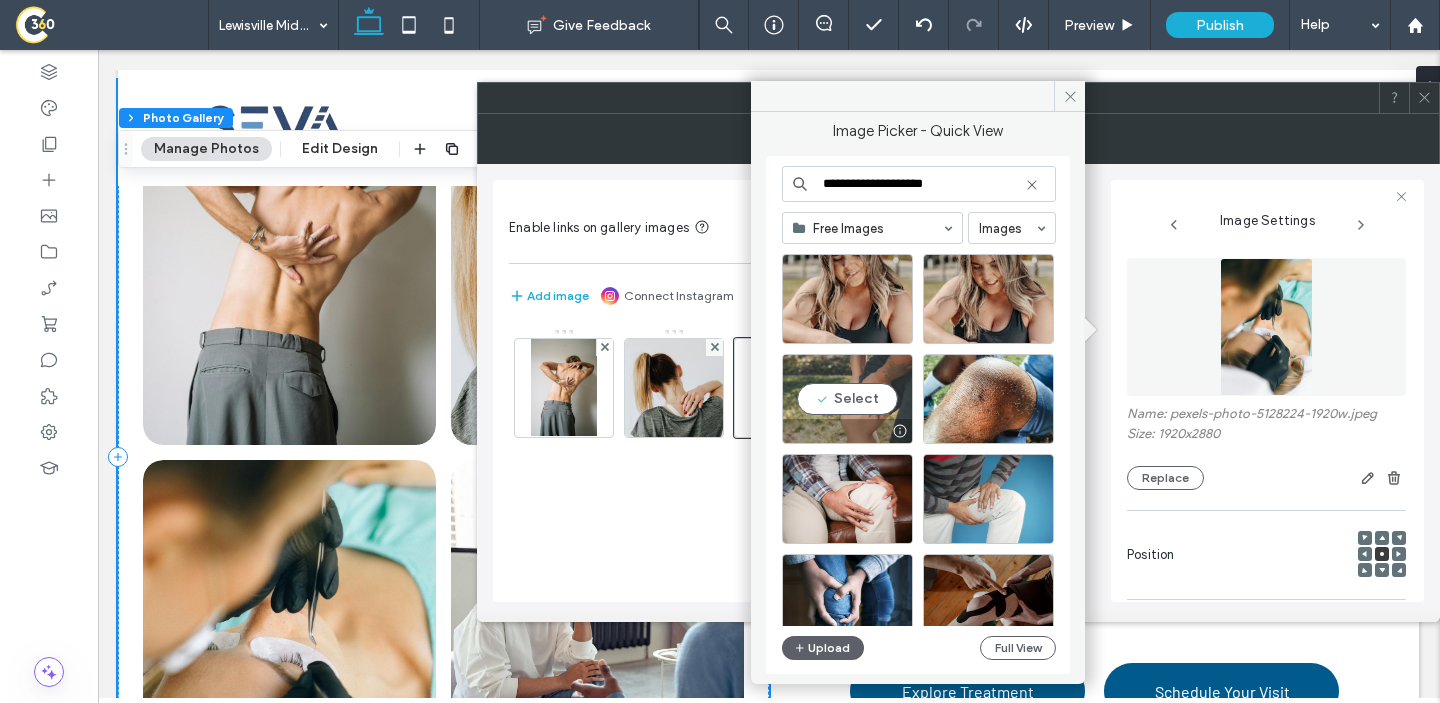 click on "Select" at bounding box center (847, 399) 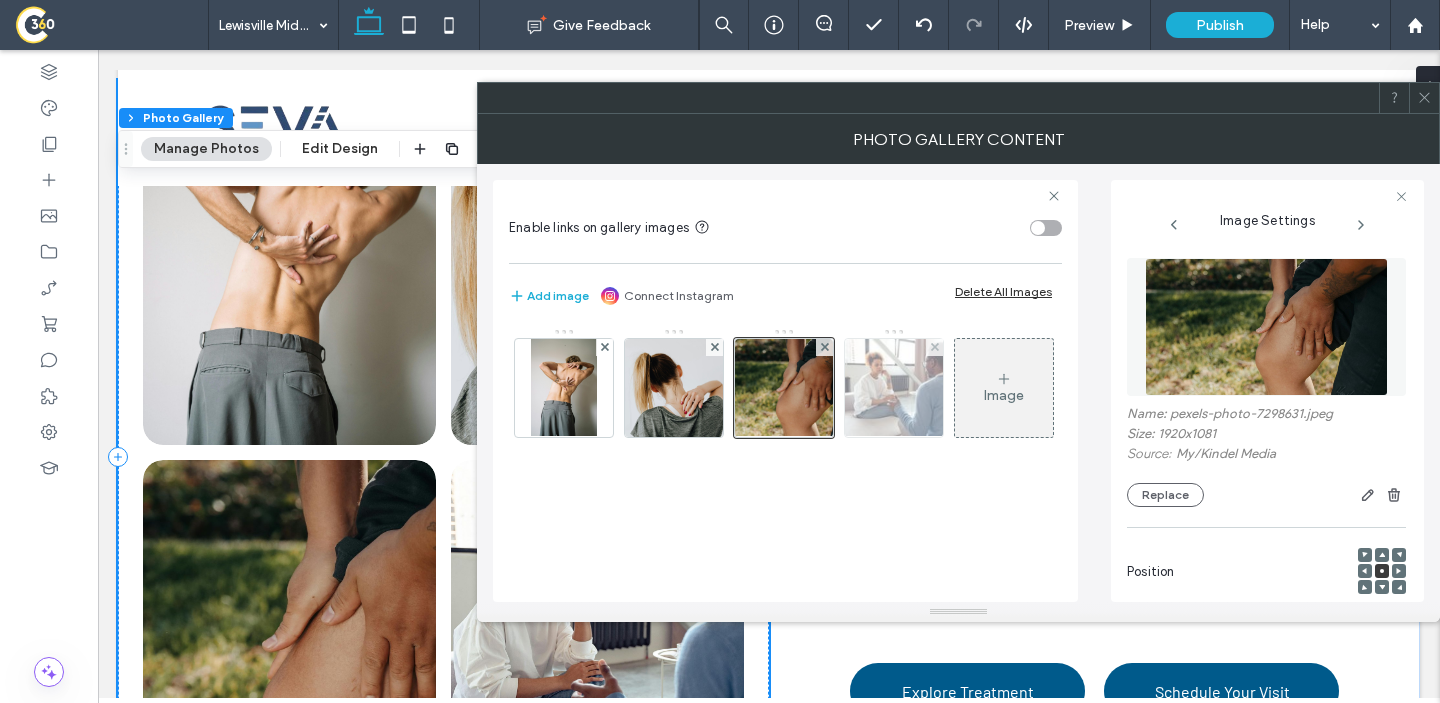 click at bounding box center [894, 388] 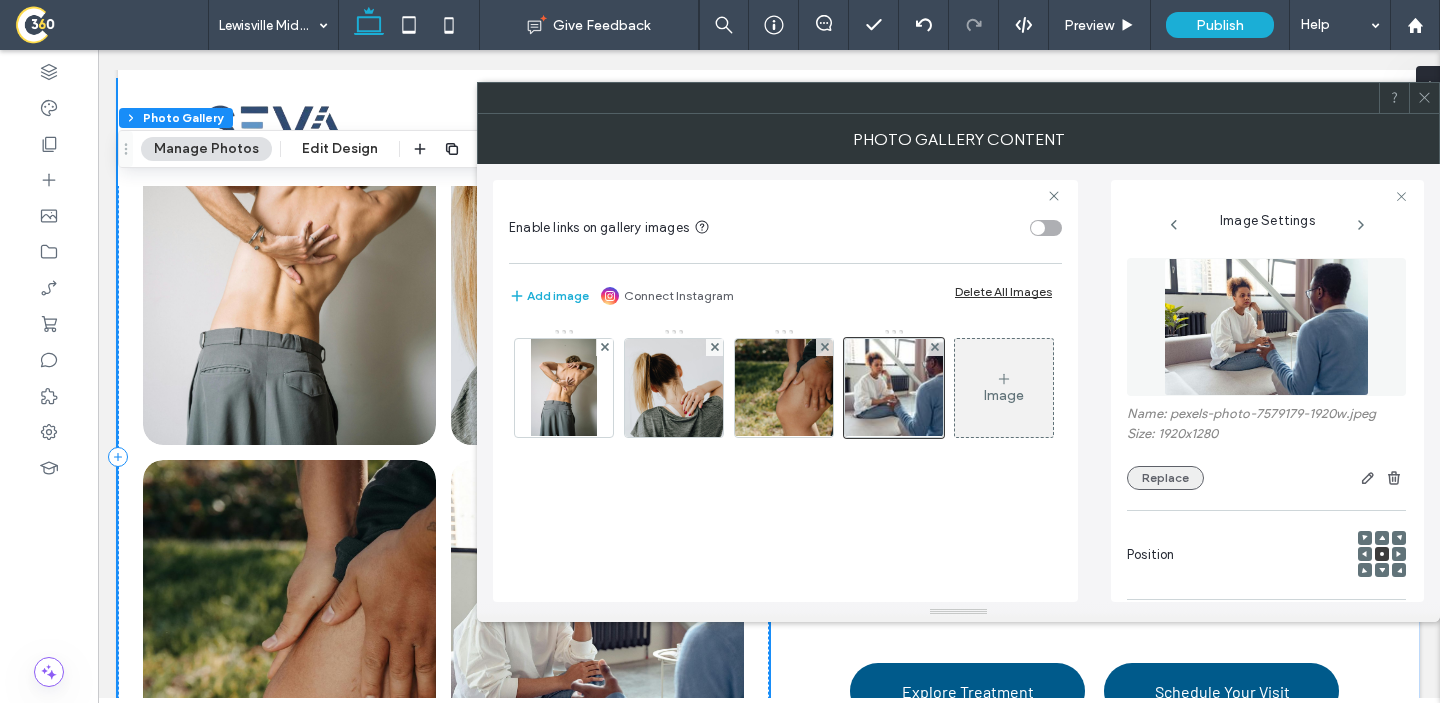 click on "Replace" at bounding box center (1165, 478) 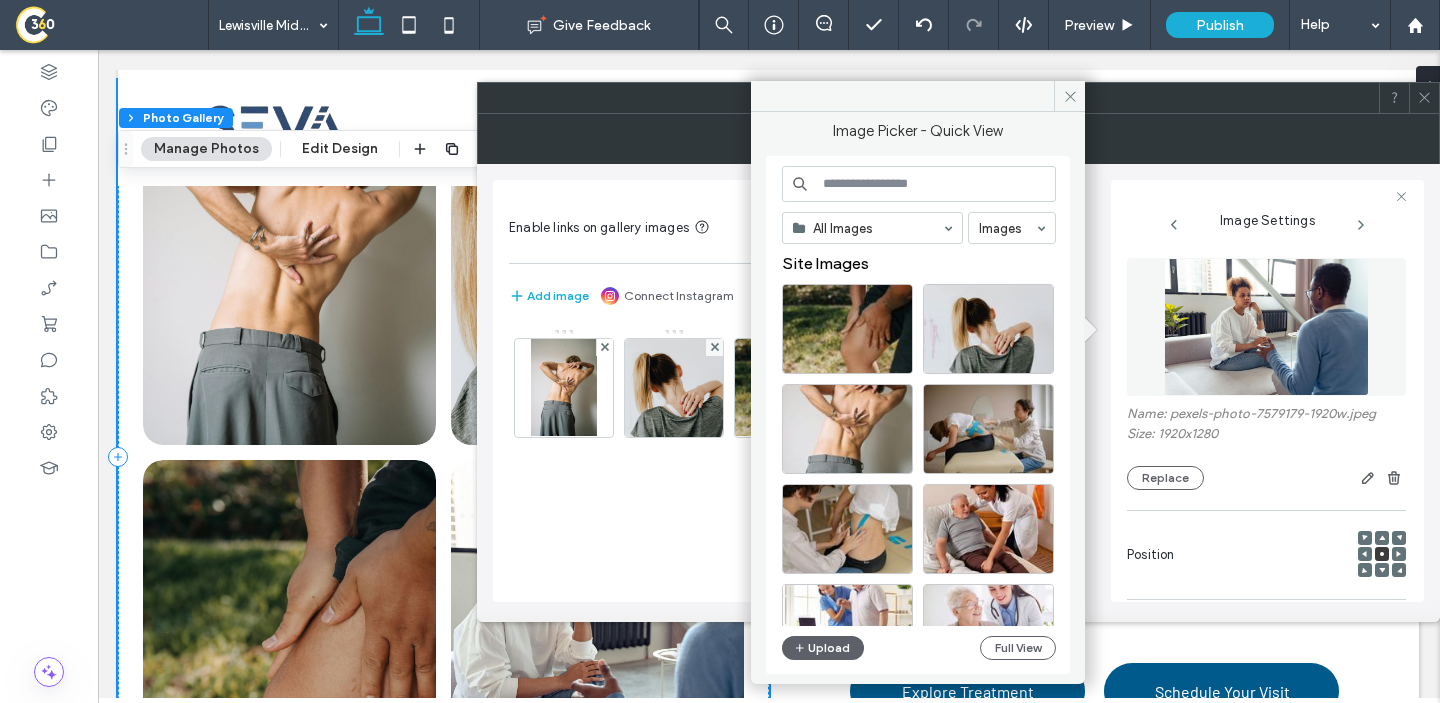 click at bounding box center [919, 184] 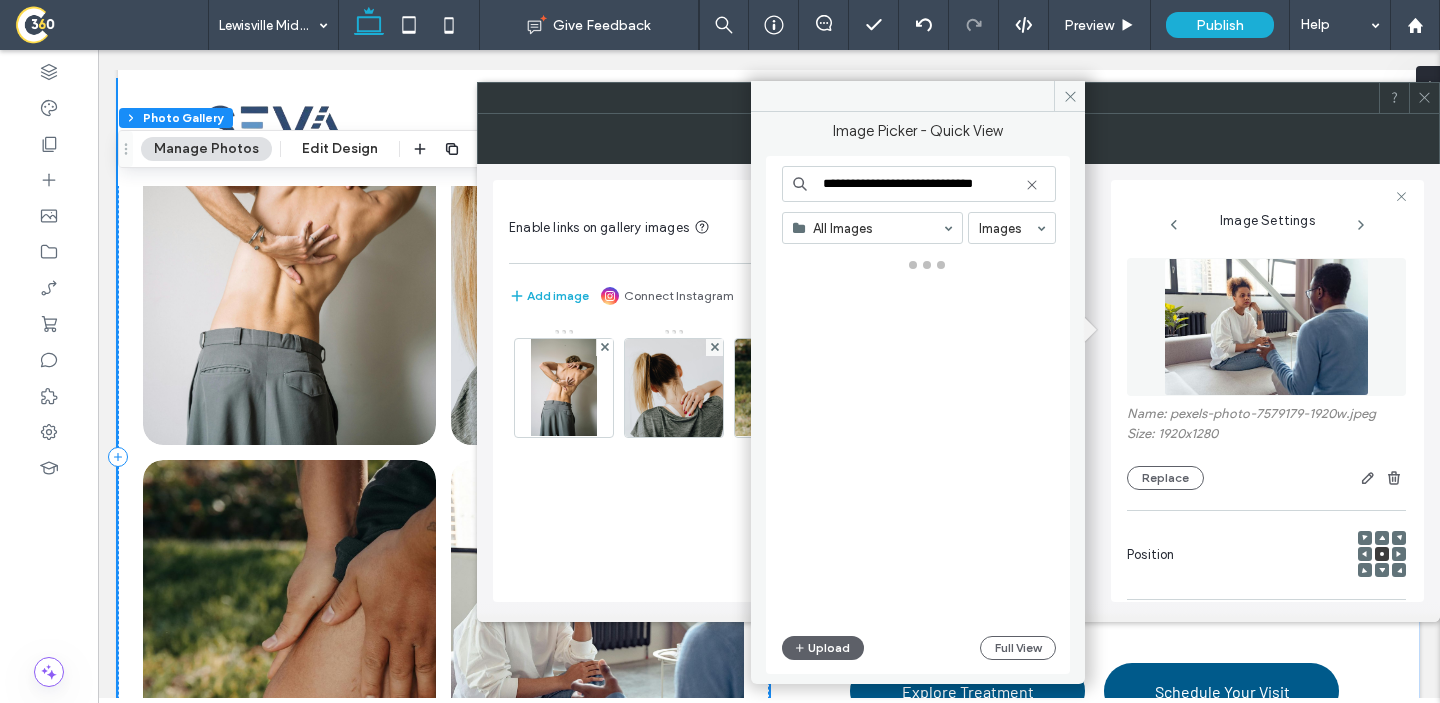 type on "**********" 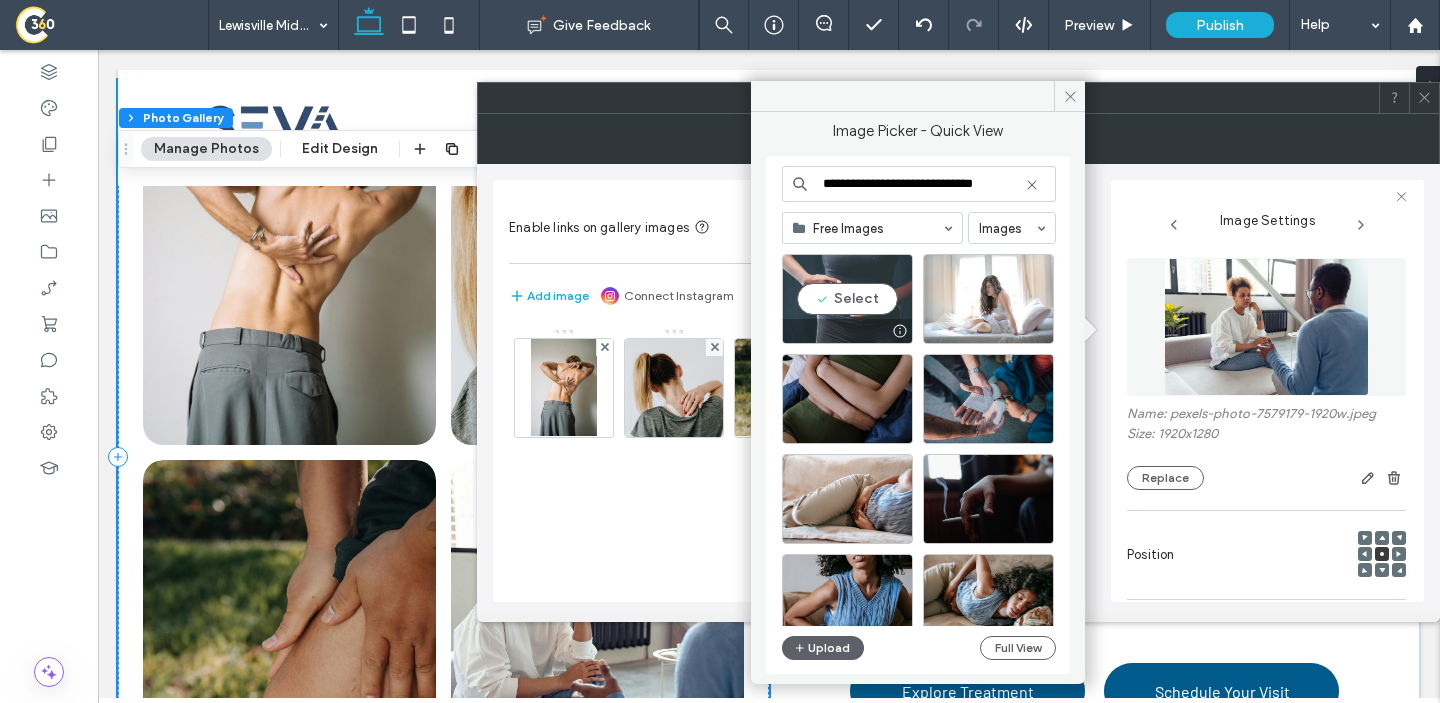 click on "Select" at bounding box center [847, 299] 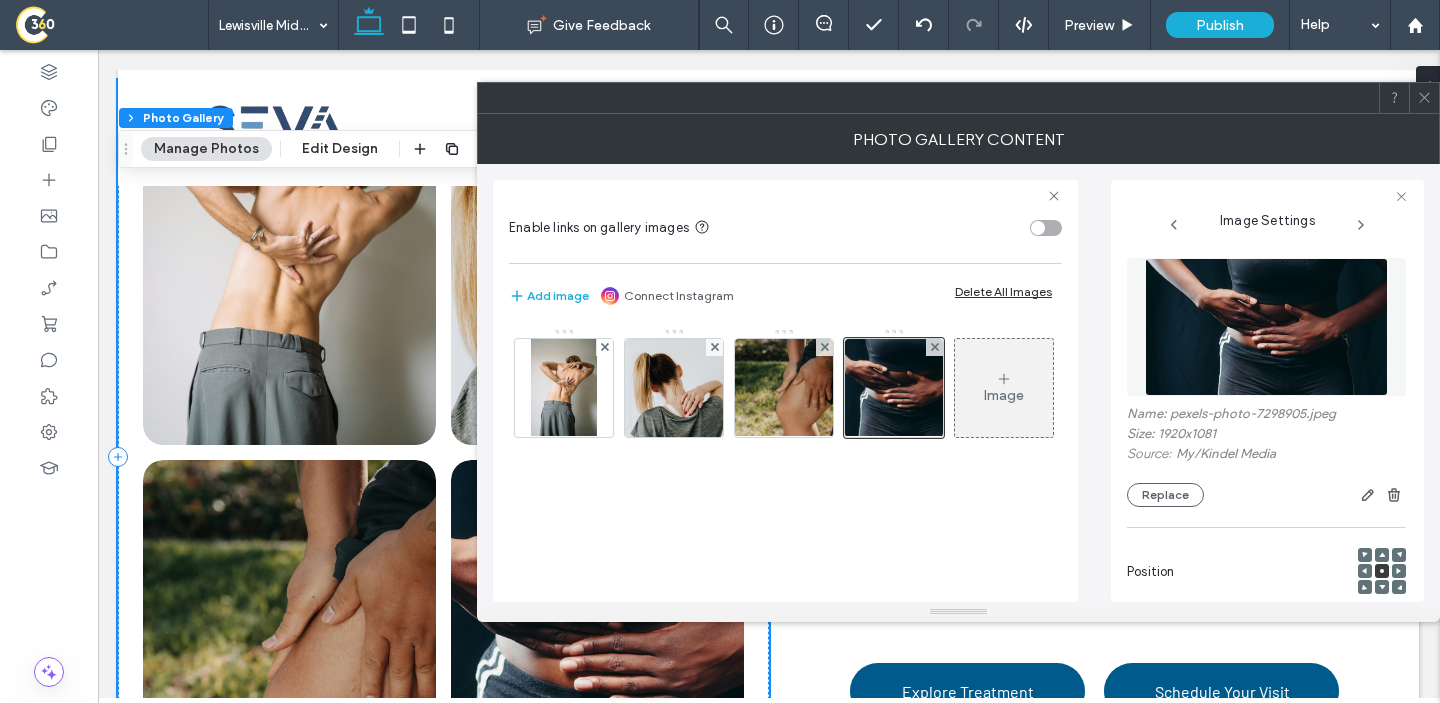 click 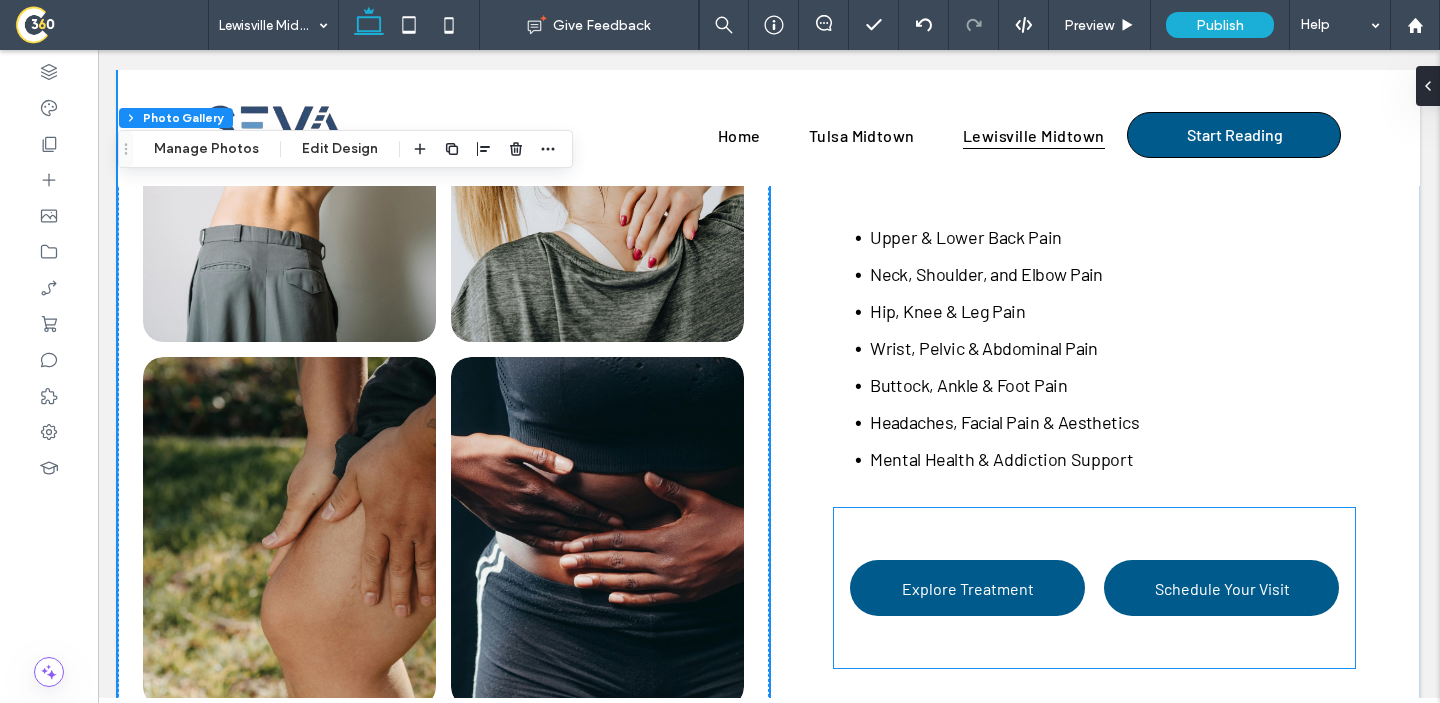 scroll, scrollTop: 1680, scrollLeft: 0, axis: vertical 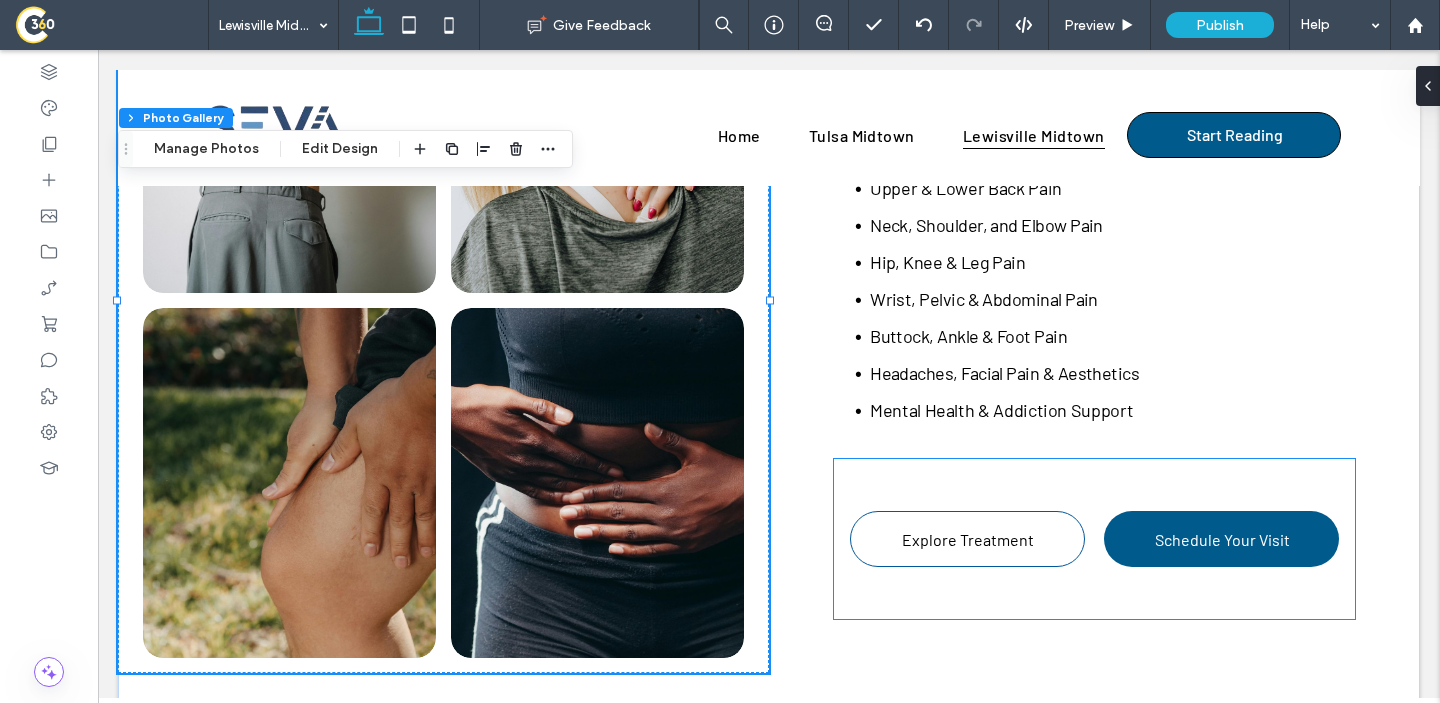 click on "Explore Treatment" at bounding box center (968, 539) 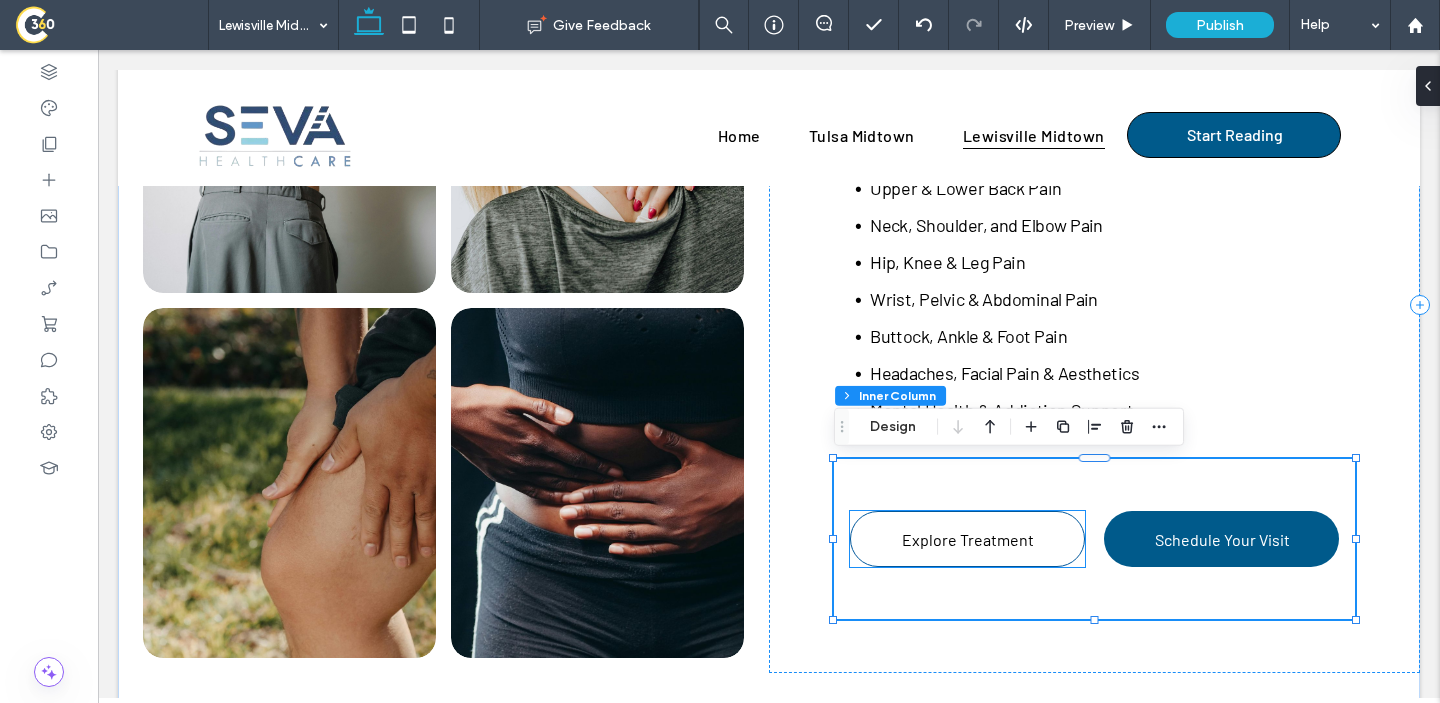 click on "Explore Treatment" at bounding box center (968, 539) 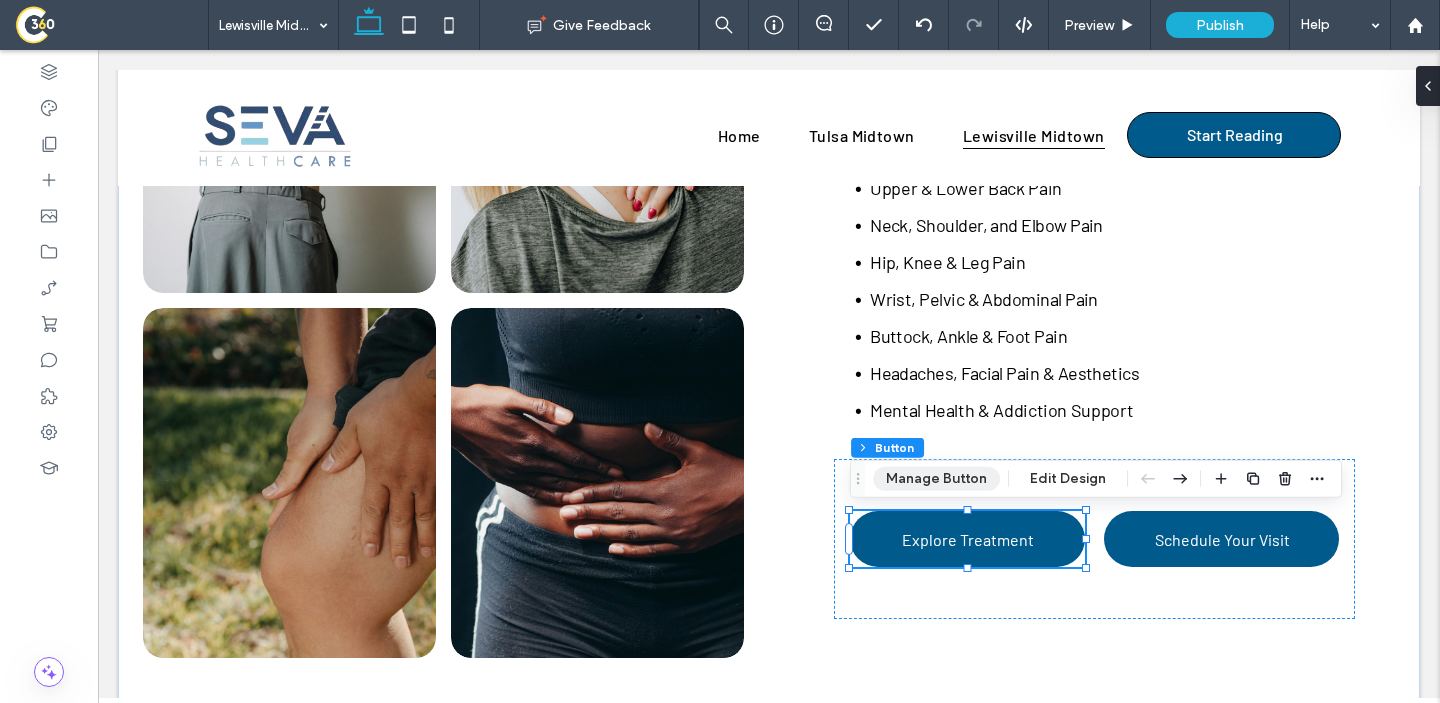 click on "Manage Button" at bounding box center (936, 479) 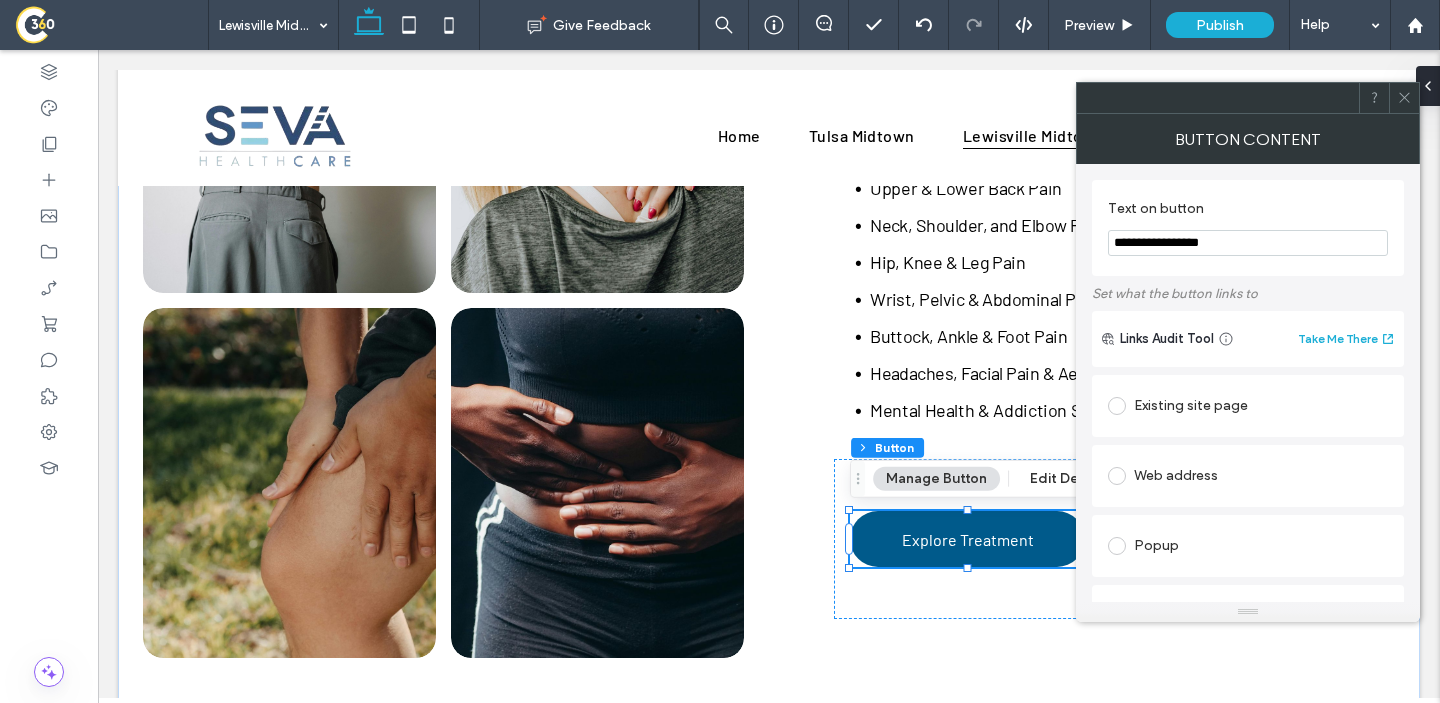 click on "**********" at bounding box center (1248, 243) 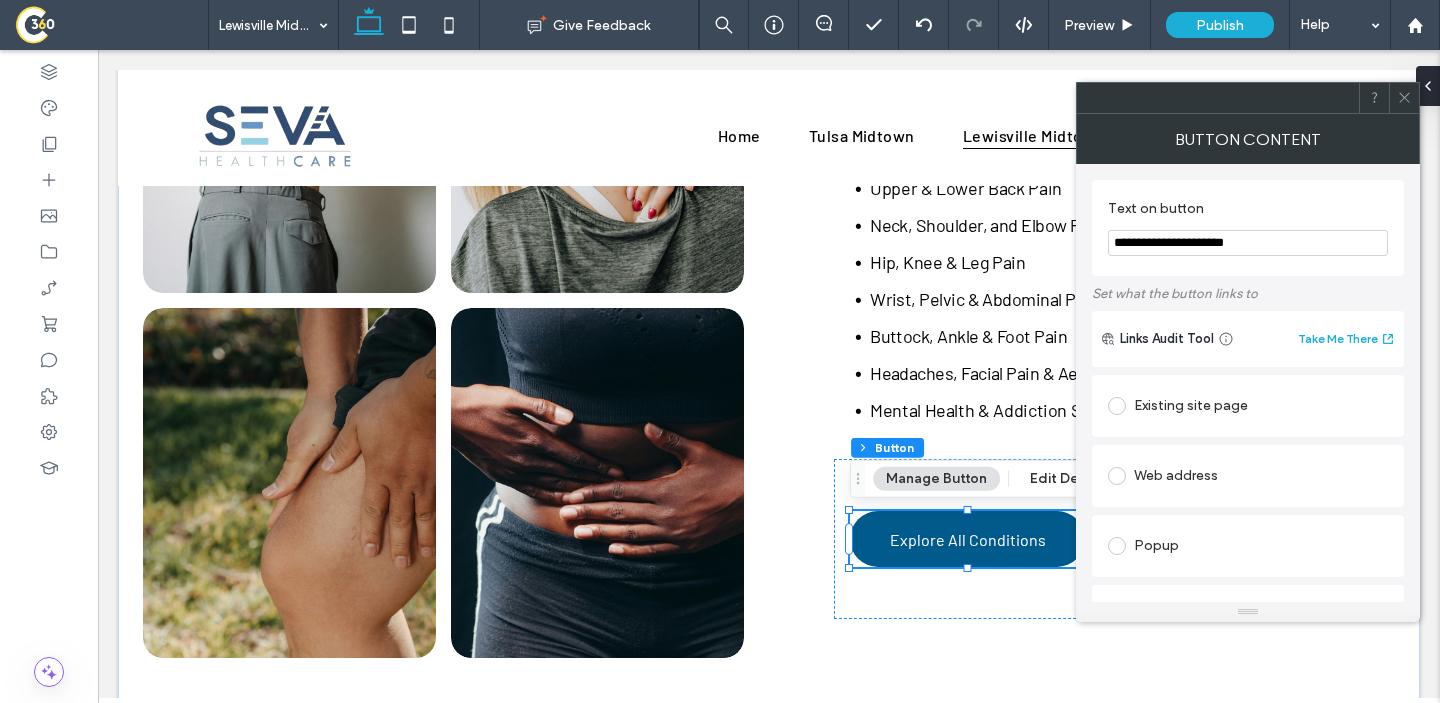 type on "**********" 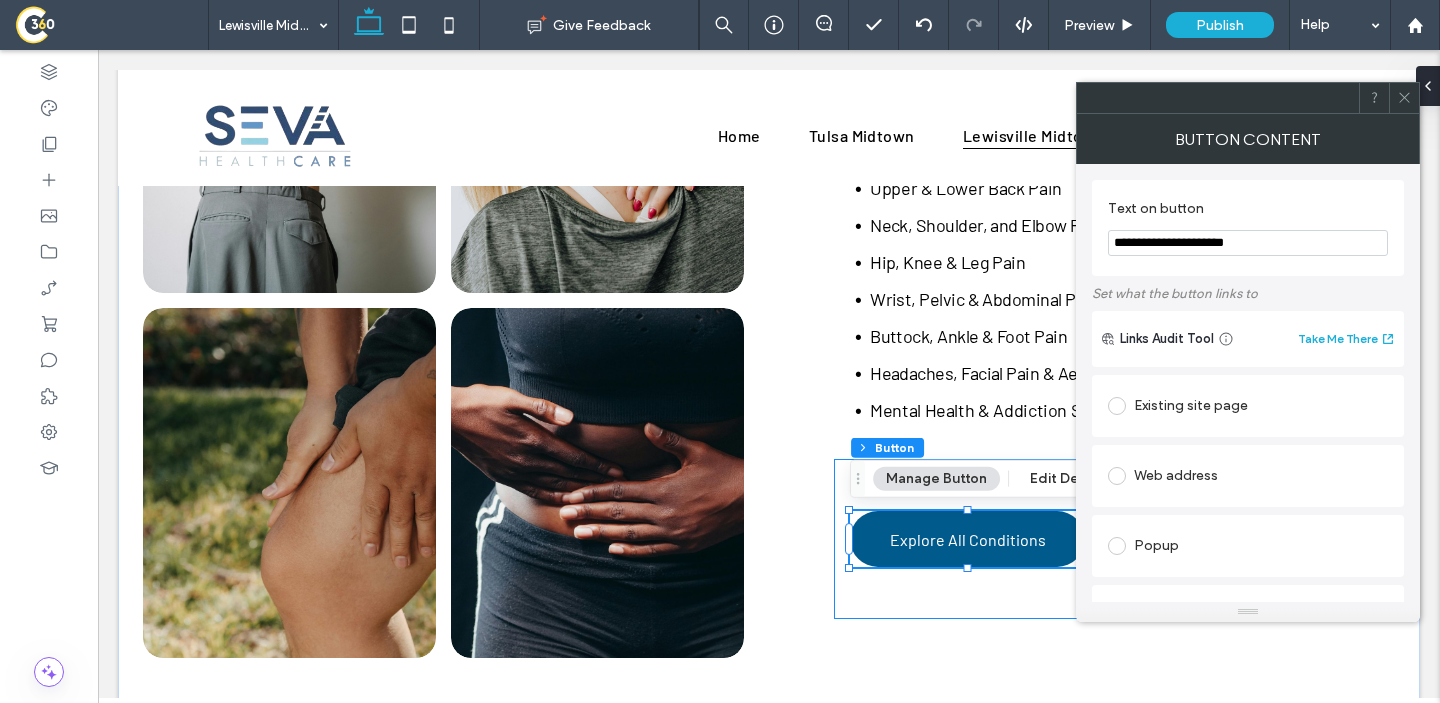 click on "Explore All Conditions
Schedule Your Visit" at bounding box center (1094, 539) 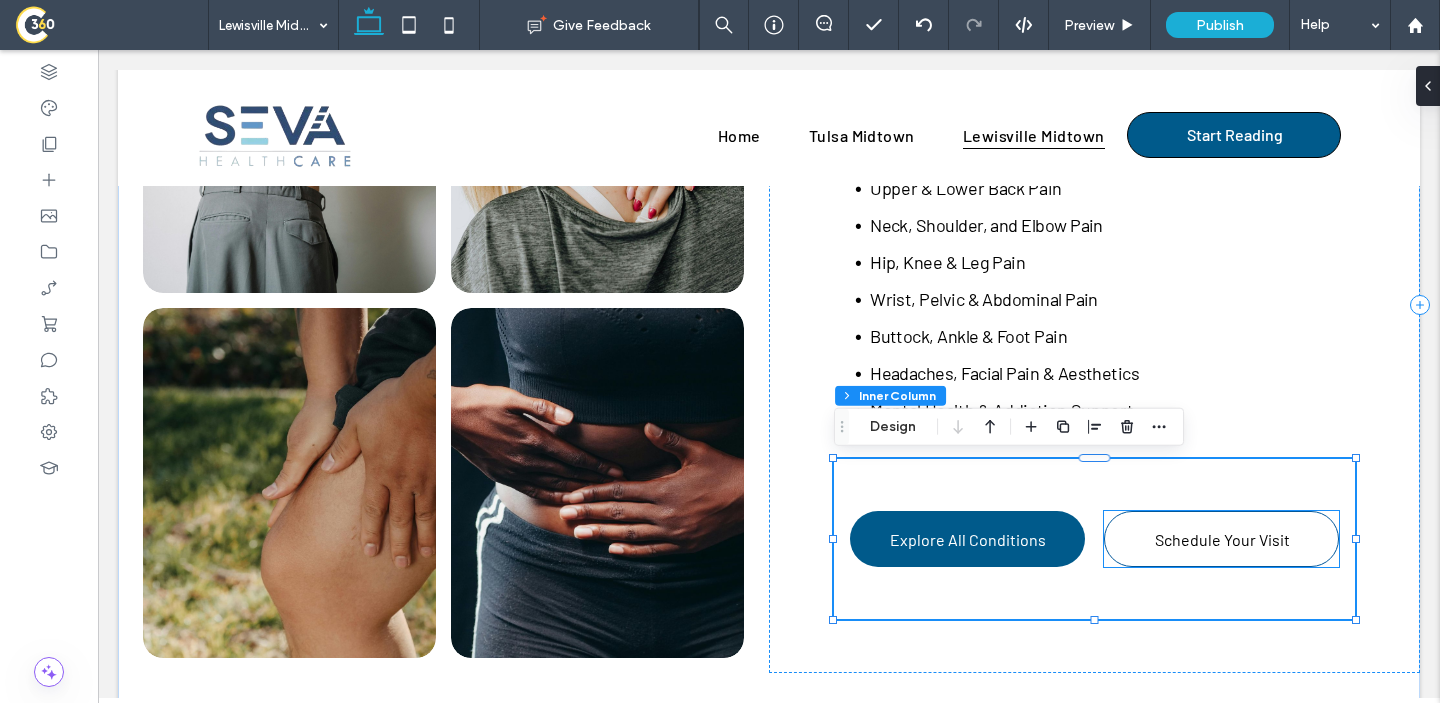 click on "Schedule Your Visit" at bounding box center [1222, 539] 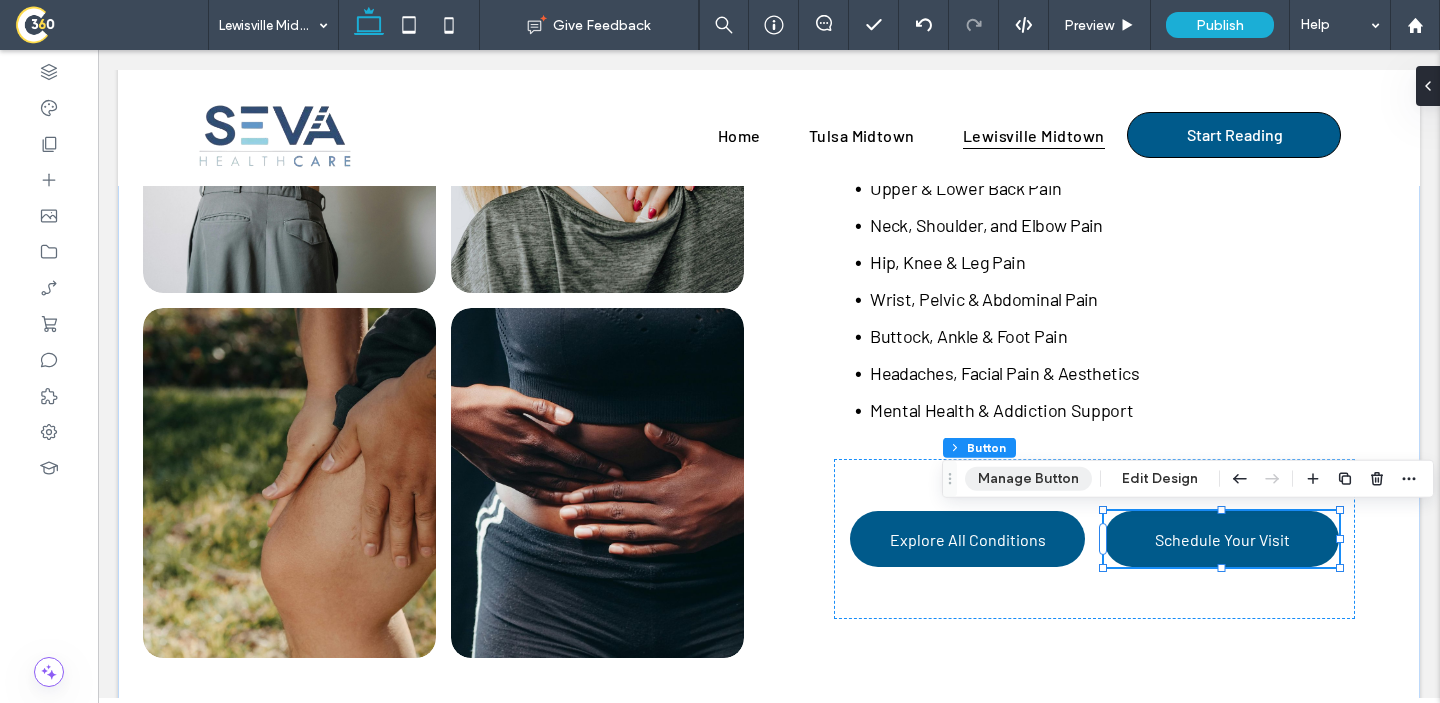 click on "Manage Button" at bounding box center (1028, 479) 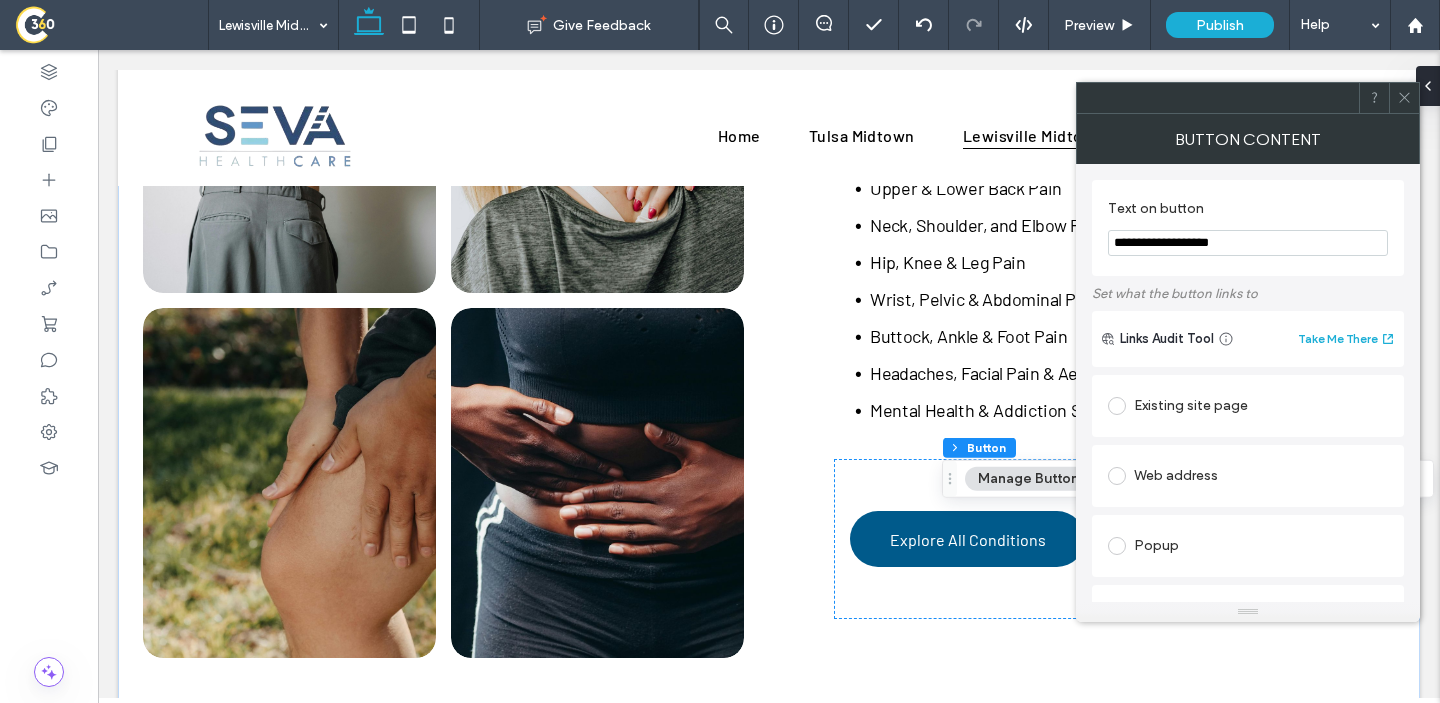 click on "**********" at bounding box center [1248, 243] 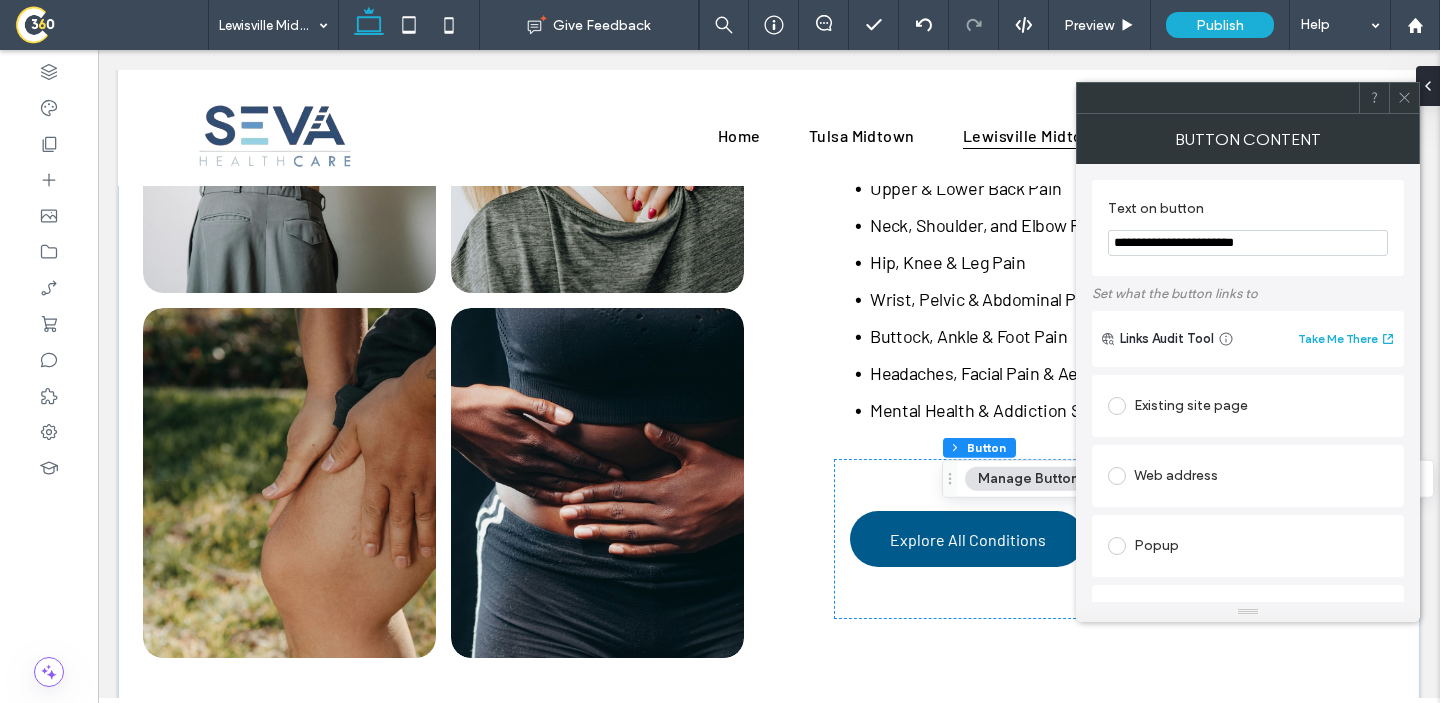 type on "**********" 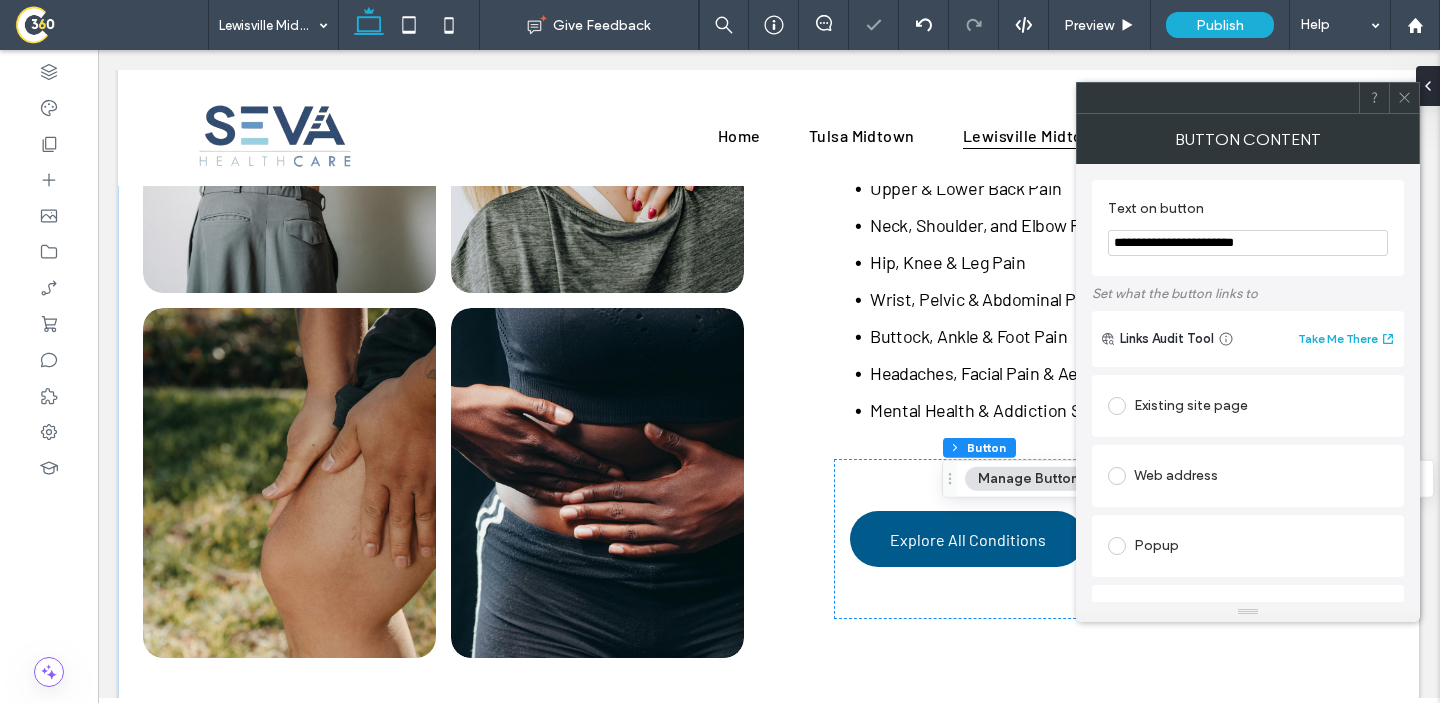 click 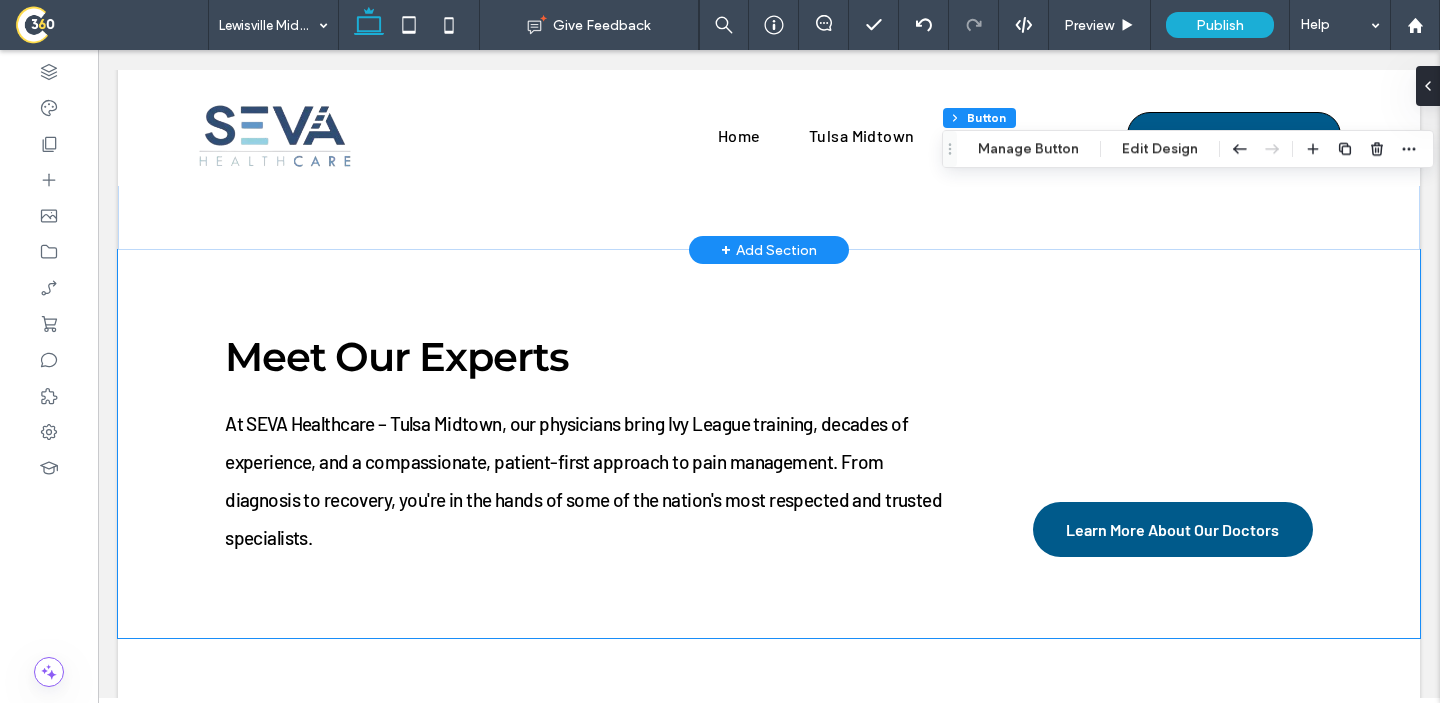 scroll, scrollTop: 2159, scrollLeft: 0, axis: vertical 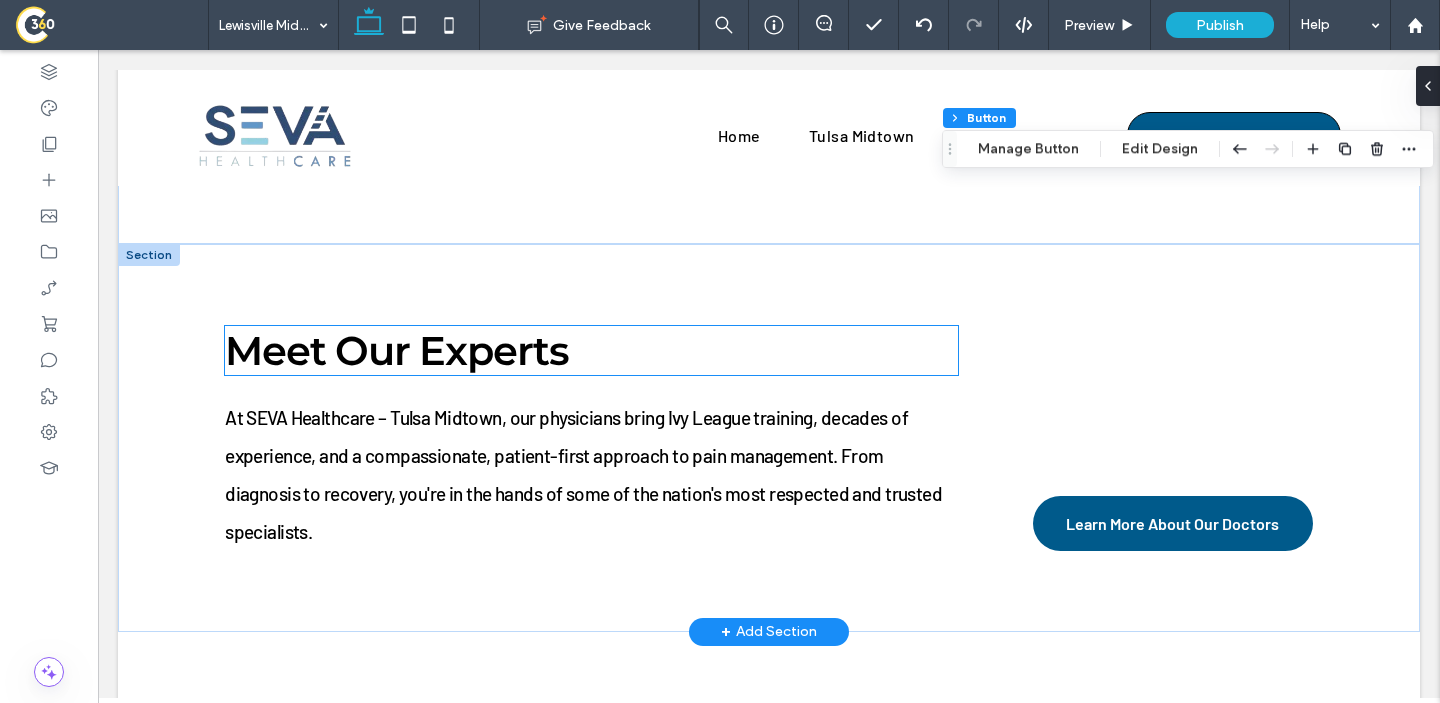 click on "Meet Our Experts" at bounding box center (397, 350) 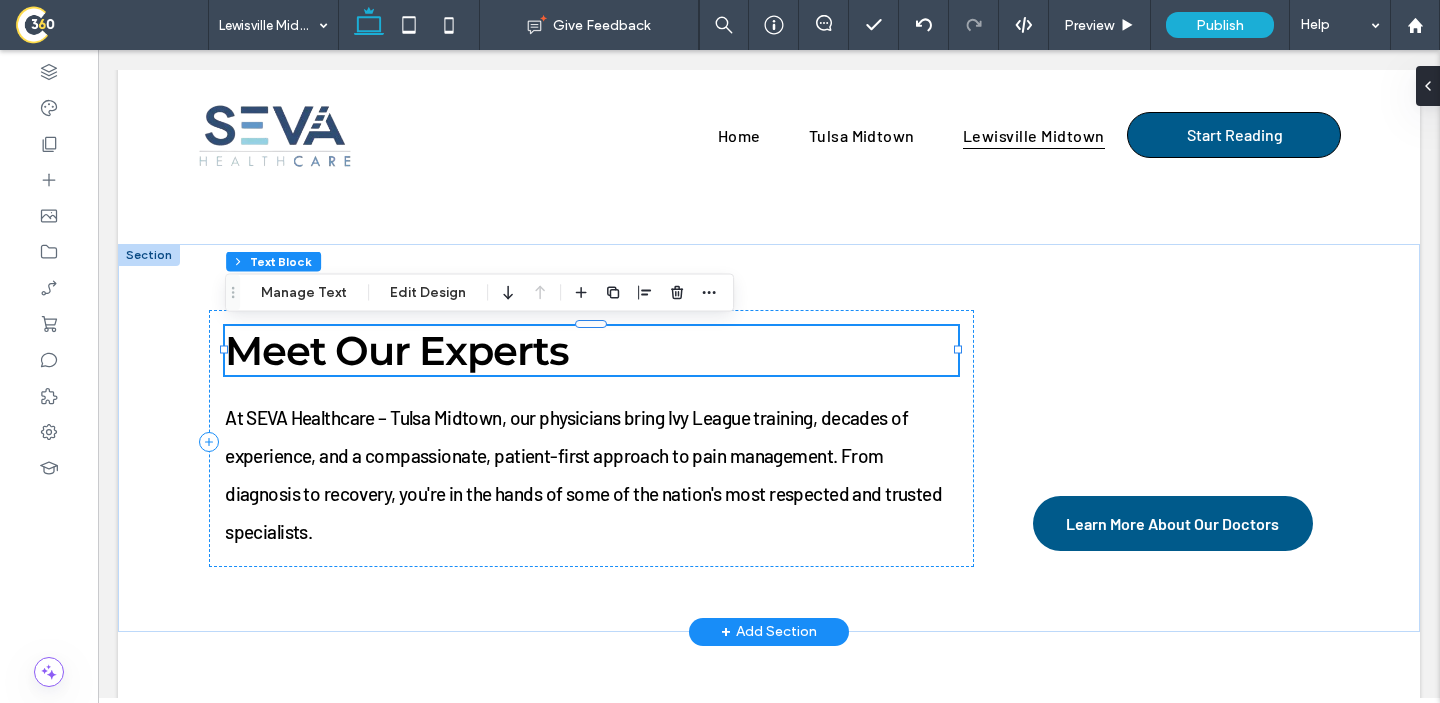click on "Meet Our Experts" at bounding box center (591, 350) 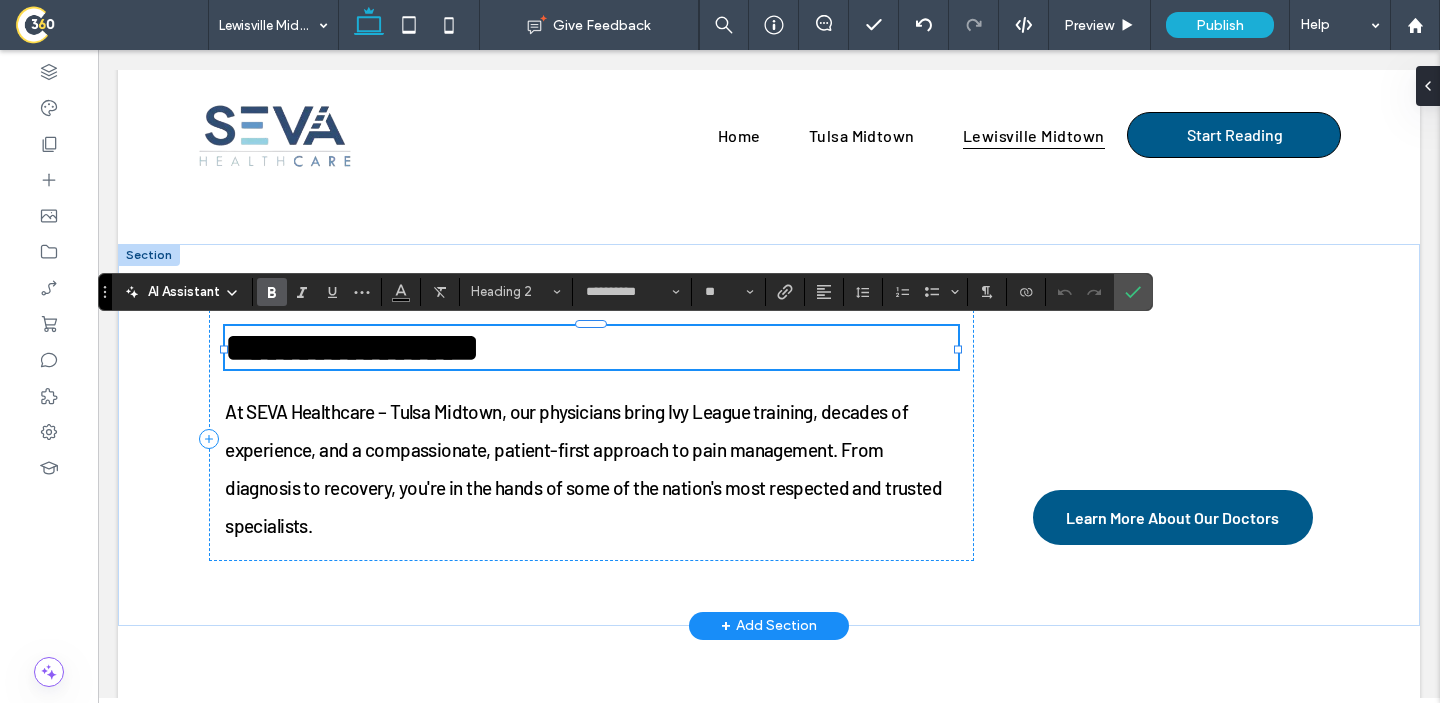 type on "******" 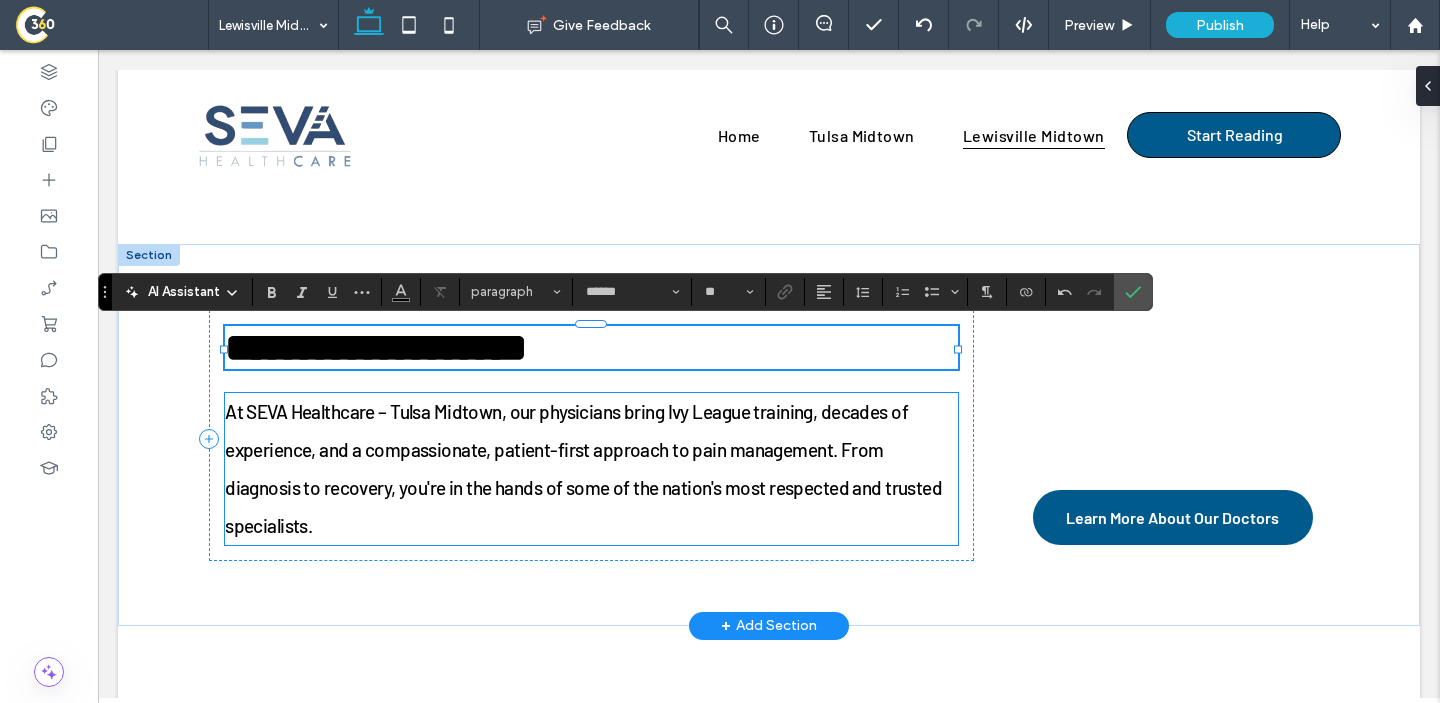 click on "At SEVA Healthcare – Tulsa Midtown, our physicians bring Ivy League training, decades of experience, and a compassionate, patient-first approach to pain management. From diagnosis to recovery, you're in the hands of some of the nation's most respected and trusted specialists." at bounding box center (583, 468) 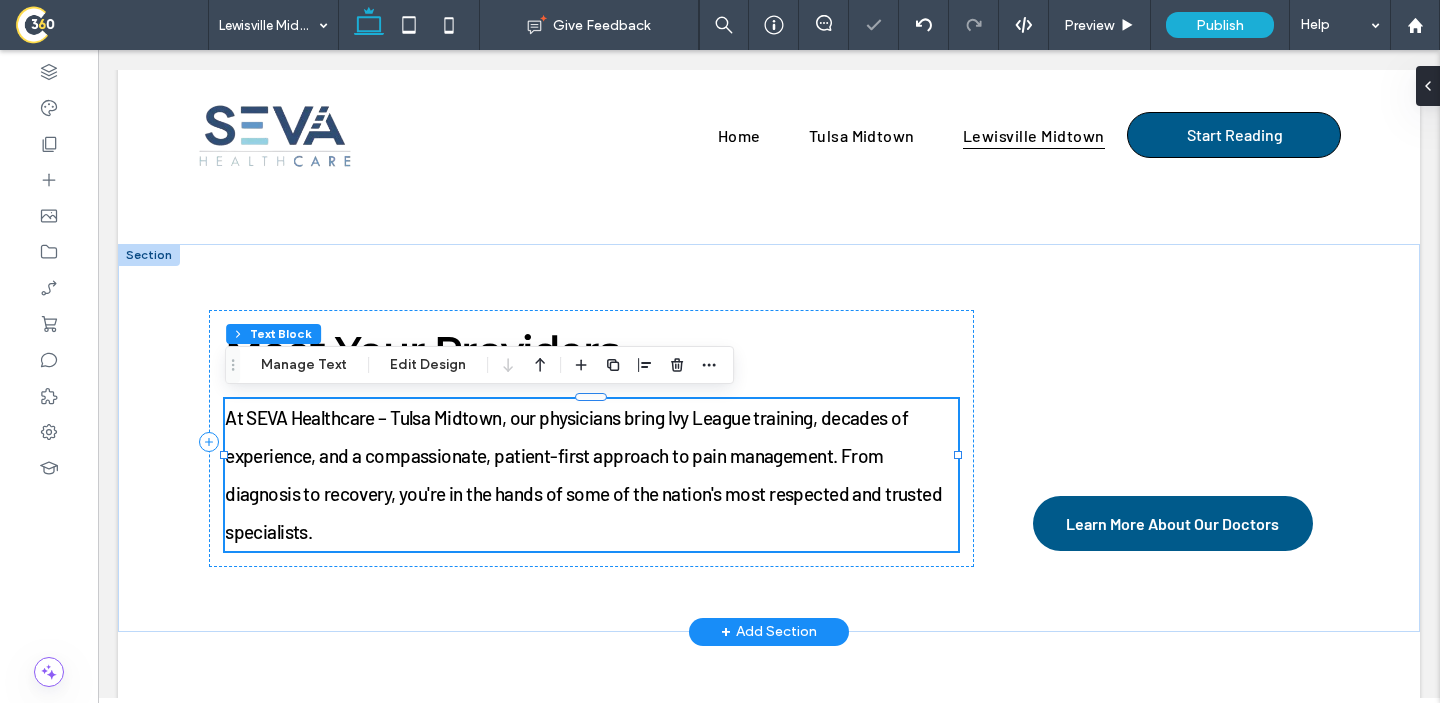 click on "At SEVA Healthcare – Tulsa Midtown, our physicians bring Ivy League training, decades of experience, and a compassionate, patient-first approach to pain management. From diagnosis to recovery, you're in the hands of some of the nation's most respected and trusted specialists." at bounding box center (583, 474) 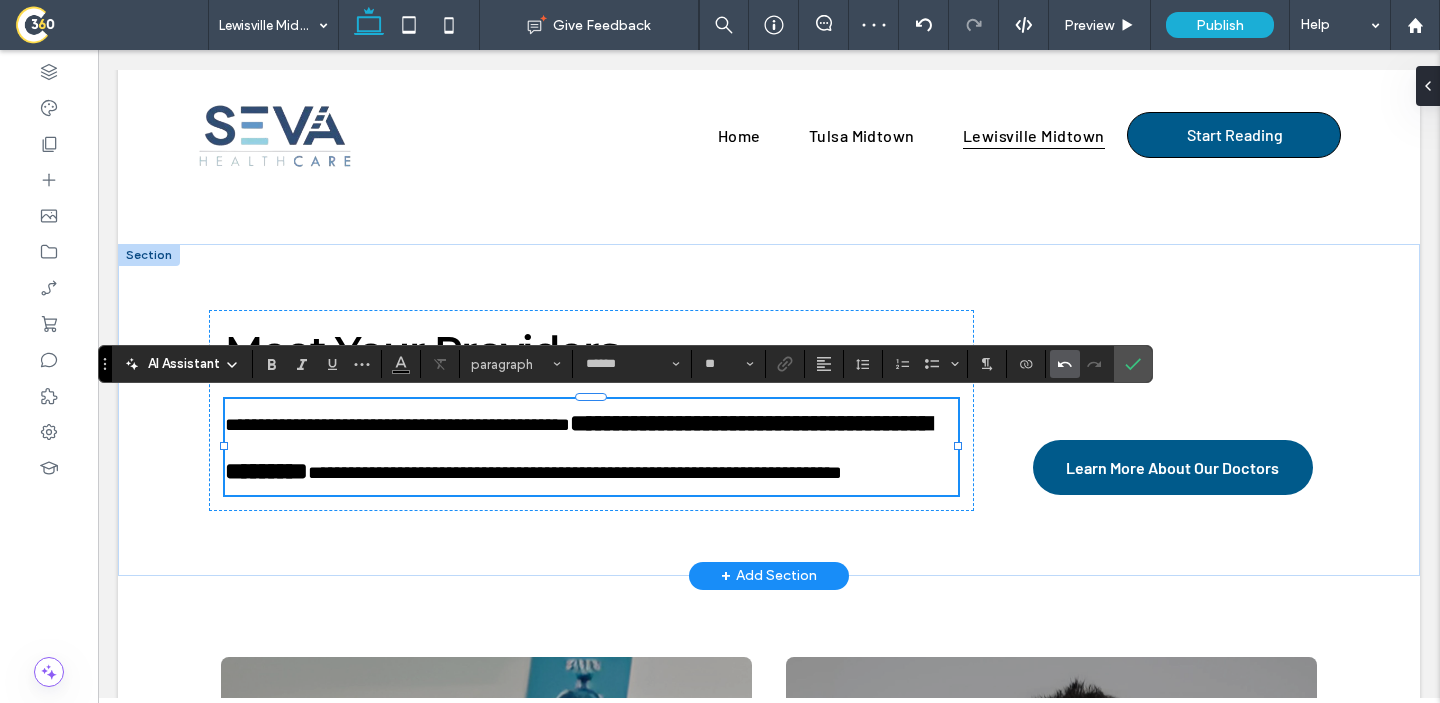 click 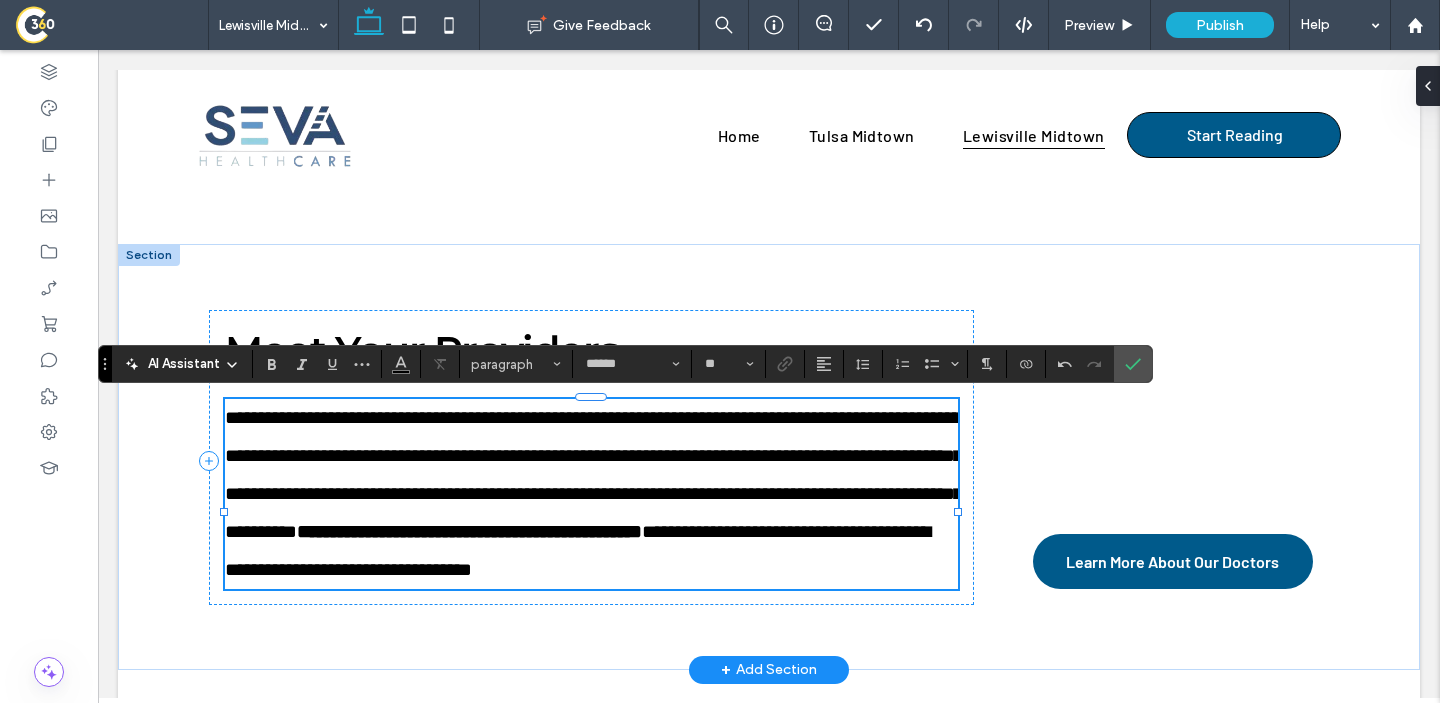 type on "**" 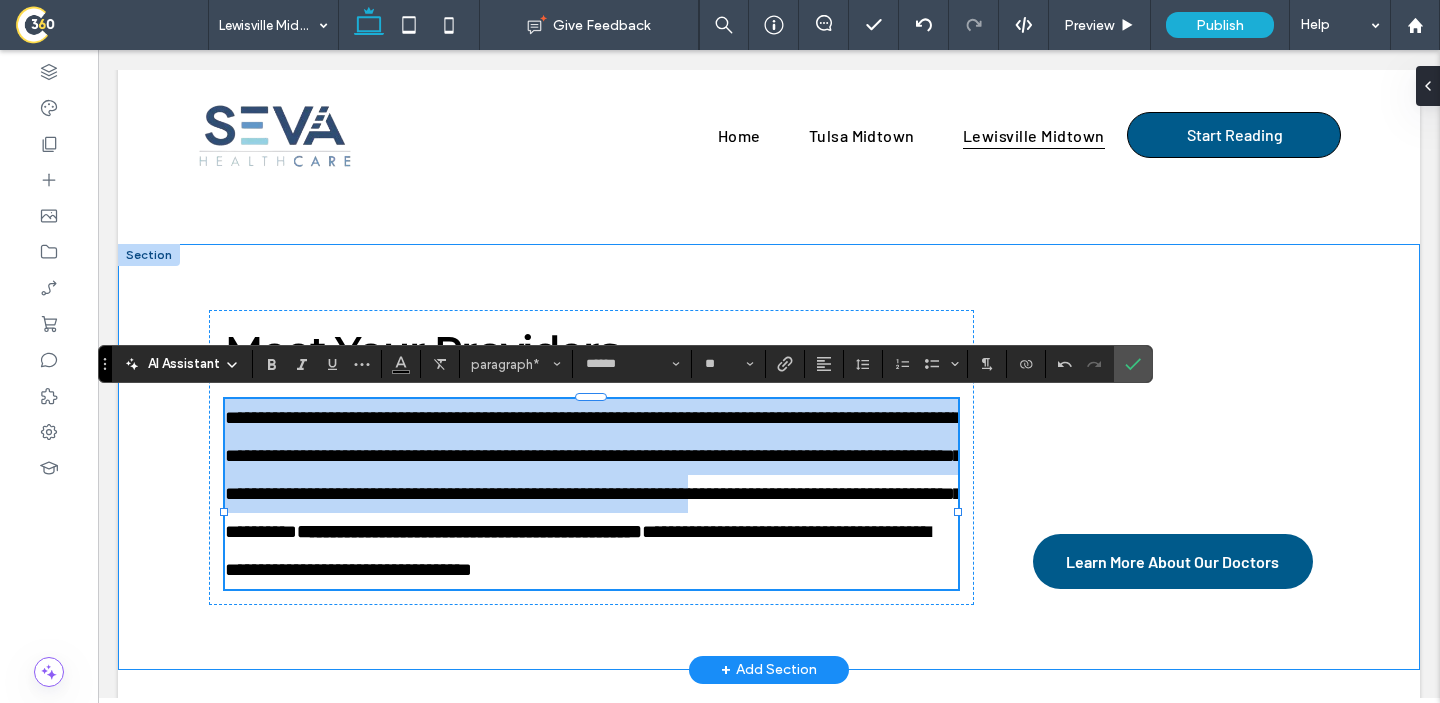 drag, startPoint x: 313, startPoint y: 535, endPoint x: 204, endPoint y: 417, distance: 160.63934 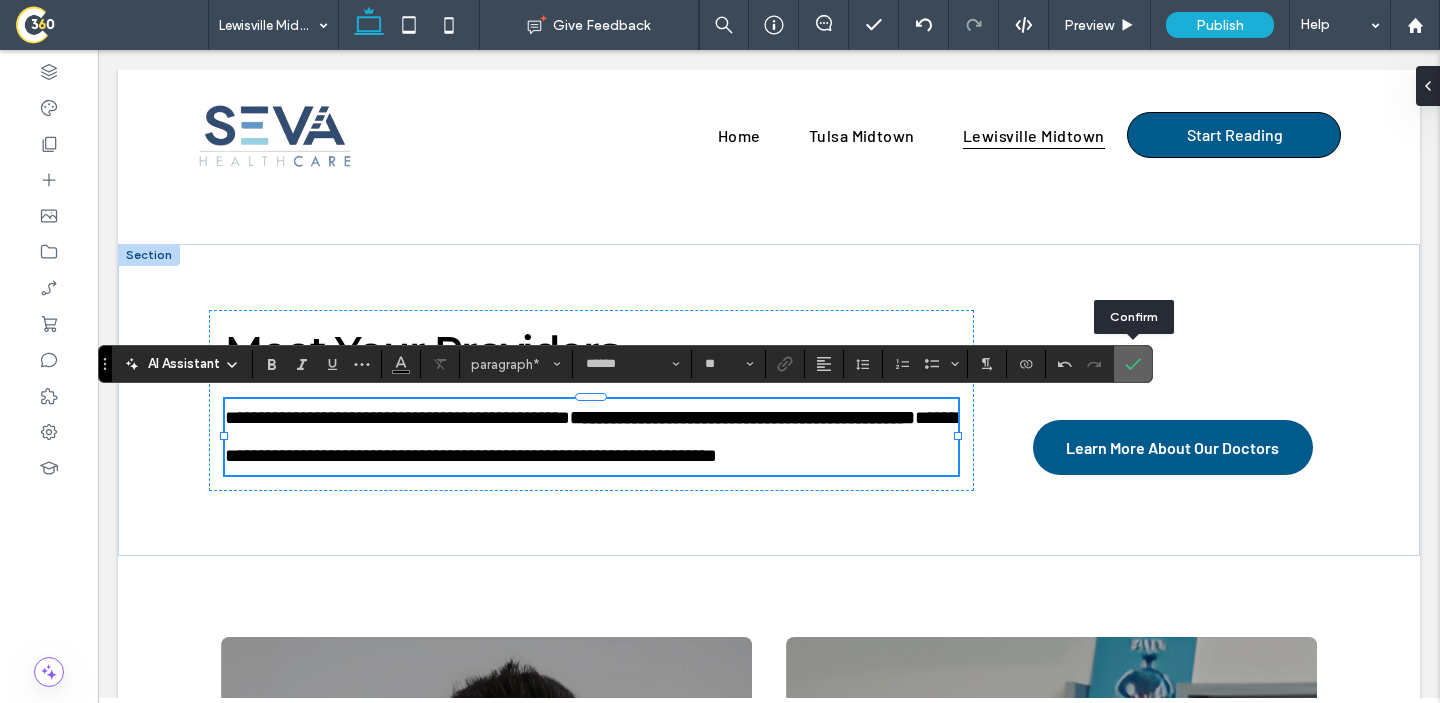 click 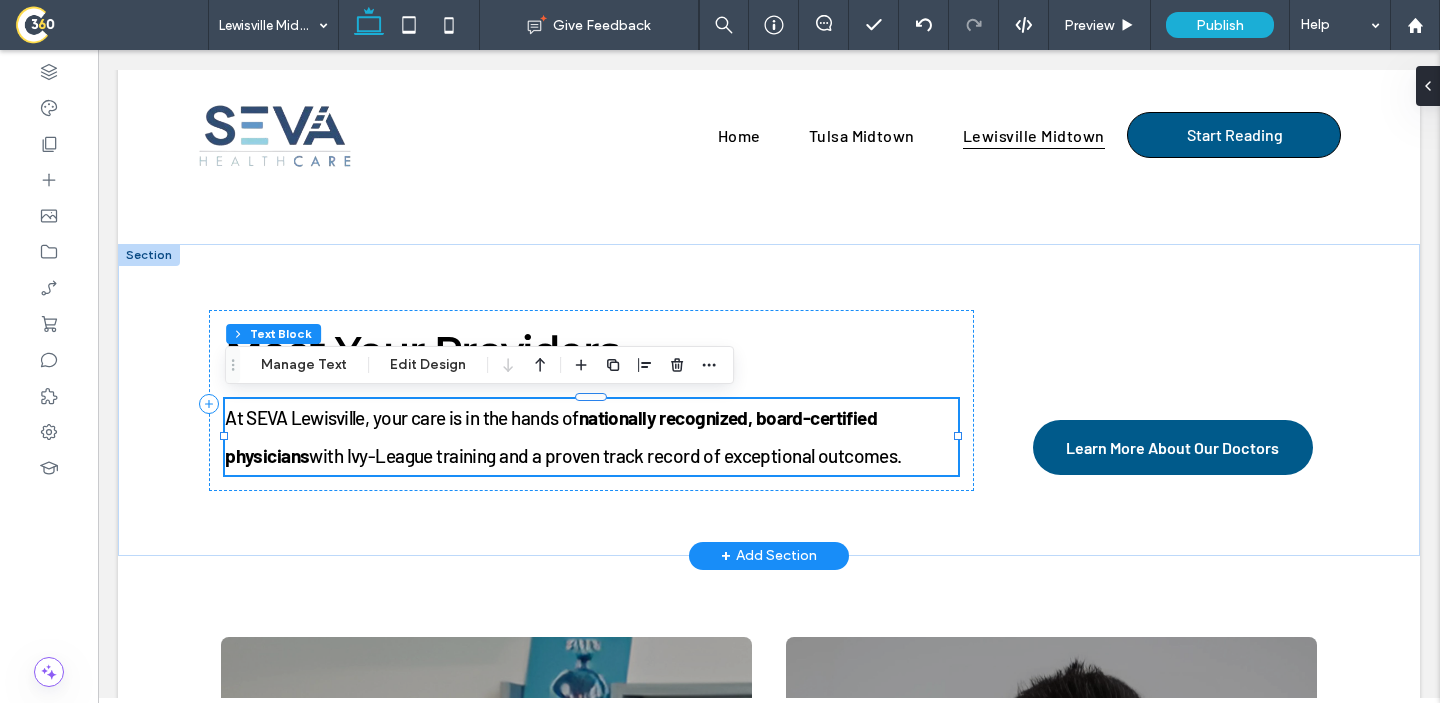 click on "nationally recognized, board-certified physicians" at bounding box center [551, 436] 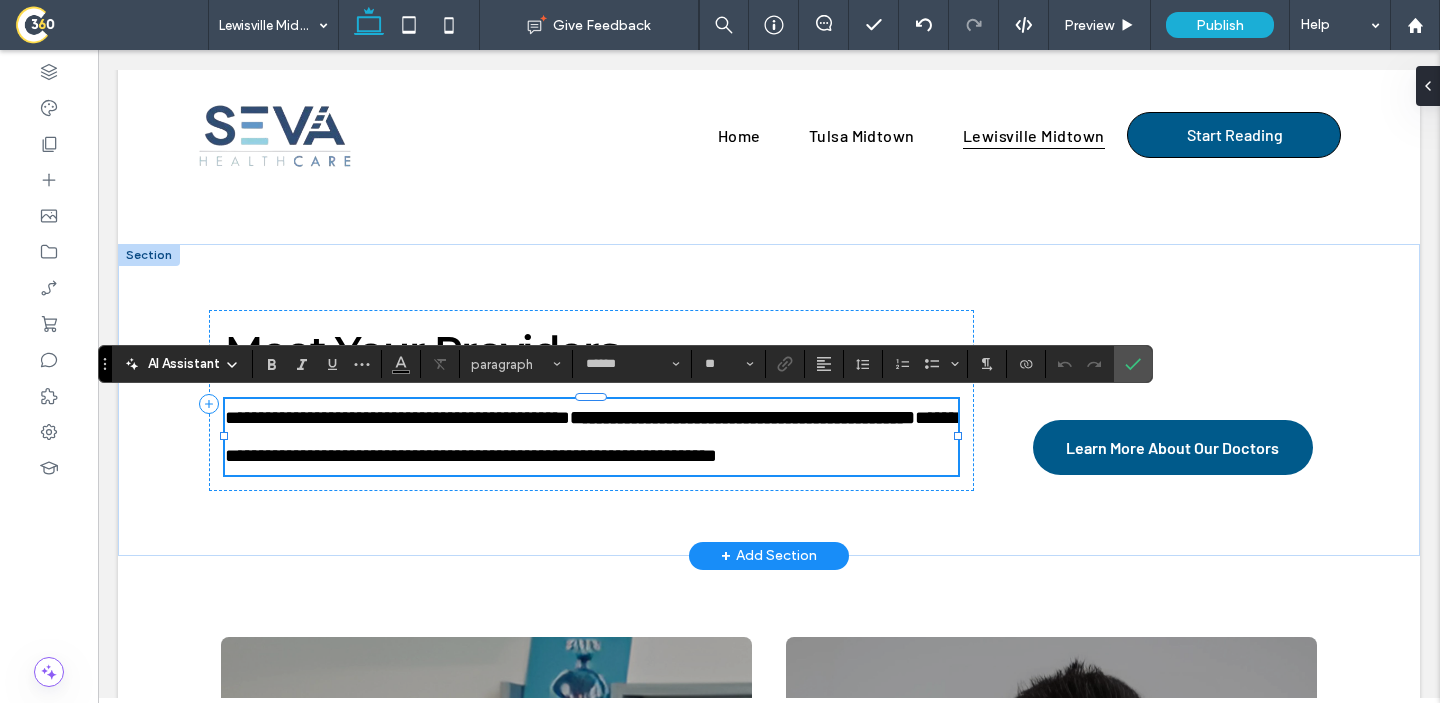 click on "**********" at bounding box center (742, 417) 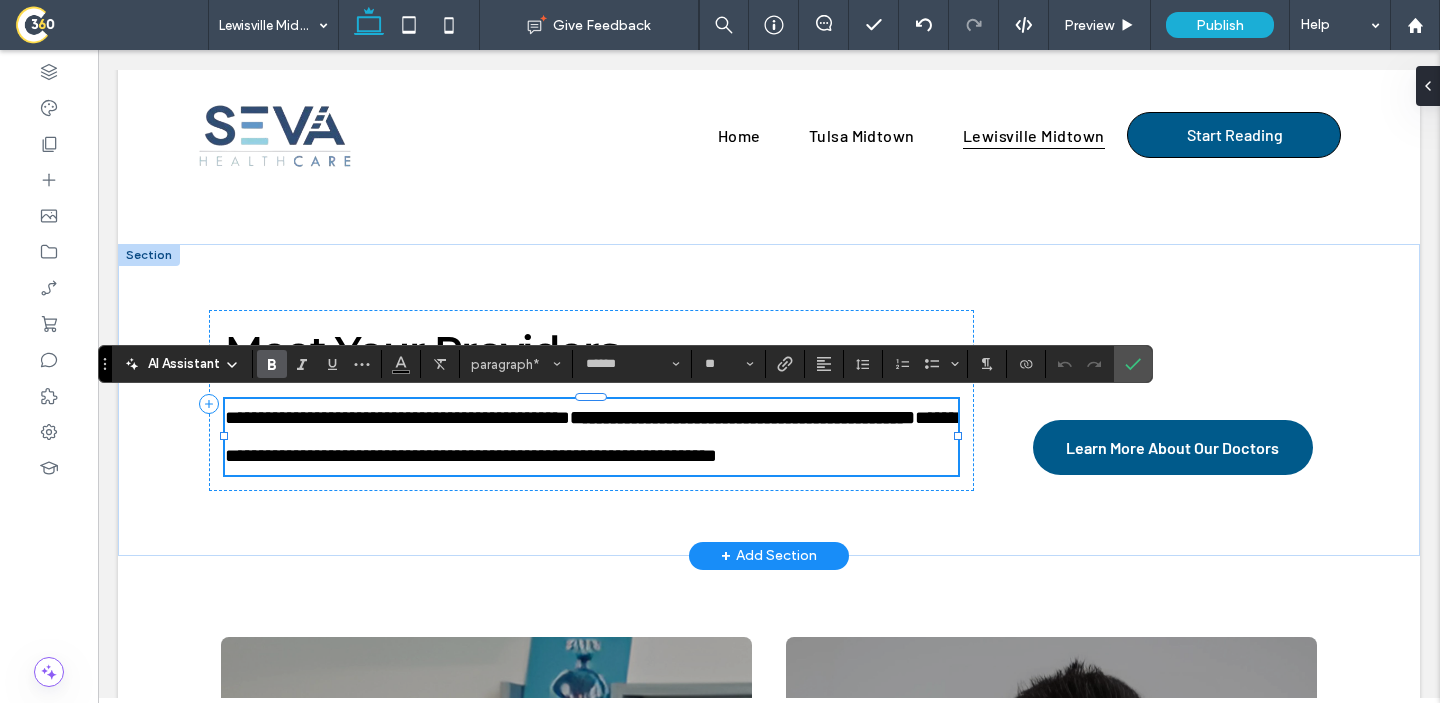 click on "**********" at bounding box center [742, 417] 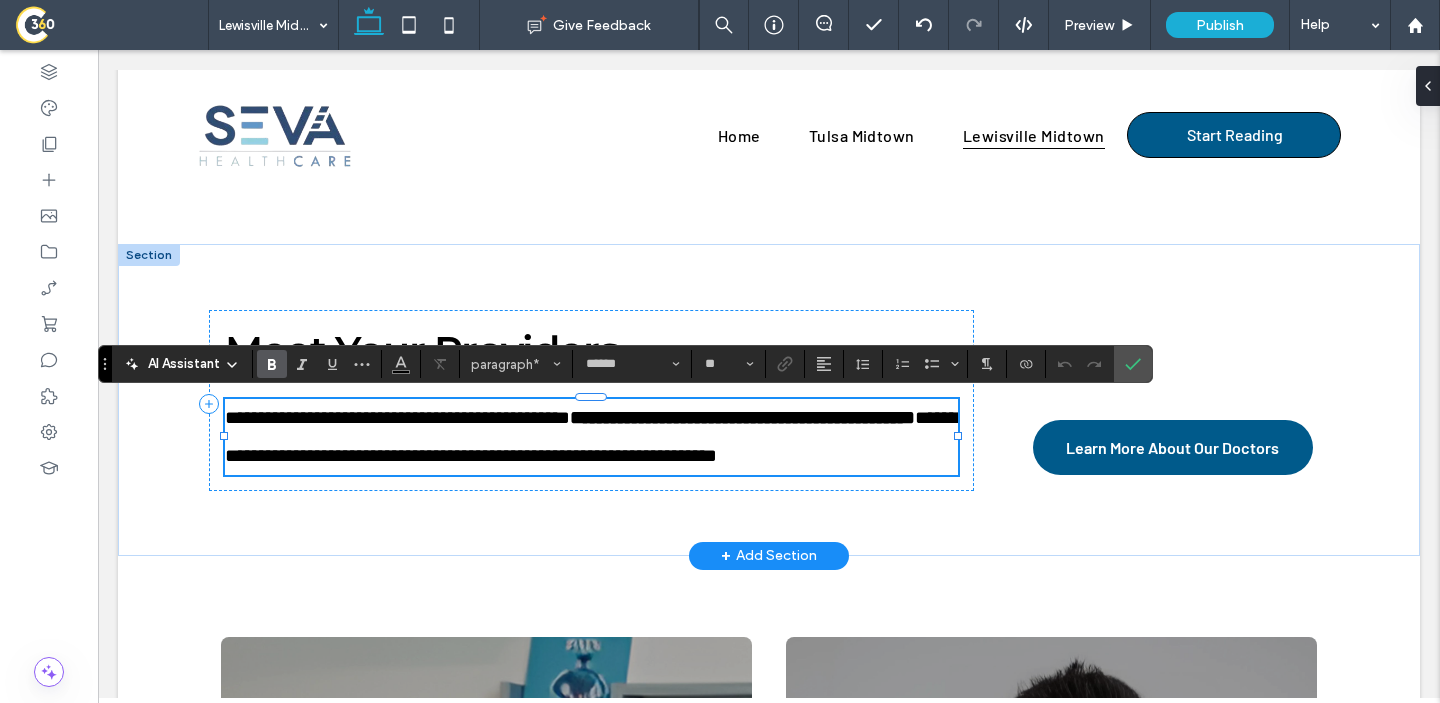 type 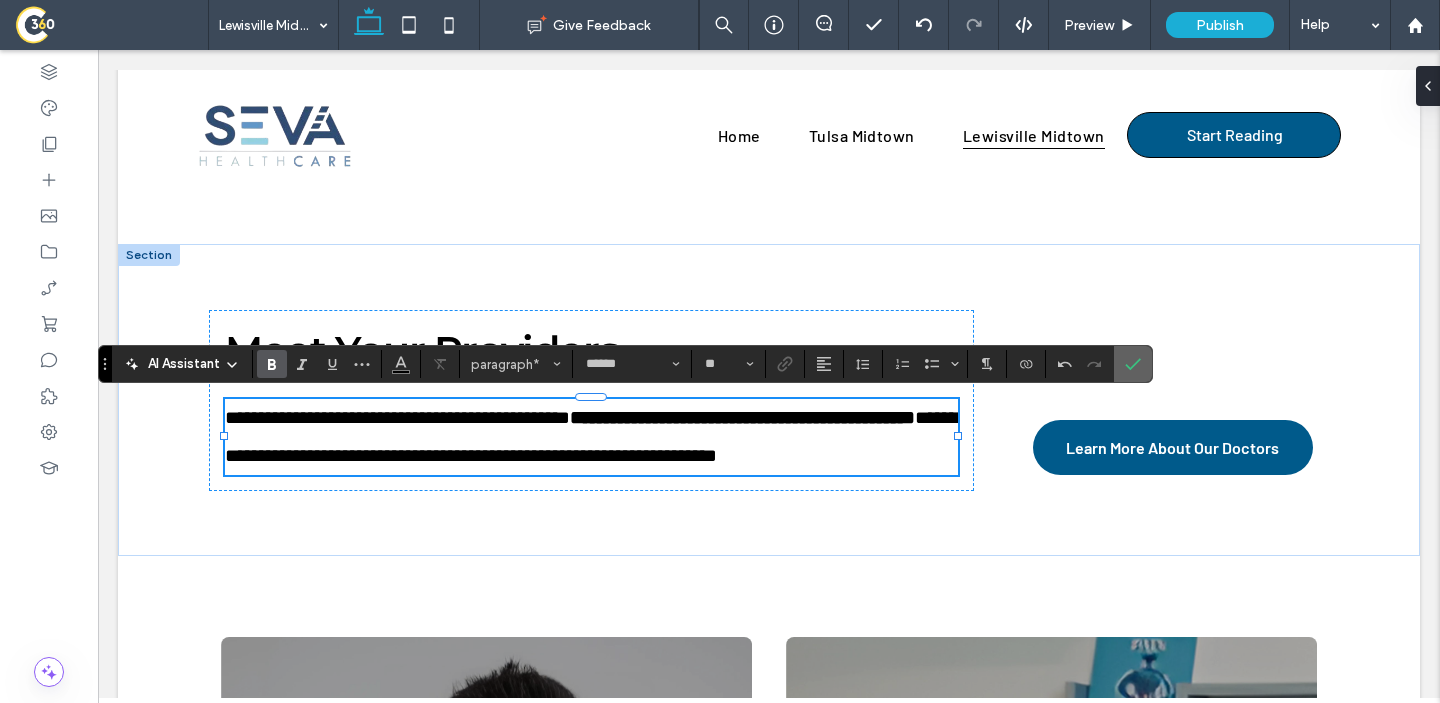 click 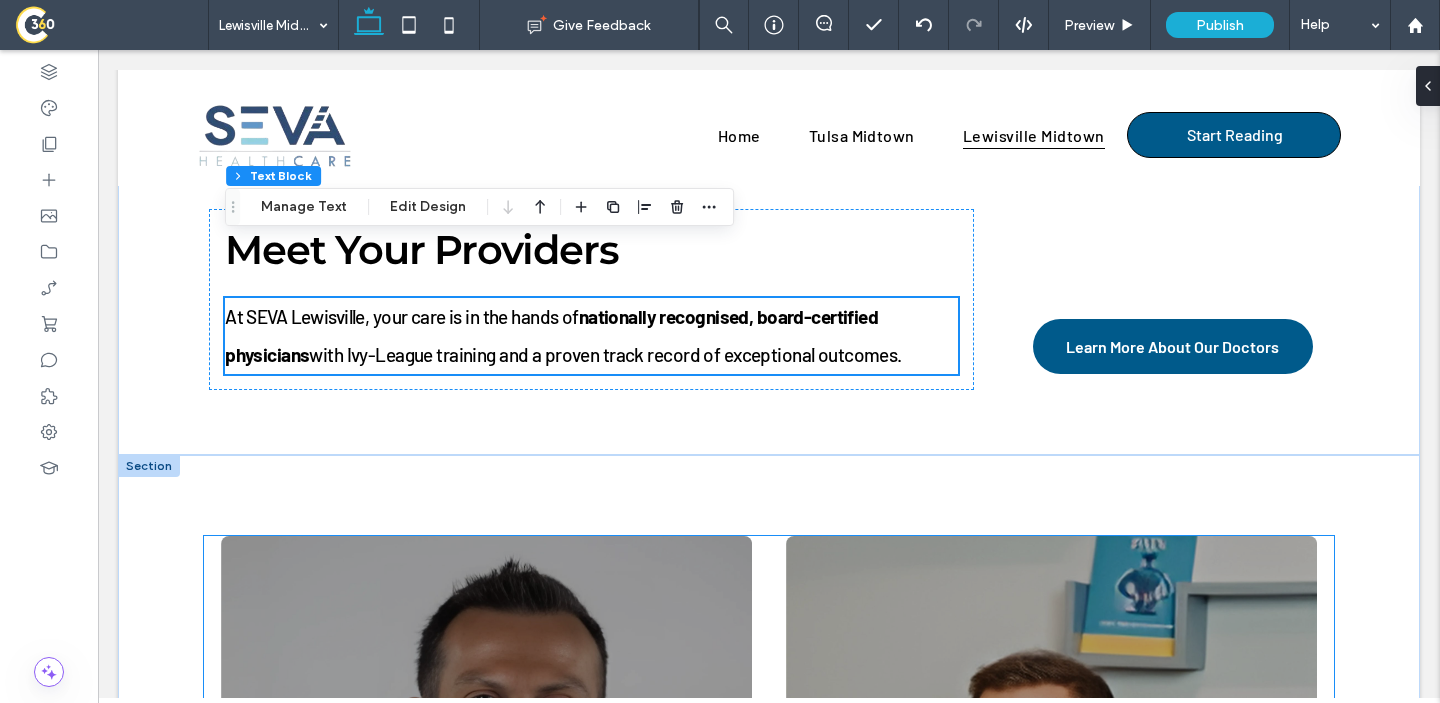 scroll, scrollTop: 2176, scrollLeft: 0, axis: vertical 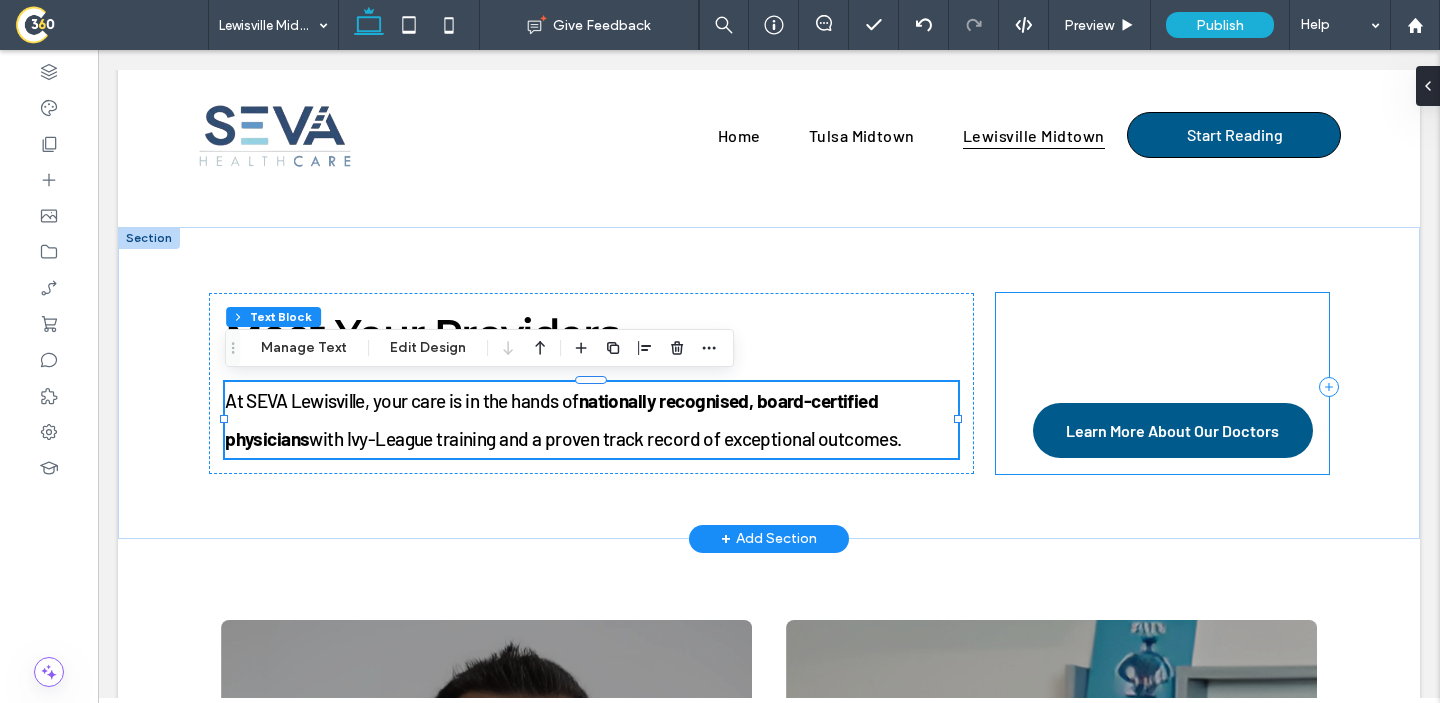 click on "Learn More About Our Doctors" at bounding box center (1162, 383) 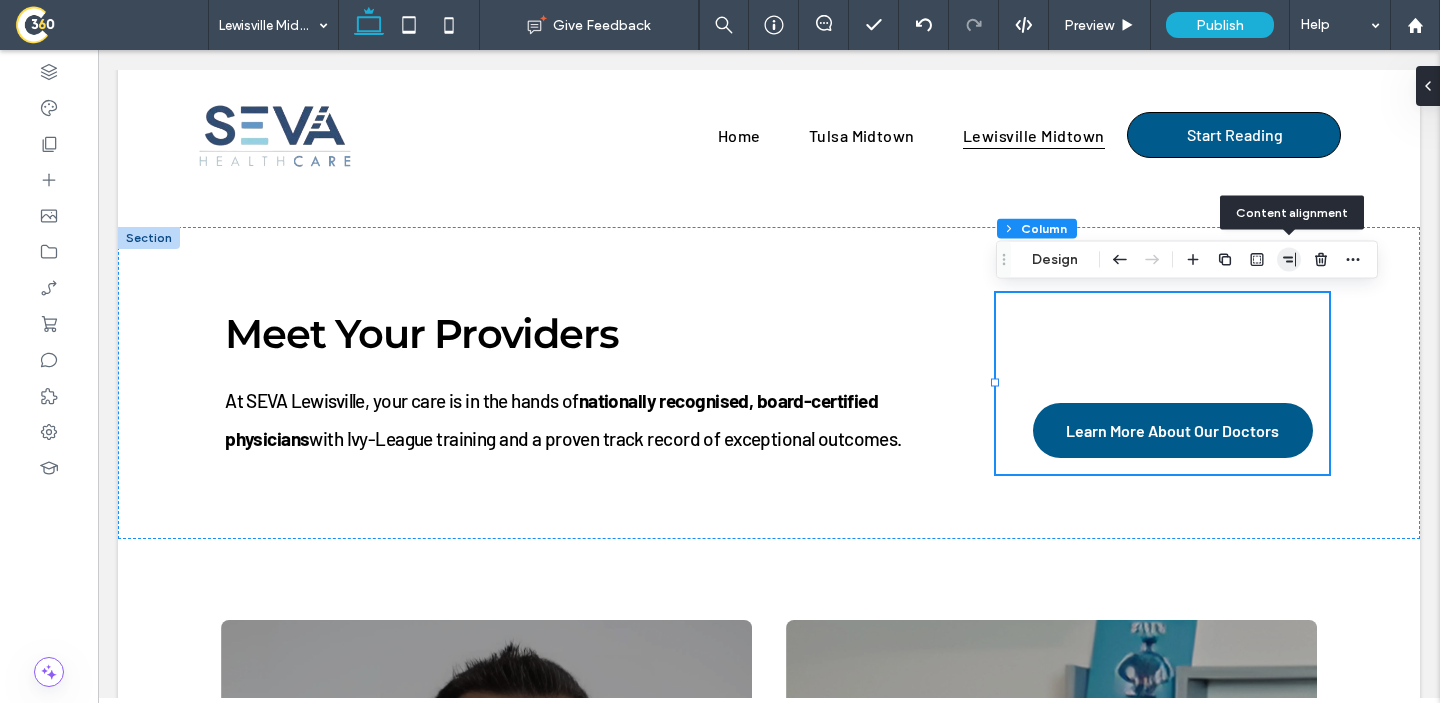 click at bounding box center (1289, 260) 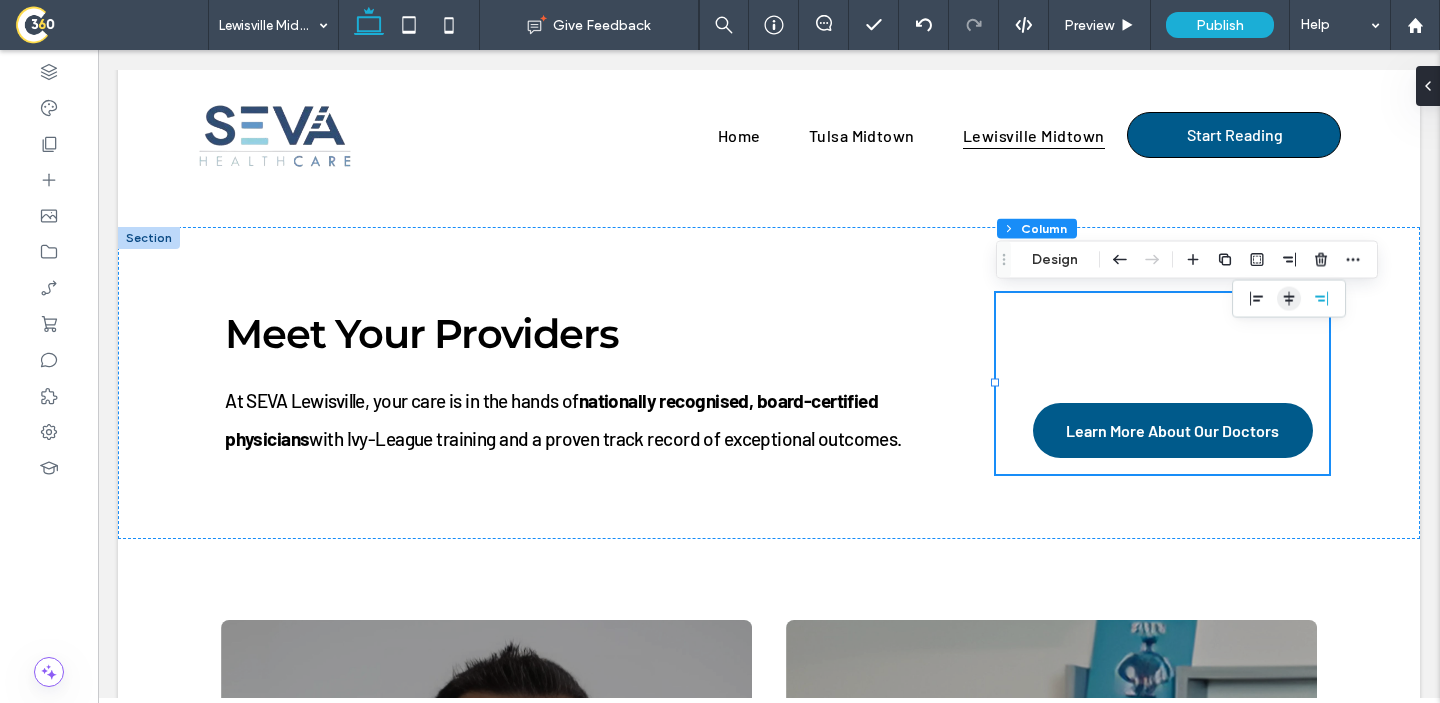click 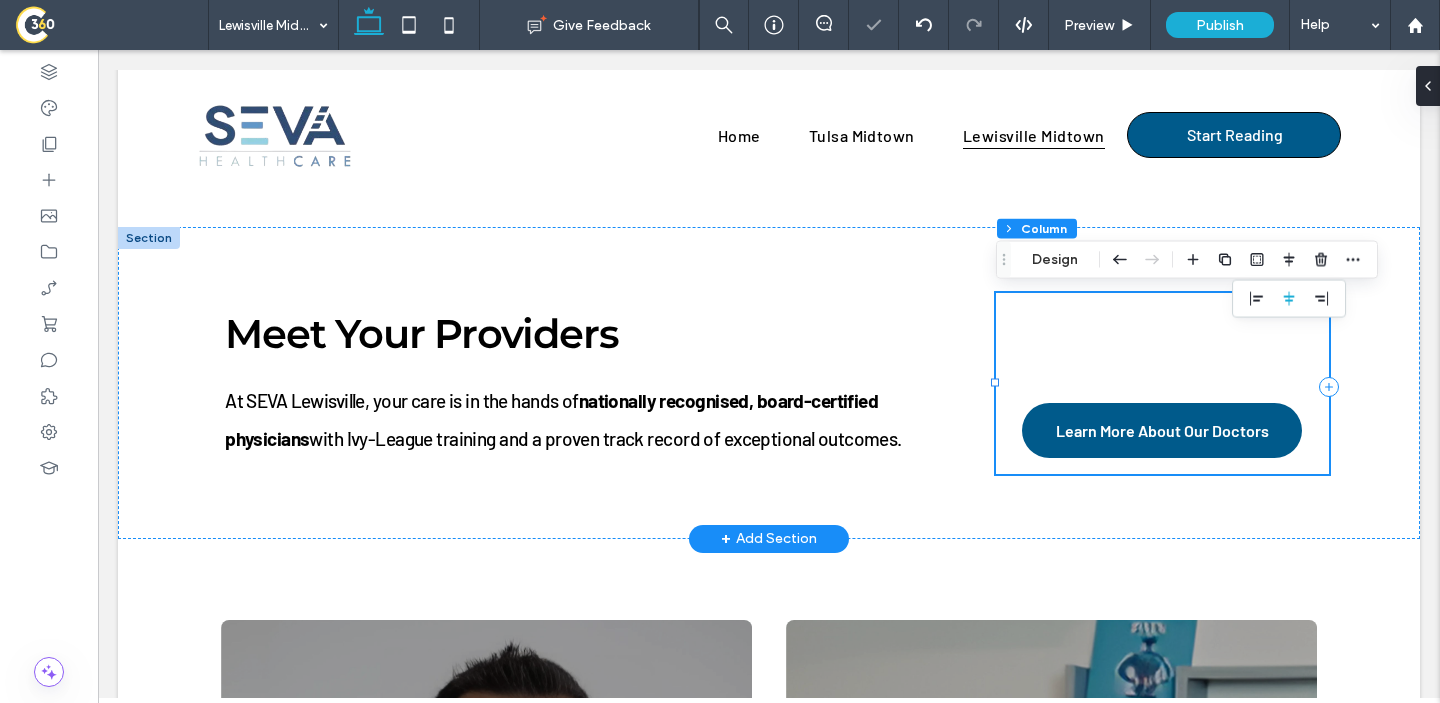 click on "Learn More About Our Doctors" at bounding box center [1162, 383] 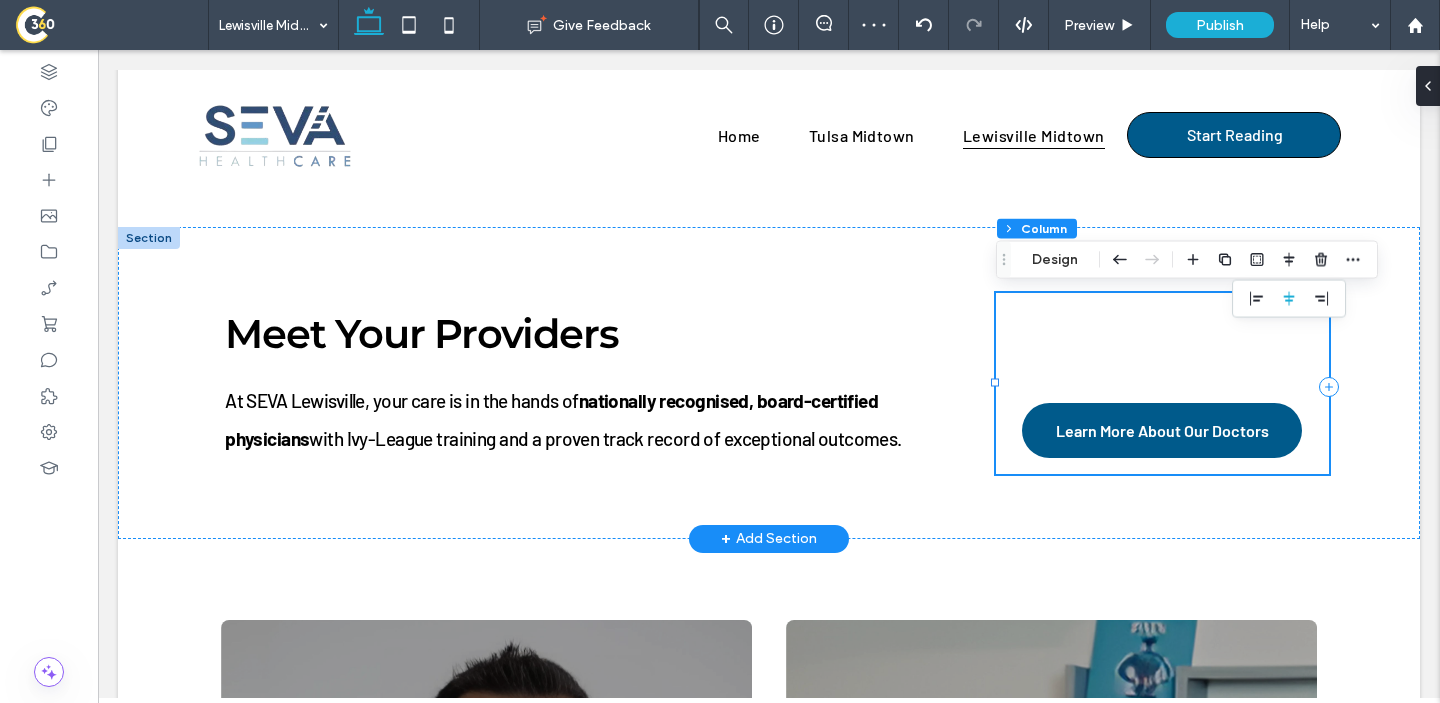 click on "Learn More About Our Doctors" at bounding box center (1162, 383) 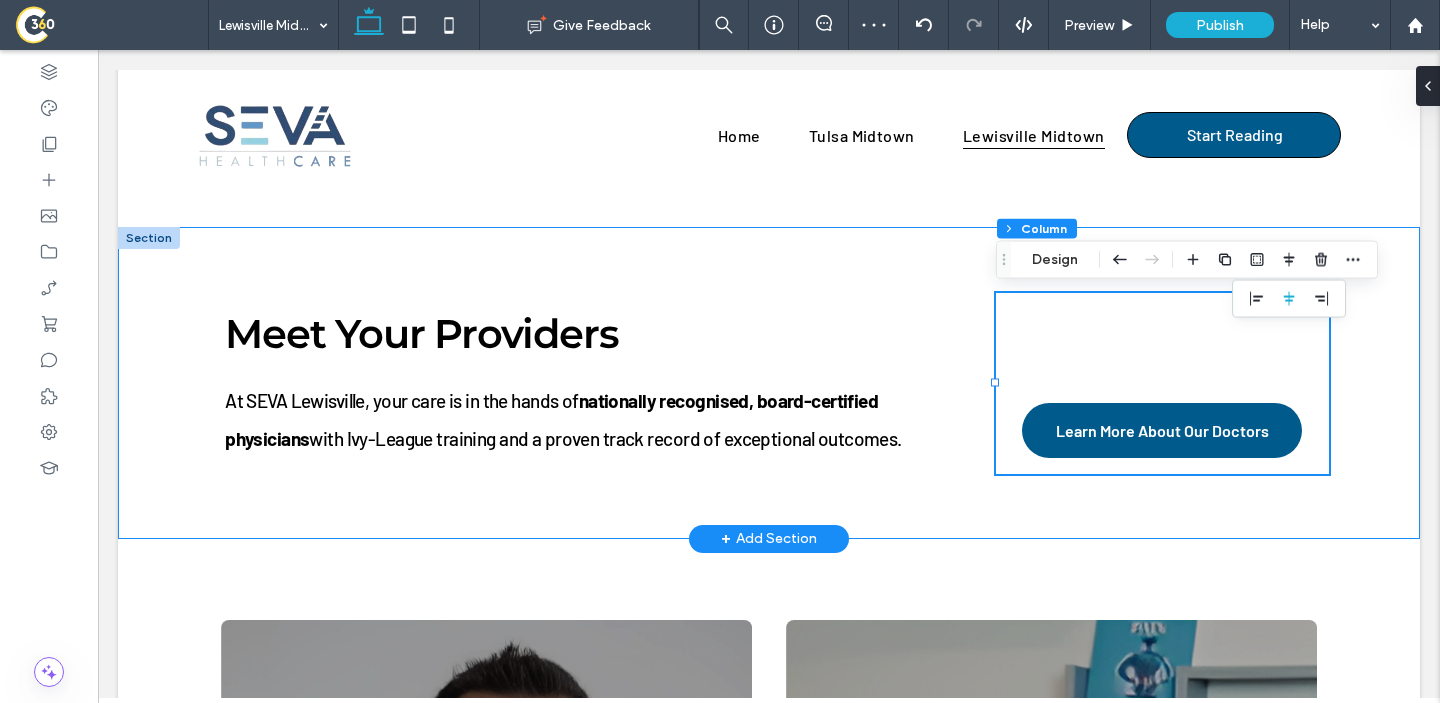 click on "At SEVA Lewisville, your care is in the hands of  nationally recognised, board-certified physicians  with Ivy-League training and a proven track record of exceptional outcomes.
Meet Your Providers
Learn More About Our Doctors" at bounding box center [769, 382] 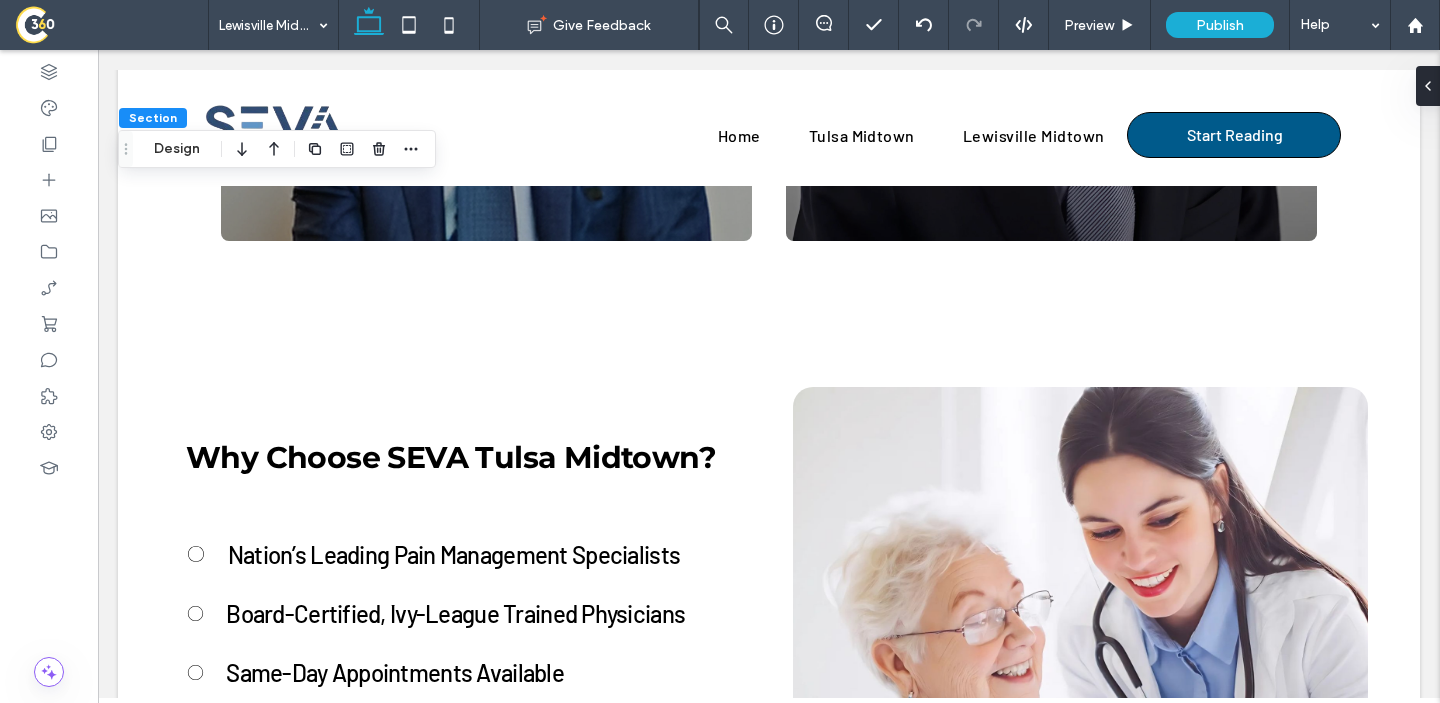 scroll, scrollTop: 3082, scrollLeft: 0, axis: vertical 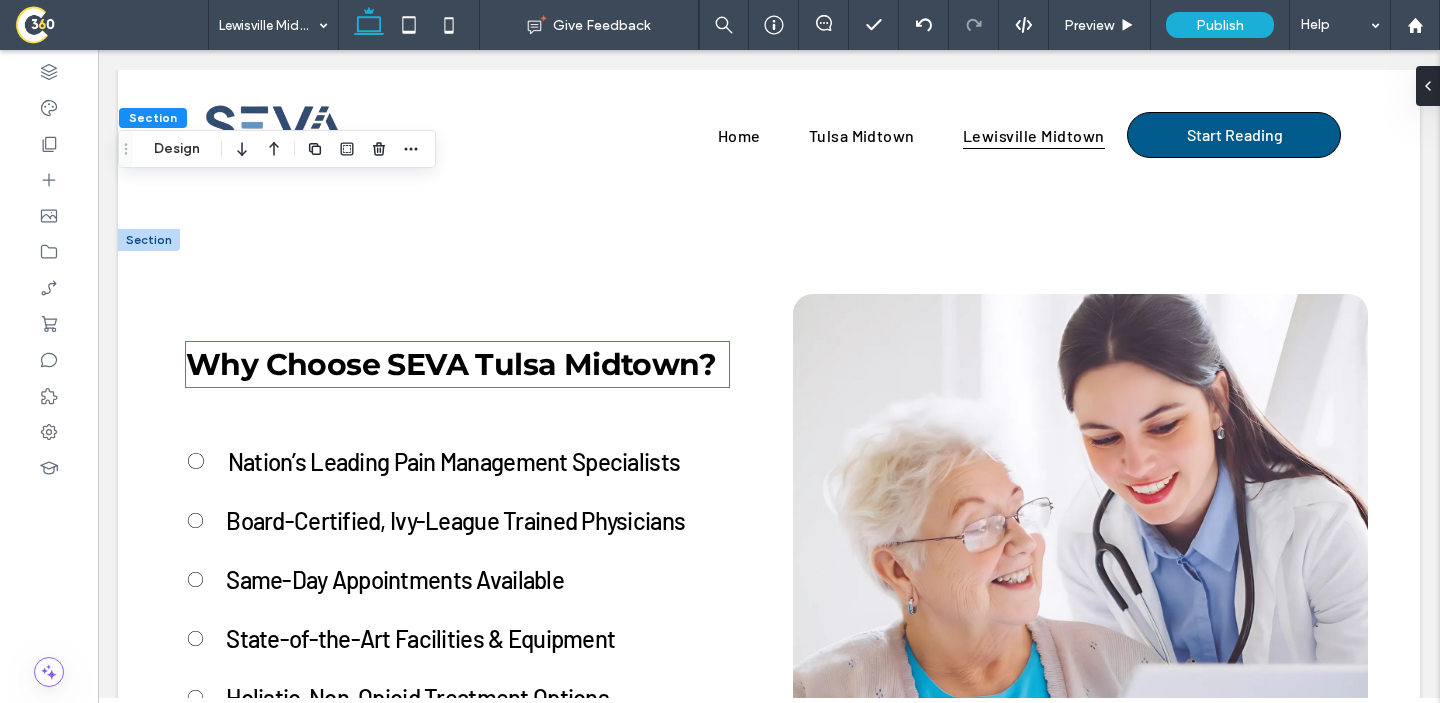 click on "Why Choose SEVA Tulsa Midtown?" at bounding box center (451, 364) 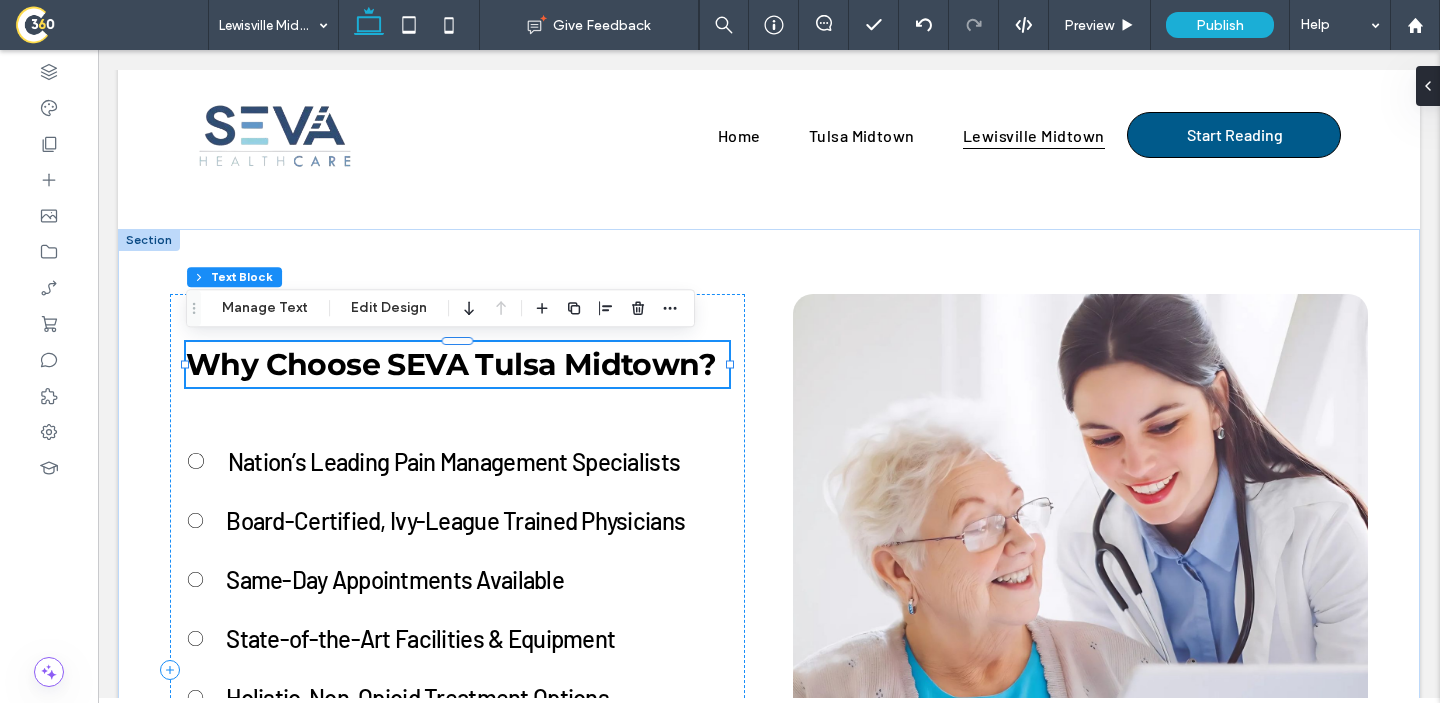 click on "Why Choose SEVA Tulsa Midtown?" at bounding box center [457, 364] 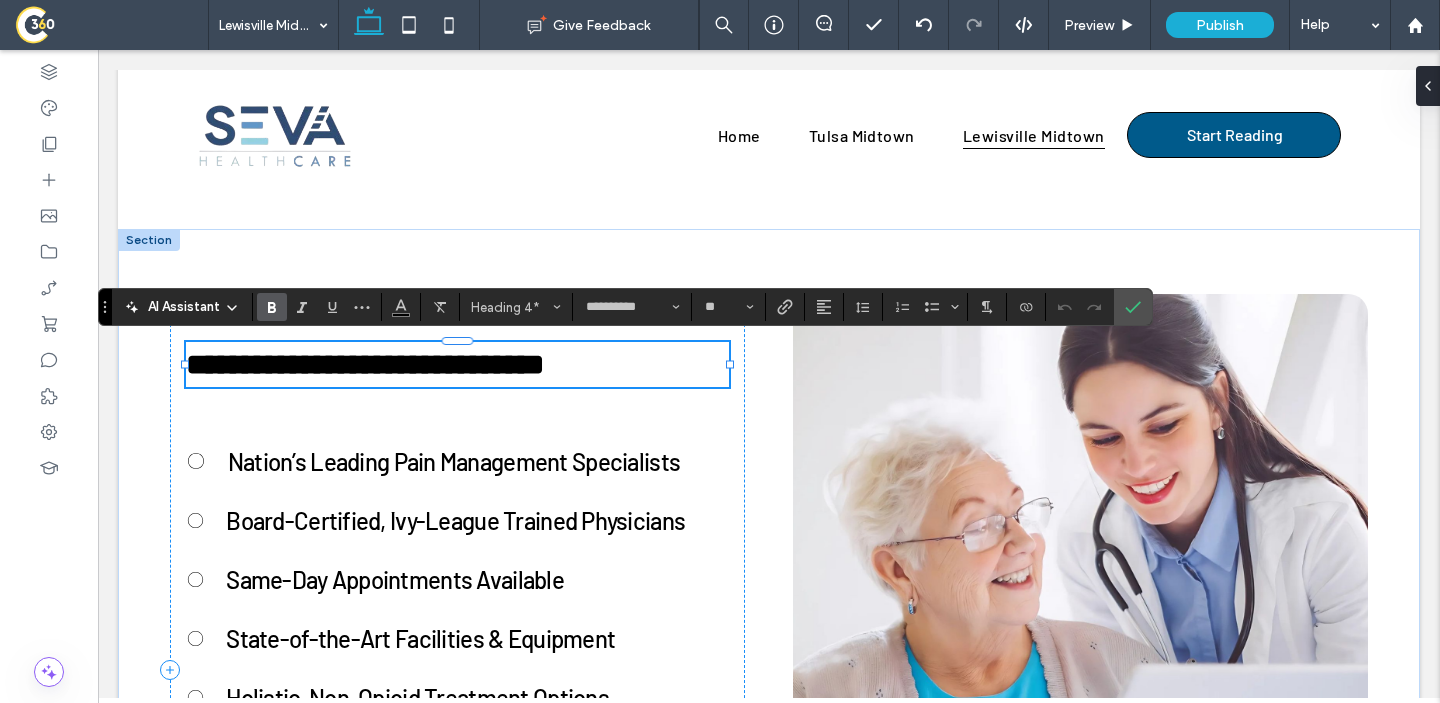 type on "******" 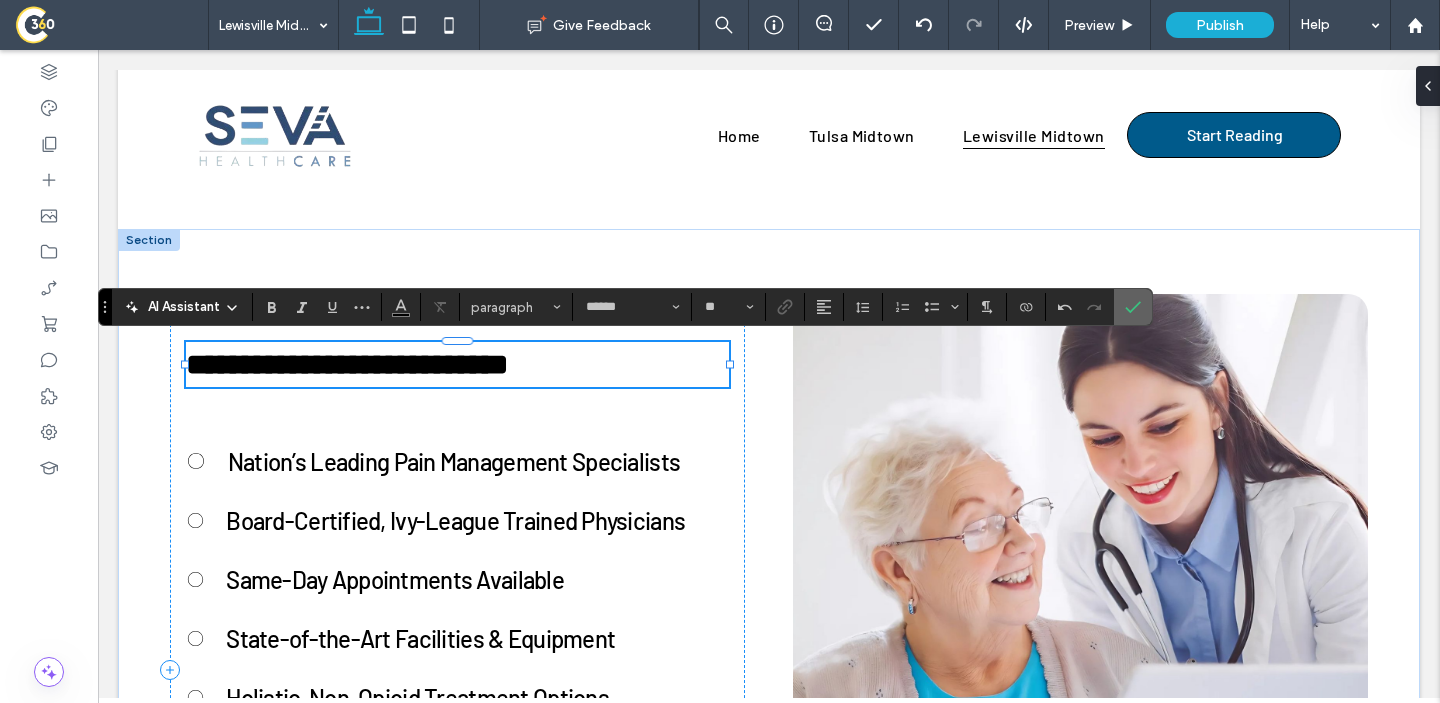 click 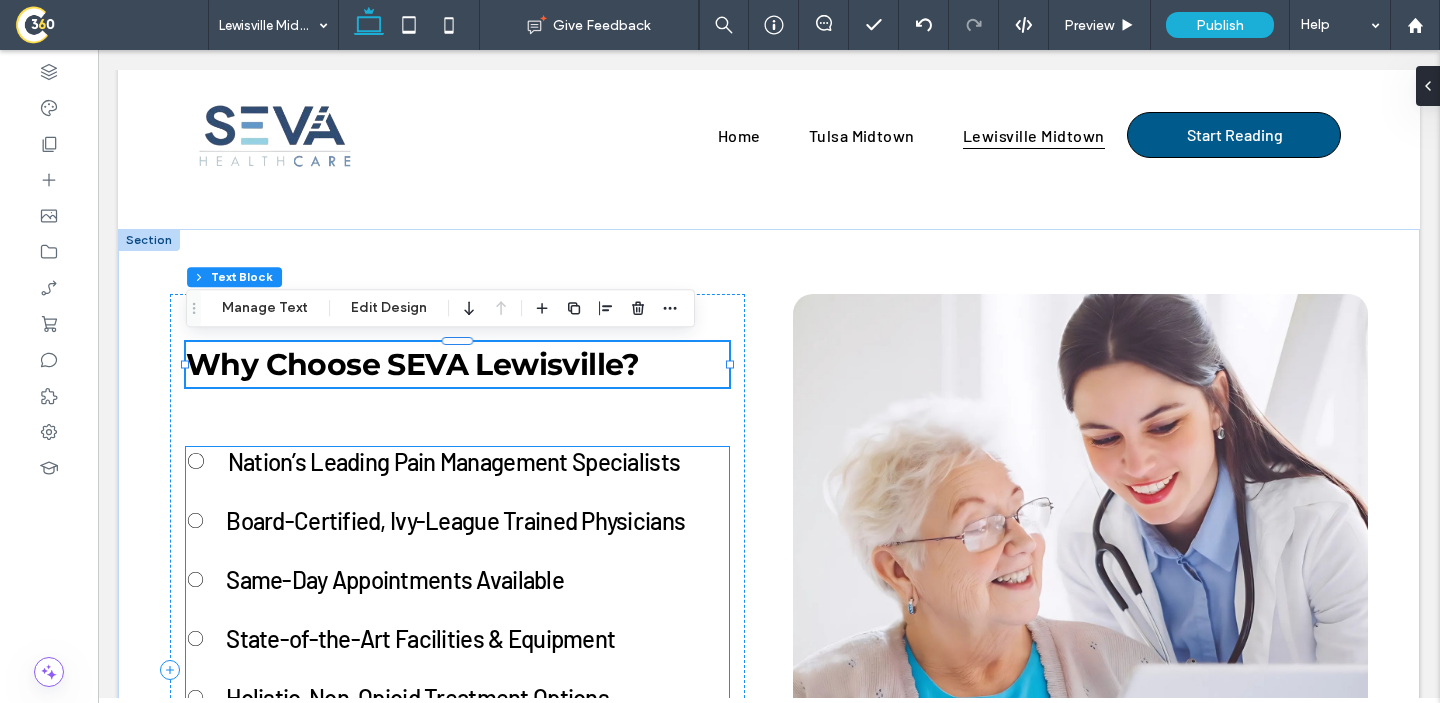 click on "Nation’s Leading Pain Management Specialists
Board-Certified, Ivy-League Trained Physicians
Same-Day Appointments Available
State-of-the-Art Facilities & Equipment
Holistic, Non-Opioid Treatment Options
Multidisciplinary Care Under One Roof" at bounding box center [457, 609] 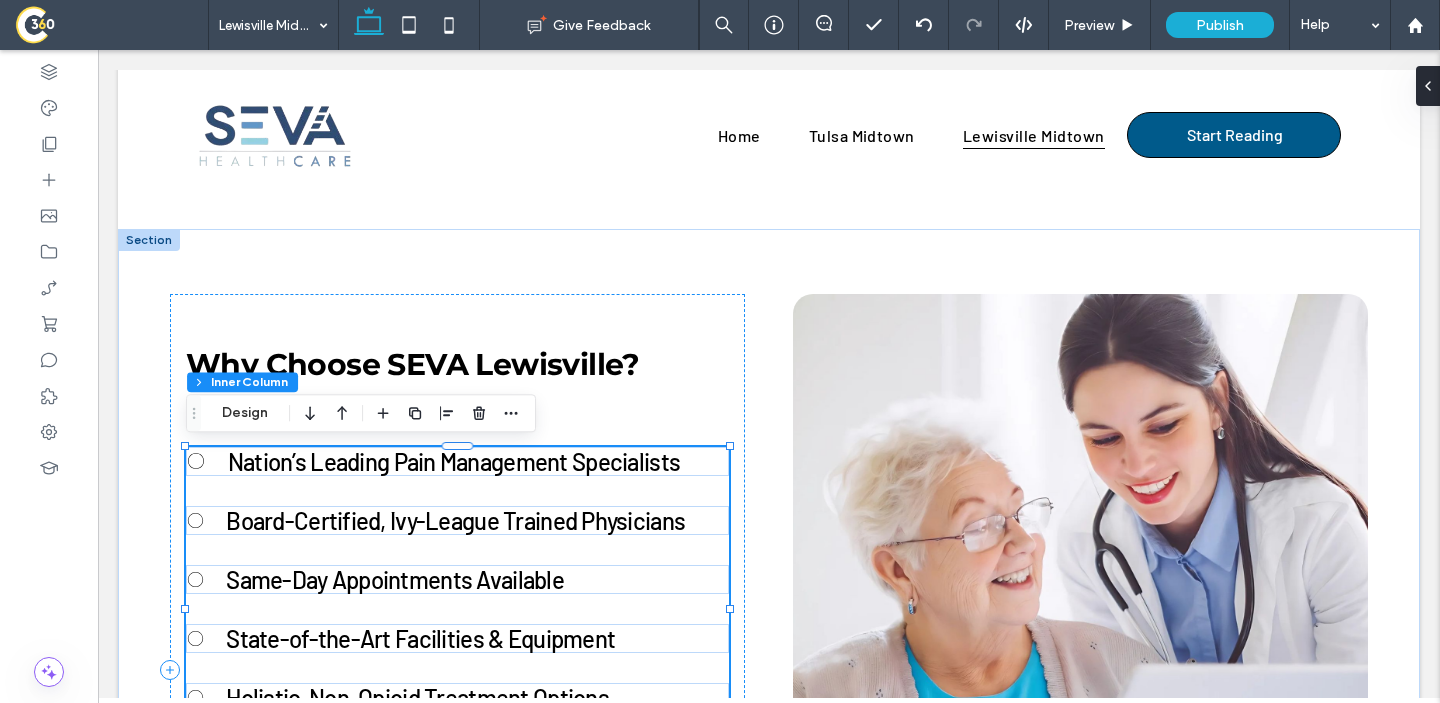 click on "Nation’s Leading Pain Management Specialists
Board-Certified, Ivy-League Trained Physicians
Same-Day Appointments Available
State-of-the-Art Facilities & Equipment
Holistic, Non-Opioid Treatment Options
Multidisciplinary Care Under One Roof" at bounding box center (457, 609) 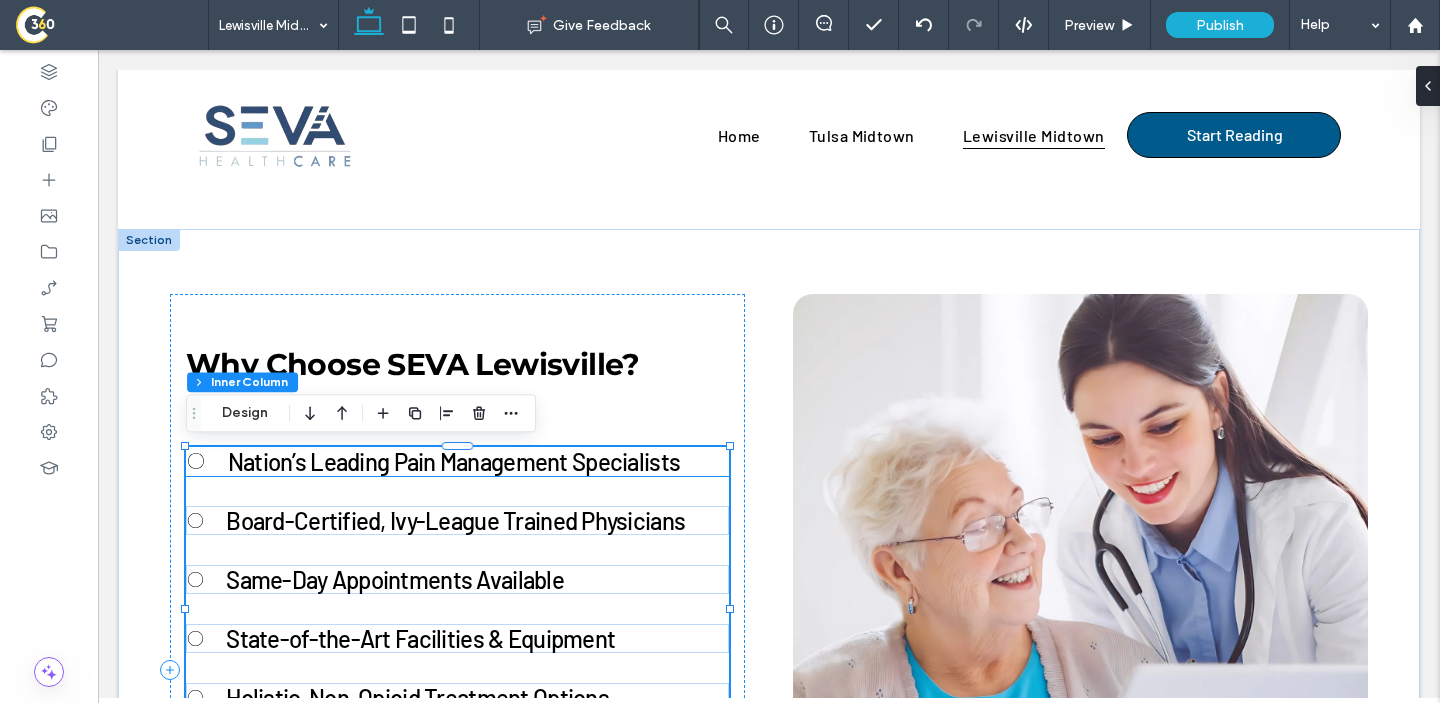 click on "Nation’s Leading Pain Management Specialists" at bounding box center (454, 461) 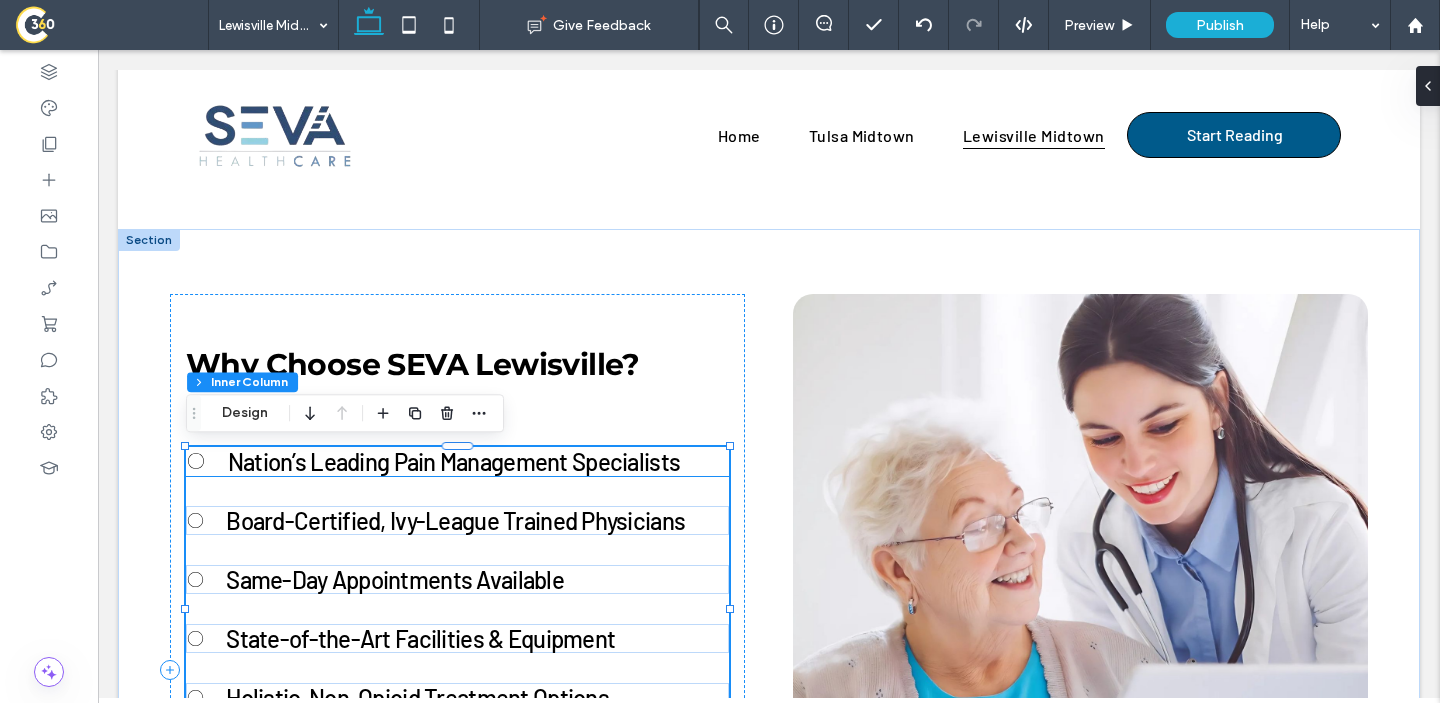 click on "Nation’s Leading Pain Management Specialists" at bounding box center [454, 461] 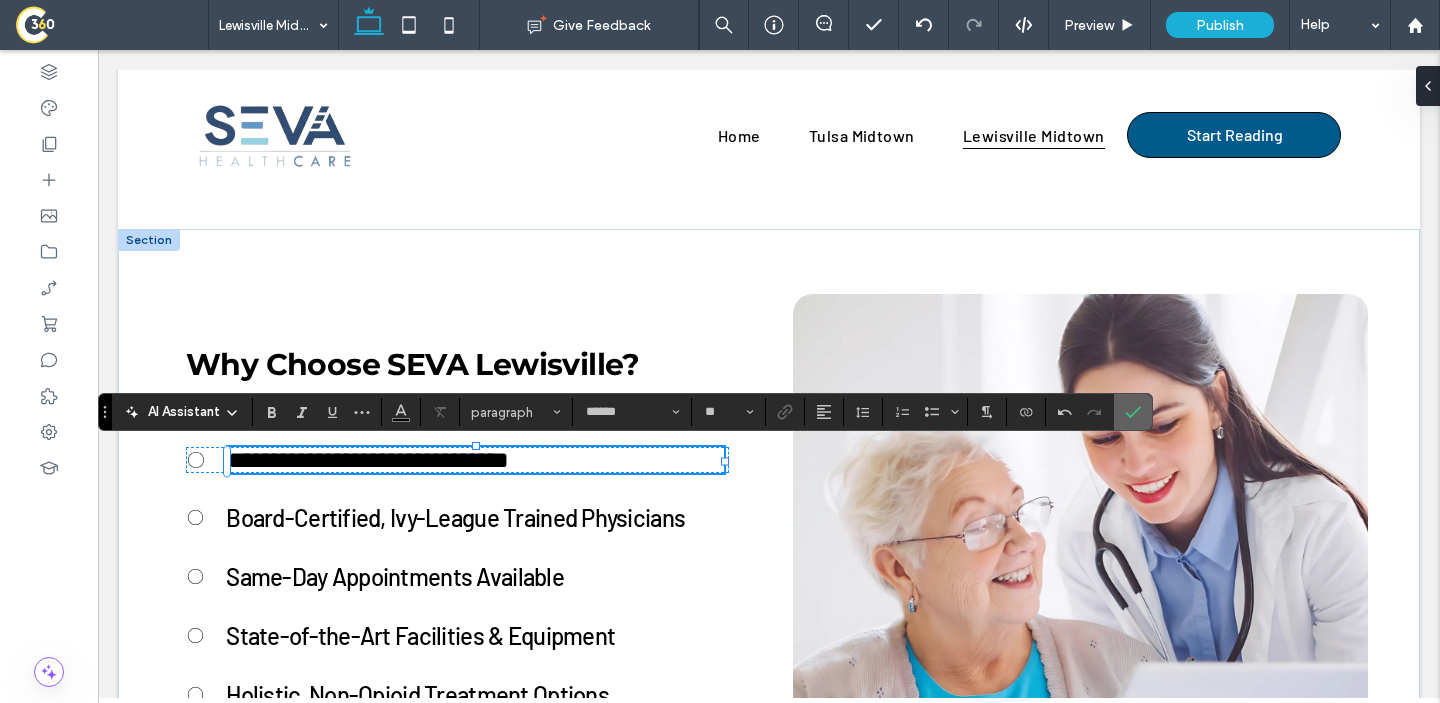 click at bounding box center (1133, 412) 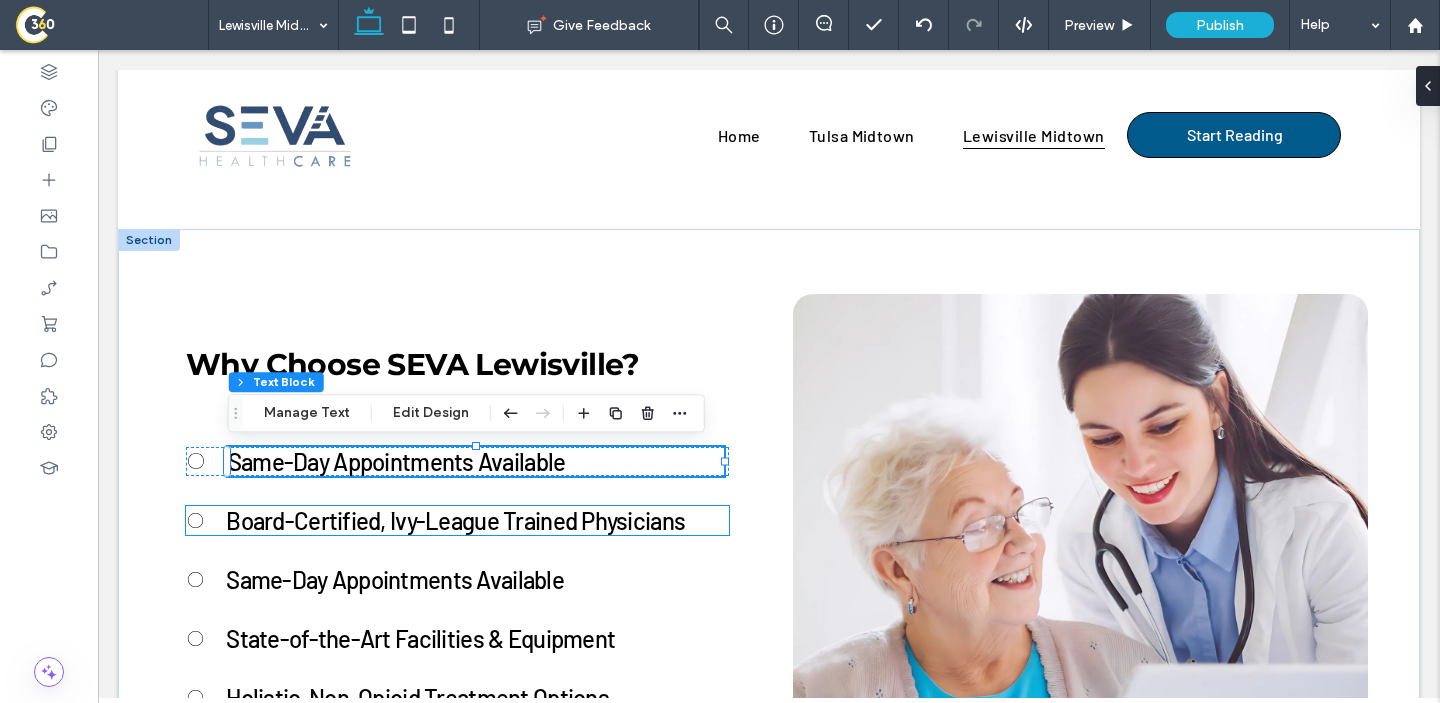 click on "Board-Certified, Ivy-League Trained Physicians" at bounding box center (455, 520) 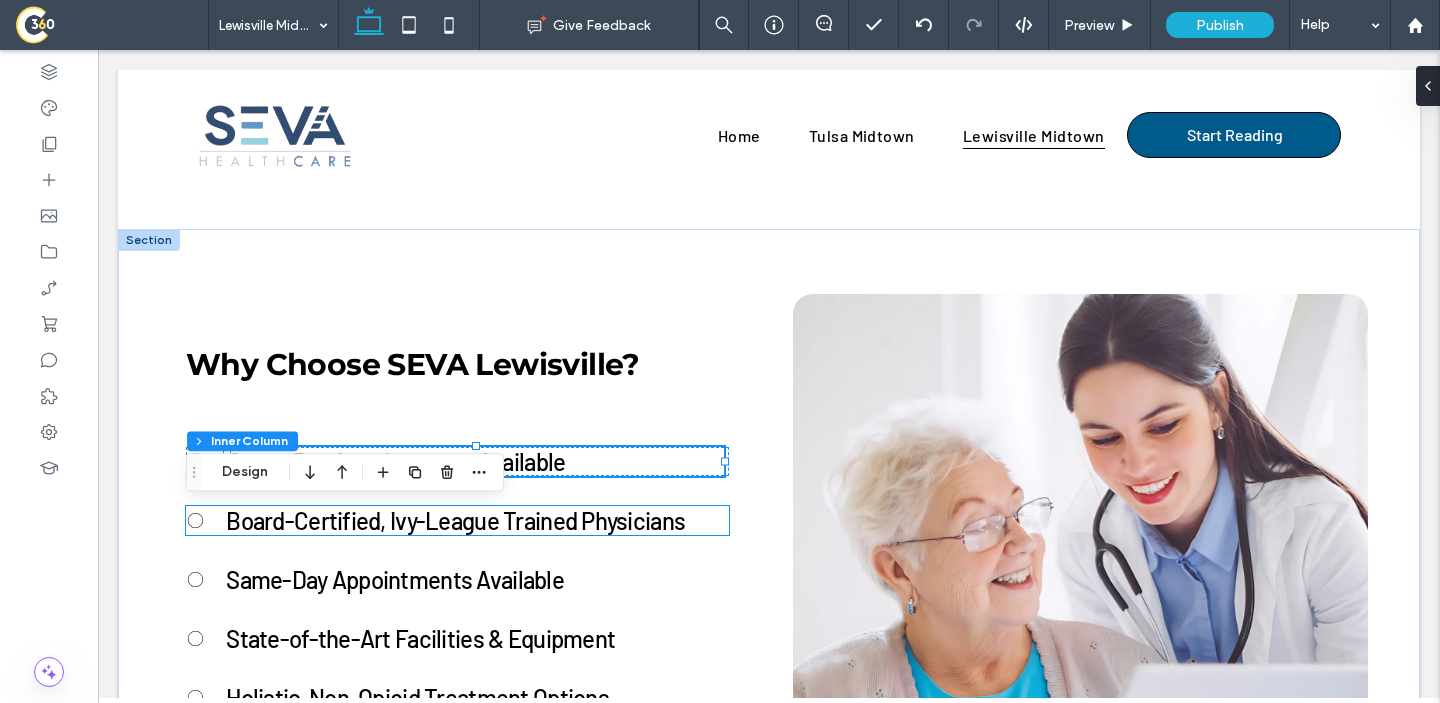 click on "Board-Certified, Ivy-League Trained Physicians" at bounding box center (455, 520) 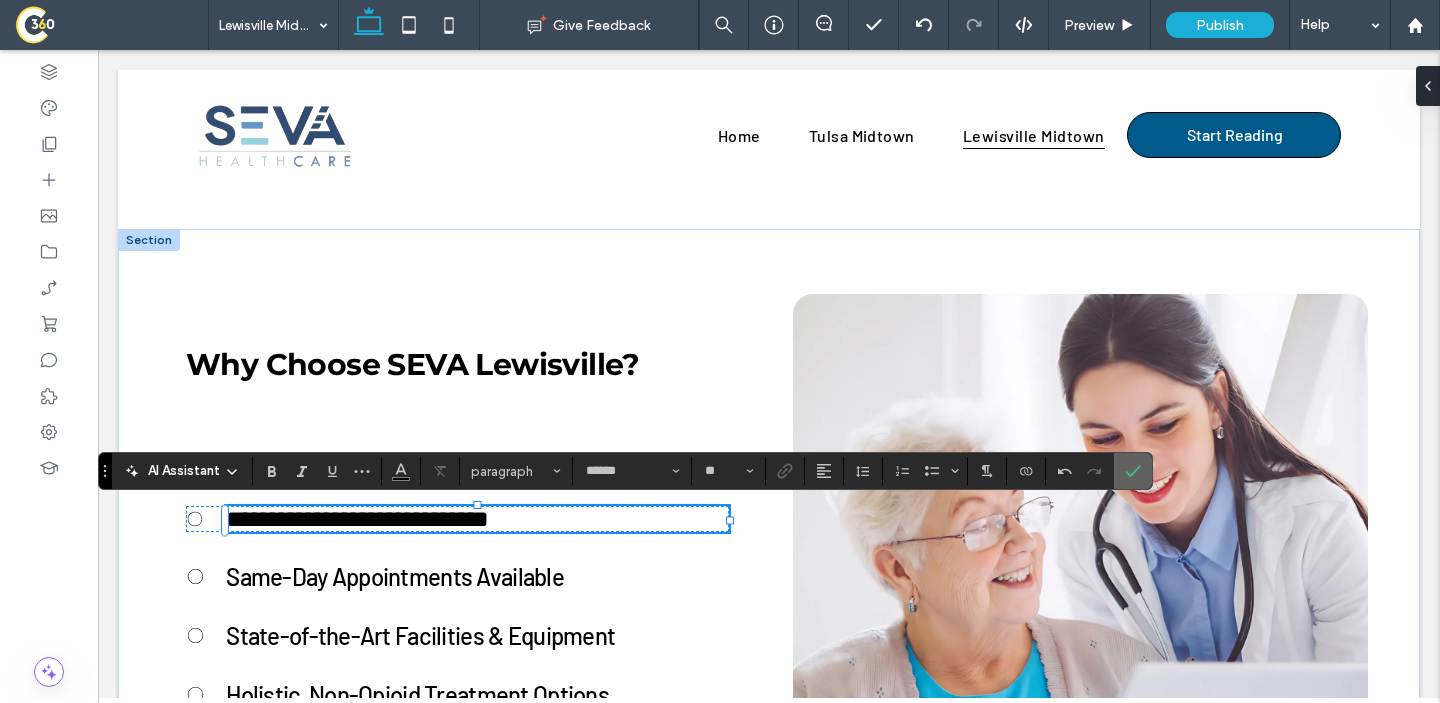 click at bounding box center (1133, 471) 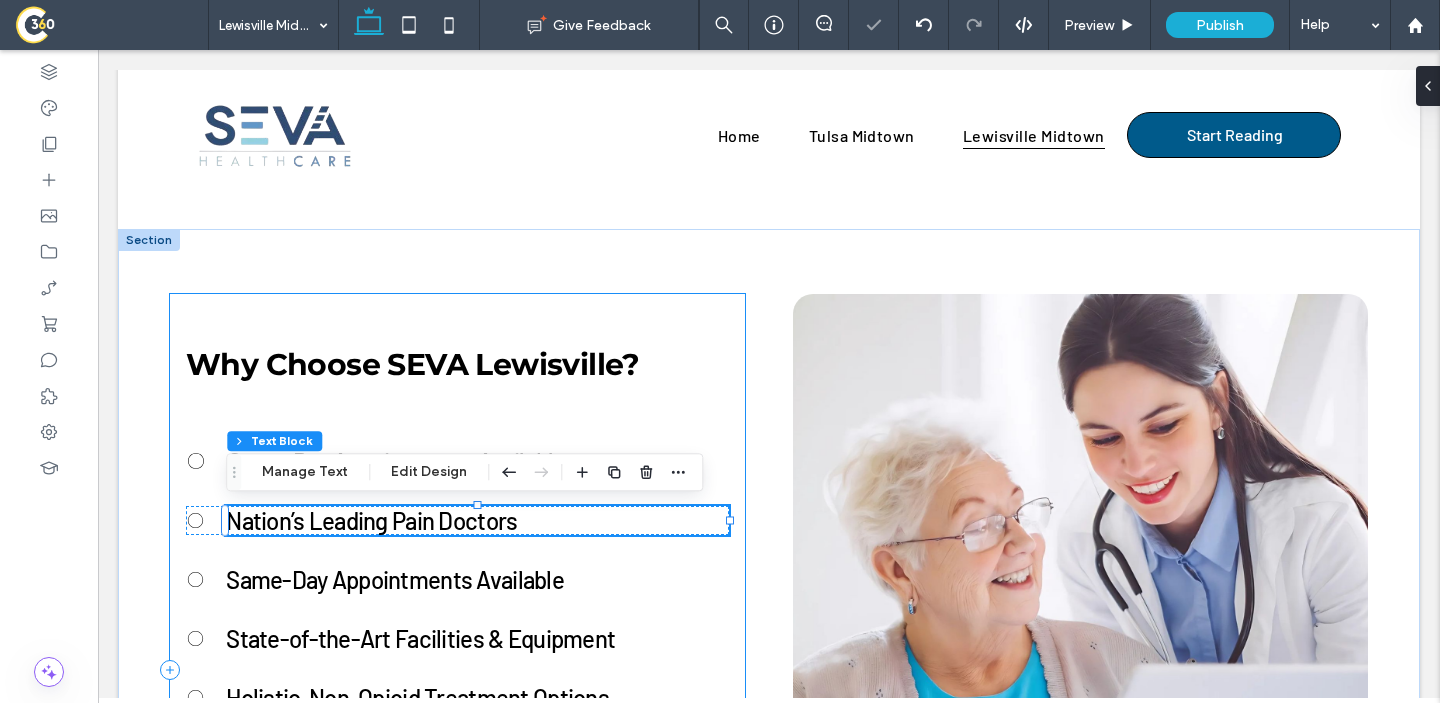 click on "Why Choose SEVA Lewisville?
Same-Day Appointments Available
Nation’s Leading Pain Doctors
Same-Day Appointments Available
State-of-the-Art Facilities & Equipment
Holistic, Non-Opioid Treatment Options
Multidisciplinary Care Under One Roof
Schedule Consultation
Speak With Our Care Team" at bounding box center (457, 666) 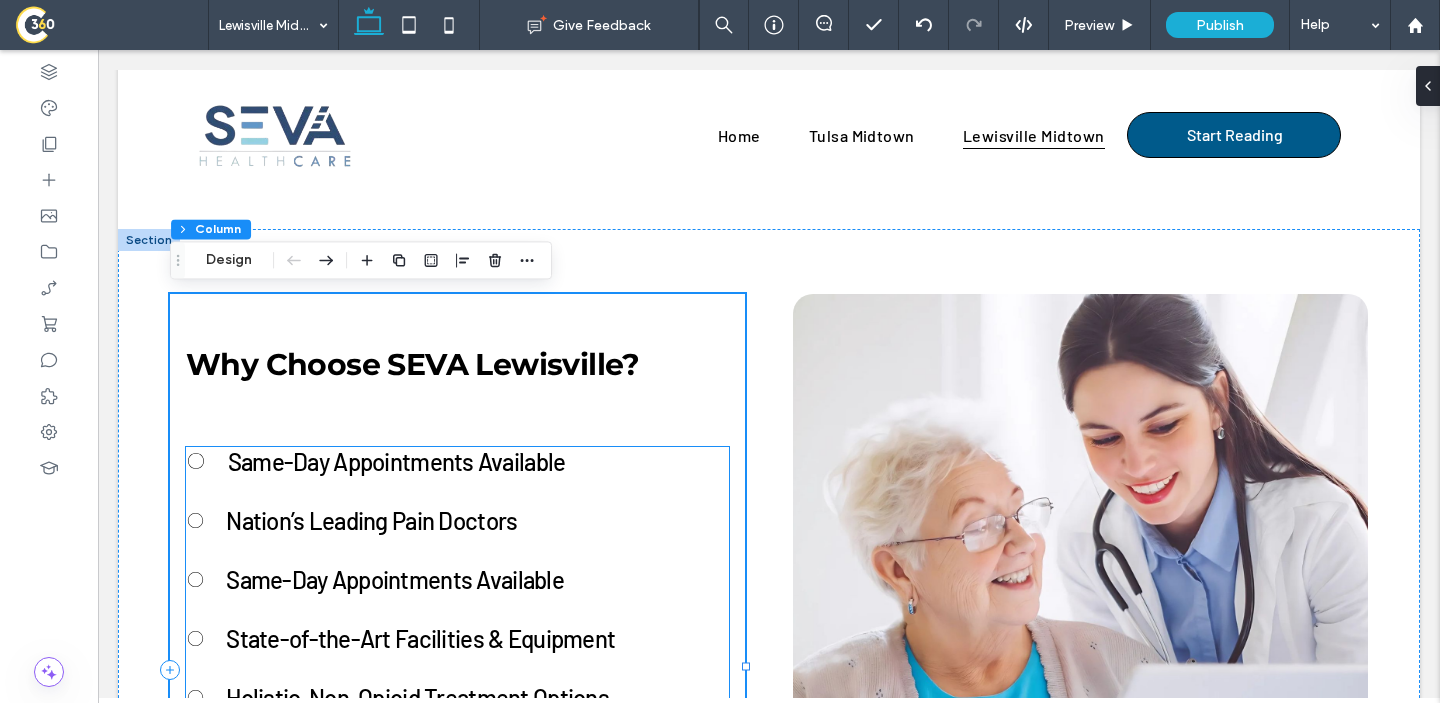 click on "Same-Day Appointments Available" at bounding box center (395, 579) 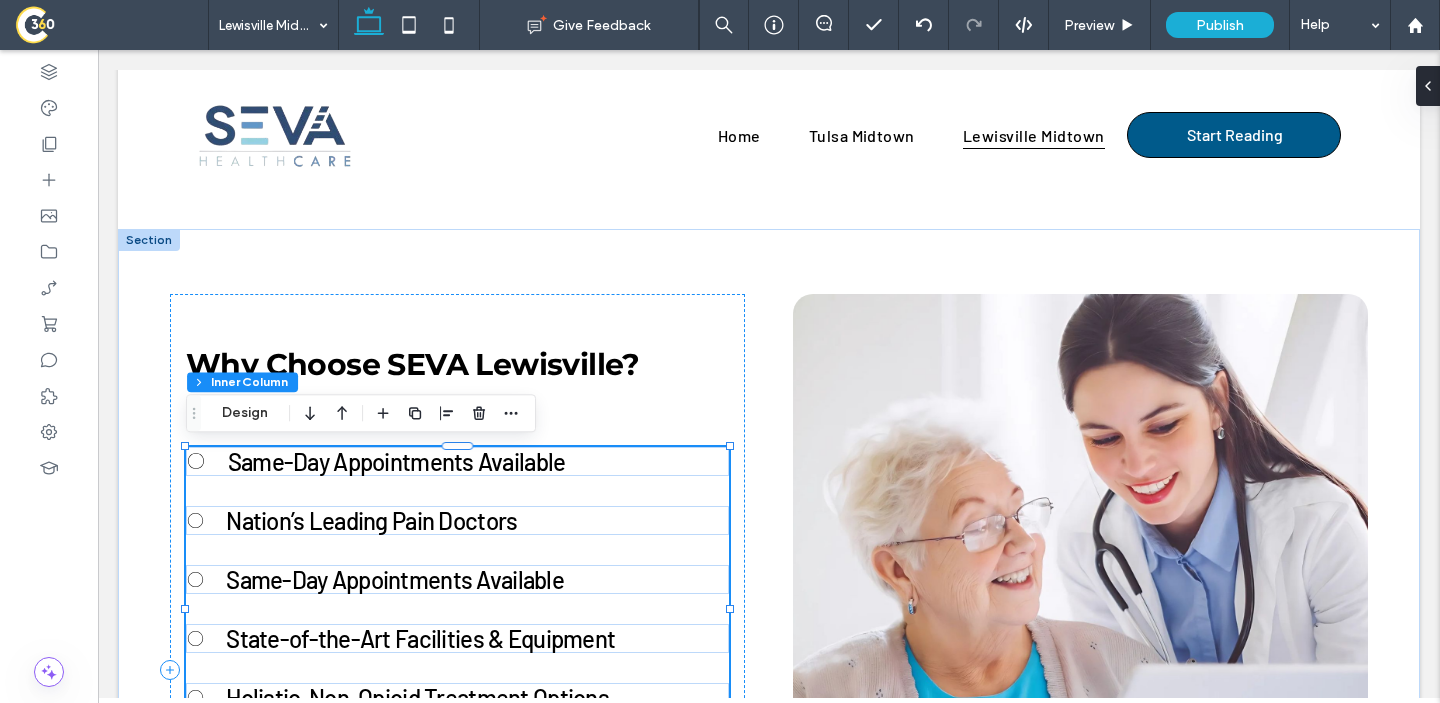 click on "Same-Day Appointments Available" at bounding box center [395, 579] 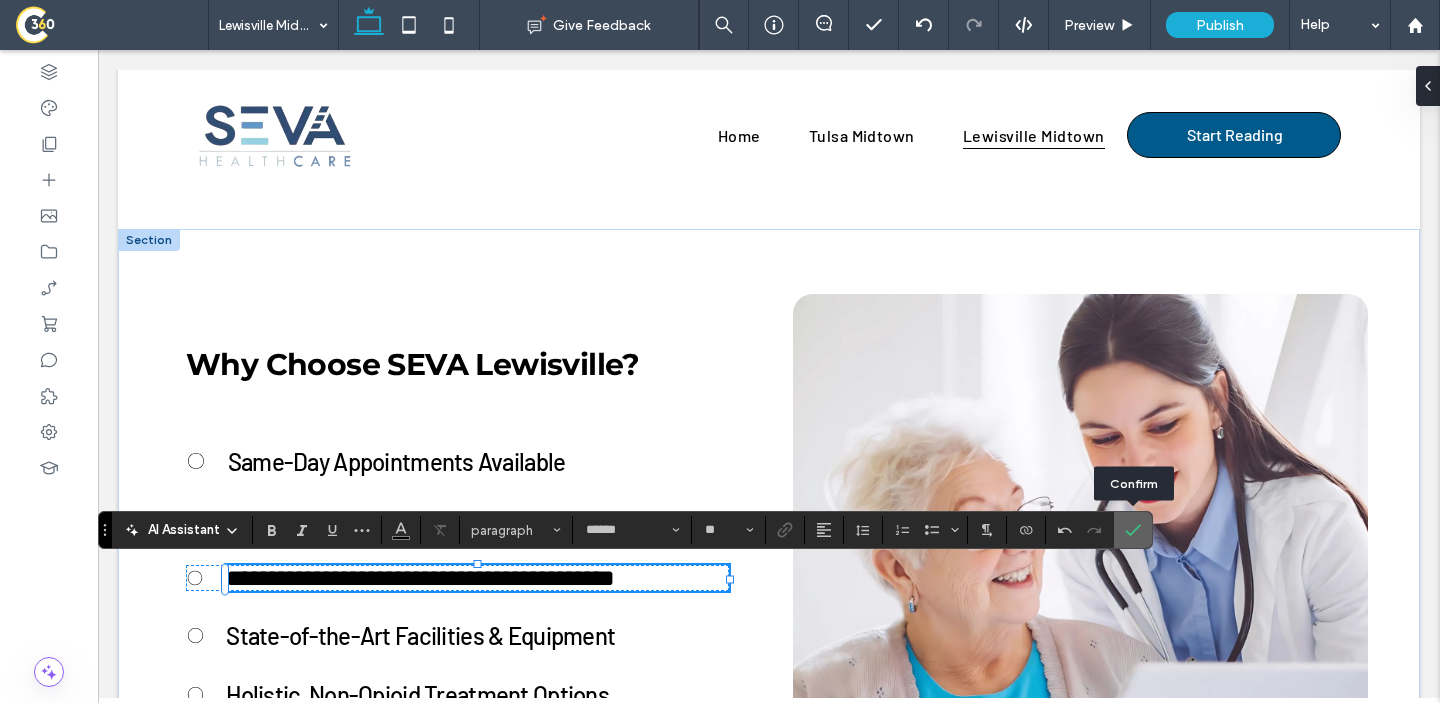 click 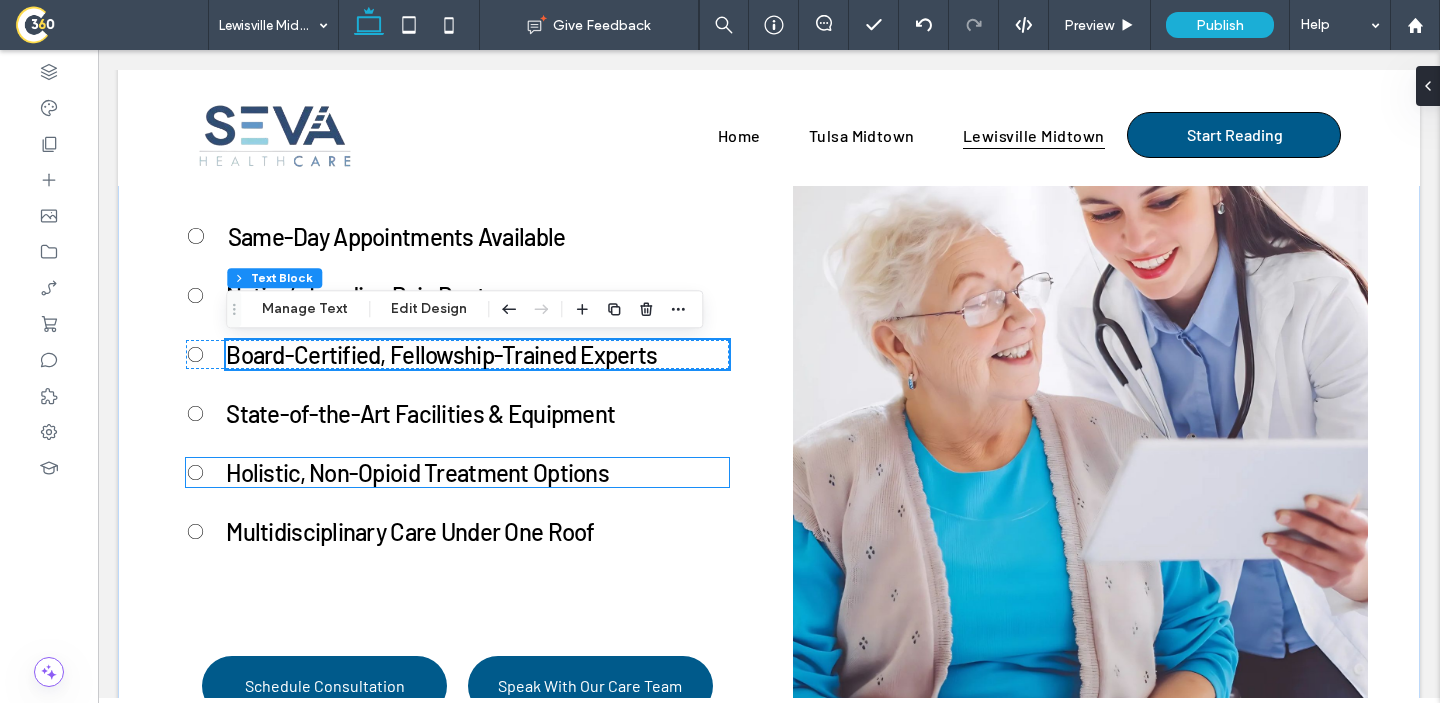 scroll, scrollTop: 3396, scrollLeft: 0, axis: vertical 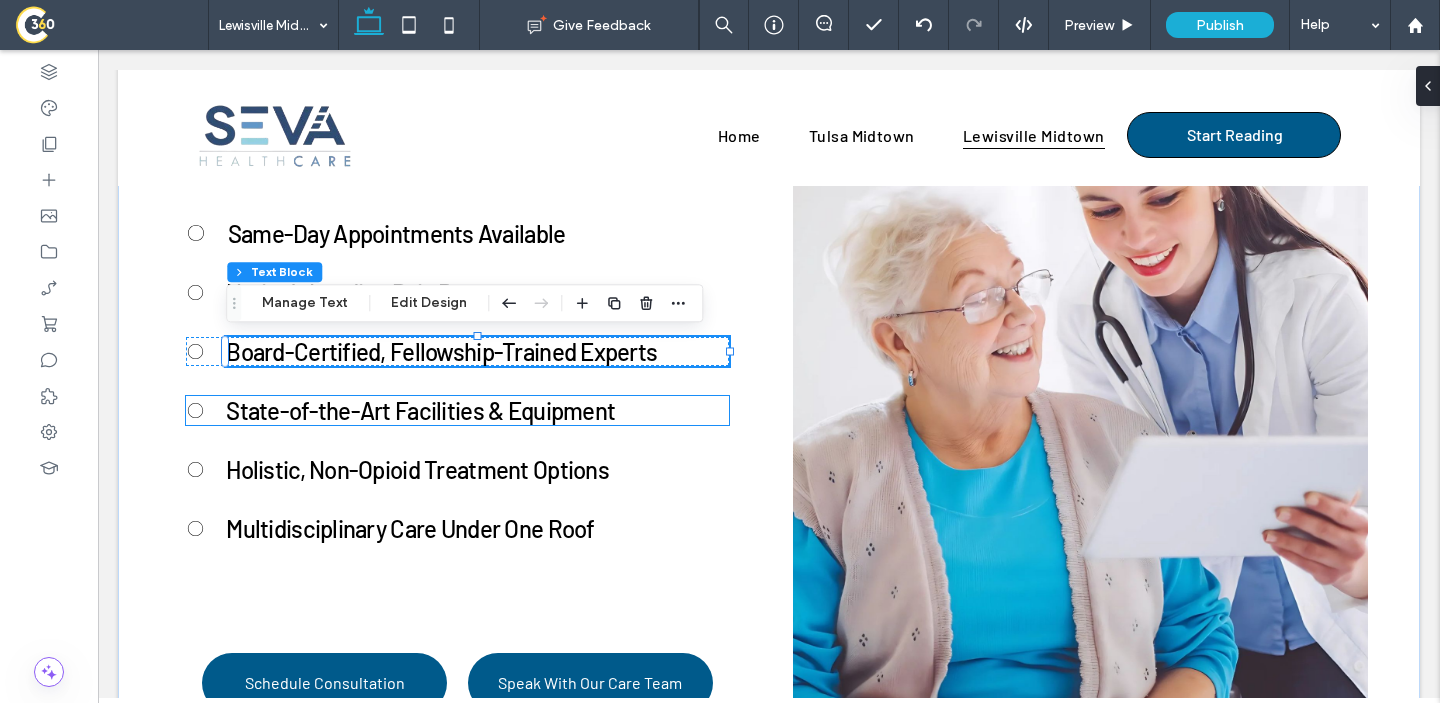 click on "State-of-the-Art Facilities & Equipment" at bounding box center [420, 410] 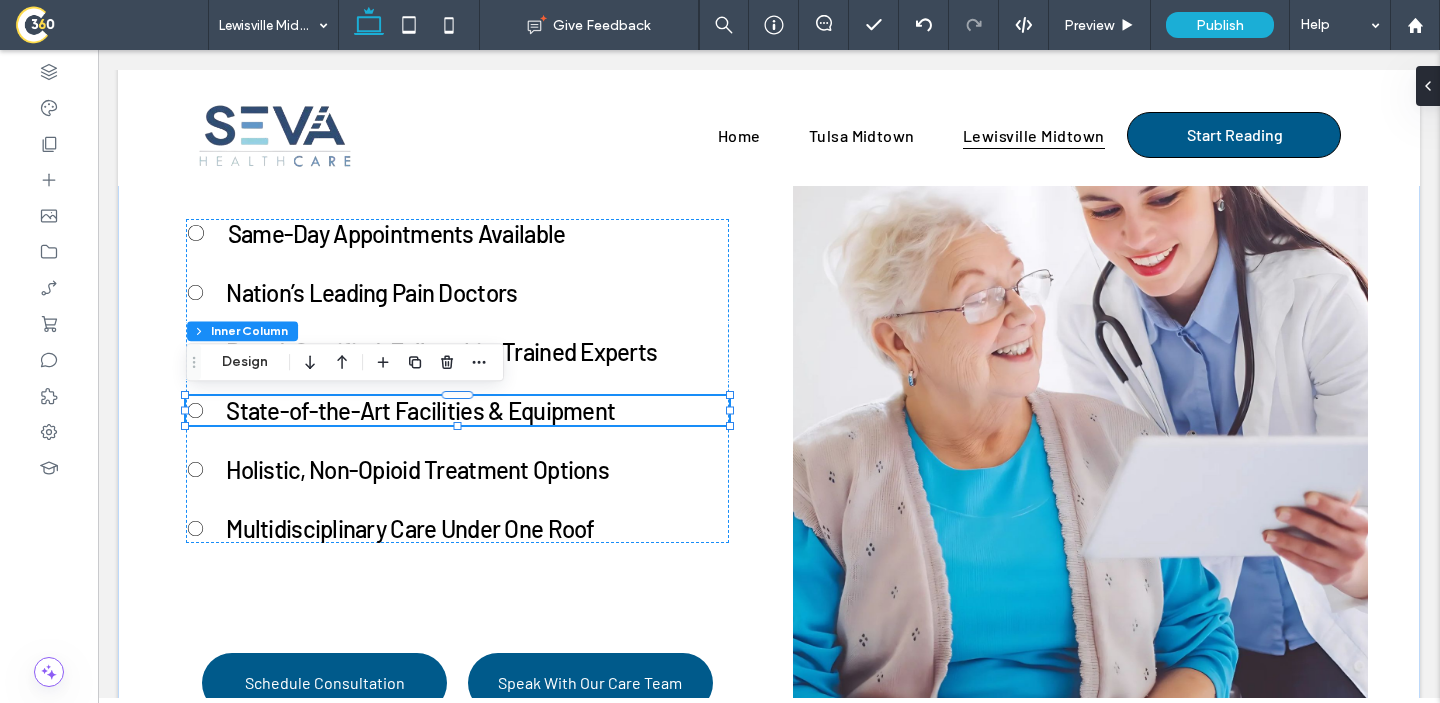 click on "State-of-the-Art Facilities & Equipment" at bounding box center [420, 410] 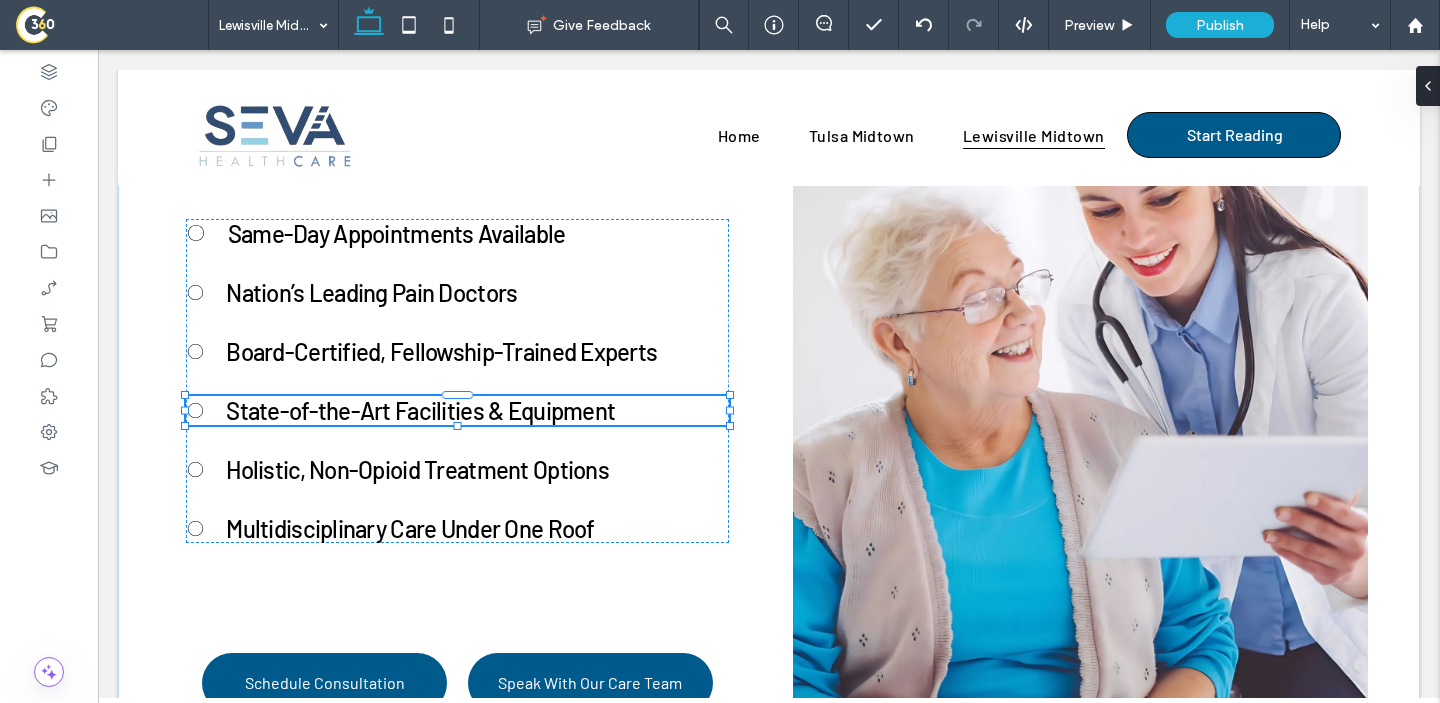 type on "******" 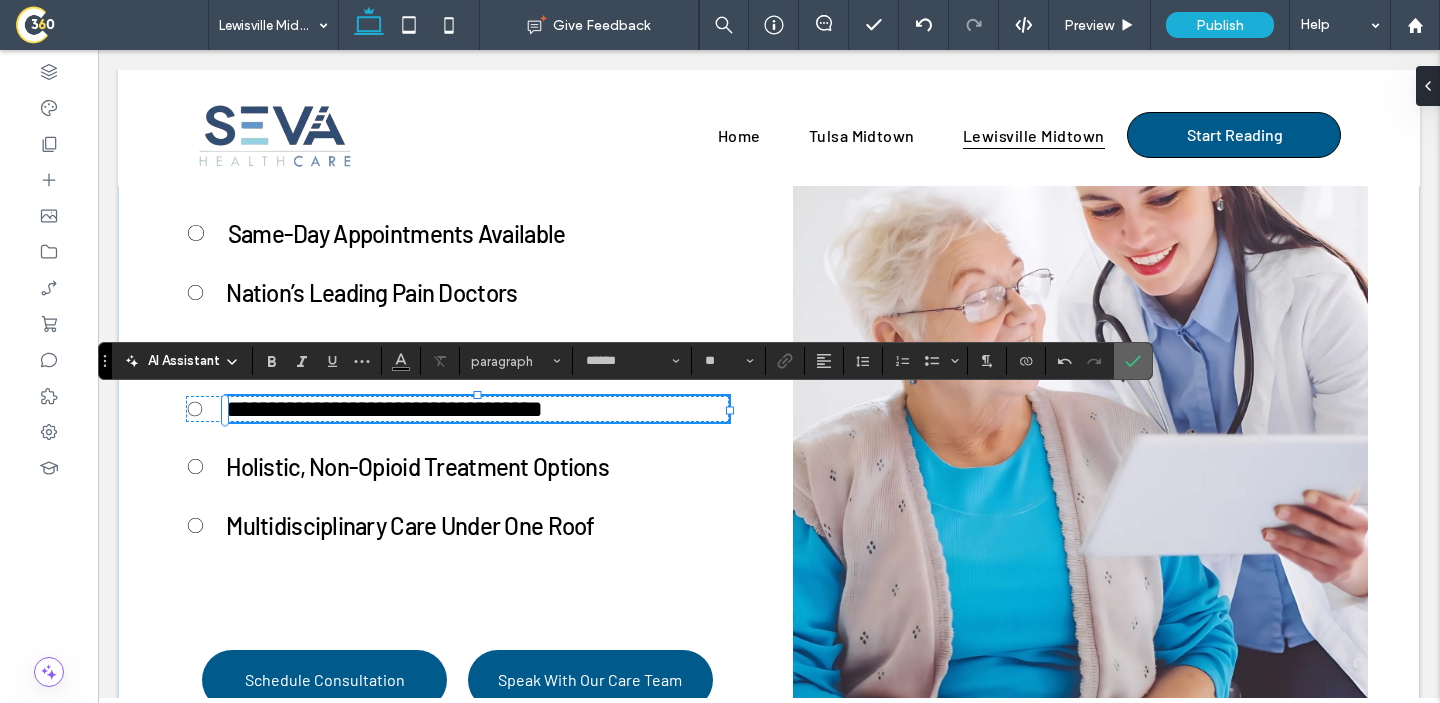 click 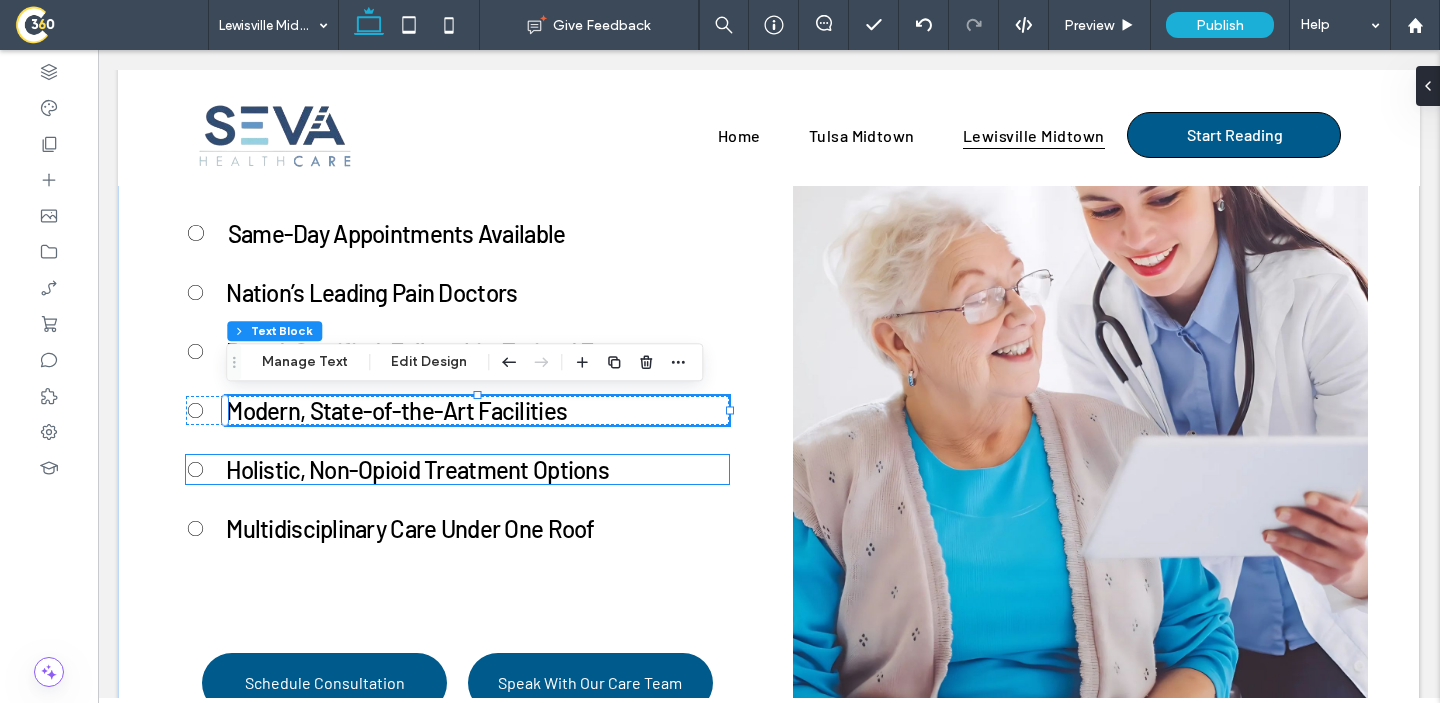 click on "Holistic, Non-Opioid Treatment Options" at bounding box center [417, 469] 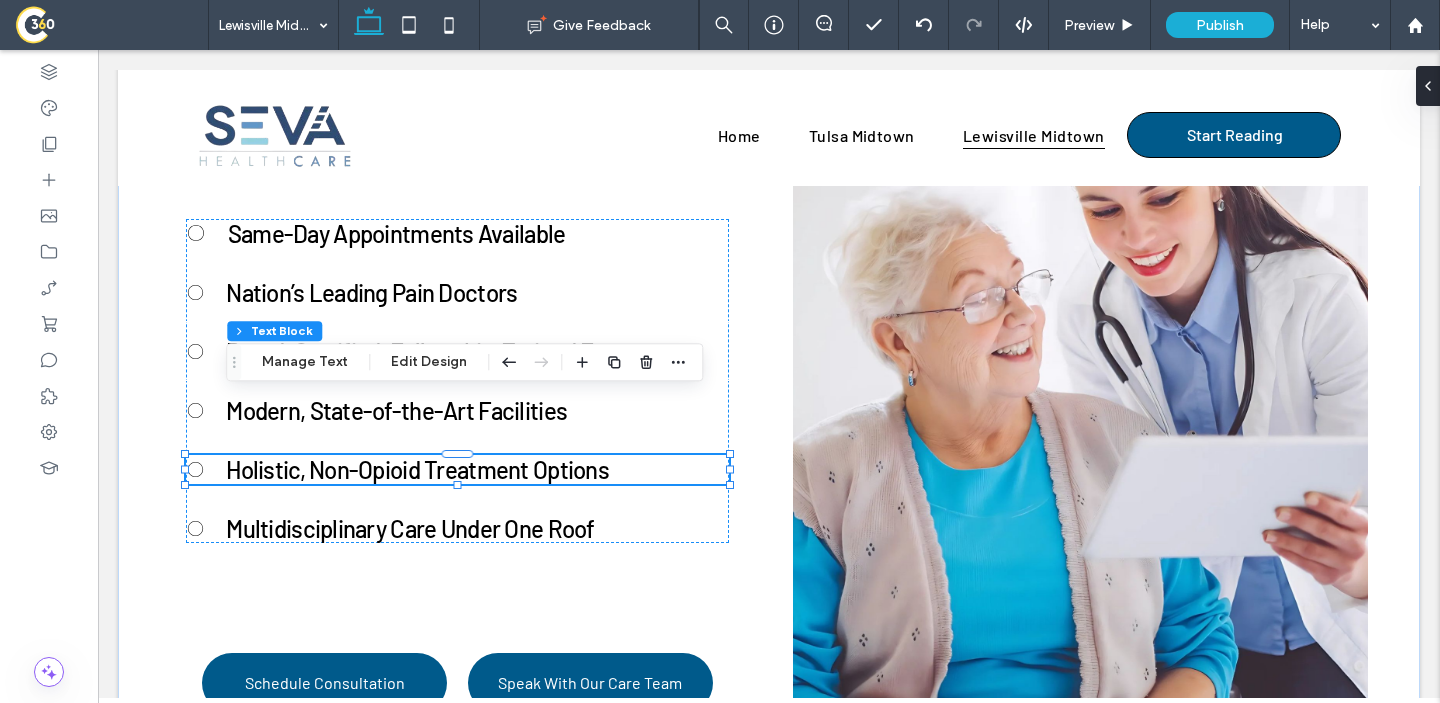 click on "Holistic, Non-Opioid Treatment Options" at bounding box center [417, 469] 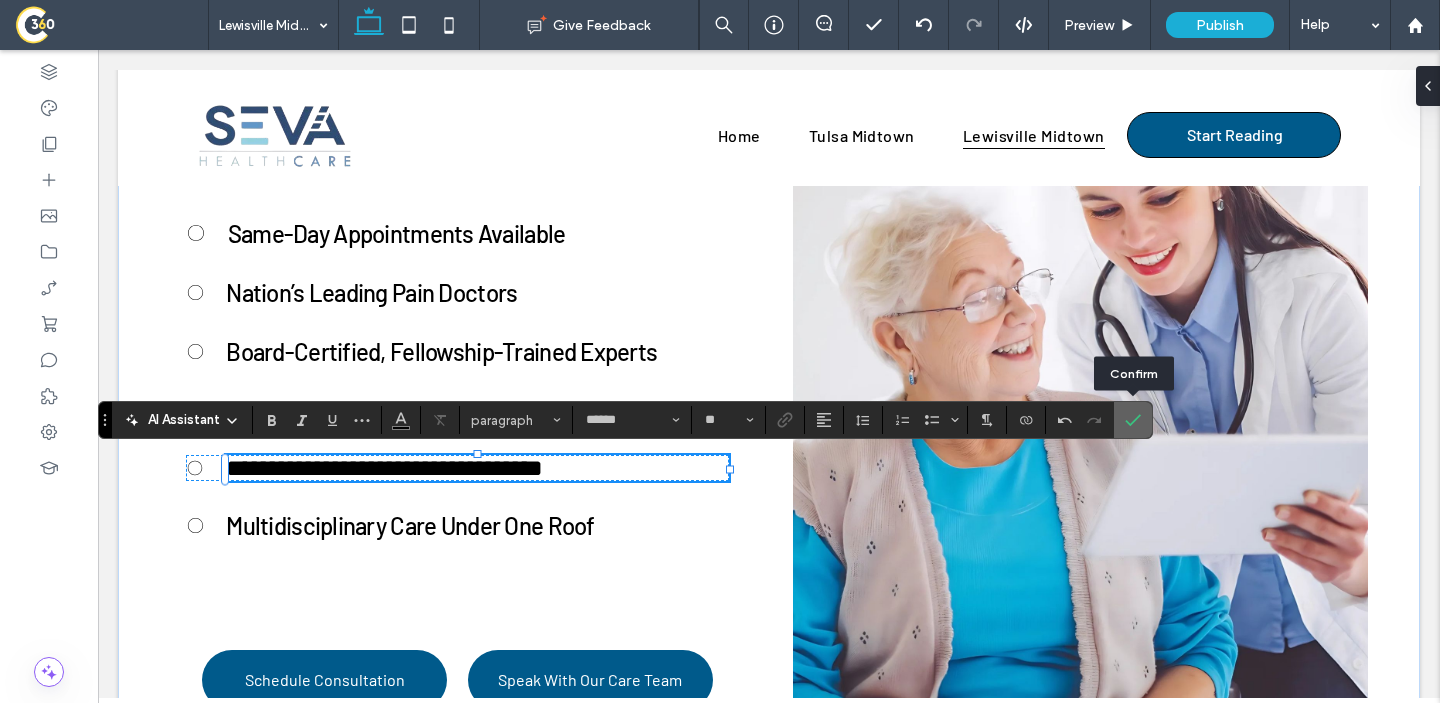 click 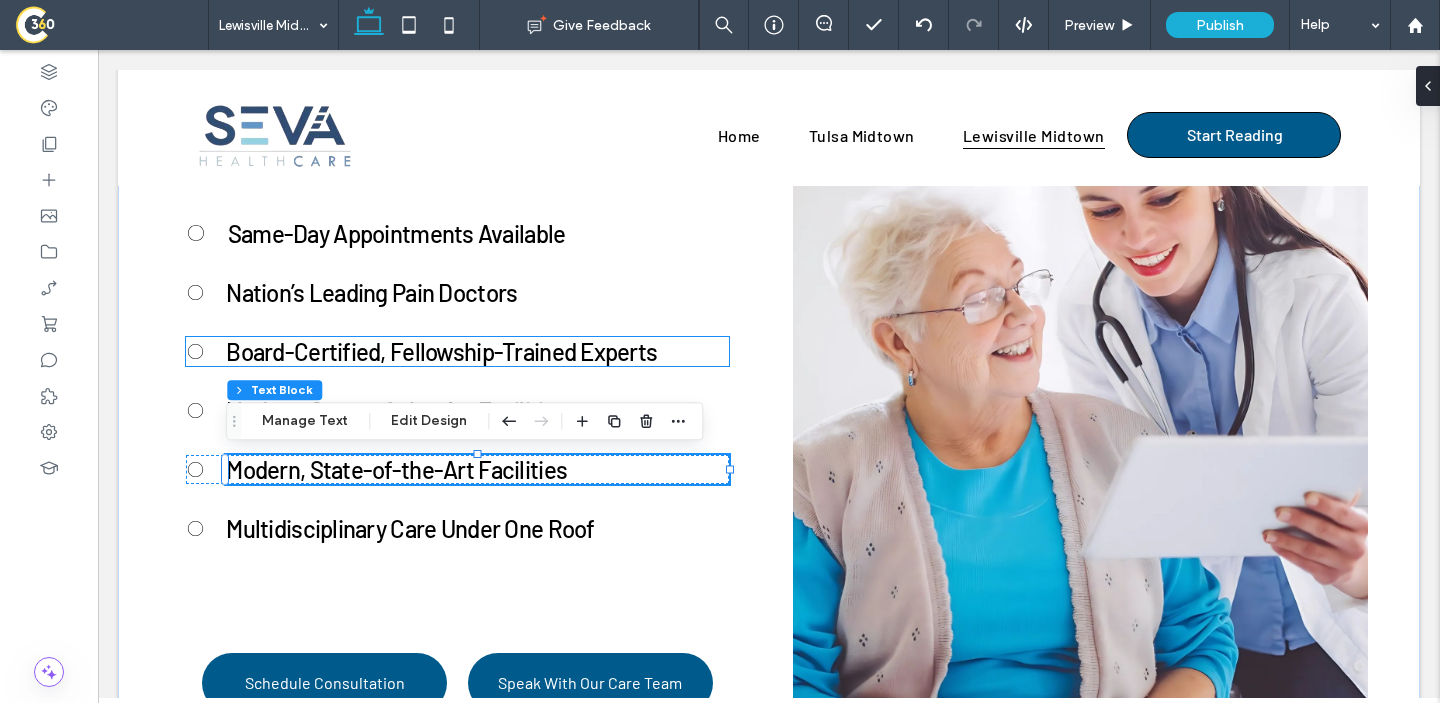 click on "Board-Certified, Fellowship-Trained Experts" at bounding box center (477, 351) 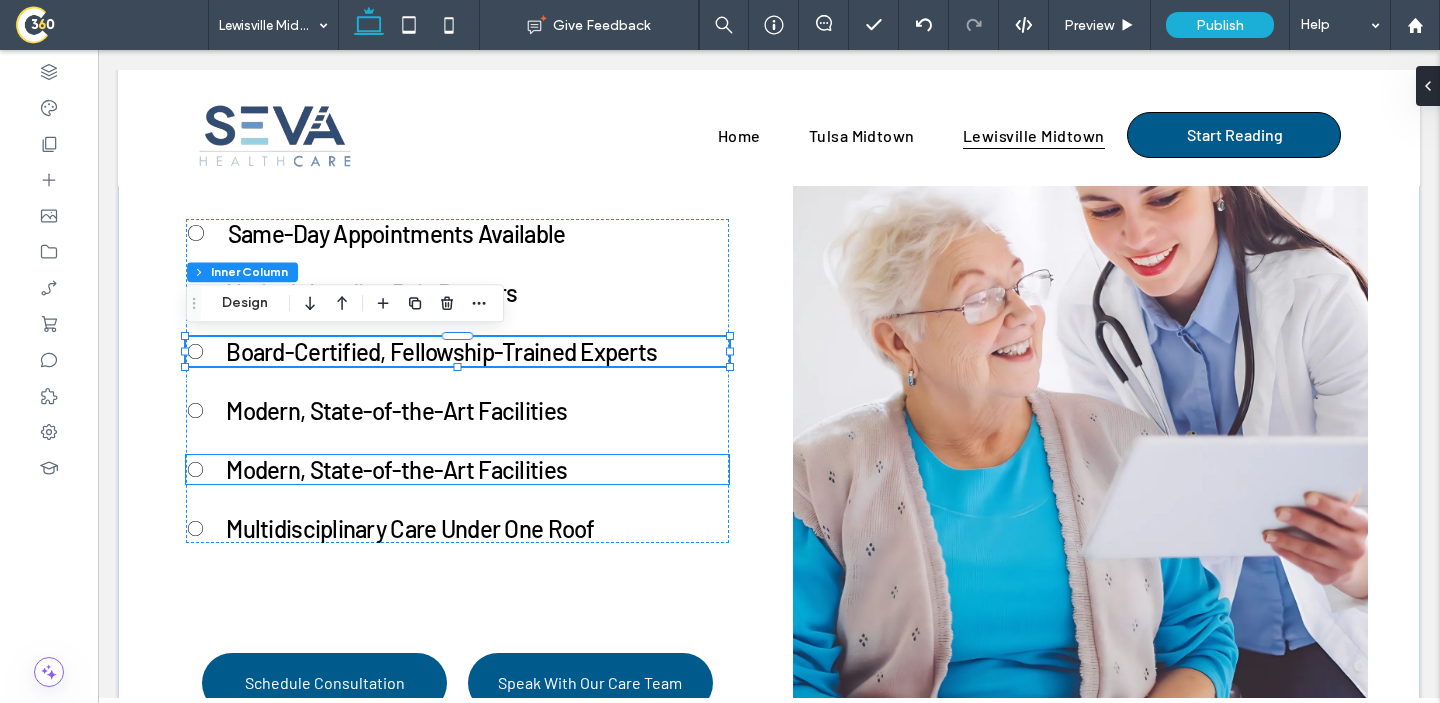 click on "Modern, State-of-the-Art Facilities" at bounding box center [396, 469] 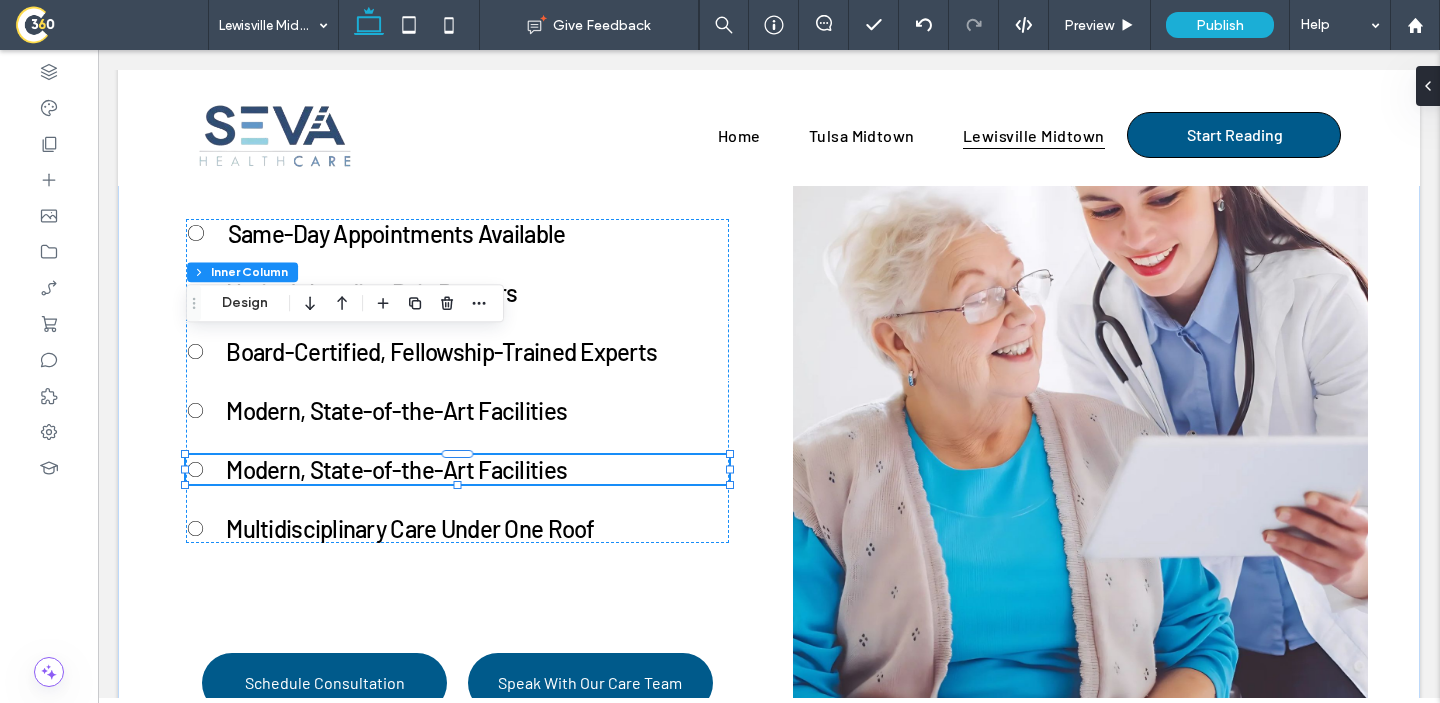 click on "Modern, State-of-the-Art Facilities" at bounding box center [396, 469] 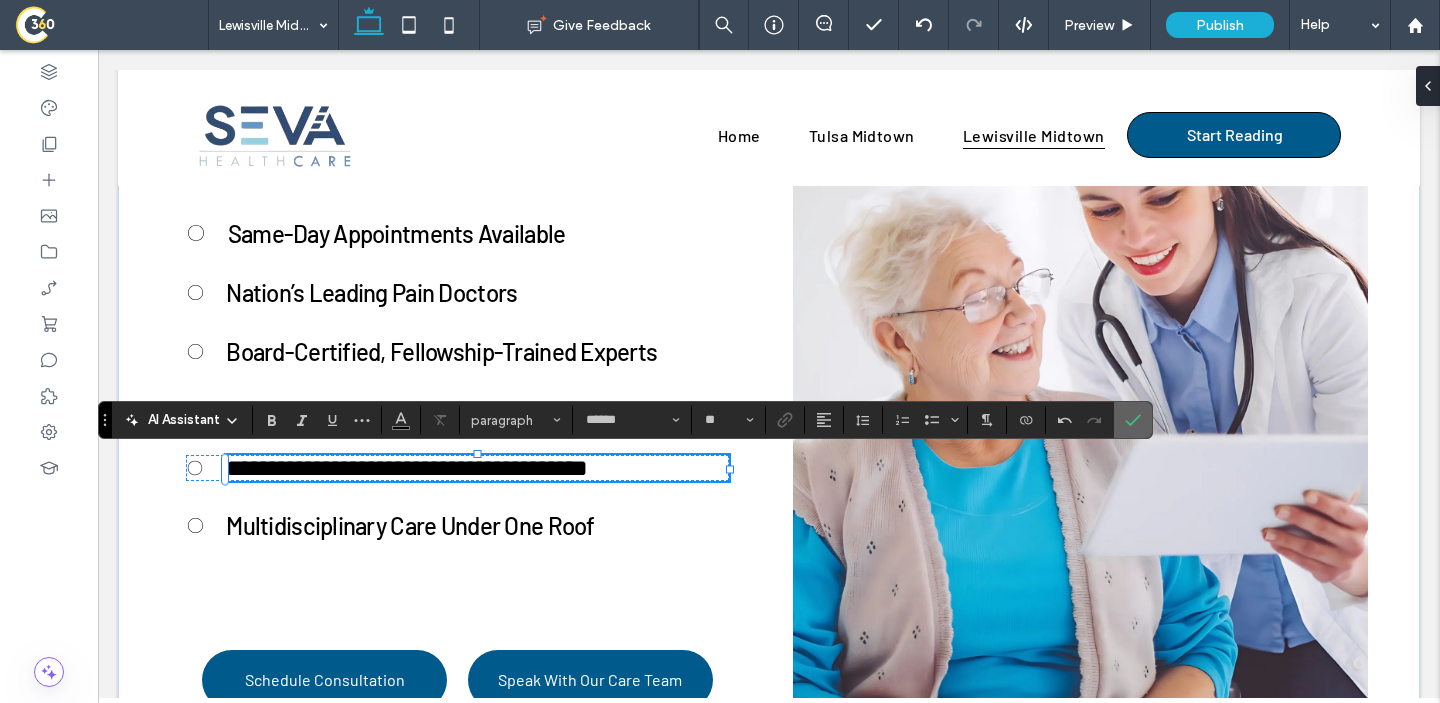 click 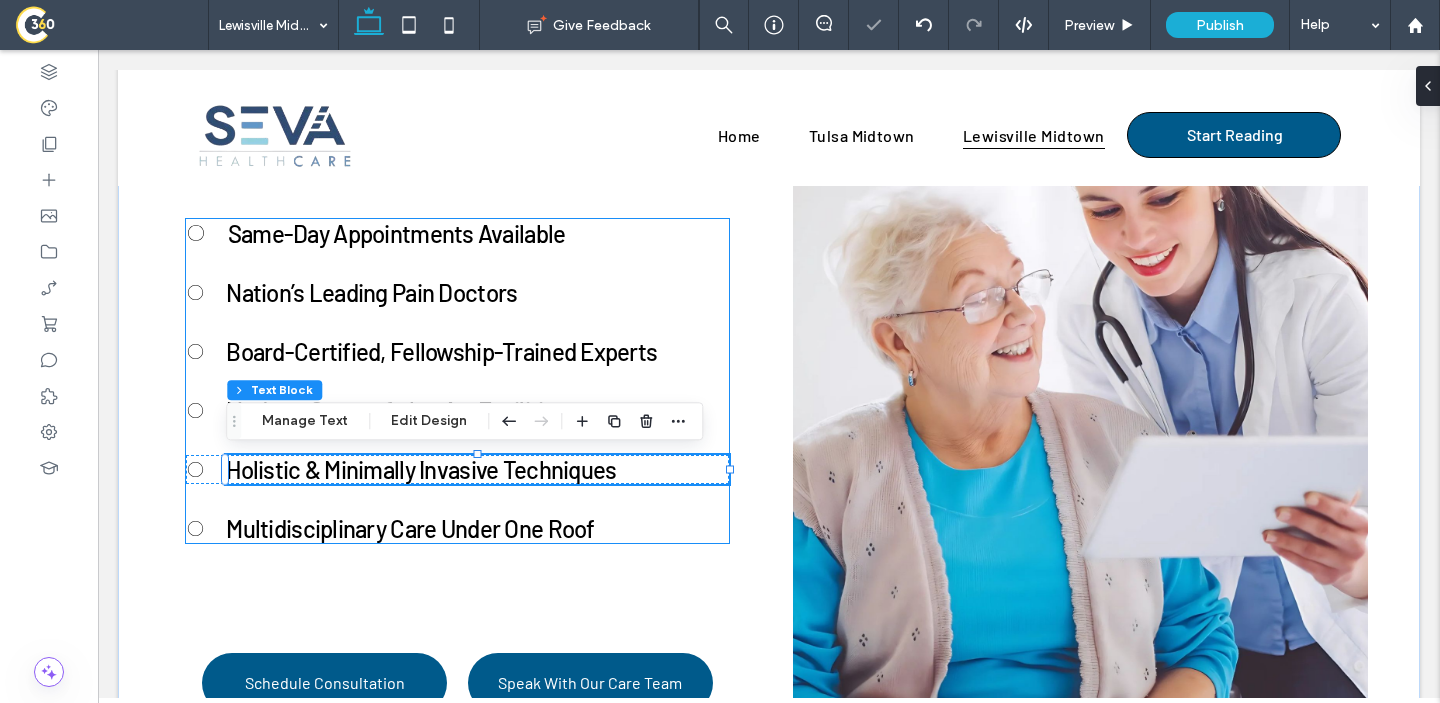 click on "Same-Day Appointments Available
Nation’s Leading Pain Doctors
Board-Certified, Fellowship-Trained Experts
Modern, State-of-the-Art Facilities
Holistic & Minimally Invasive Techniques
Multidisciplinary Care Under One Roof" at bounding box center (457, 381) 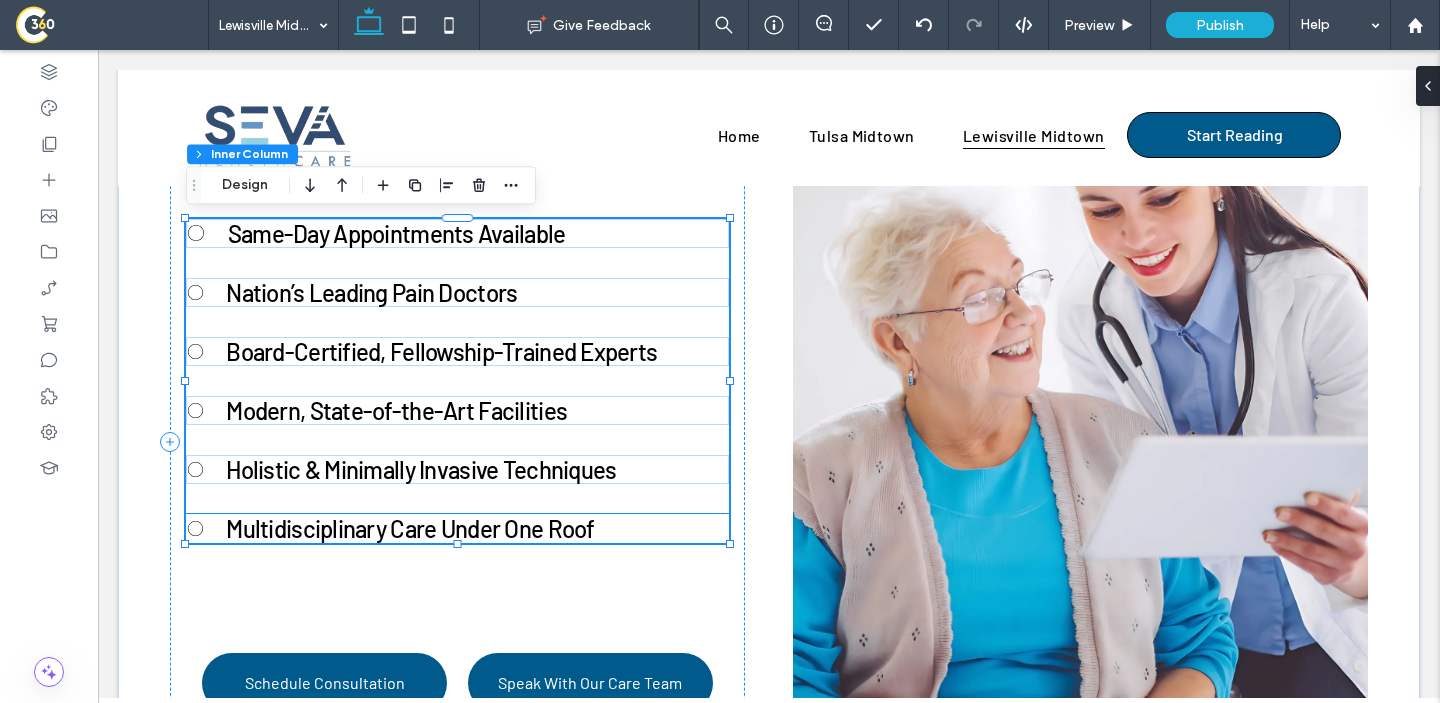 click on "Multidisciplinary Care Under One Roof" at bounding box center [410, 528] 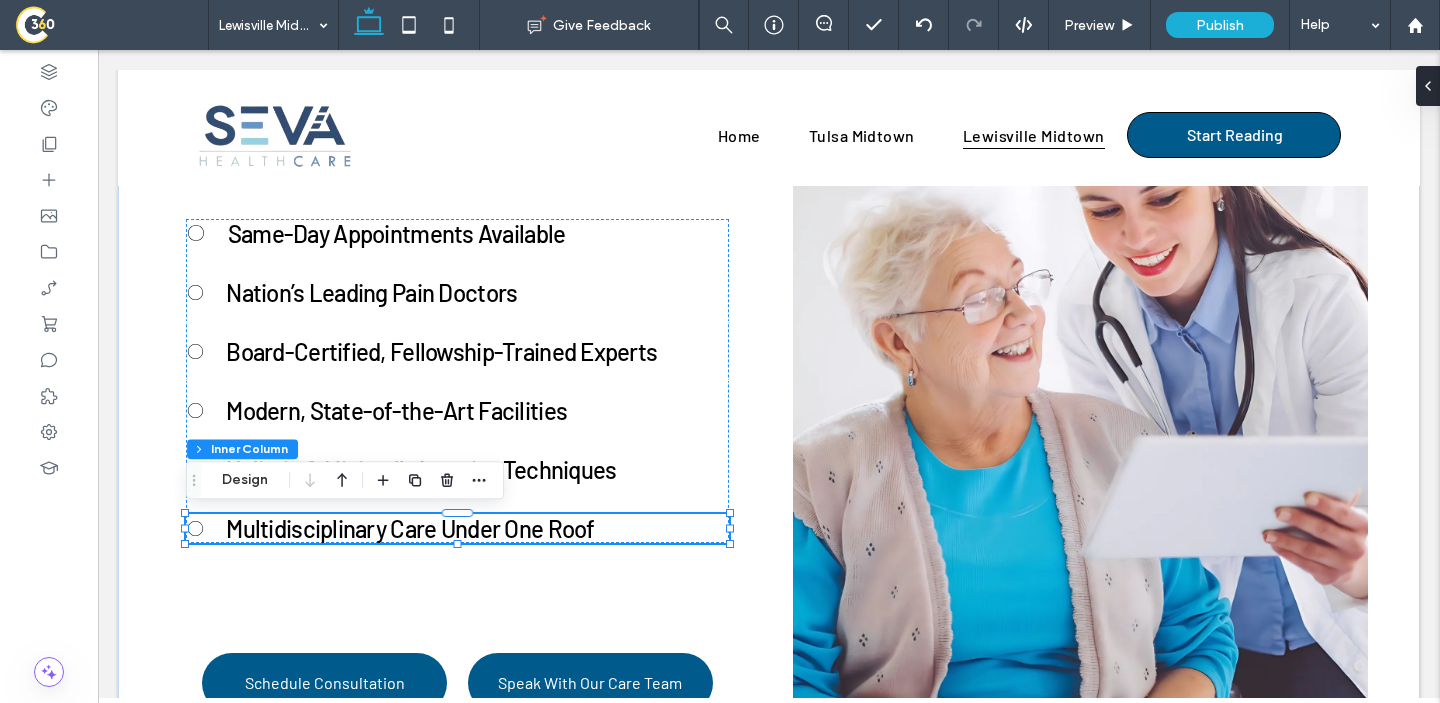 click on "Multidisciplinary Care Under One Roof" at bounding box center (410, 528) 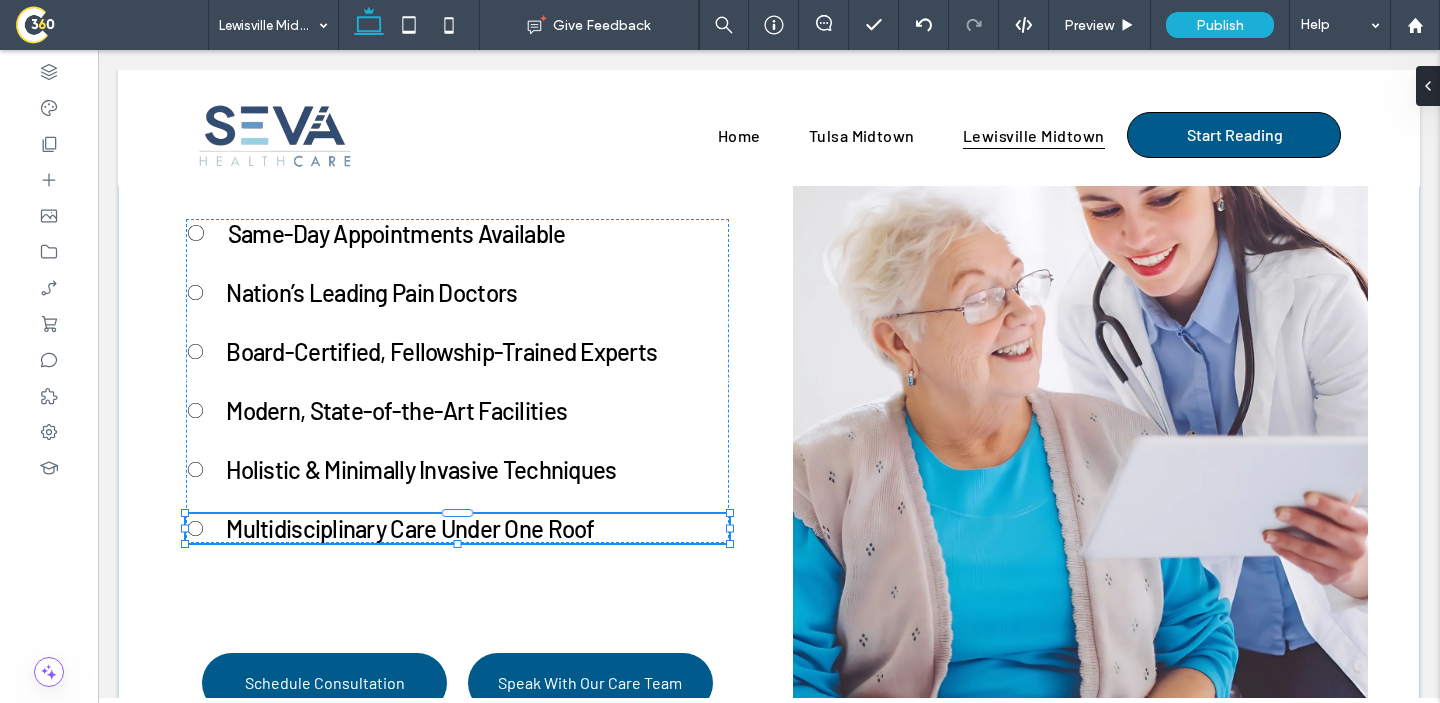 type on "******" 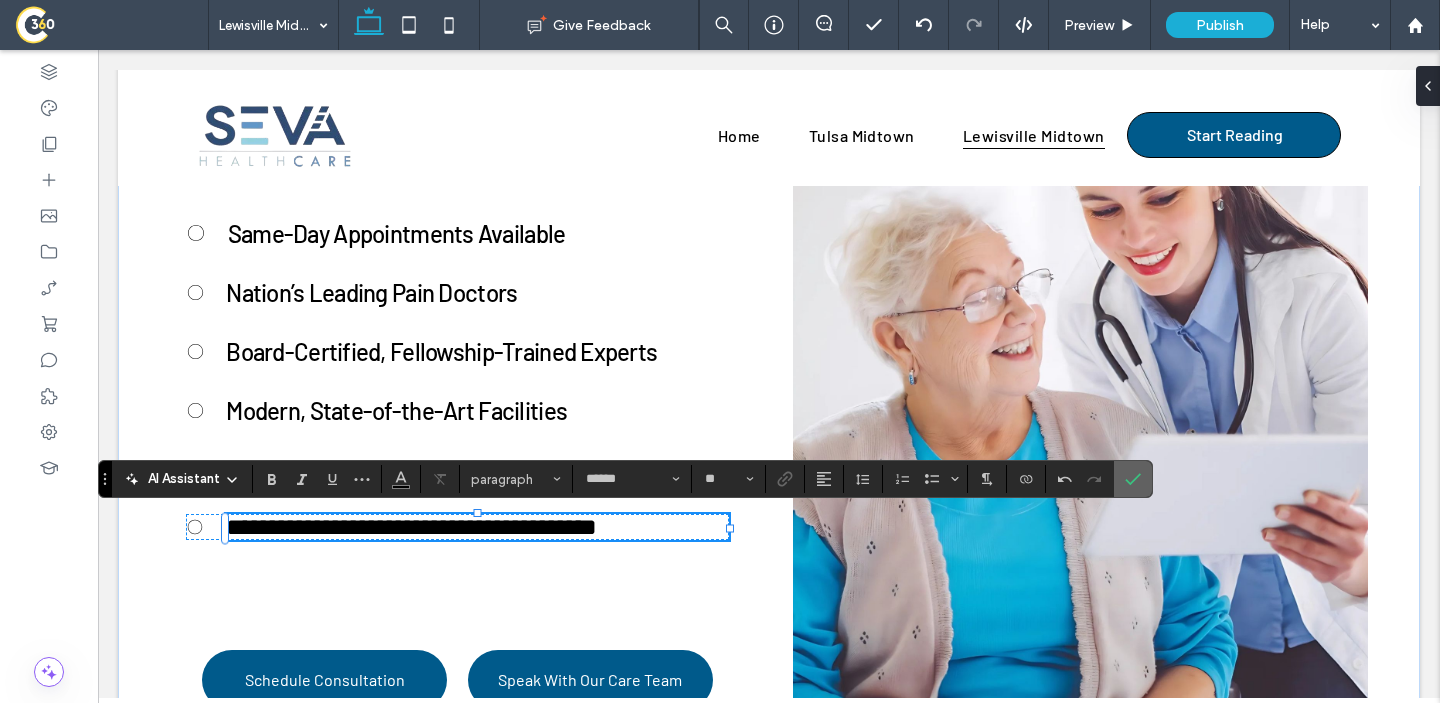 click 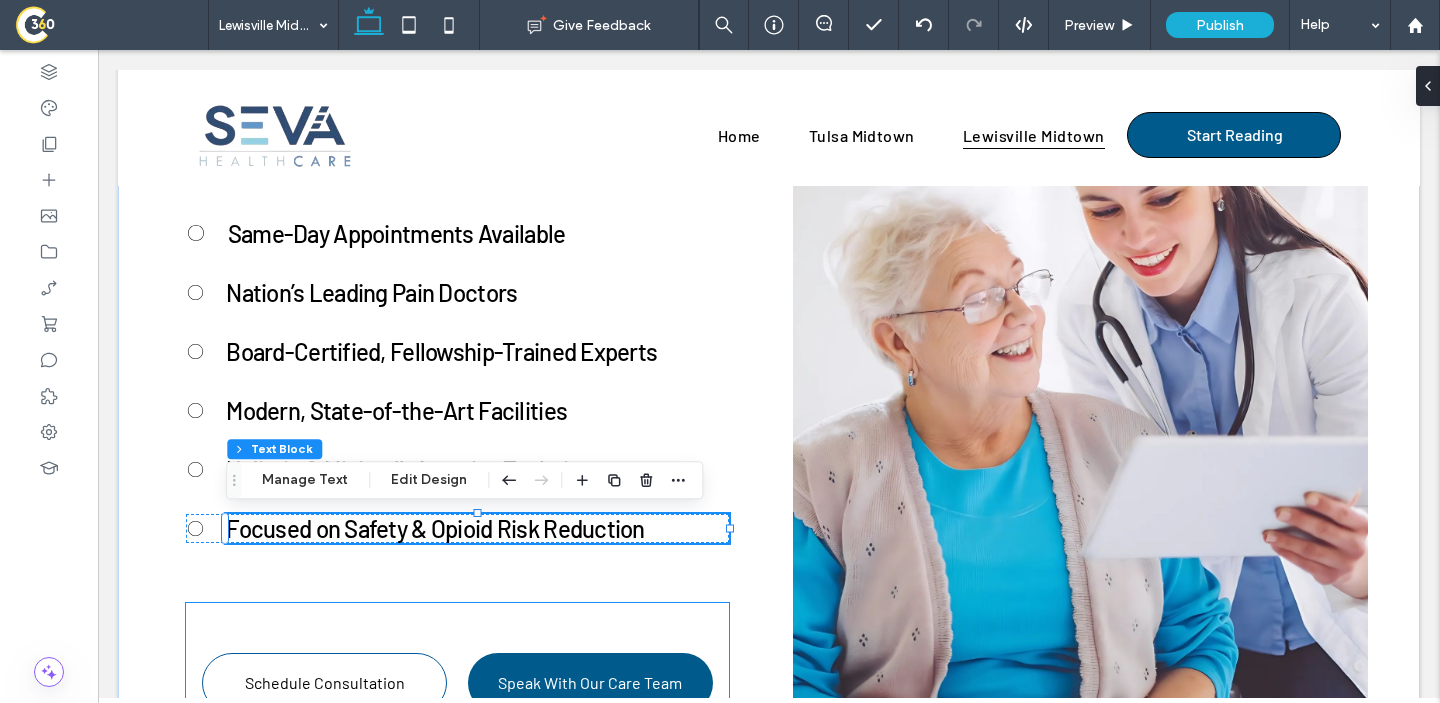 click on "Schedule Consultation" at bounding box center (325, 682) 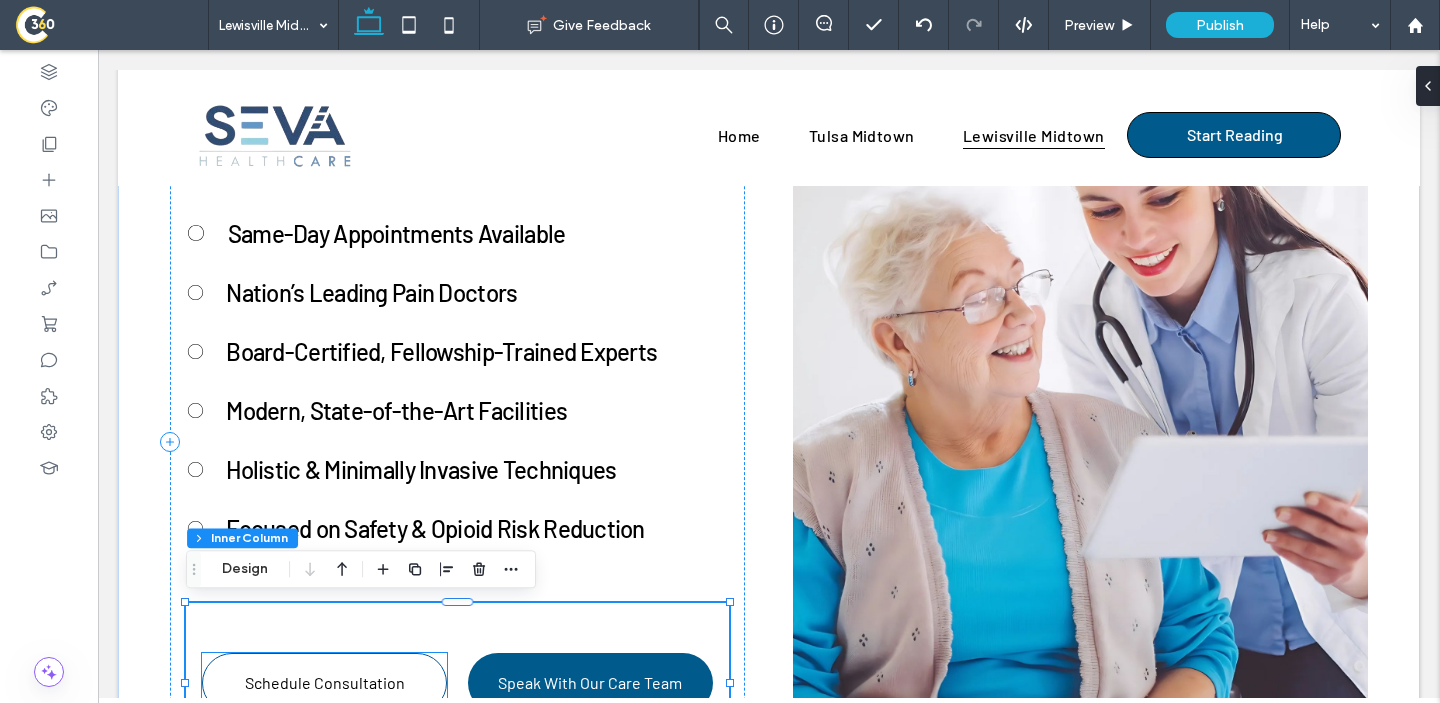 click on "Schedule Consultation" at bounding box center [325, 682] 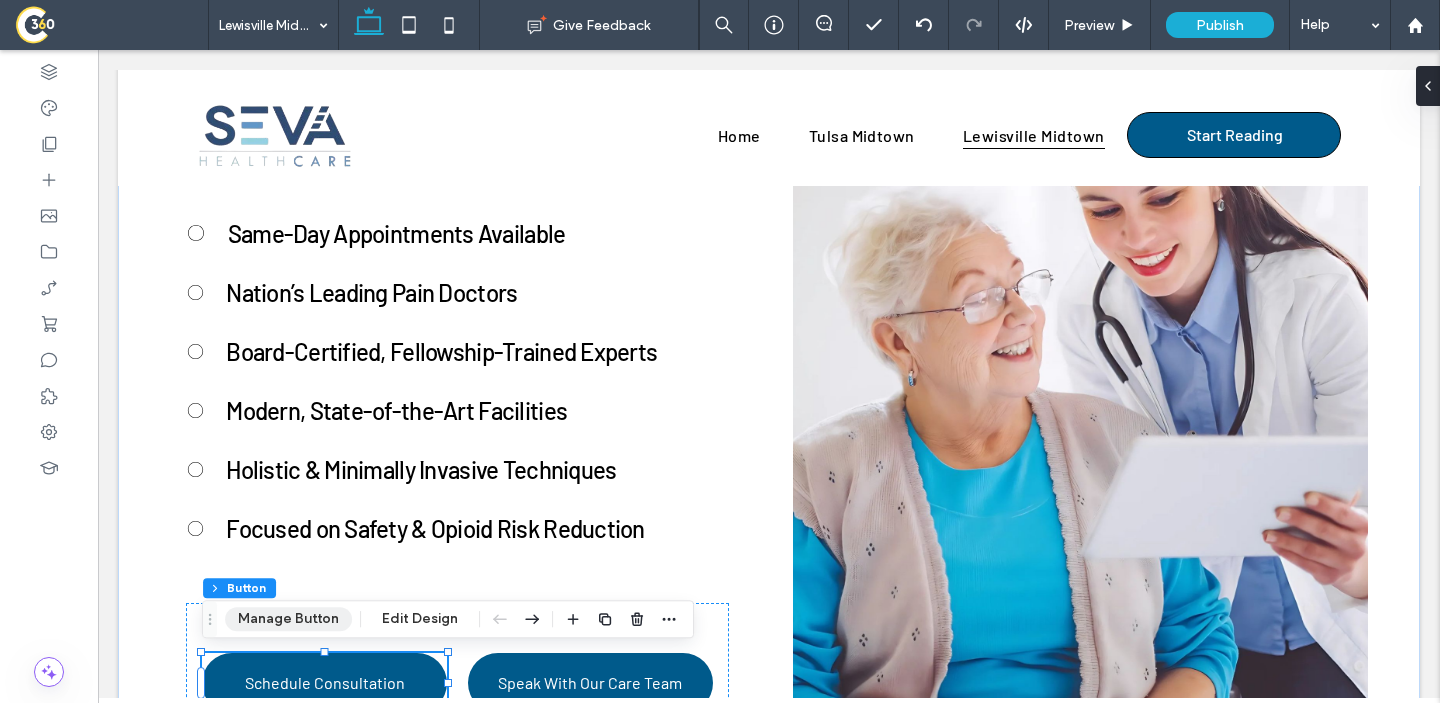 click on "Manage Button" at bounding box center (288, 619) 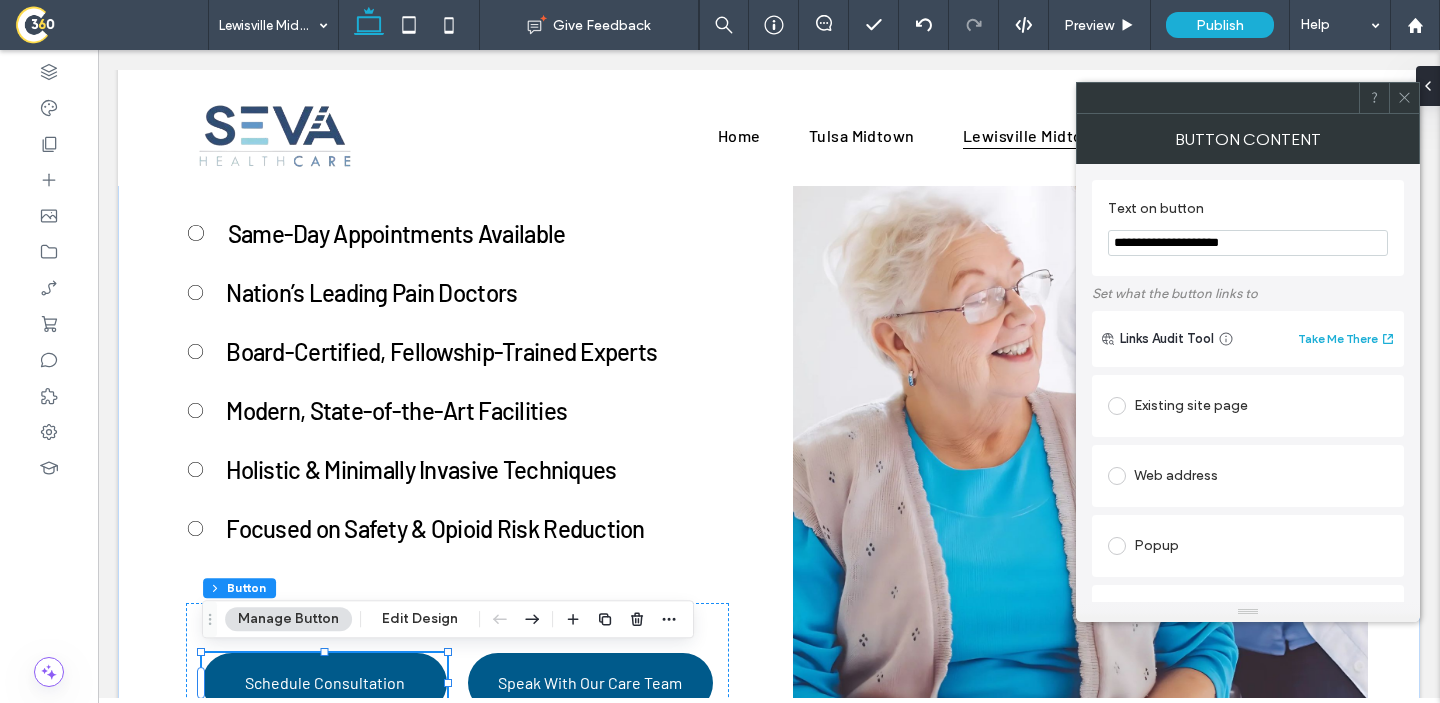 click on "**********" at bounding box center (1248, 243) 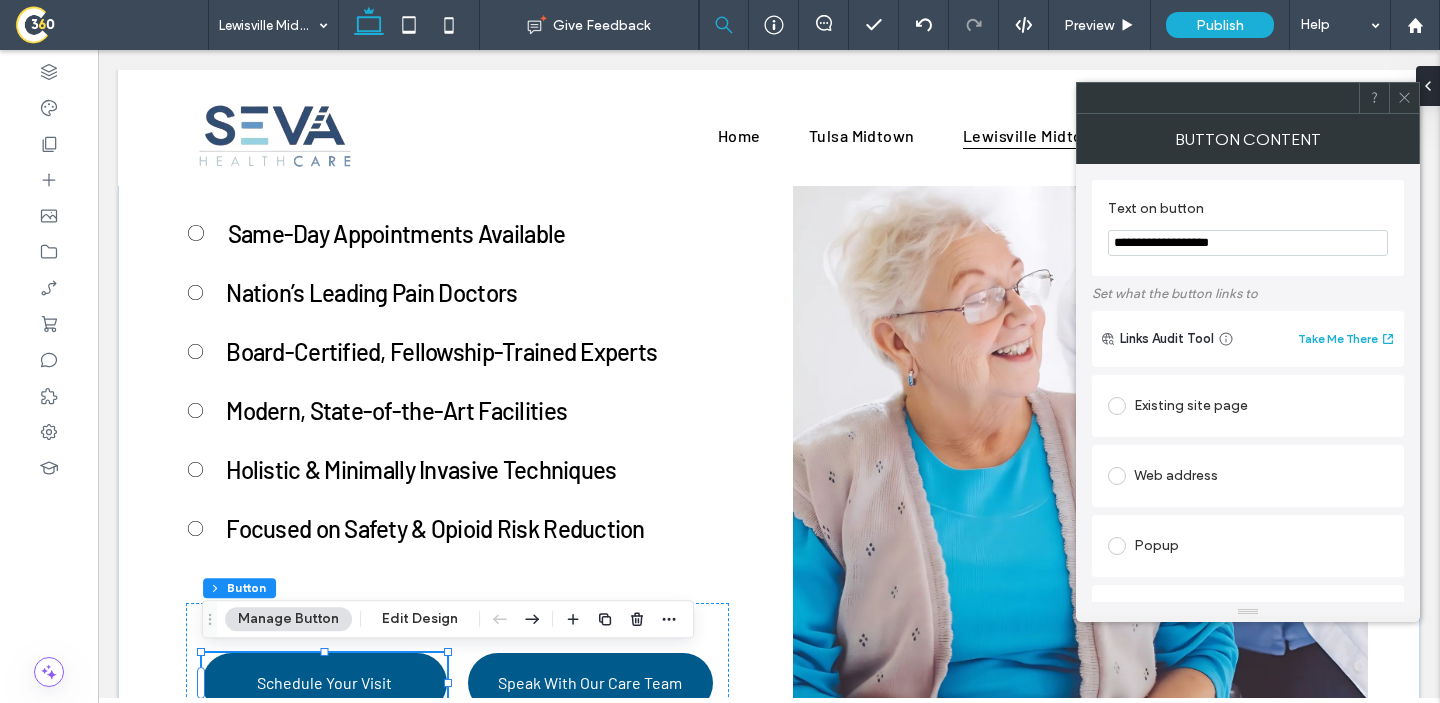 type on "**********" 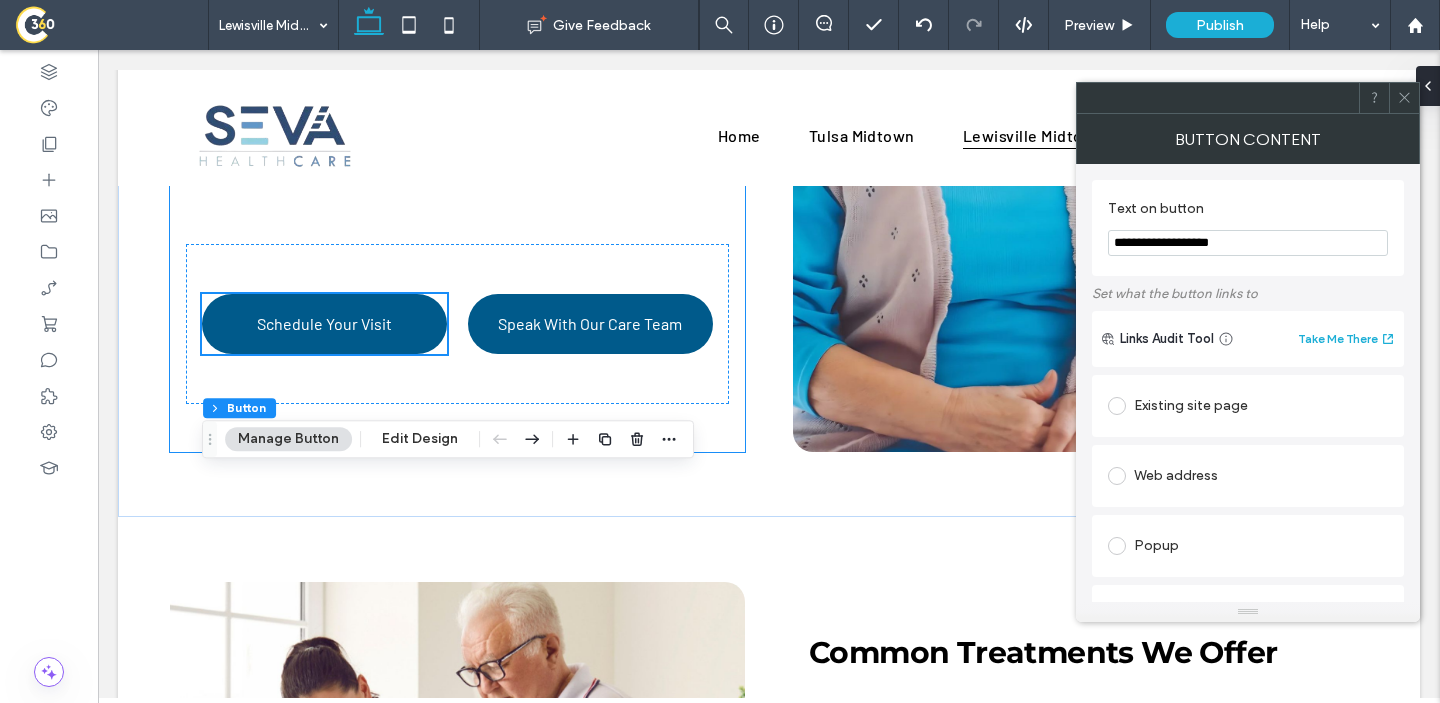 scroll, scrollTop: 3893, scrollLeft: 0, axis: vertical 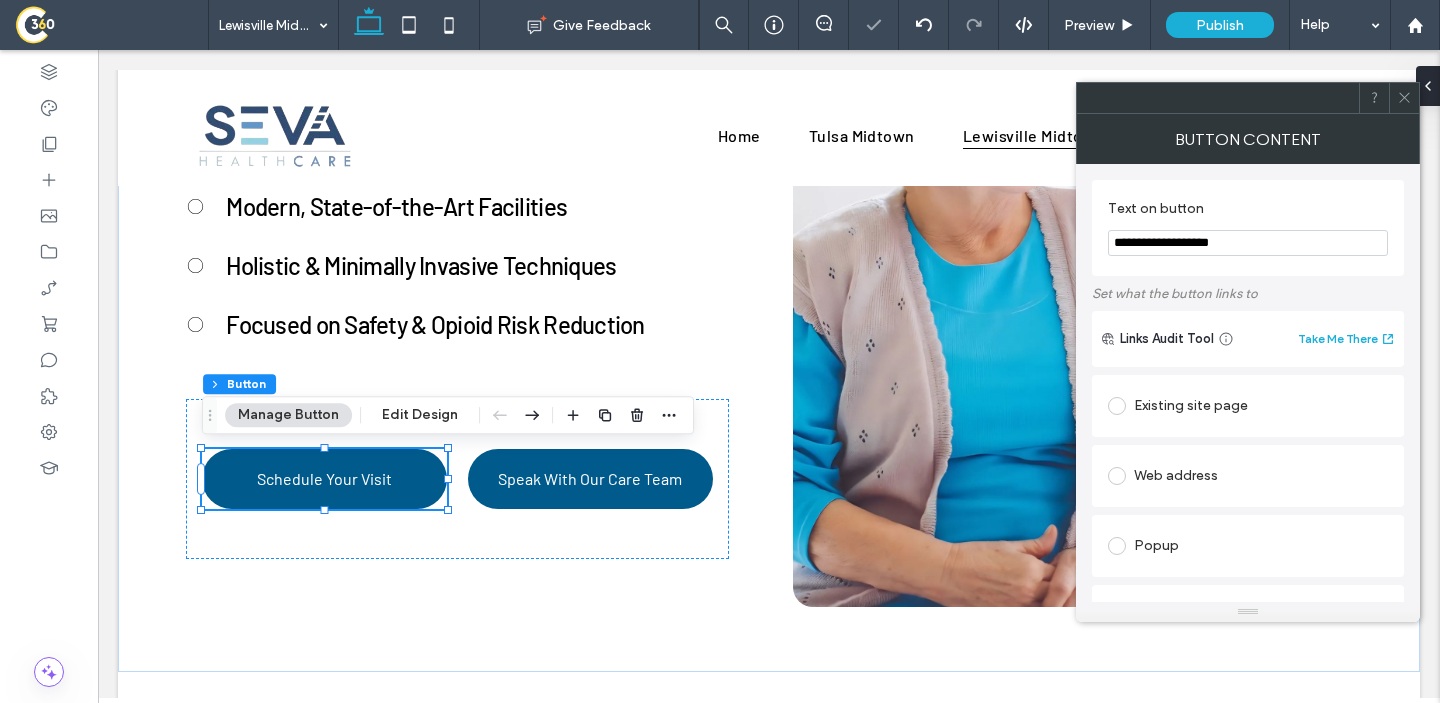 click at bounding box center (1404, 98) 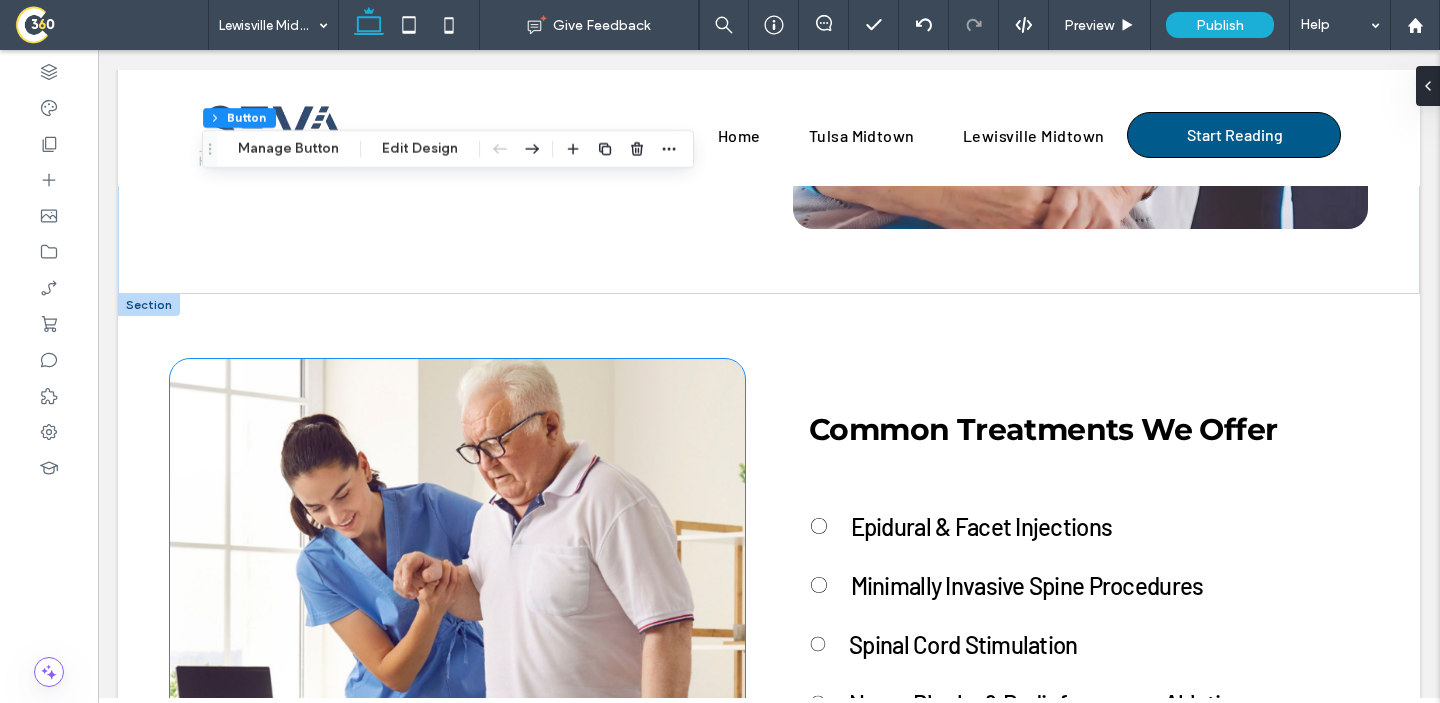 scroll, scrollTop: 3980, scrollLeft: 0, axis: vertical 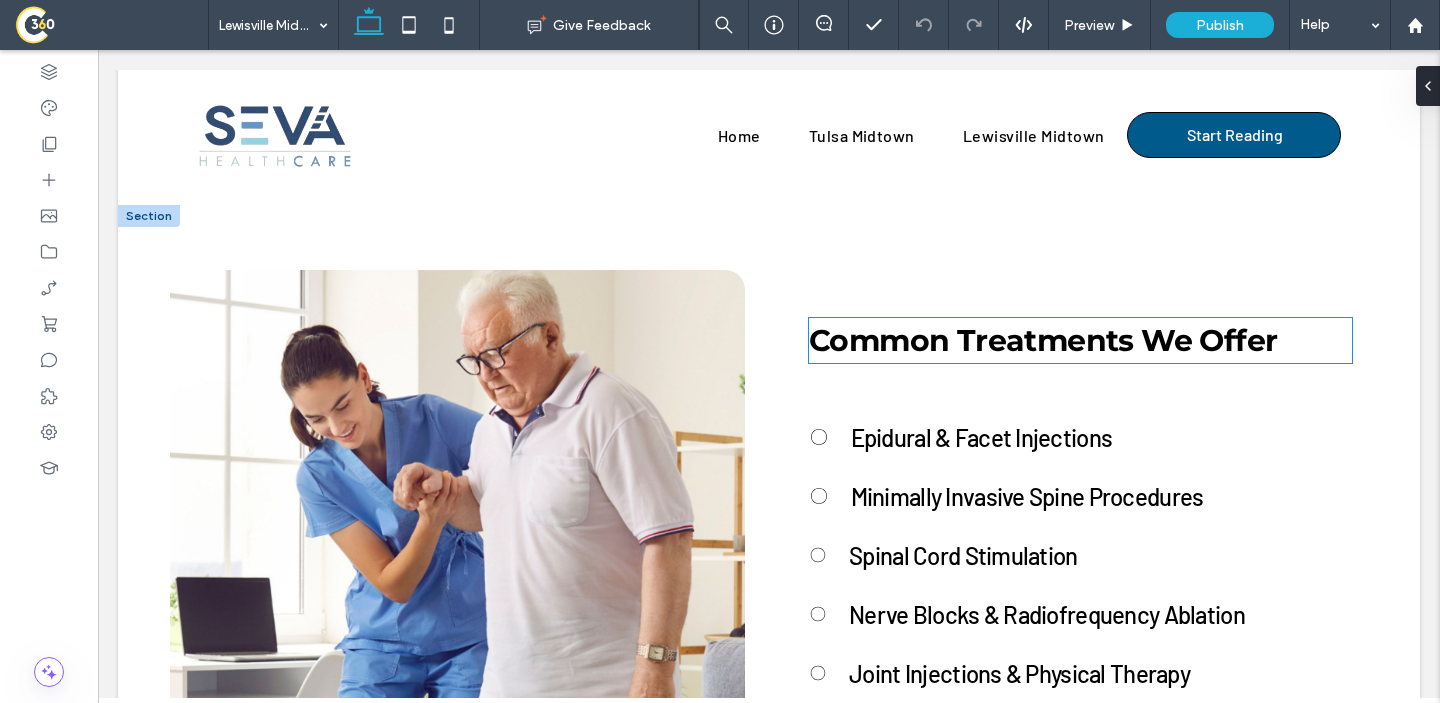 click on "Common Treatments We Offer" at bounding box center [1043, 340] 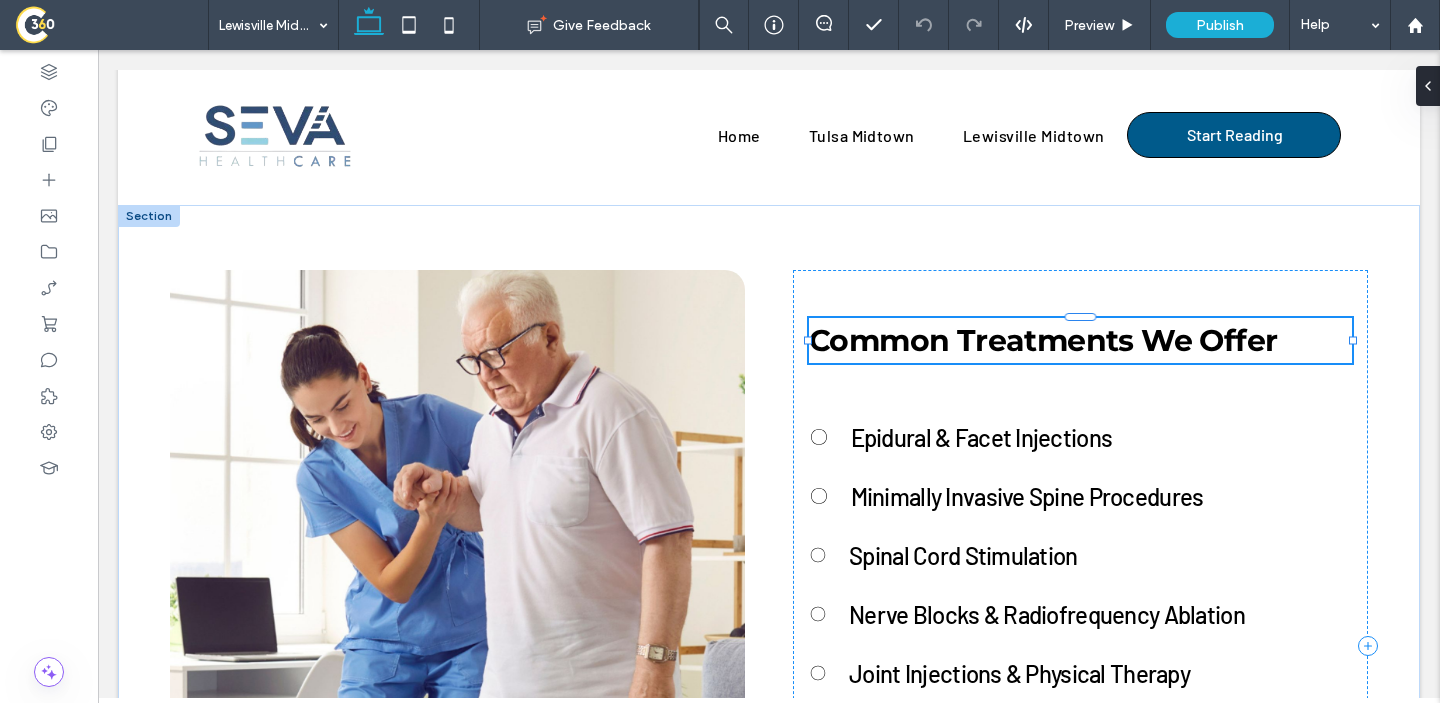 click on "Common Treatments We Offer" at bounding box center (1043, 340) 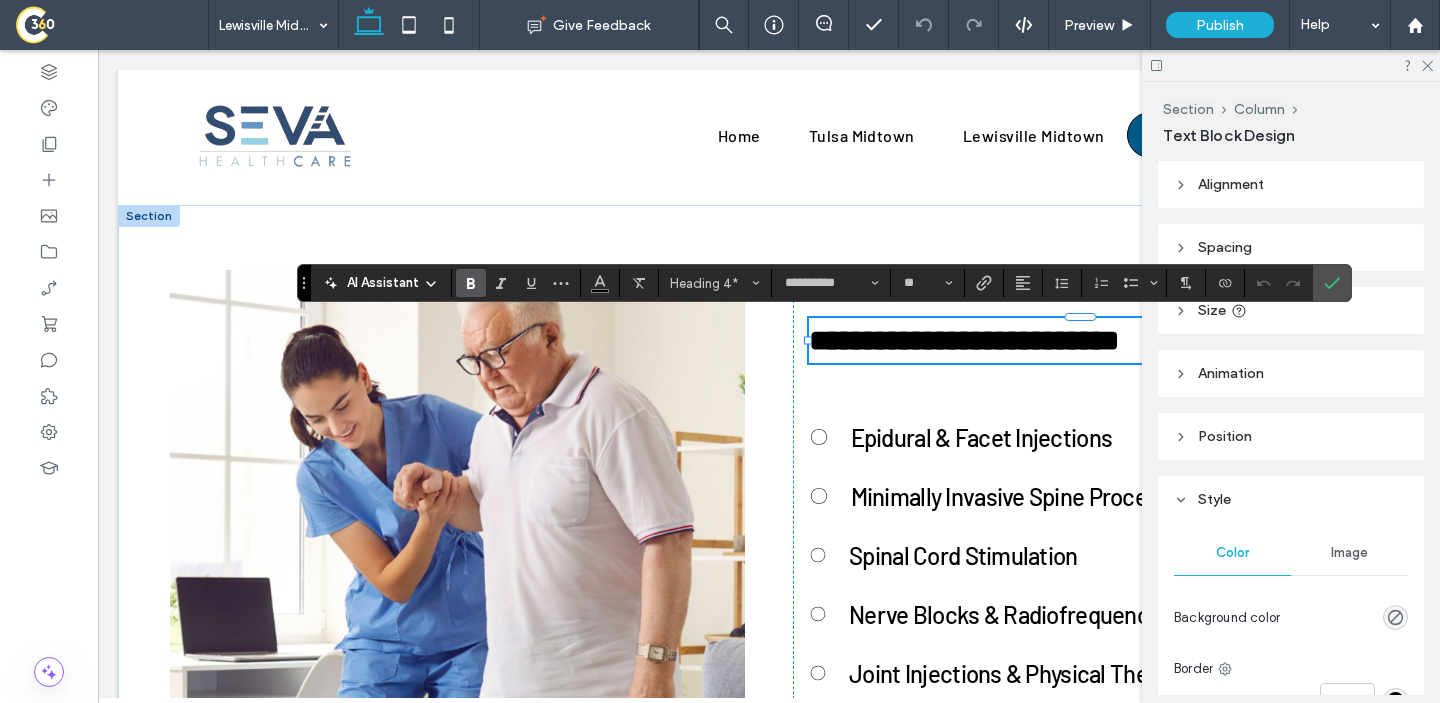 type on "******" 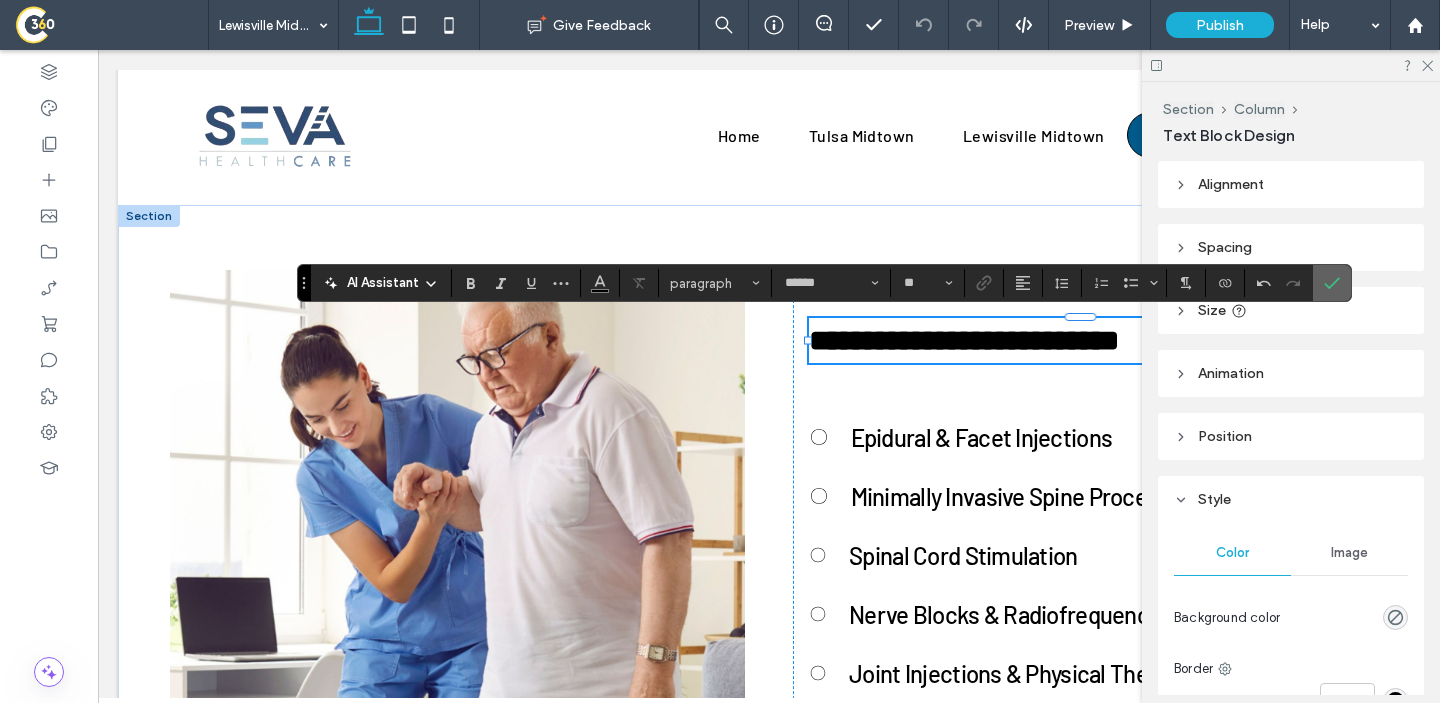 click at bounding box center [1332, 283] 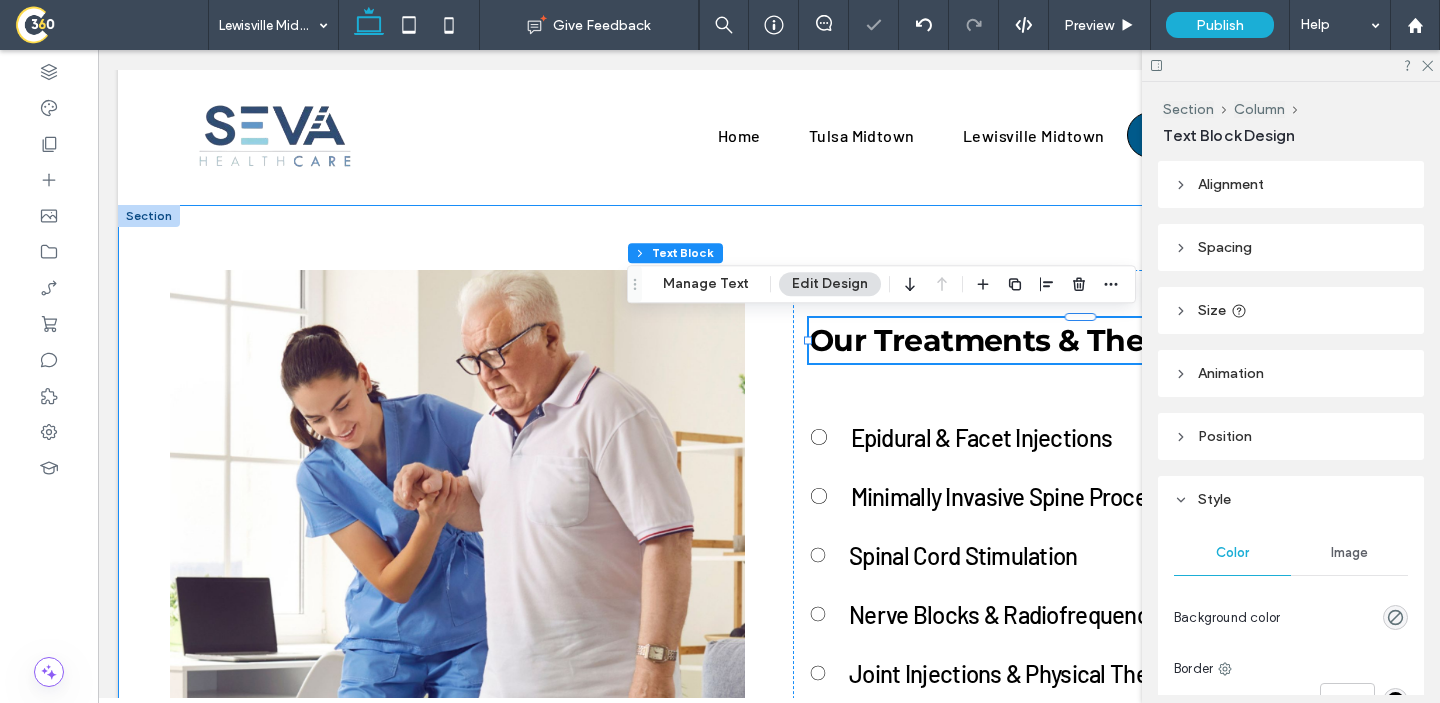 click on "Our Treatments & Therapies
Epidural & Facet Injections
Minimally Invasive Spine Procedures
Spinal Cord Stimulation
Nerve Blocks & Radiofrequency Ablation
Joint Injections & Physical Therapy
Chiropractic, Acupuncture & Massage
View All Procedures
Speak With Our Care Team" at bounding box center [769, 642] 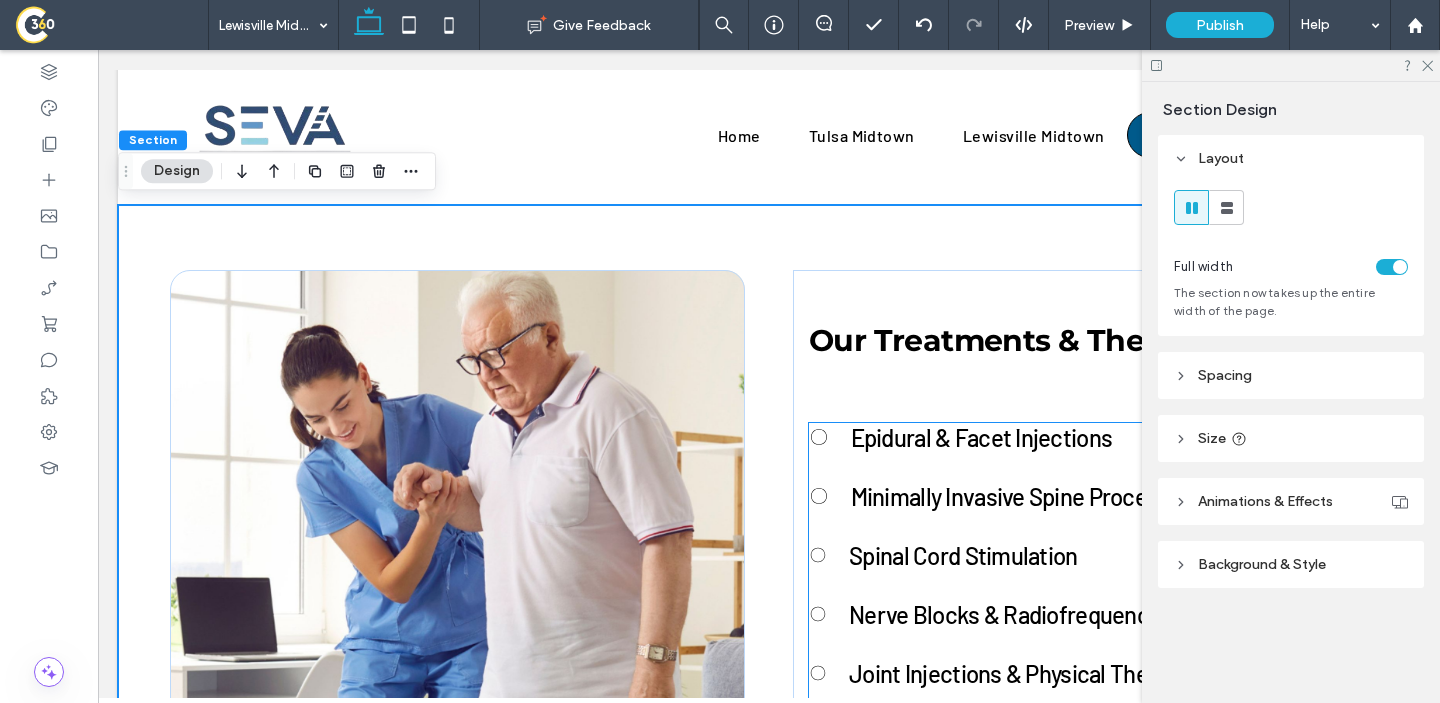click on "Epidural & Facet Injections" at bounding box center (982, 437) 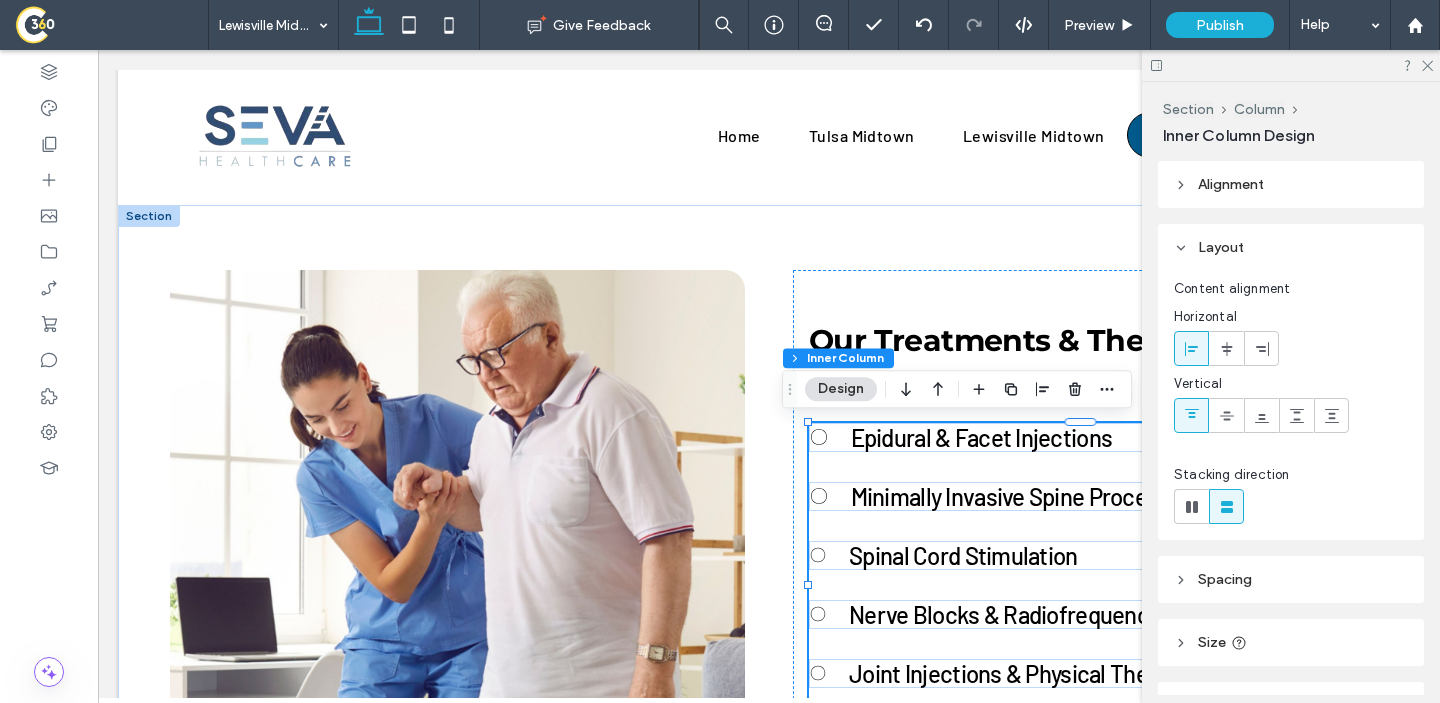 click on "Epidural & Facet Injections" at bounding box center [982, 437] 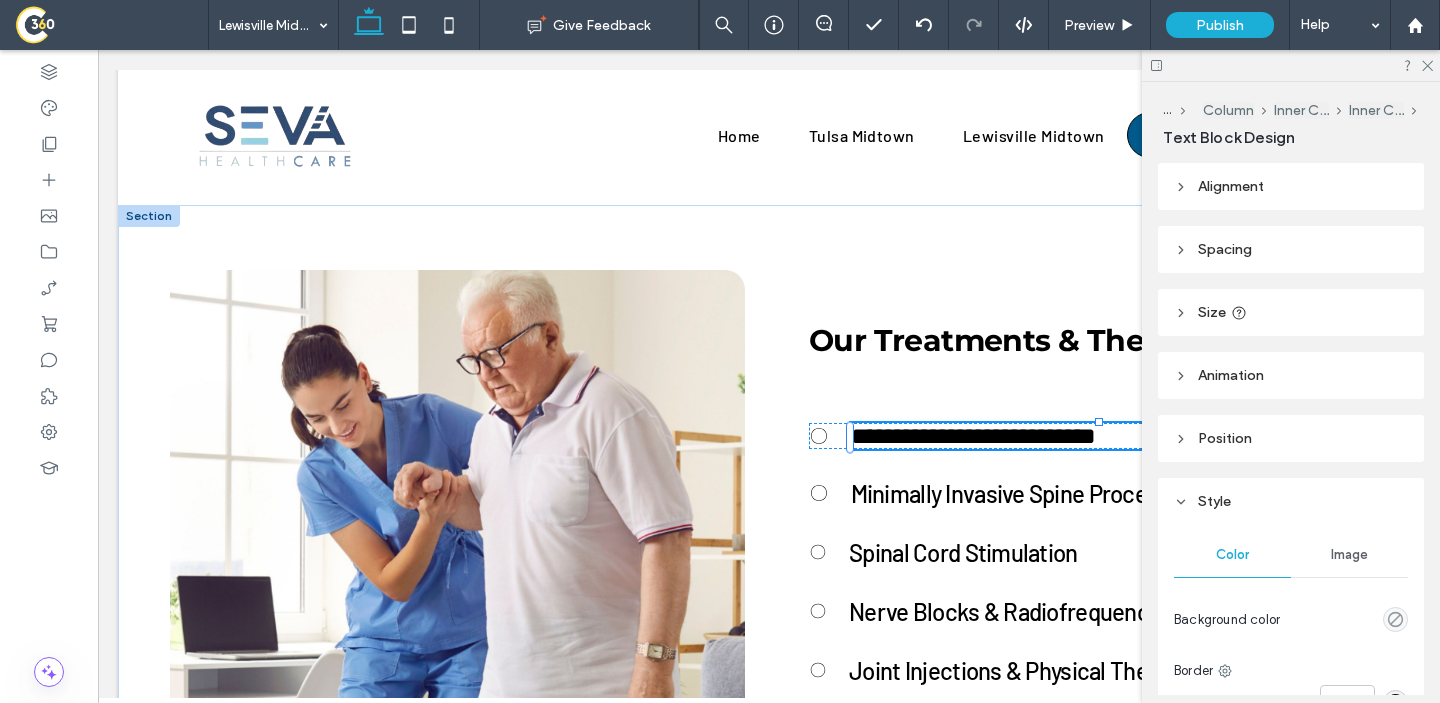 type on "******" 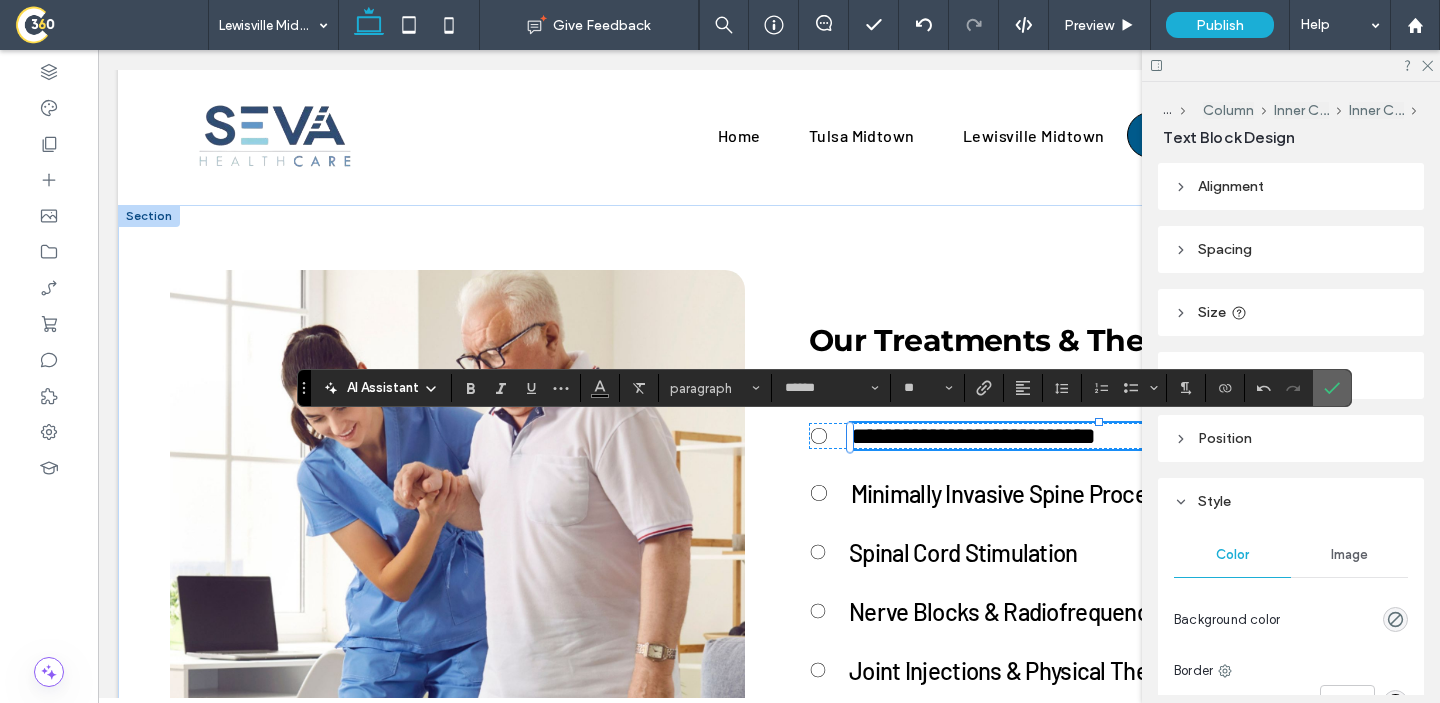 click 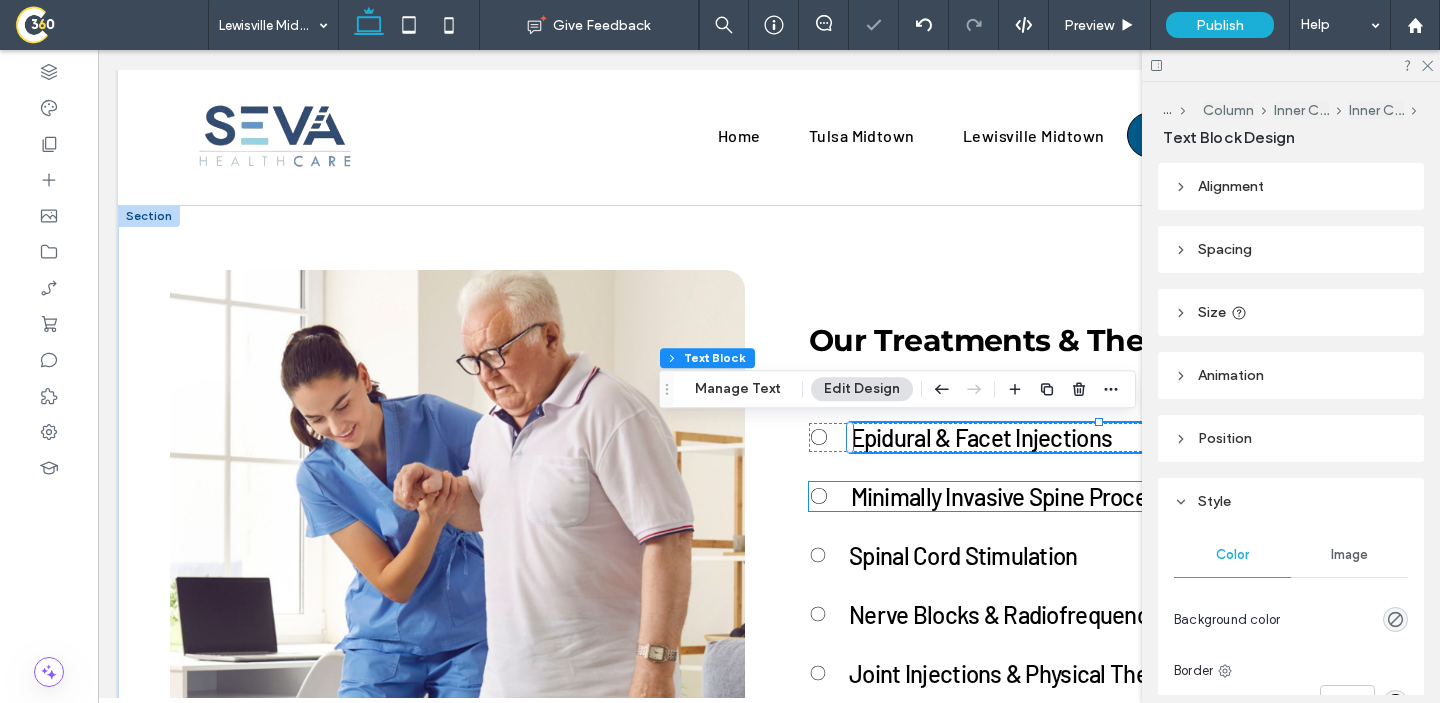 click on "Minimally Invasive Spine Procedures" at bounding box center [1027, 496] 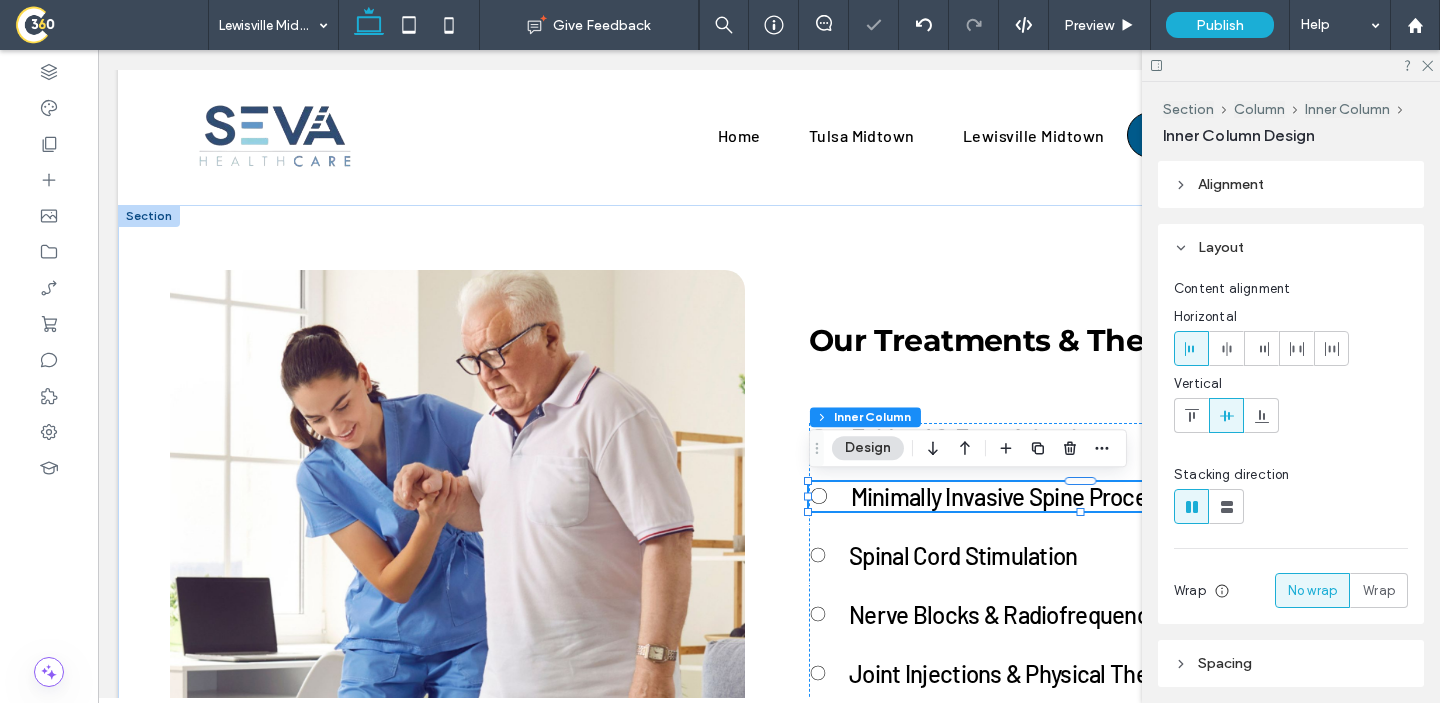 click on "Minimally Invasive Spine Procedures" at bounding box center [1027, 496] 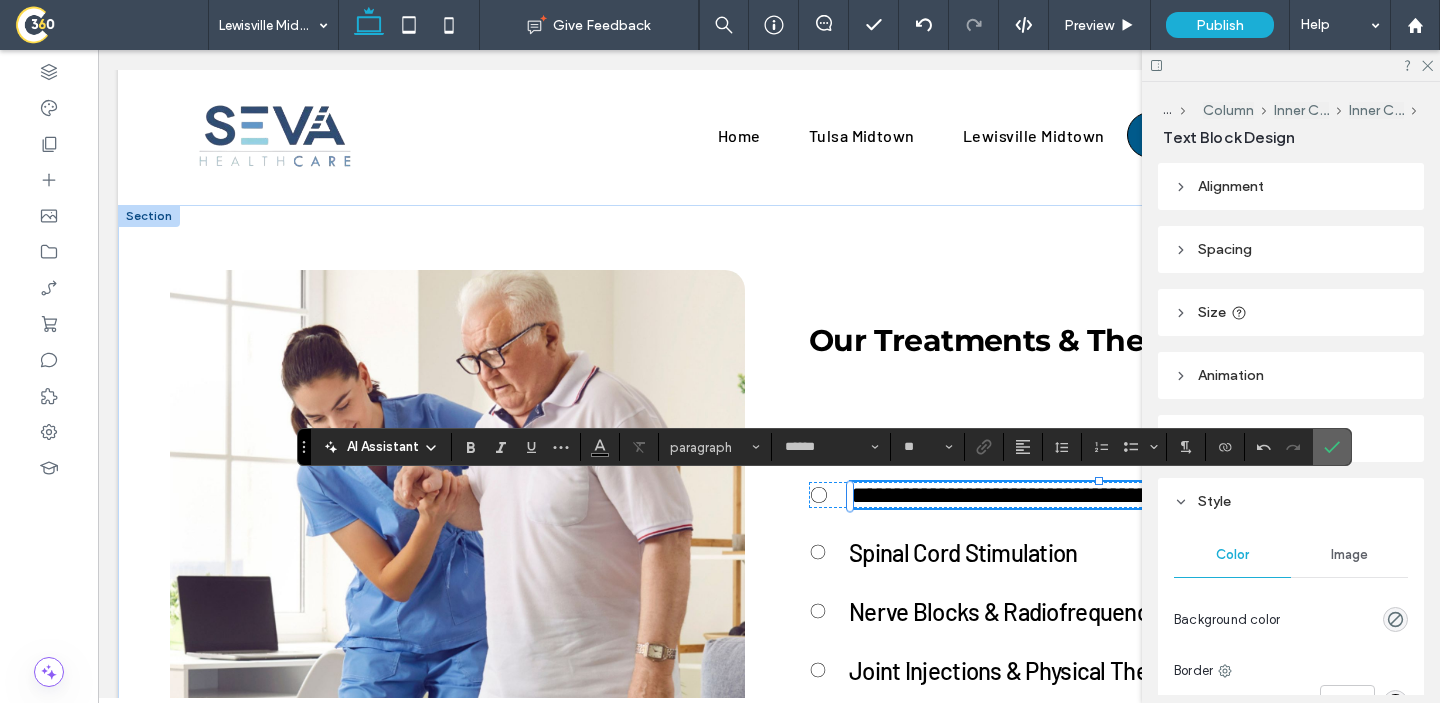 click at bounding box center (1328, 447) 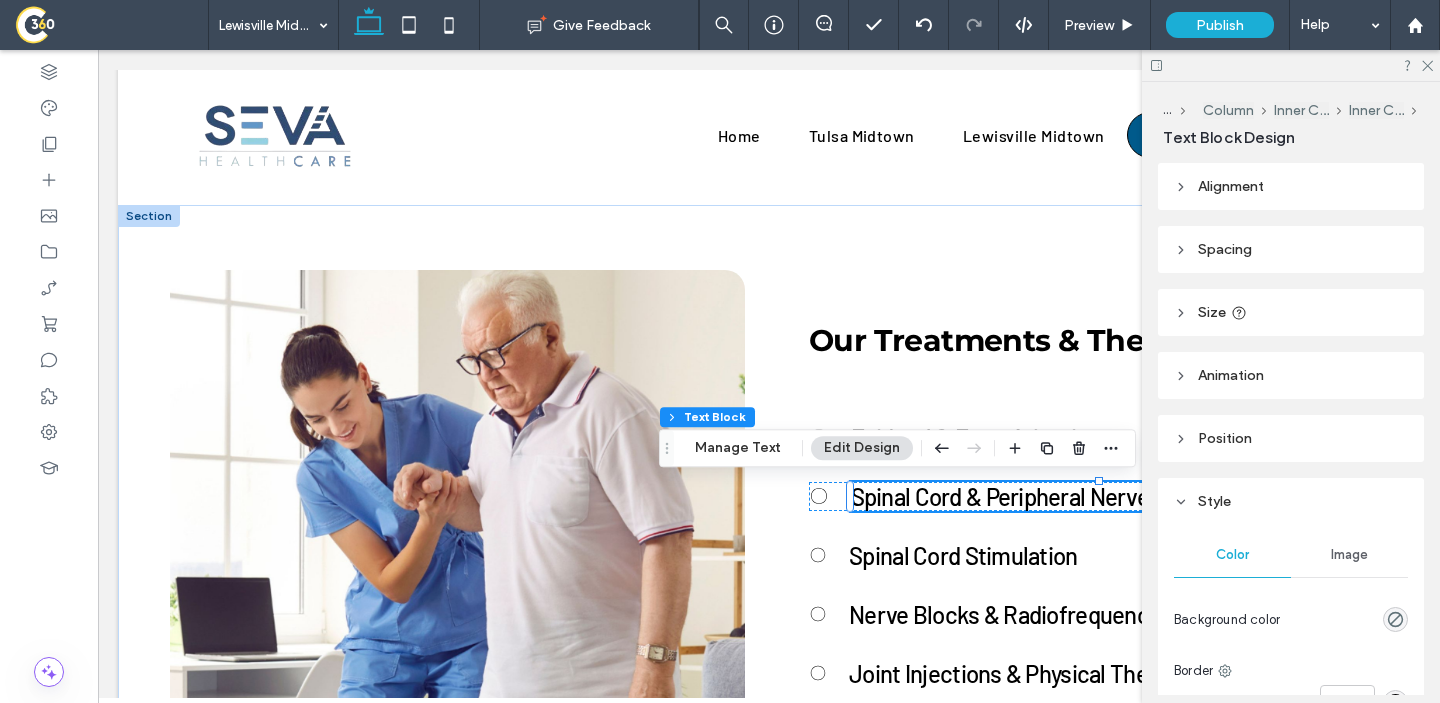 click at bounding box center [1291, 65] 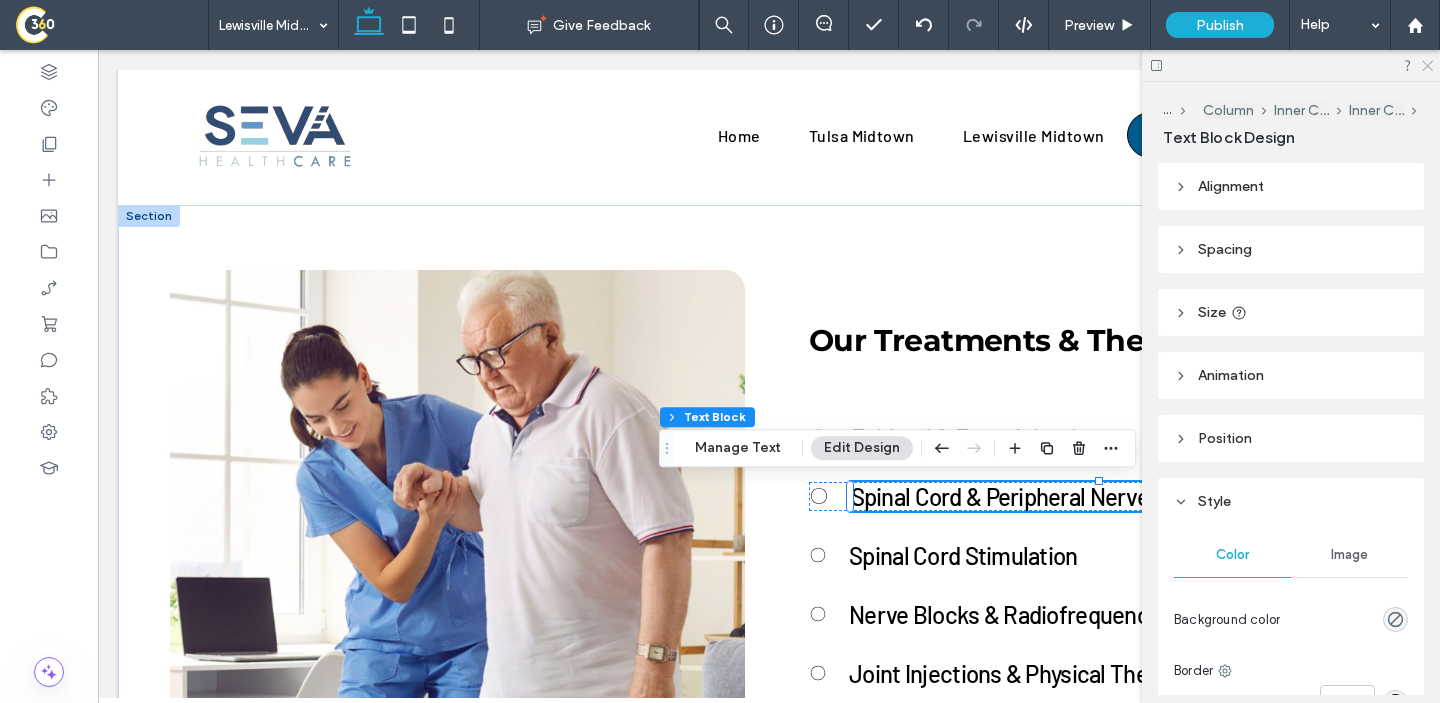 click 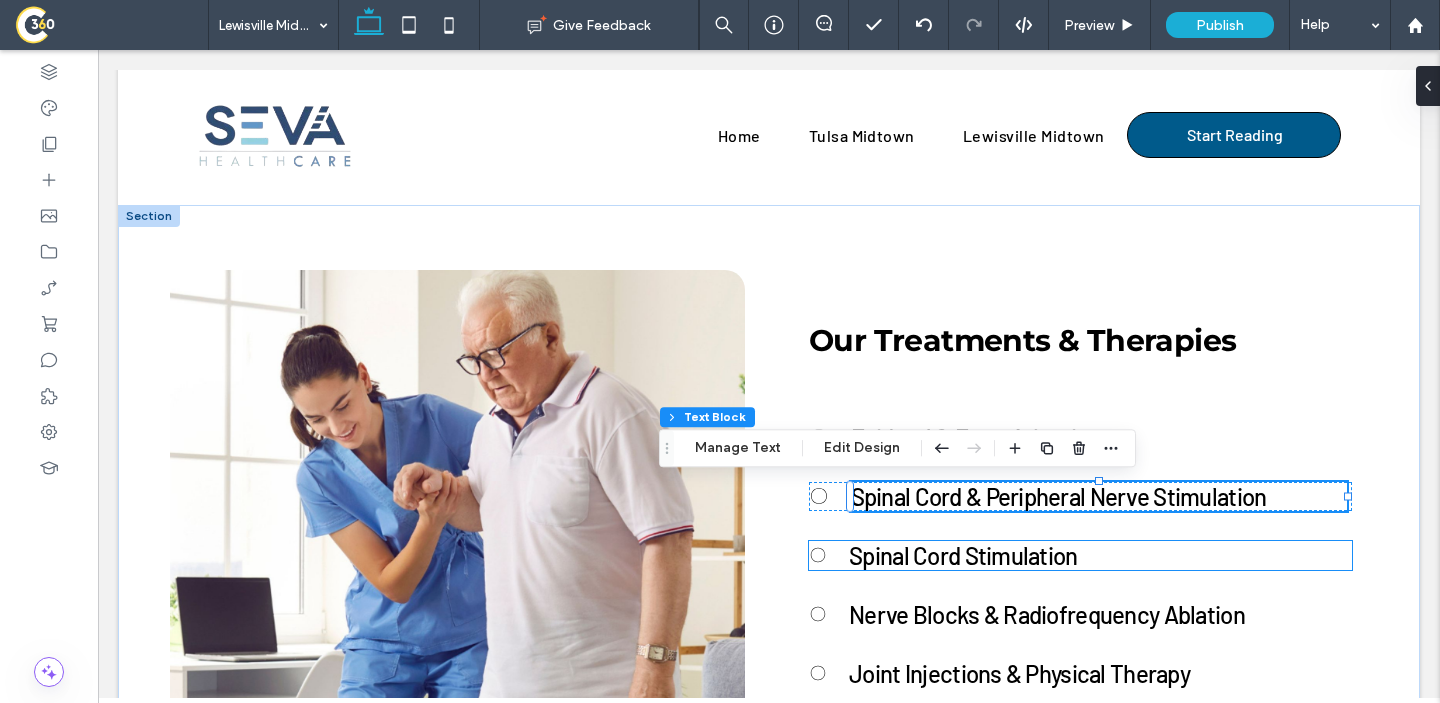 click on "Spinal Cord Stimulation" at bounding box center (963, 555) 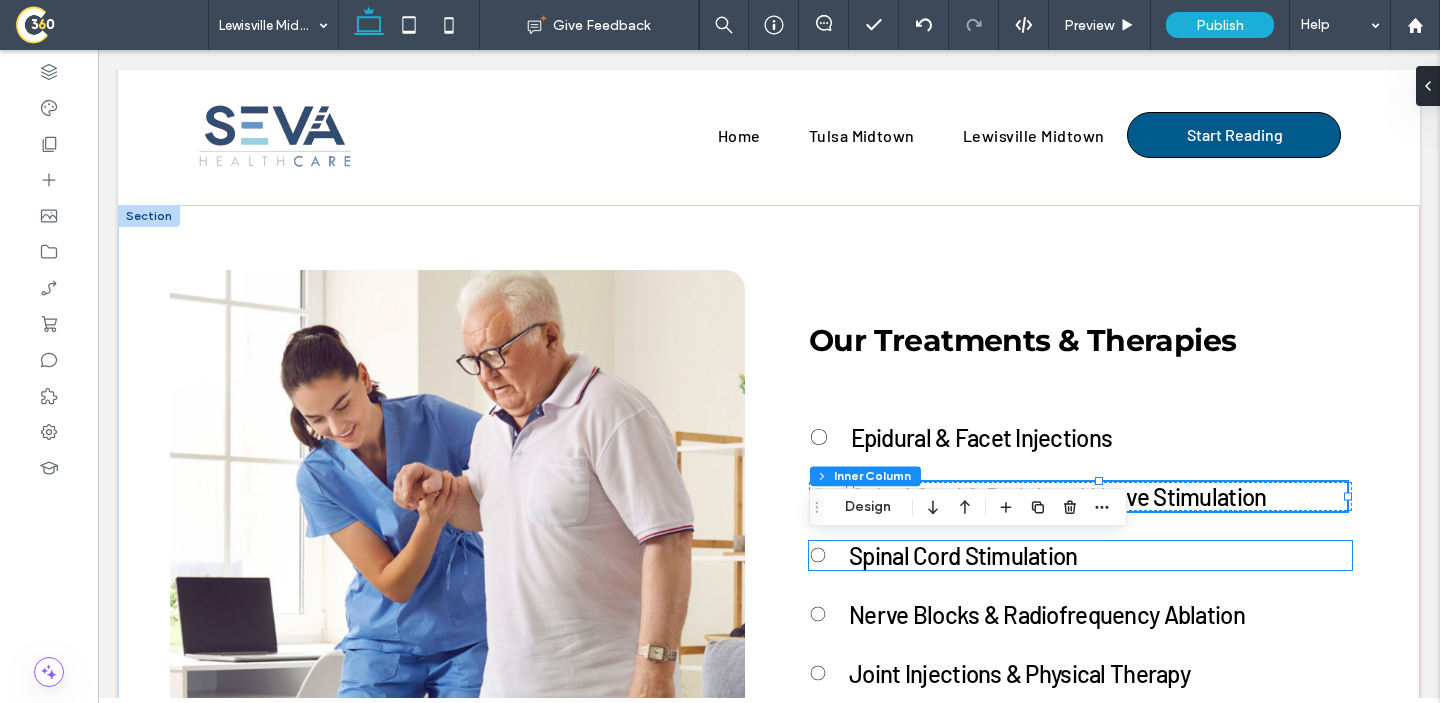 click on "Spinal Cord Stimulation" at bounding box center [963, 555] 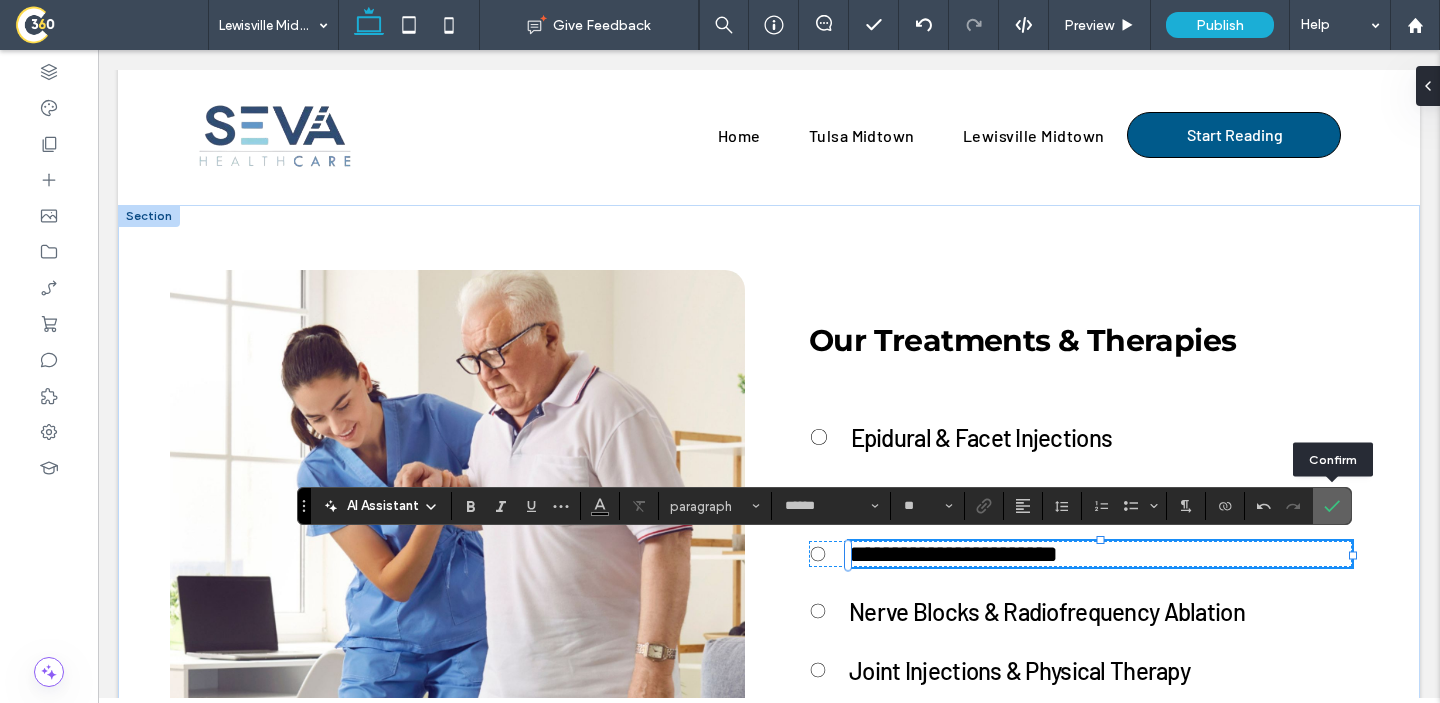 click at bounding box center (1332, 506) 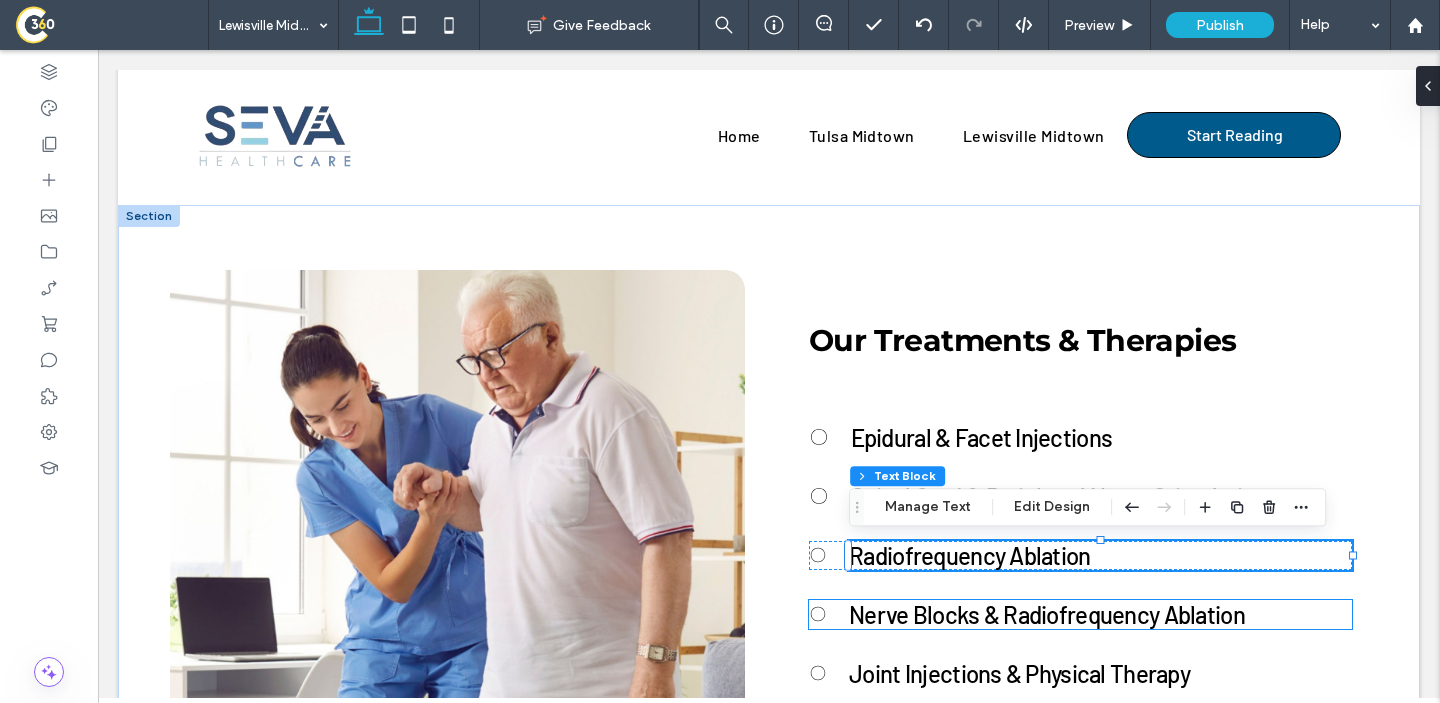 click on "Nerve Blocks & Radiofrequency Ablation" at bounding box center (1047, 614) 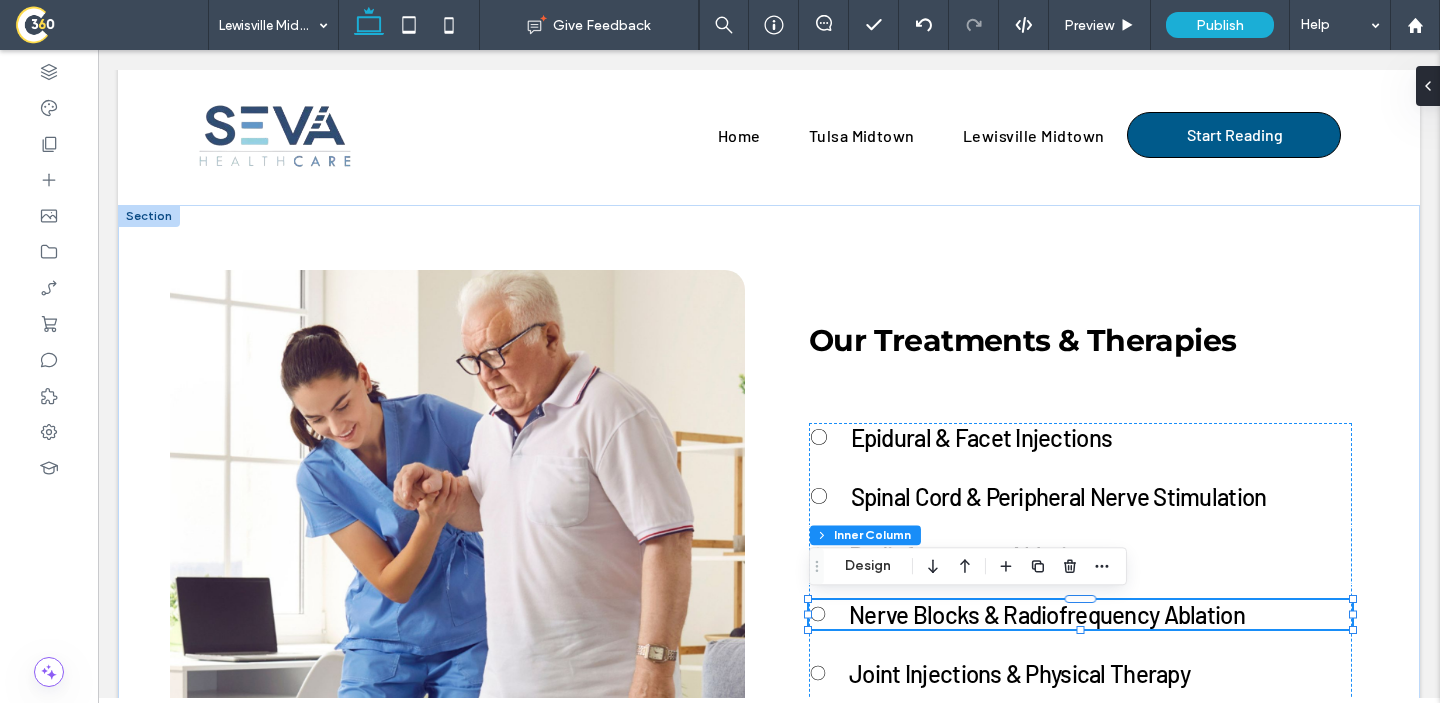click on "Nerve Blocks & Radiofrequency Ablation" at bounding box center [1047, 614] 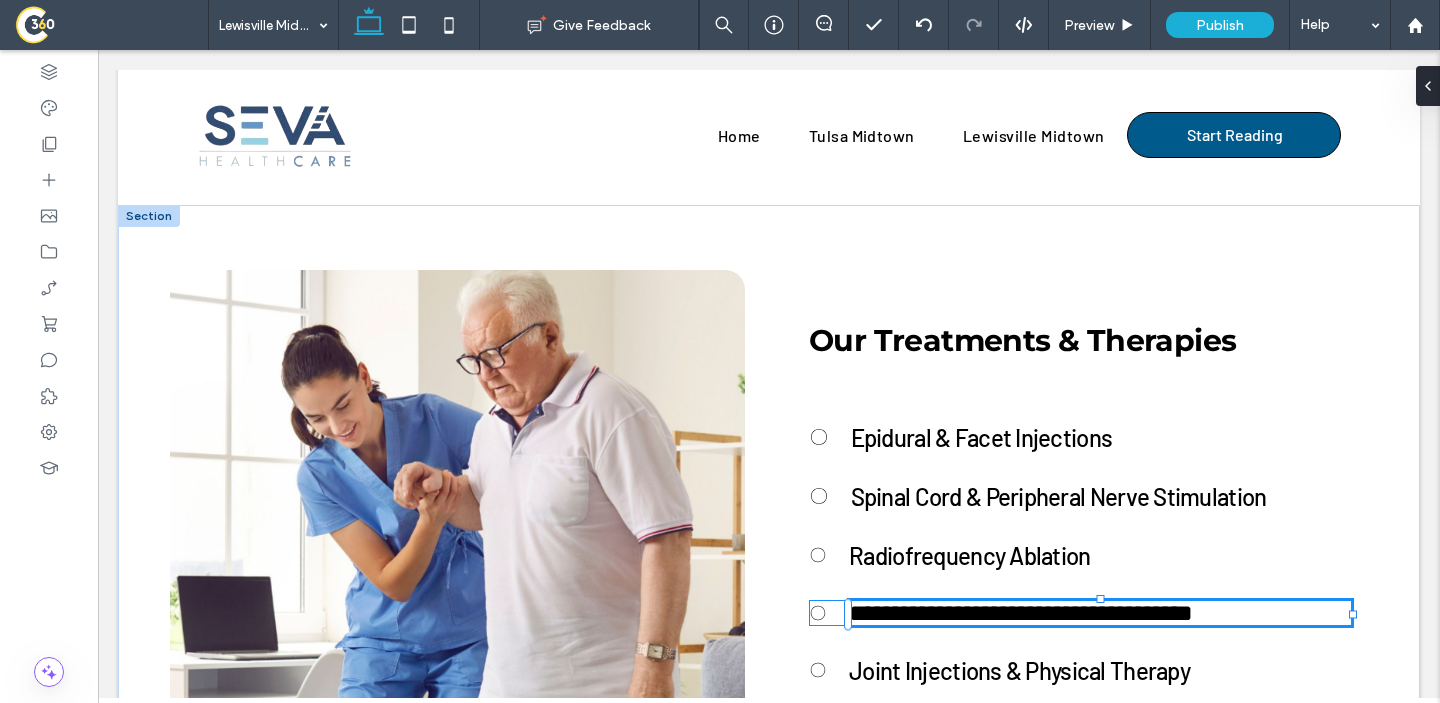type on "******" 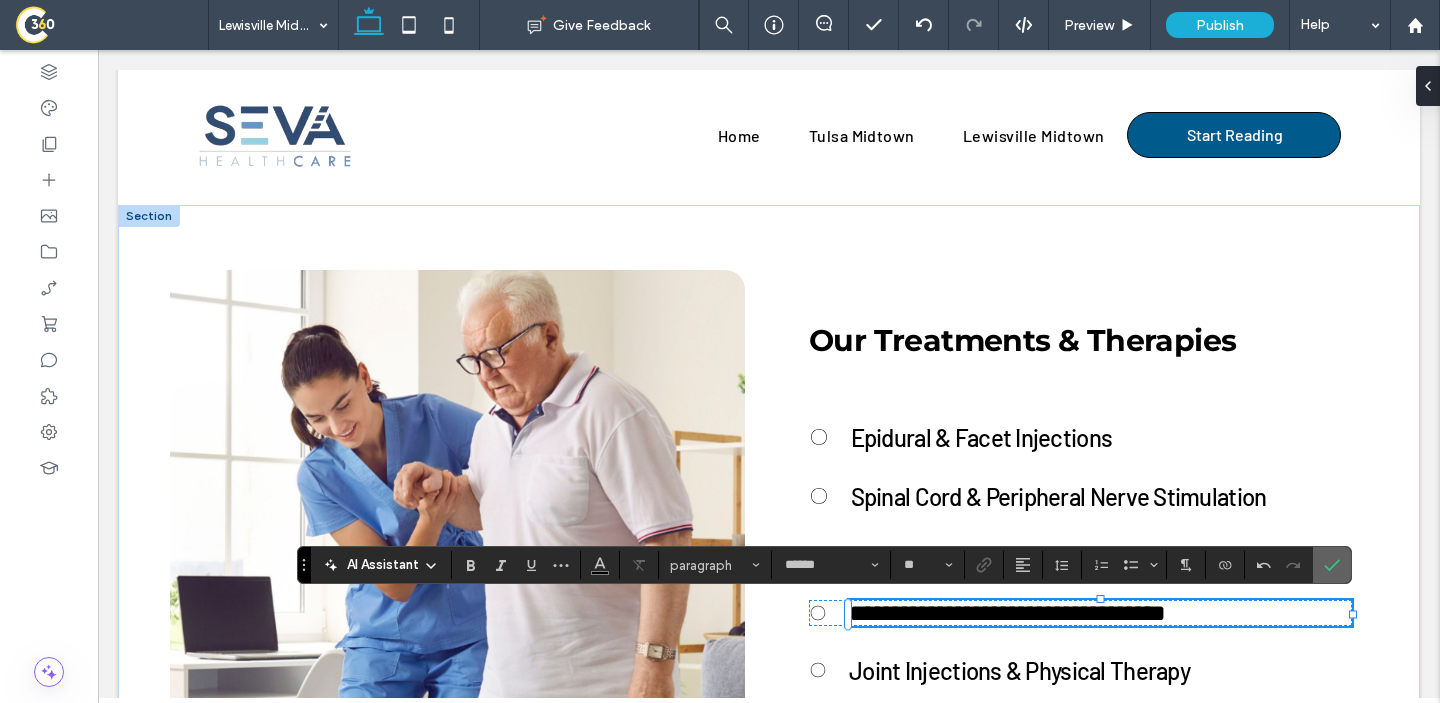 click 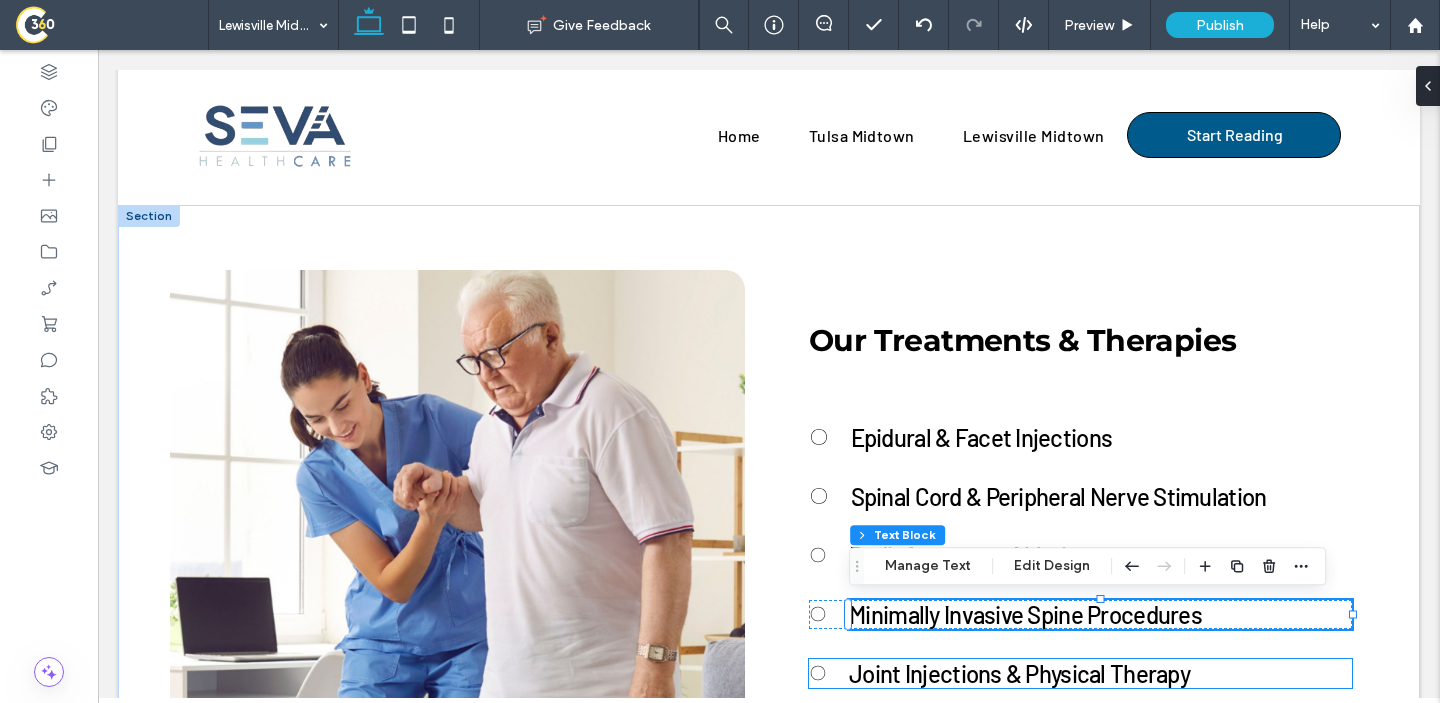 click on "Joint Injections & Physical Therapy" at bounding box center [1019, 673] 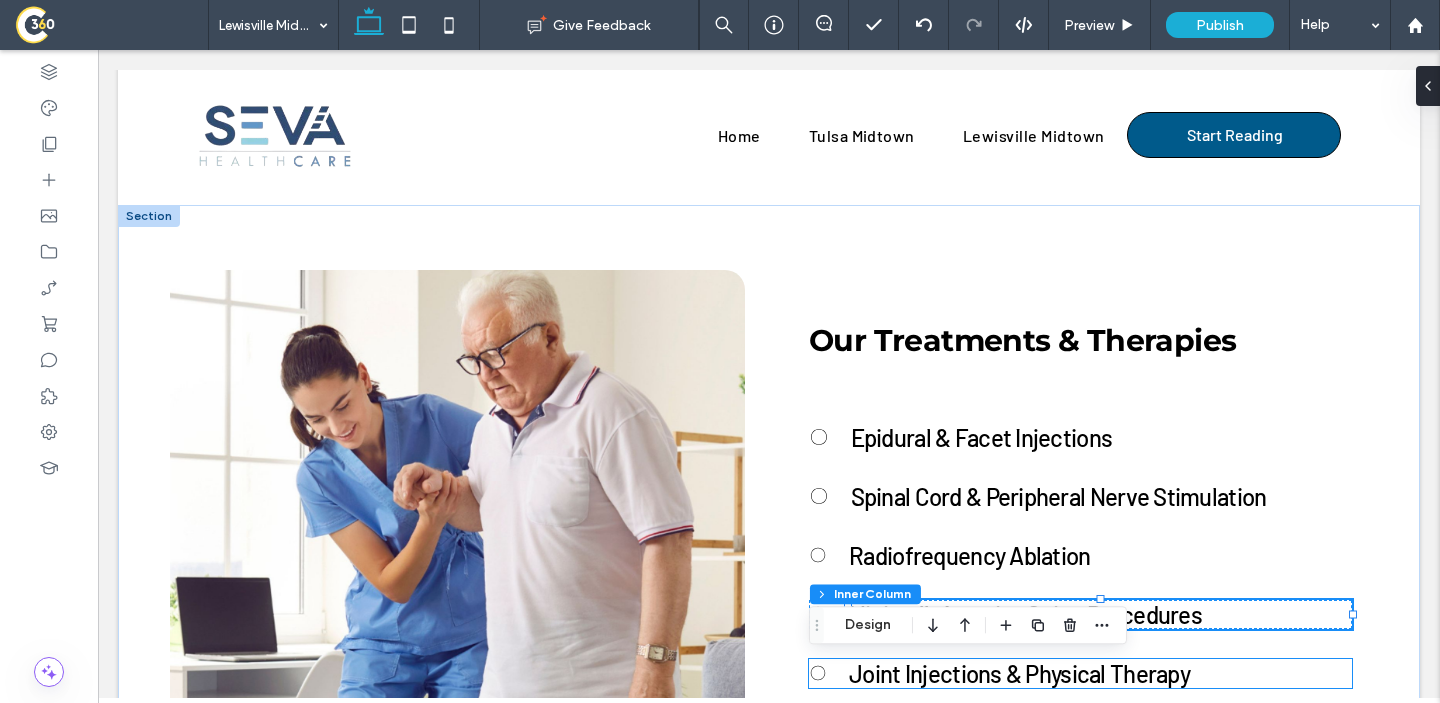 click on "Joint Injections & Physical Therapy" at bounding box center (1019, 673) 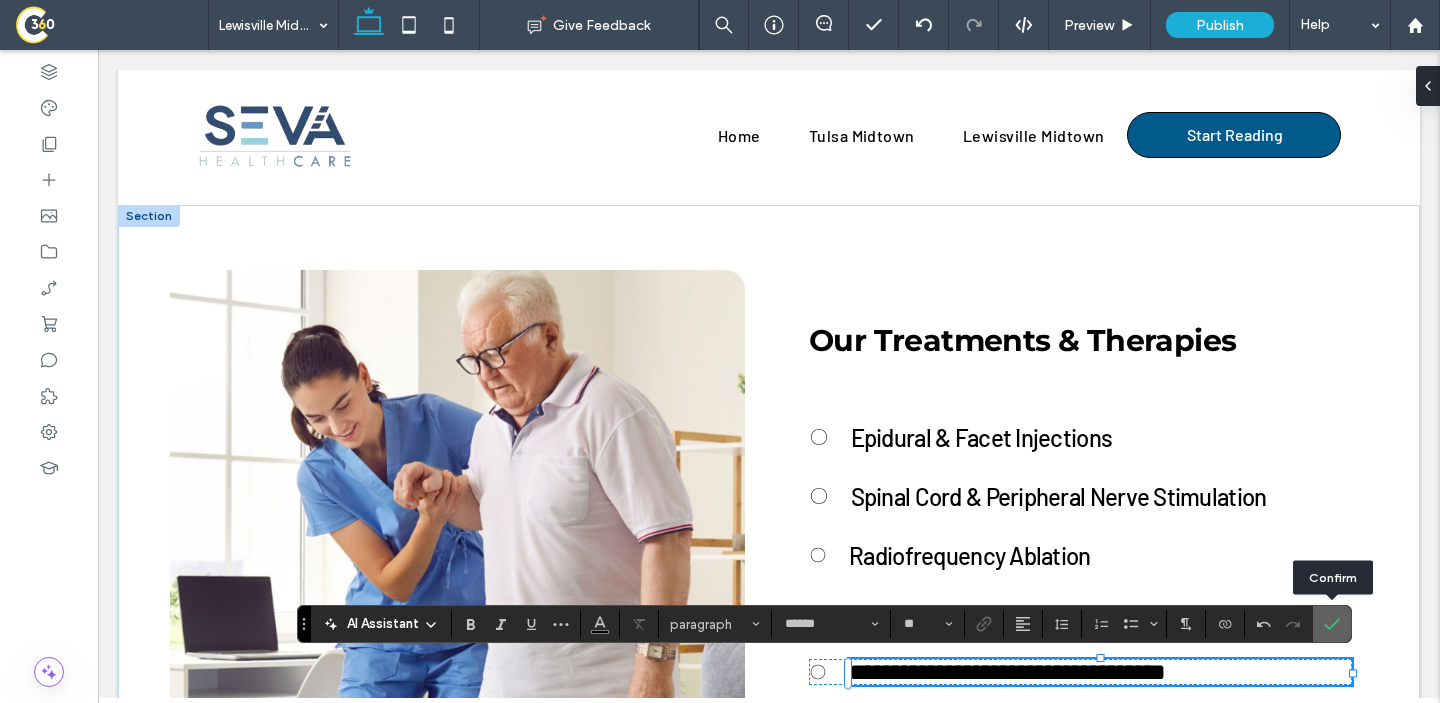 click at bounding box center [1332, 624] 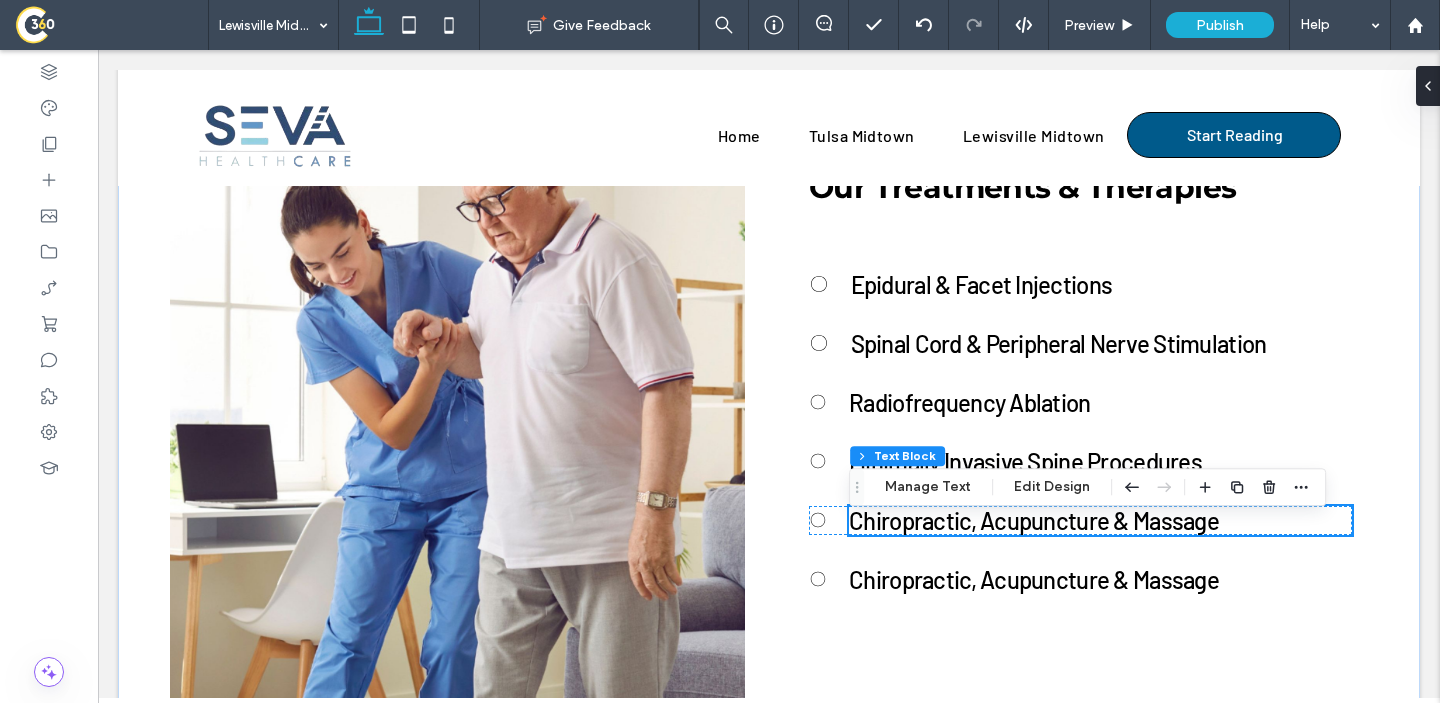 scroll, scrollTop: 4227, scrollLeft: 0, axis: vertical 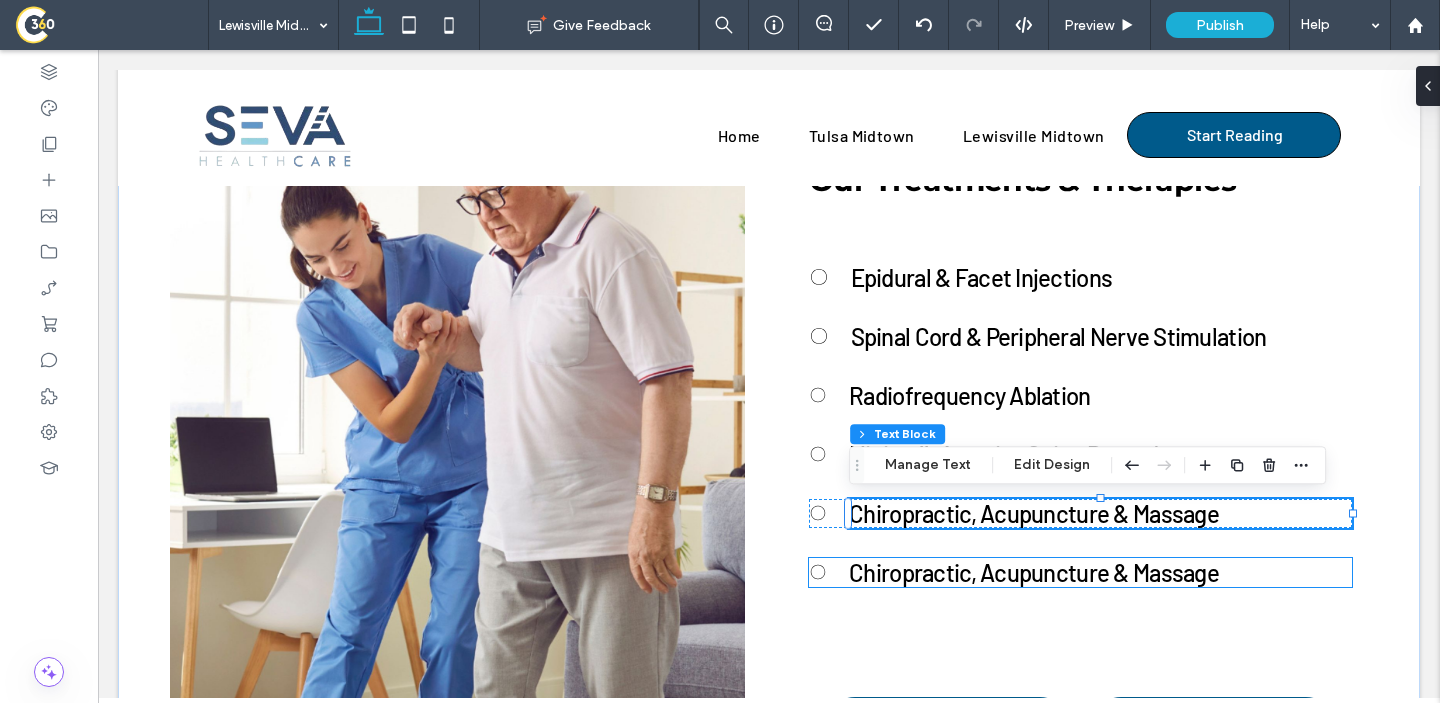 click on "Chiropractic, Acupuncture & Massage" at bounding box center (1034, 572) 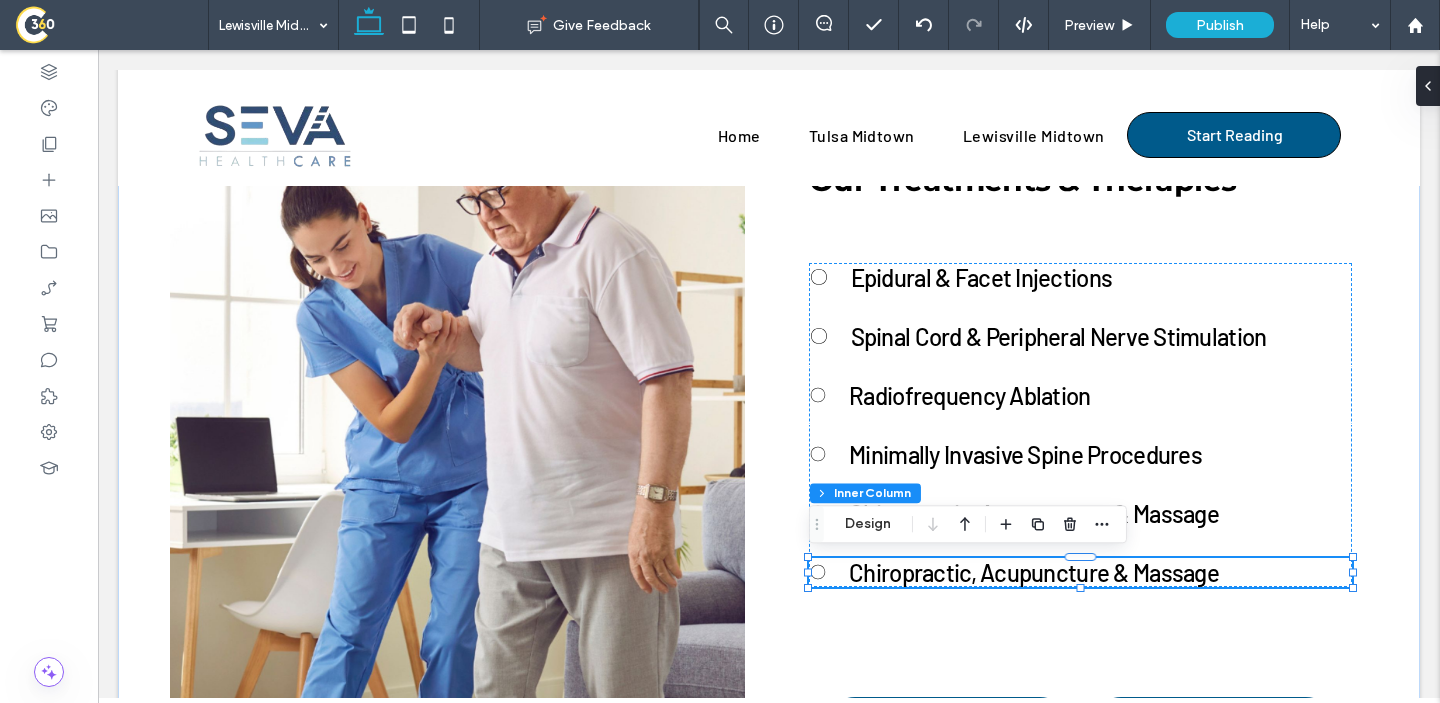 click on "Chiropractic, Acupuncture & Massage" at bounding box center (1034, 572) 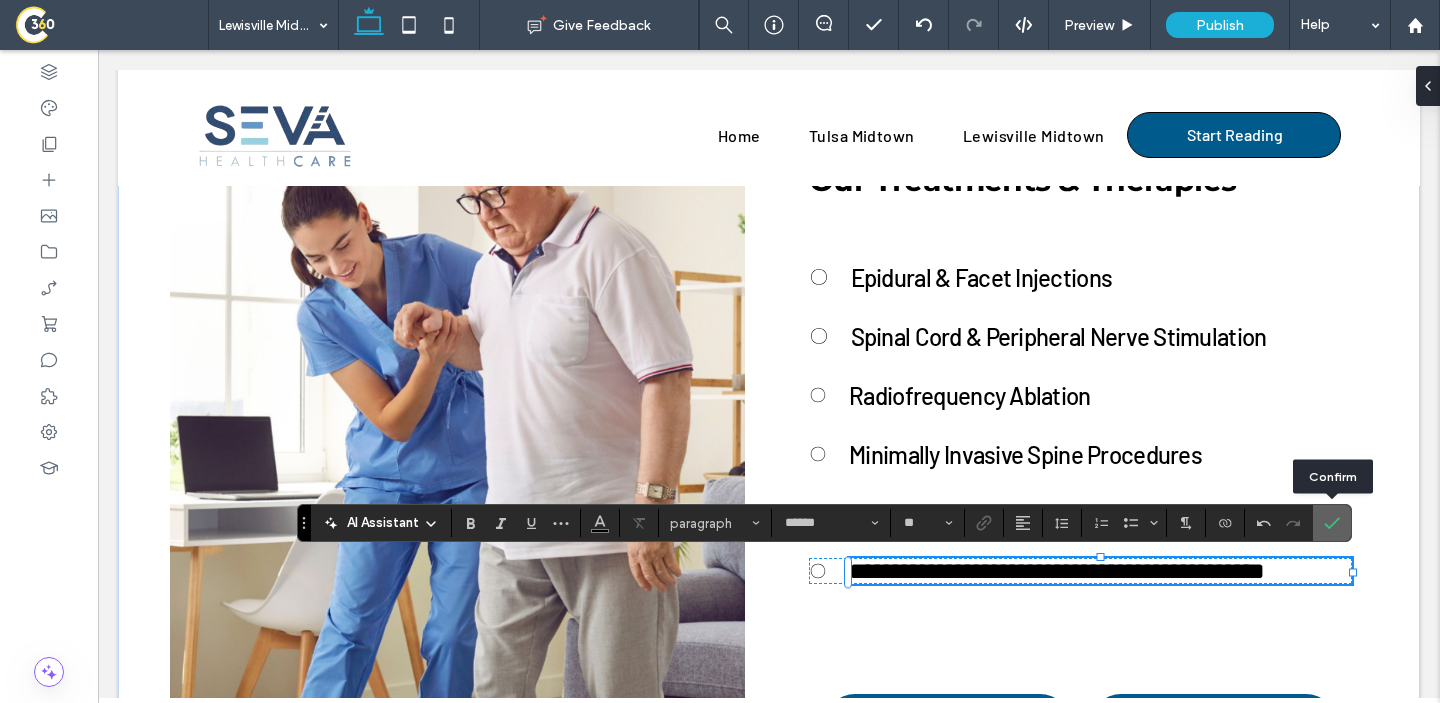 click 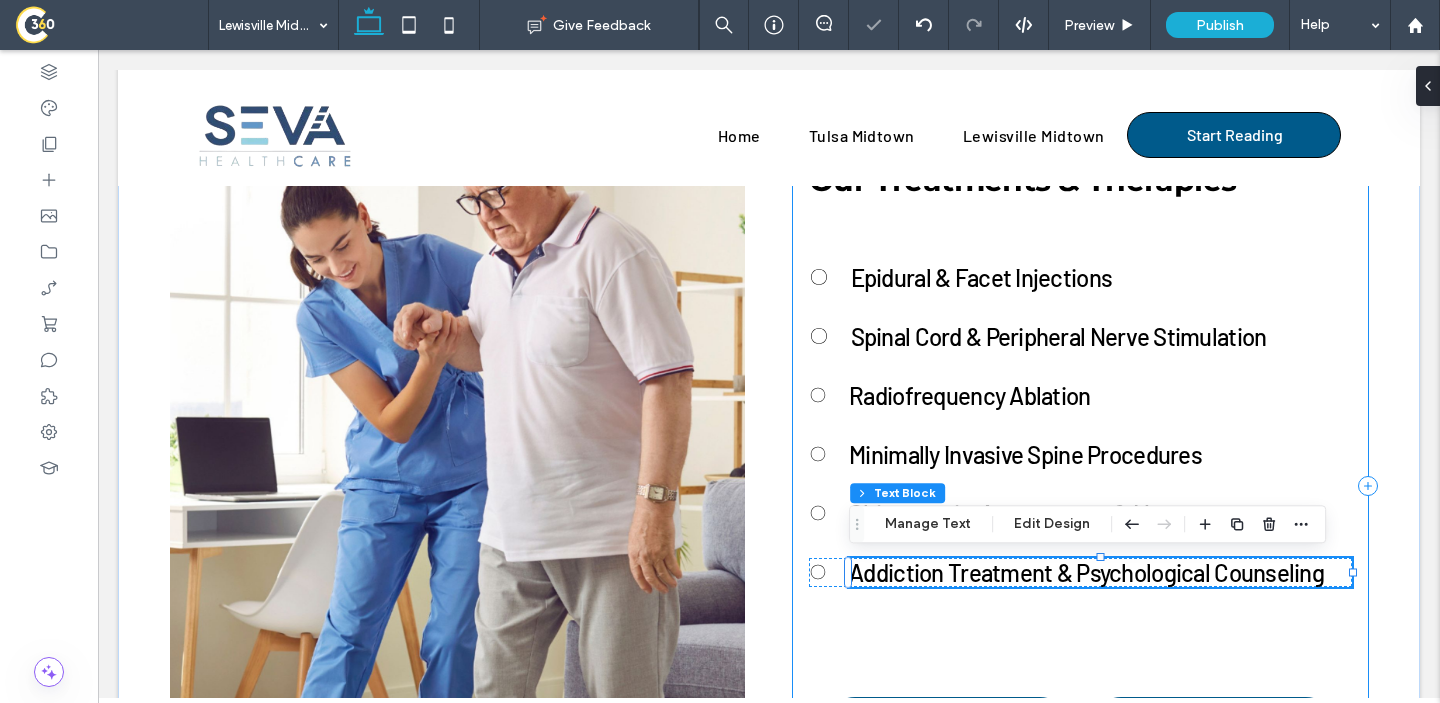 click on "Our Treatments & Therapies
Epidural & Facet Injections
Spinal Cord & Peripheral Nerve Stimulation
Radiofrequency Ablation
Minimally Invasive Spine Procedures
Chiropractic, Acupuncture & Massage
Addiction Treatment & Psychological Counseling
View All Procedures
Speak With Our Care Team" at bounding box center [1080, 482] 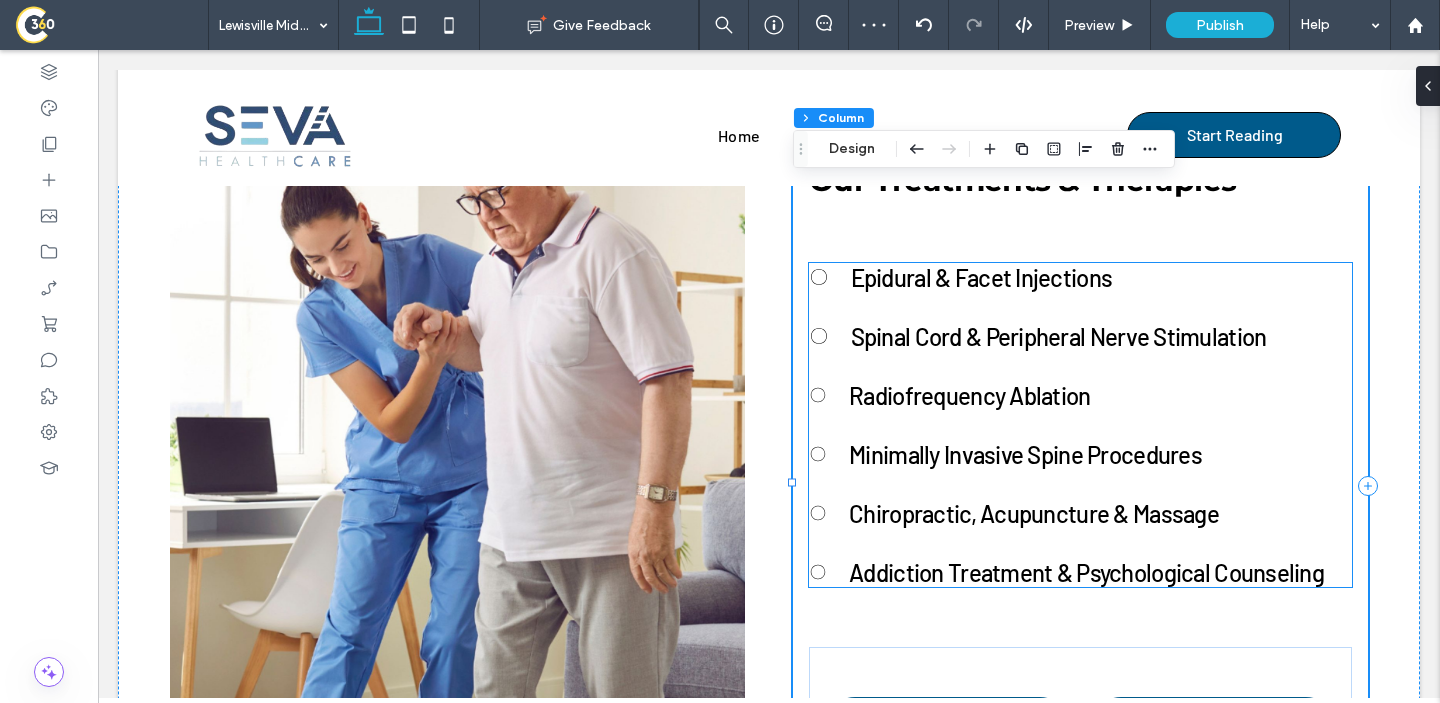 click on "Addiction Treatment & Psychological Counseling" at bounding box center [1080, 572] 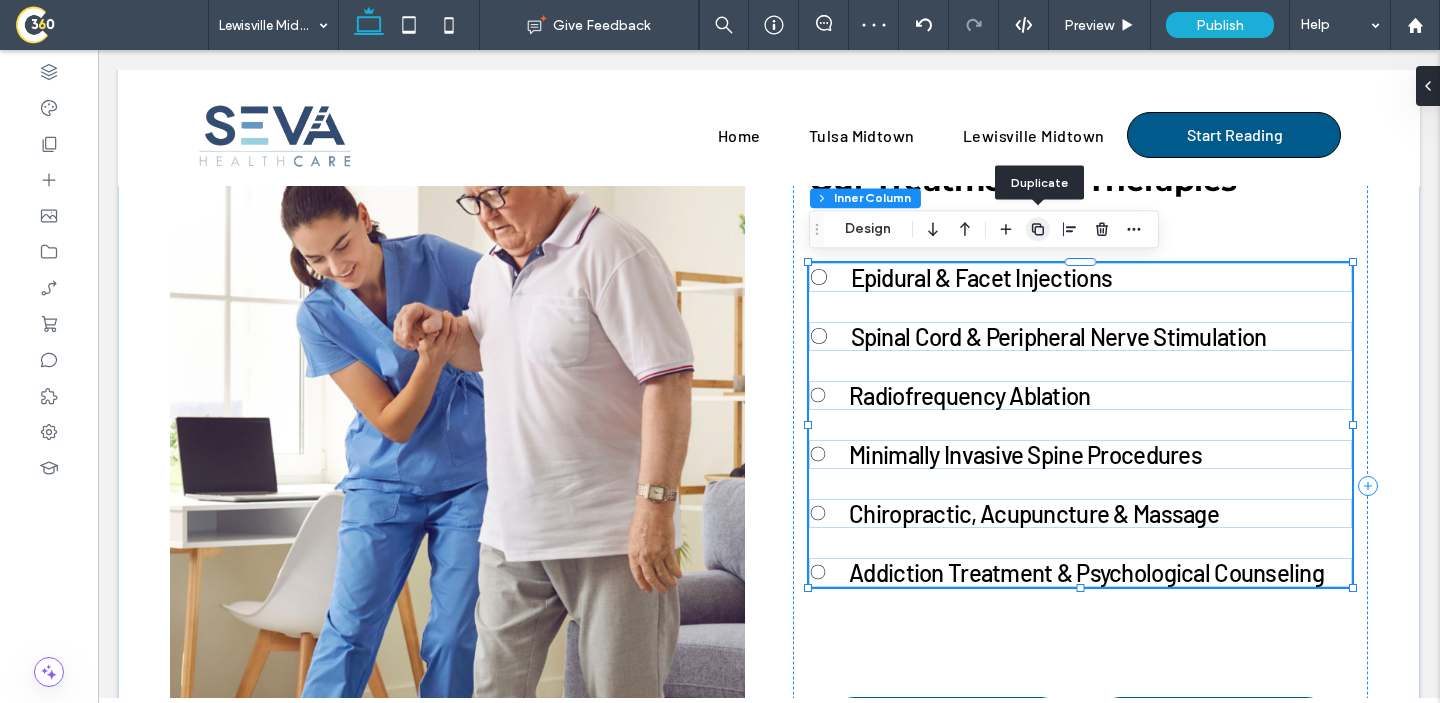 click 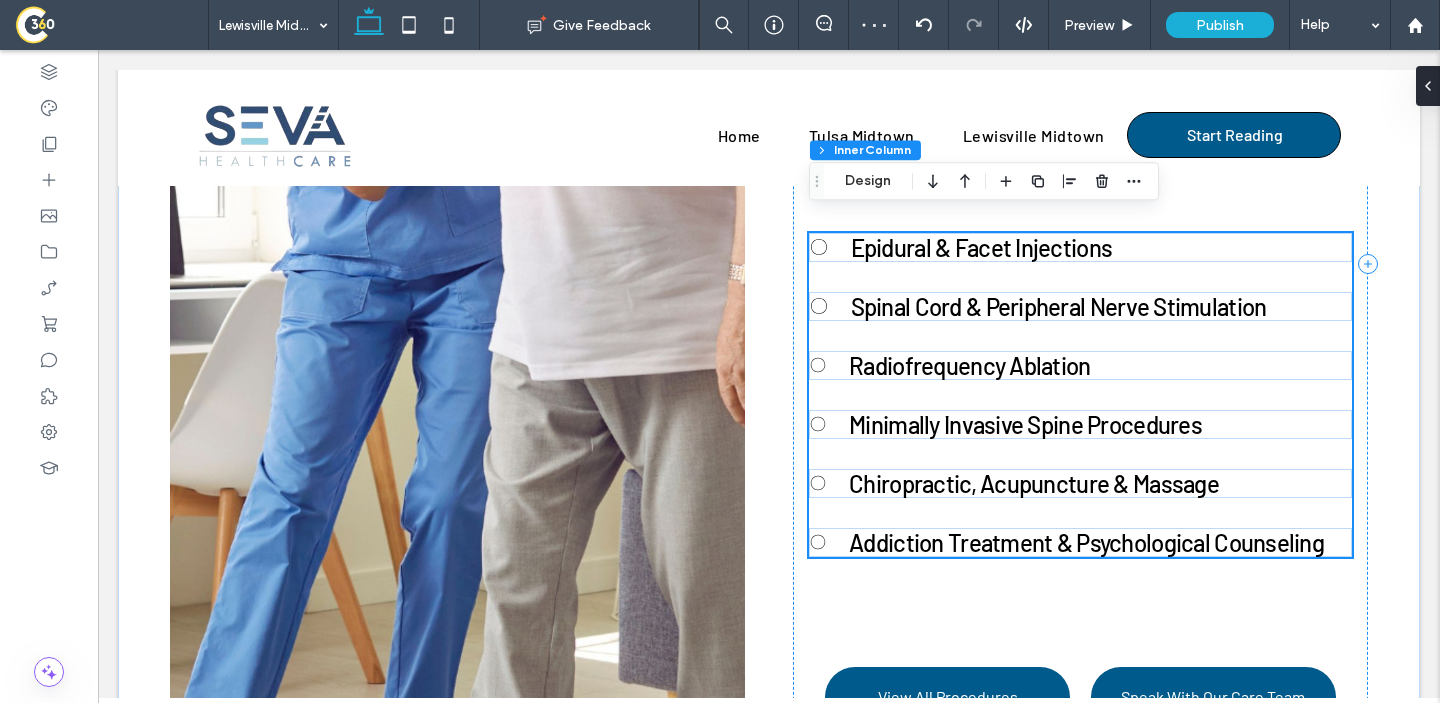 scroll, scrollTop: 4667, scrollLeft: 0, axis: vertical 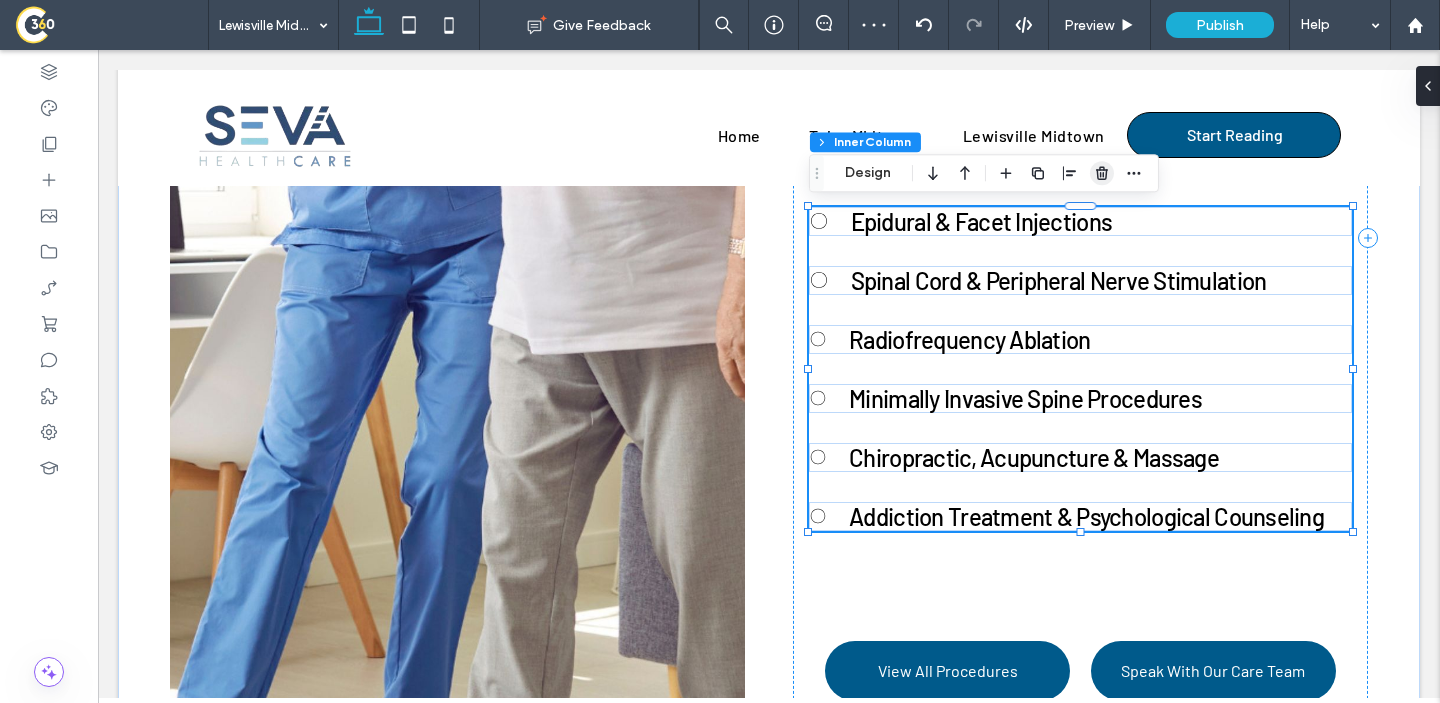 click 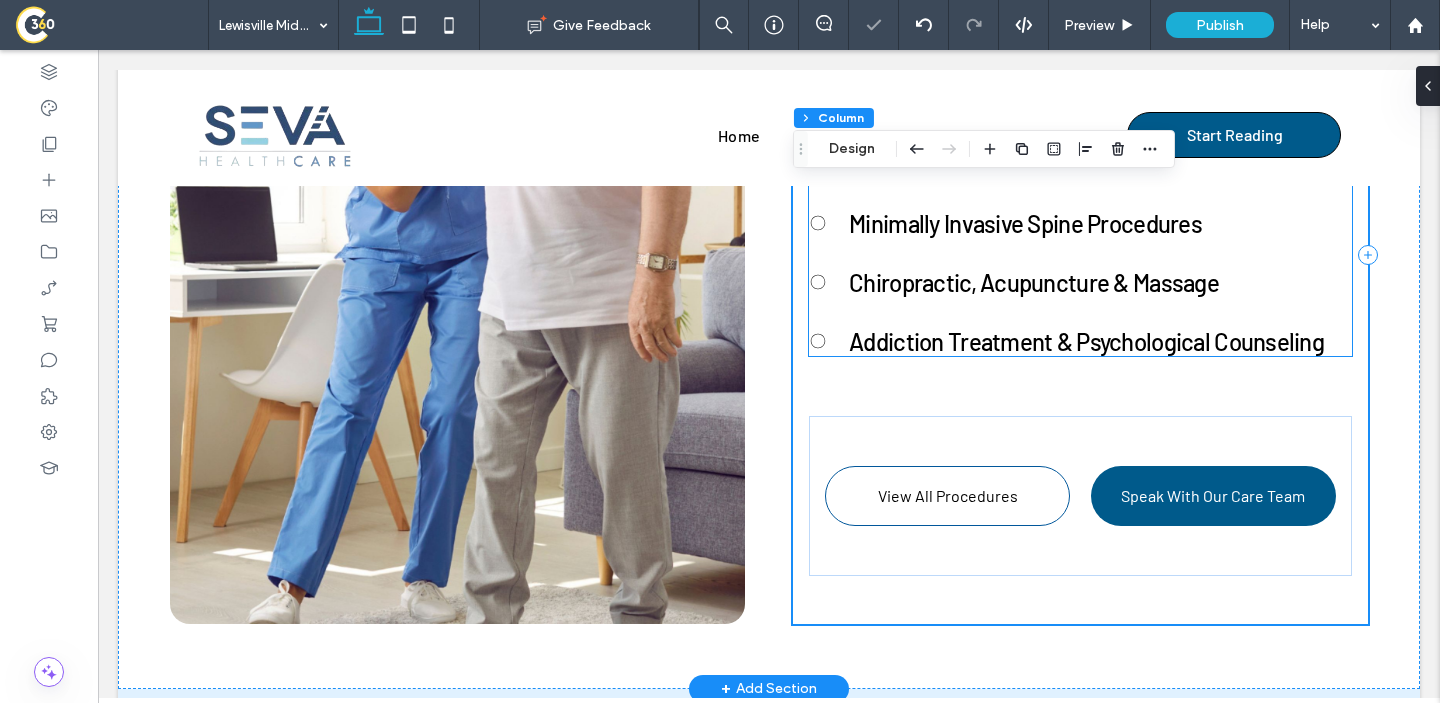 scroll, scrollTop: 4438, scrollLeft: 0, axis: vertical 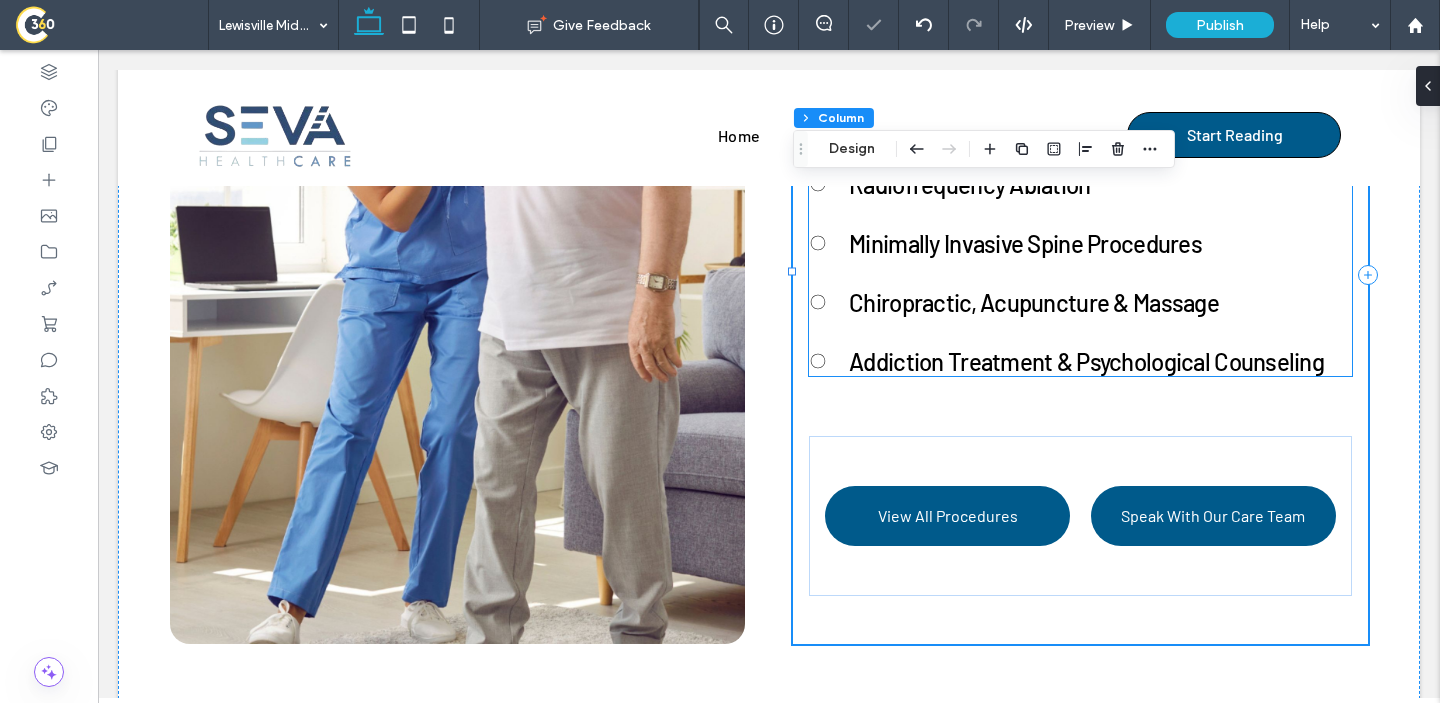 click on "Addiction Treatment & Psychological Counseling" at bounding box center [1086, 361] 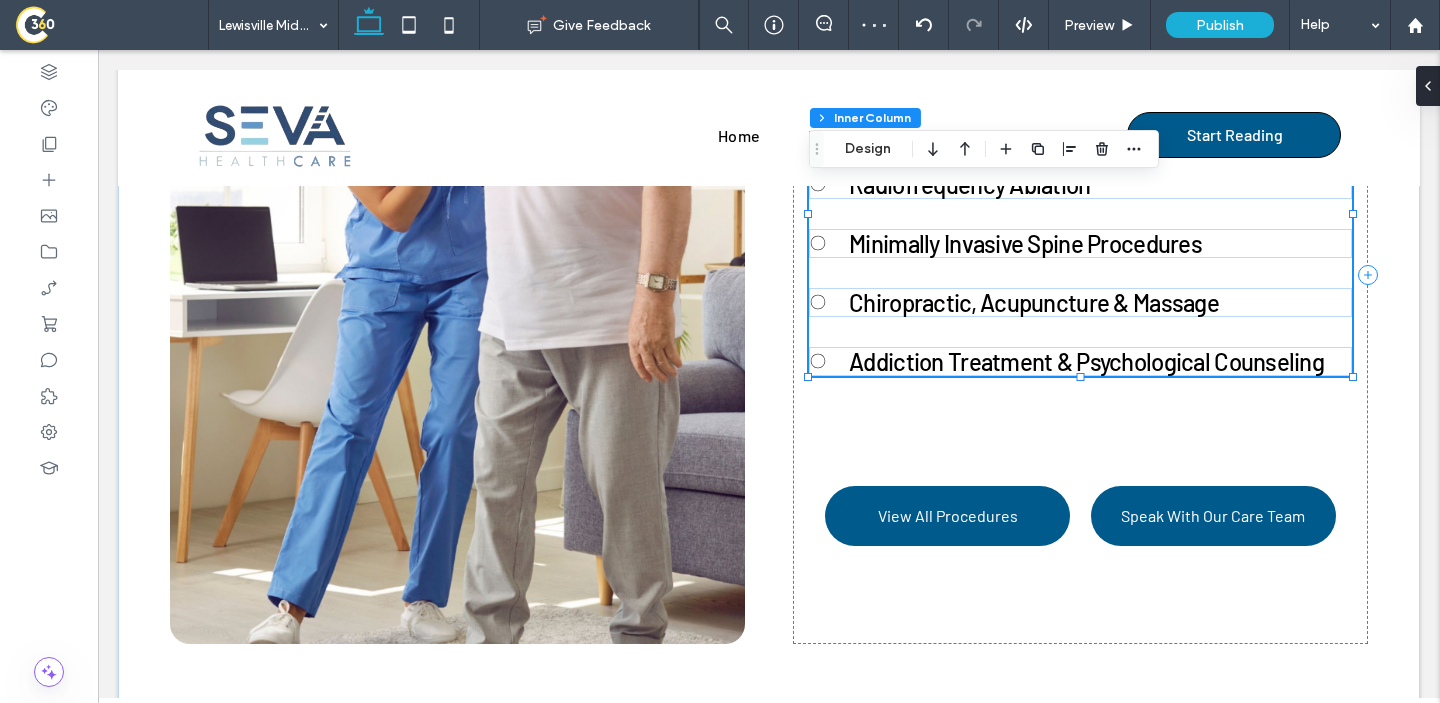 click on "Addiction Treatment & Psychological Counseling" at bounding box center (1086, 361) 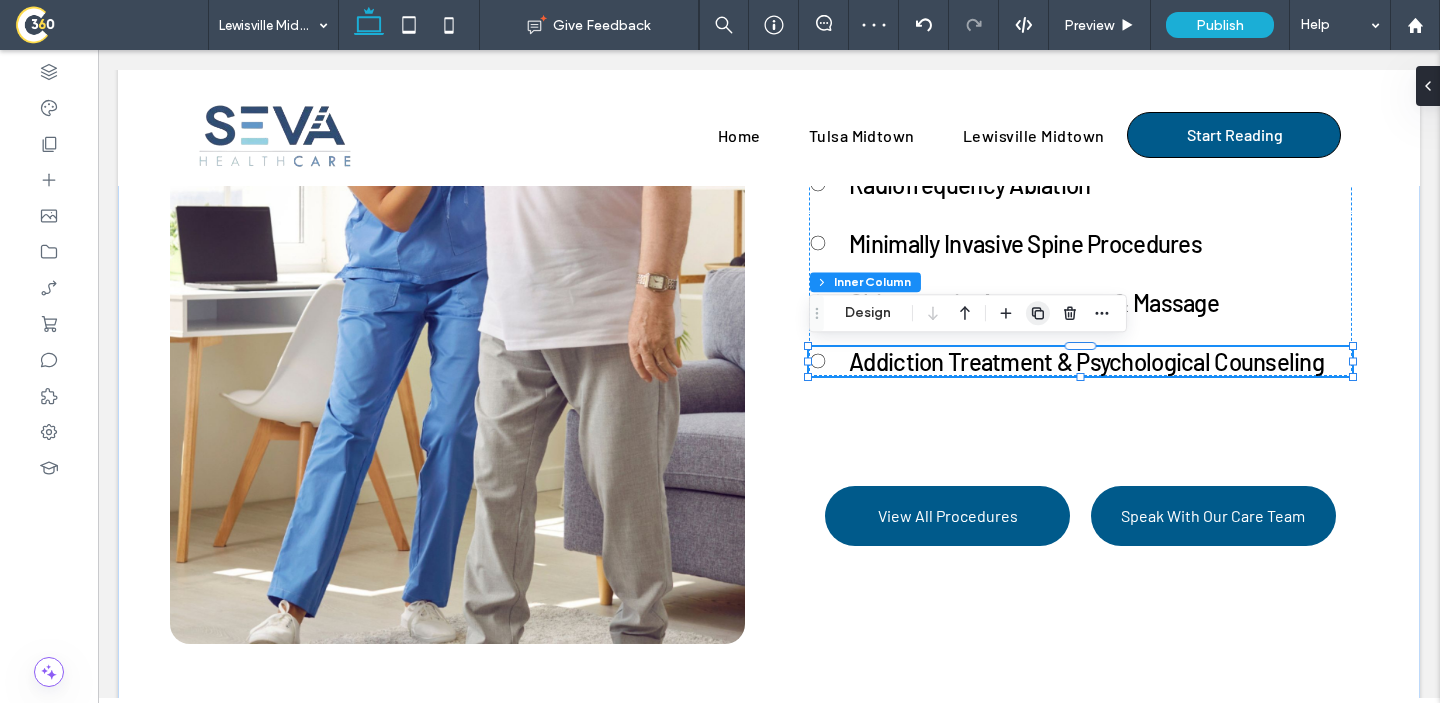 click 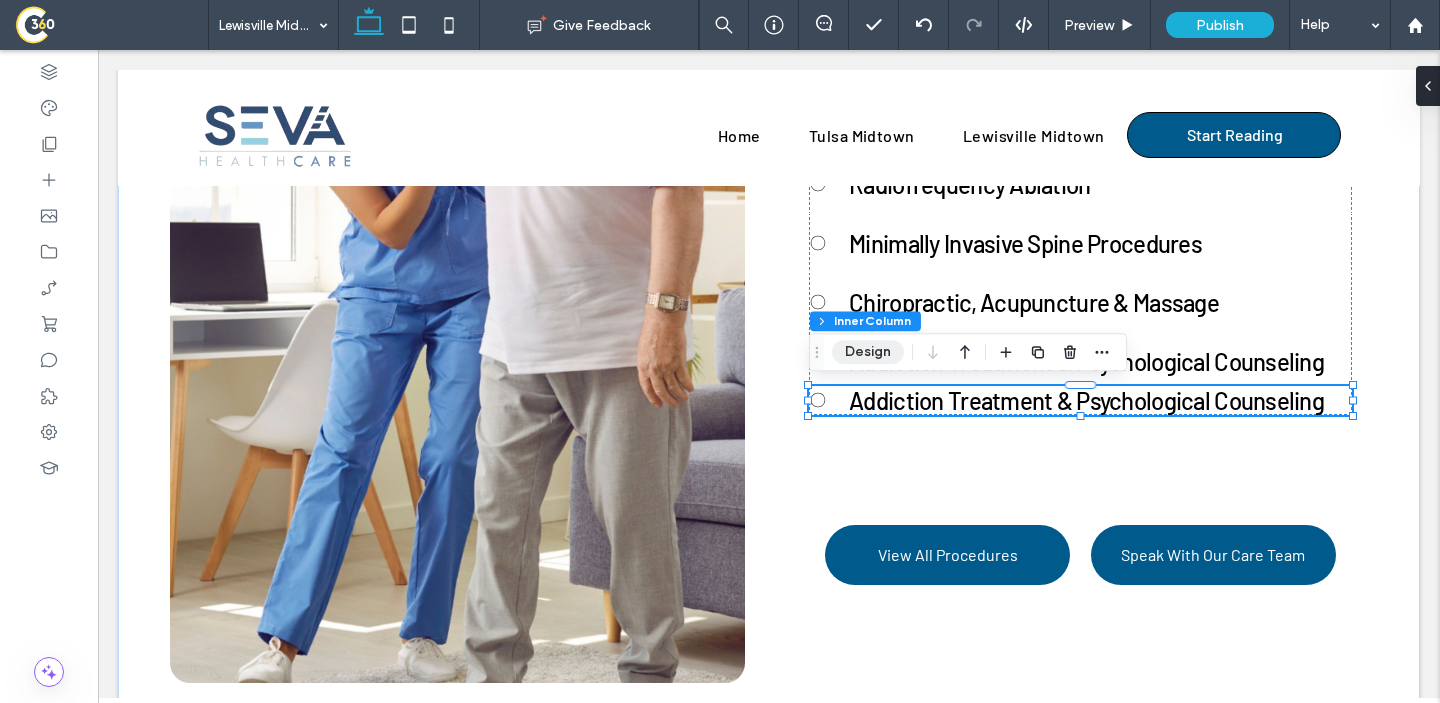 click on "Design" at bounding box center [868, 352] 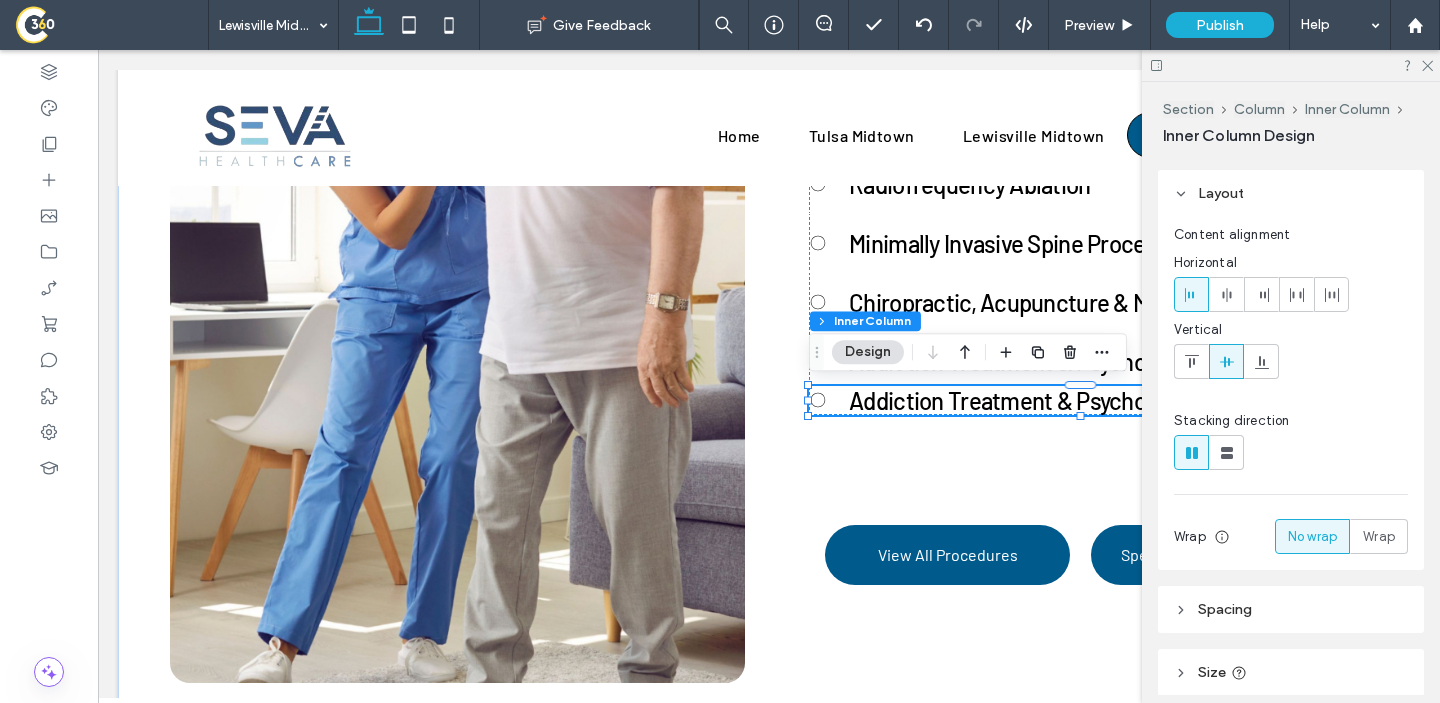 scroll, scrollTop: 56, scrollLeft: 0, axis: vertical 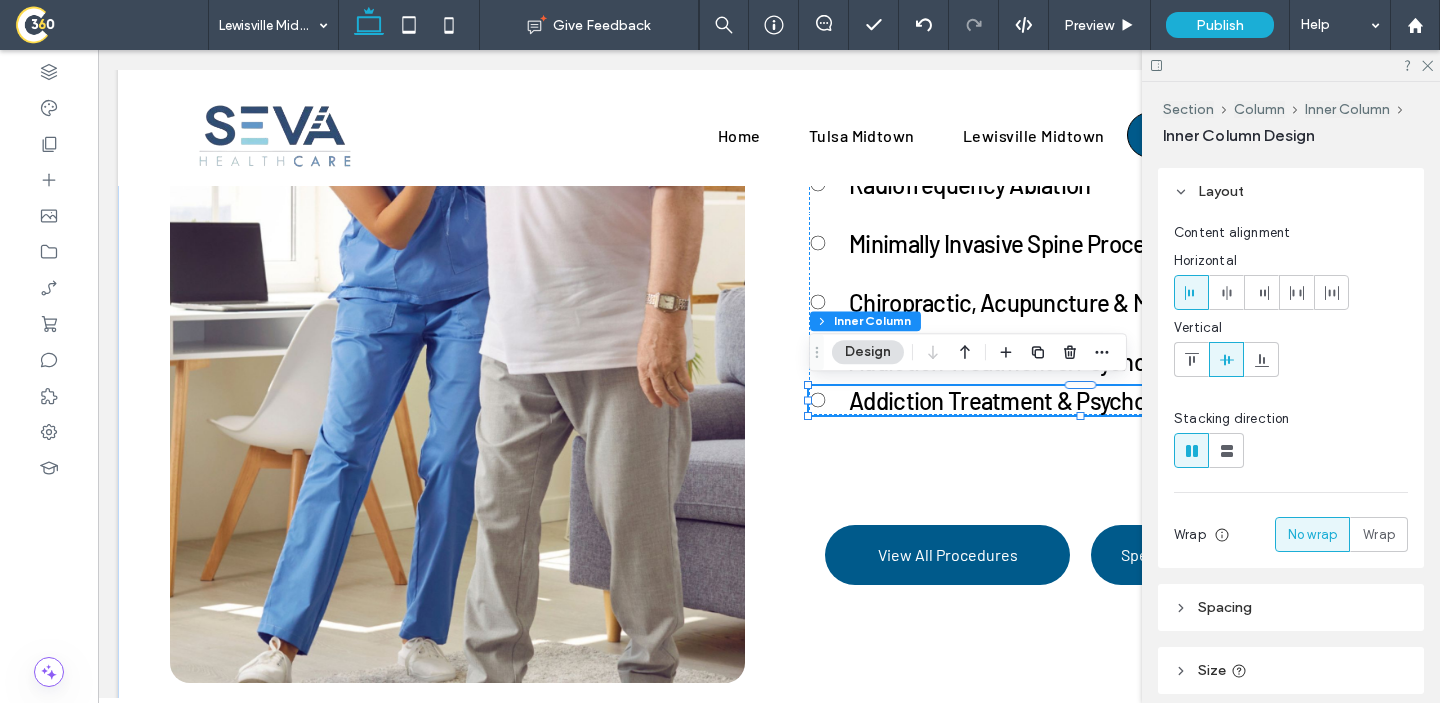 click on "Spacing" at bounding box center (1291, 607) 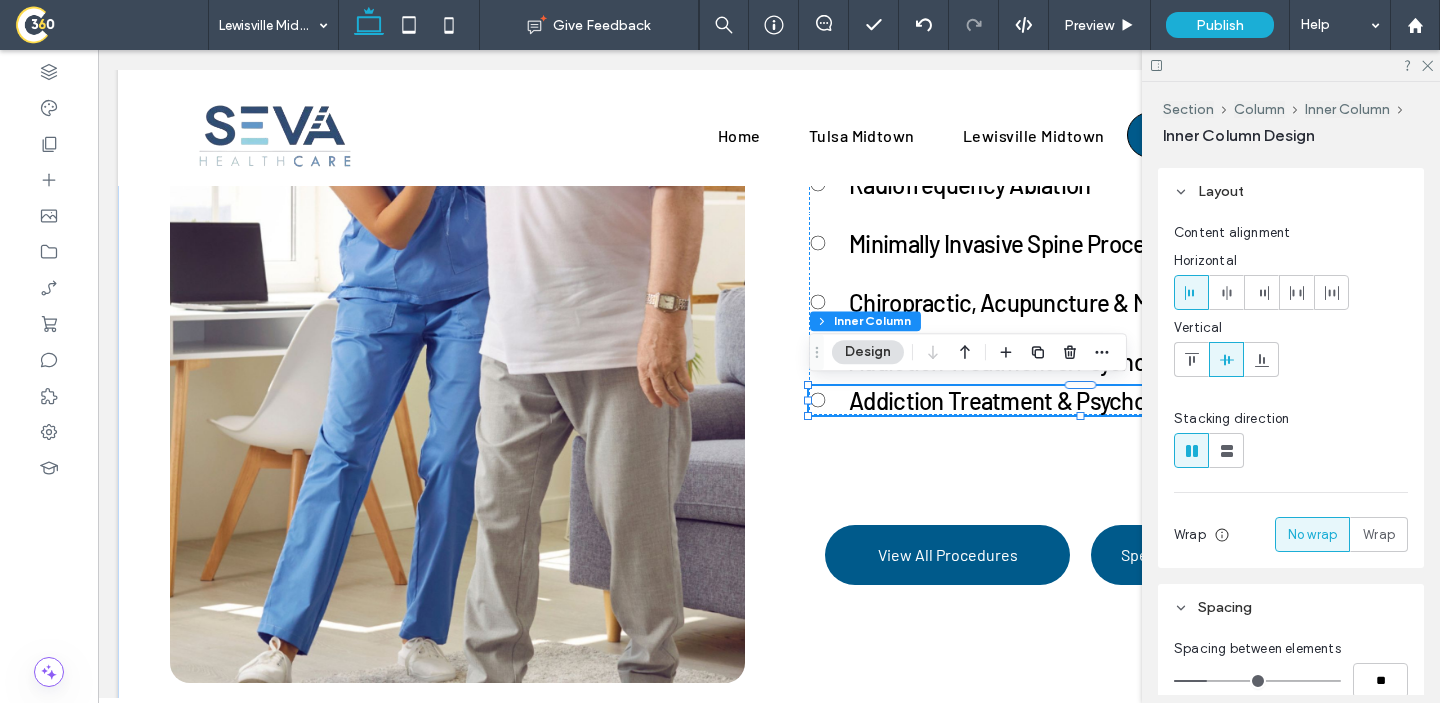 click on "Spacing" at bounding box center [1291, 607] 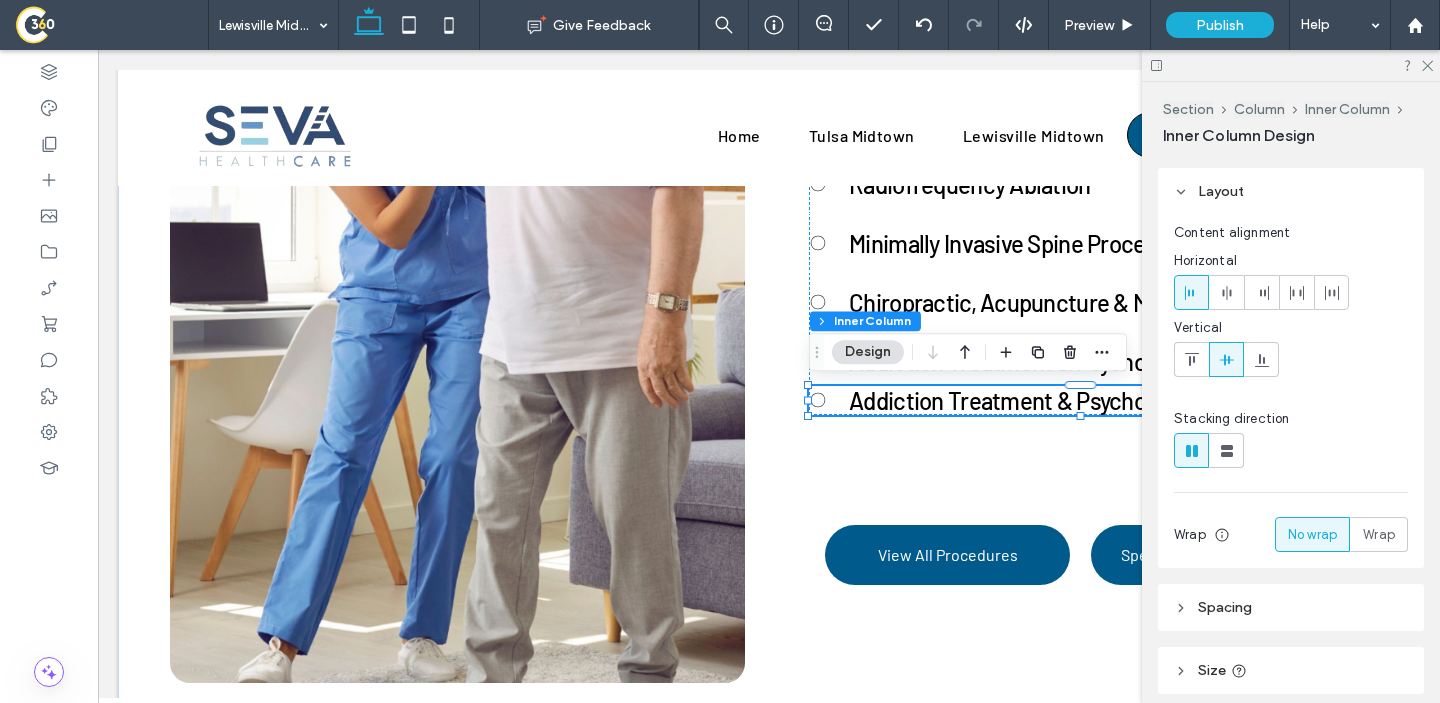click on "Spacing" at bounding box center (1291, 607) 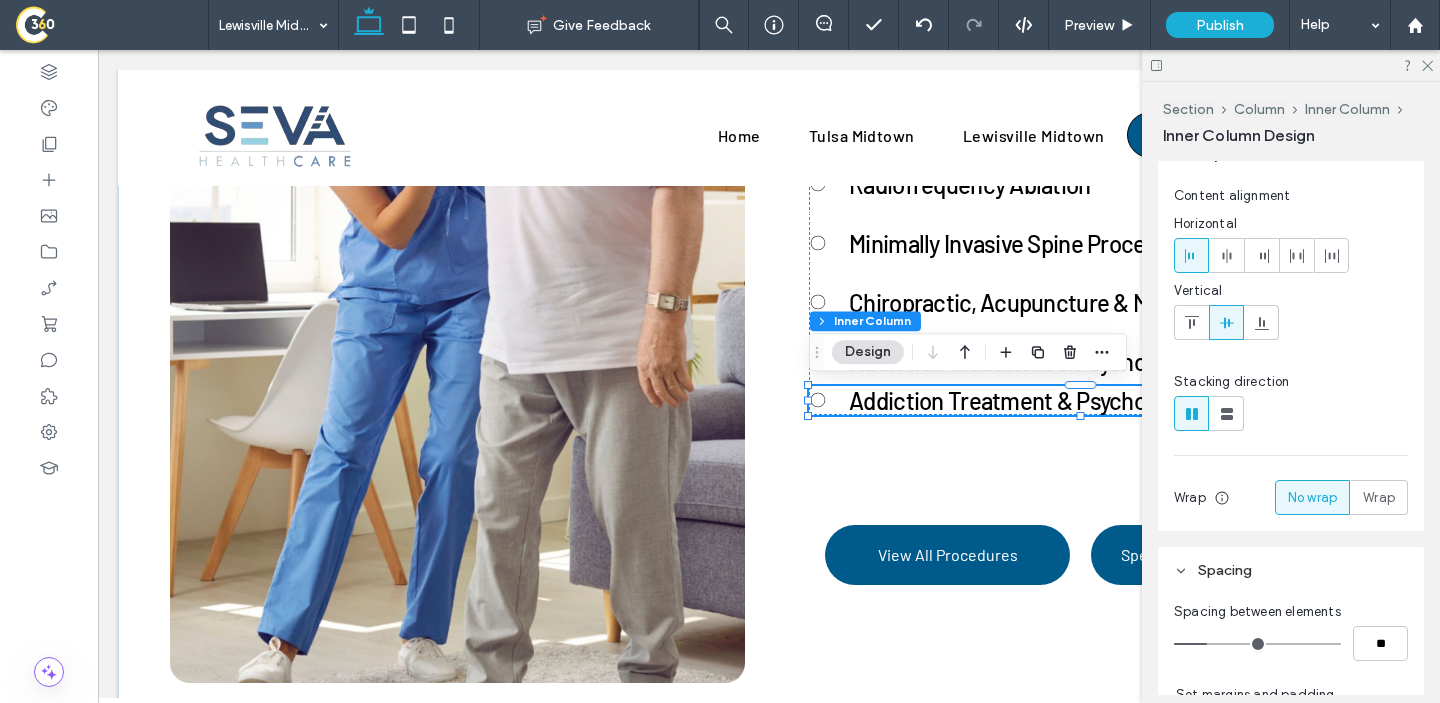 scroll, scrollTop: 94, scrollLeft: 0, axis: vertical 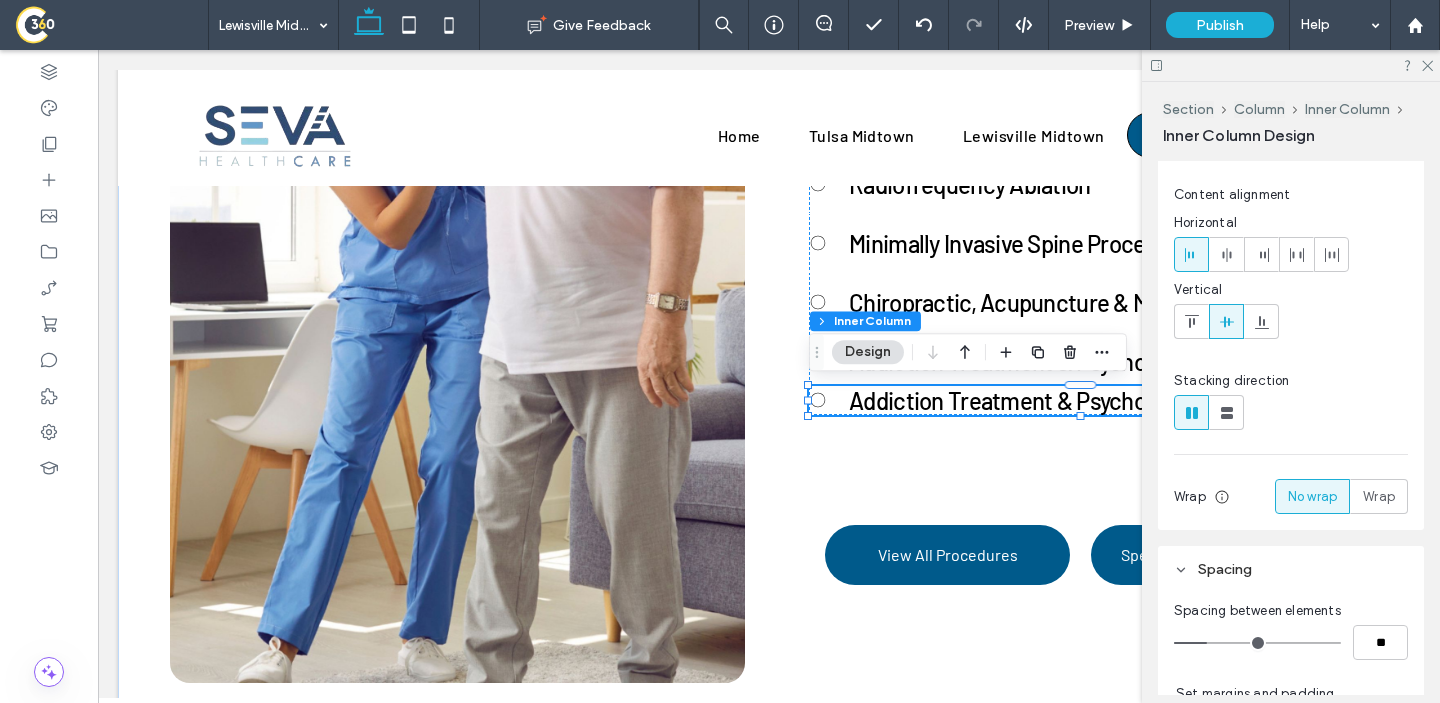 type on "*" 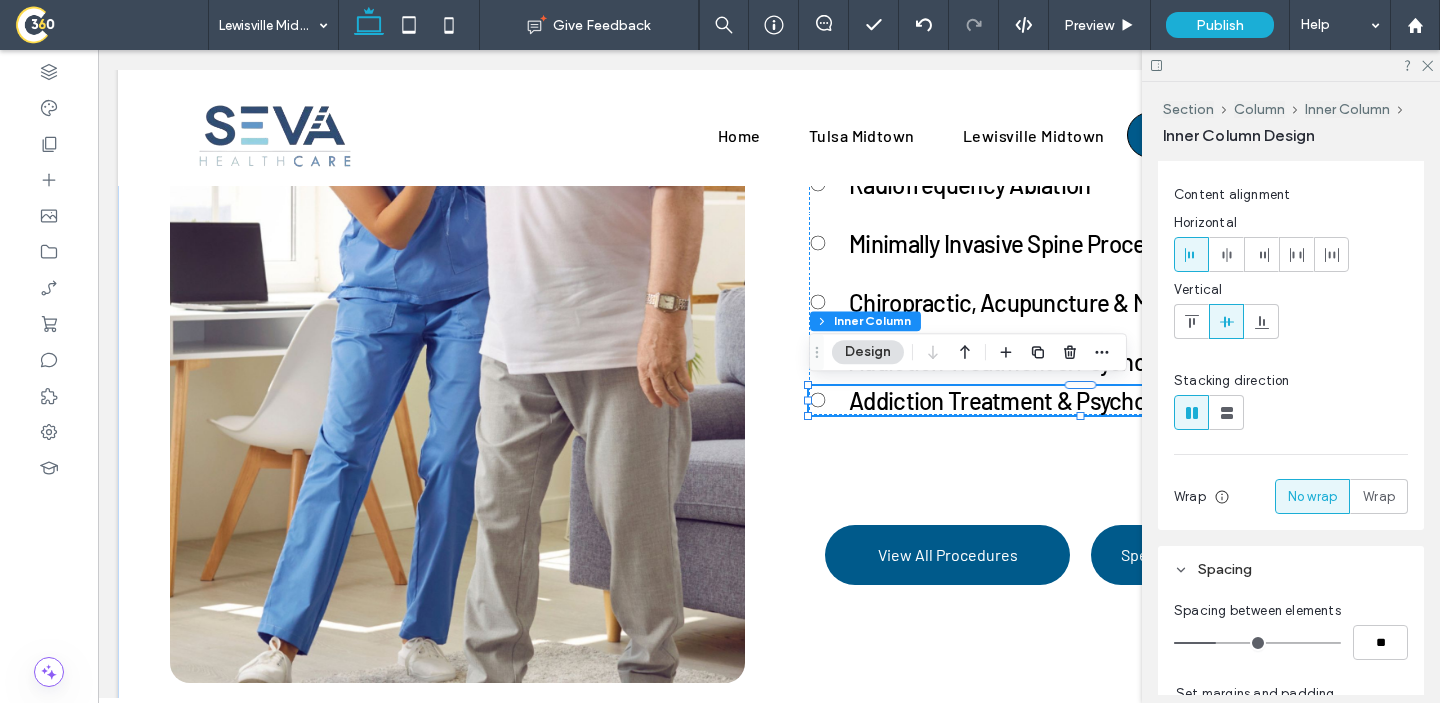 click at bounding box center [1257, 643] 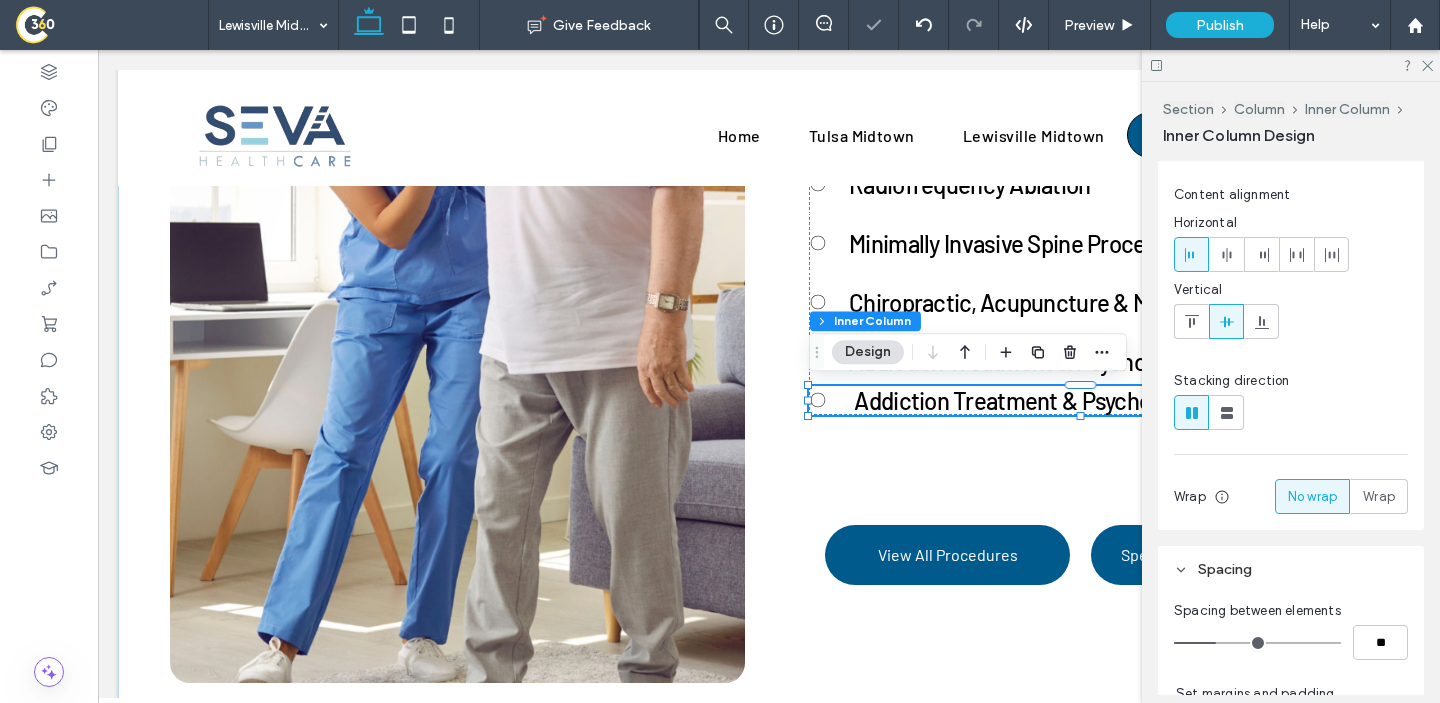 type on "*" 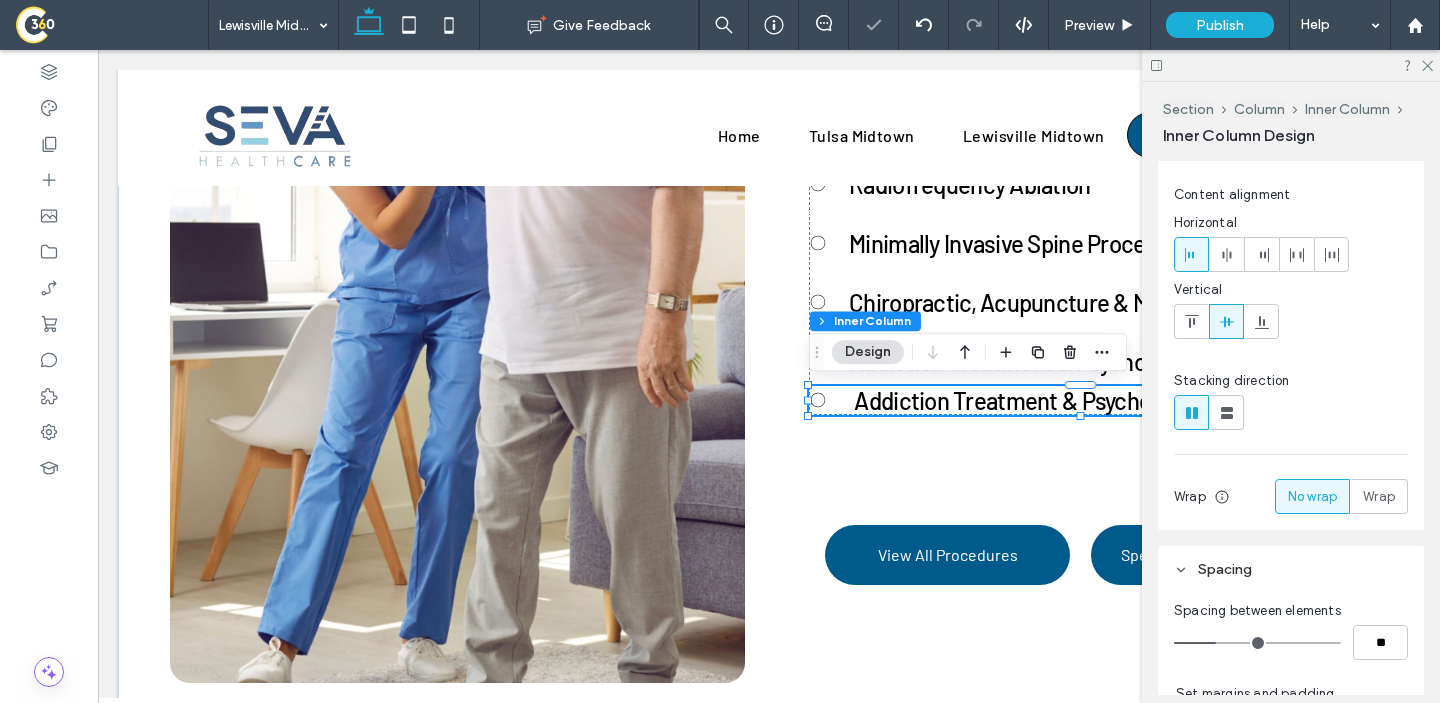 type on "**" 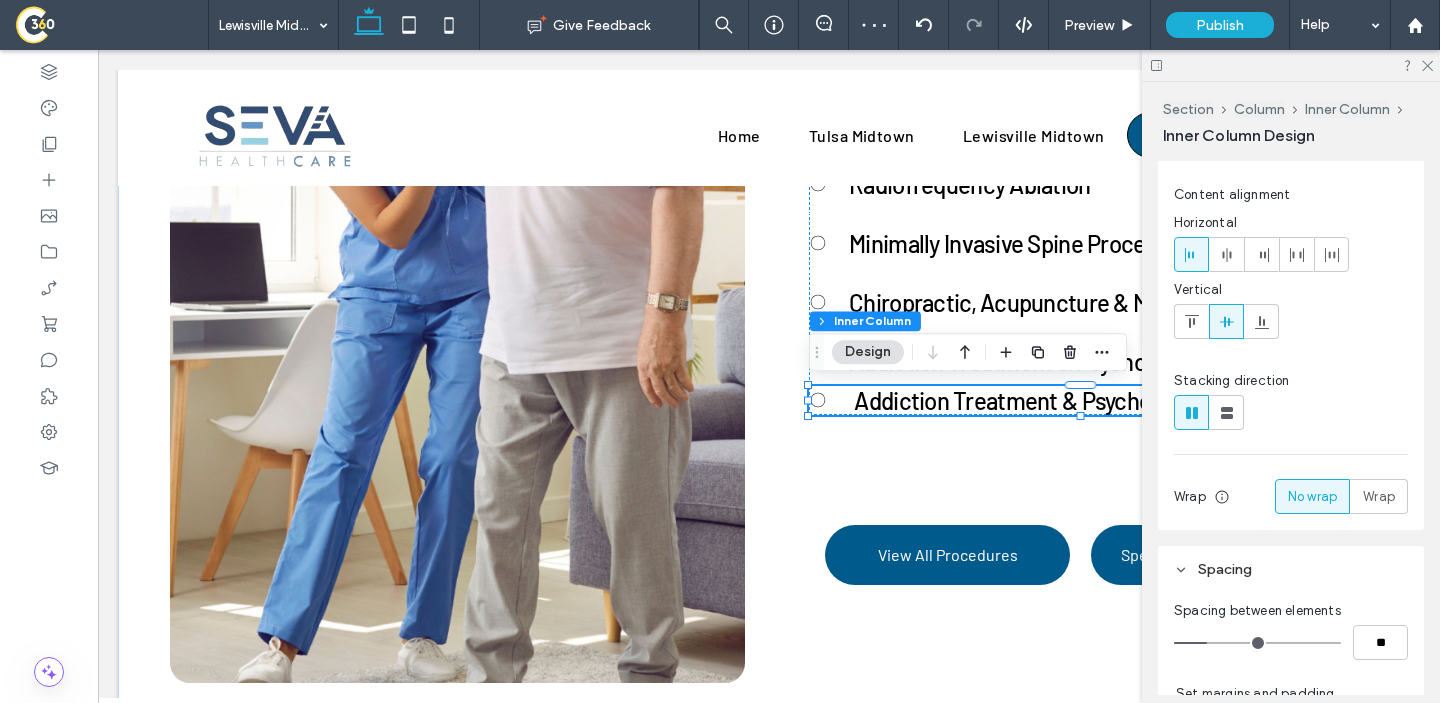 type on "*" 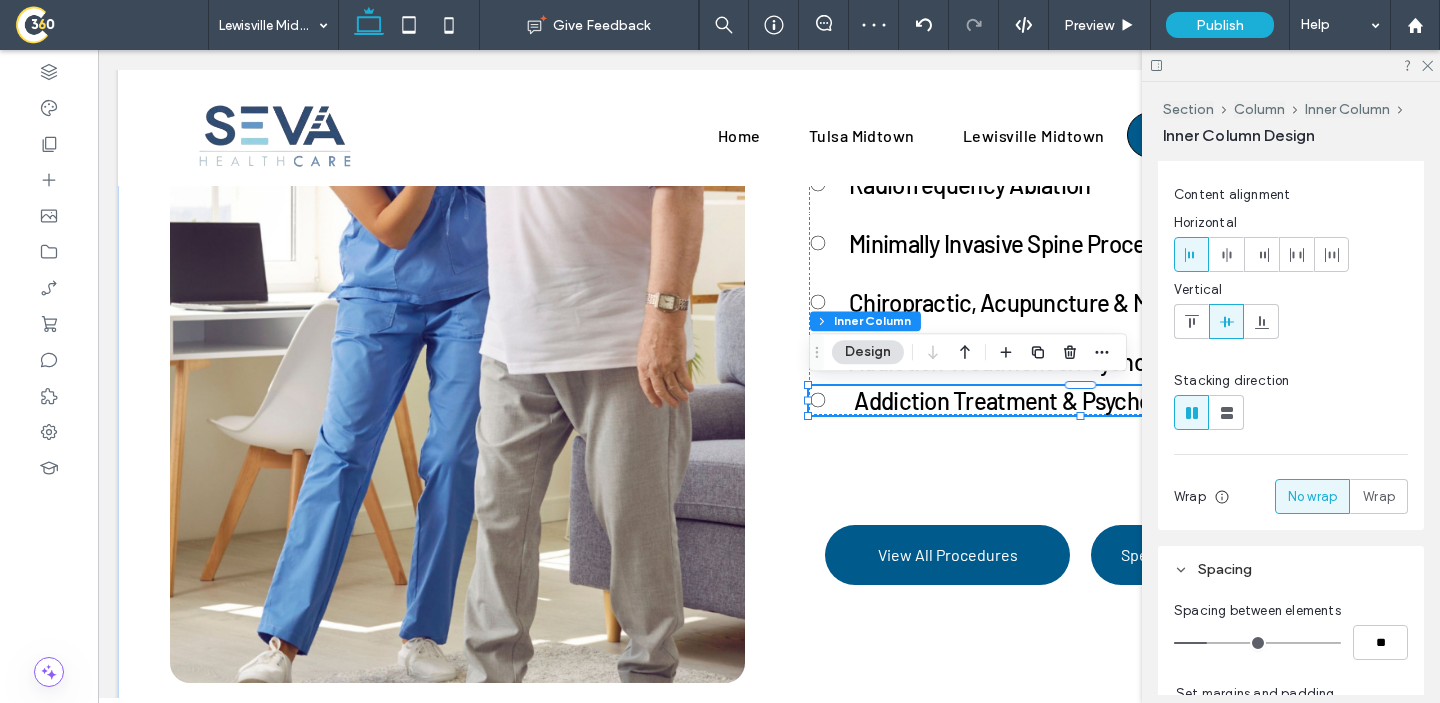 click at bounding box center (1257, 643) 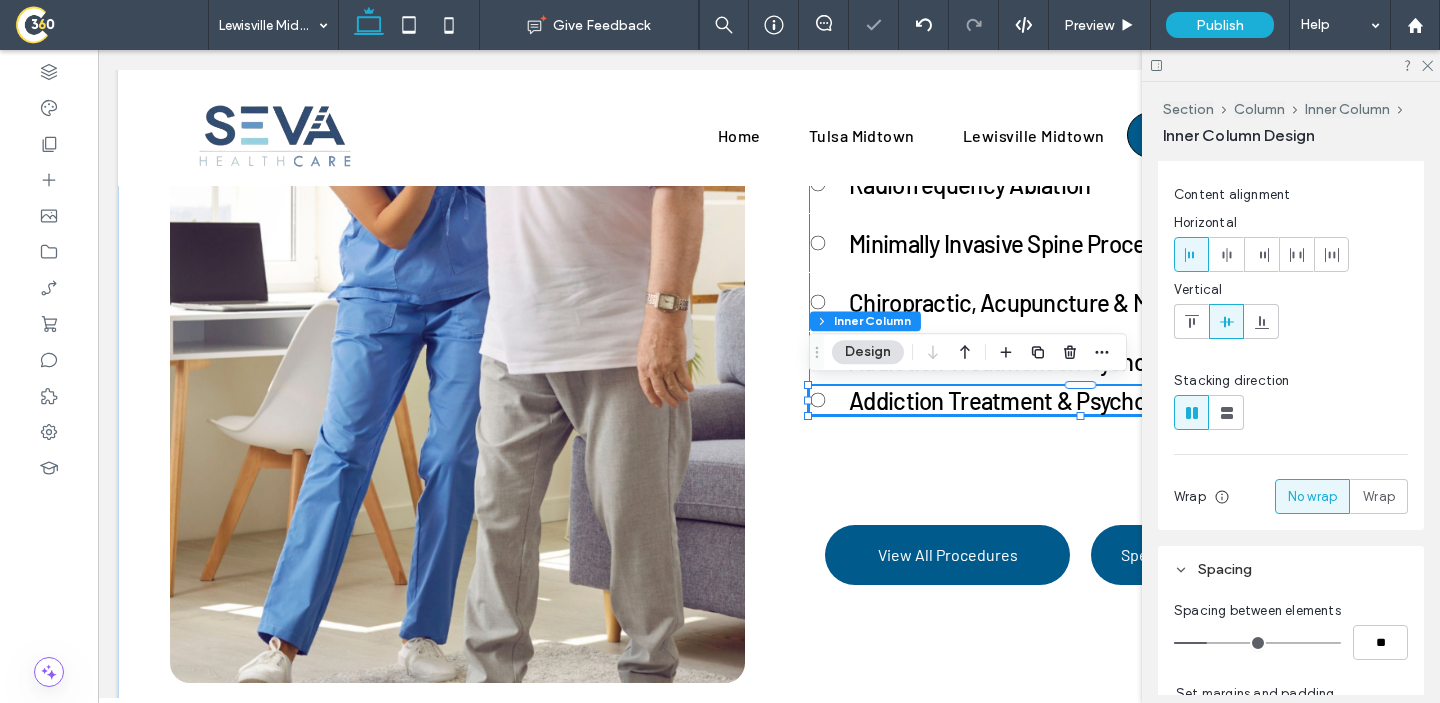 click on "Epidural & Facet Injections
Spinal Cord & Peripheral Nerve Stimulation
Radiofrequency Ablation
Minimally Invasive Spine Procedures
Chiropractic, Acupuncture & Massage
Addiction Treatment & Psychological Counseling
Addiction Treatment & Psychological Counseling" at bounding box center [1080, 233] 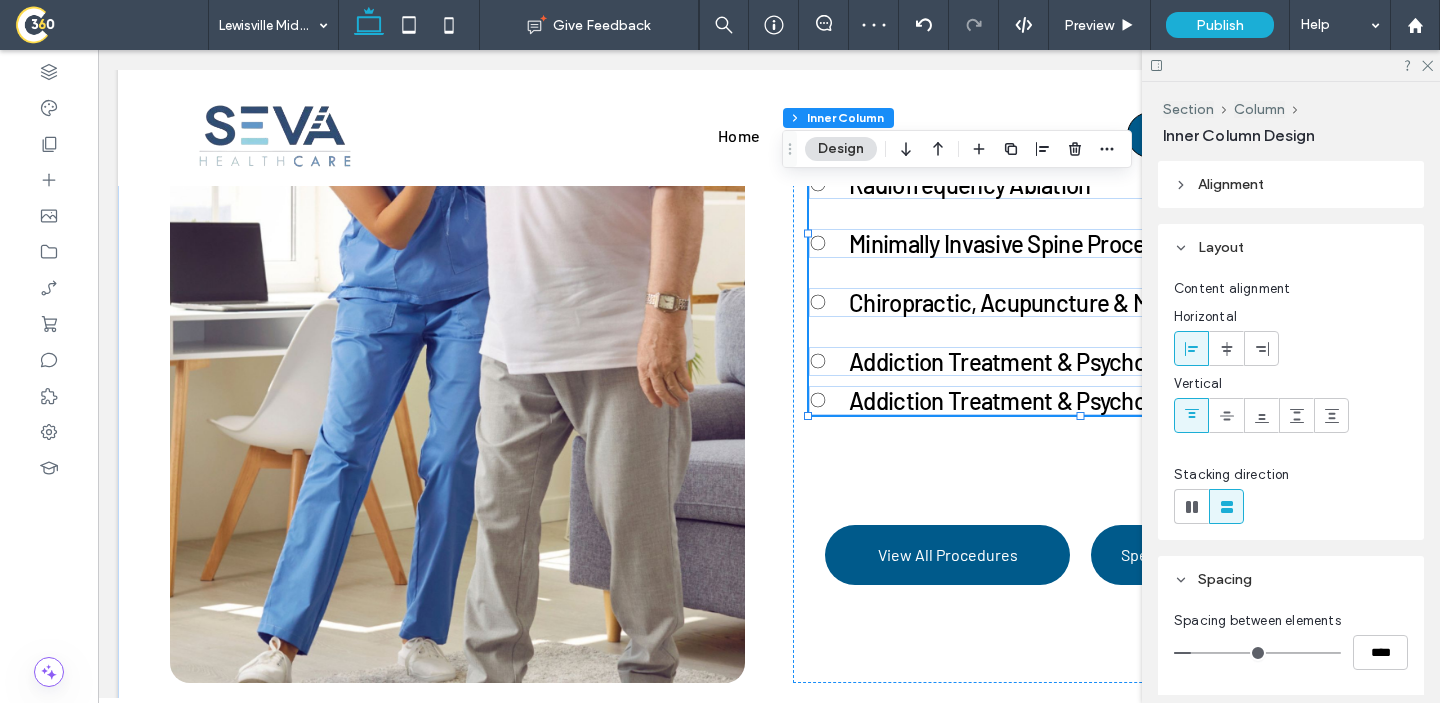 type on "**" 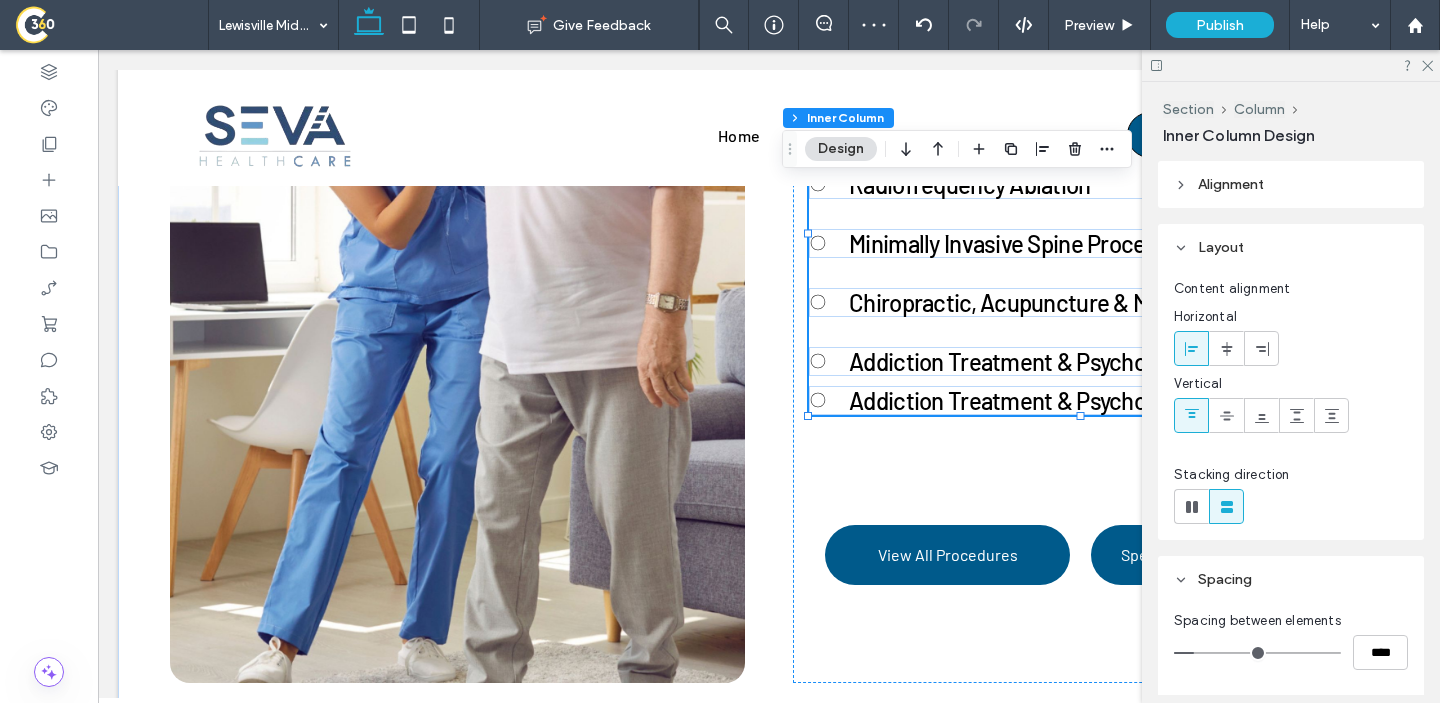 type on "**" 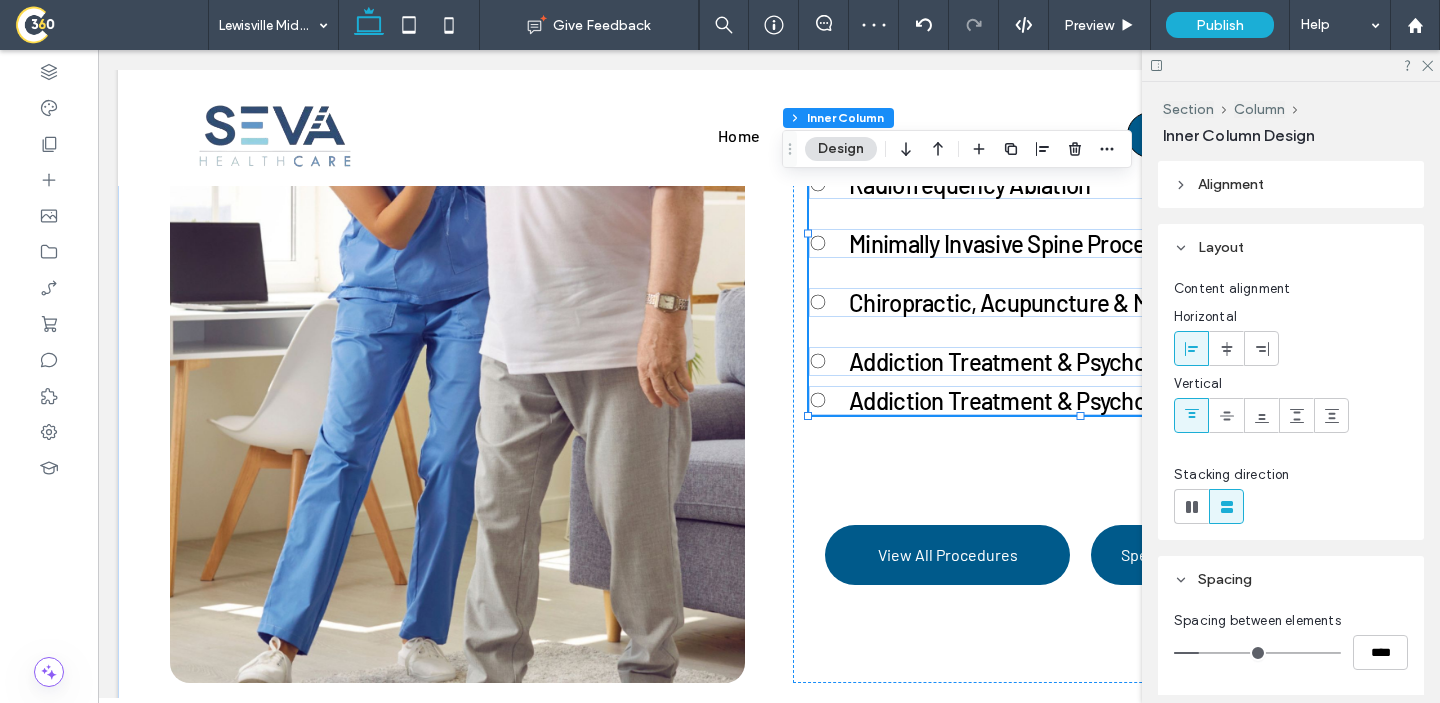 click at bounding box center [1257, 653] 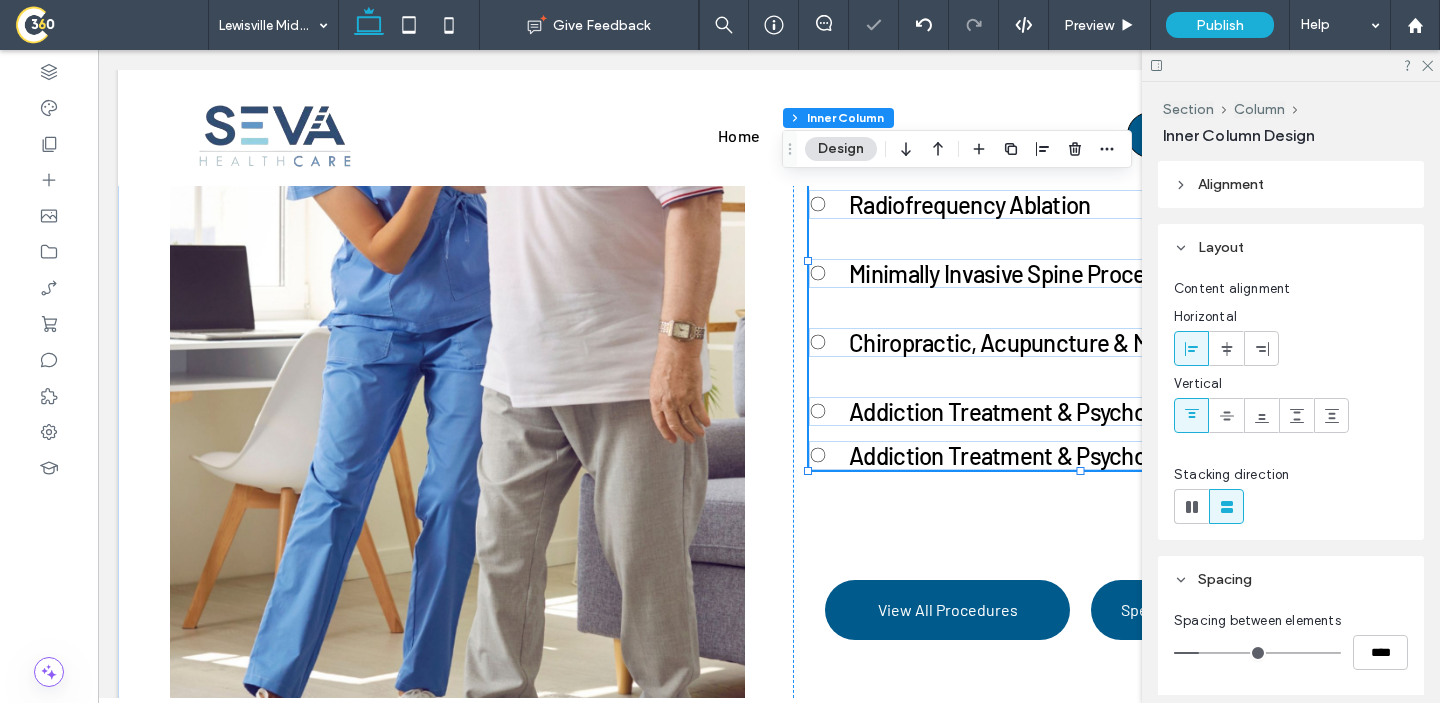 type on "**" 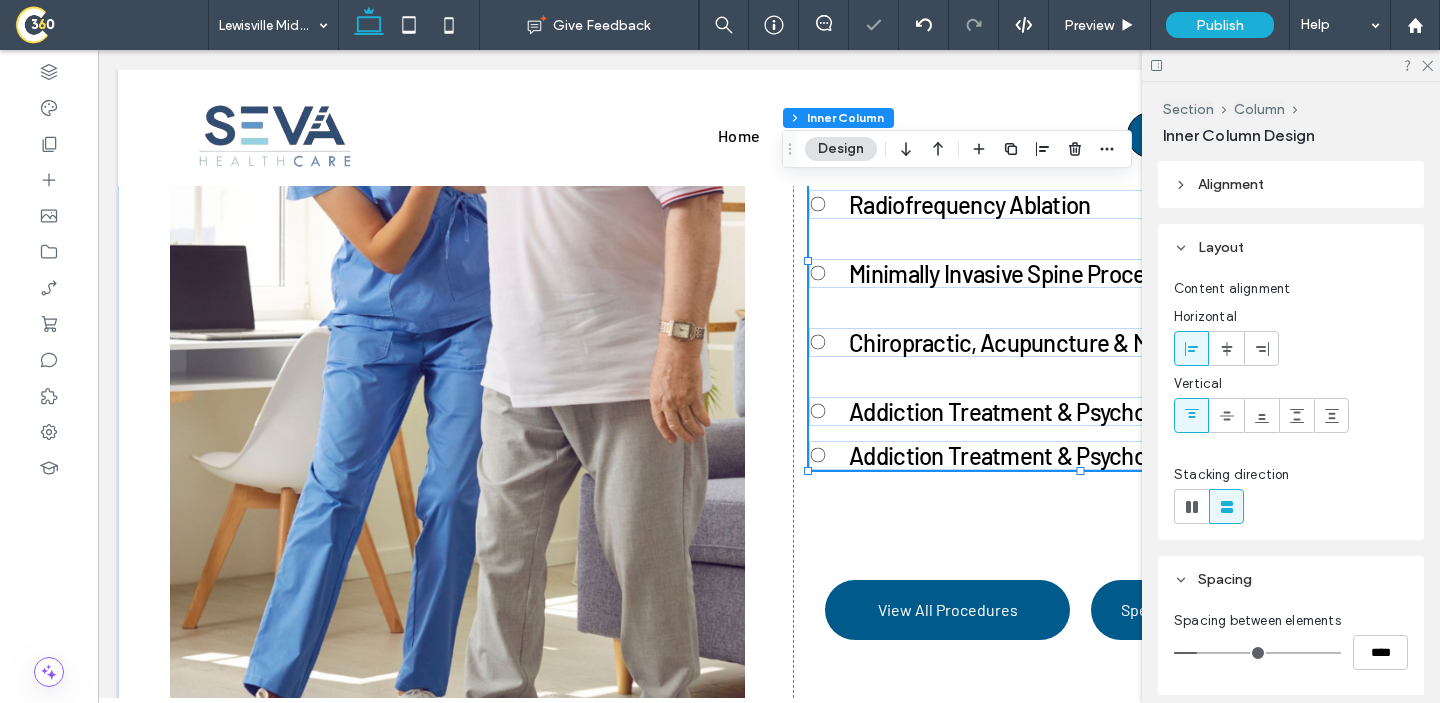 type on "**" 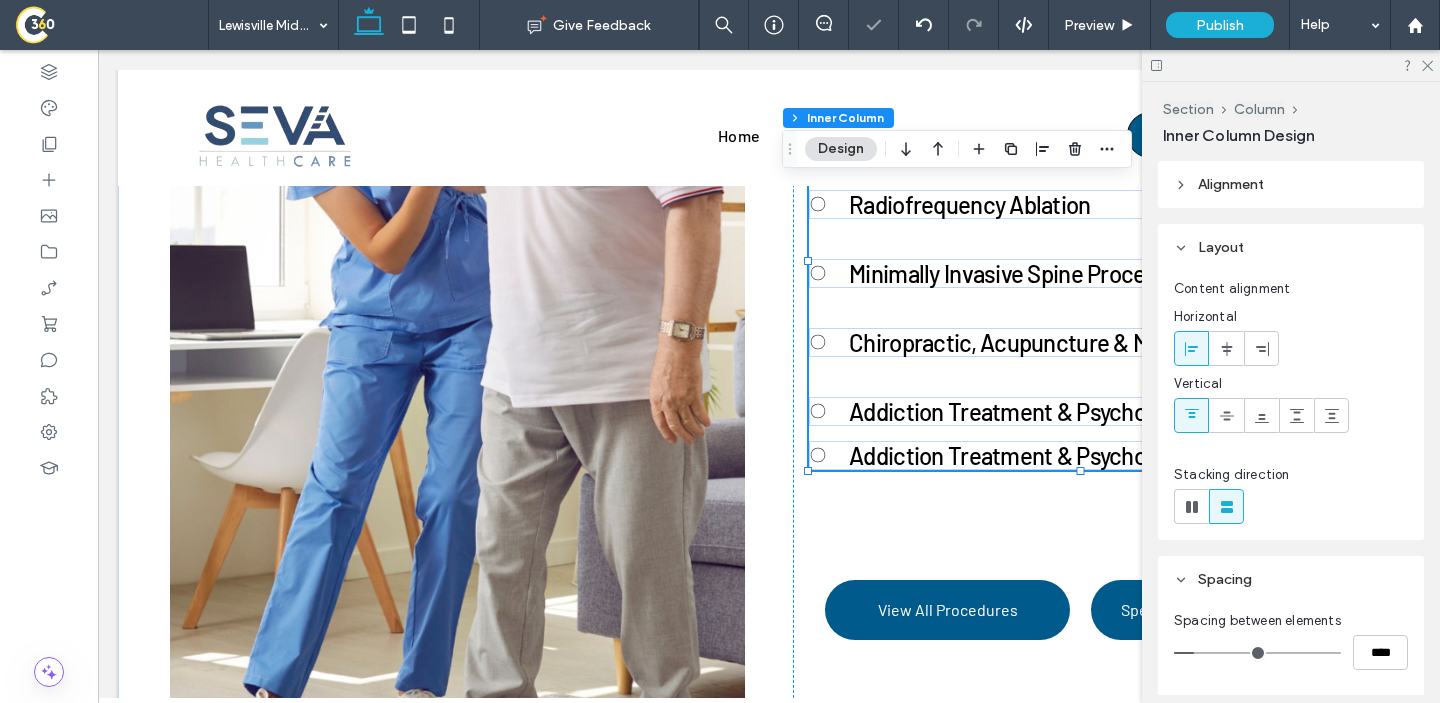type on "**" 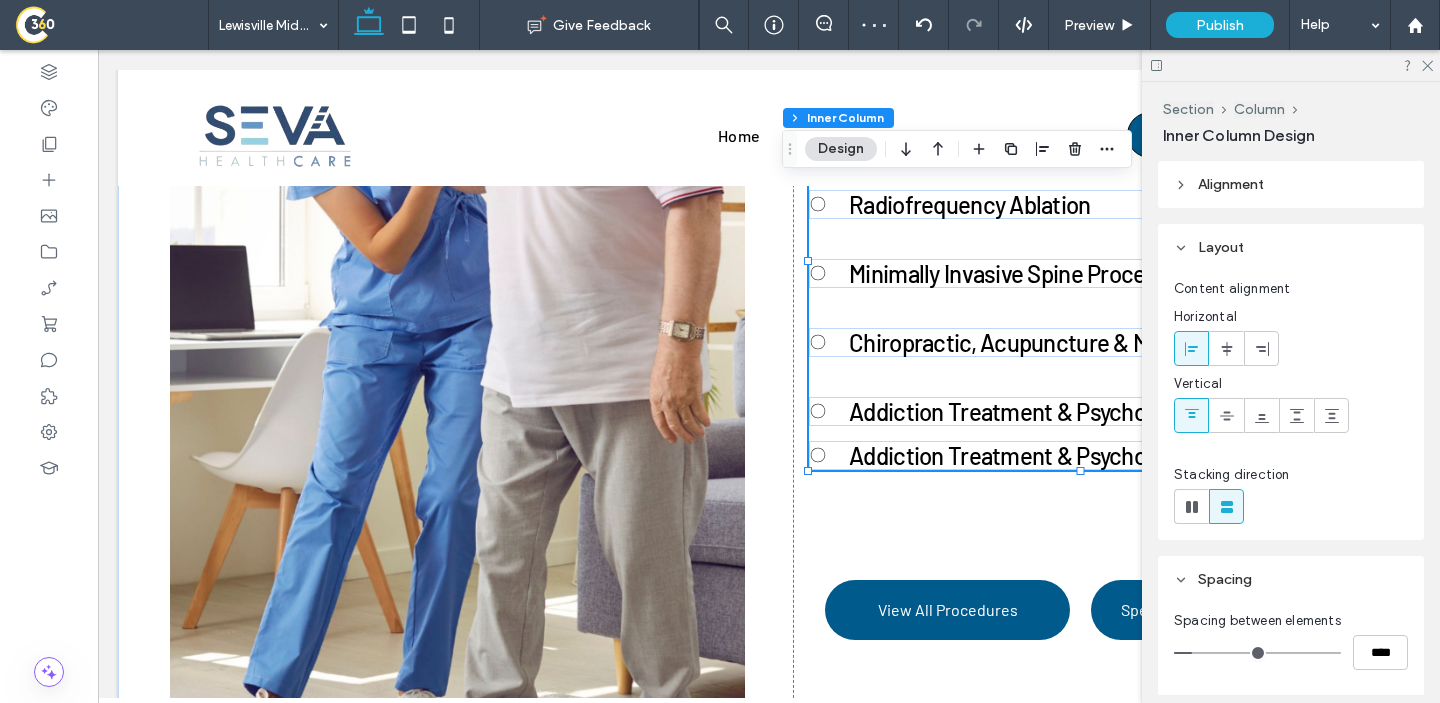 type on "**" 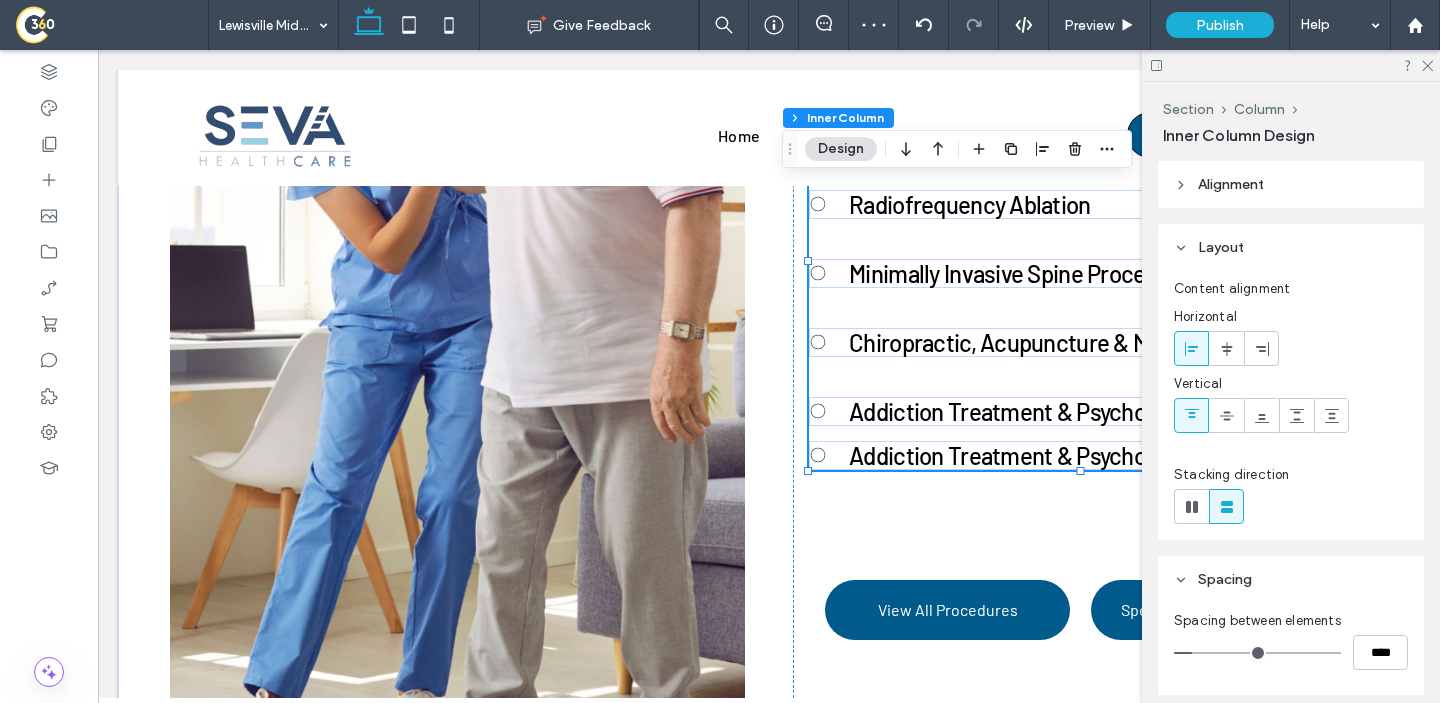 type on "****" 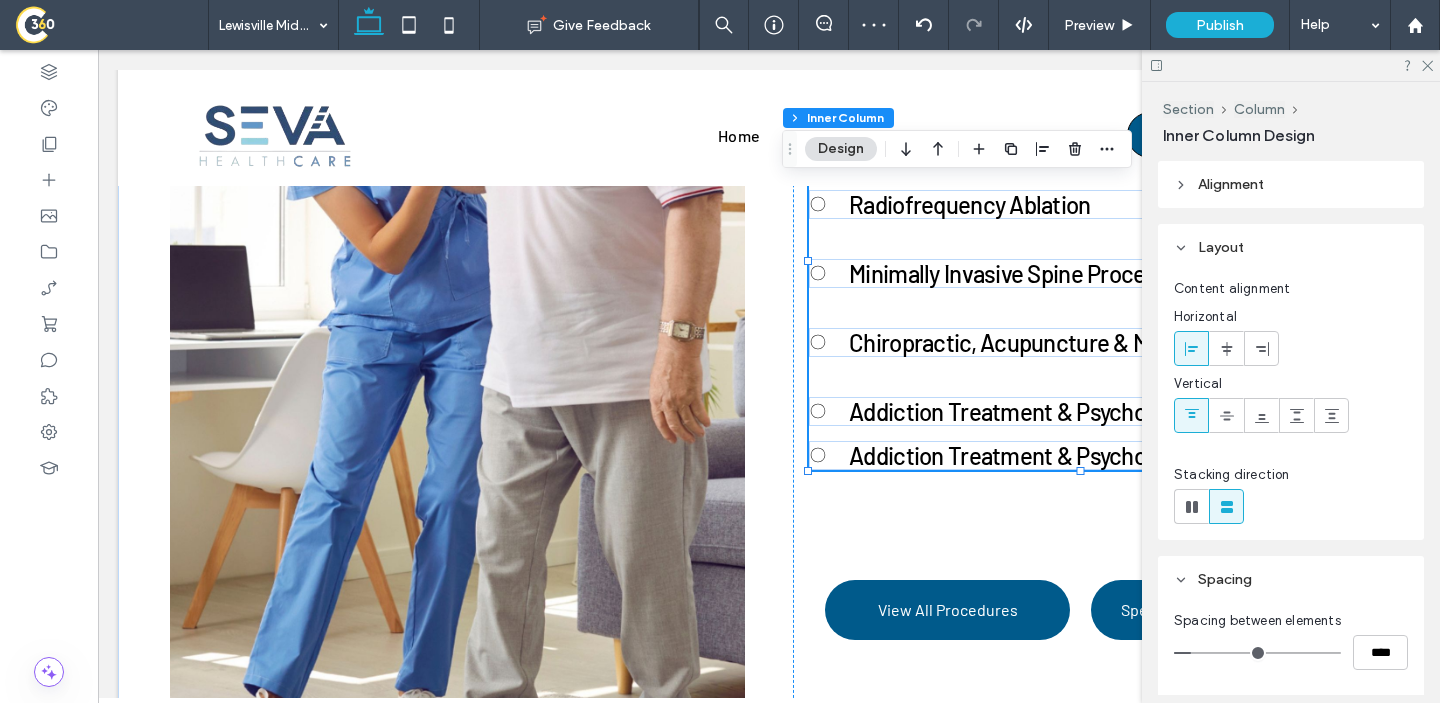 type on "**" 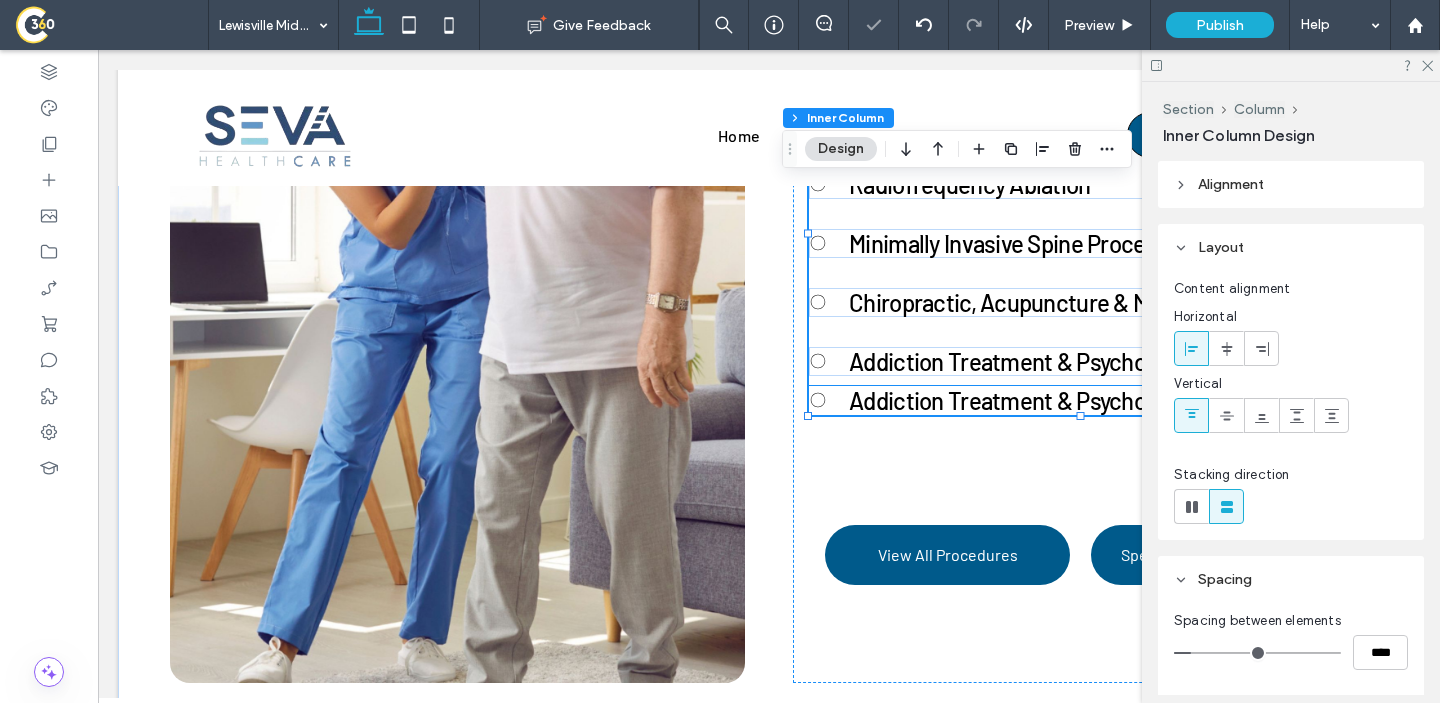 click on "Addiction Treatment & Psychological Counseling" at bounding box center [1086, 400] 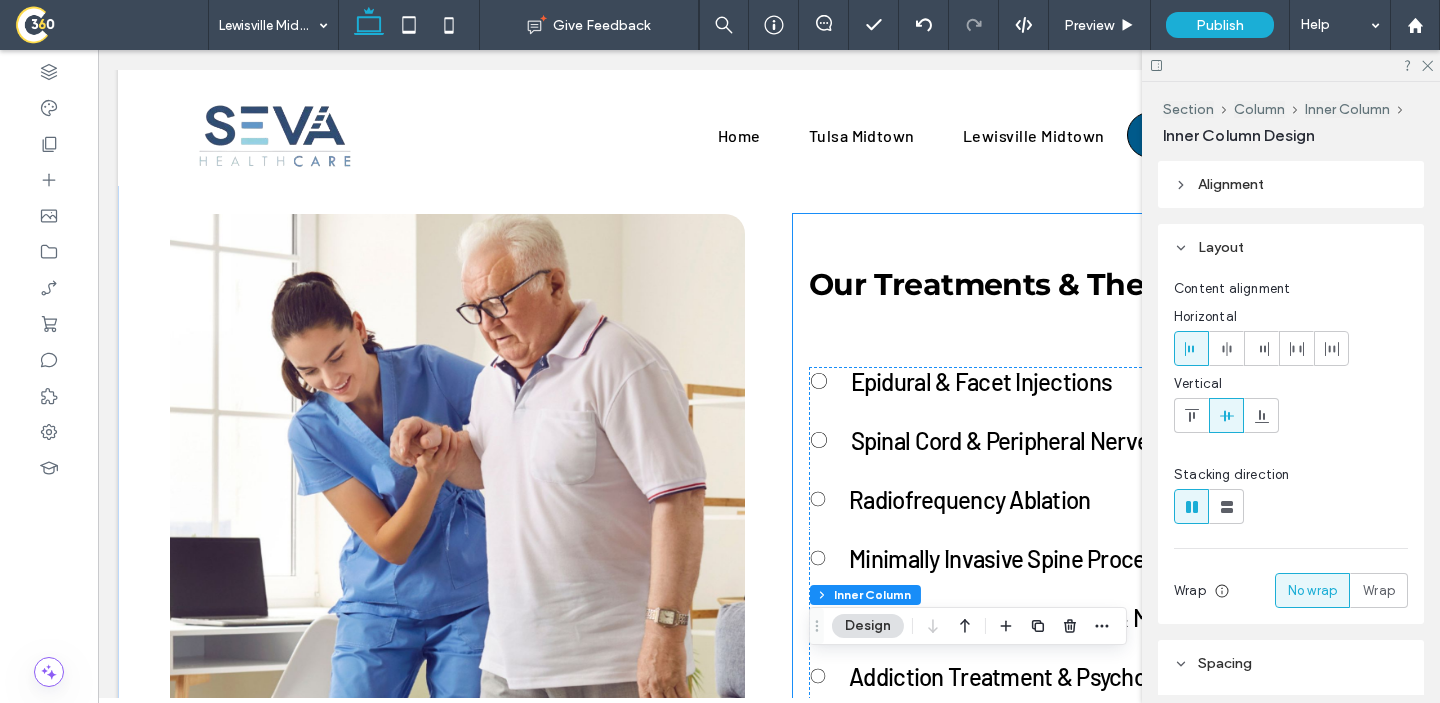 scroll, scrollTop: 4121, scrollLeft: 0, axis: vertical 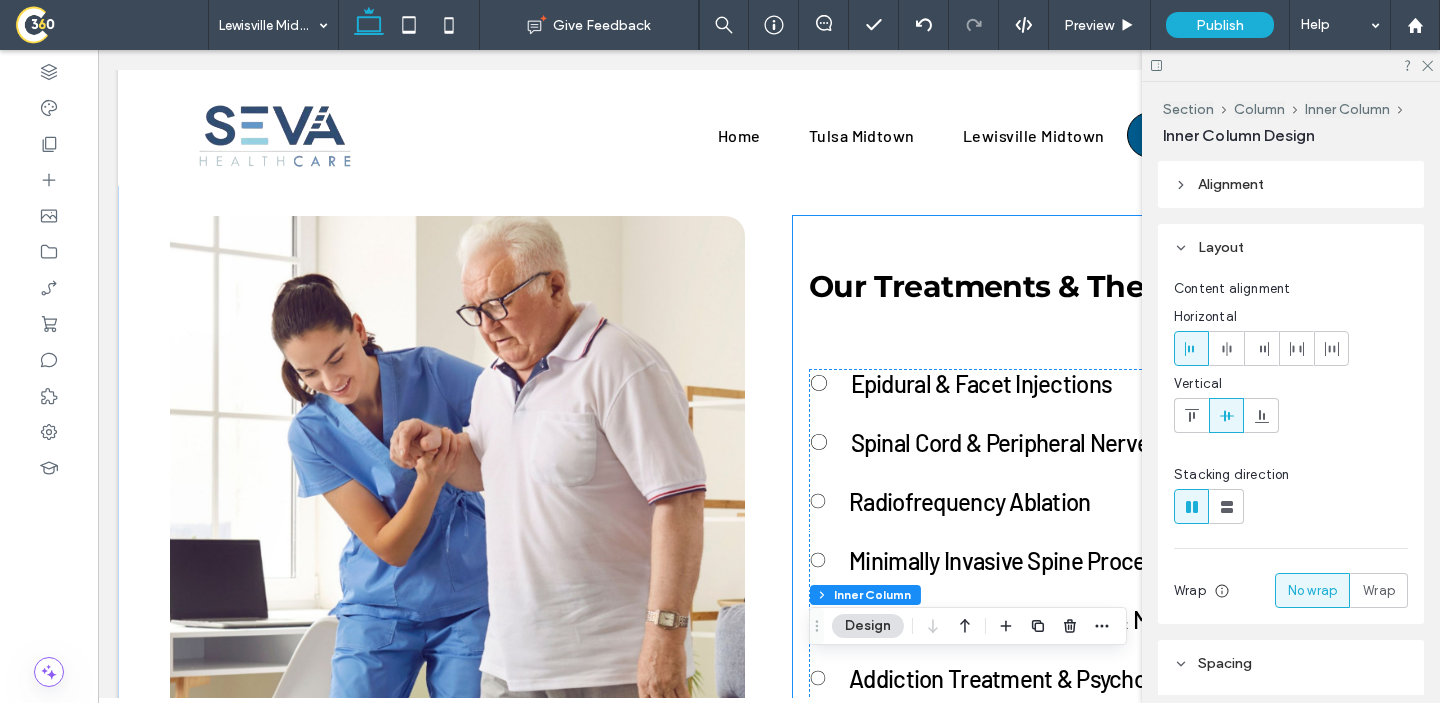 click on "Our Treatments & Therapies
Epidural & Facet Injections
Spinal Cord & Peripheral Nerve Stimulation
Radiofrequency Ablation
Minimally Invasive Spine Procedures
Chiropractic, Acupuncture & Massage
Addiction Treatment & Psychological Counseling
Addiction Treatment & Psychological Counseling
View All Procedures
Speak With Our Care Team" at bounding box center (1080, 608) 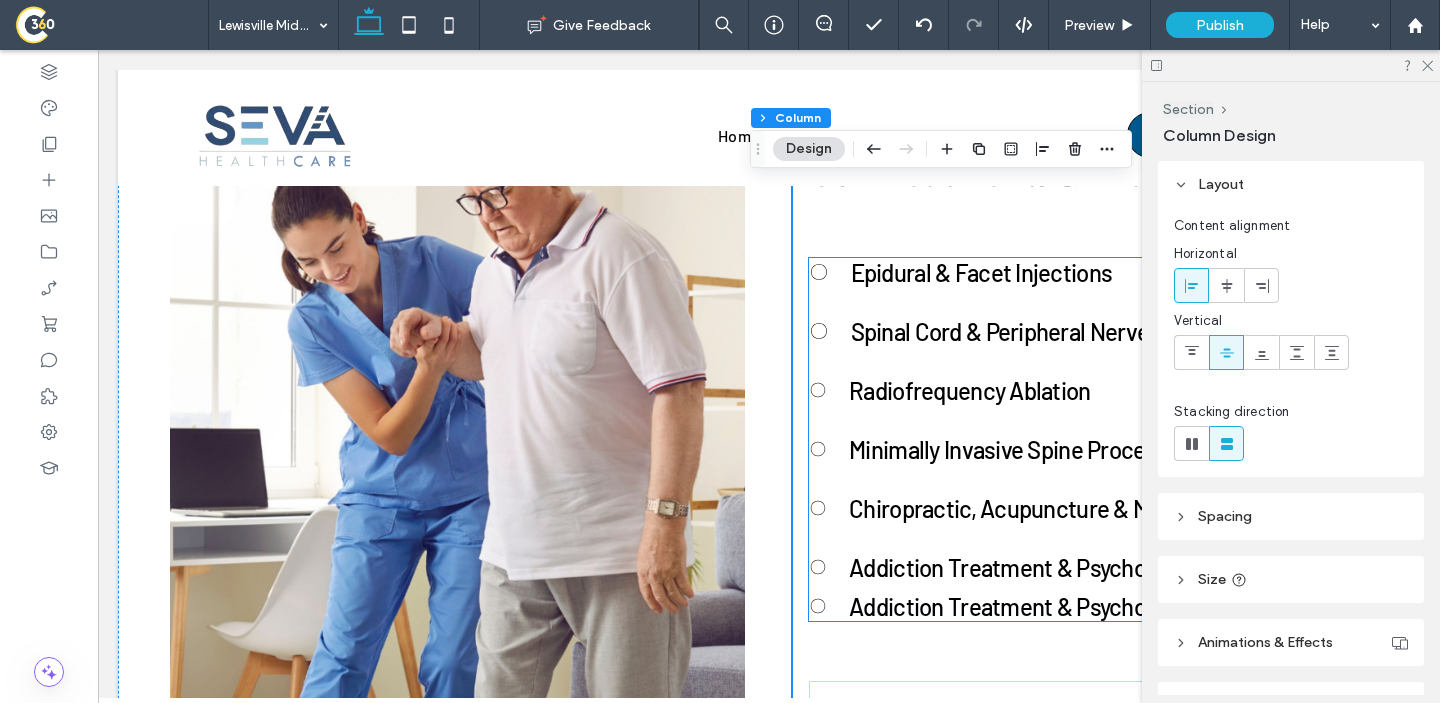 scroll, scrollTop: 4236, scrollLeft: 0, axis: vertical 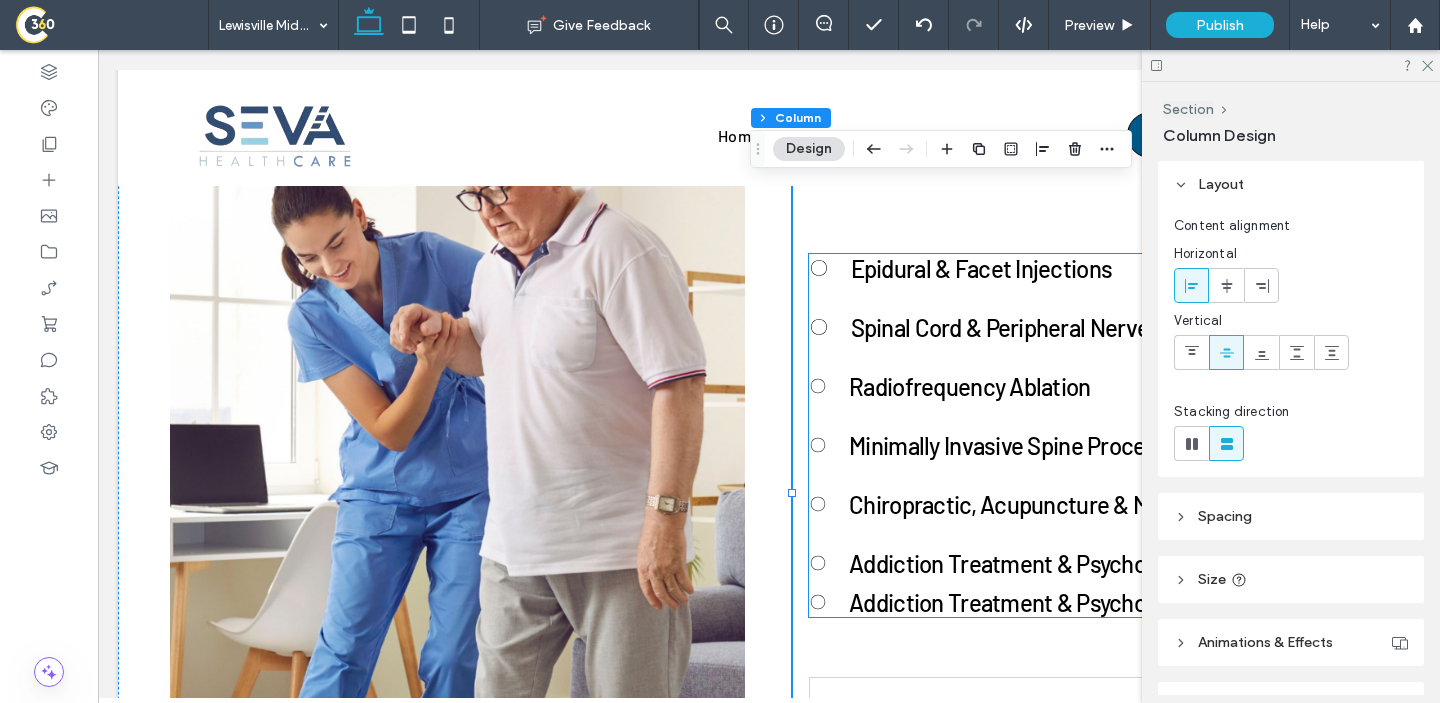 click on "Addiction Treatment & Psychological Counseling" at bounding box center [1086, 602] 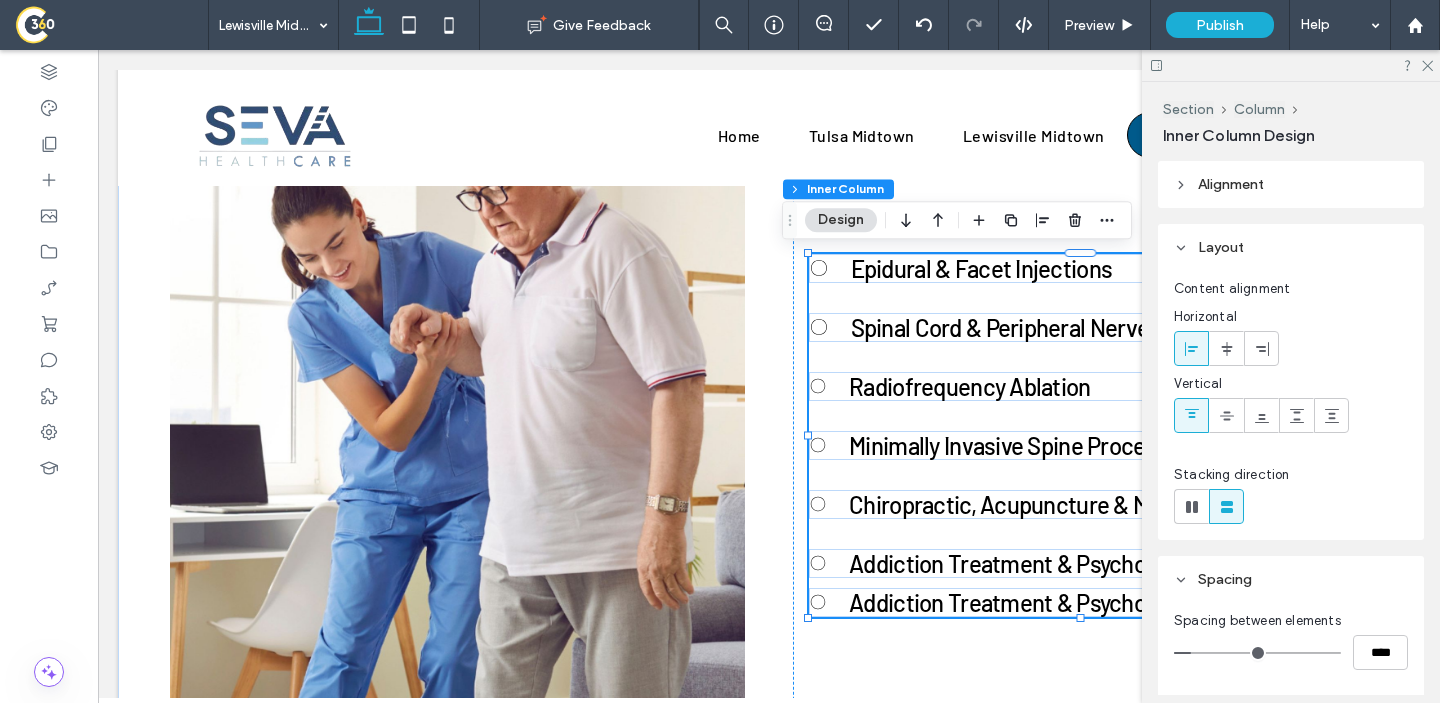 click on "Addiction Treatment & Psychological Counseling" at bounding box center (1086, 602) 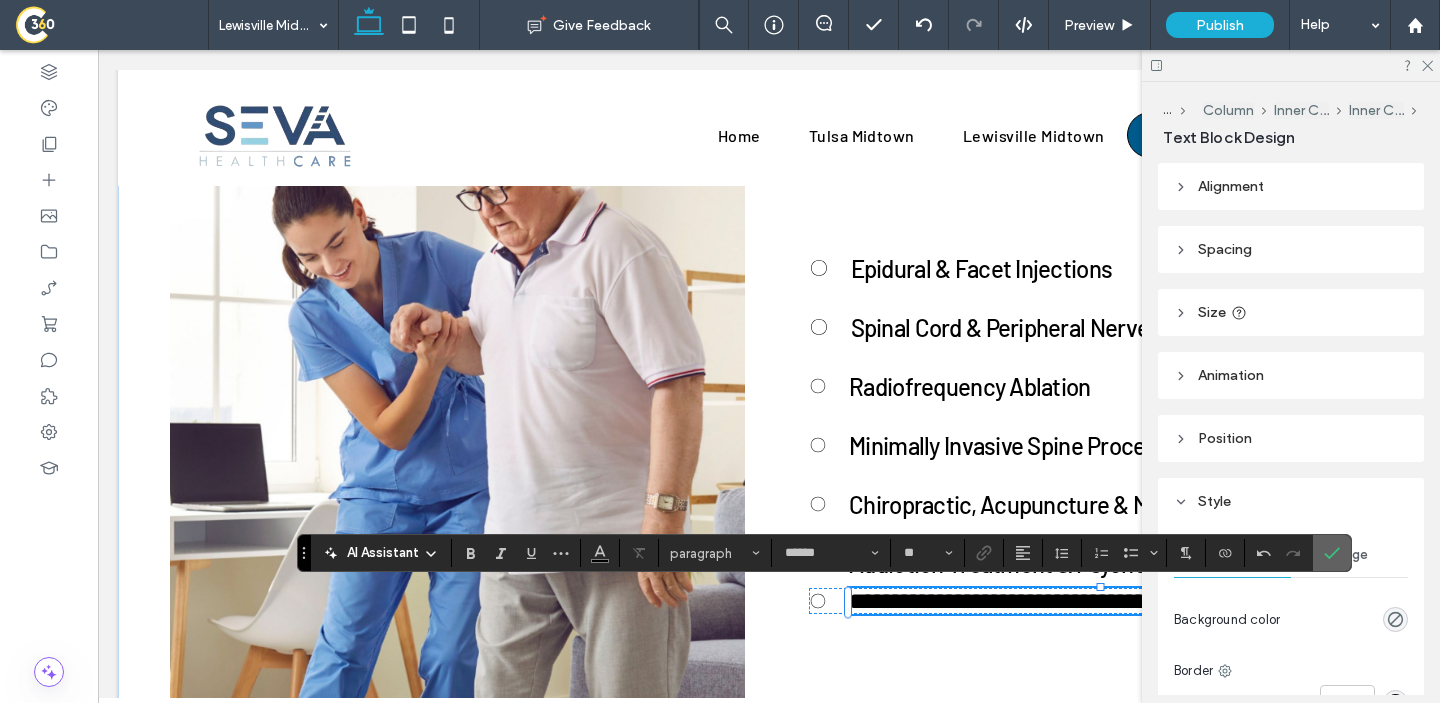 click 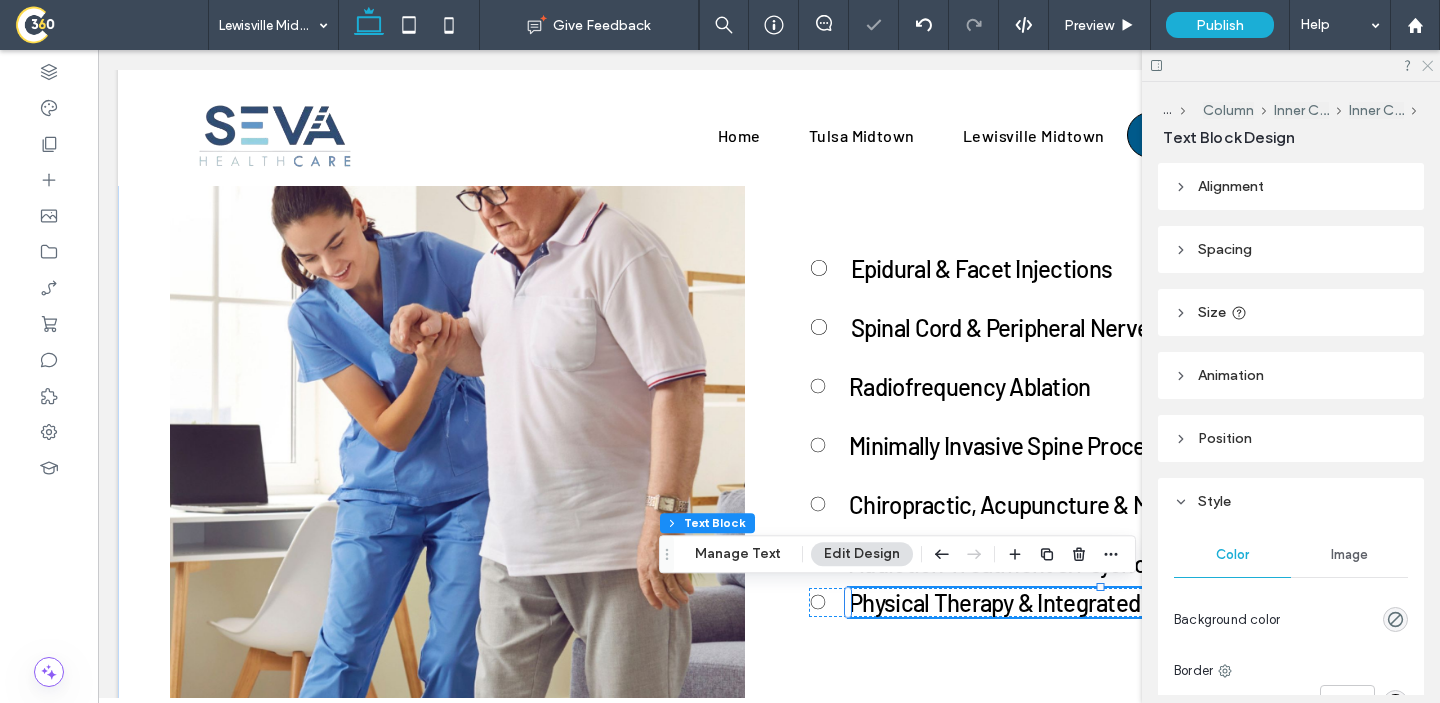 click 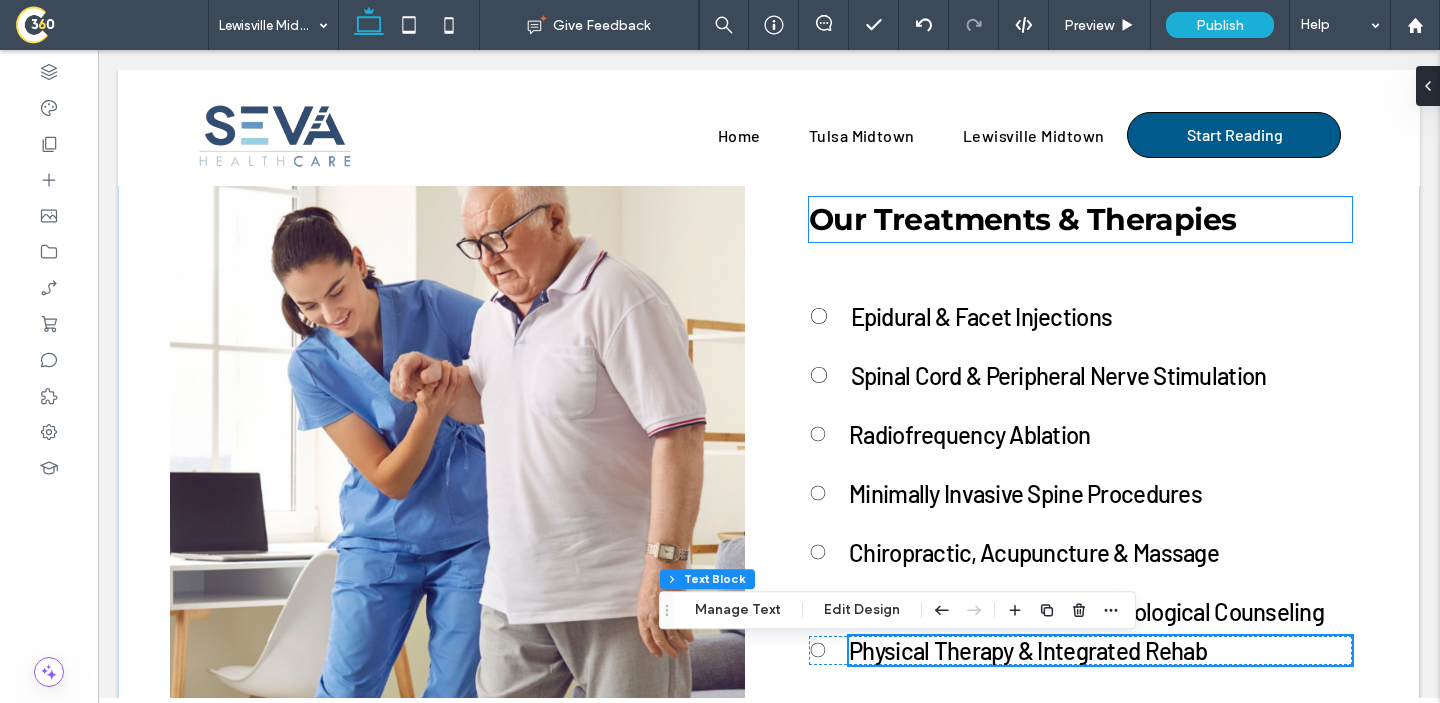 scroll, scrollTop: 4220, scrollLeft: 0, axis: vertical 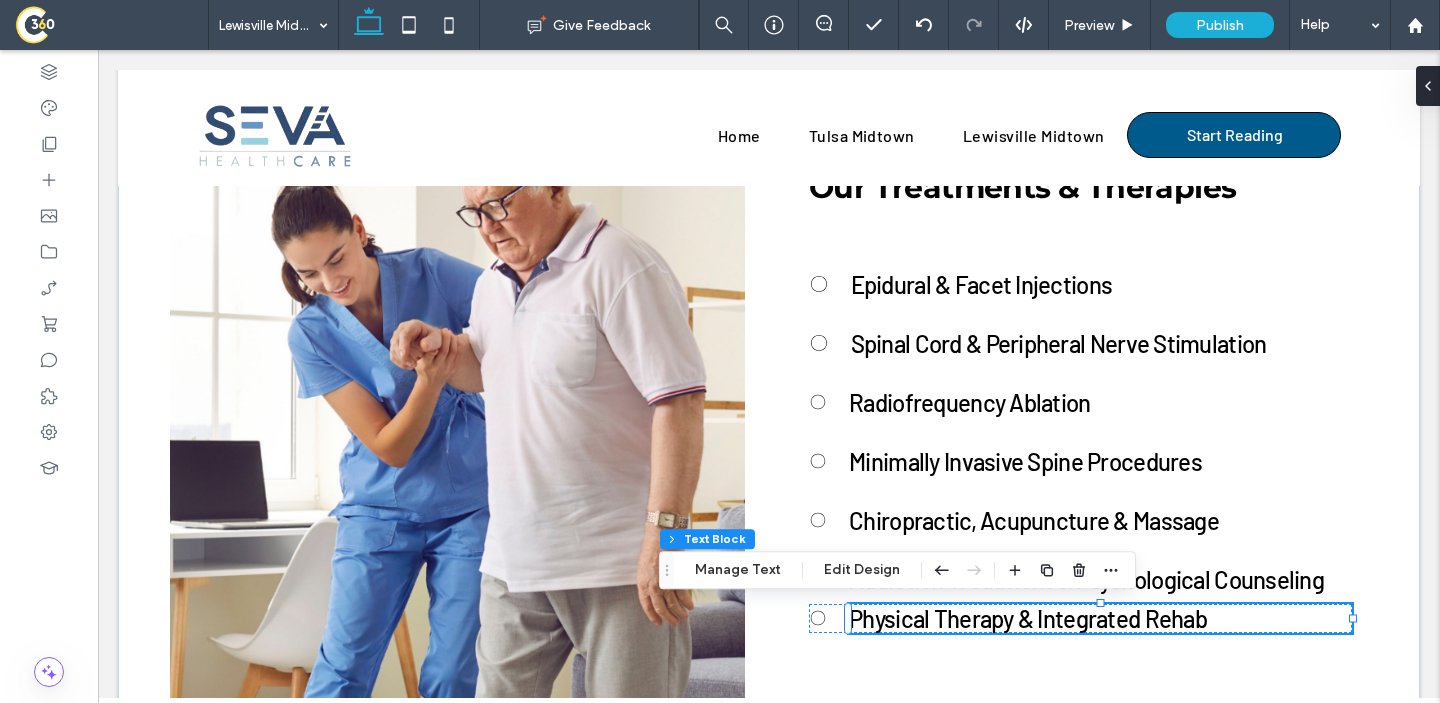 click at bounding box center (1100, 603) 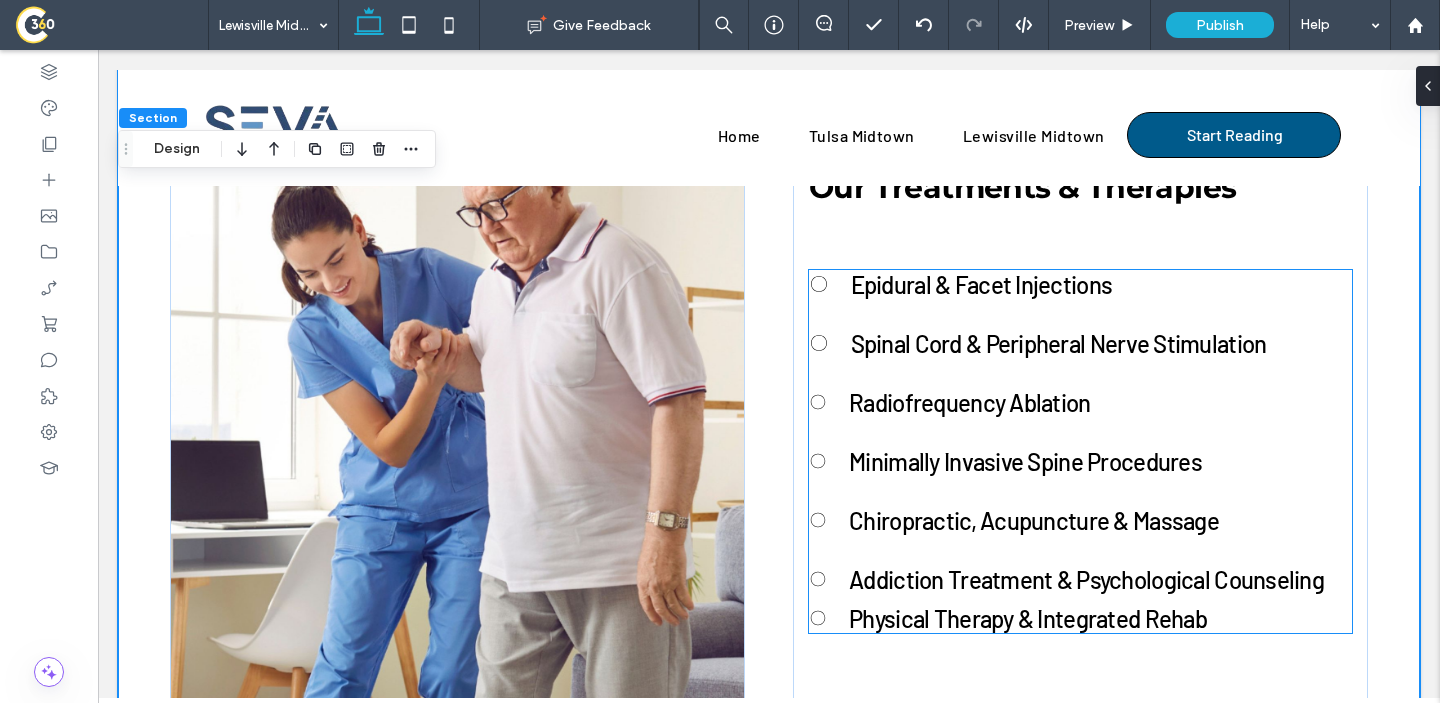 click on "Physical Therapy & Integrated Rehab" at bounding box center (1028, 618) 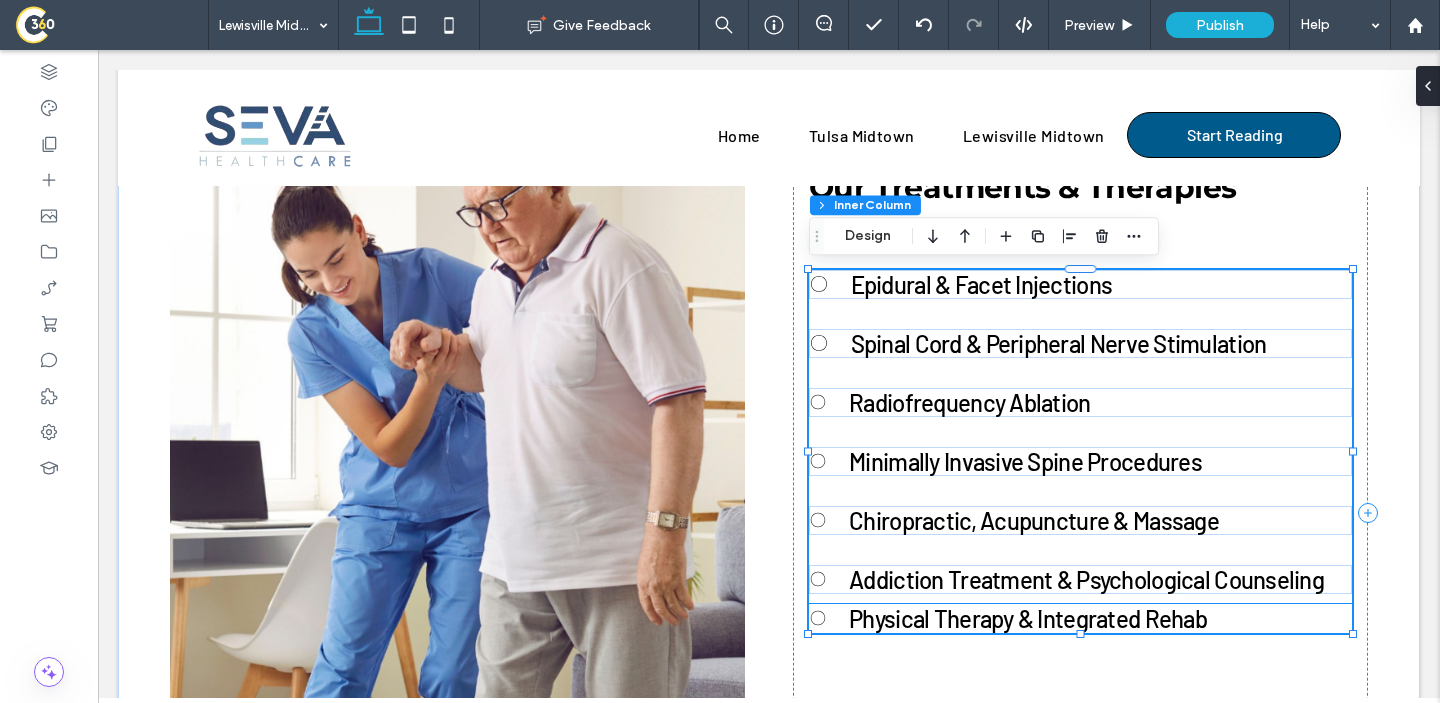 click on "Physical Therapy & Integrated Rehab" at bounding box center (1100, 618) 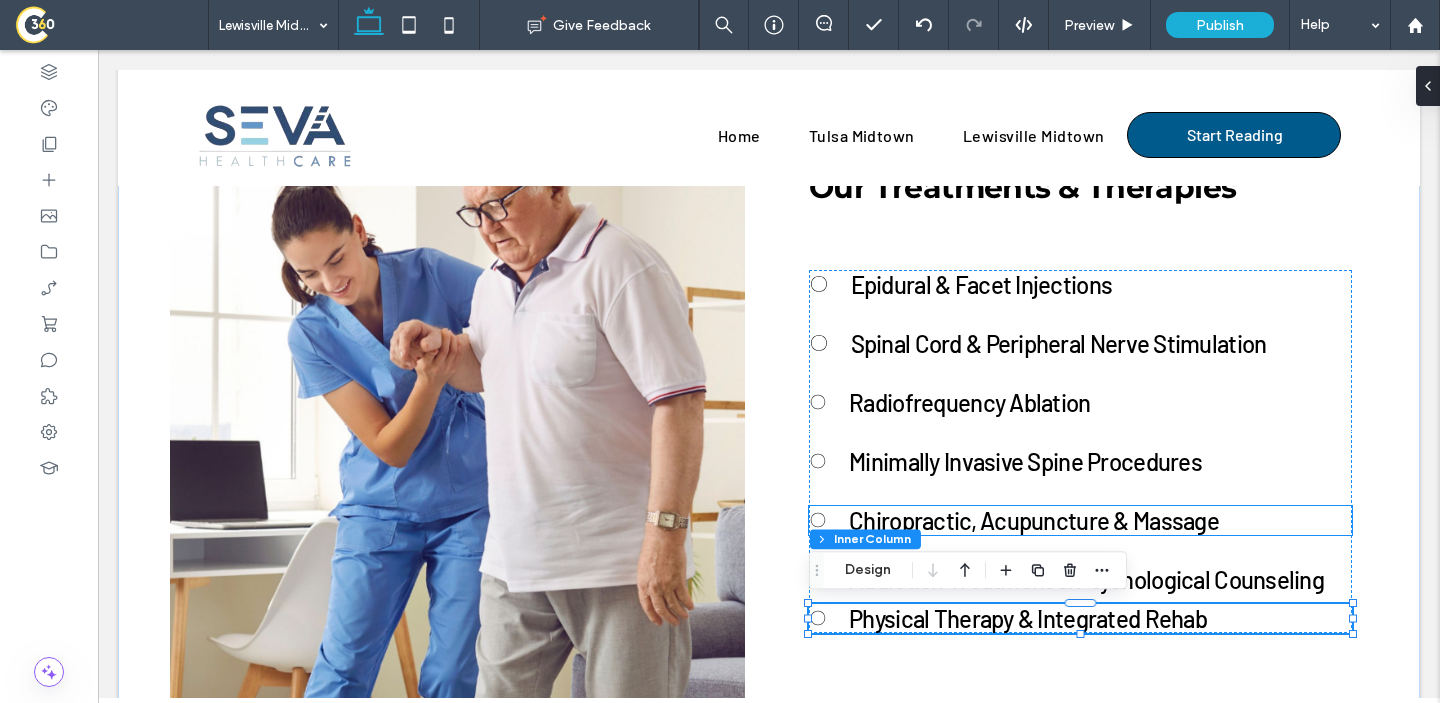 click on "Chiropractic, Acupuncture & Massage" at bounding box center [1100, 520] 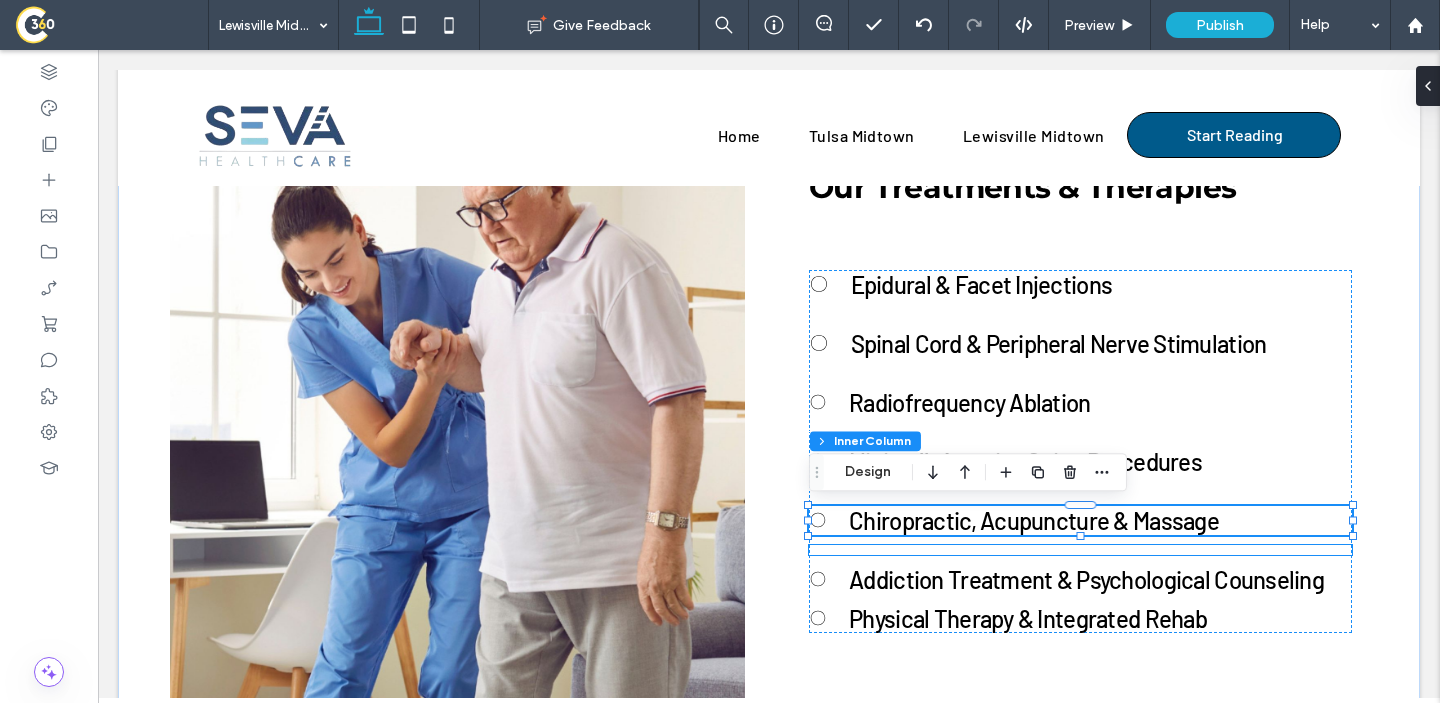 click at bounding box center (1080, 550) 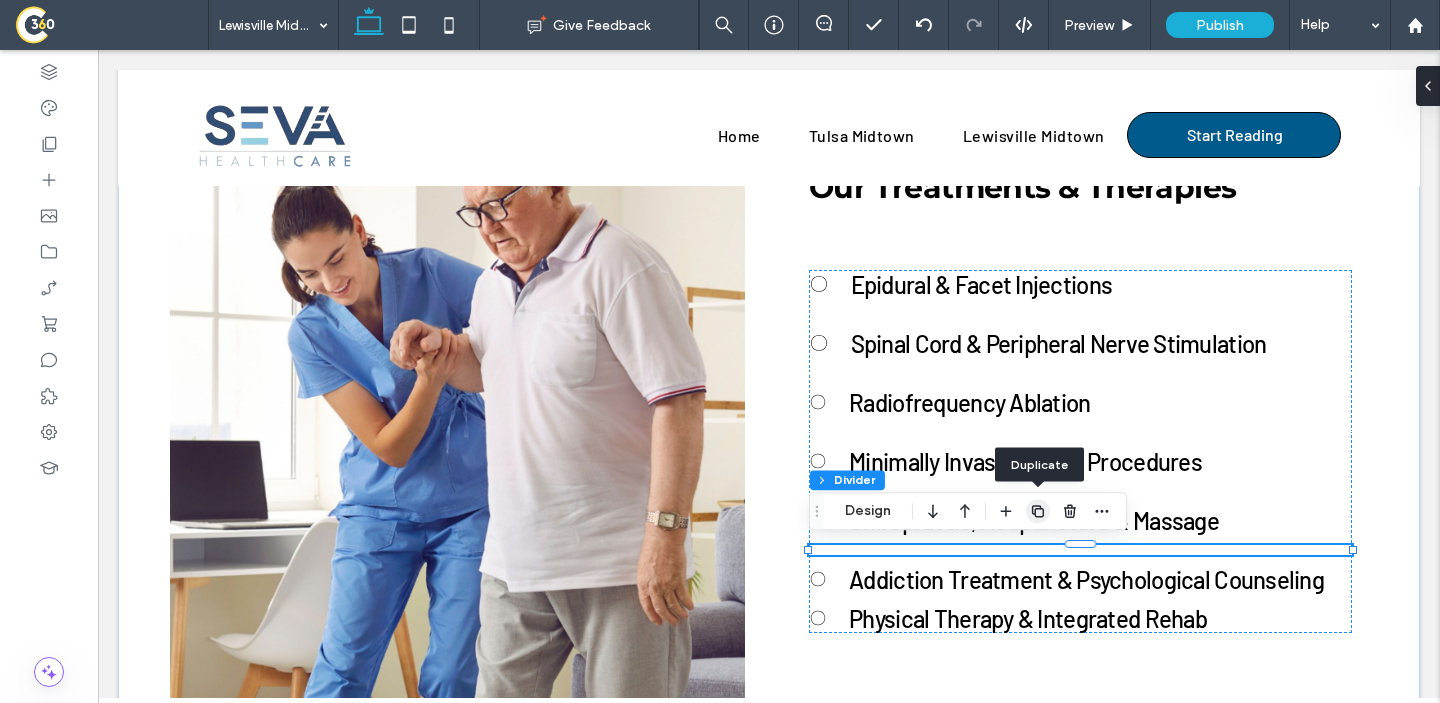 click 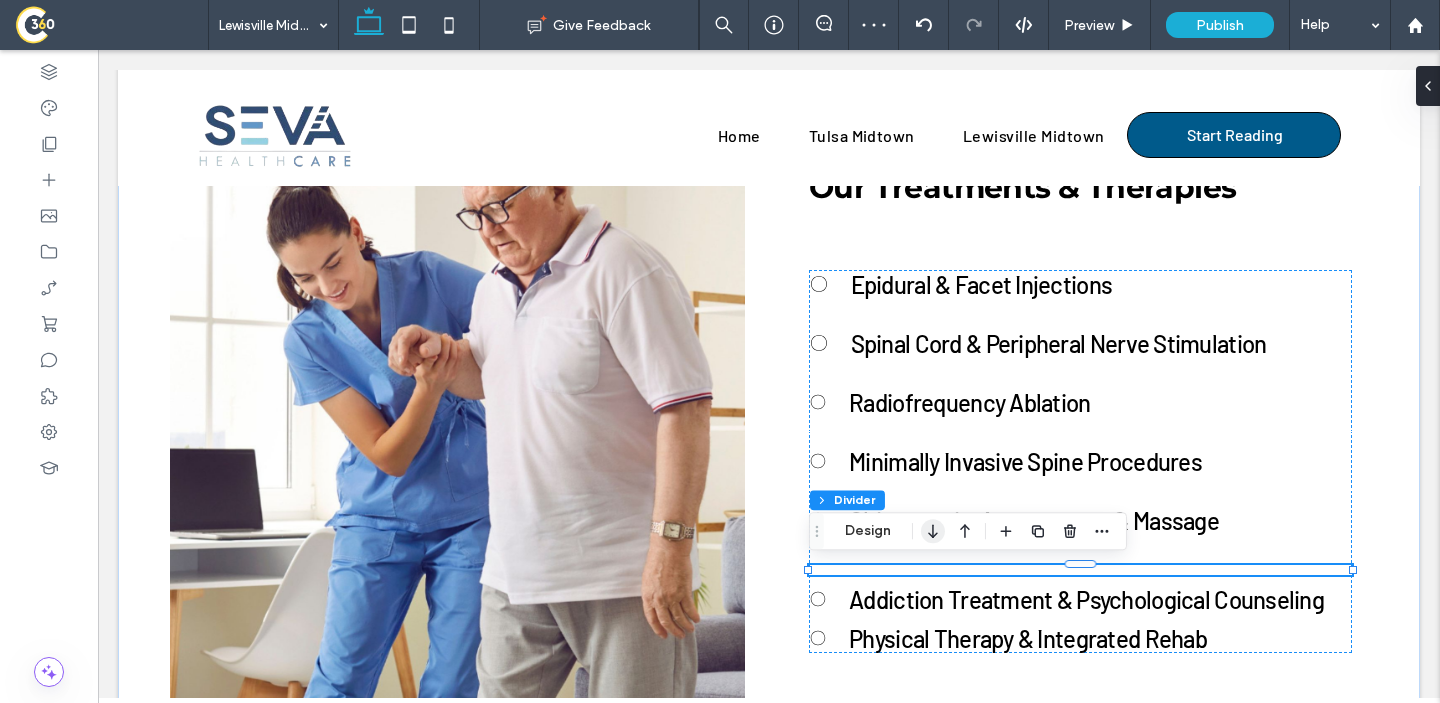 click 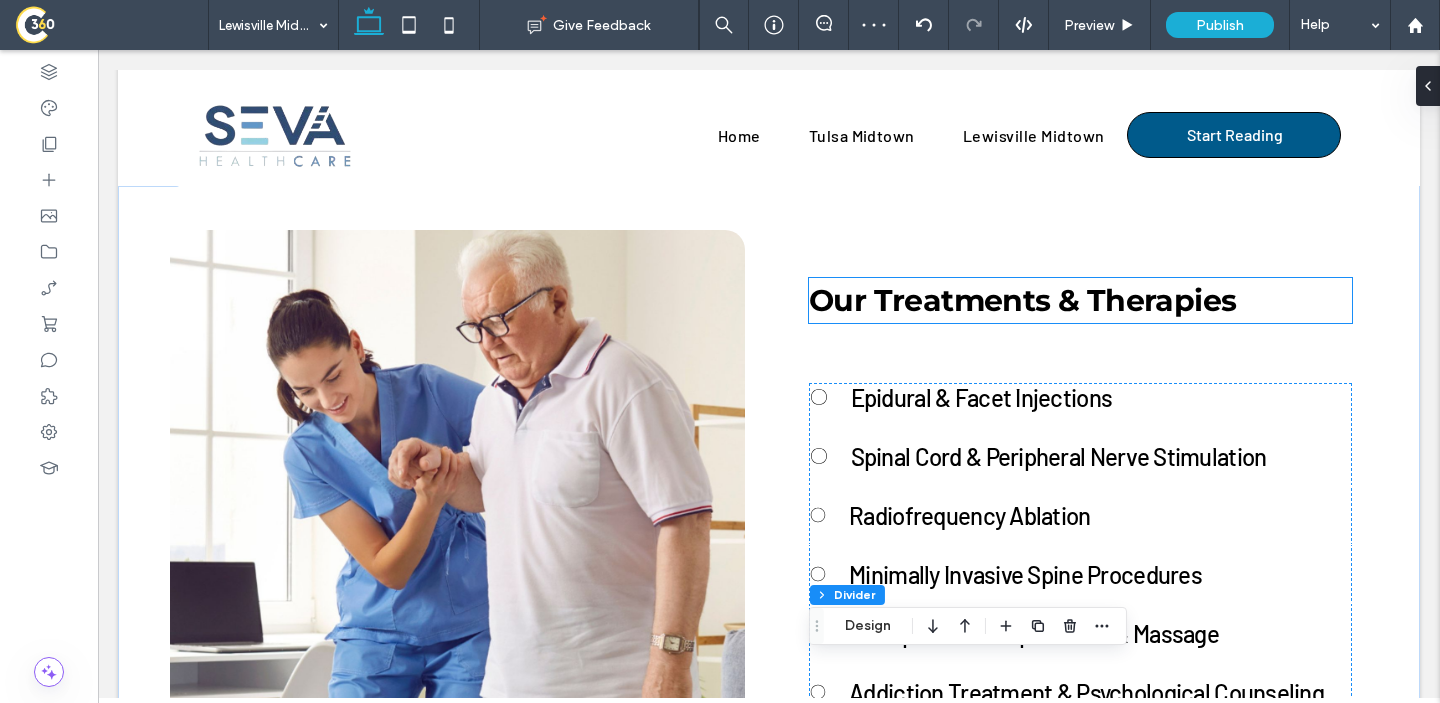 scroll, scrollTop: 4106, scrollLeft: 0, axis: vertical 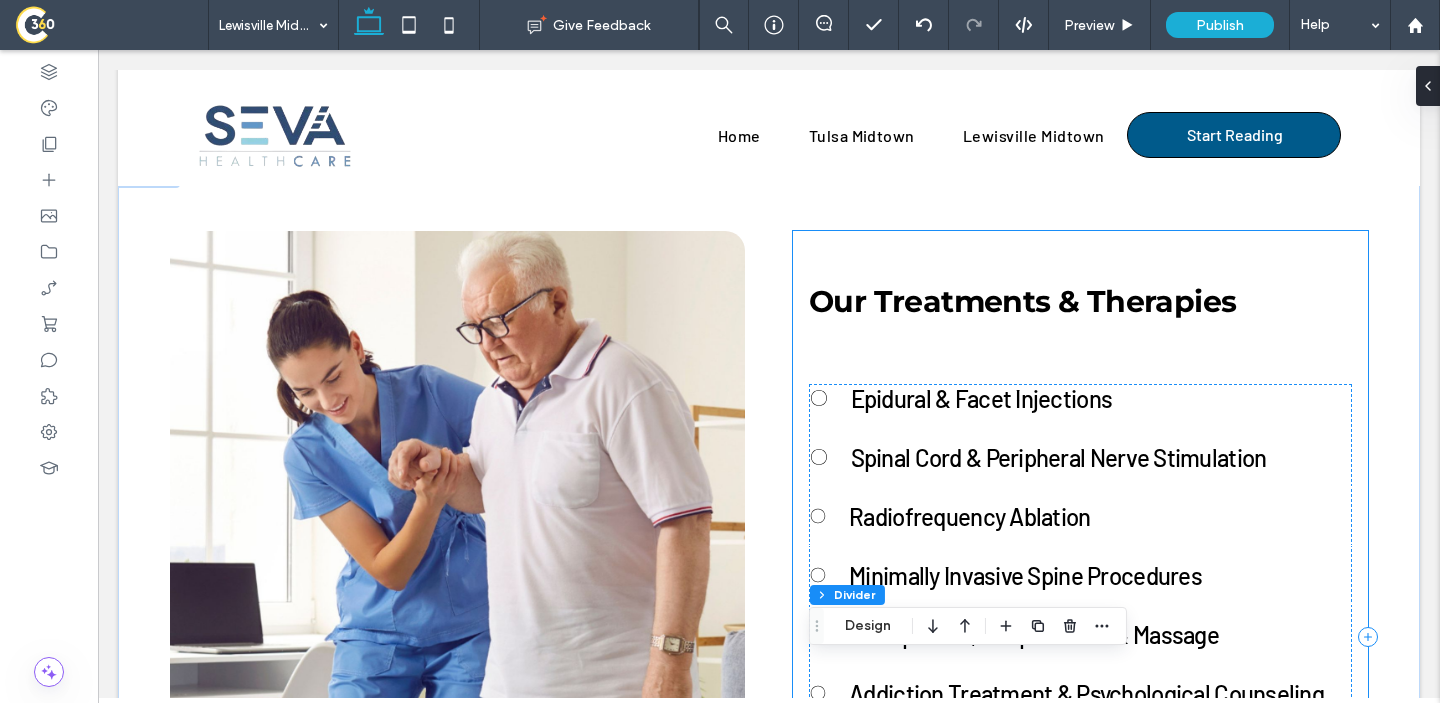 click on "Our Treatments & Therapies
Epidural & Facet Injections
Spinal Cord & Peripheral Nerve Stimulation
Radiofrequency Ablation
Minimally Invasive Spine Procedures
Chiropractic, Acupuncture & Massage
Addiction Treatment & Psychological Counseling
Physical Therapy & Integrated Rehab
View All Procedures
Speak With Our Care Team" at bounding box center [1080, 633] 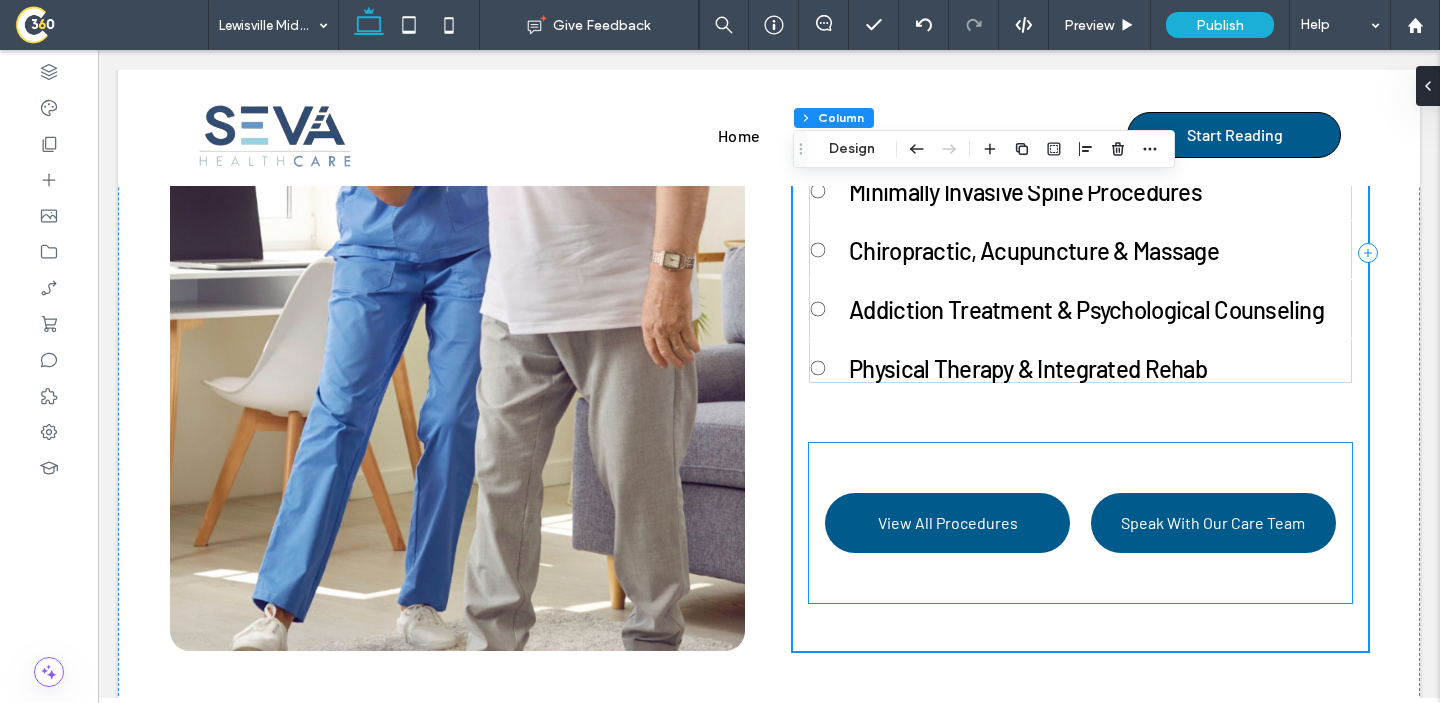 scroll, scrollTop: 4491, scrollLeft: 0, axis: vertical 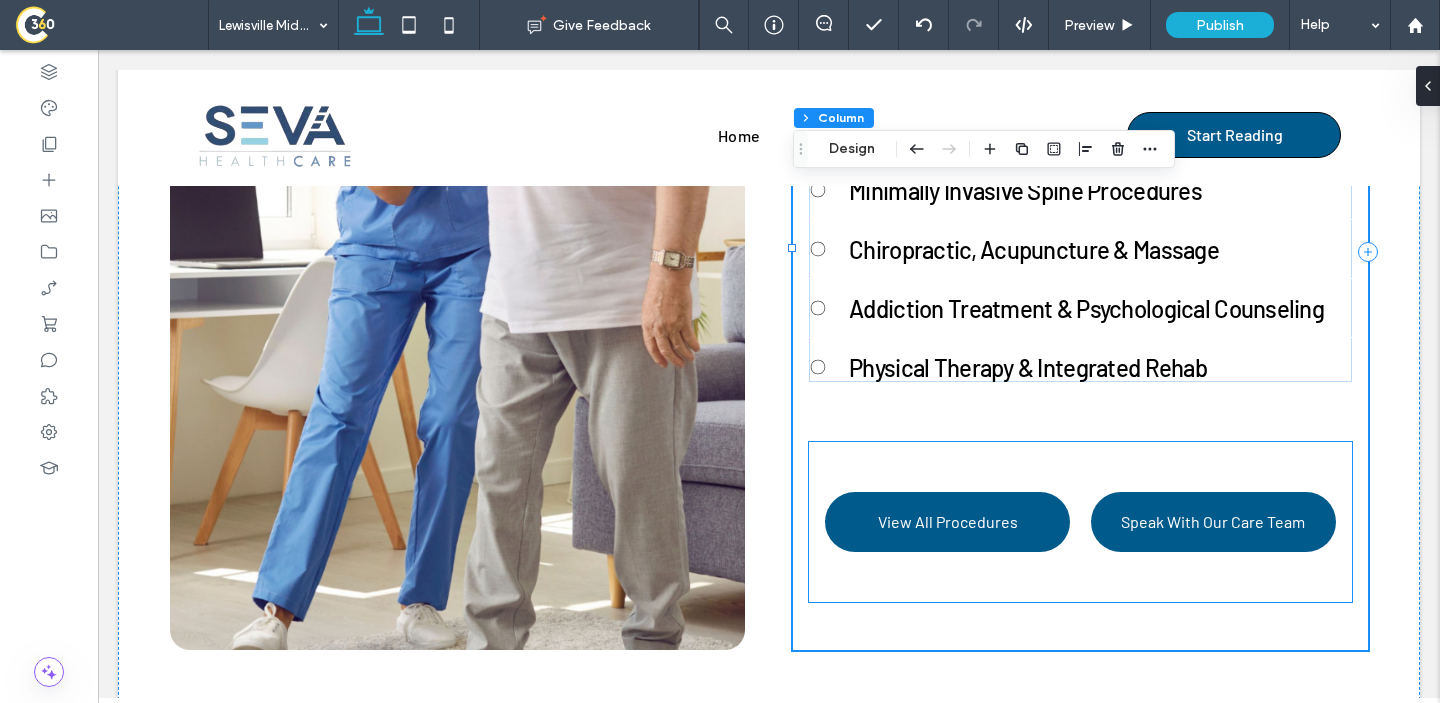 click on "View All Procedures
Speak With Our Care Team" at bounding box center [1080, 522] 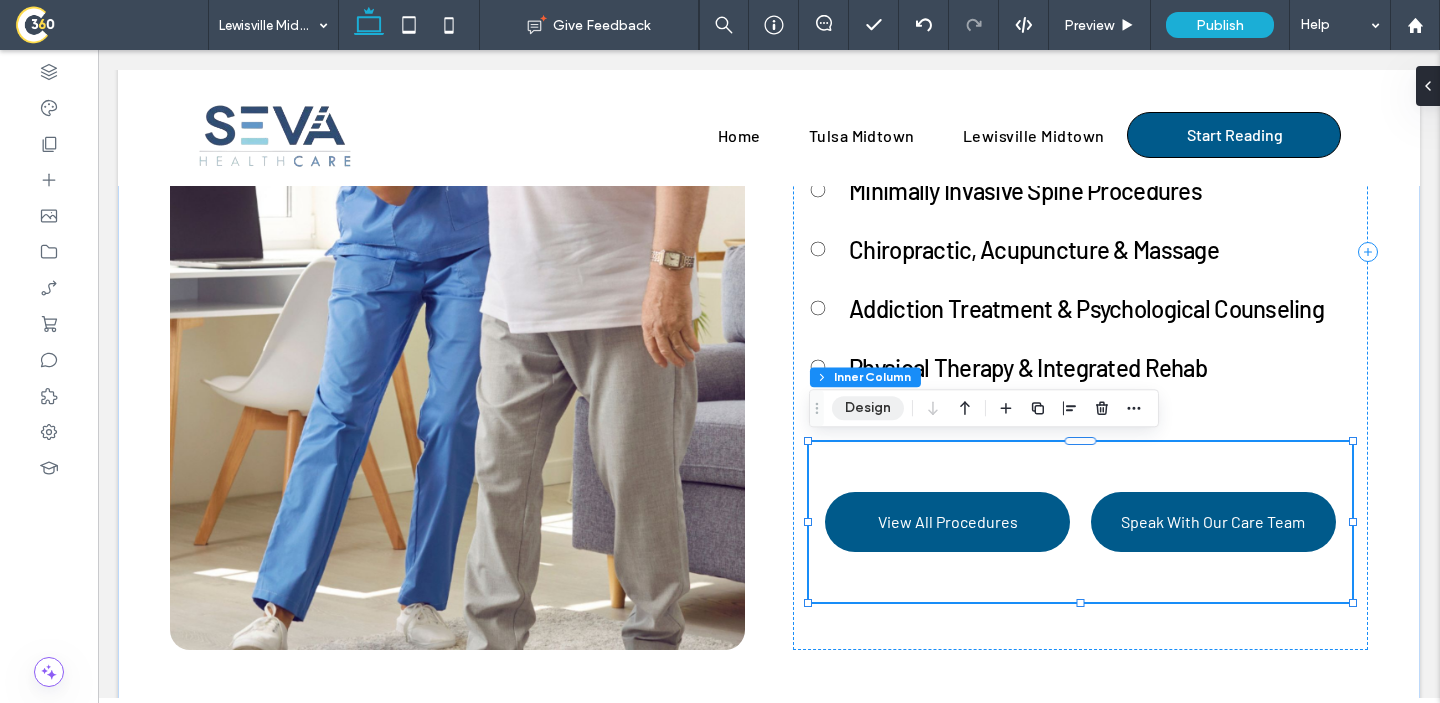 click on "Design" at bounding box center [868, 408] 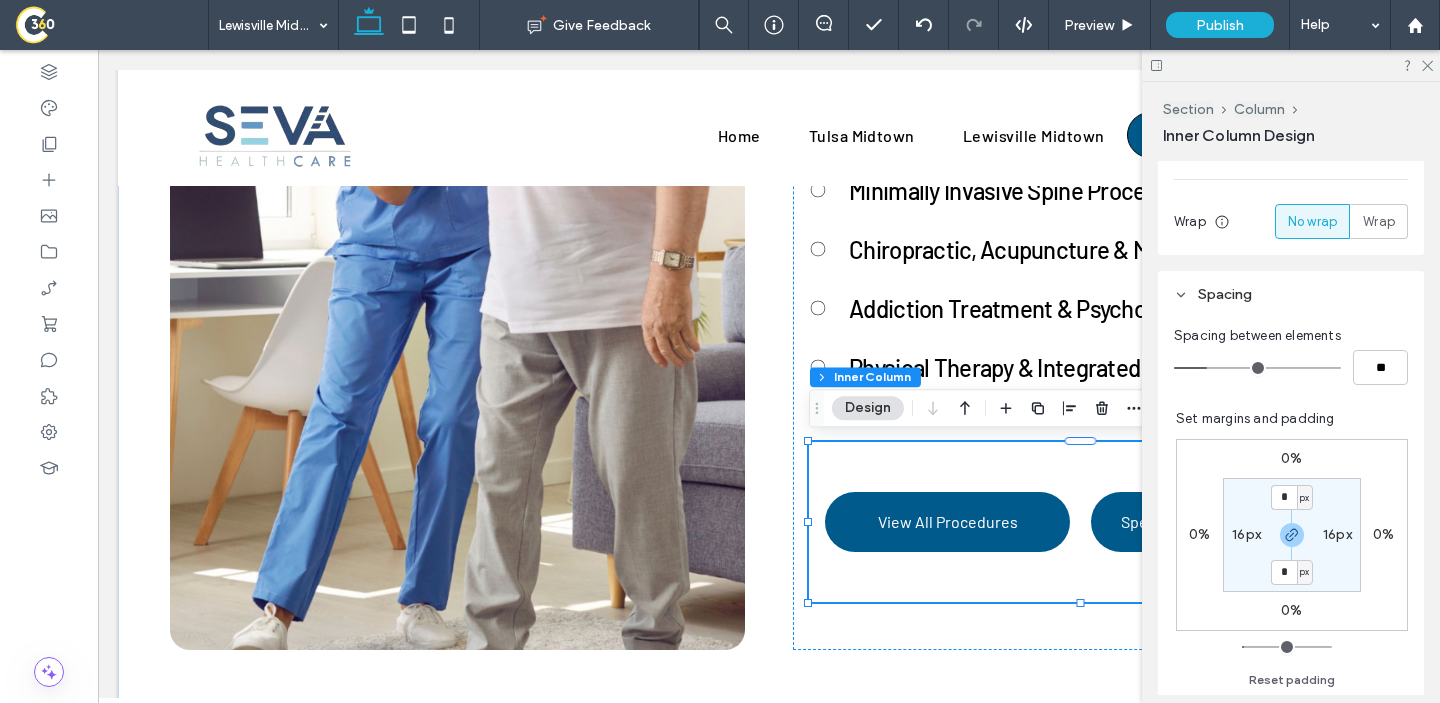 scroll, scrollTop: 441, scrollLeft: 0, axis: vertical 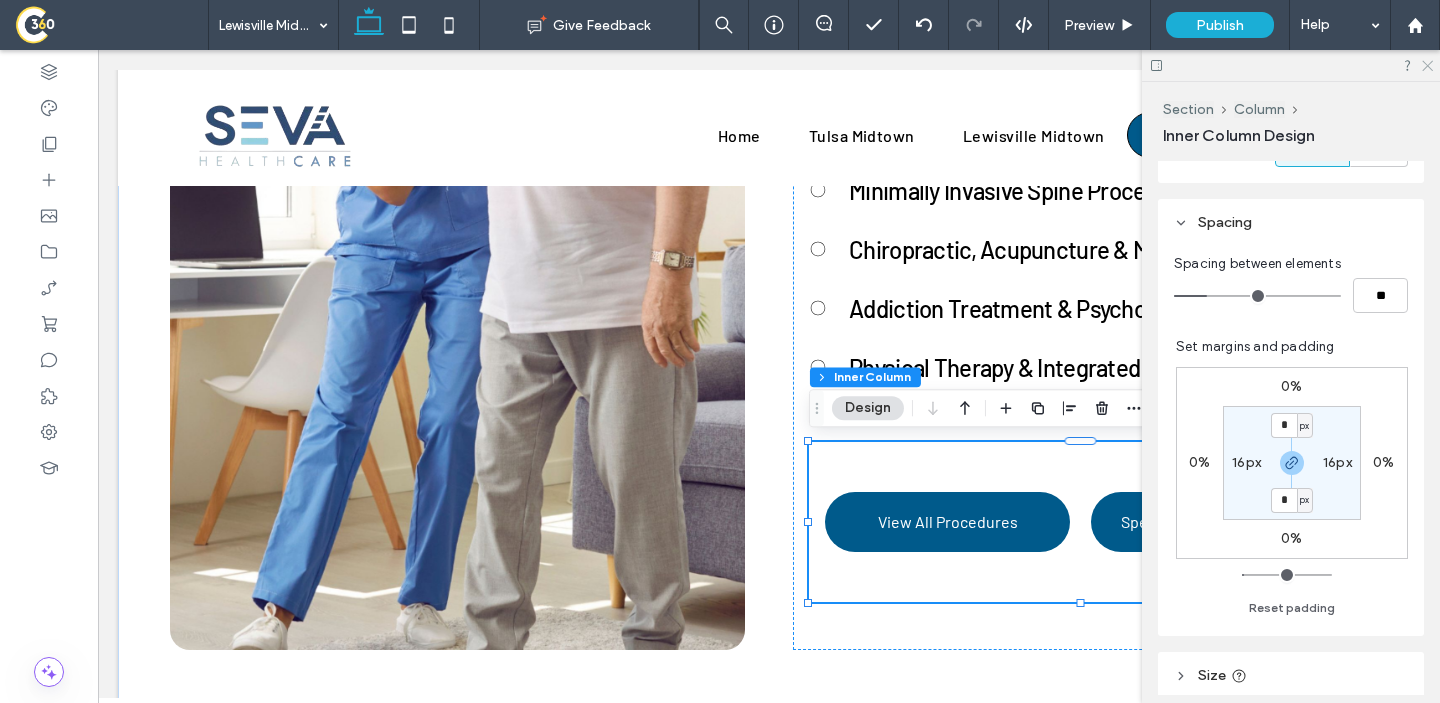 click 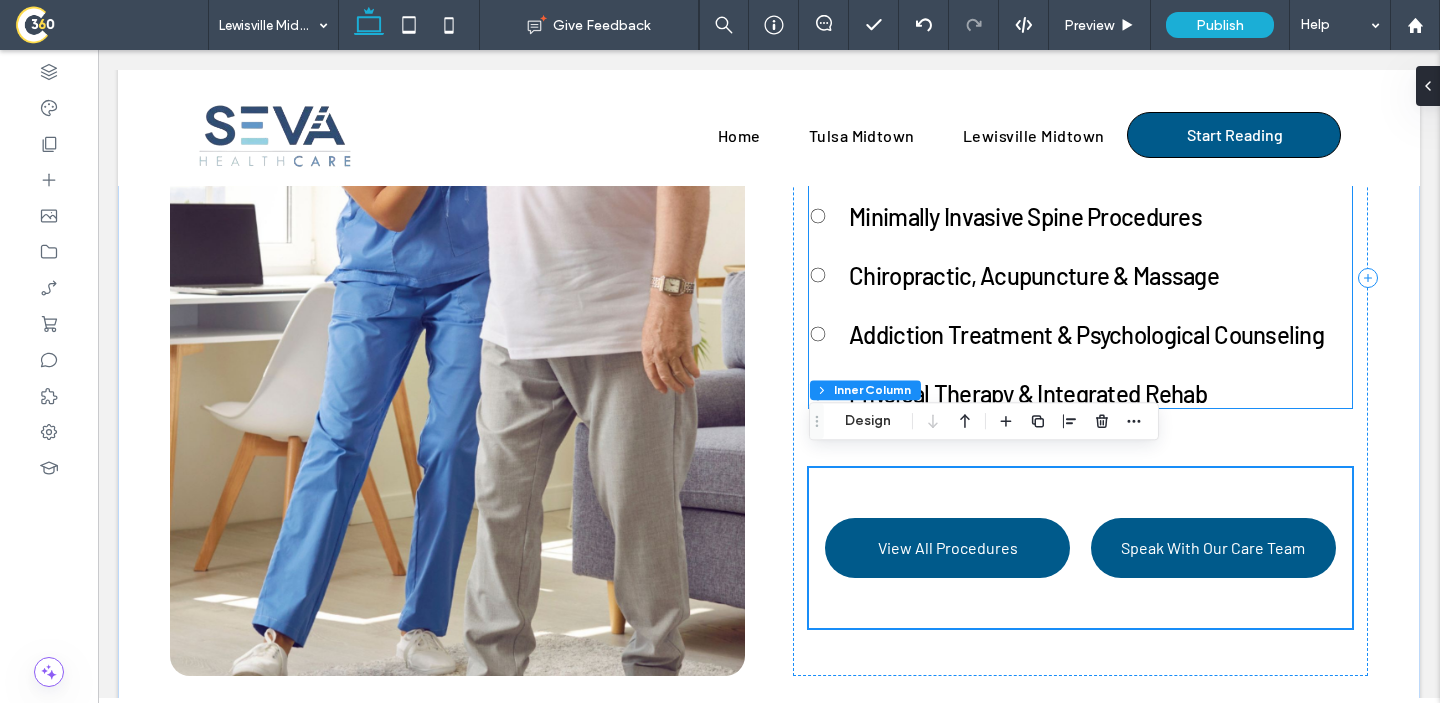 scroll, scrollTop: 4608, scrollLeft: 0, axis: vertical 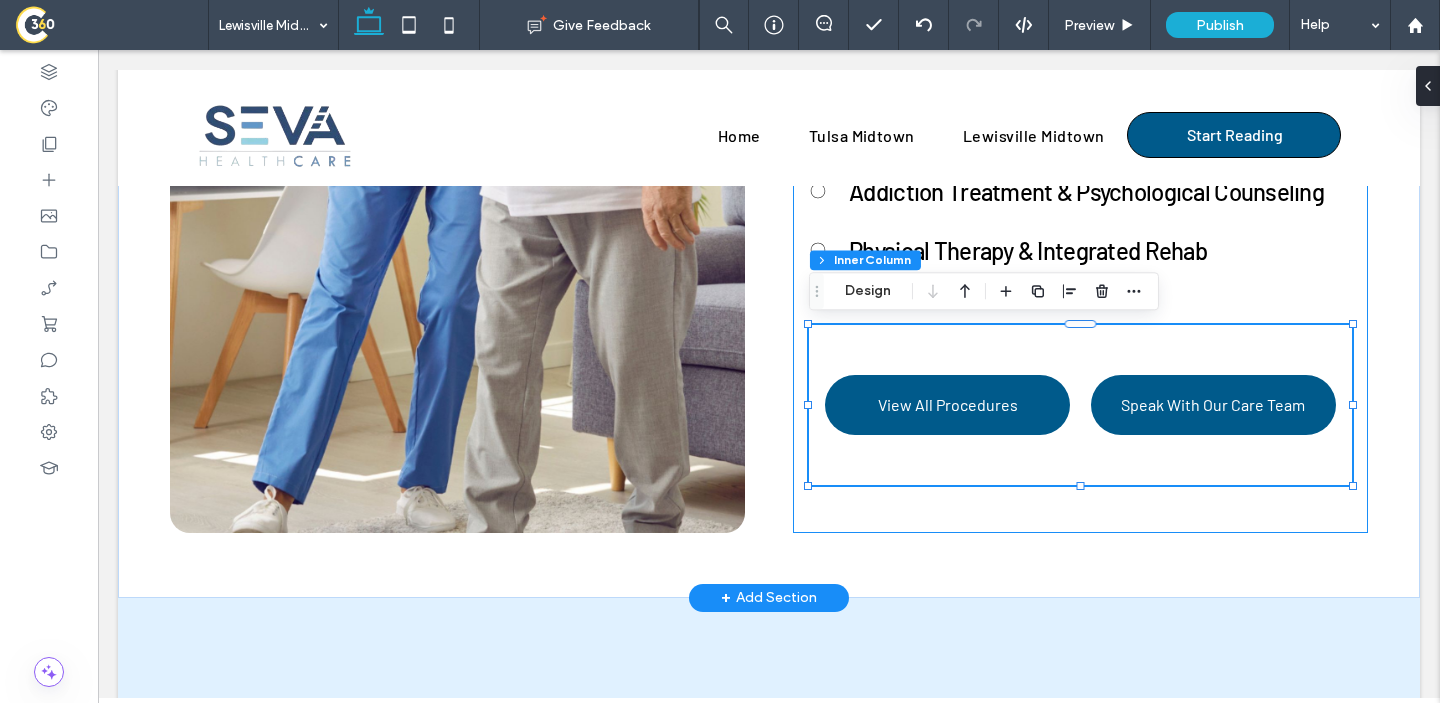 click on "Our Treatments & Therapies
Epidural & Facet Injections
Spinal Cord & Peripheral Nerve Stimulation
Radiofrequency Ablation
Minimally Invasive Spine Procedures
Chiropractic, Acupuncture & Massage
Addiction Treatment & Psychological Counseling
Physical Therapy & Integrated Rehab
View All Procedures
Speak With Our Care Team" at bounding box center [1080, 131] 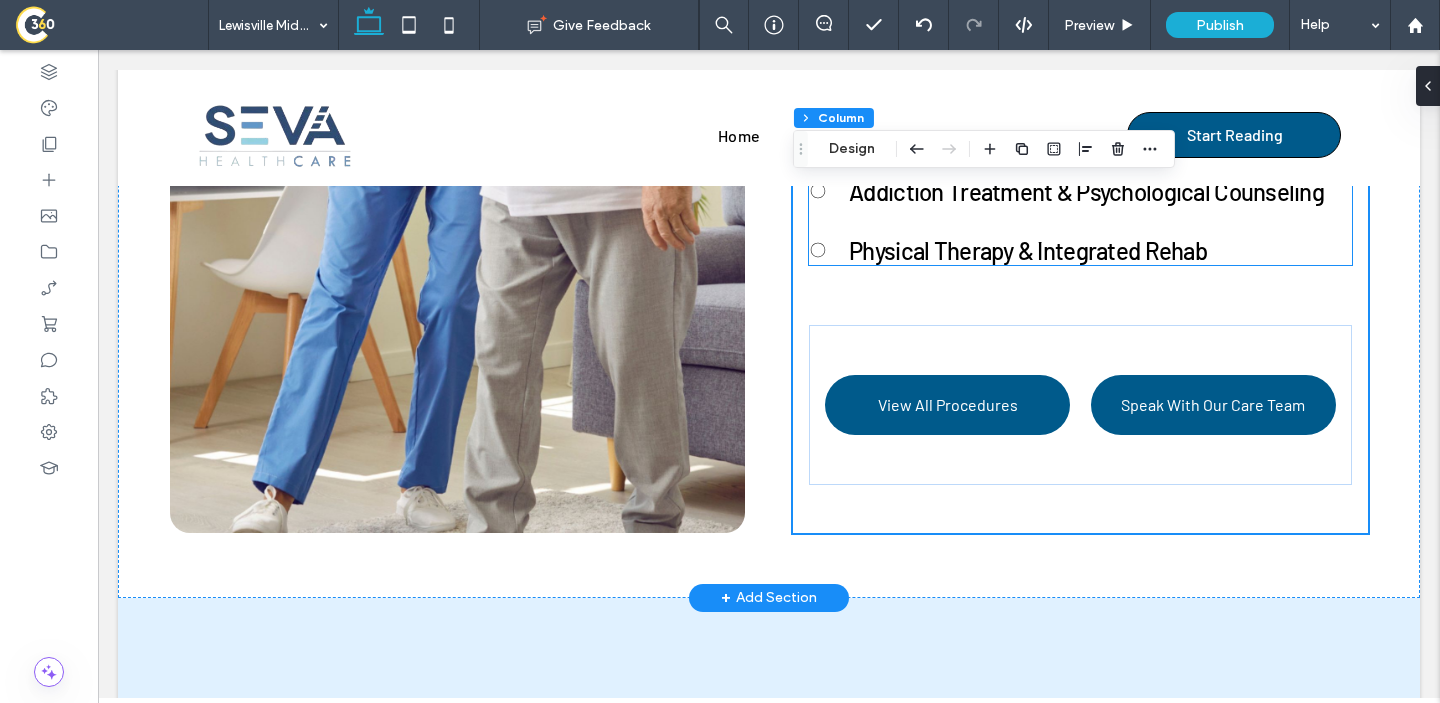 click on "Epidural & Facet Injections
Spinal Cord & Peripheral Nerve Stimulation
Radiofrequency Ablation
Minimally Invasive Spine Procedures
Chiropractic, Acupuncture & Massage
Addiction Treatment & Psychological Counseling
Physical Therapy & Integrated Rehab" at bounding box center [1080, 73] 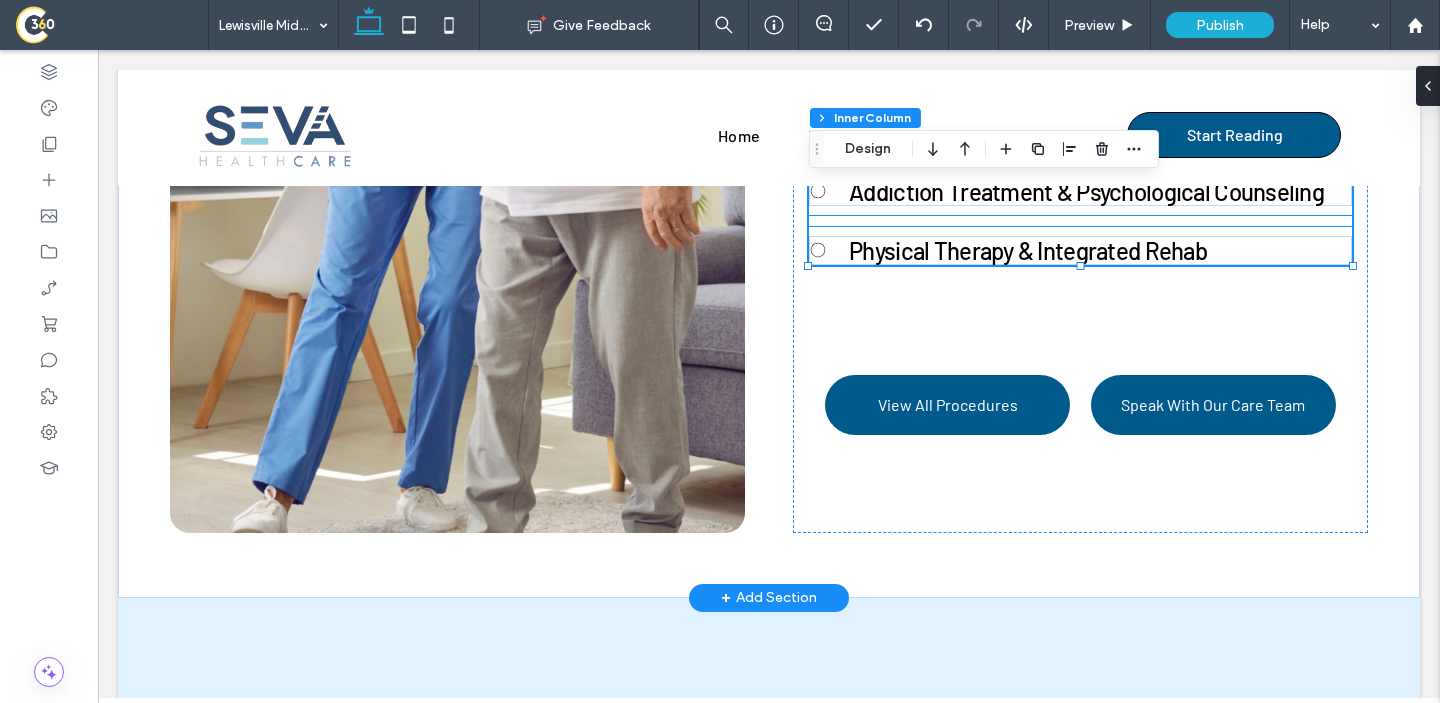 click at bounding box center (1080, 221) 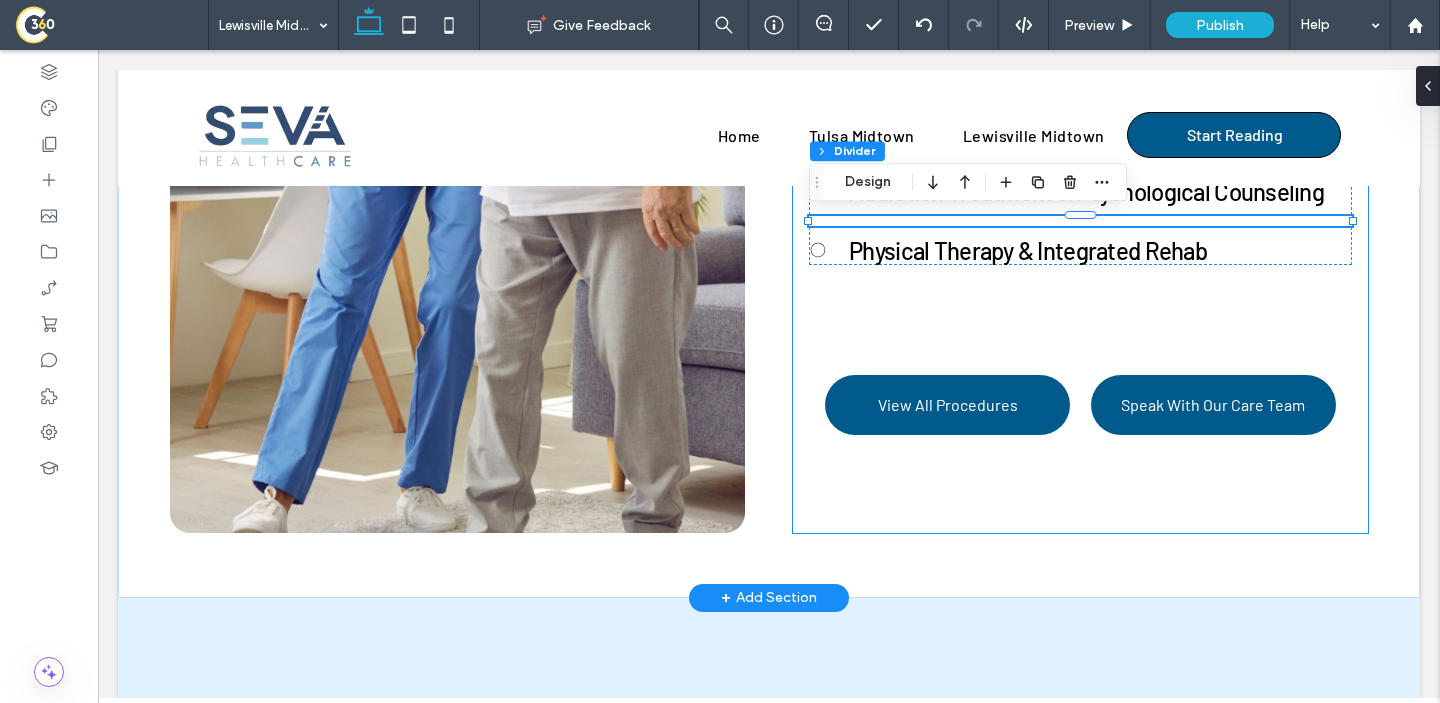 click on "Our Treatments & Therapies
Epidural & Facet Injections
Spinal Cord & Peripheral Nerve Stimulation
Radiofrequency Ablation
Minimally Invasive Spine Procedures
Chiropractic, Acupuncture & Massage
Addiction Treatment & Psychological Counseling
Physical Therapy & Integrated Rehab
View All Procedures
Speak With Our Care Team" at bounding box center [1080, 131] 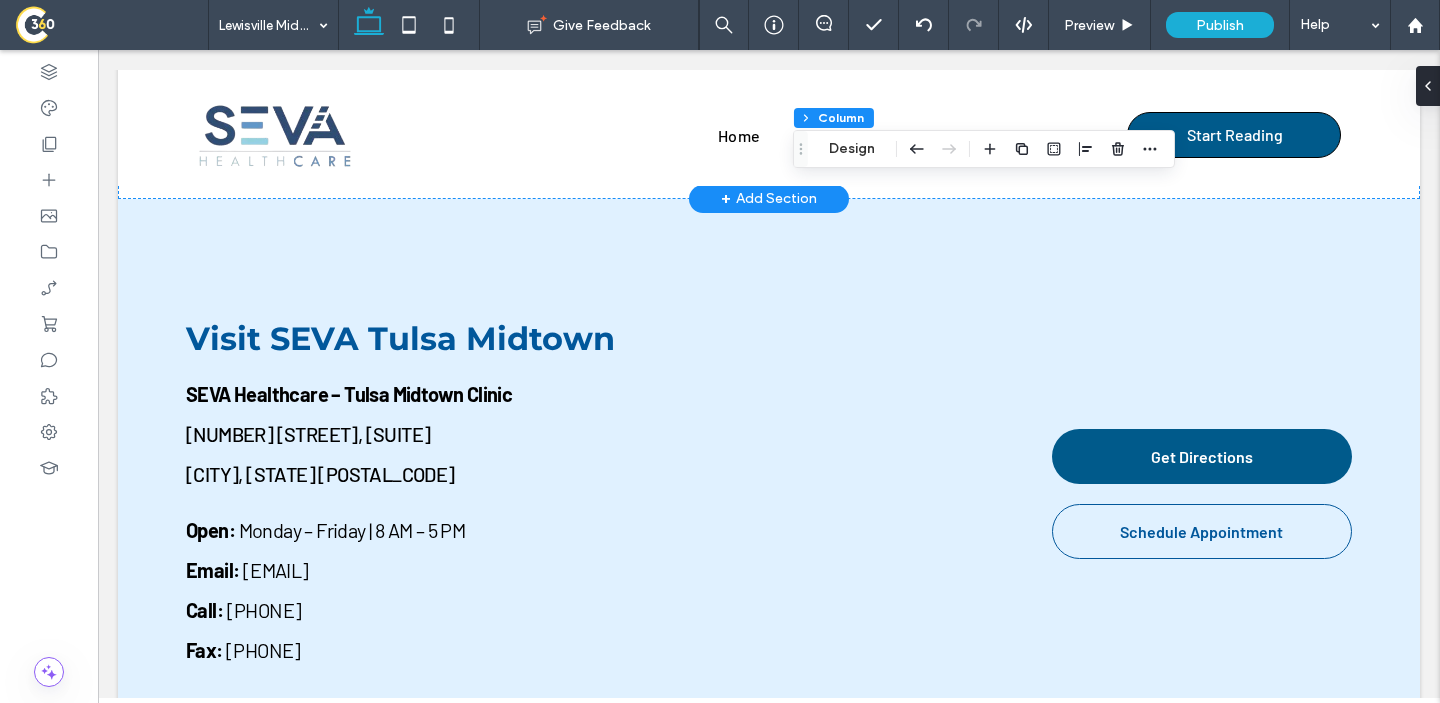 scroll, scrollTop: 5083, scrollLeft: 0, axis: vertical 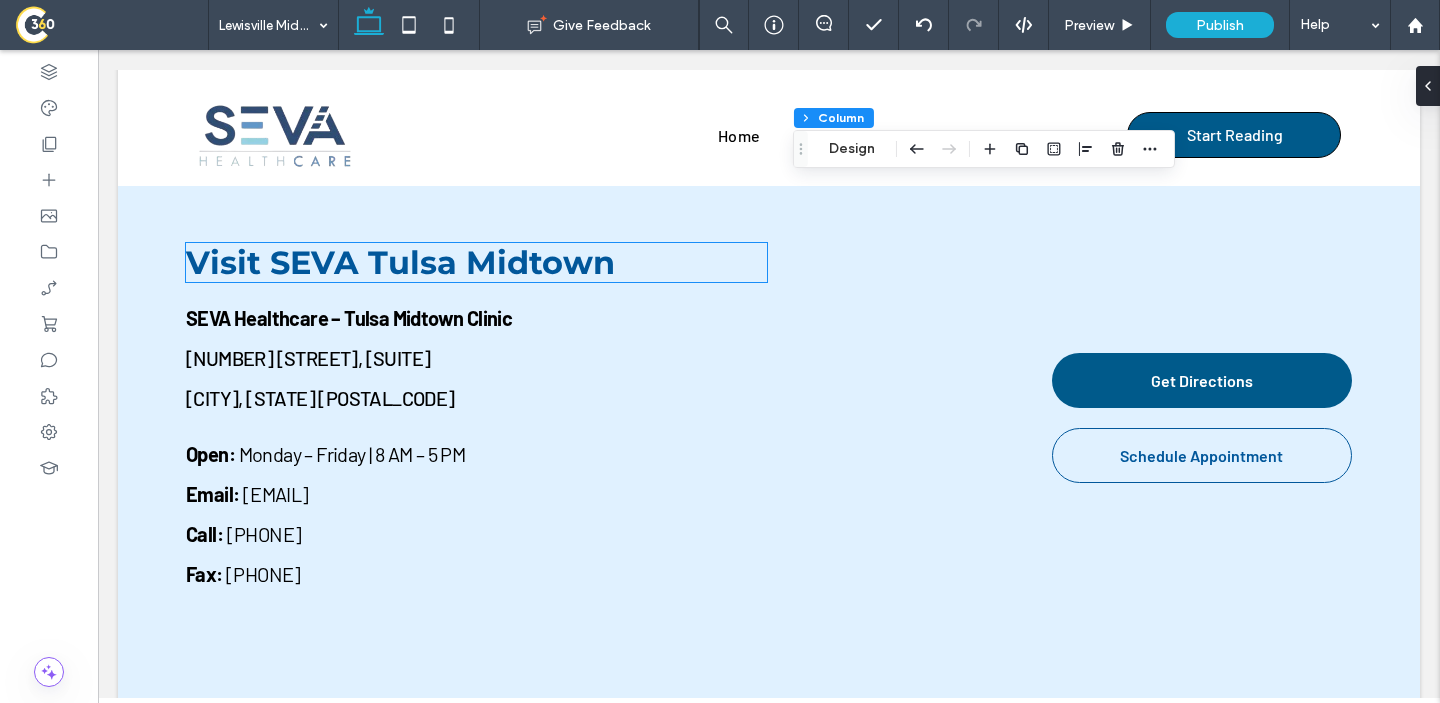 click on "Visit SEVA Tulsa Midtown" at bounding box center [400, 262] 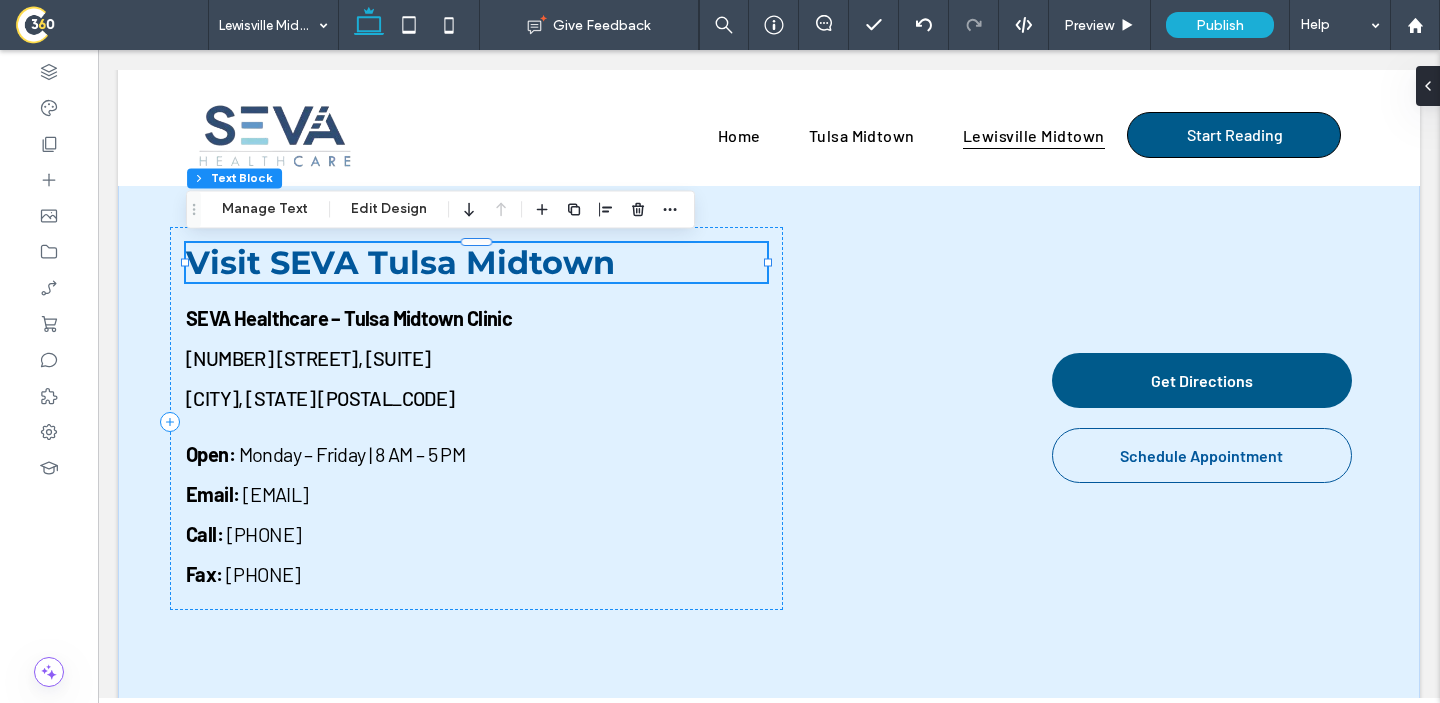 click on "Visit SEVA Tulsa Midtown" at bounding box center (400, 262) 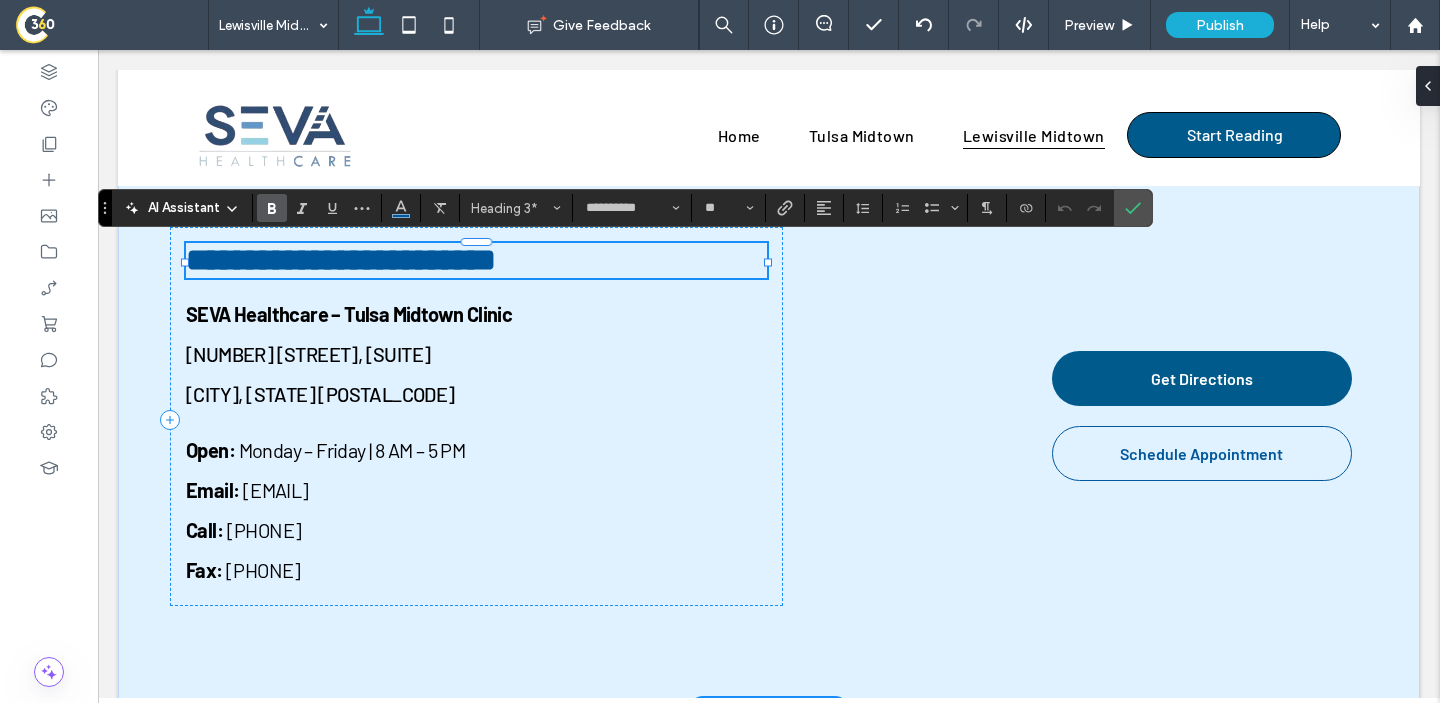 click on "**********" at bounding box center [476, 260] 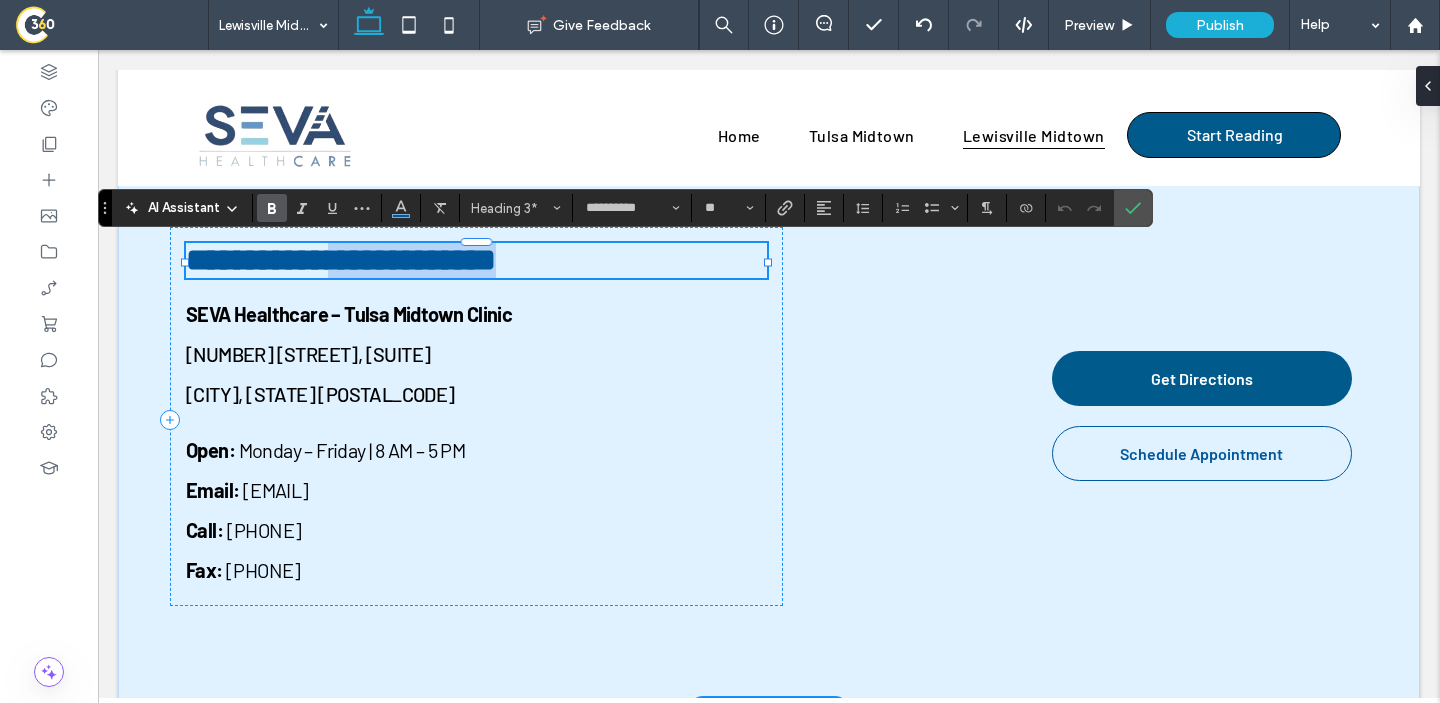 drag, startPoint x: 630, startPoint y: 270, endPoint x: 375, endPoint y: 259, distance: 255.23715 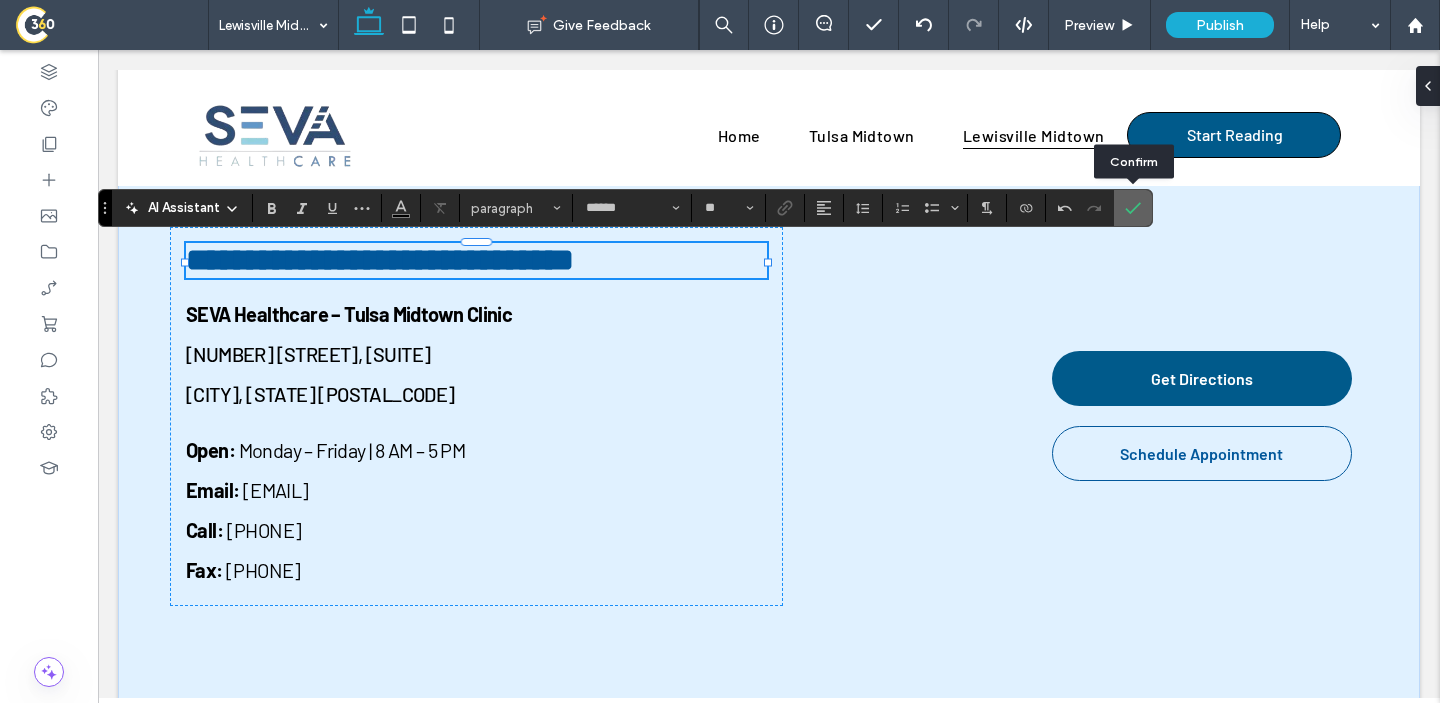 click 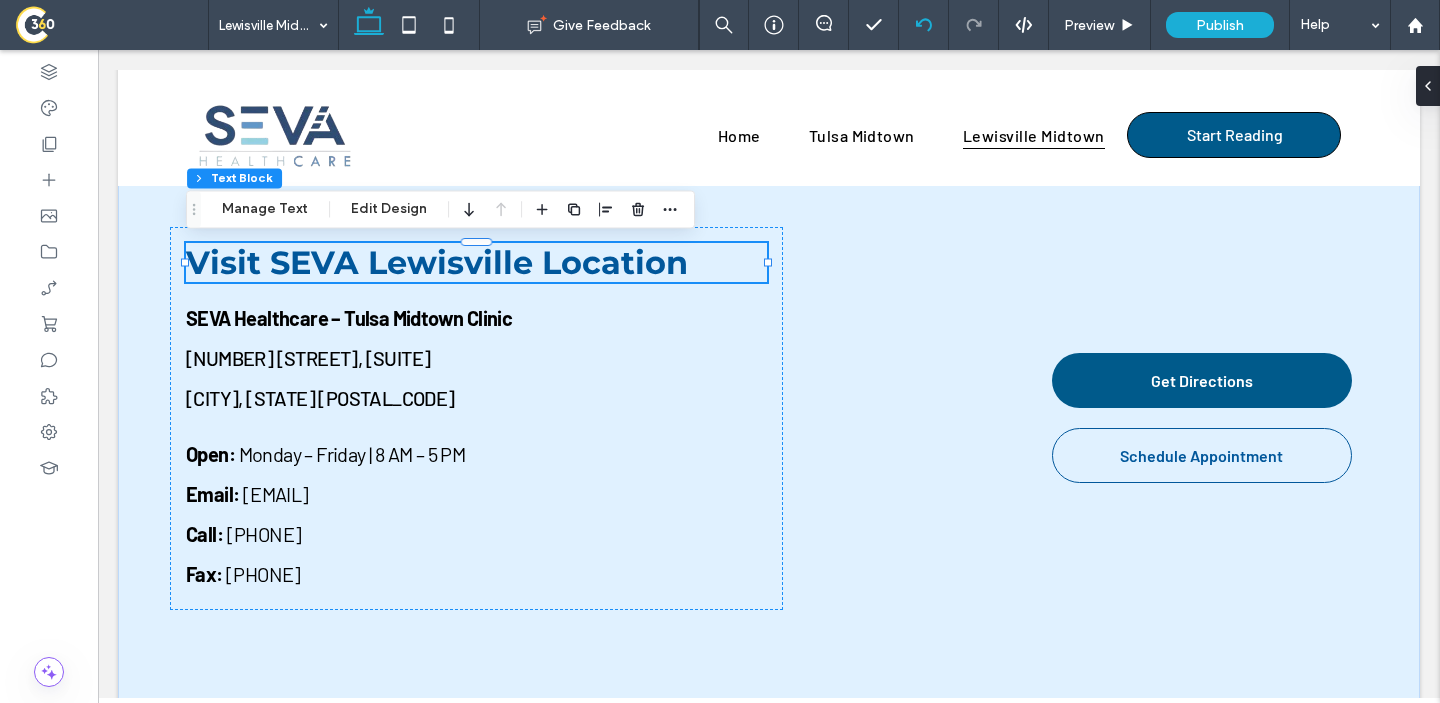 scroll, scrollTop: 0, scrollLeft: 0, axis: both 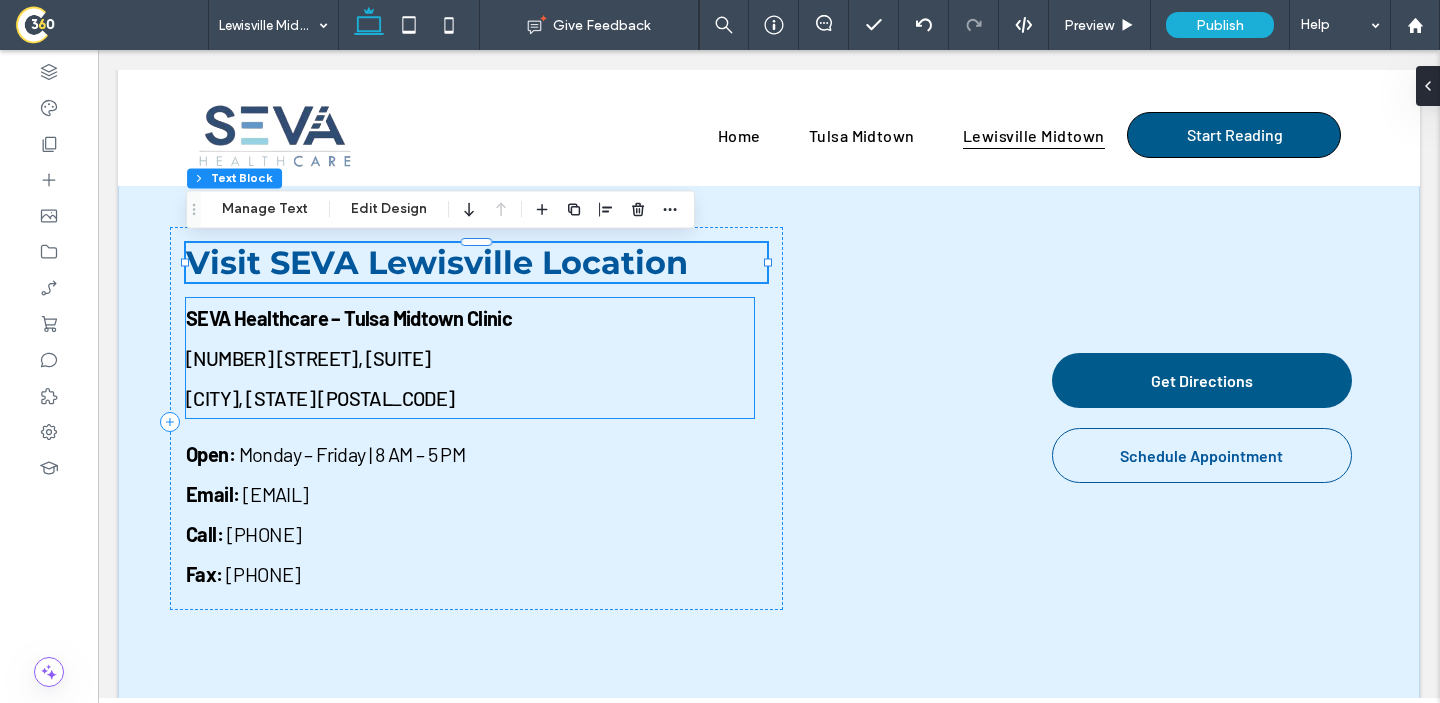 click on "SEVA Healthcare – Tulsa Midtown Clinic" at bounding box center [349, 318] 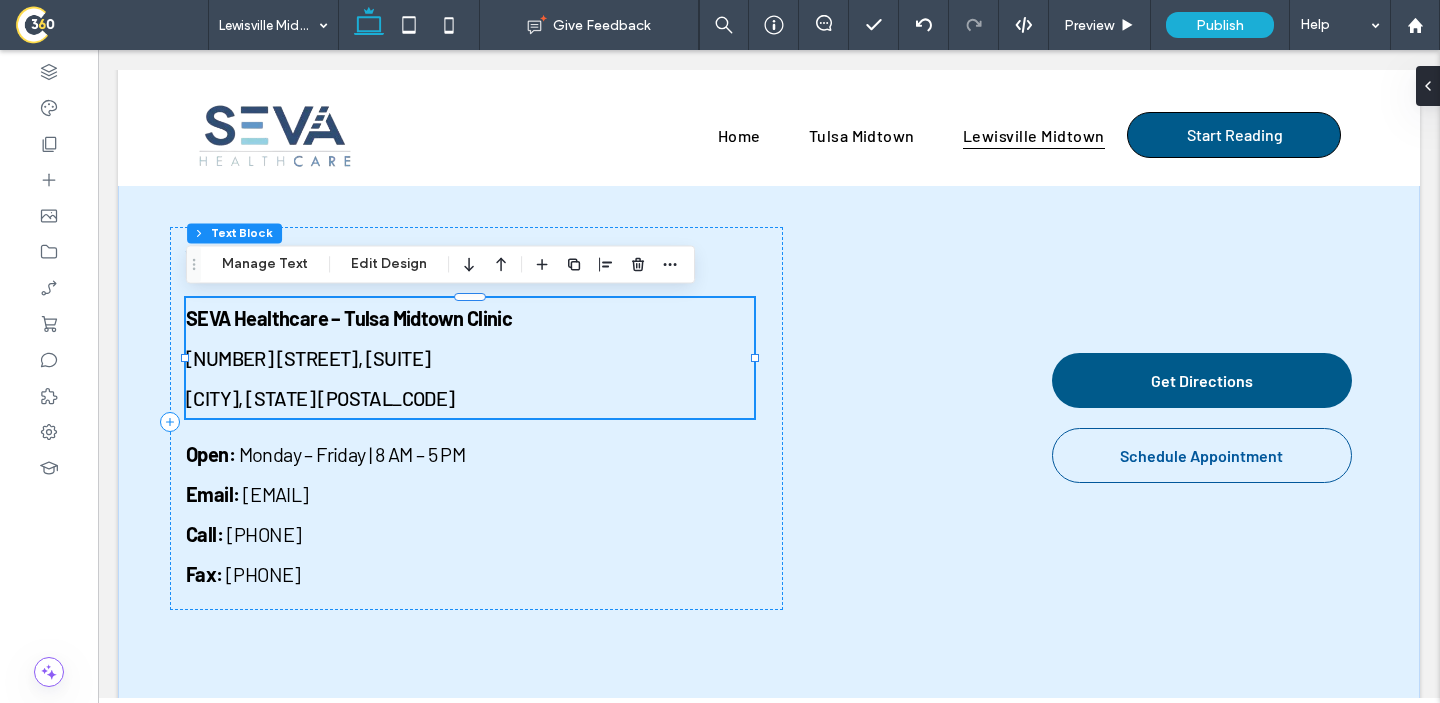 click on "SEVA Healthcare – Tulsa Midtown Clinic 2811 East 15th Street, Suite 102 Tulsa, OK 74104" at bounding box center [470, 358] 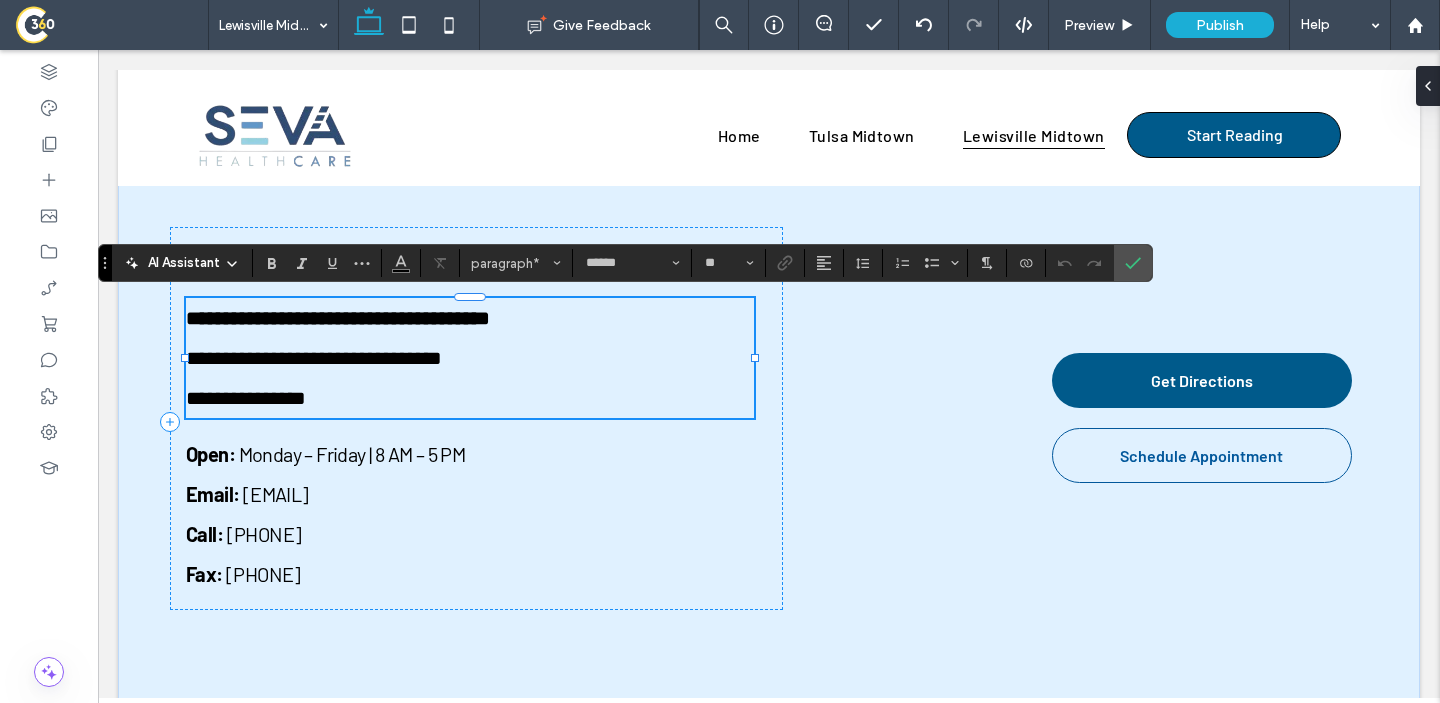 click on "**********" at bounding box center (470, 358) 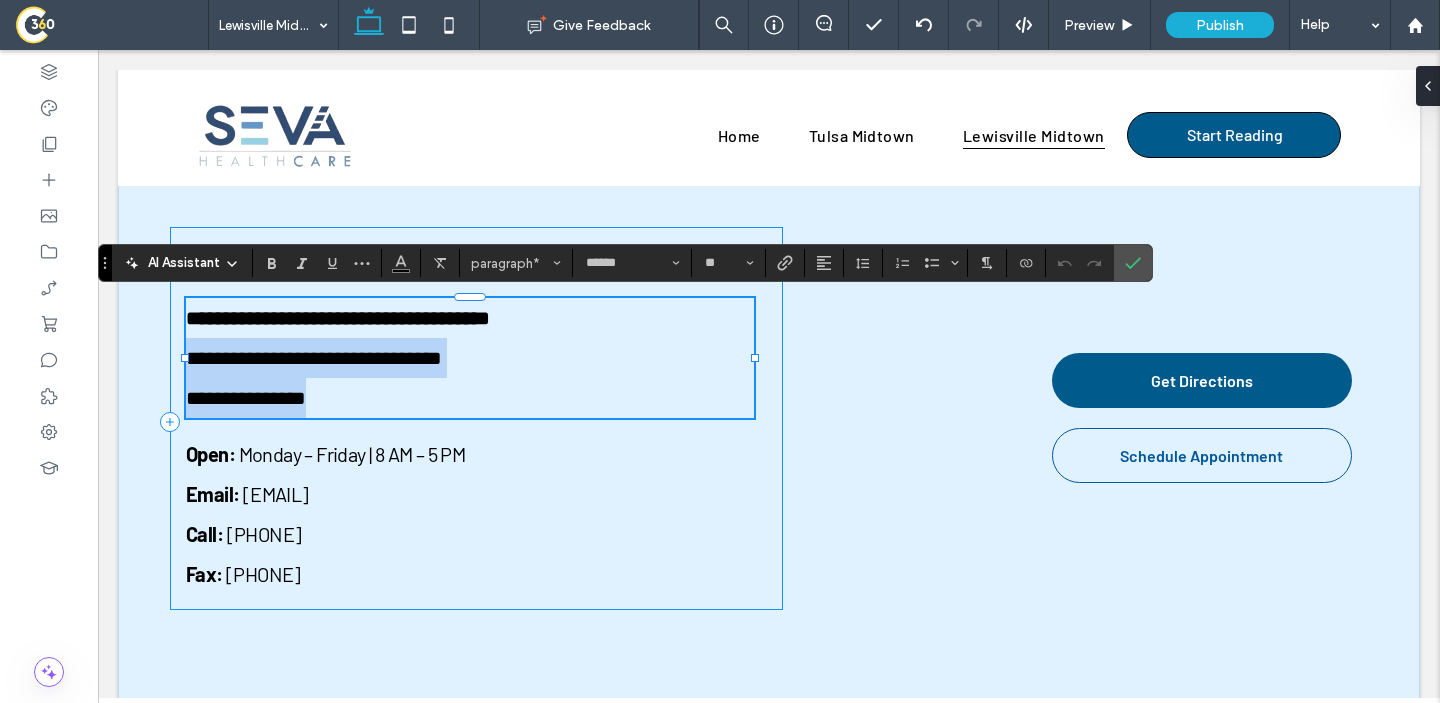 drag, startPoint x: 341, startPoint y: 394, endPoint x: 182, endPoint y: 362, distance: 162.18816 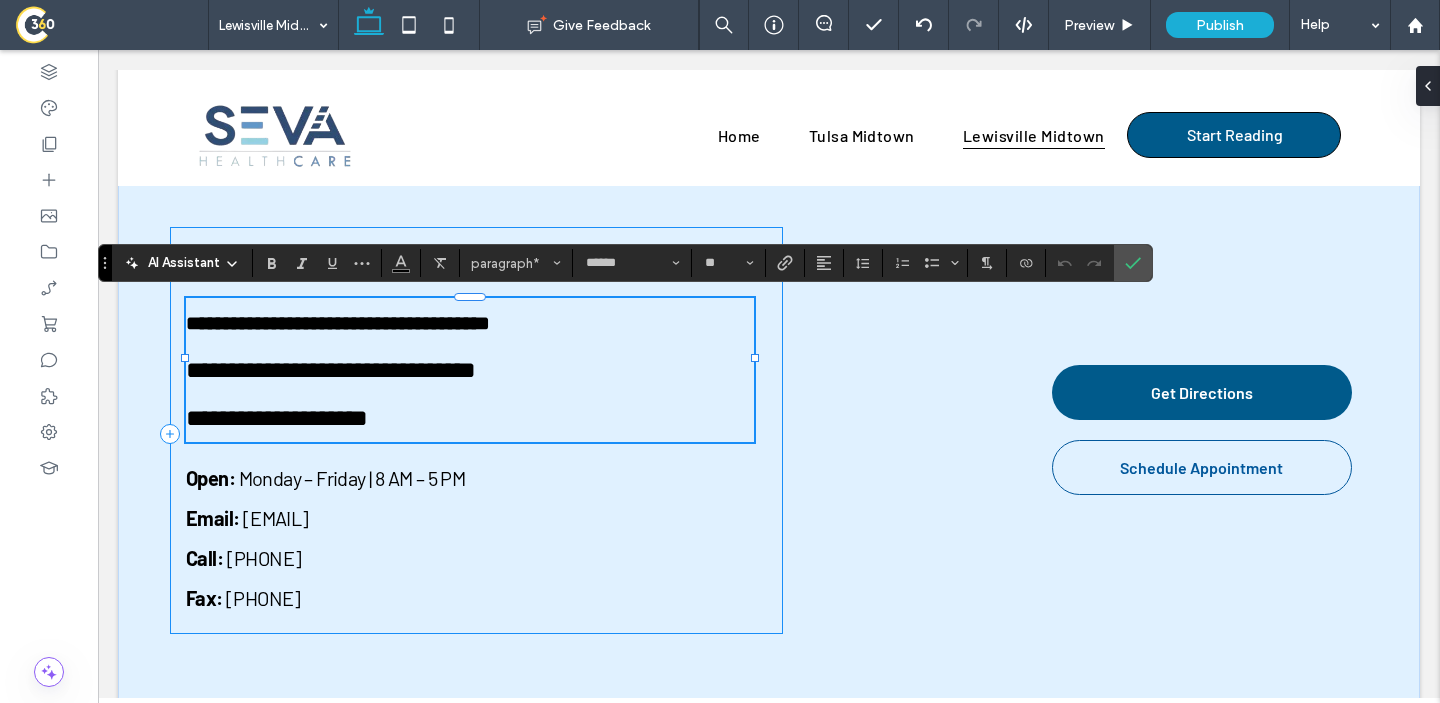scroll, scrollTop: 0, scrollLeft: 0, axis: both 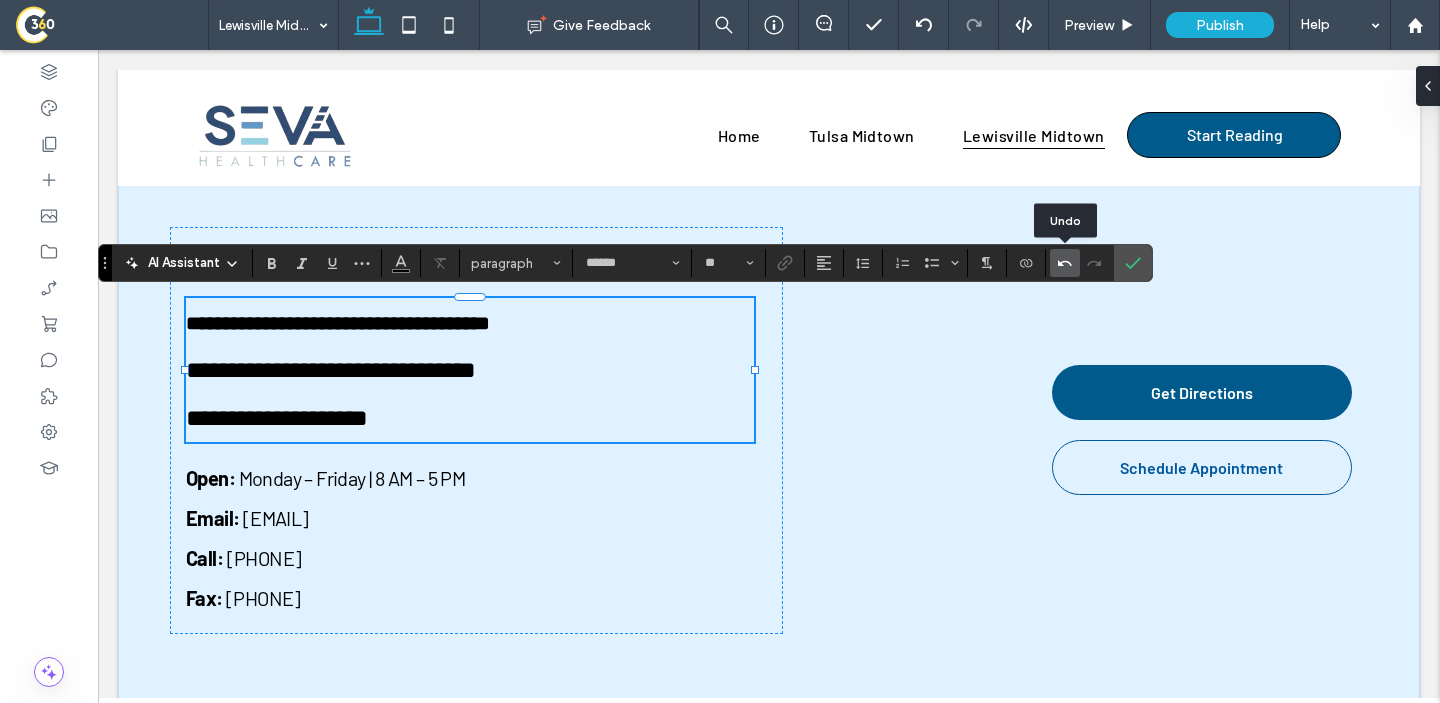 click 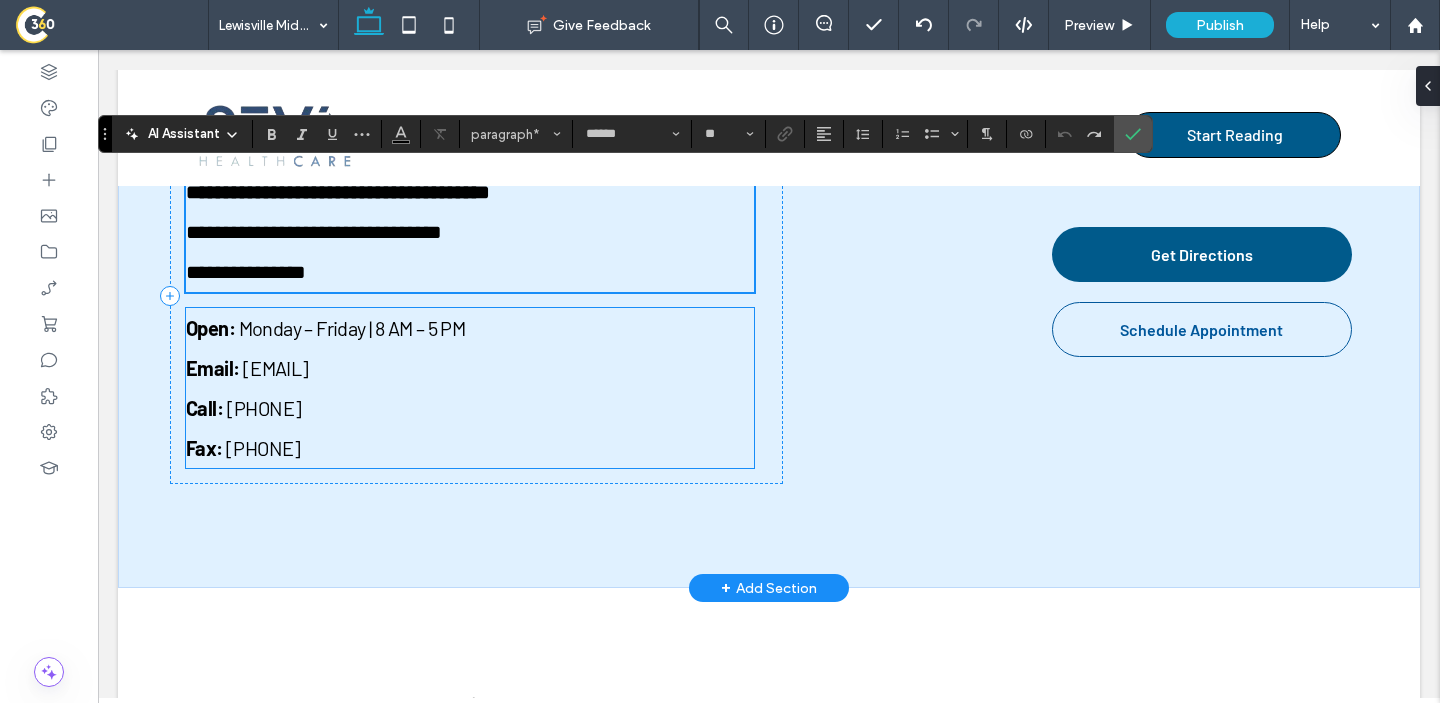 scroll, scrollTop: 5213, scrollLeft: 0, axis: vertical 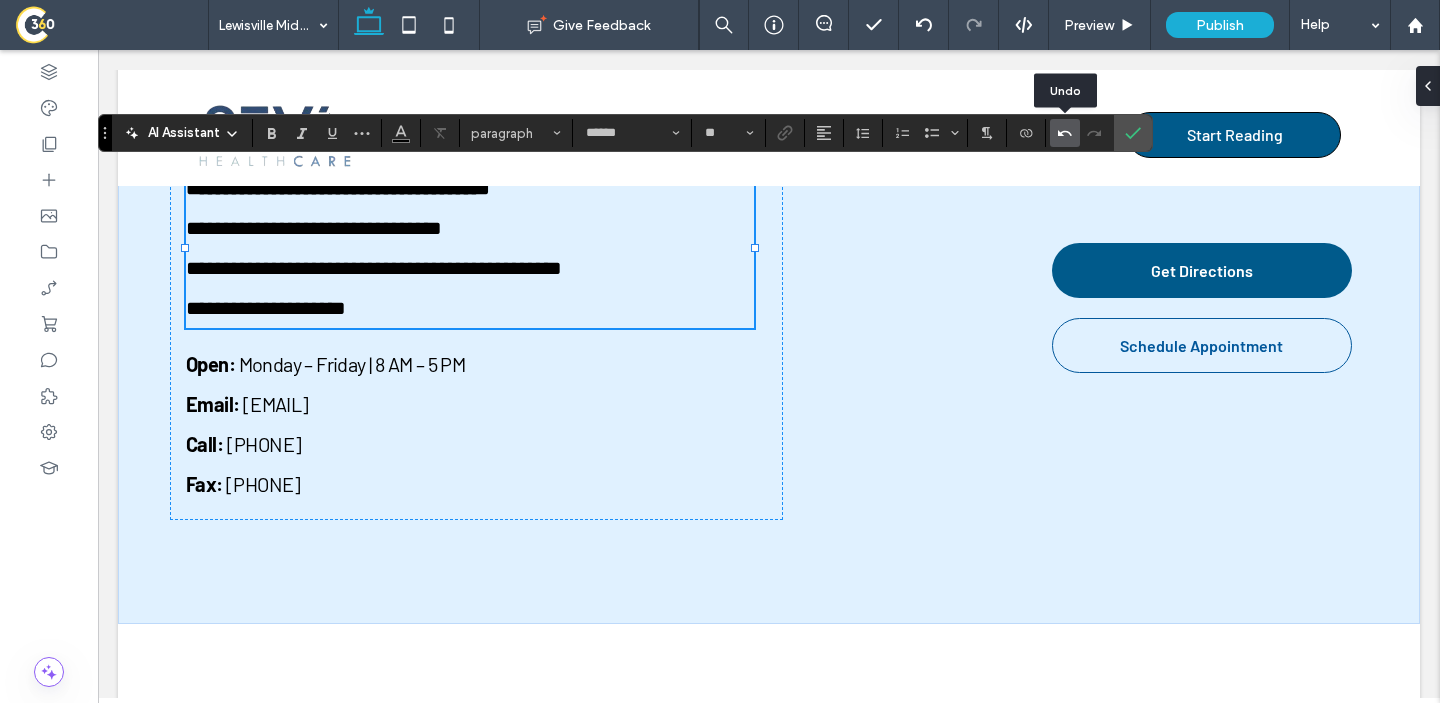 click 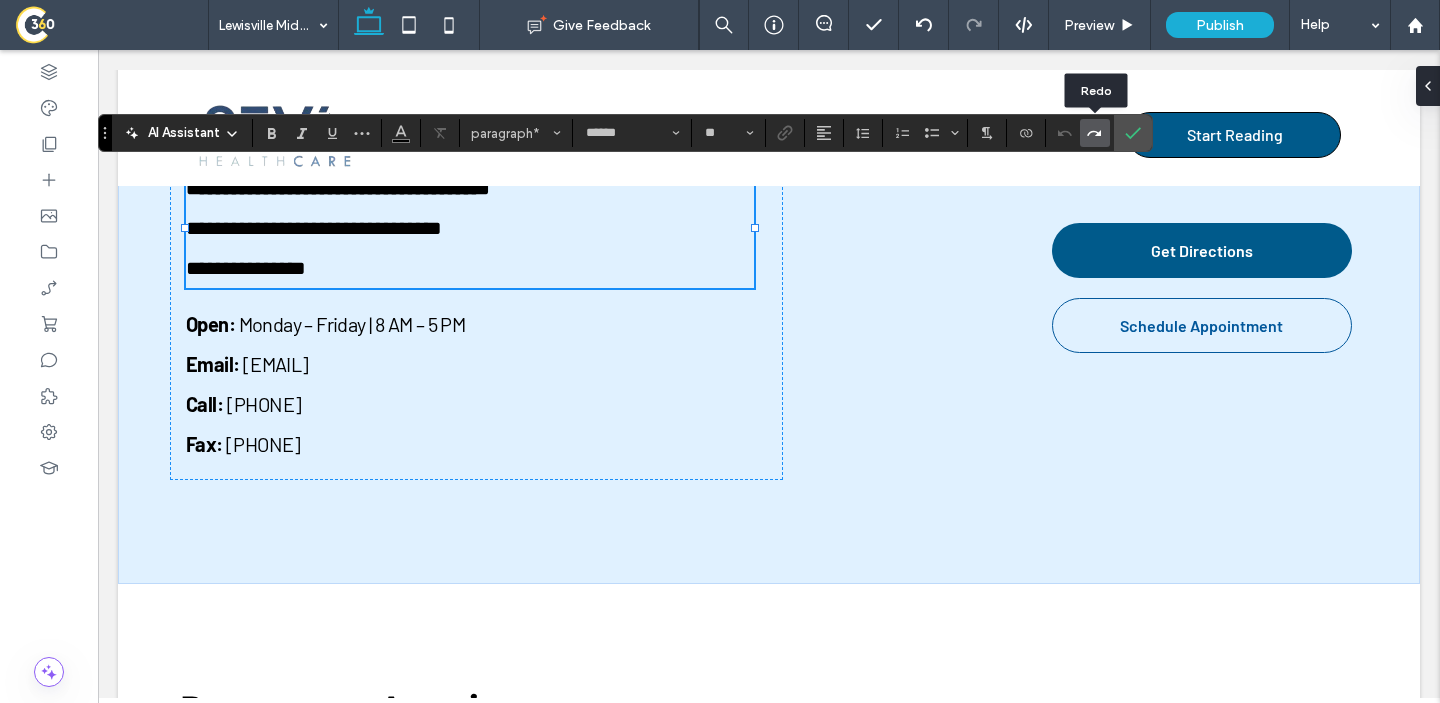 click 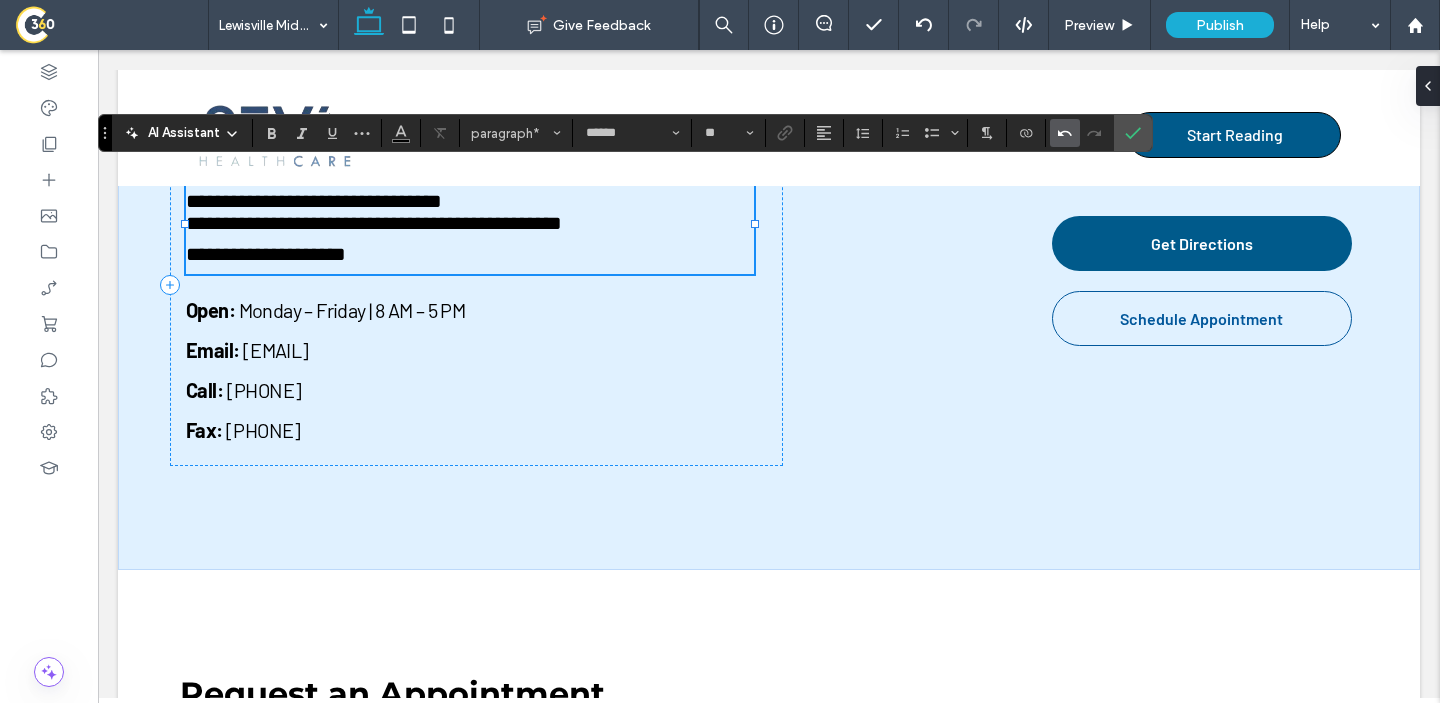 click 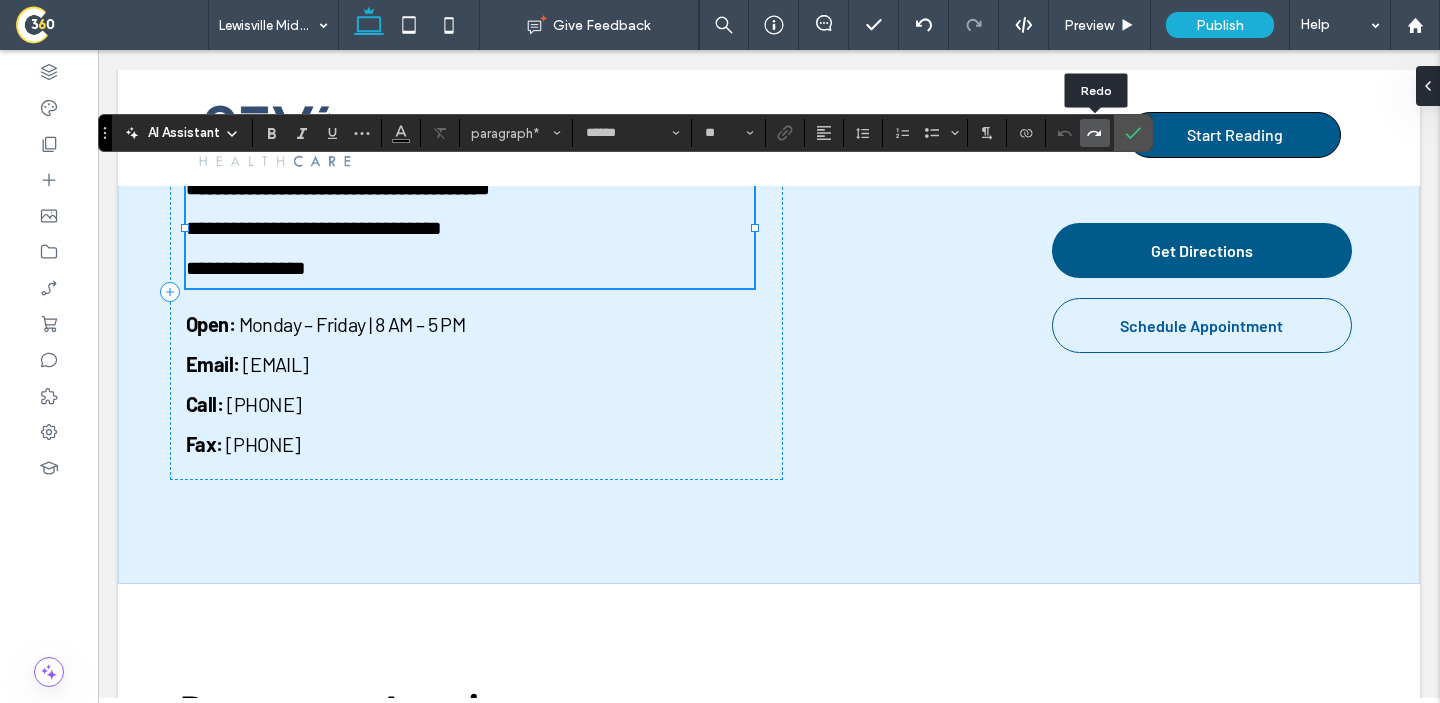 click 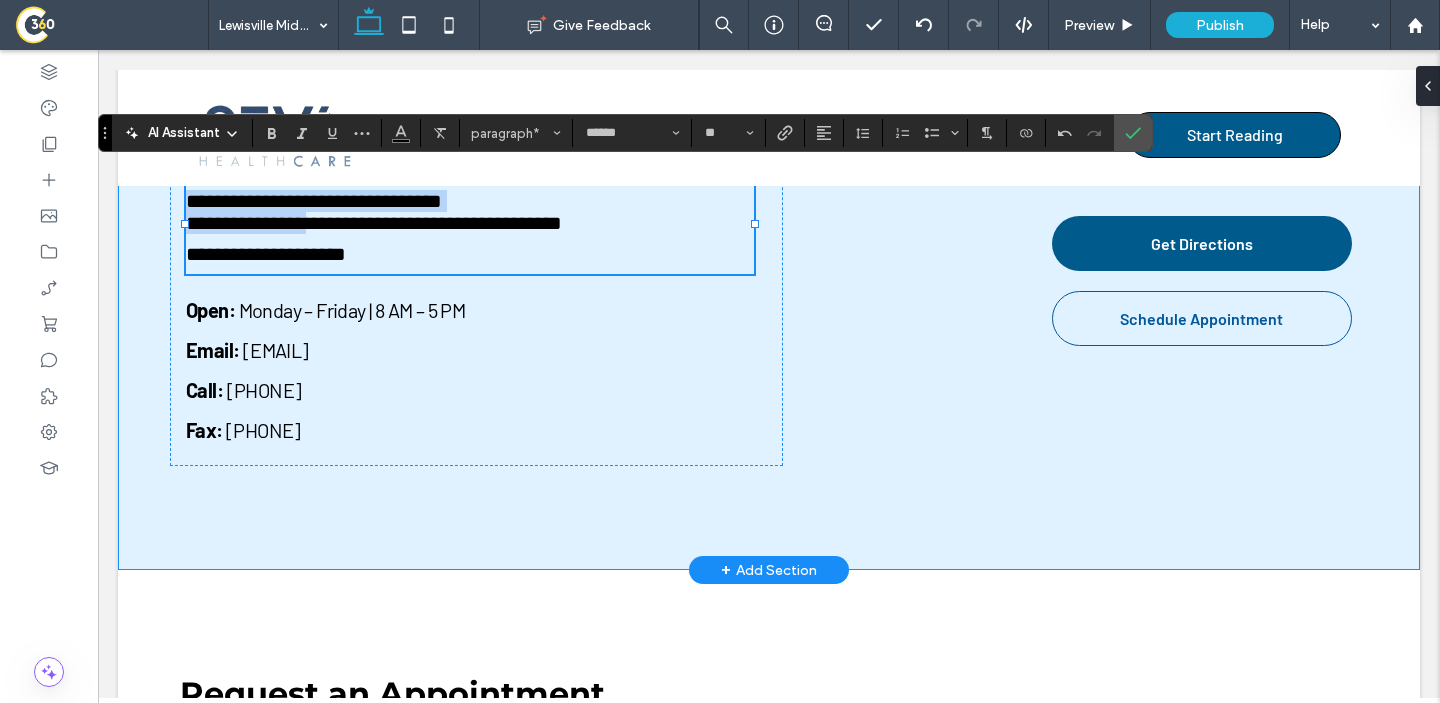 drag, startPoint x: 308, startPoint y: 233, endPoint x: 156, endPoint y: 200, distance: 155.54099 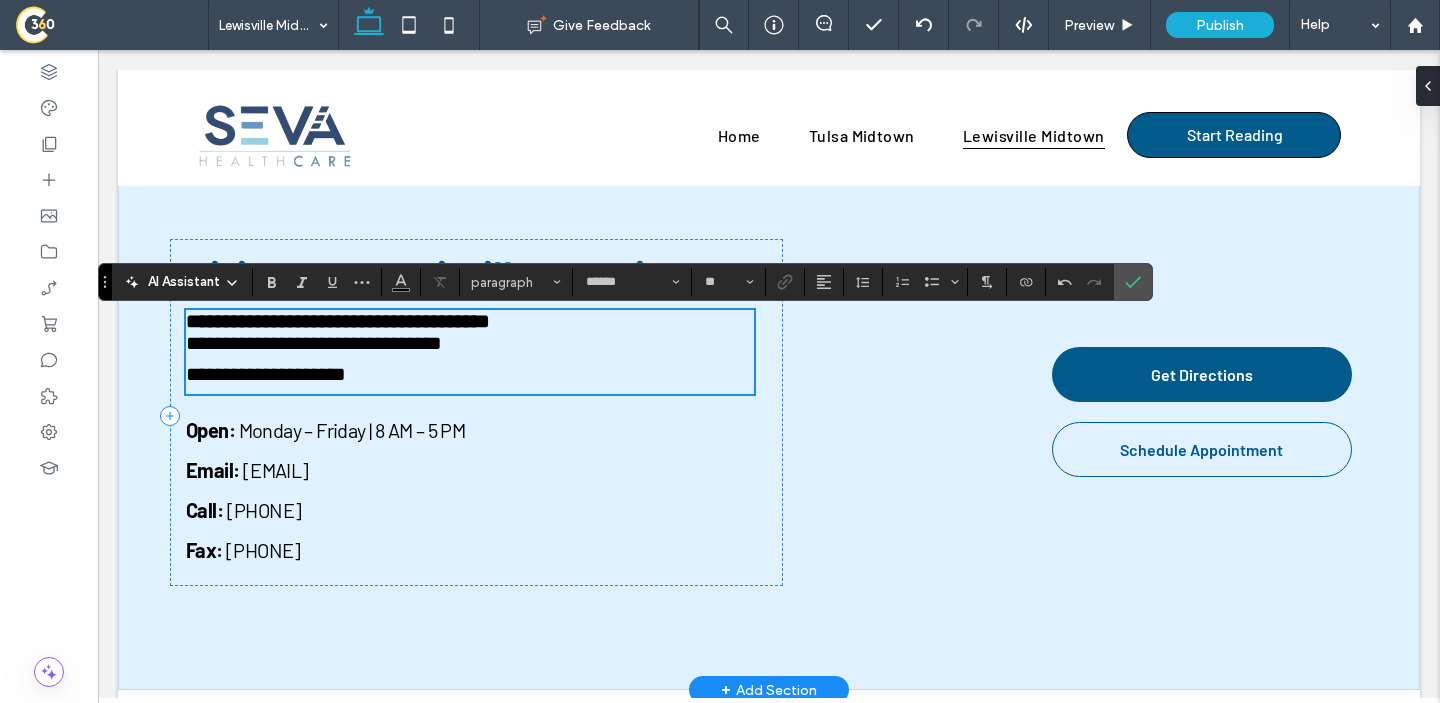 scroll, scrollTop: 5062, scrollLeft: 0, axis: vertical 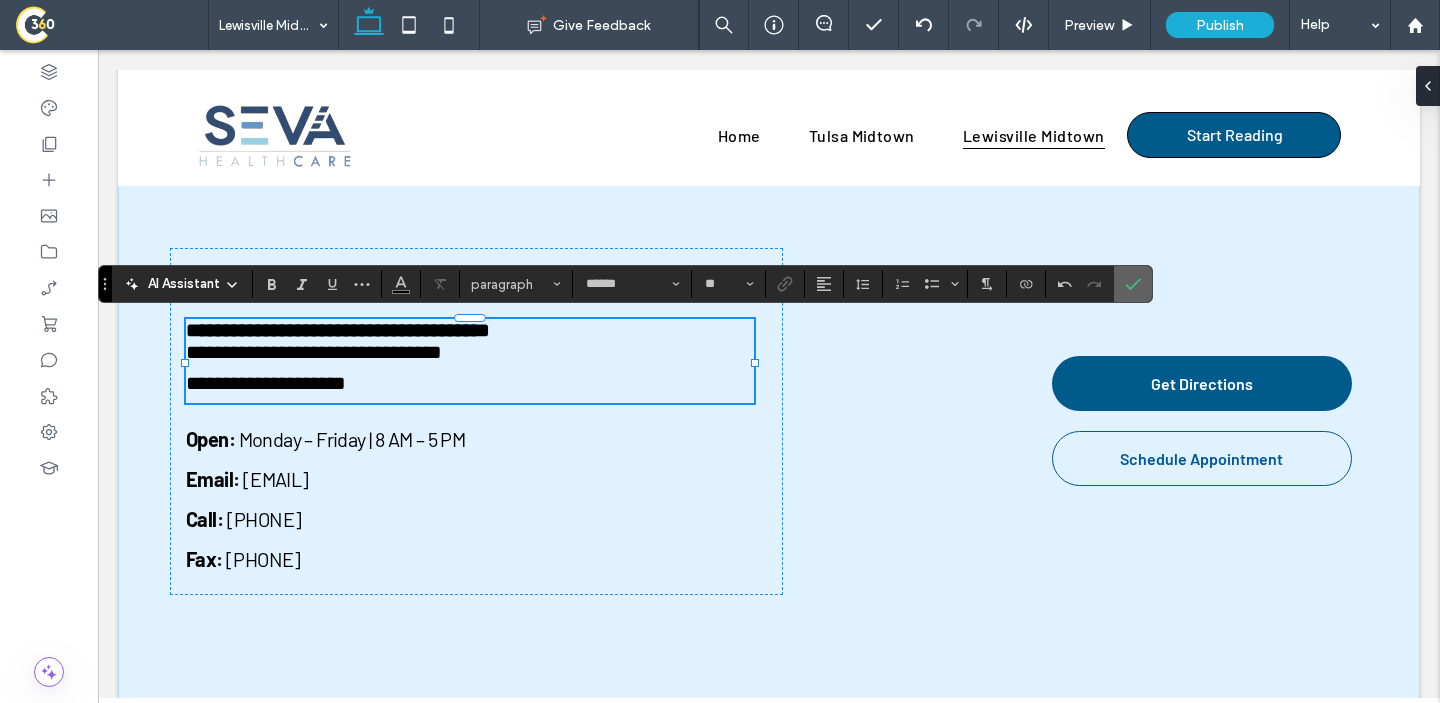 click 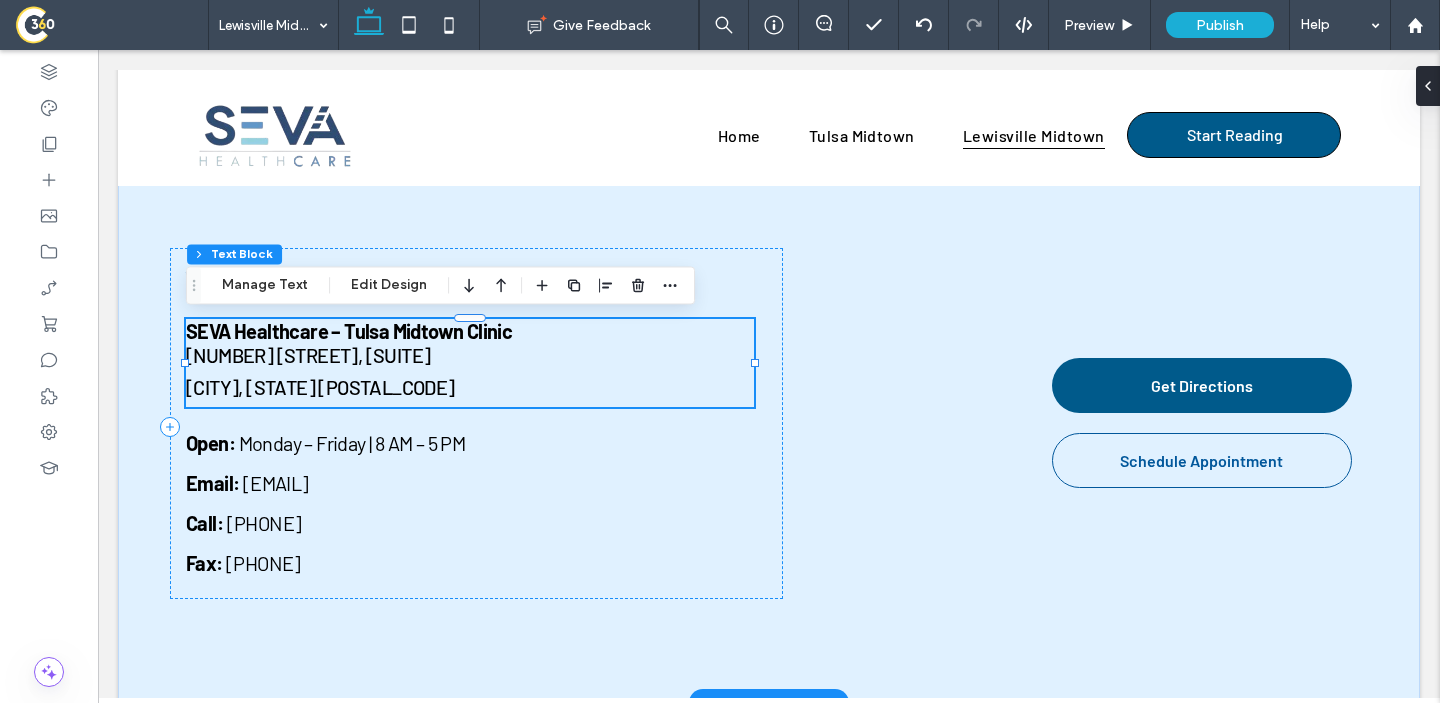 click on "SEVA Healthcare – Tulsa Midtown Clinic 1850 Lakepointe Drive, Suite 700" at bounding box center (470, 343) 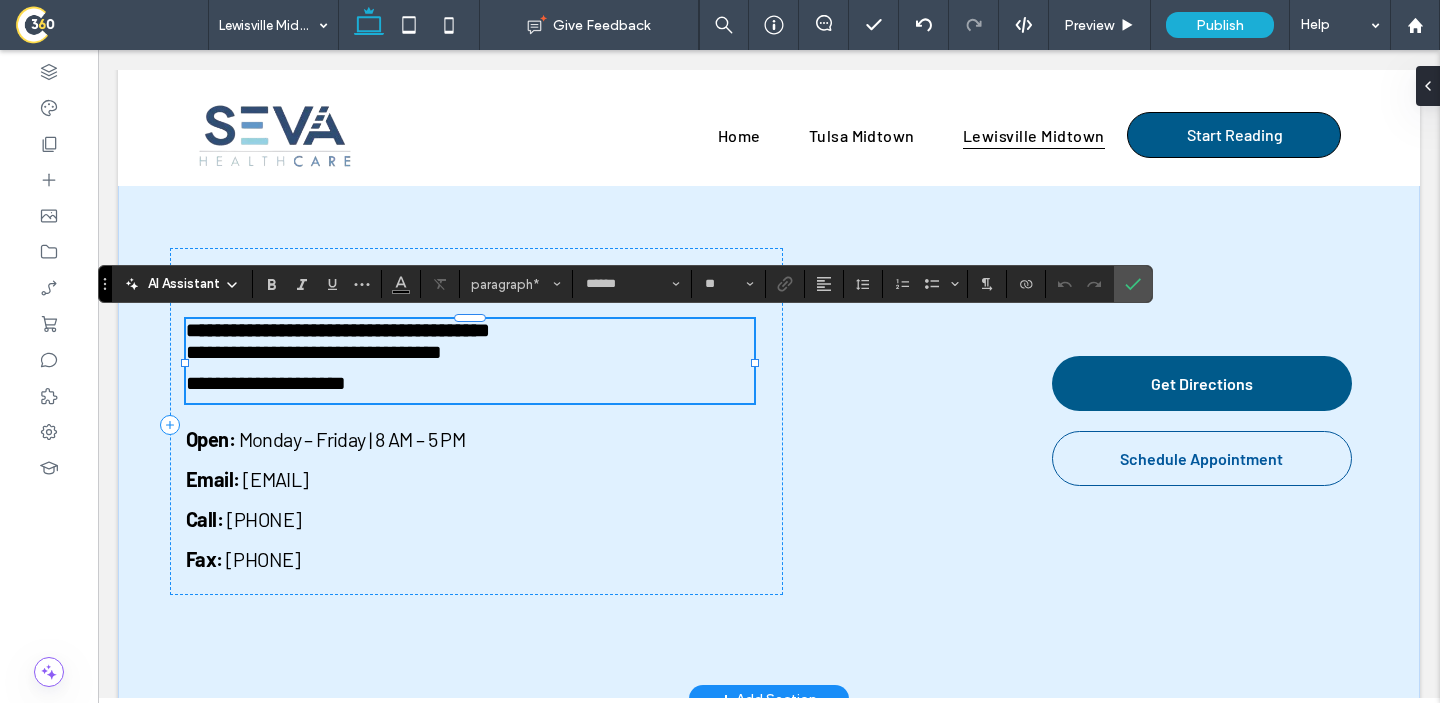 click on "**********" at bounding box center [470, 341] 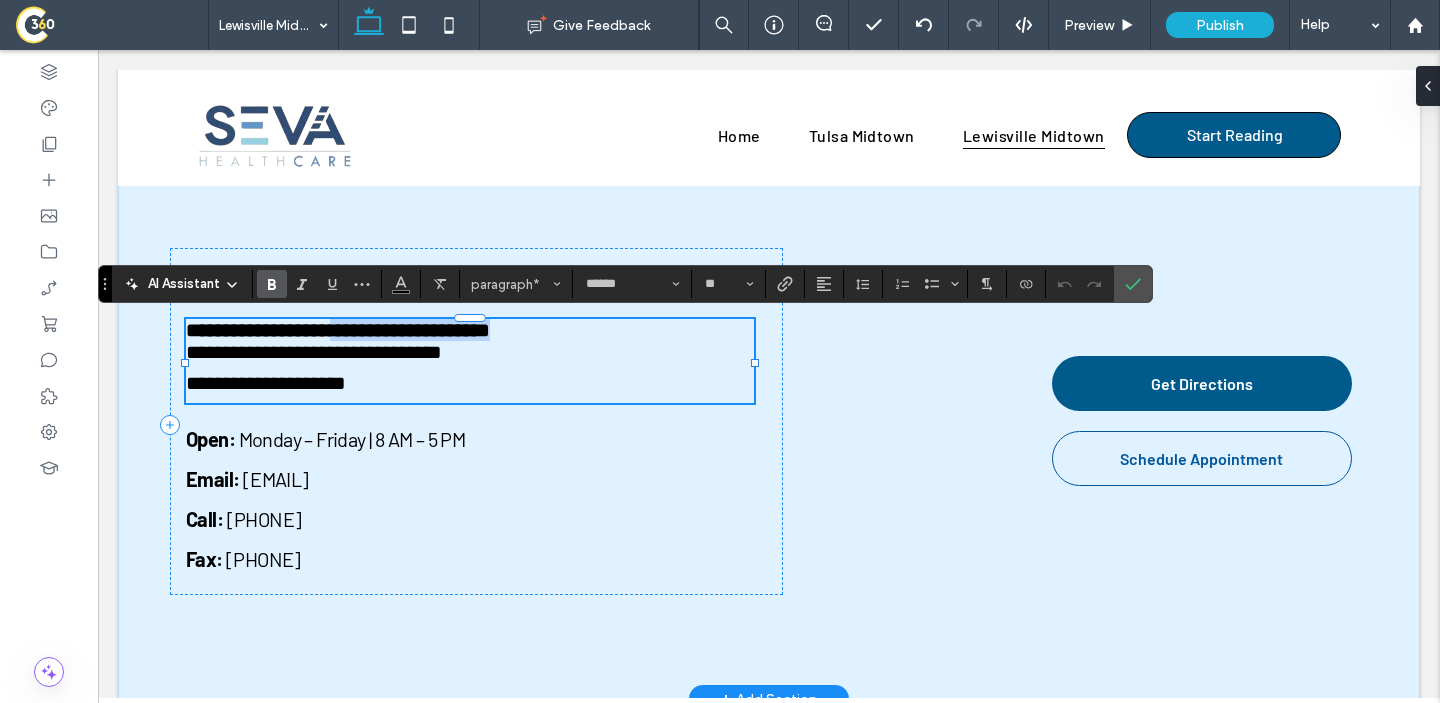 drag, startPoint x: 514, startPoint y: 330, endPoint x: 342, endPoint y: 330, distance: 172 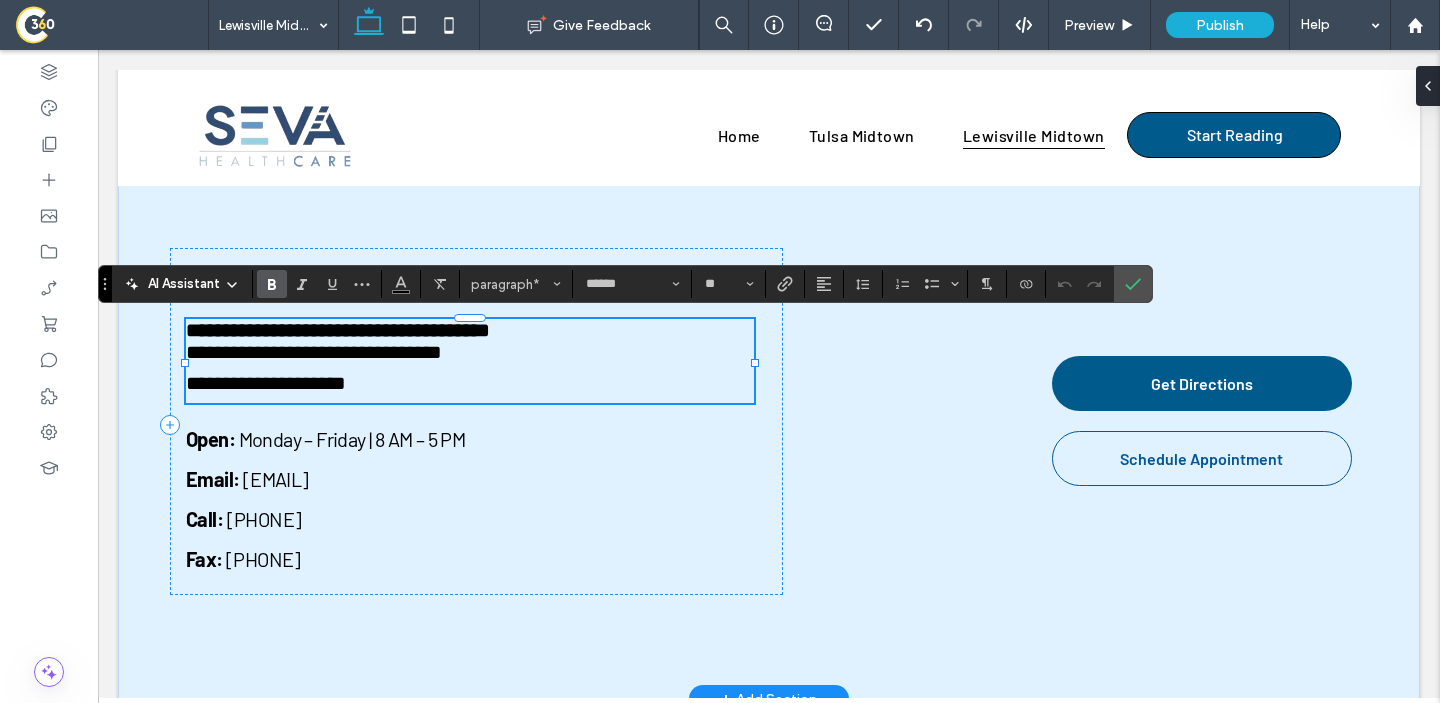 type on "**" 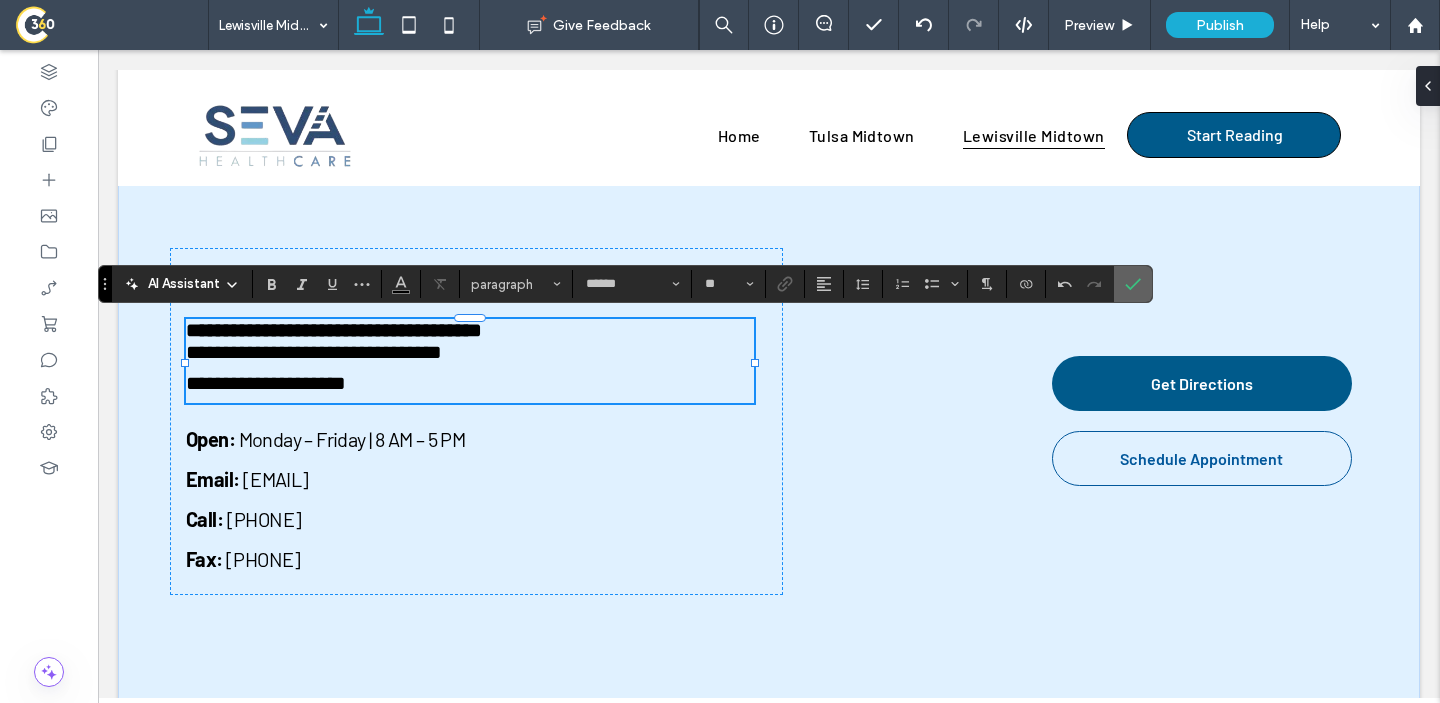 click at bounding box center [1133, 284] 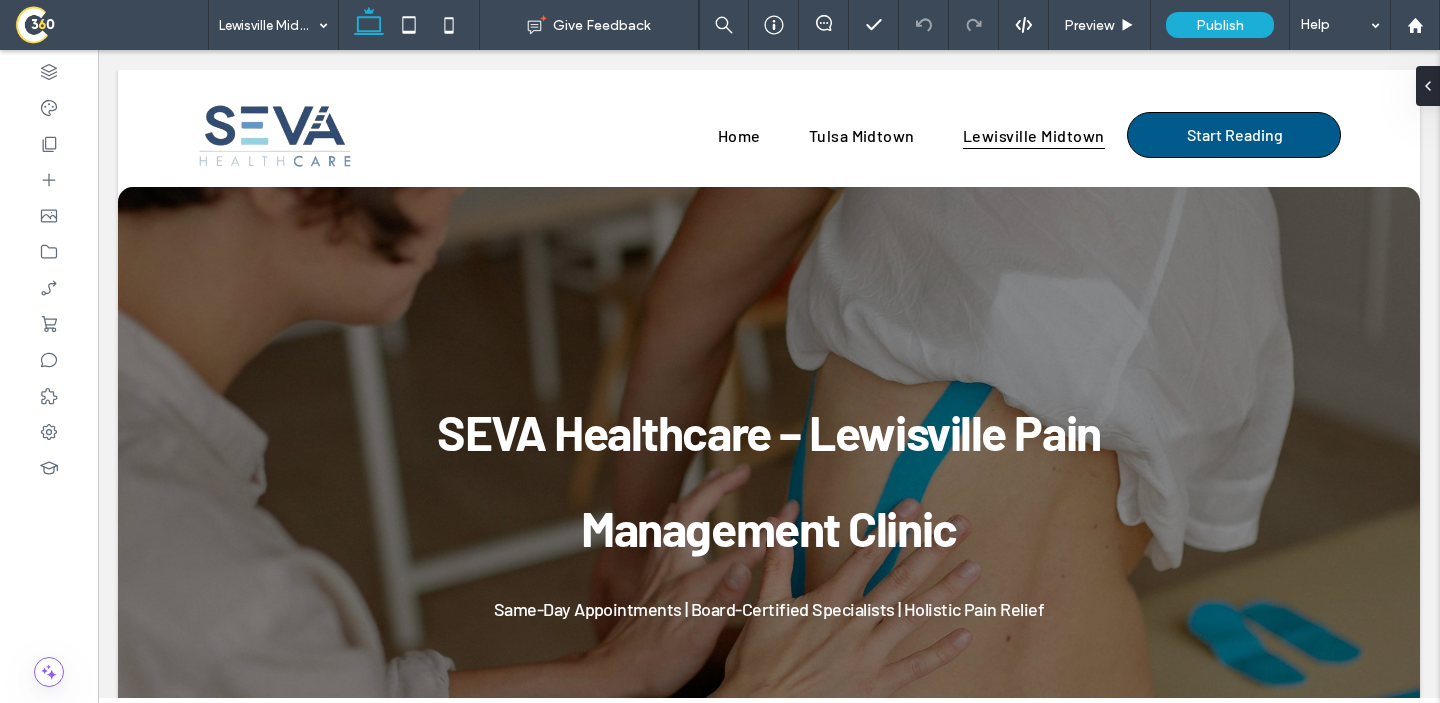 scroll, scrollTop: 0, scrollLeft: 0, axis: both 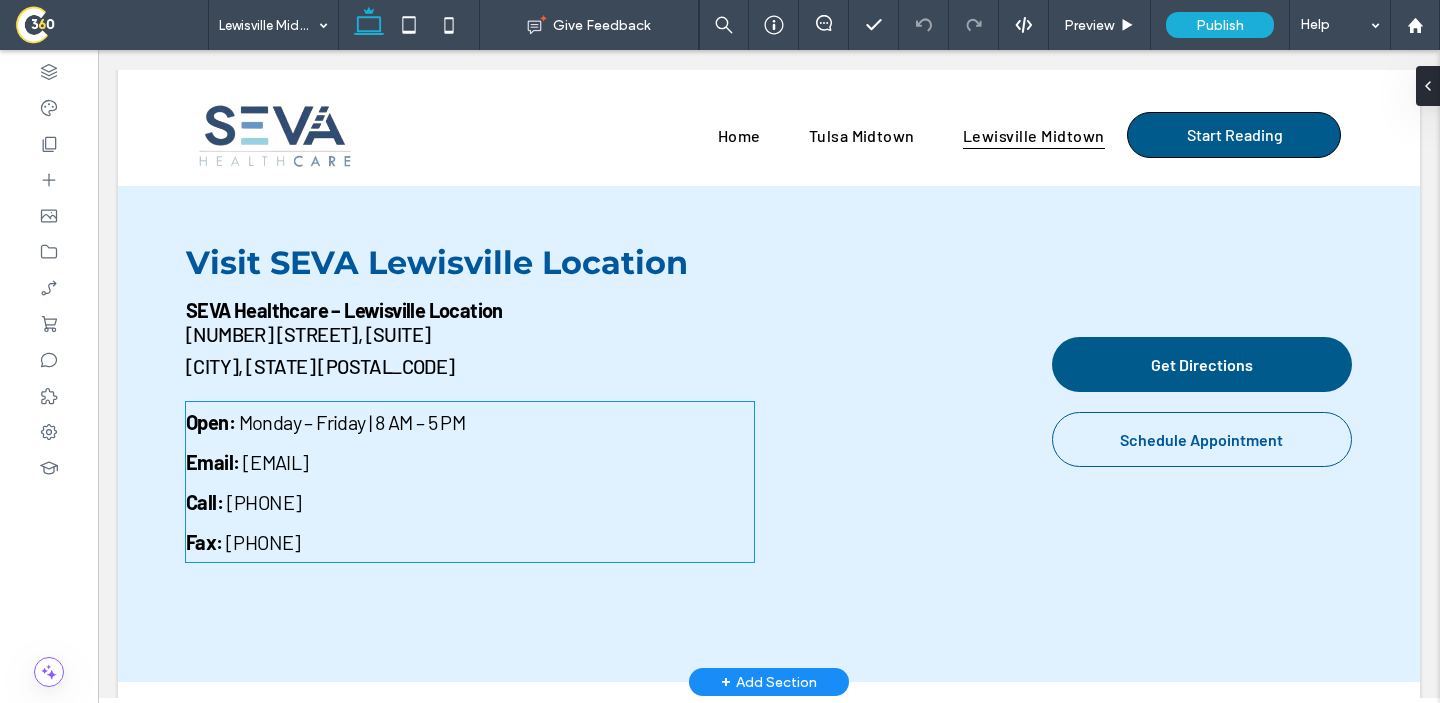 click on "Open:   Monday – Friday | 8 AM – 5 PM Email:
[EMAIL] Call:
[PHONE] Fax:   [PHONE]" at bounding box center (470, 482) 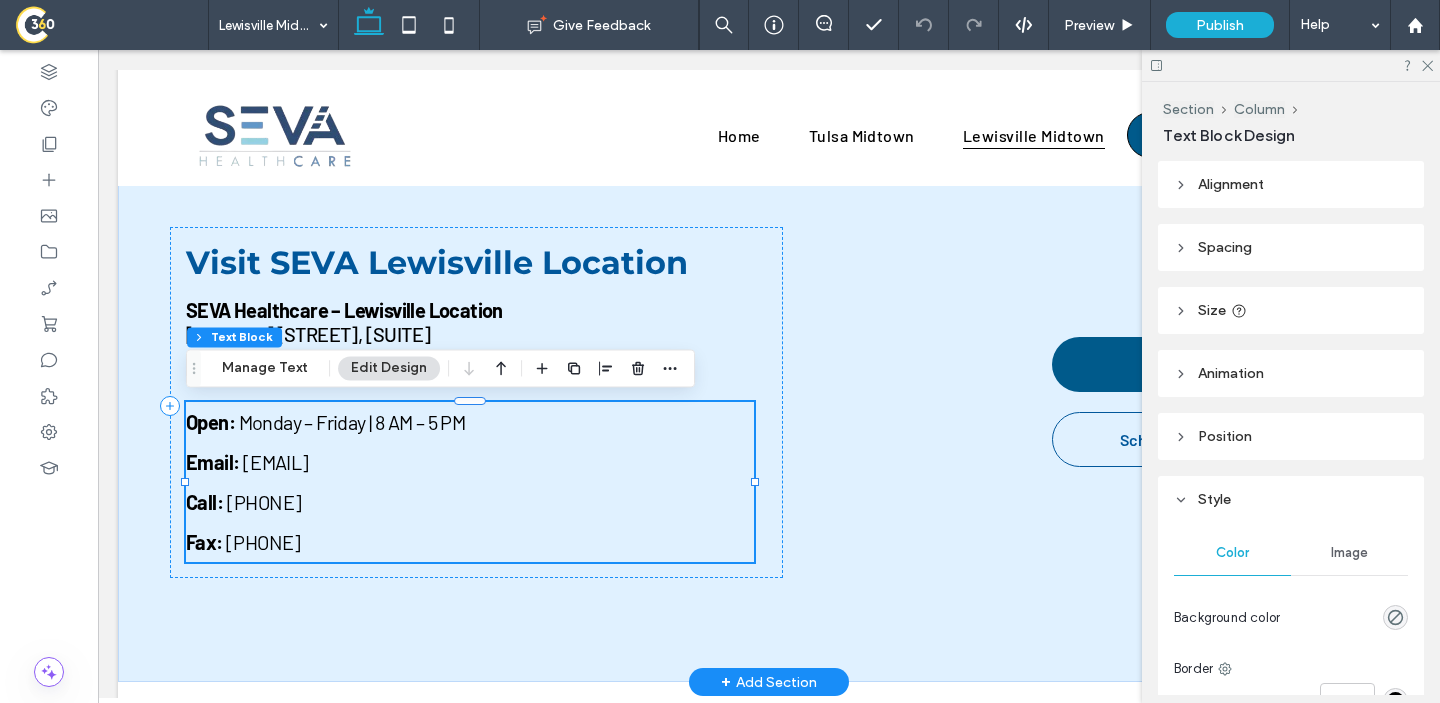 click on "Open:   Monday – Friday | 8 AM – 5 PM Email:
[EMAIL] Call:
[PHONE] Fax:   [PHONE]" at bounding box center [470, 482] 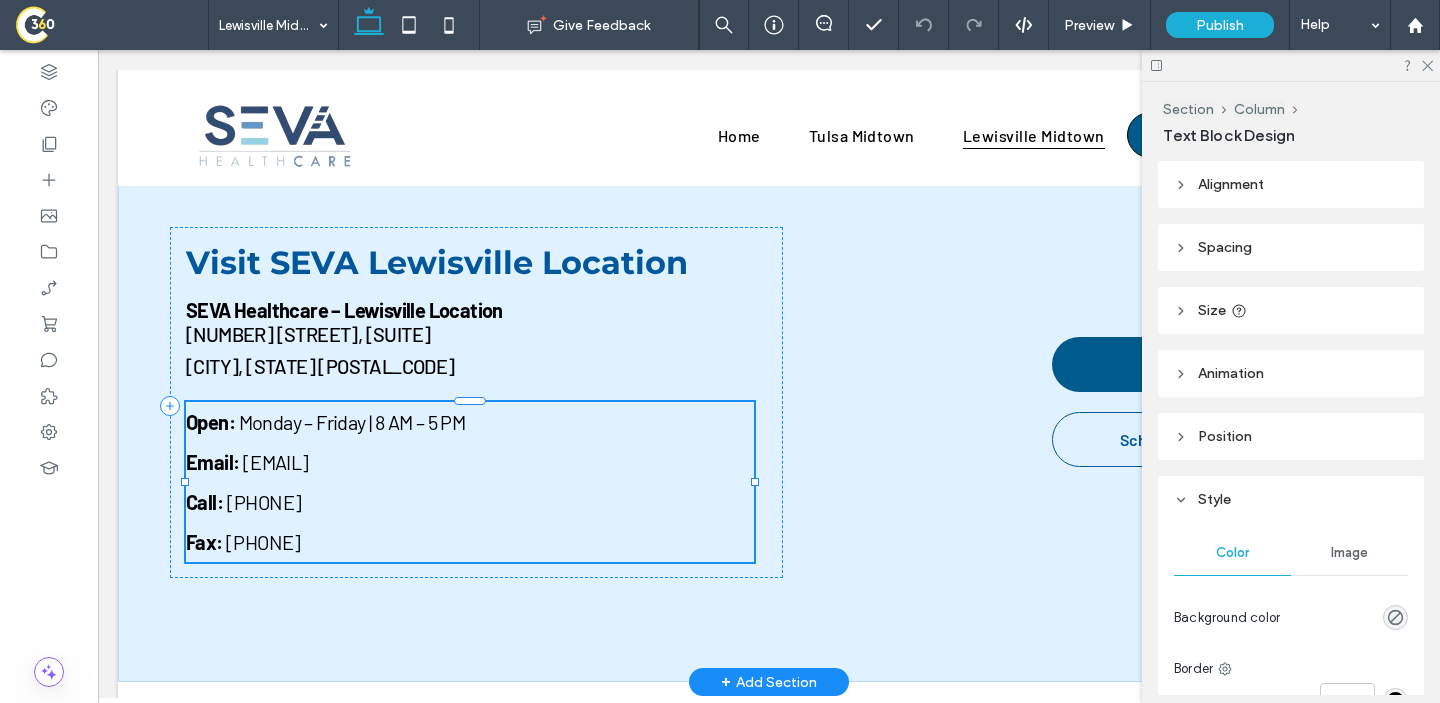click on "[PHONE]" at bounding box center (264, 502) 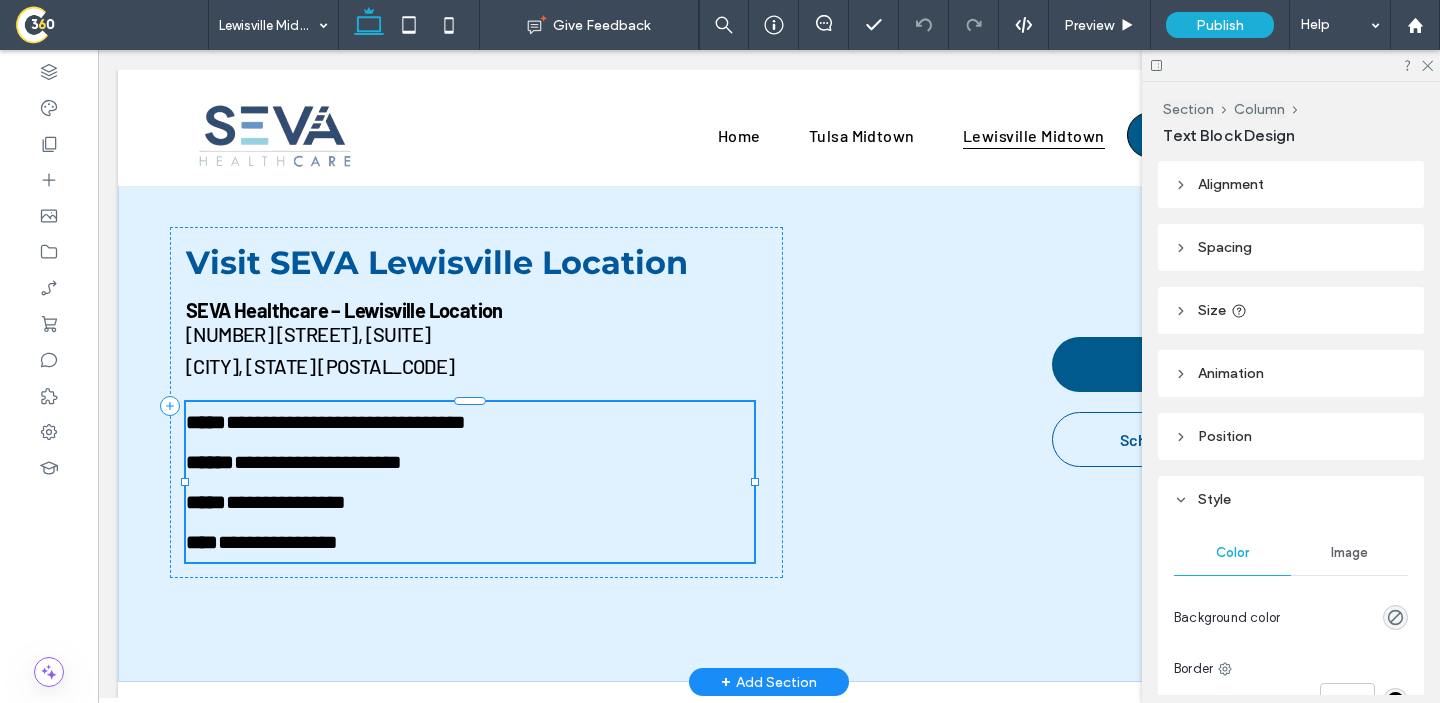 click on "**********" at bounding box center [294, 502] 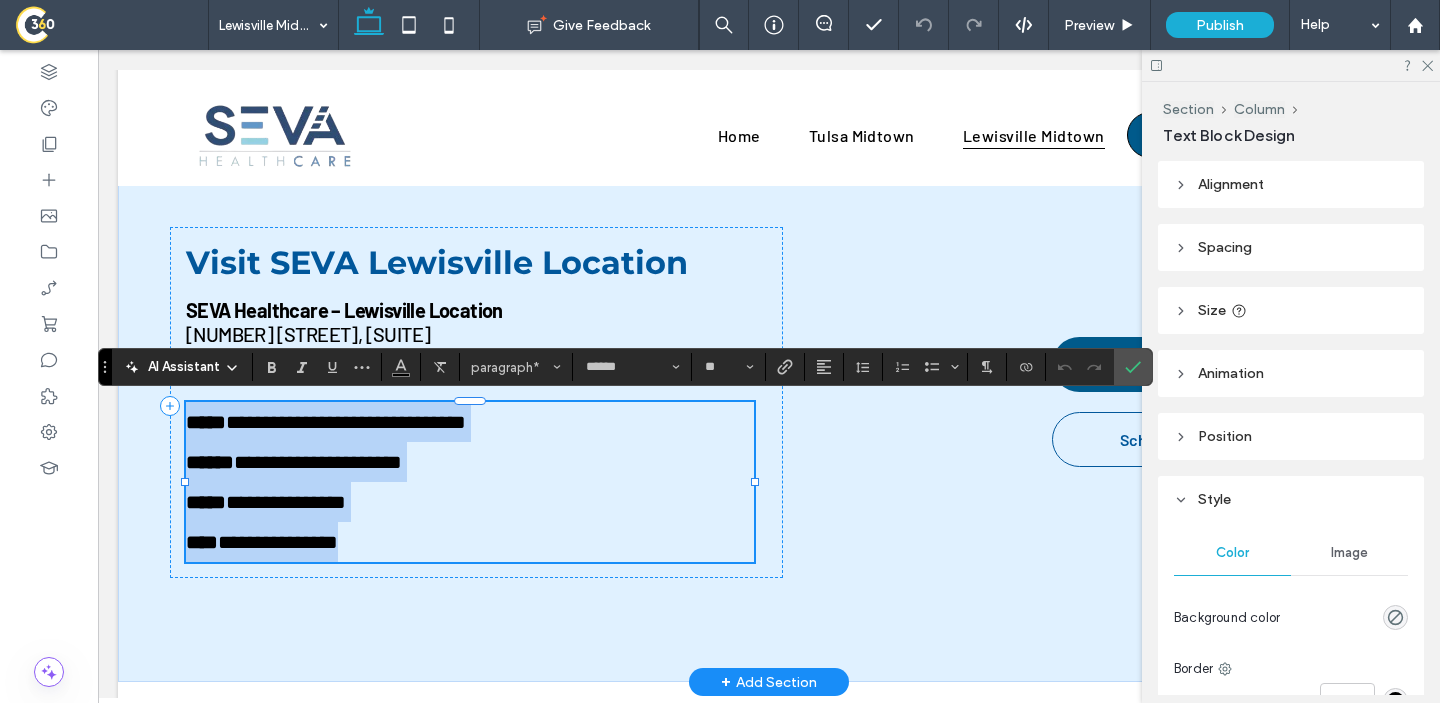 click on "**********" at bounding box center (470, 482) 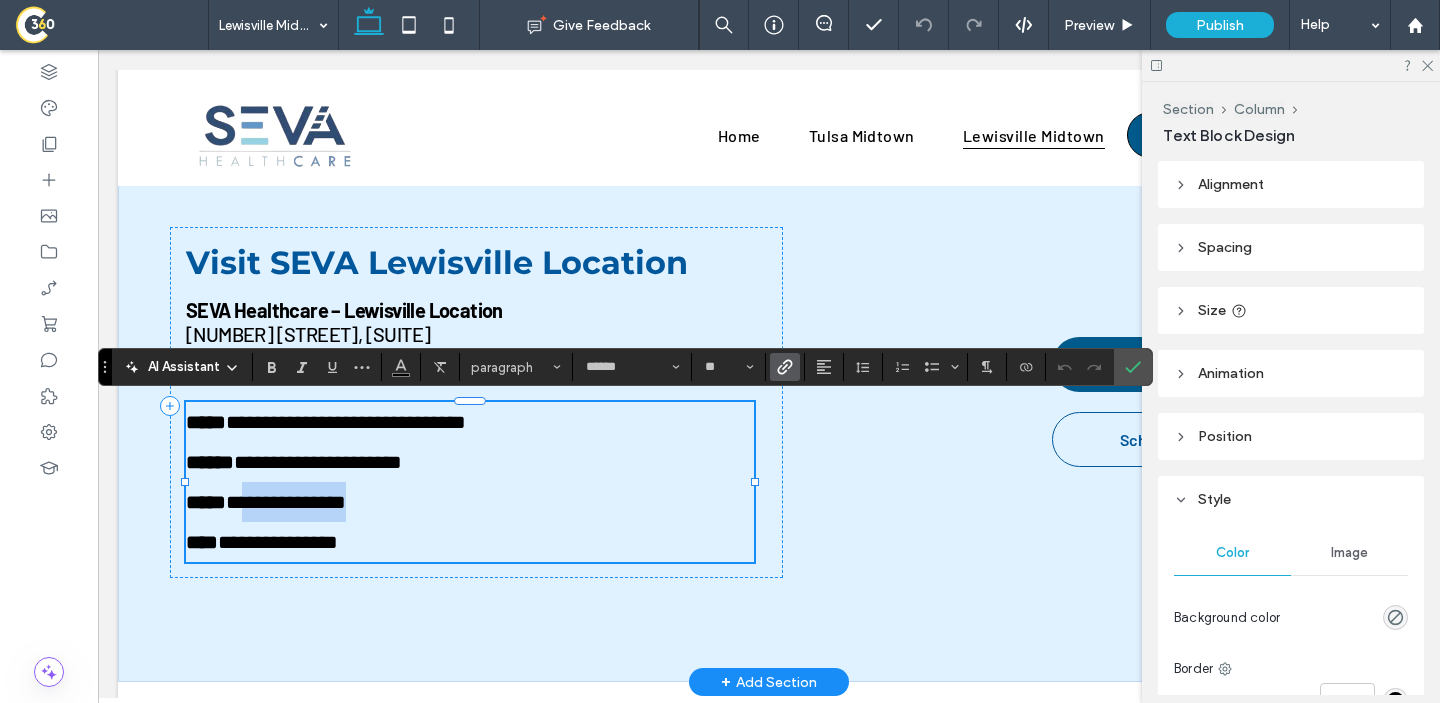 drag, startPoint x: 353, startPoint y: 503, endPoint x: 225, endPoint y: 495, distance: 128.24976 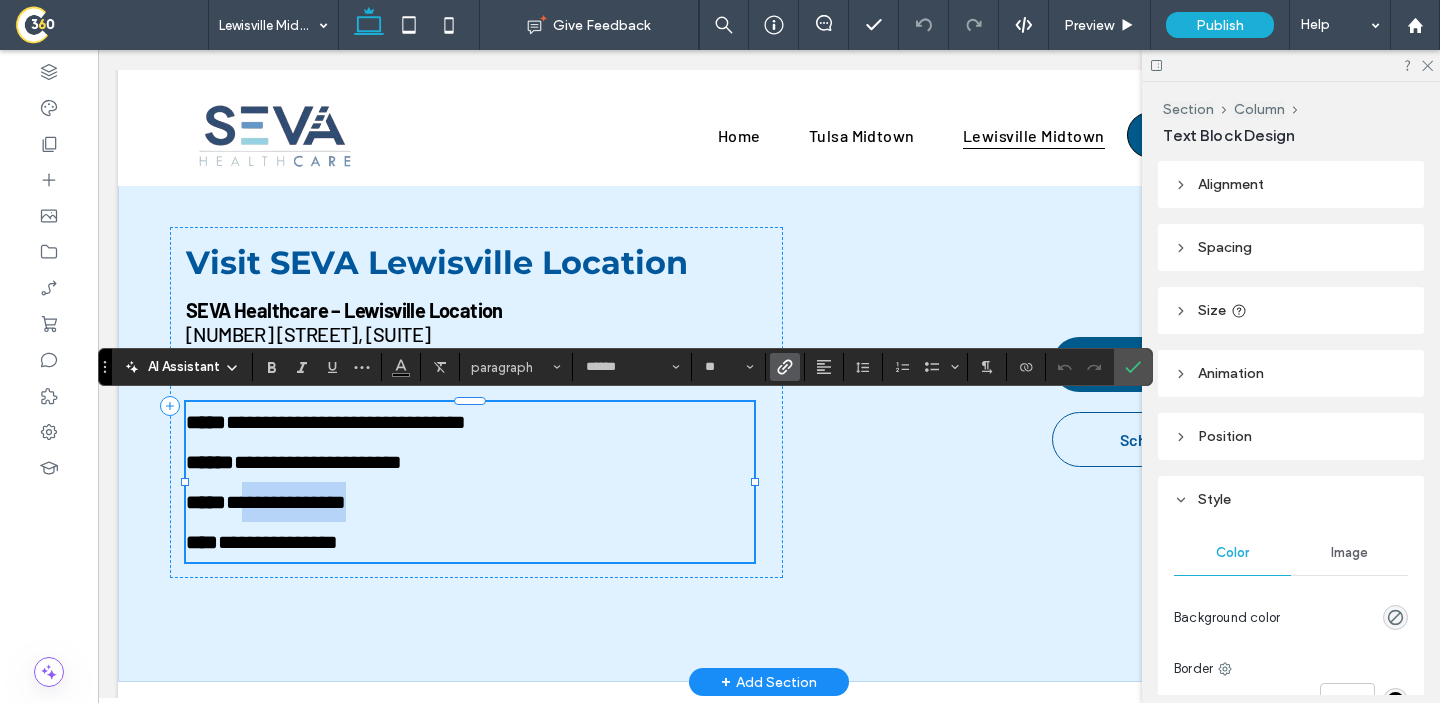 click on "**********" at bounding box center [470, 482] 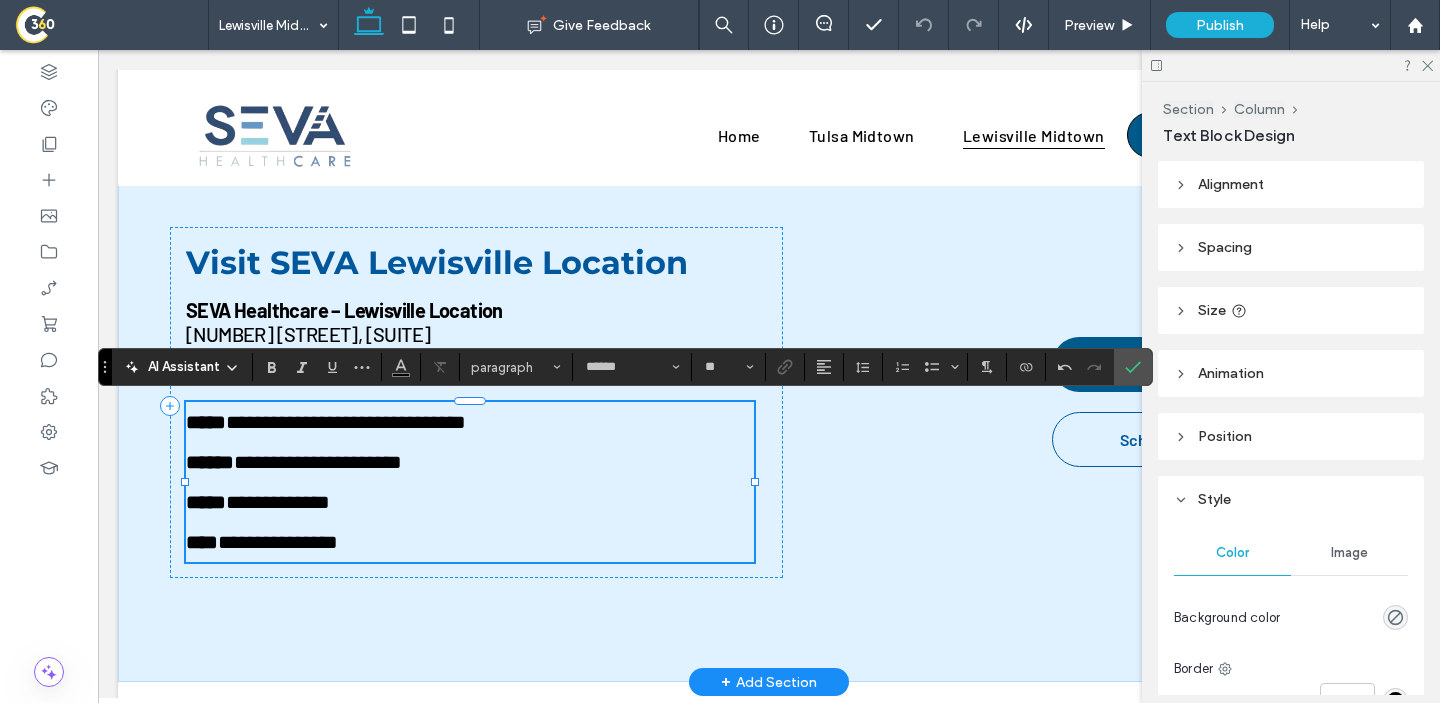 type on "**" 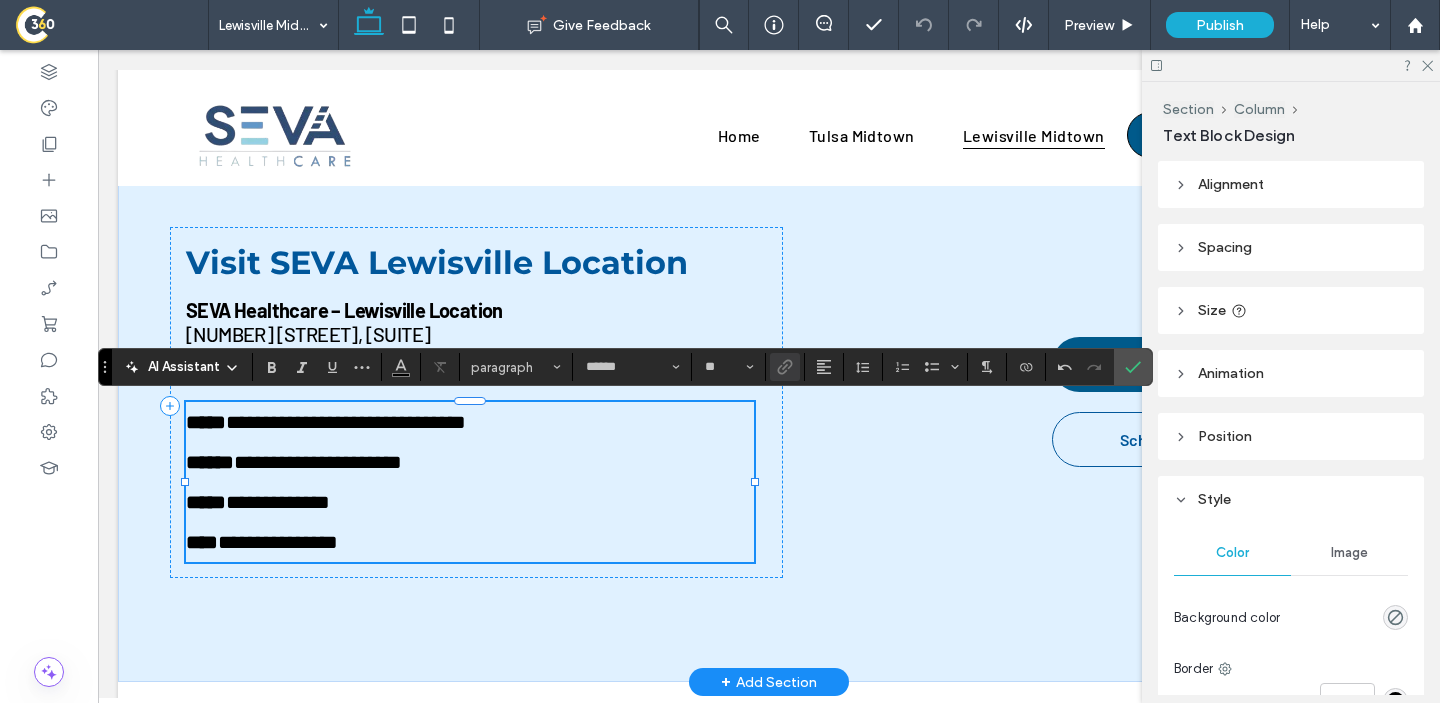 type 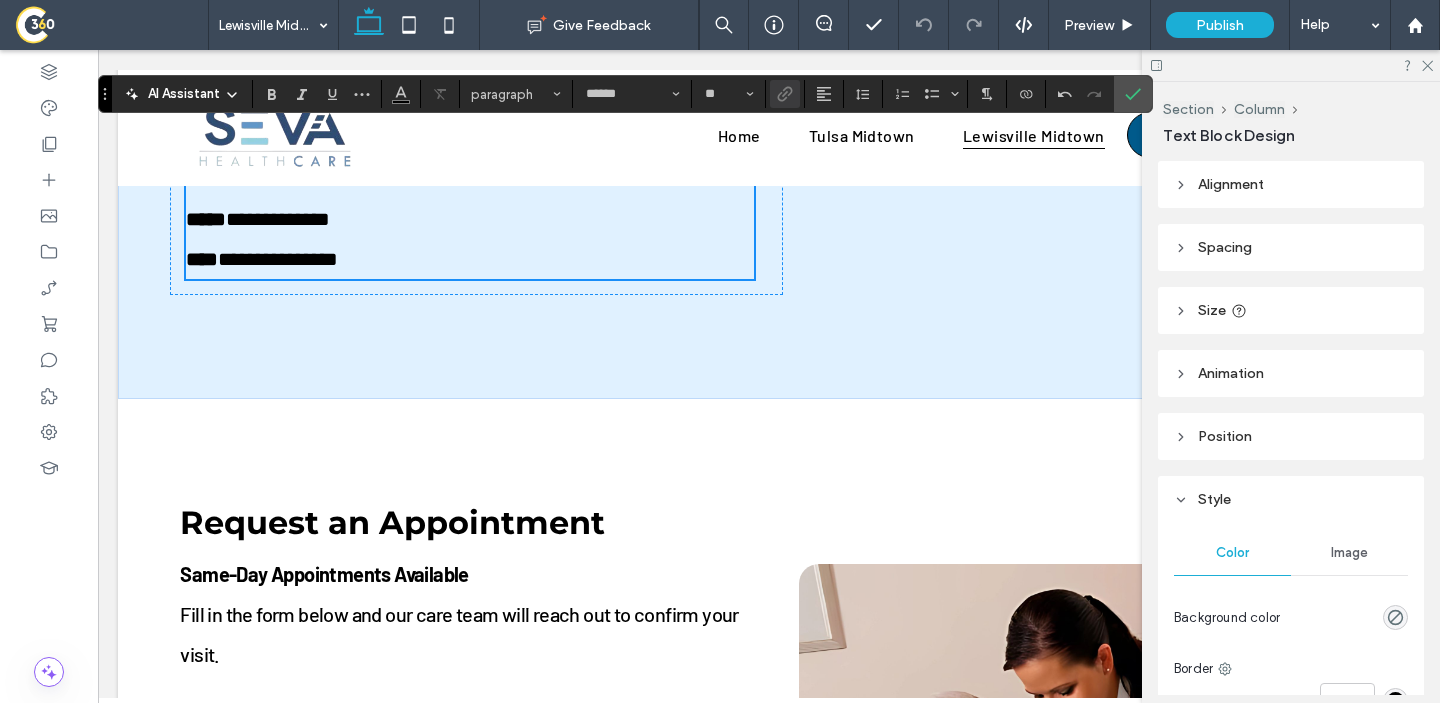 scroll, scrollTop: 5353, scrollLeft: 0, axis: vertical 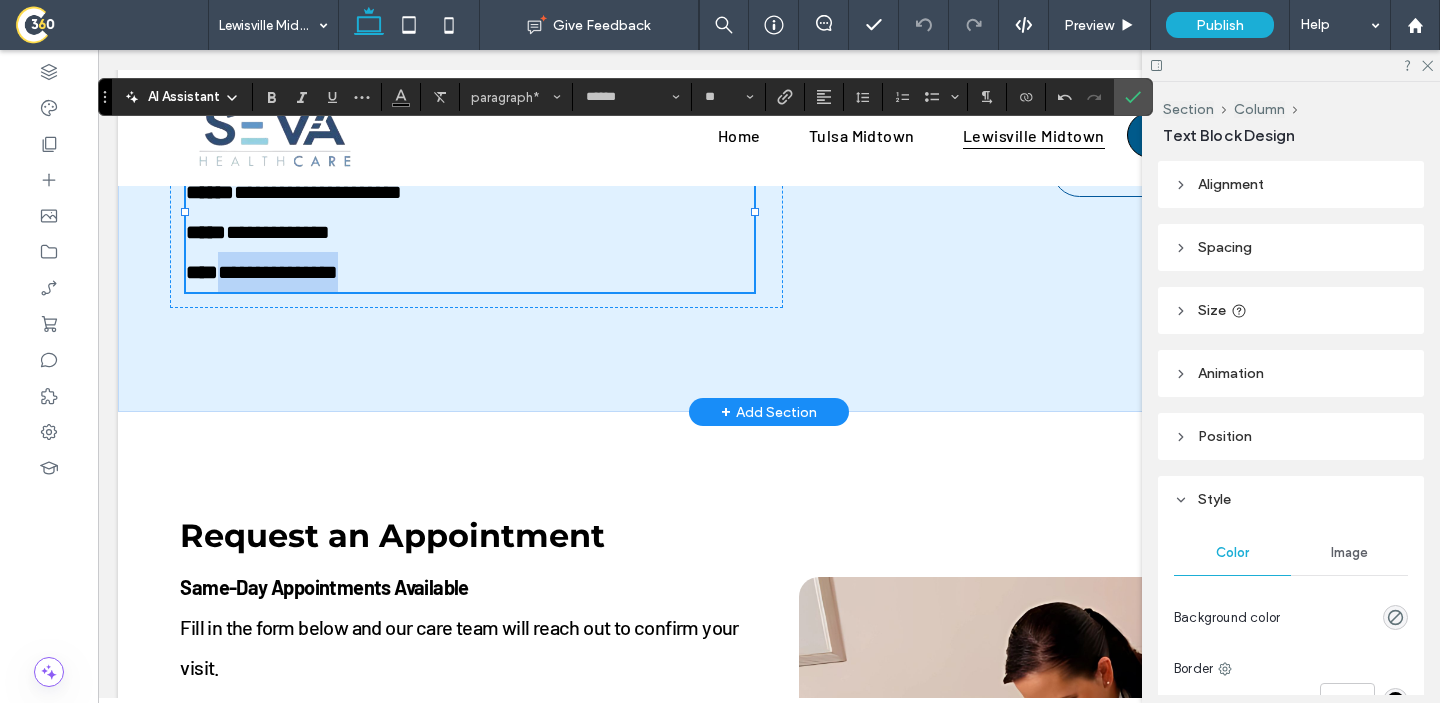 drag, startPoint x: 347, startPoint y: 273, endPoint x: 223, endPoint y: 281, distance: 124.2578 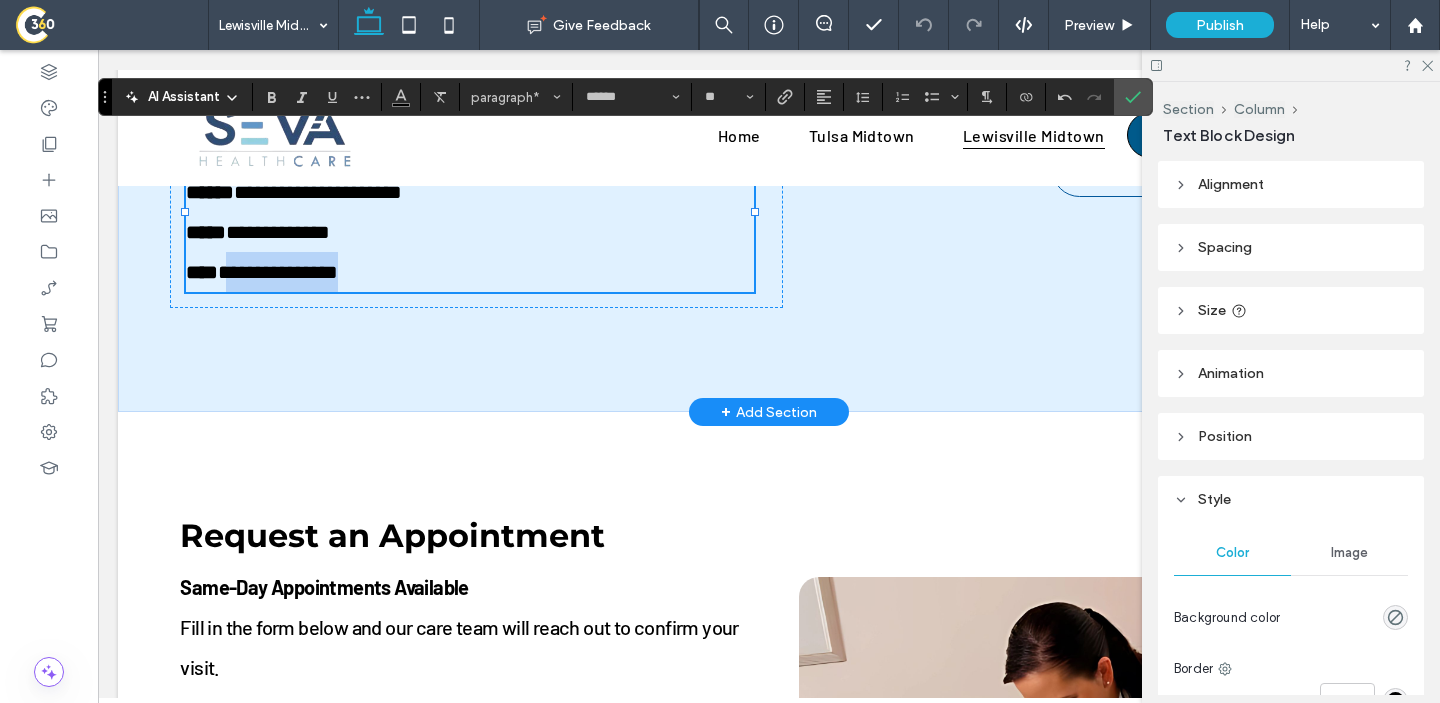 drag, startPoint x: 345, startPoint y: 276, endPoint x: 226, endPoint y: 276, distance: 119 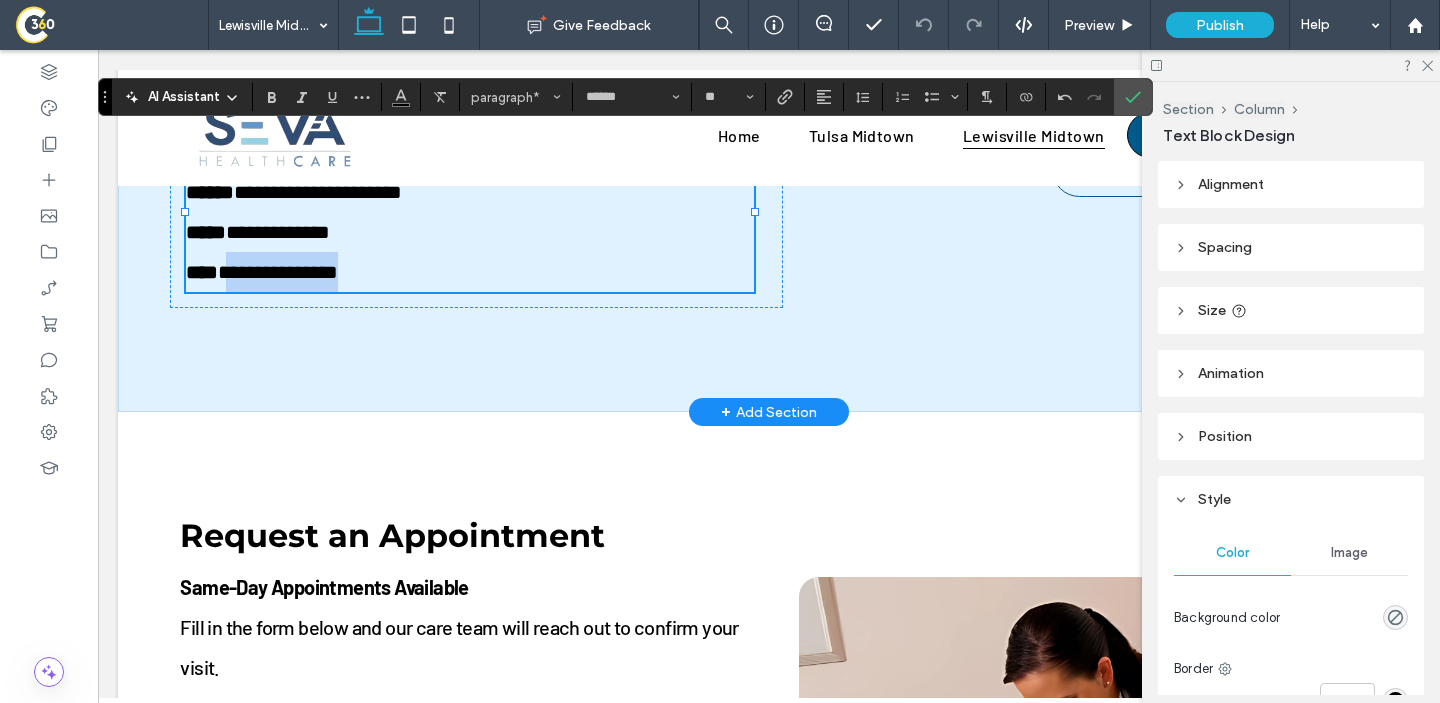 click on "**********" at bounding box center [470, 212] 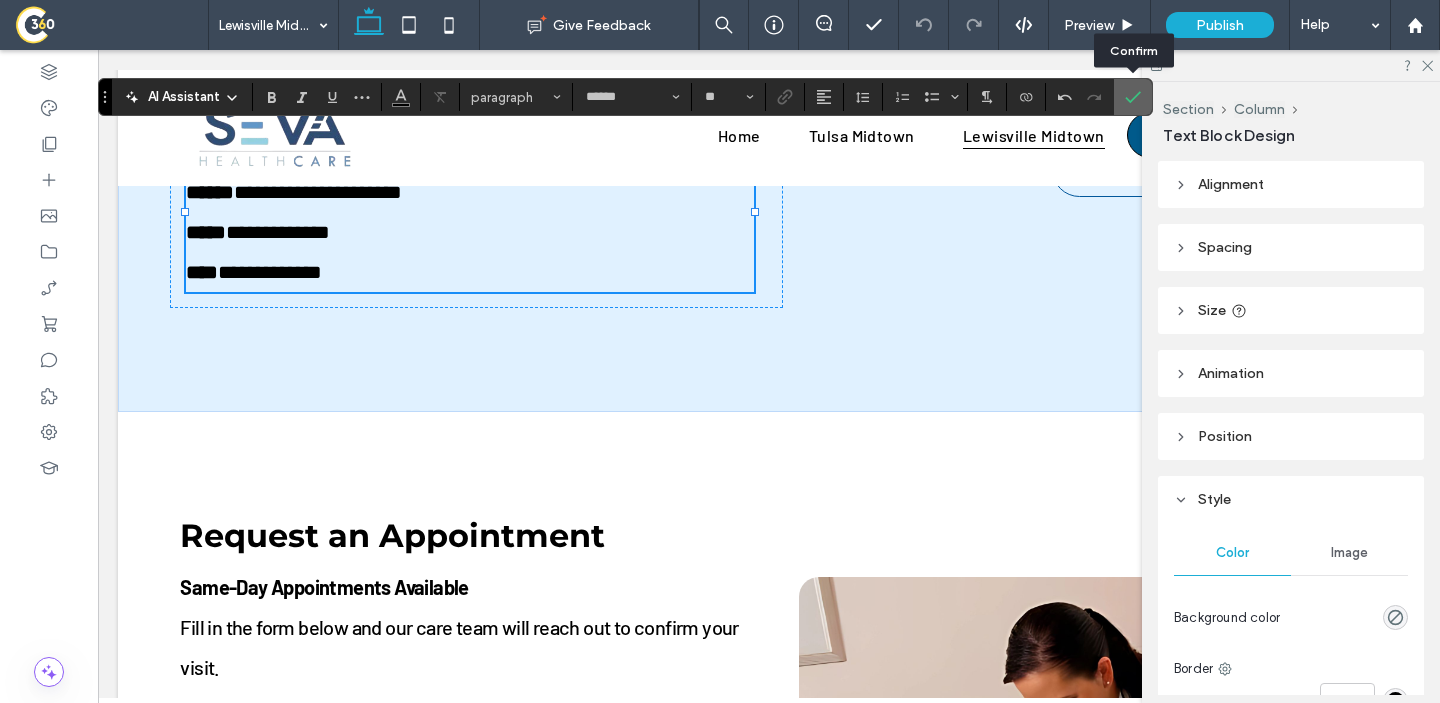 click at bounding box center [1133, 97] 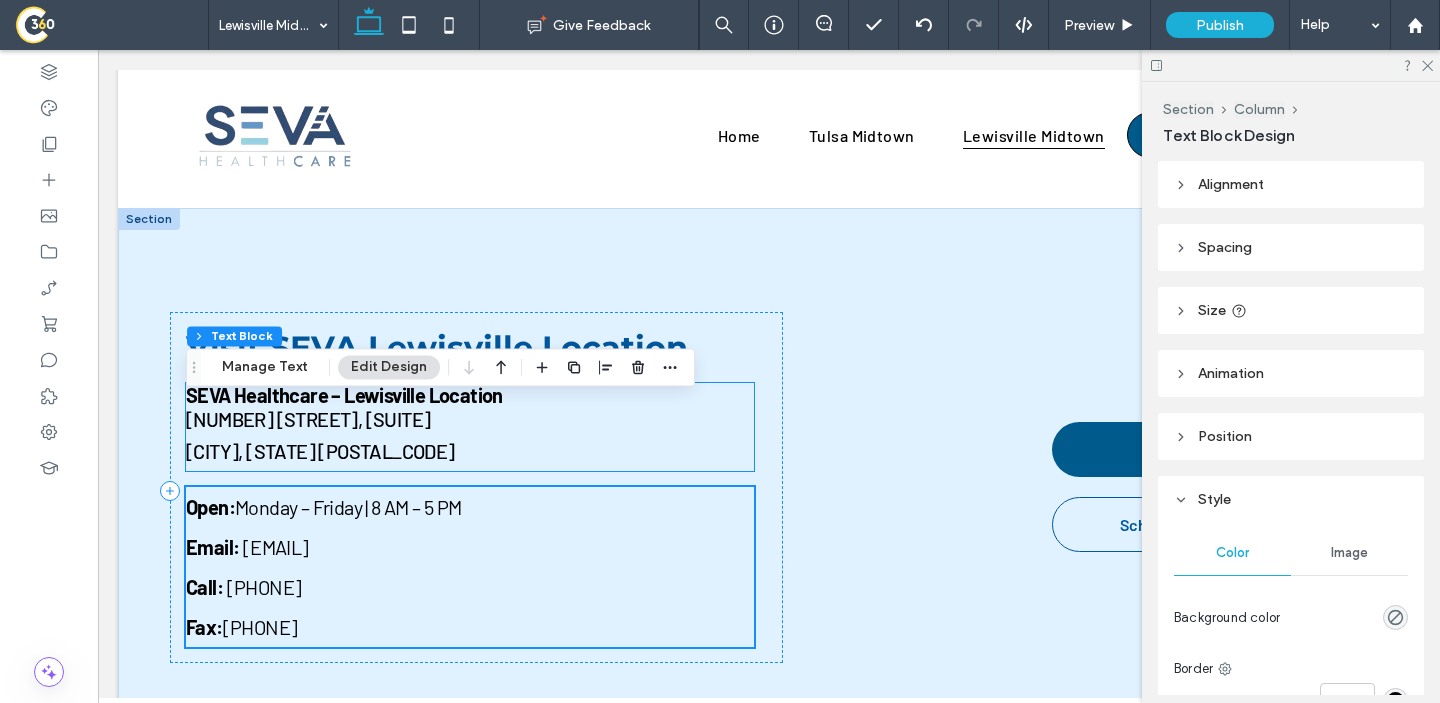 scroll, scrollTop: 4962, scrollLeft: 0, axis: vertical 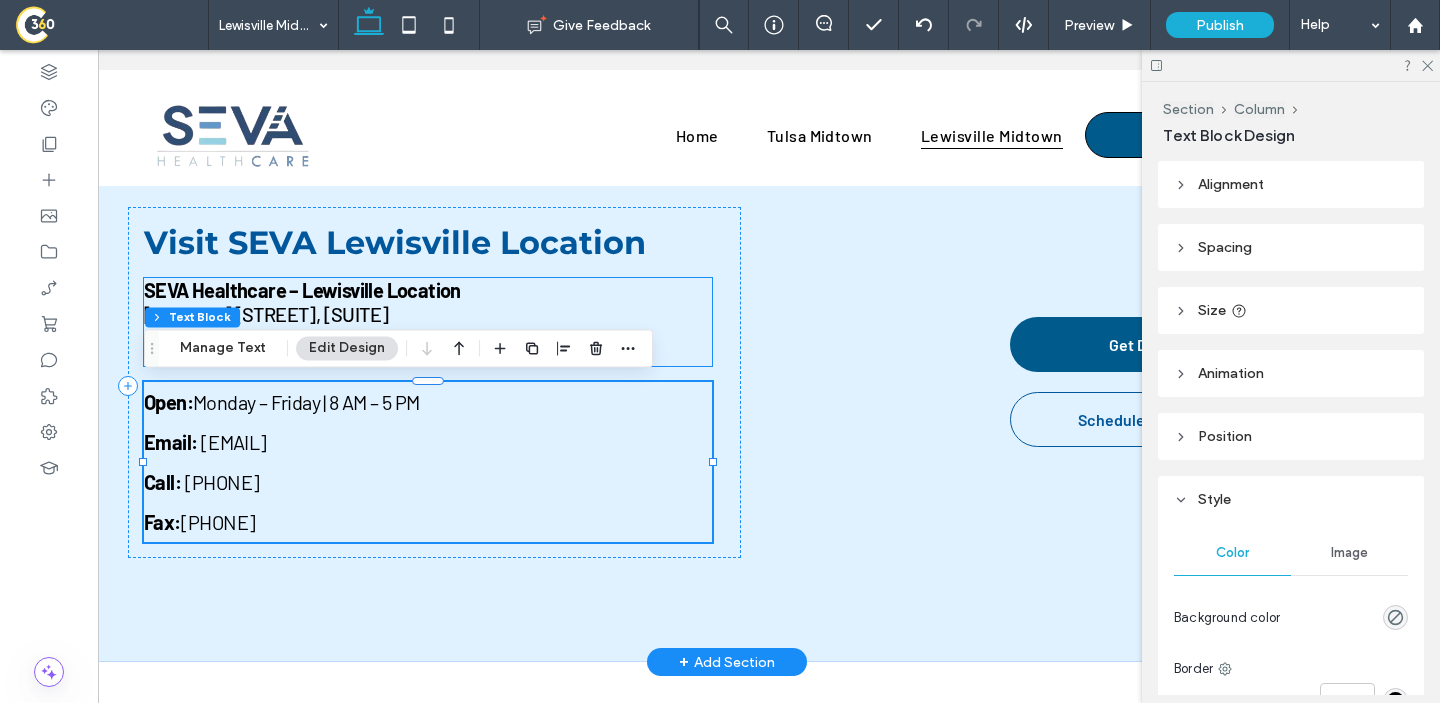 click on "SEVA Healthcare – Lewisville Location [NUMBER] [STREET], [SUITE]" at bounding box center [428, 302] 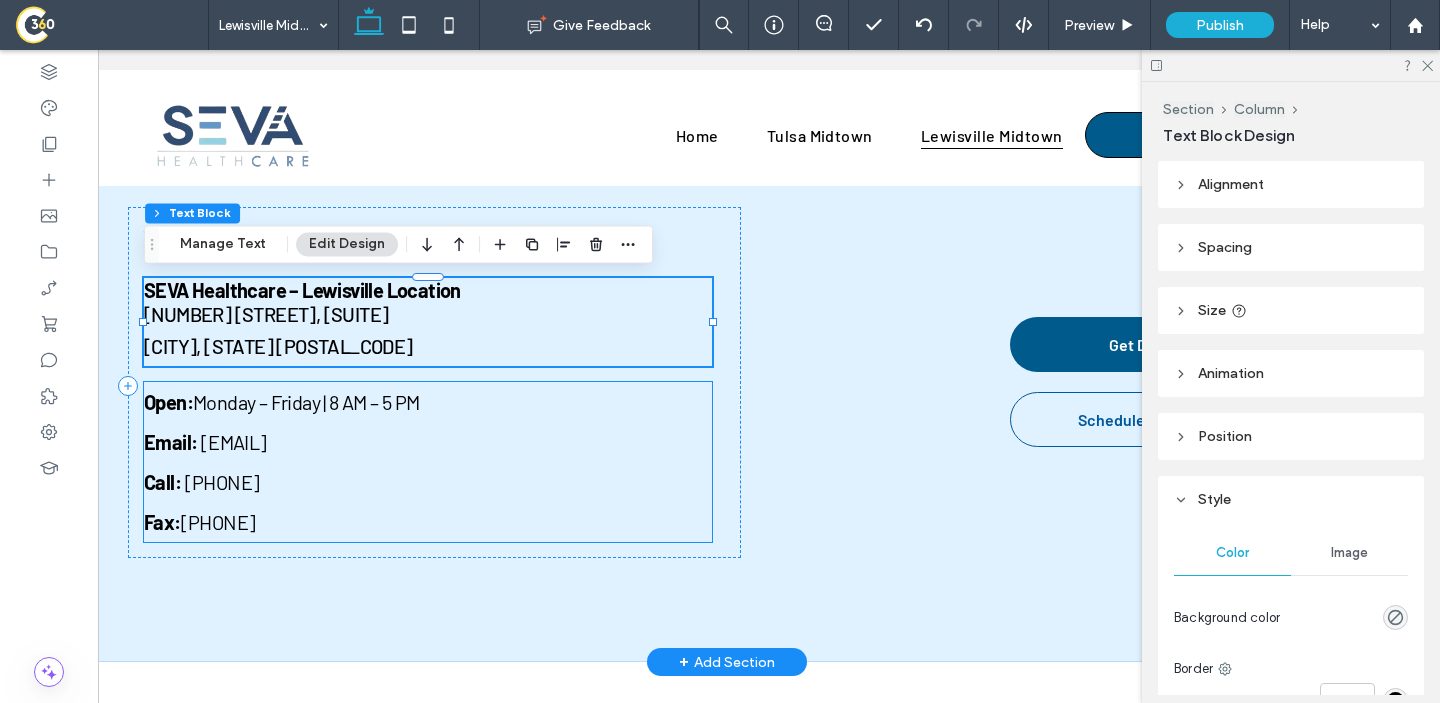 click on "Open:  Monday – Friday | 8 AM – 5 PM Email:   [EMAIL] Call:   [PHONE] Fax:  [PHONE]" at bounding box center [428, 462] 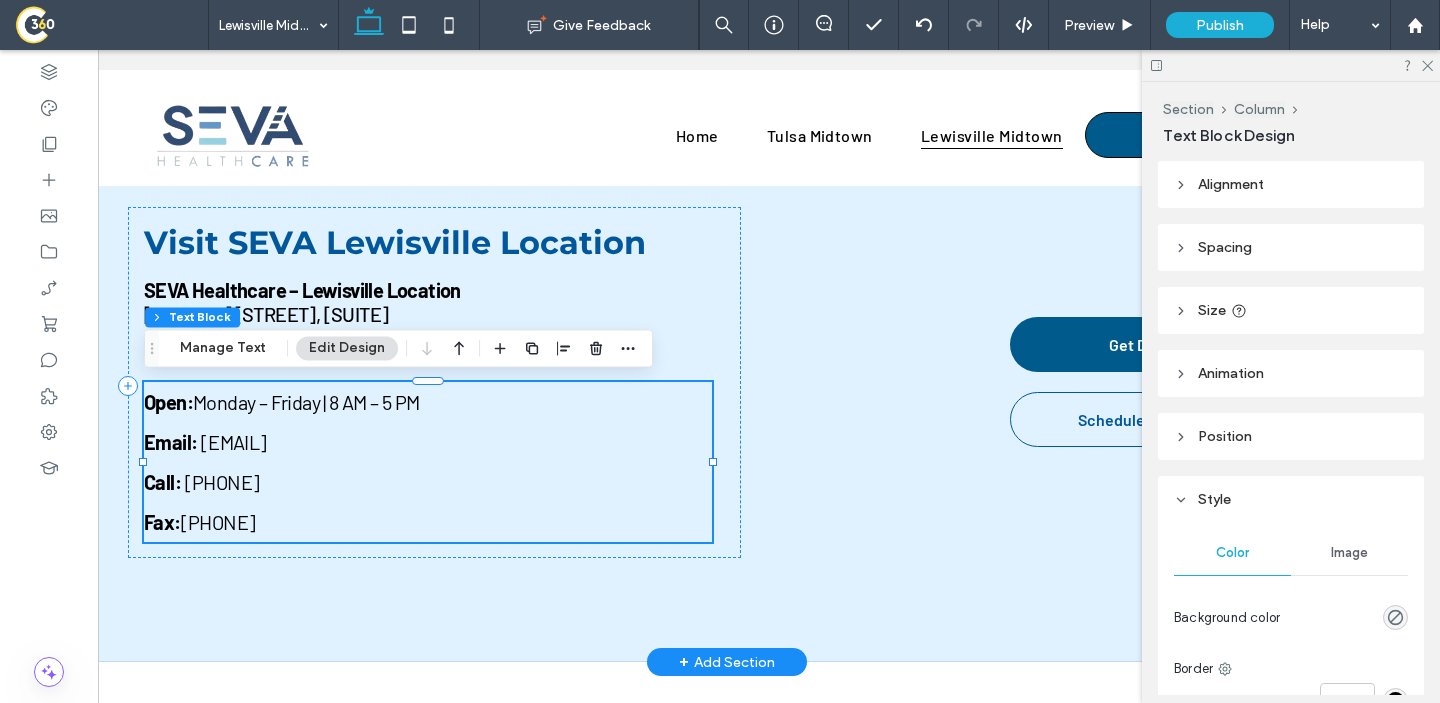 click on "Open:  Monday – Friday | 8 AM – 5 PM Email:   [EMAIL] Call:   [PHONE] Fax:  [PHONE]" at bounding box center (428, 462) 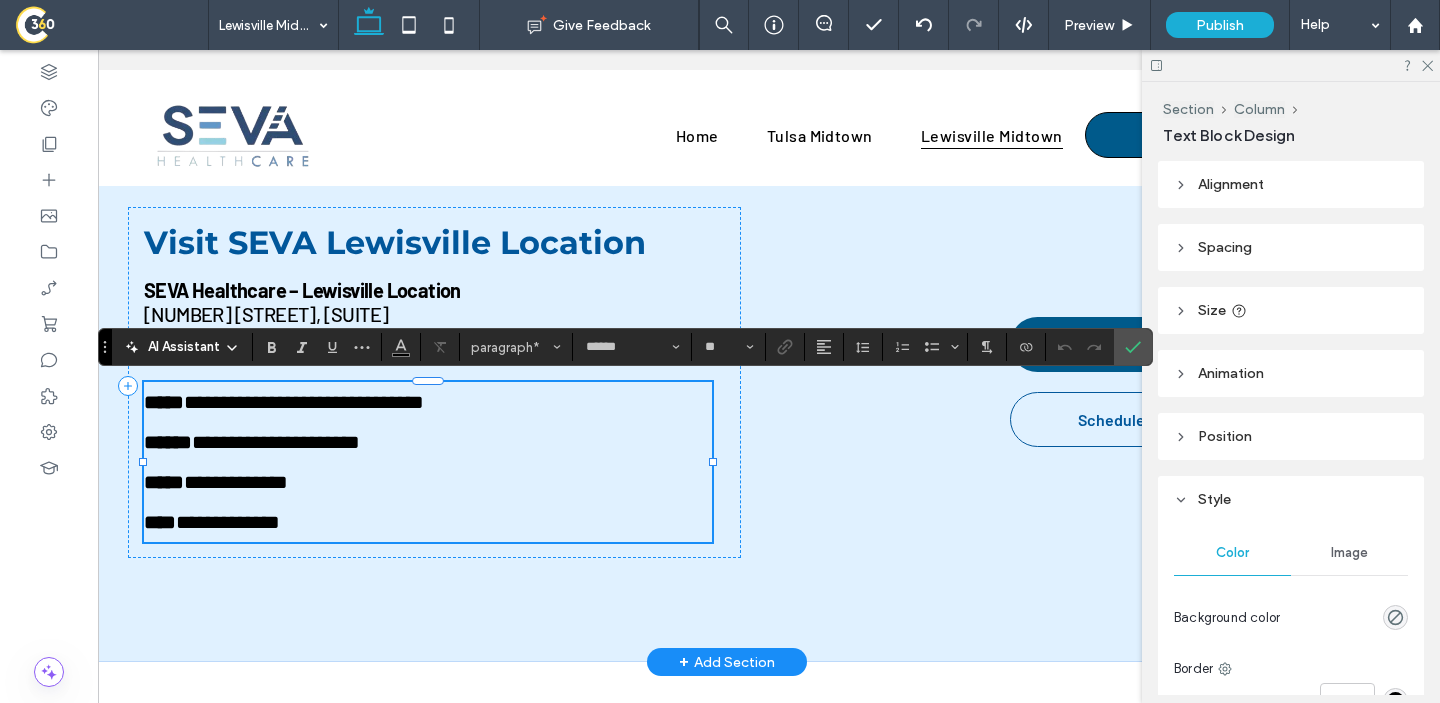 click on "**********" at bounding box center (428, 462) 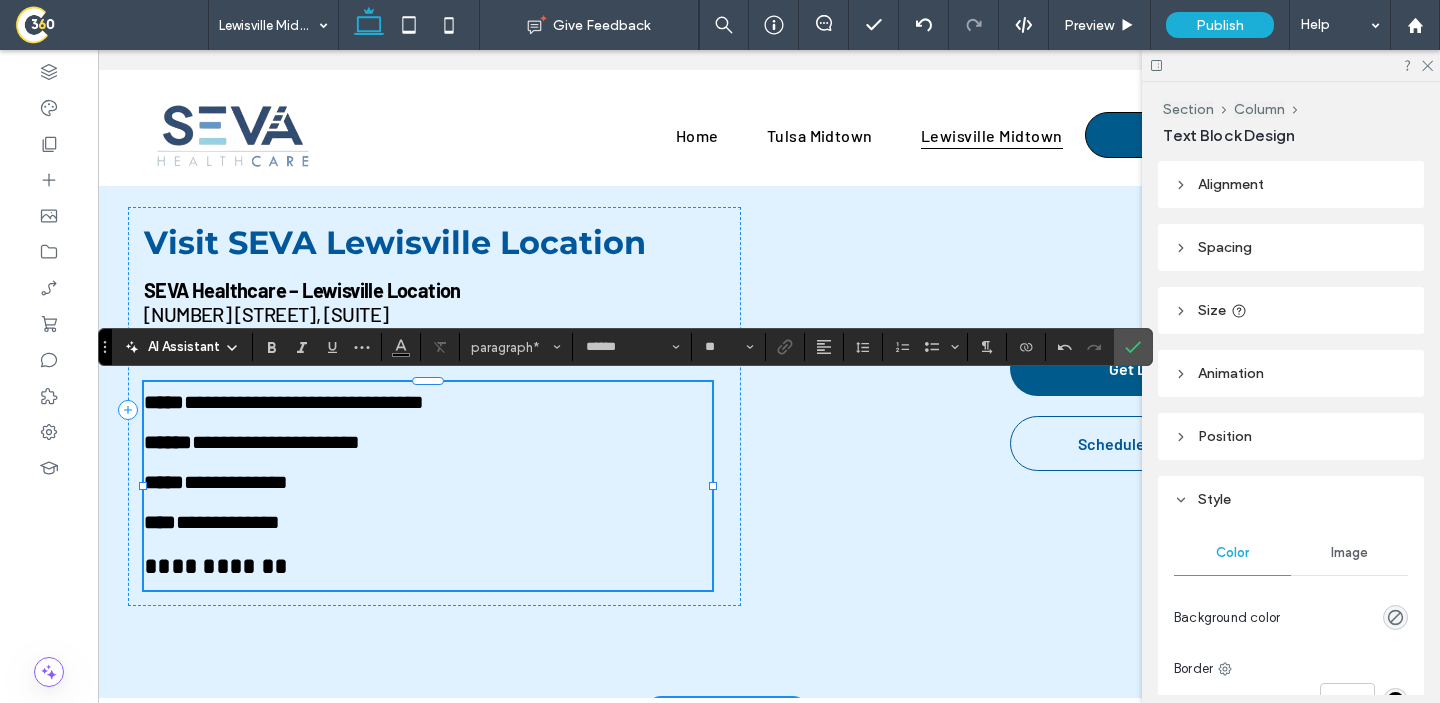 scroll, scrollTop: 0, scrollLeft: 0, axis: both 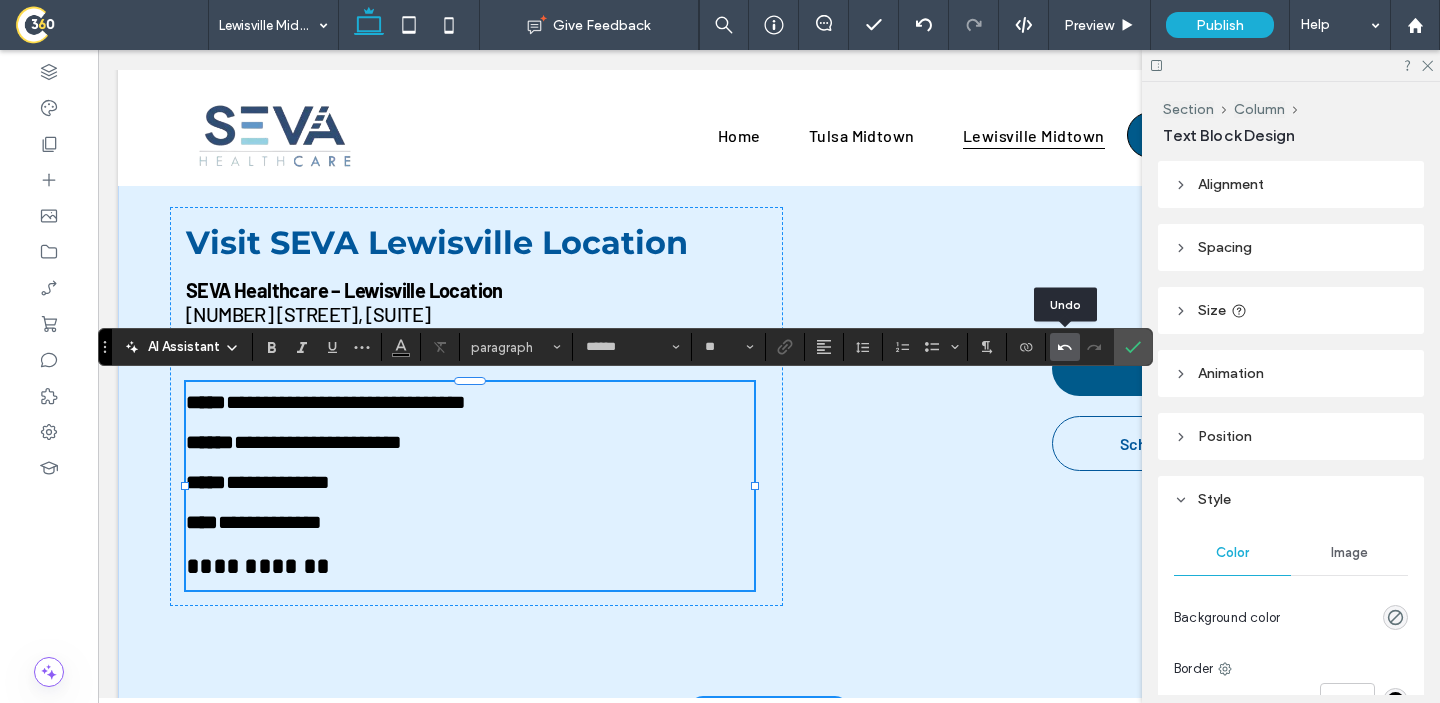 click 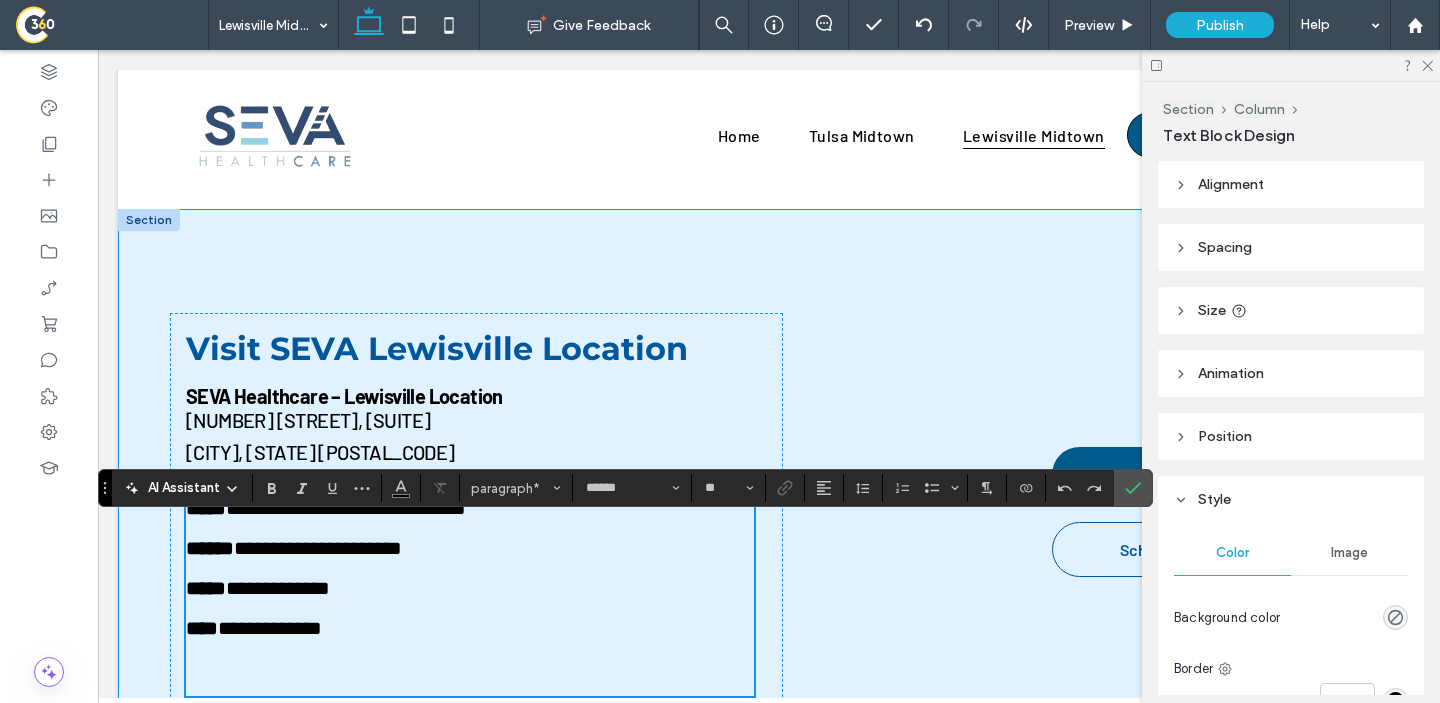 scroll, scrollTop: 4962, scrollLeft: 0, axis: vertical 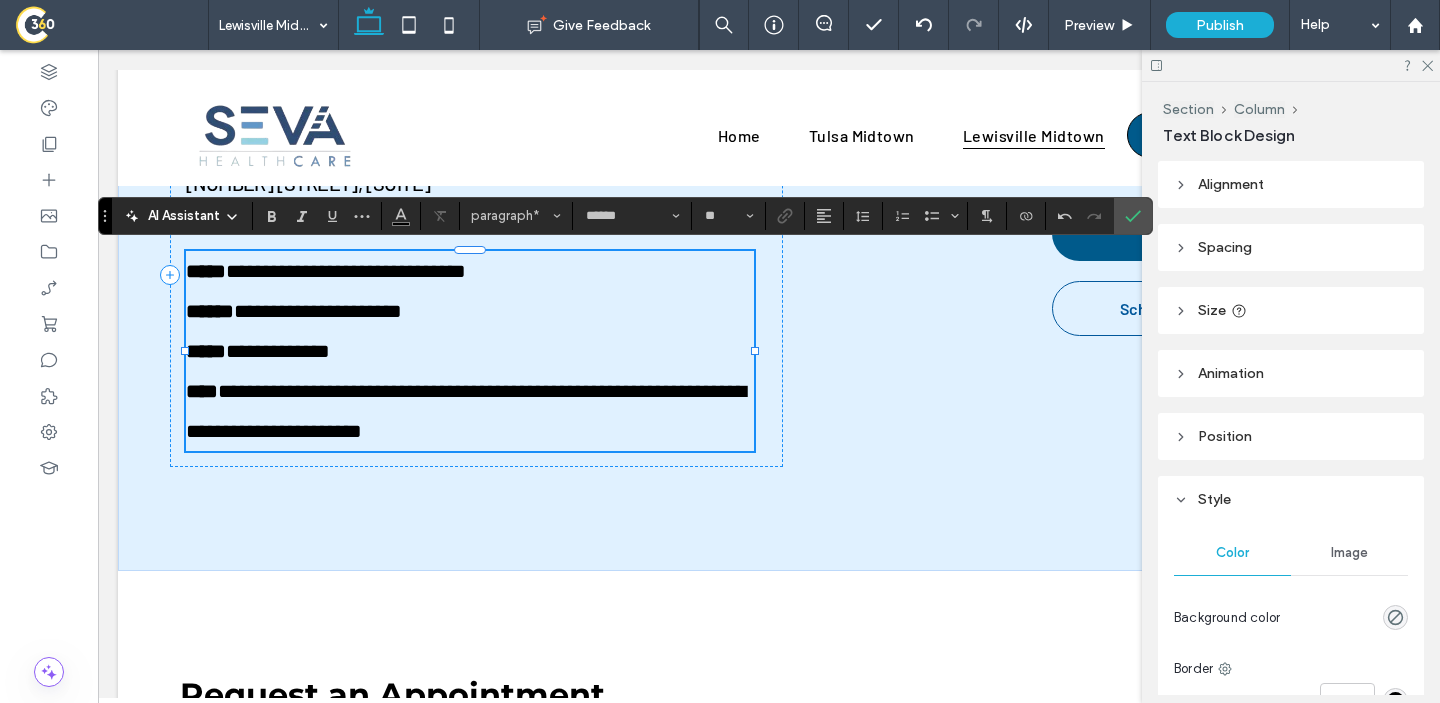 click on "**********" at bounding box center [466, 411] 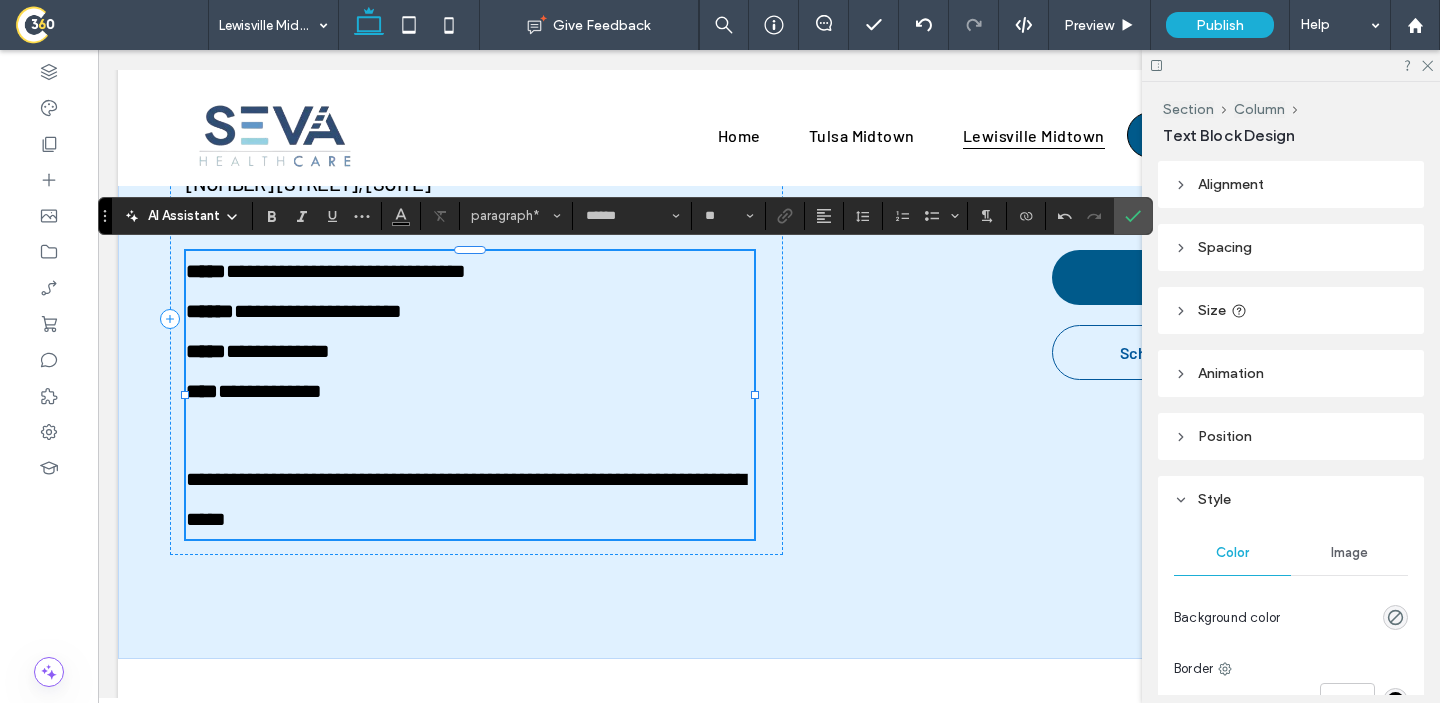type on "**" 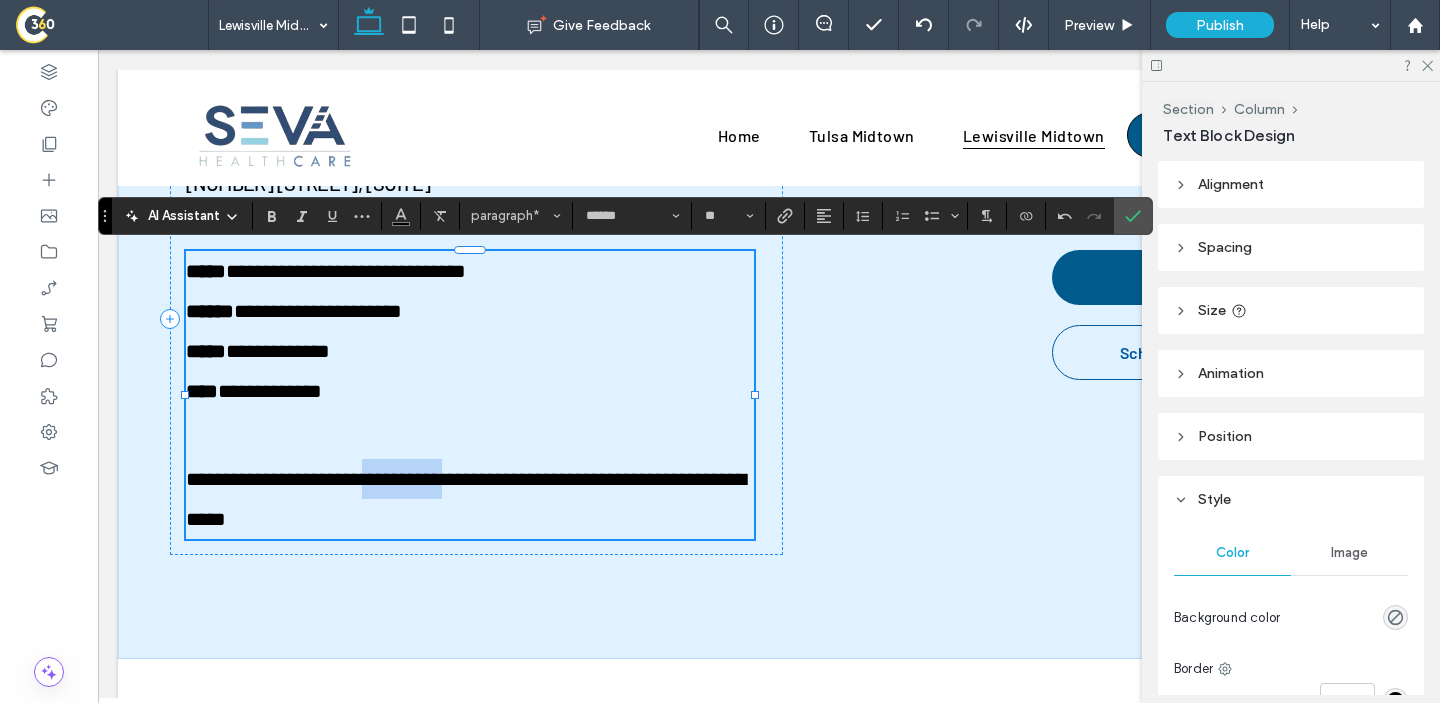 click on "**********" at bounding box center [466, 499] 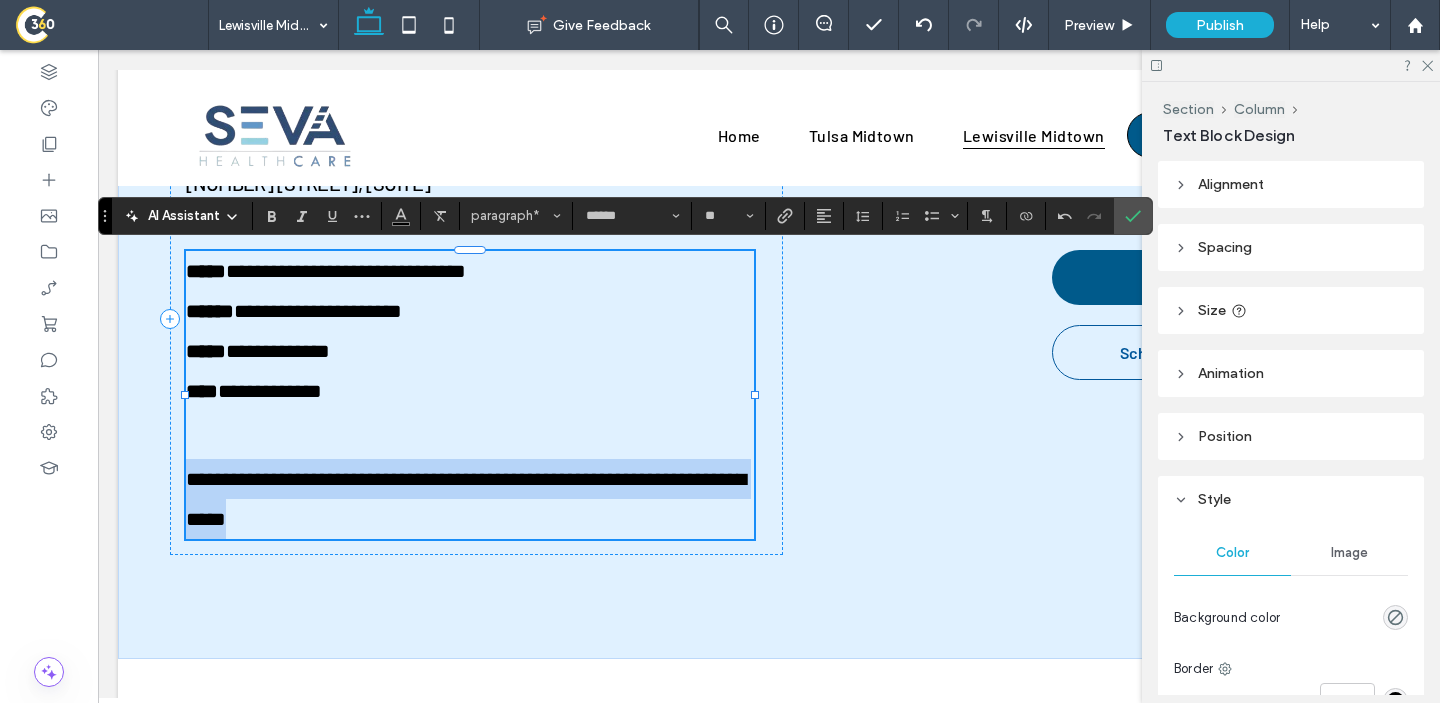 click on "**********" at bounding box center [466, 499] 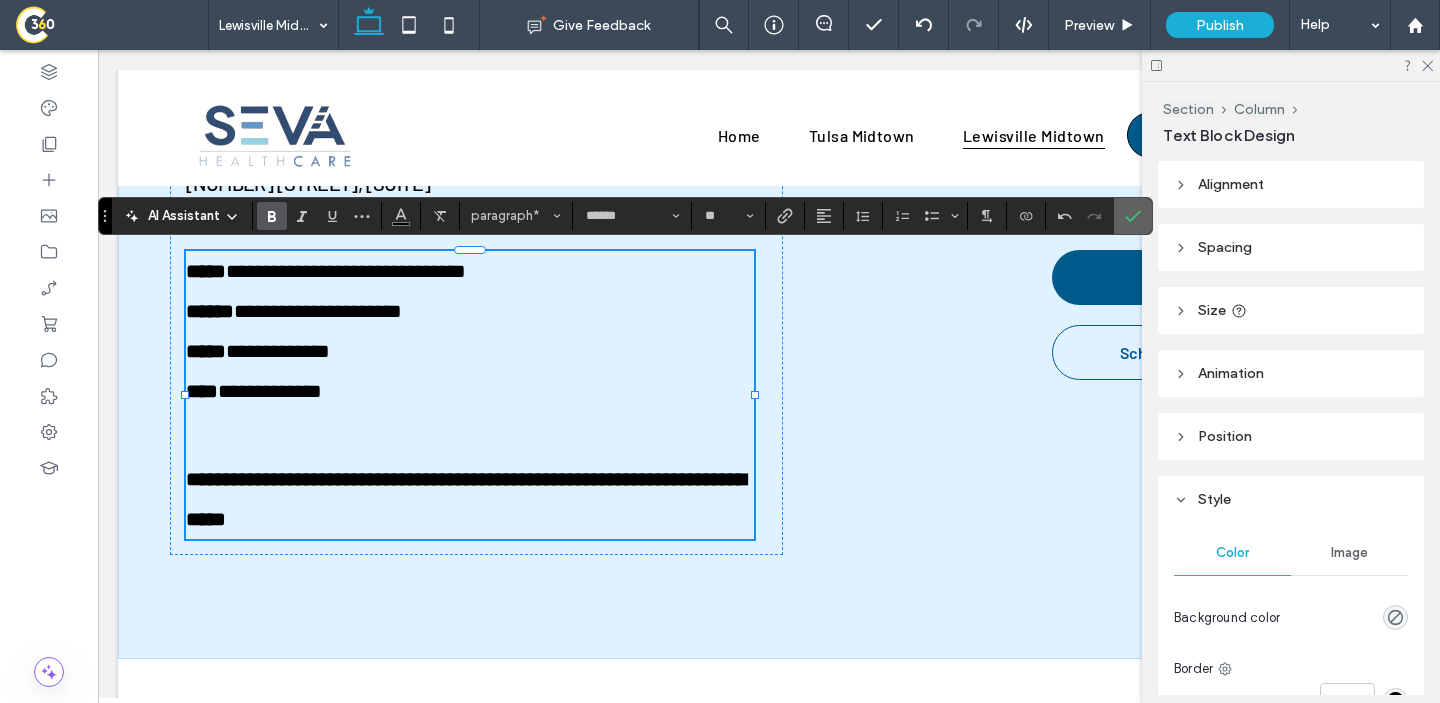 click at bounding box center (1133, 216) 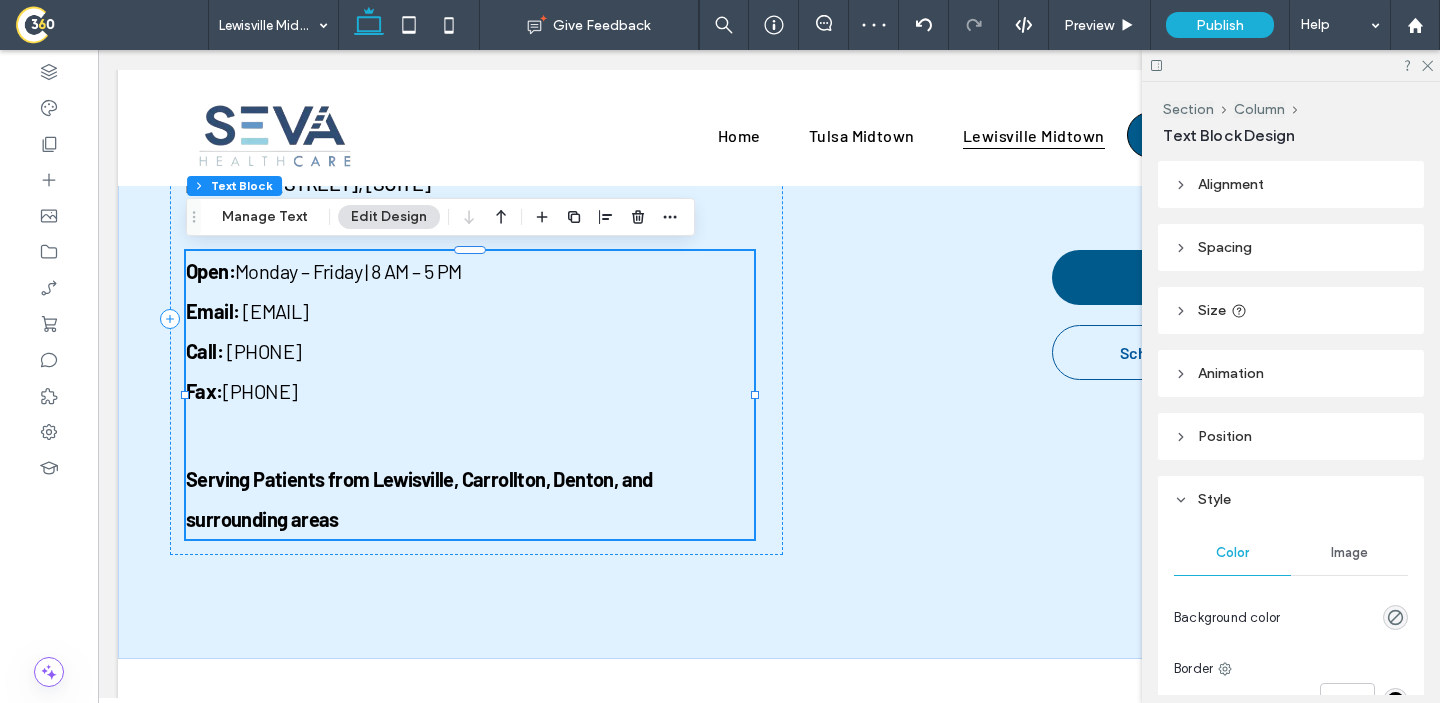 click at bounding box center [470, 435] 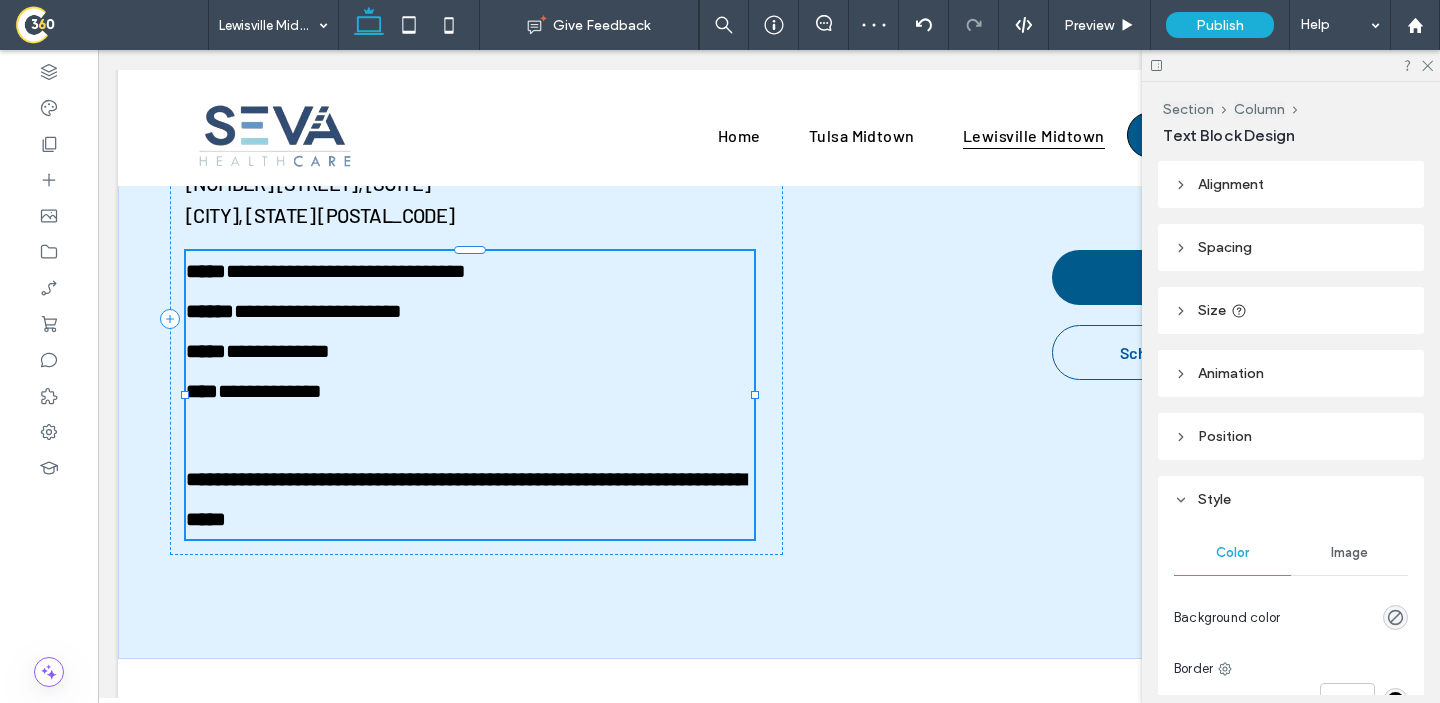 type on "******" 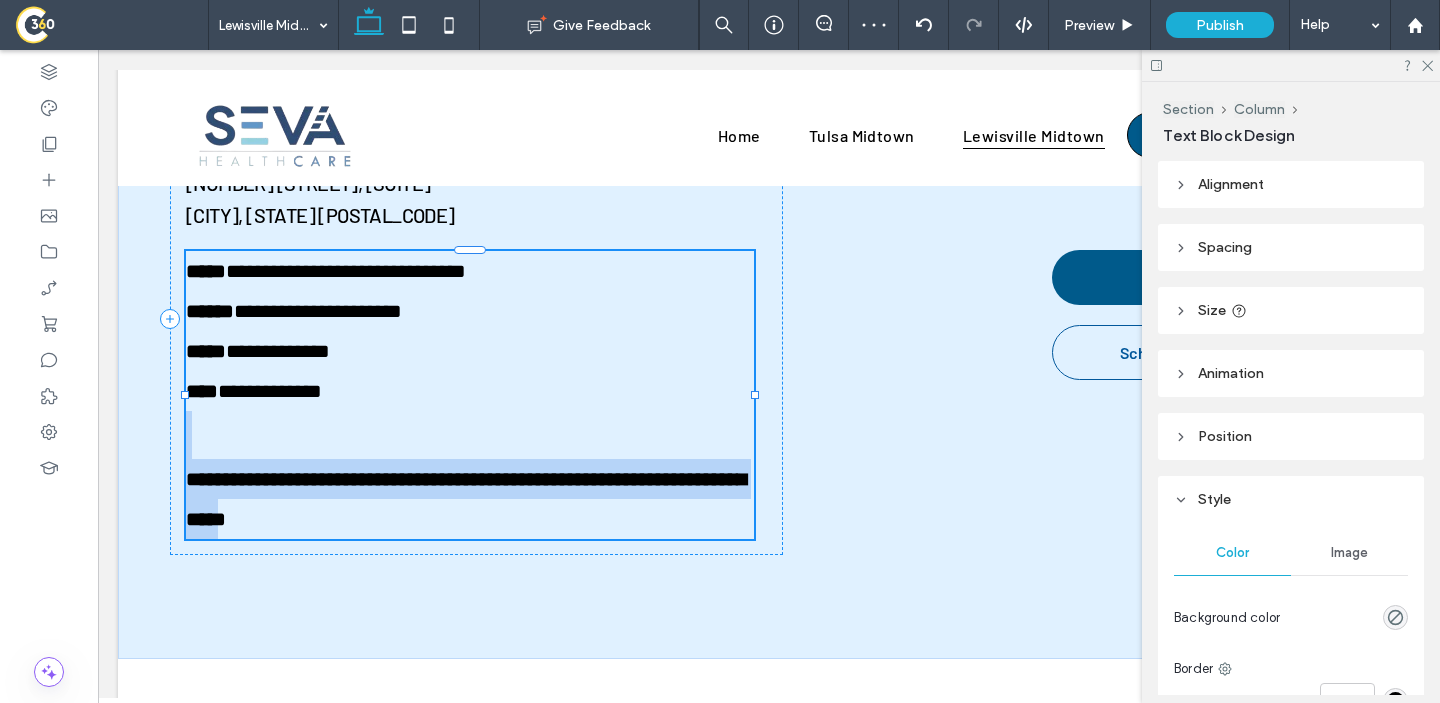 click at bounding box center [470, 435] 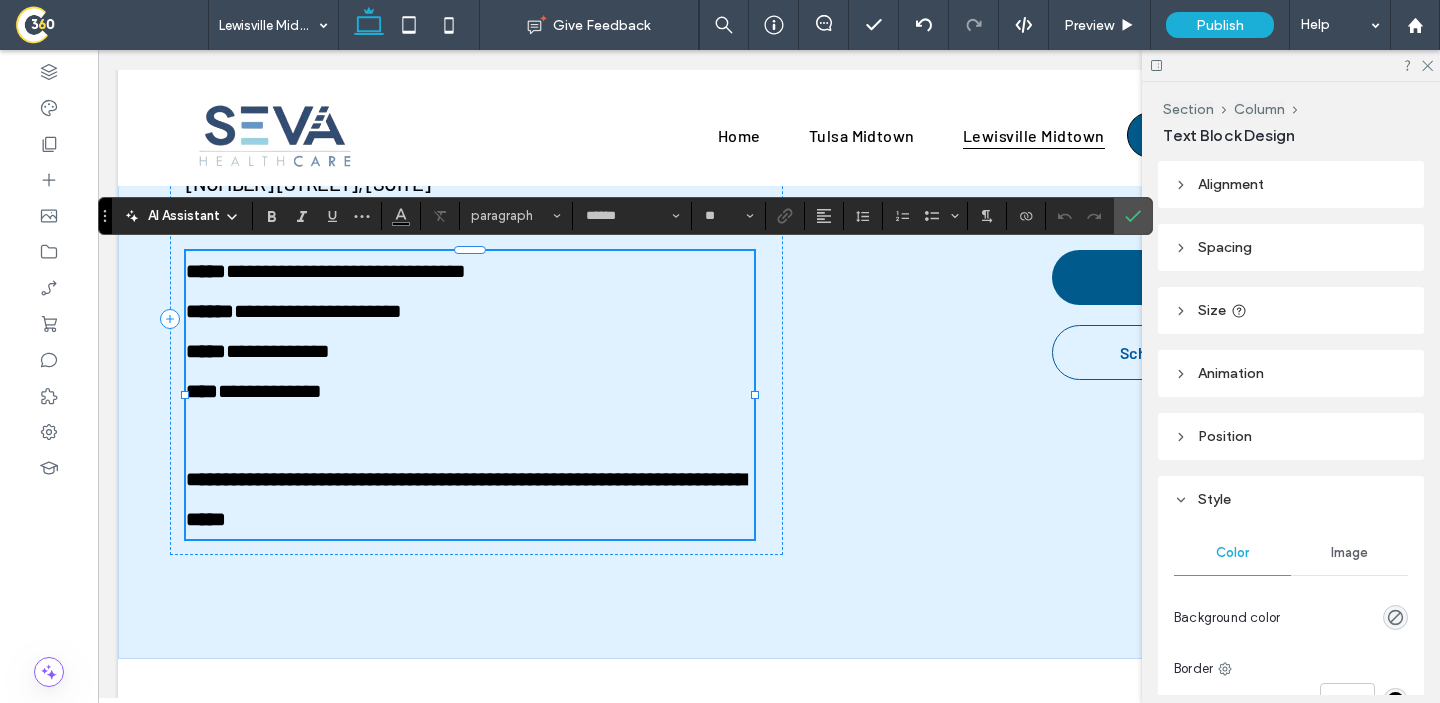 click at bounding box center (470, 435) 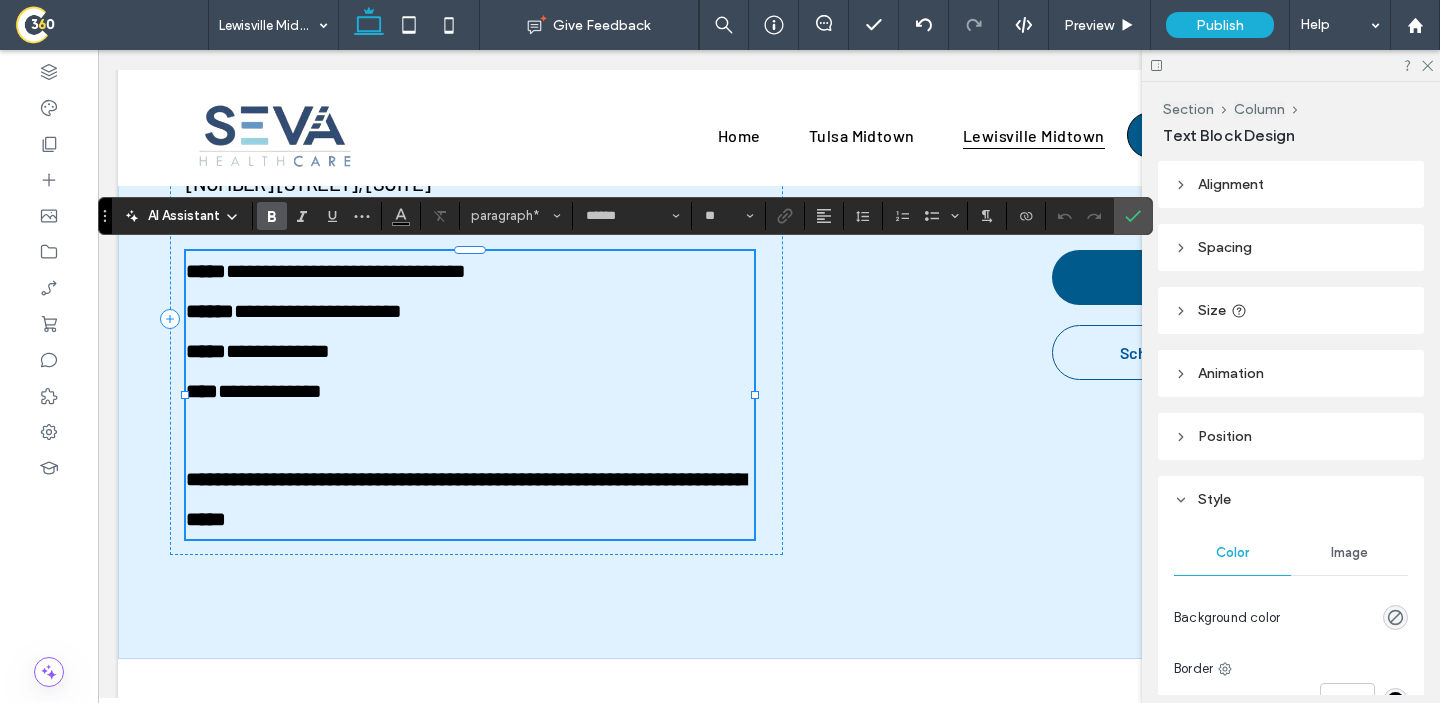 click on "**********" at bounding box center (470, 499) 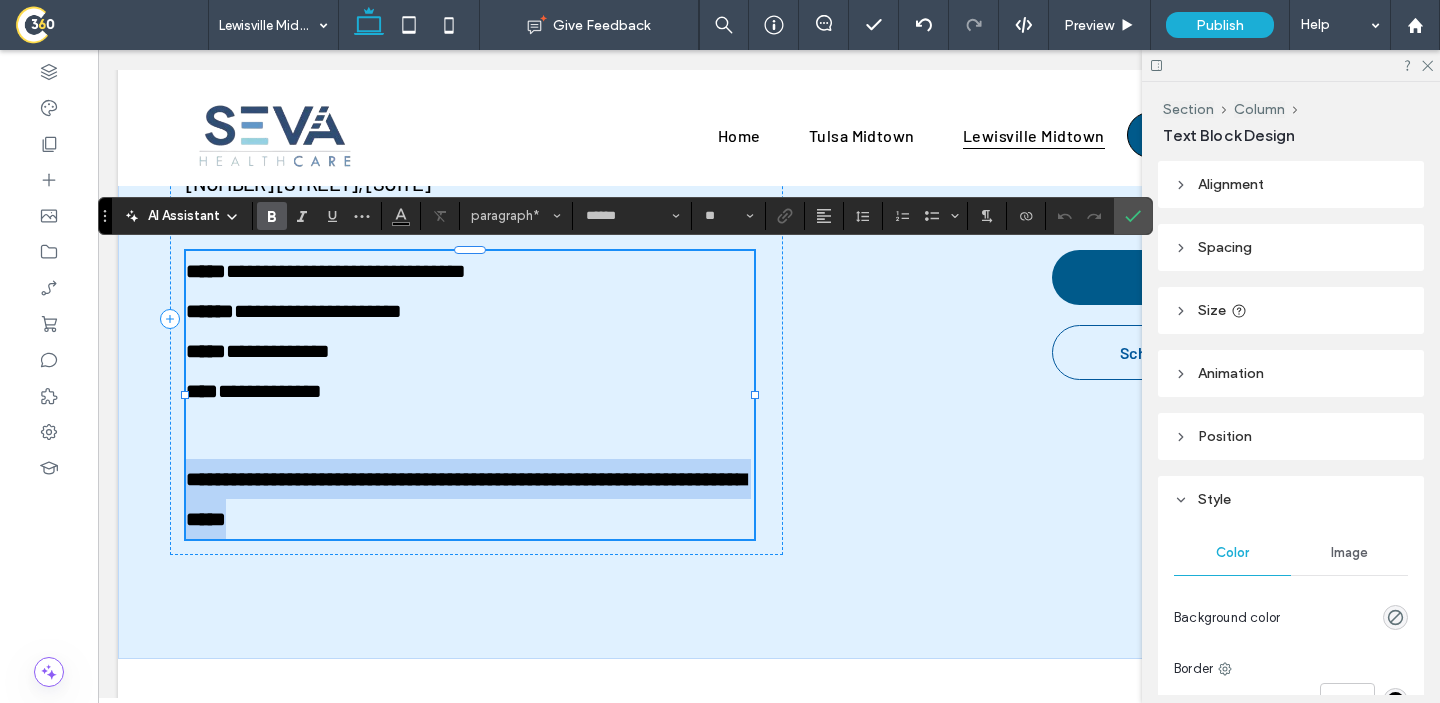 click on "**********" at bounding box center [470, 499] 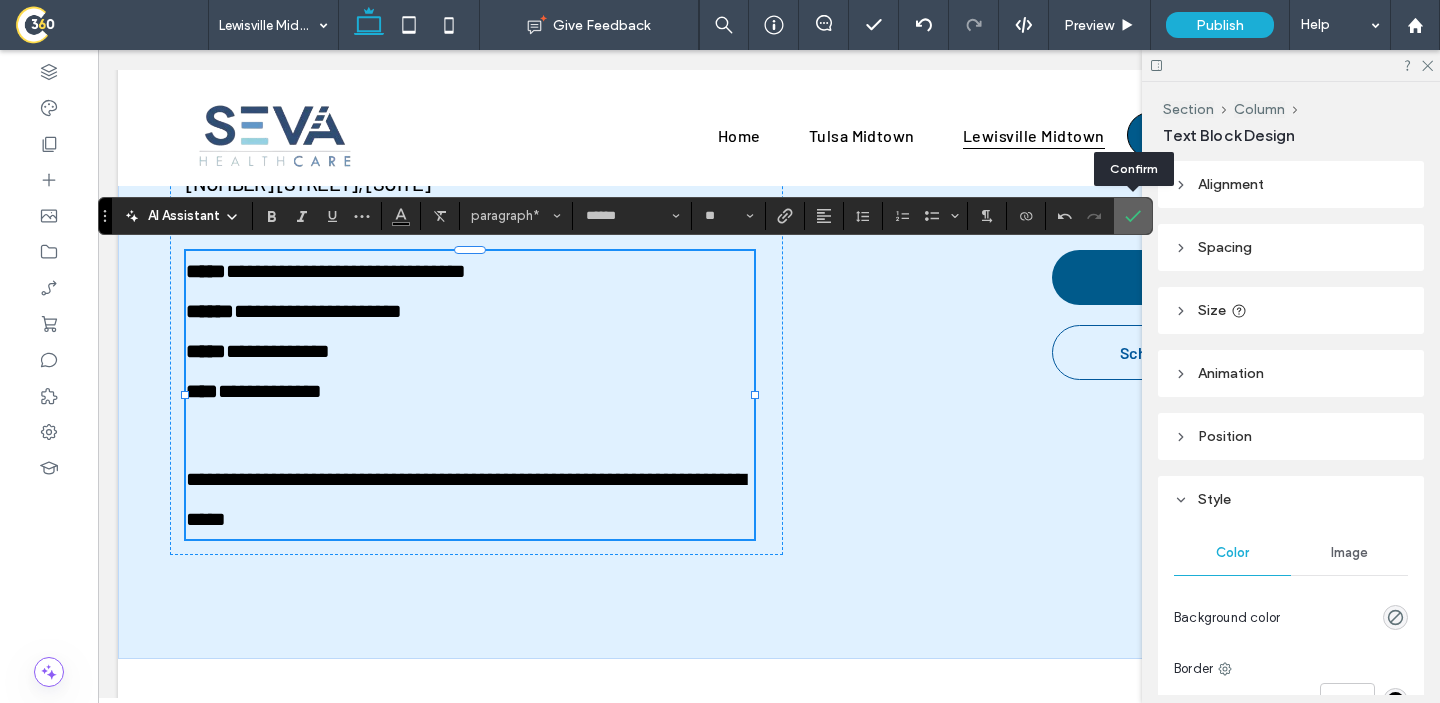 click 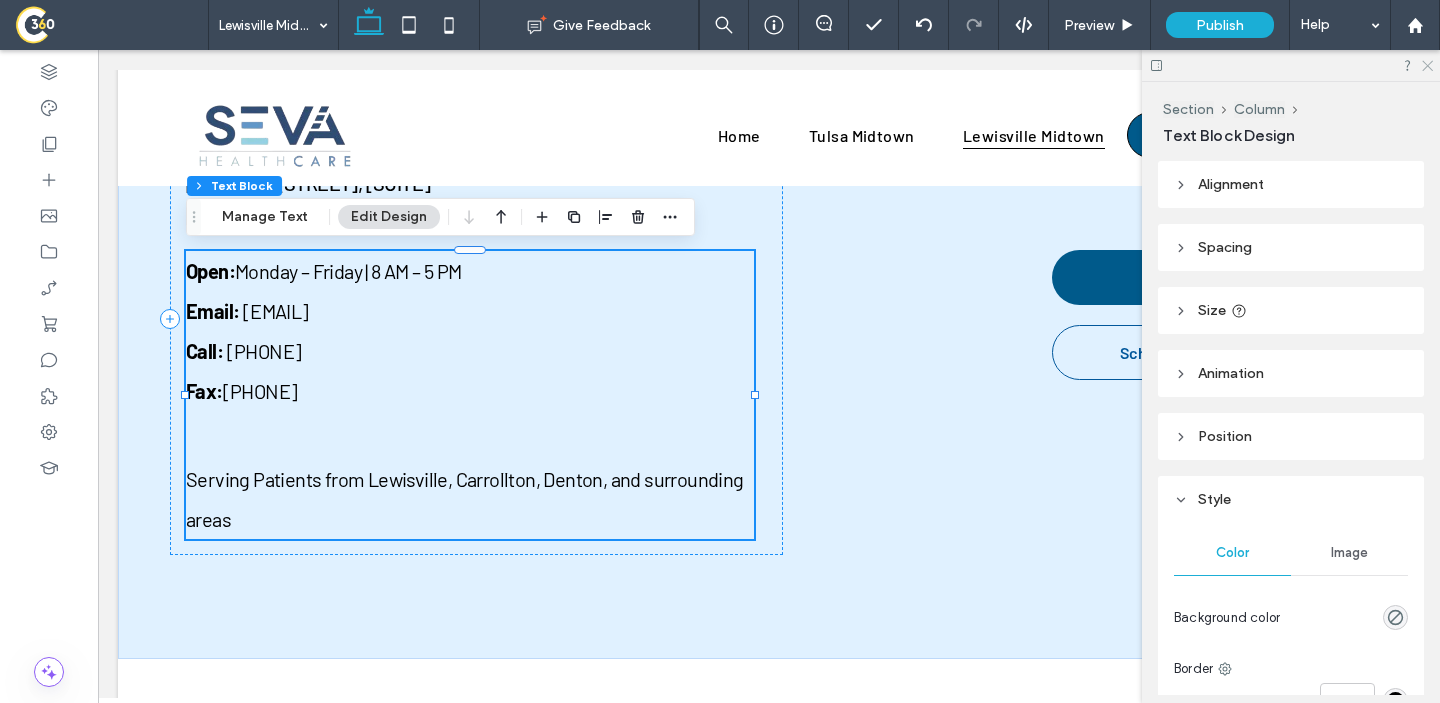 click 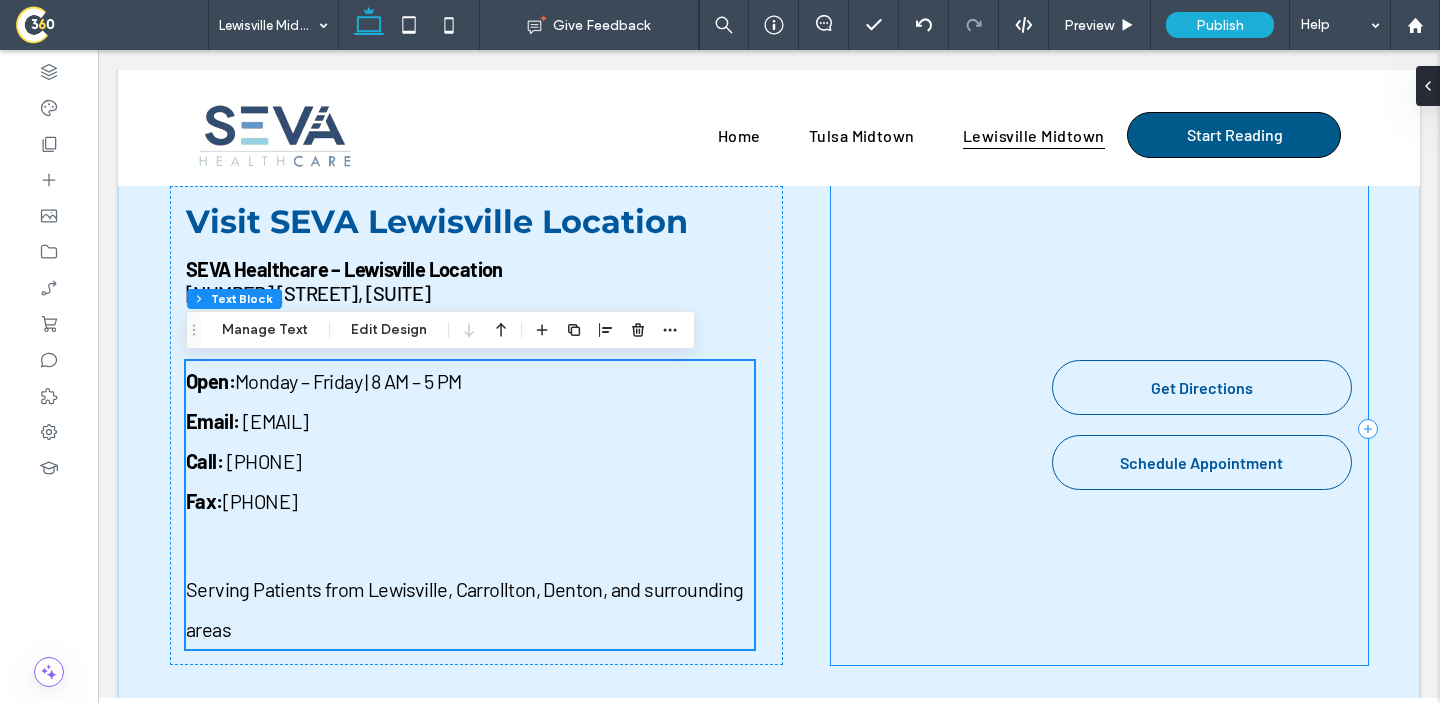 scroll, scrollTop: 5079, scrollLeft: 0, axis: vertical 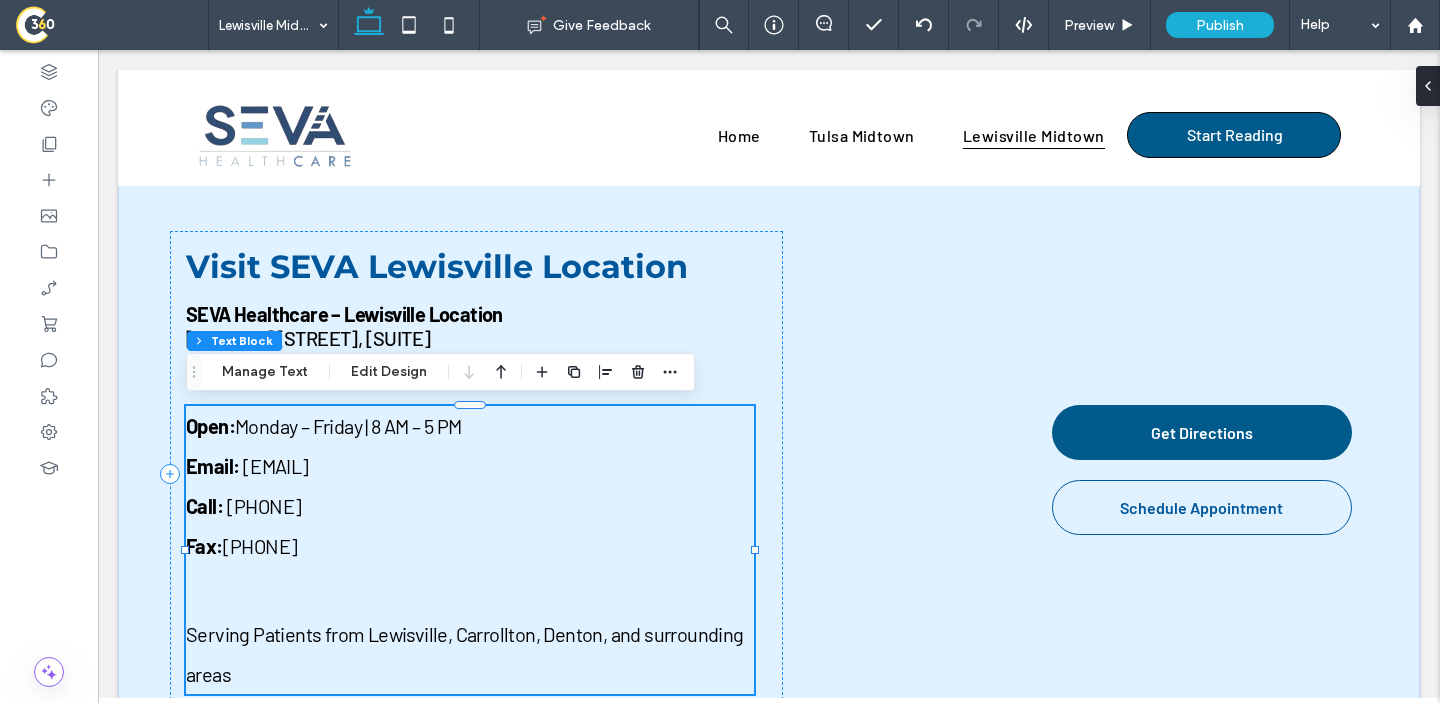 click on "Open:  Monday – Friday | 8 AM – 5 PM Email:   info@sevamedcare.com Call:   214-306-4116 Fax:  469-630-0069" at bounding box center [470, 486] 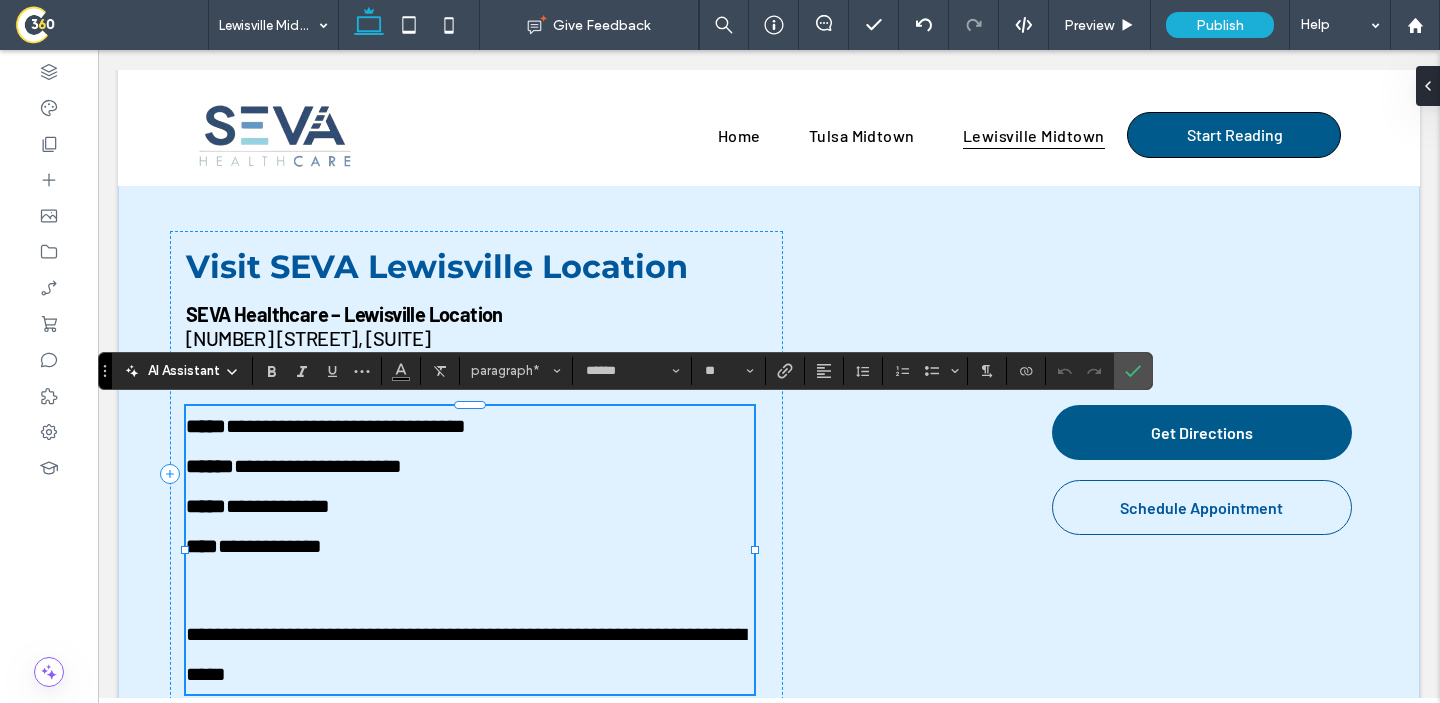 click on "**********" at bounding box center (470, 486) 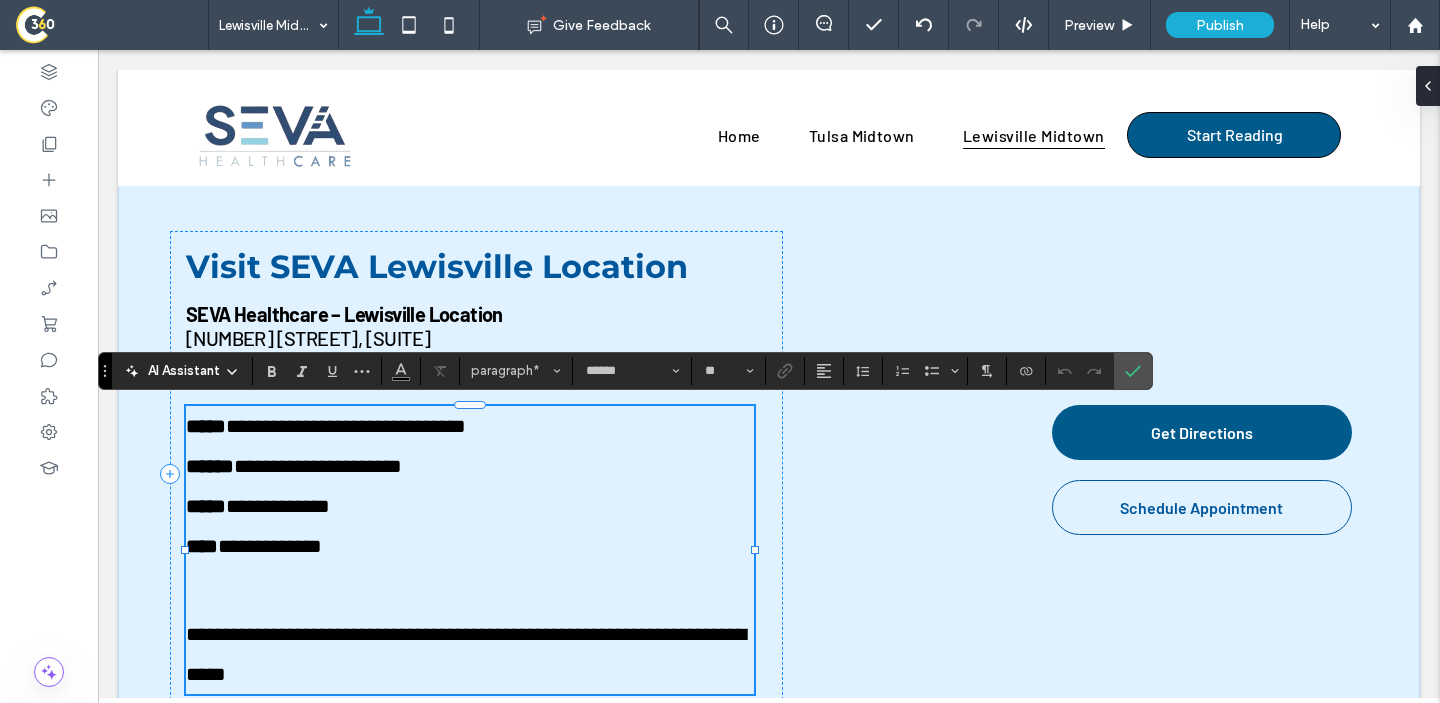 click on "**********" at bounding box center (470, 486) 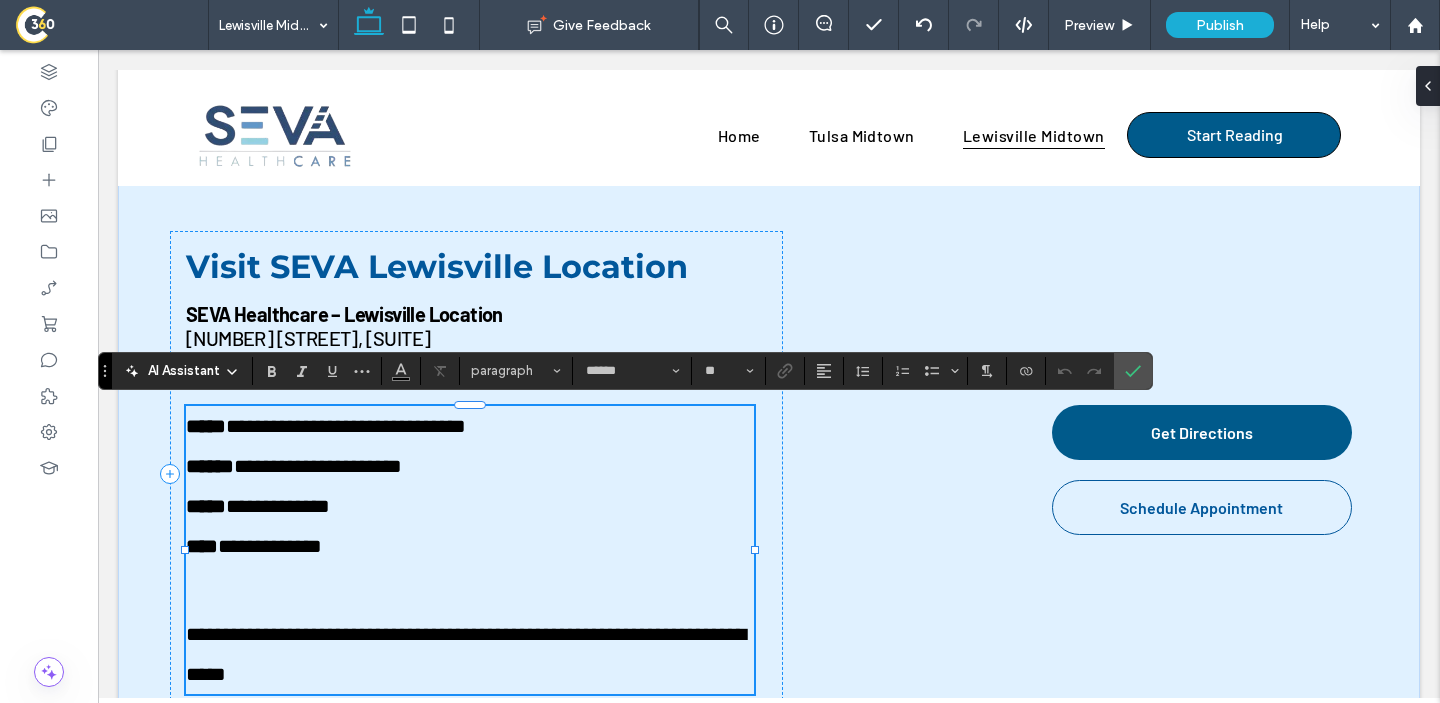 click at bounding box center (470, 590) 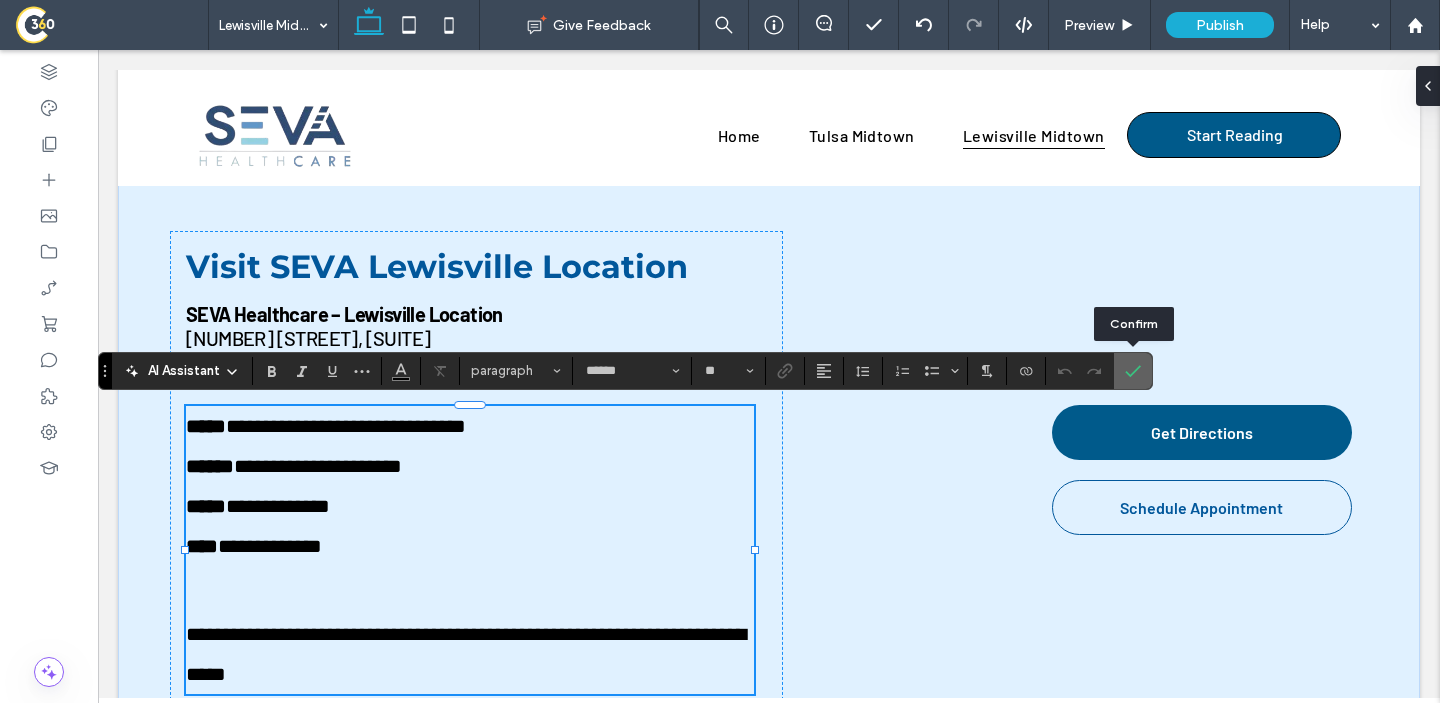 click 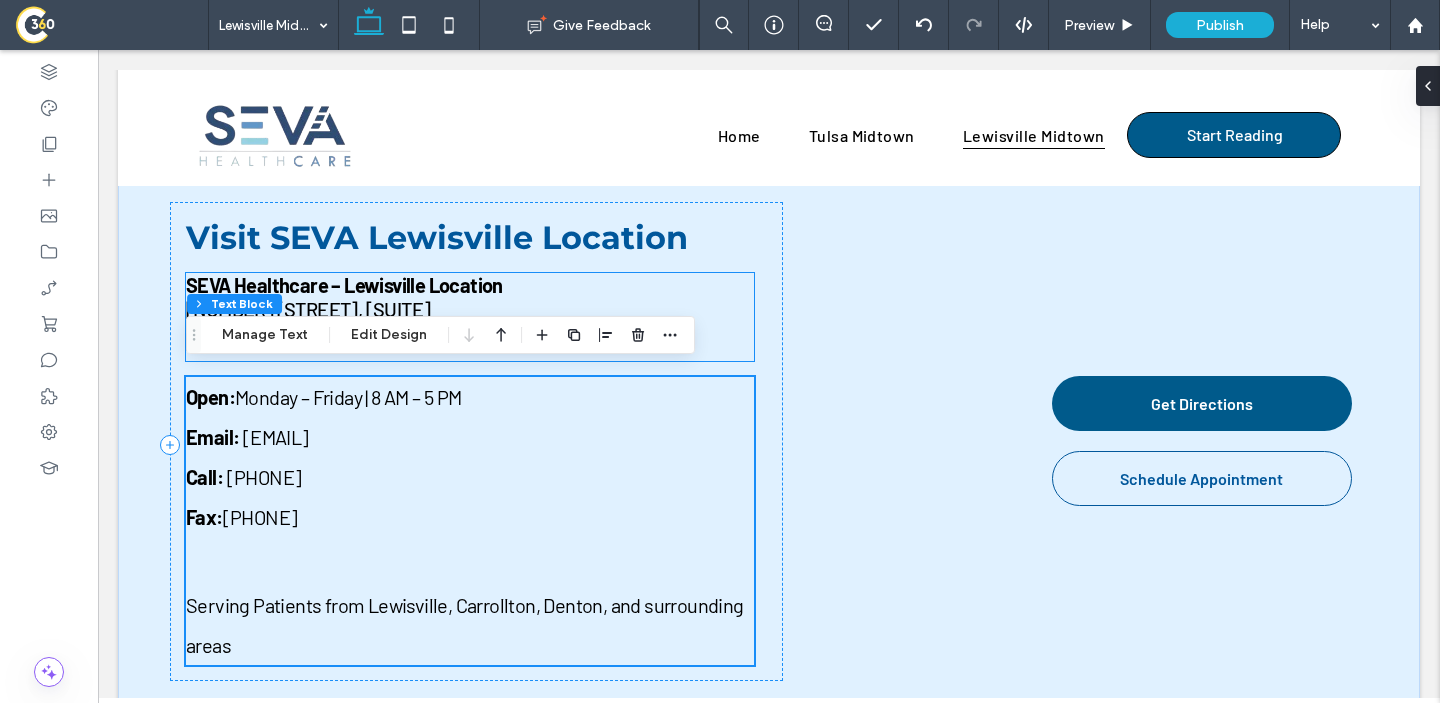 scroll, scrollTop: 5123, scrollLeft: 0, axis: vertical 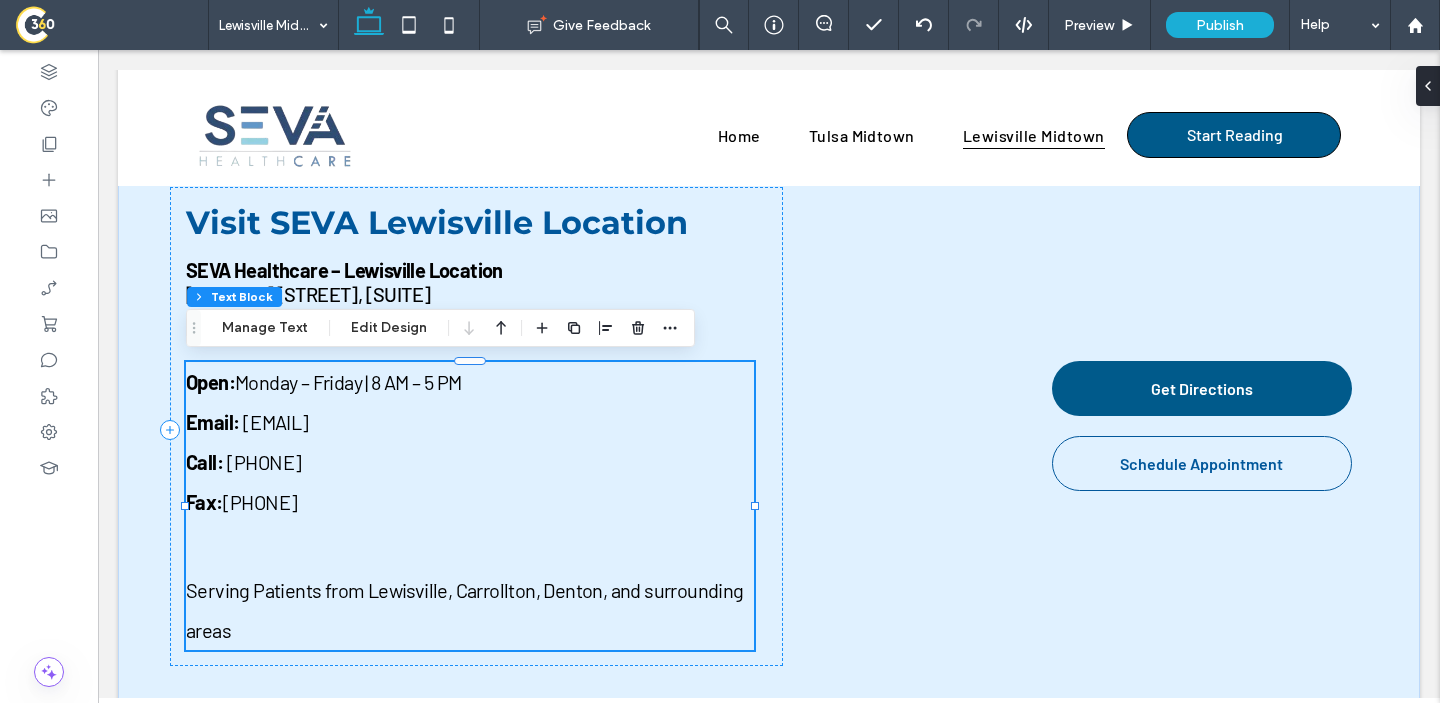 click on "Serving Patients from Lewisville, Carrollton, Denton, and surrounding areas" at bounding box center (465, 610) 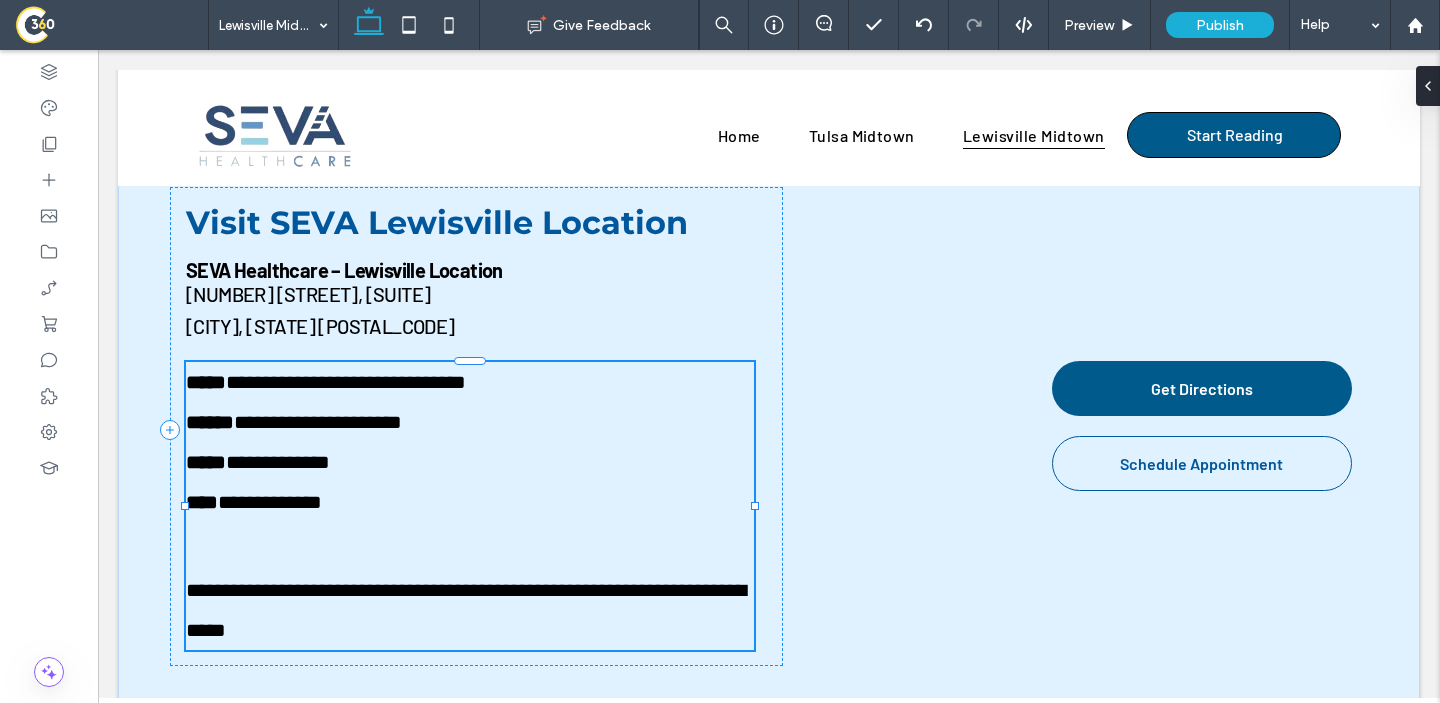 type on "******" 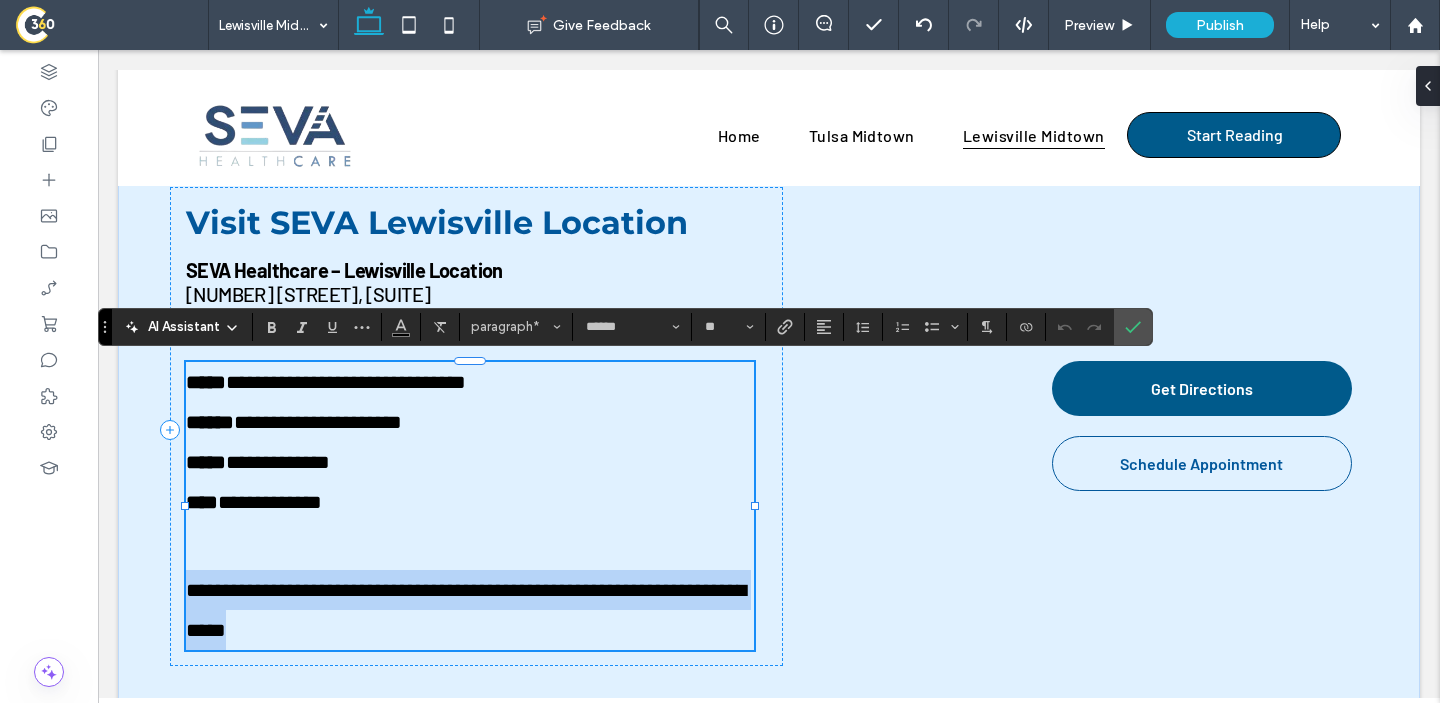 click on "**********" at bounding box center (466, 610) 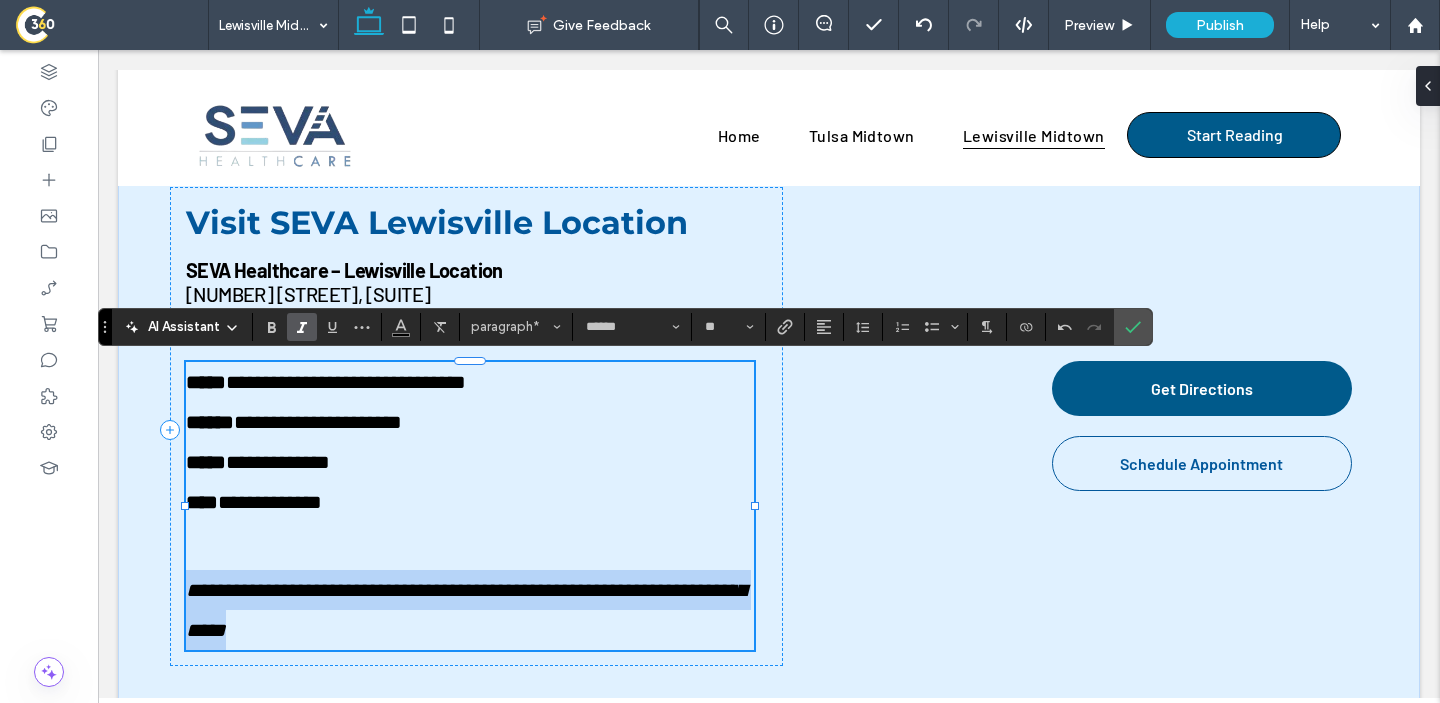 type 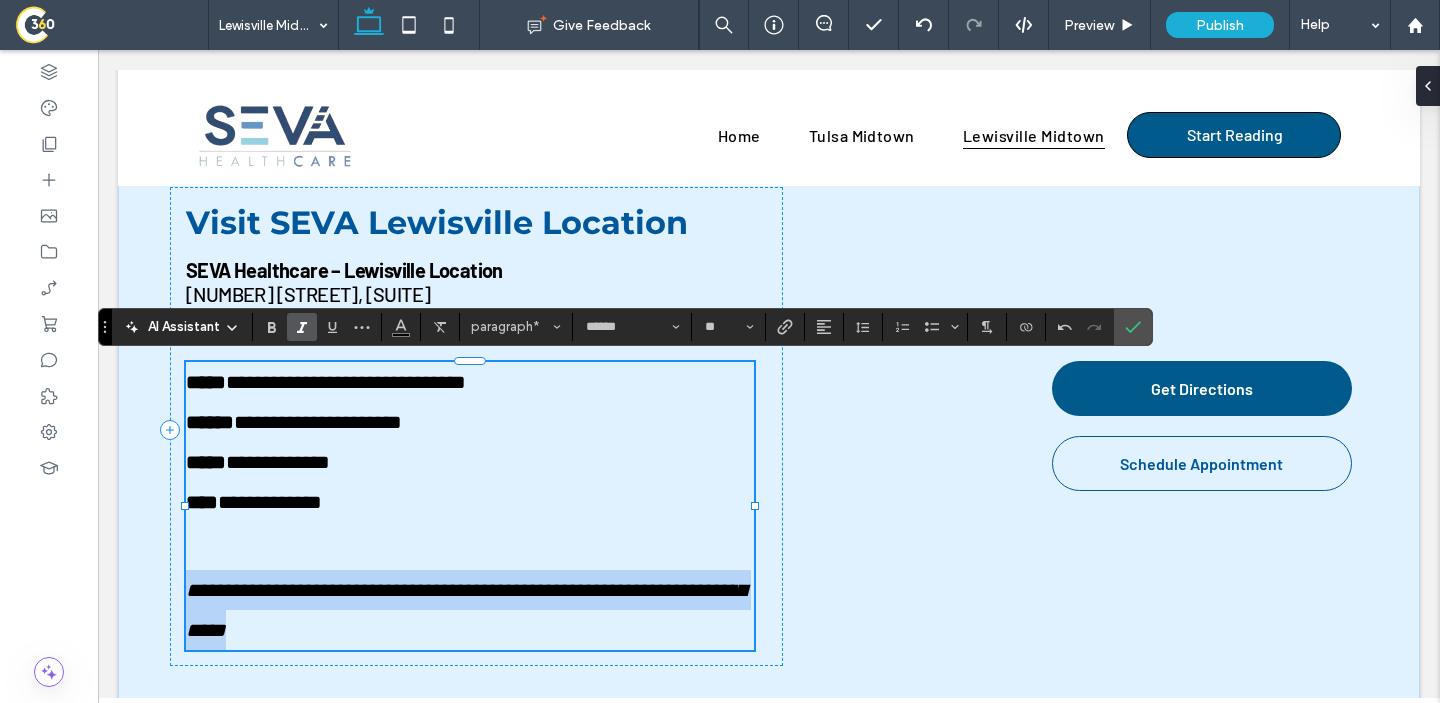 type on "**" 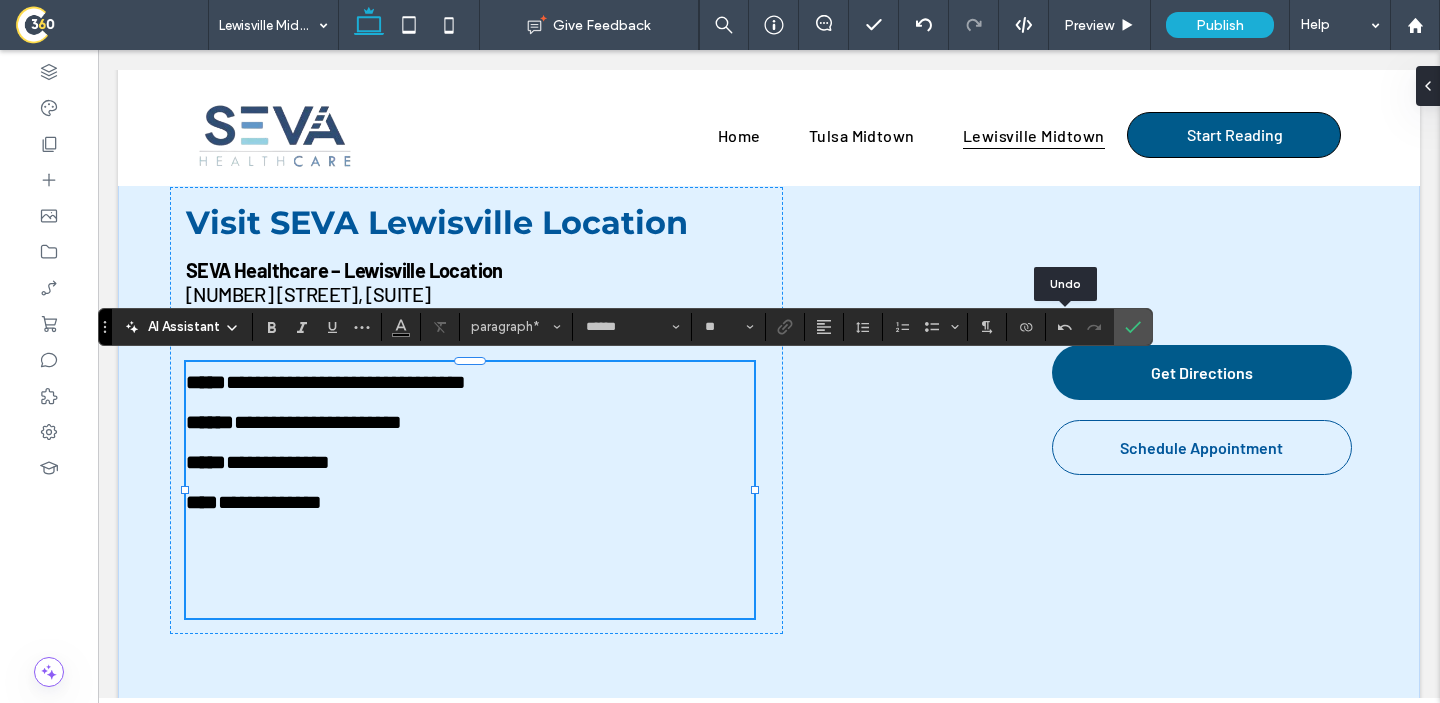 type on "**" 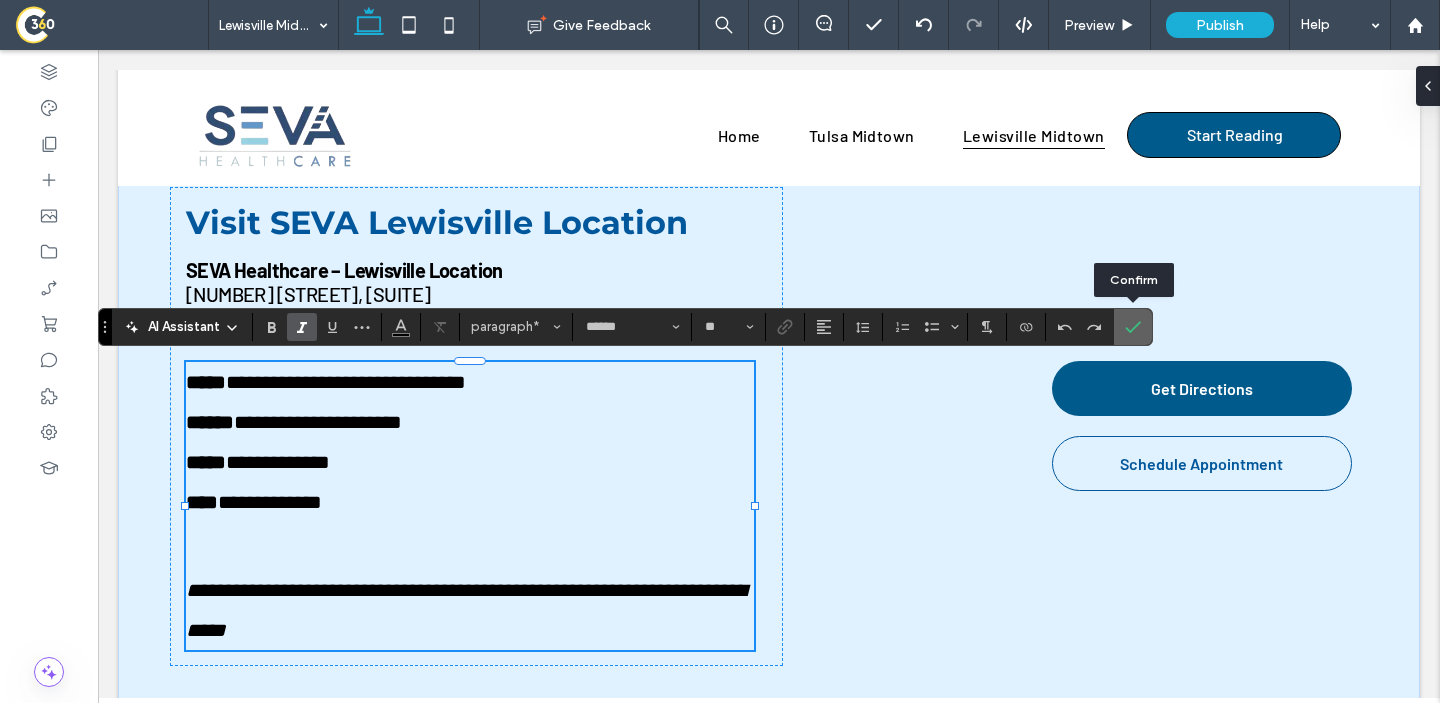 click at bounding box center [1133, 327] 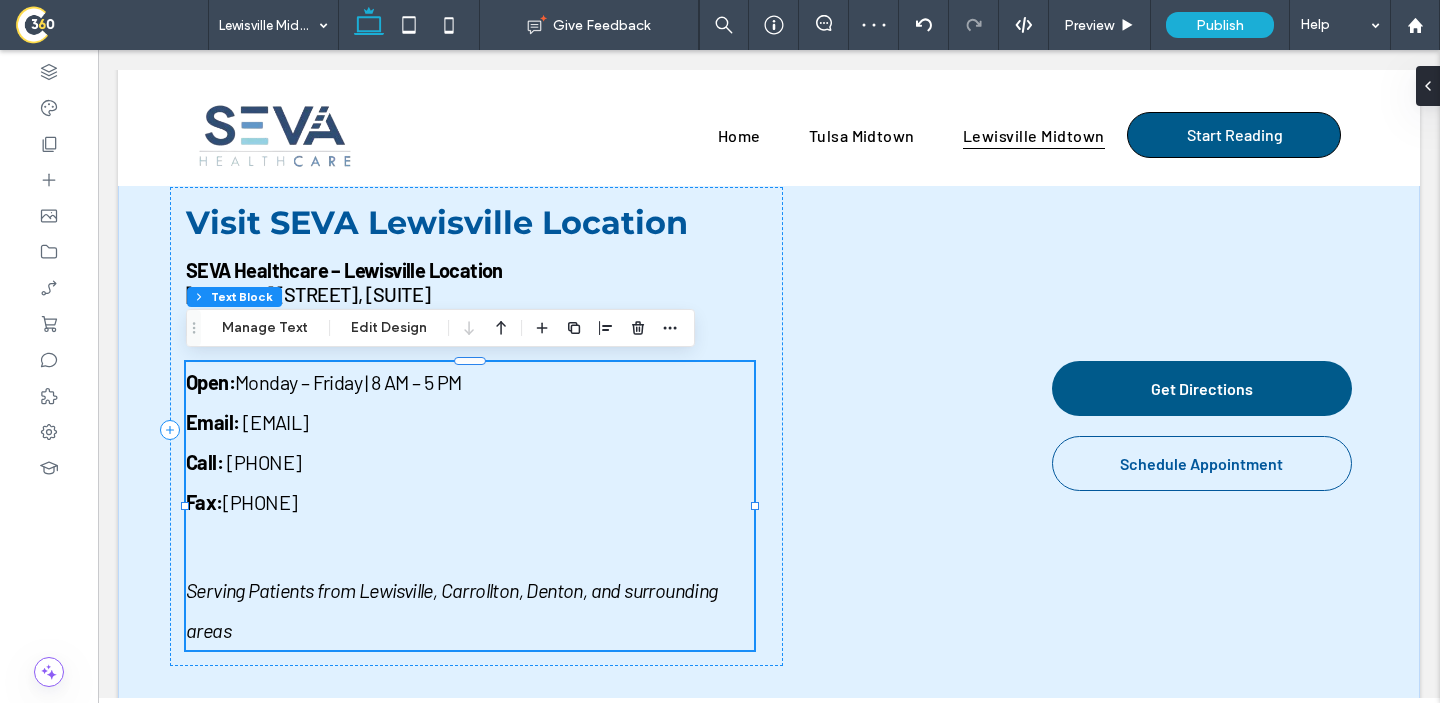 click on "Serving Patients from Lewisville, Carrollton, Denton, and surrounding areas" at bounding box center [470, 610] 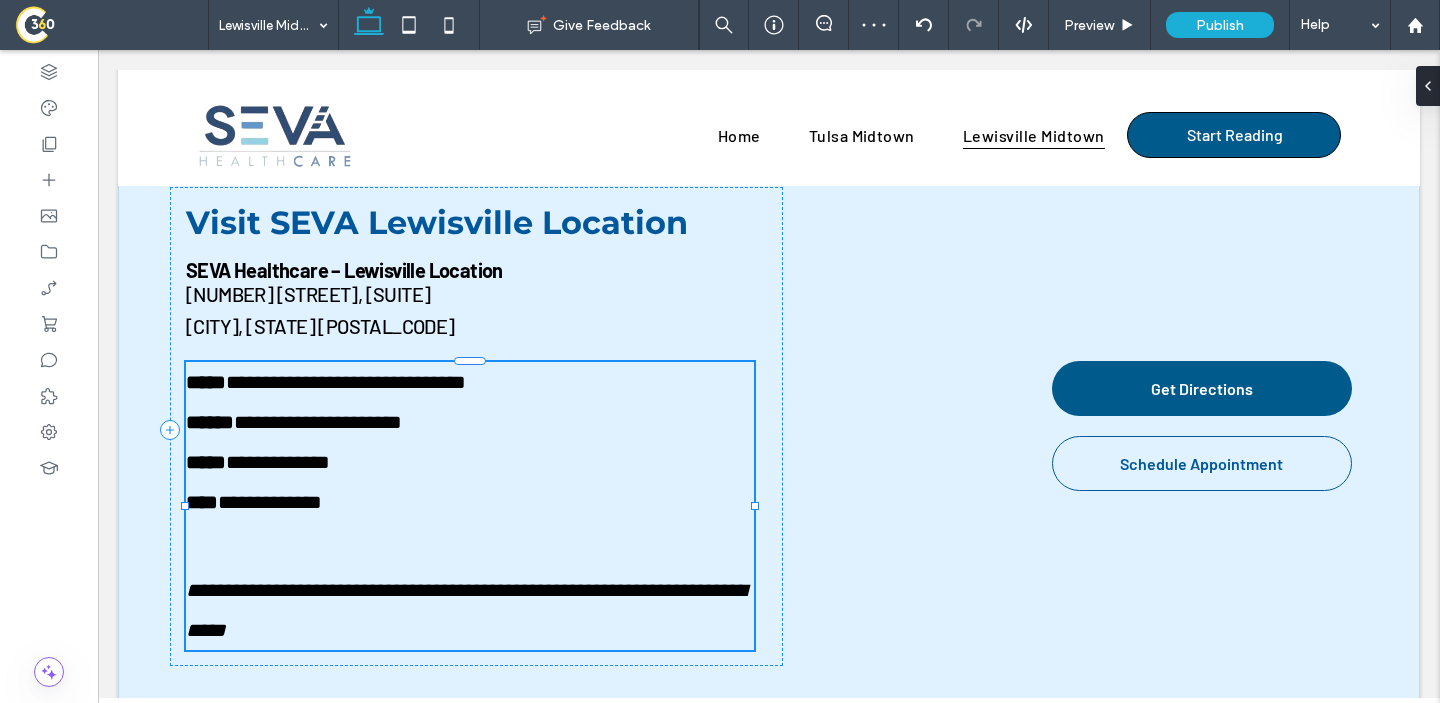 type on "******" 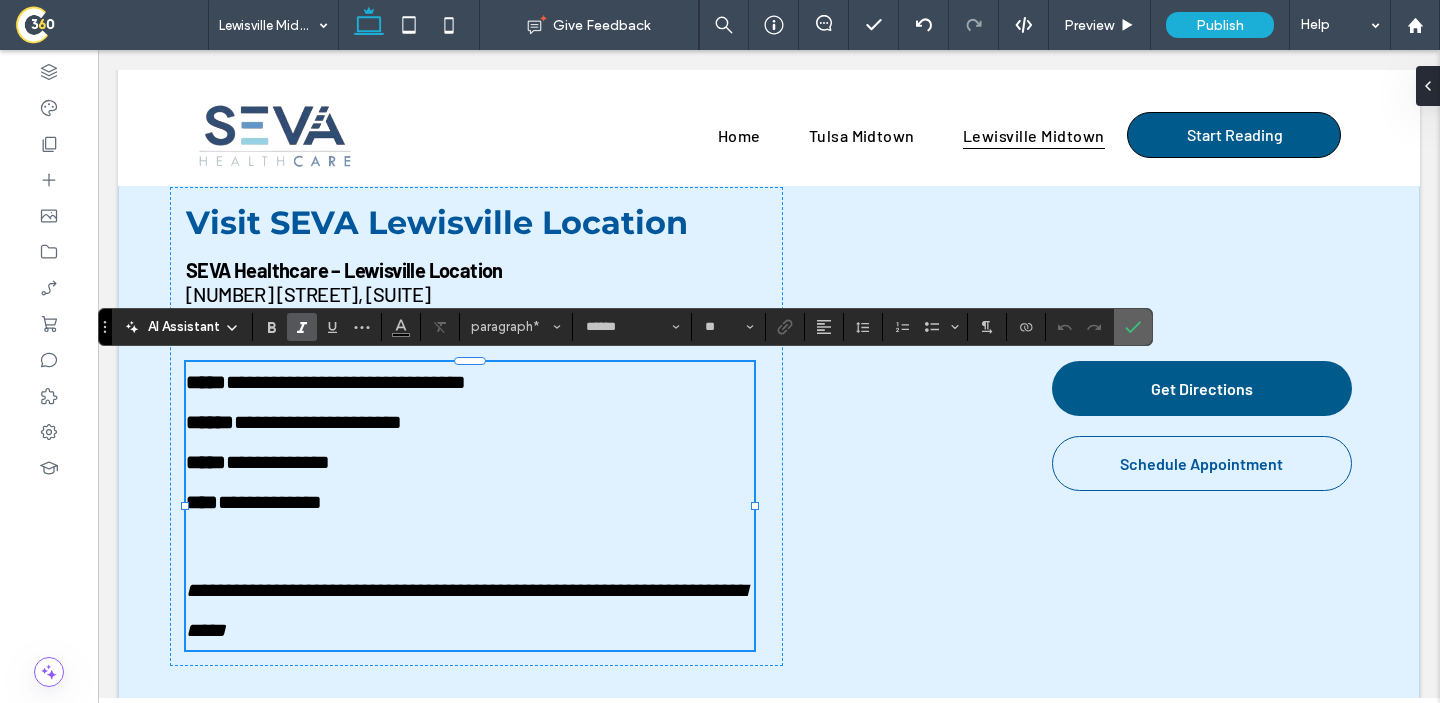 click 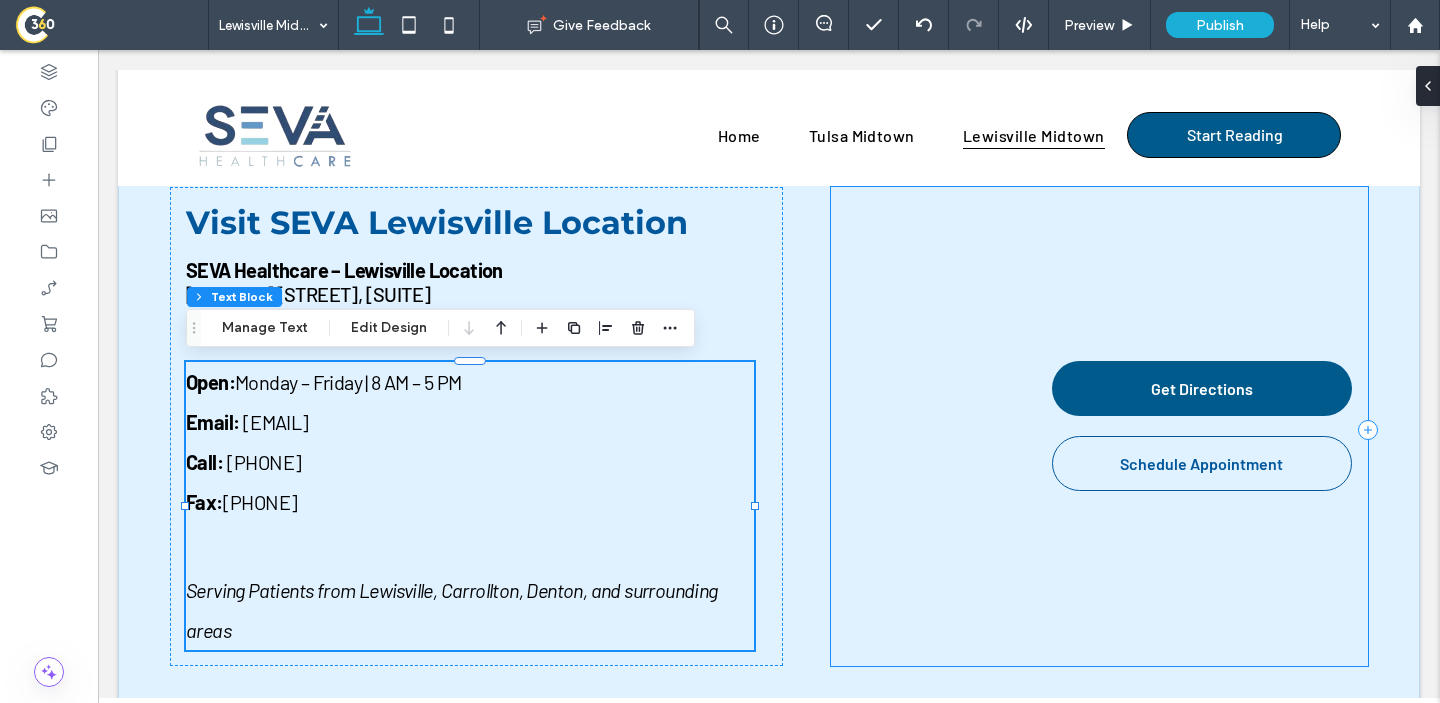 click on "Get Directions
Schedule Appointment" at bounding box center [1099, 426] 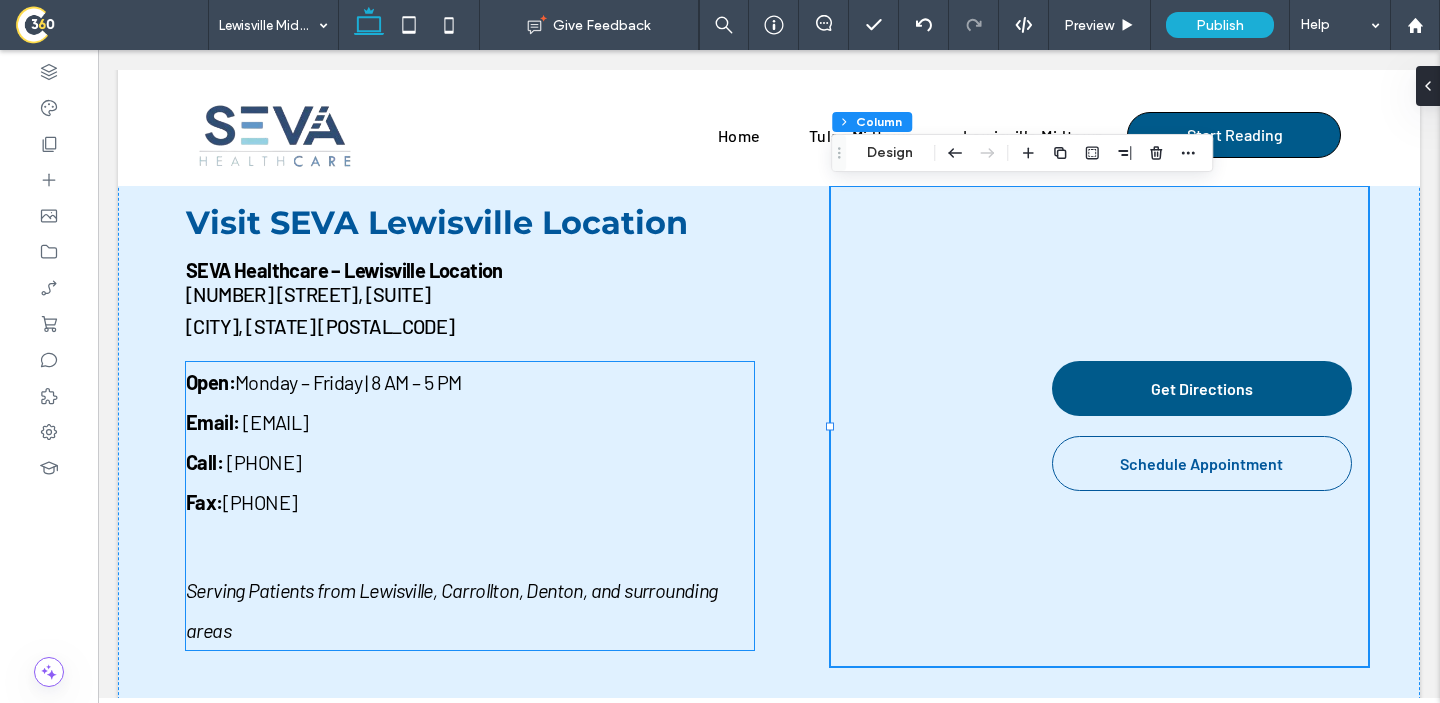 click on "Open:  Monday – Friday | 8 AM – 5 PM Email:   info@sevamedcare.com Call:   214-306-4116 Fax:  469-630-0069" at bounding box center (470, 442) 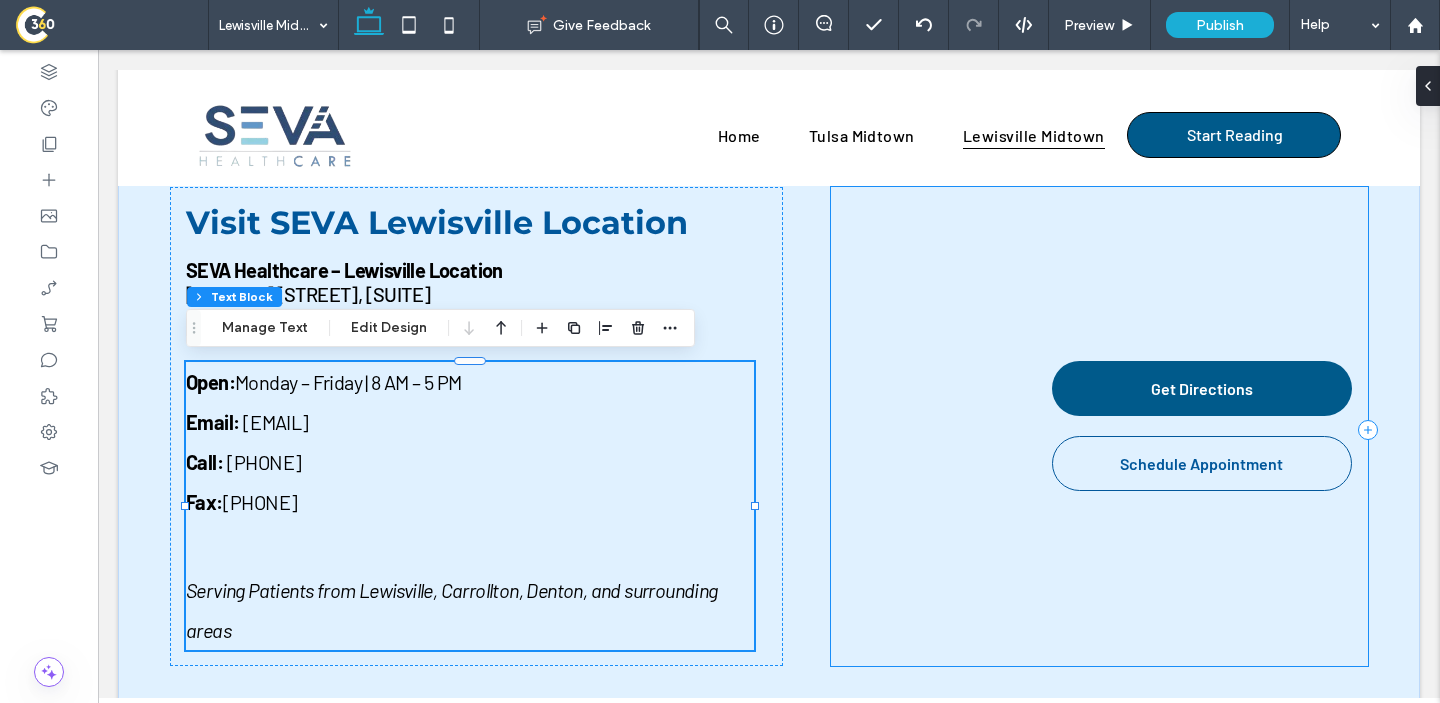 click on "Get Directions
Schedule Appointment" at bounding box center [1099, 426] 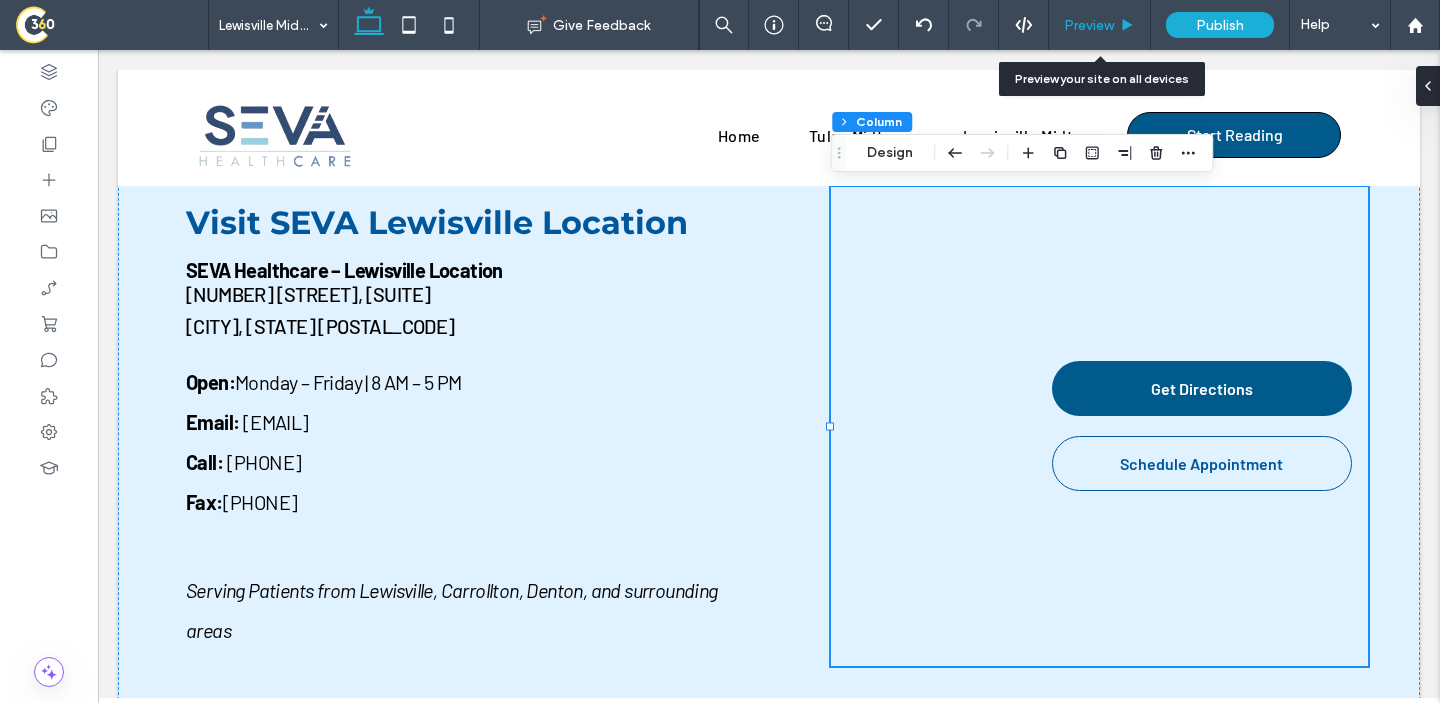 click on "Preview" at bounding box center [1089, 25] 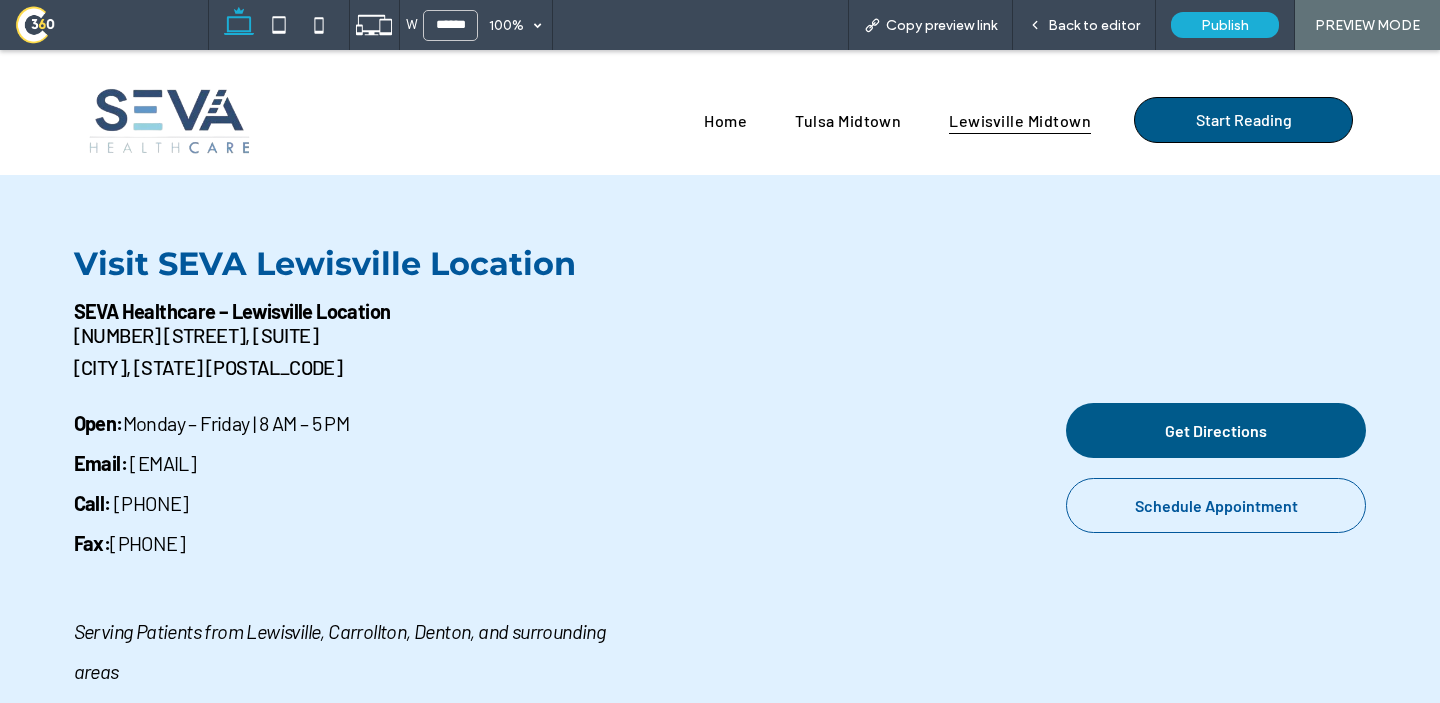 scroll, scrollTop: 5178, scrollLeft: 0, axis: vertical 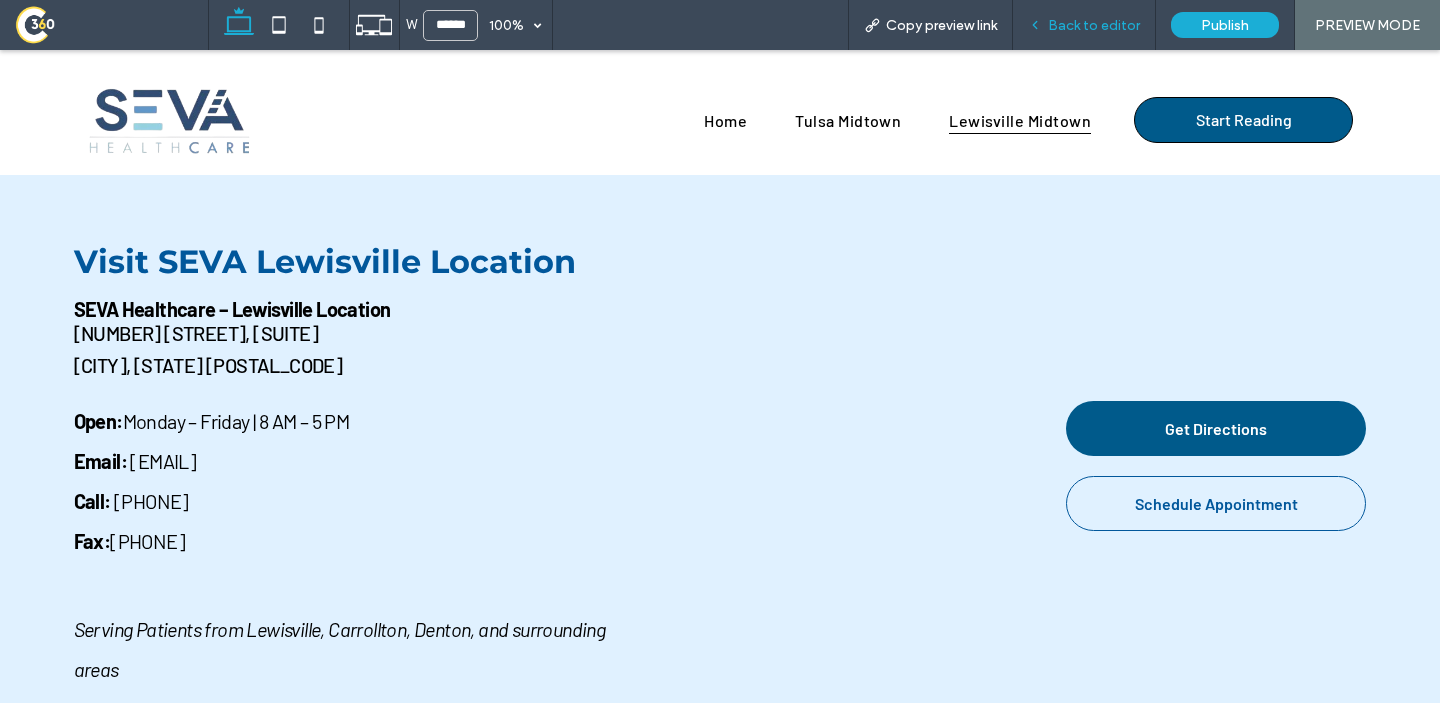 click on "Back to editor" at bounding box center (1094, 25) 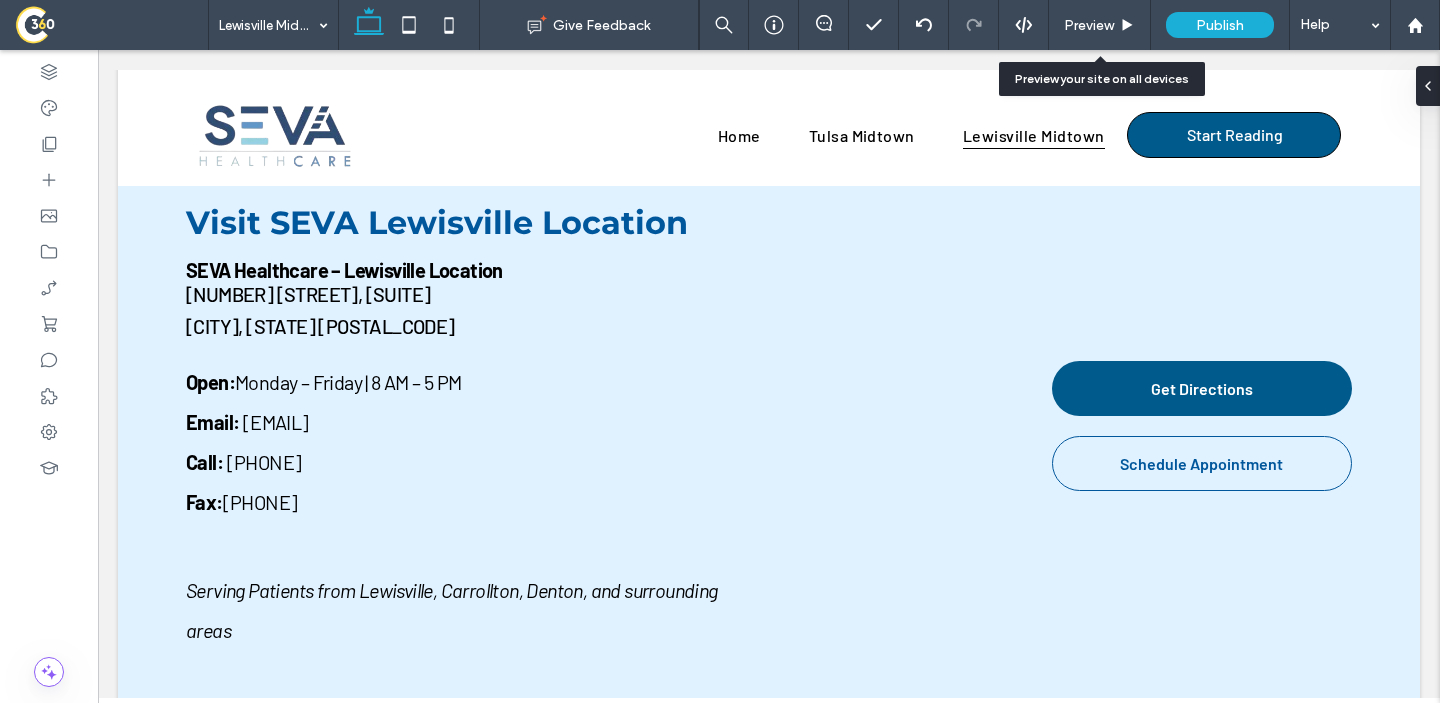 scroll, scrollTop: 5121, scrollLeft: 0, axis: vertical 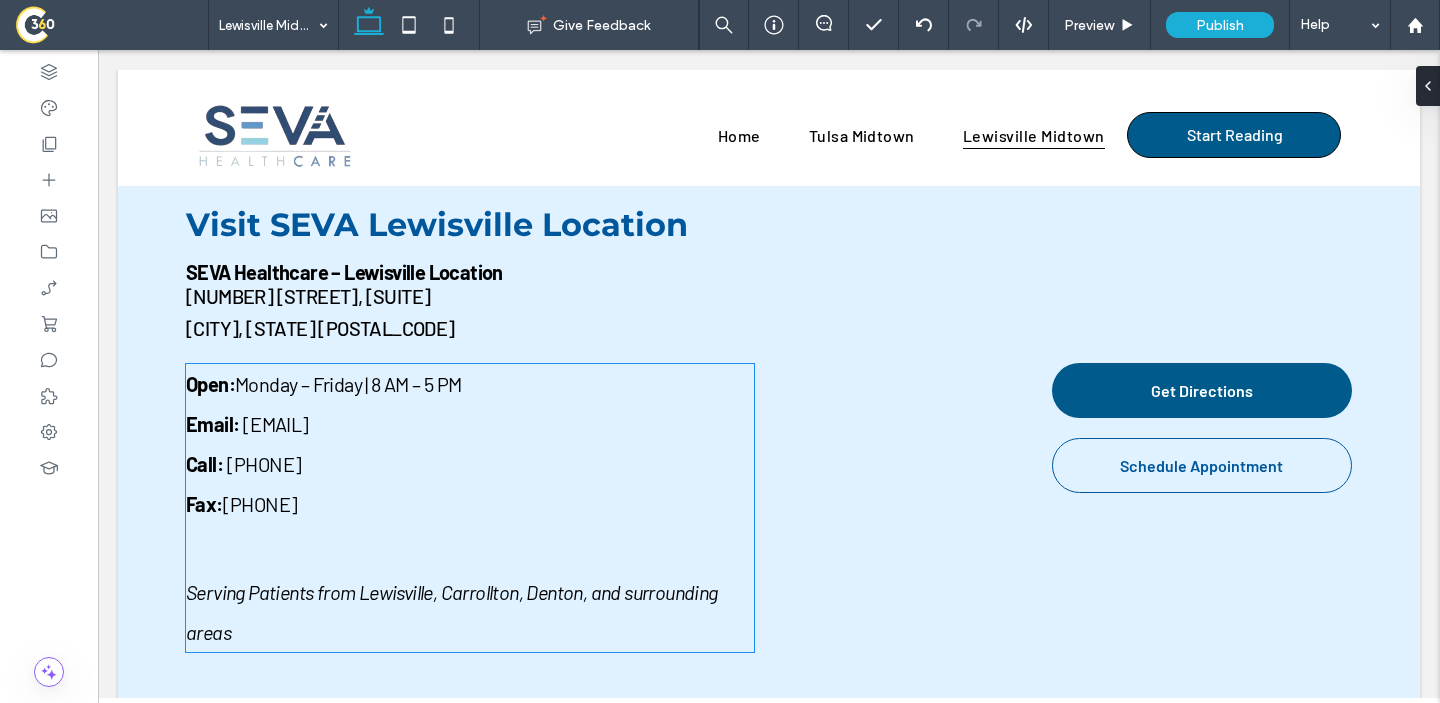 click on "Open:  Monday – Friday | 8 AM – 5 PM Email:   info@sevamedcare.com Call:   214-306-4116 Fax:  469-630-0069" at bounding box center (470, 444) 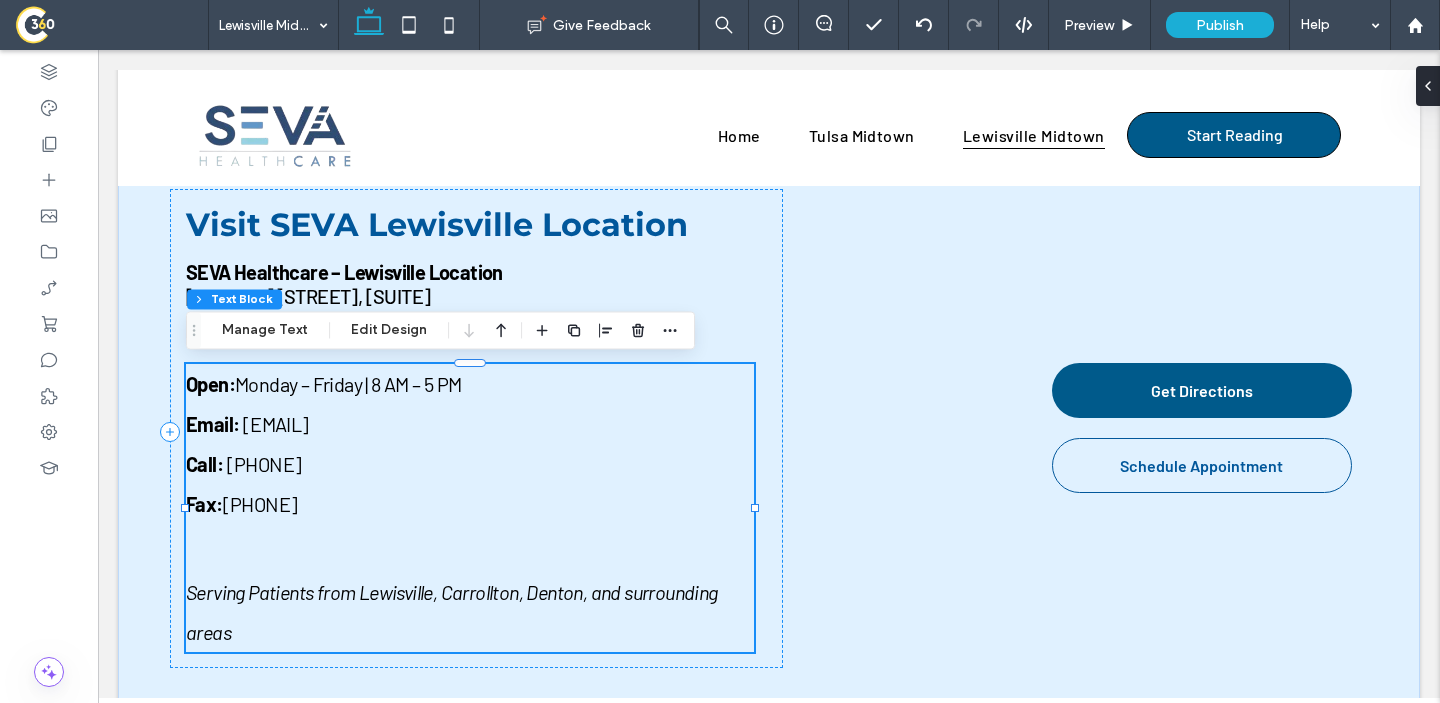 click on "Open:  Monday – Friday | 8 AM – 5 PM Email:   info@sevamedcare.com Call:   214-306-4116 Fax:  469-630-0069" at bounding box center (470, 444) 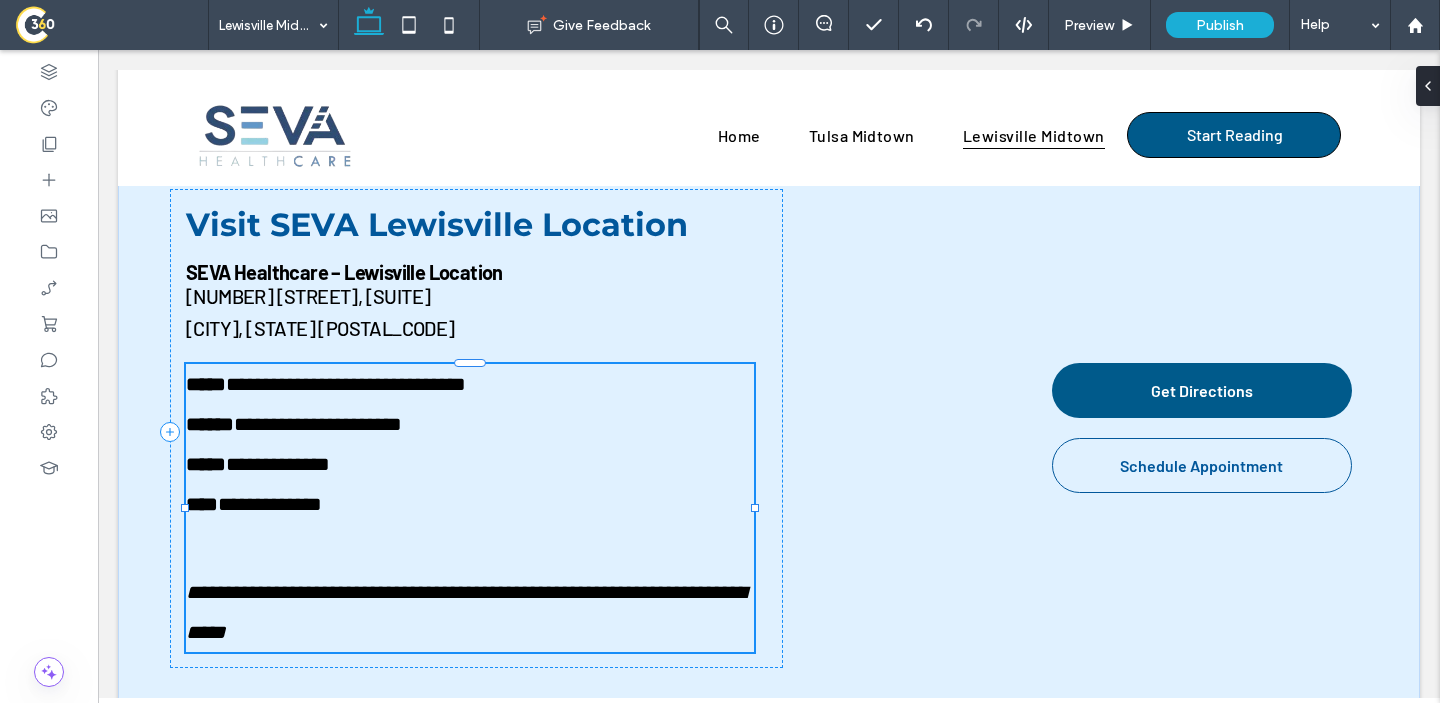 type on "******" 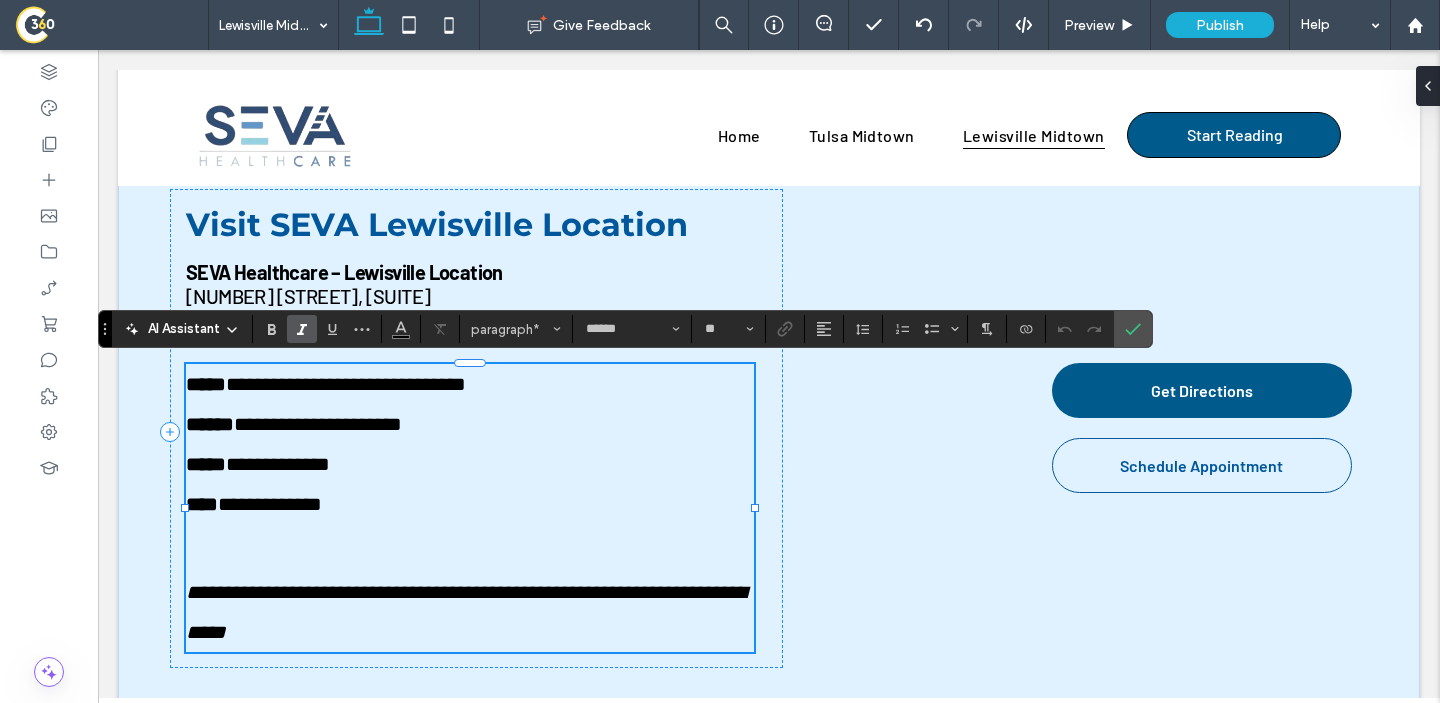type on "**" 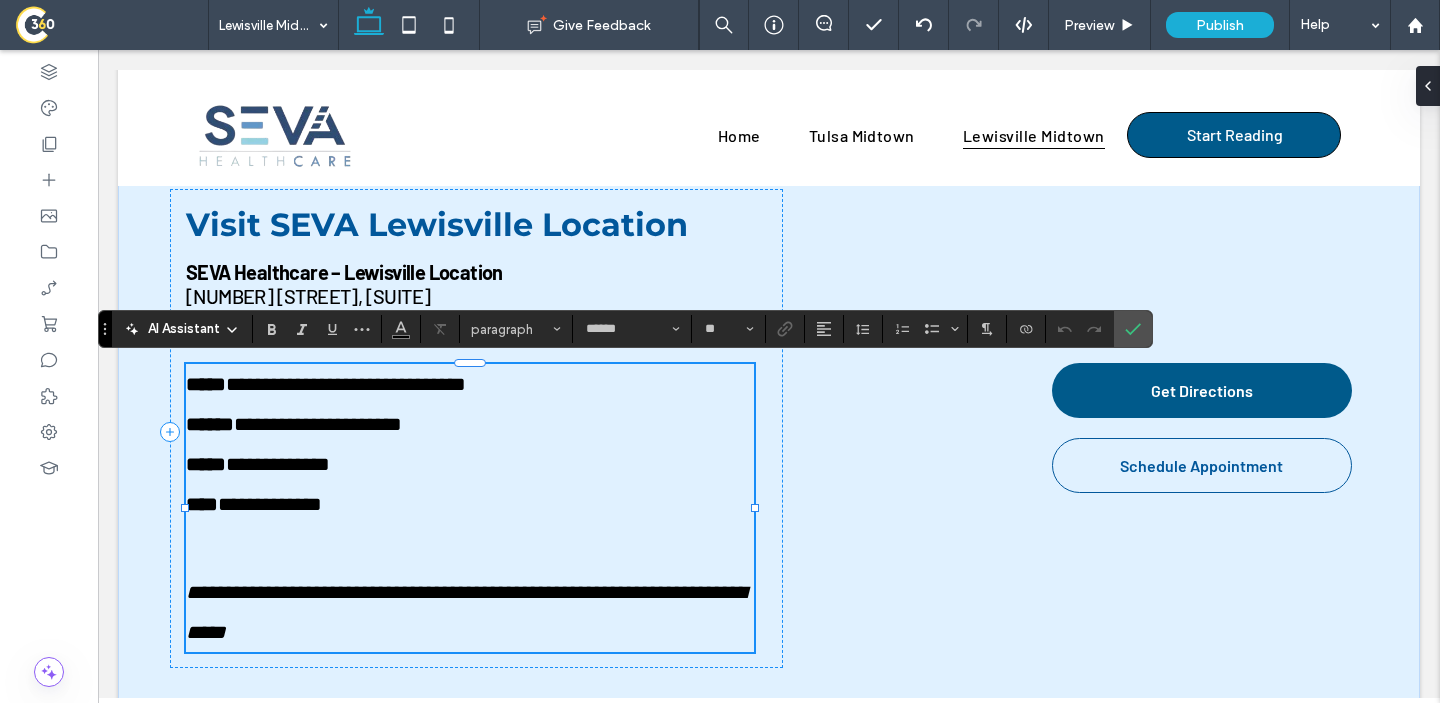 click at bounding box center [470, 548] 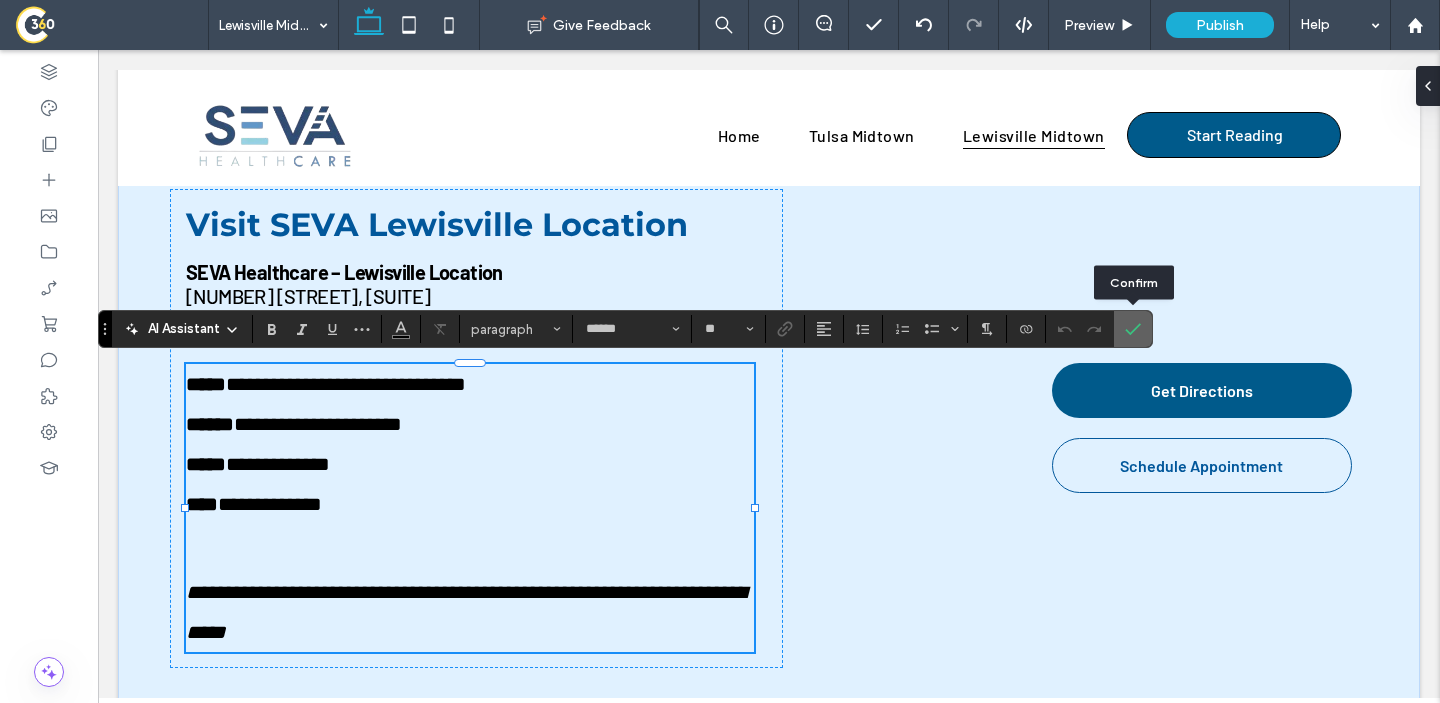 click at bounding box center (1133, 329) 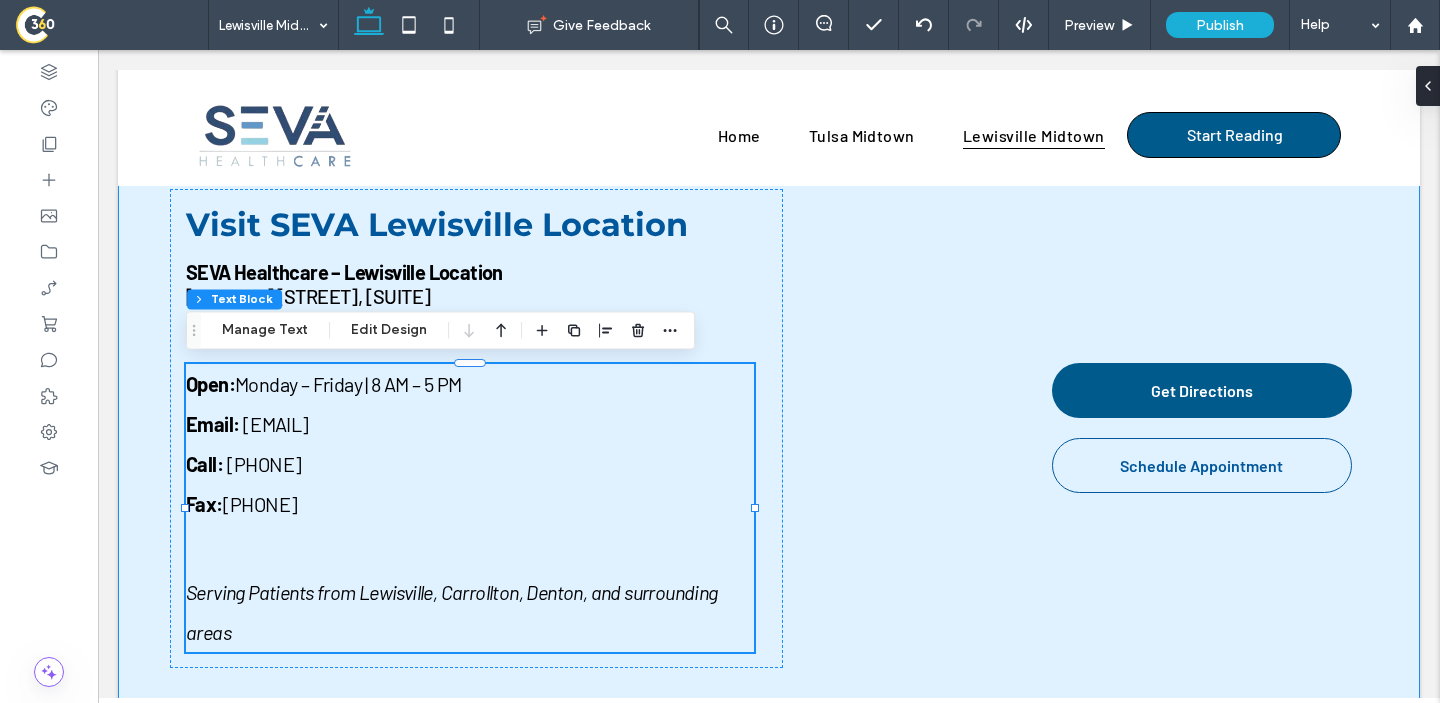 click on "Visit SEVA Lewisville Location
SEVA Healthcare – Lewisville Location 1850 Lakepointe Drive, Suite 700 Lewisville, TX 75057
Open:  Monday – Friday | 8 AM – 5 PM Email:   info@sevamedcare.com Call:   214-306-4116 Fax:  469-630-0069 Serving Patients from Lewisville, Carrollton, Denton, and surrounding areas
Get Directions
Schedule Appointment" at bounding box center [769, 428] 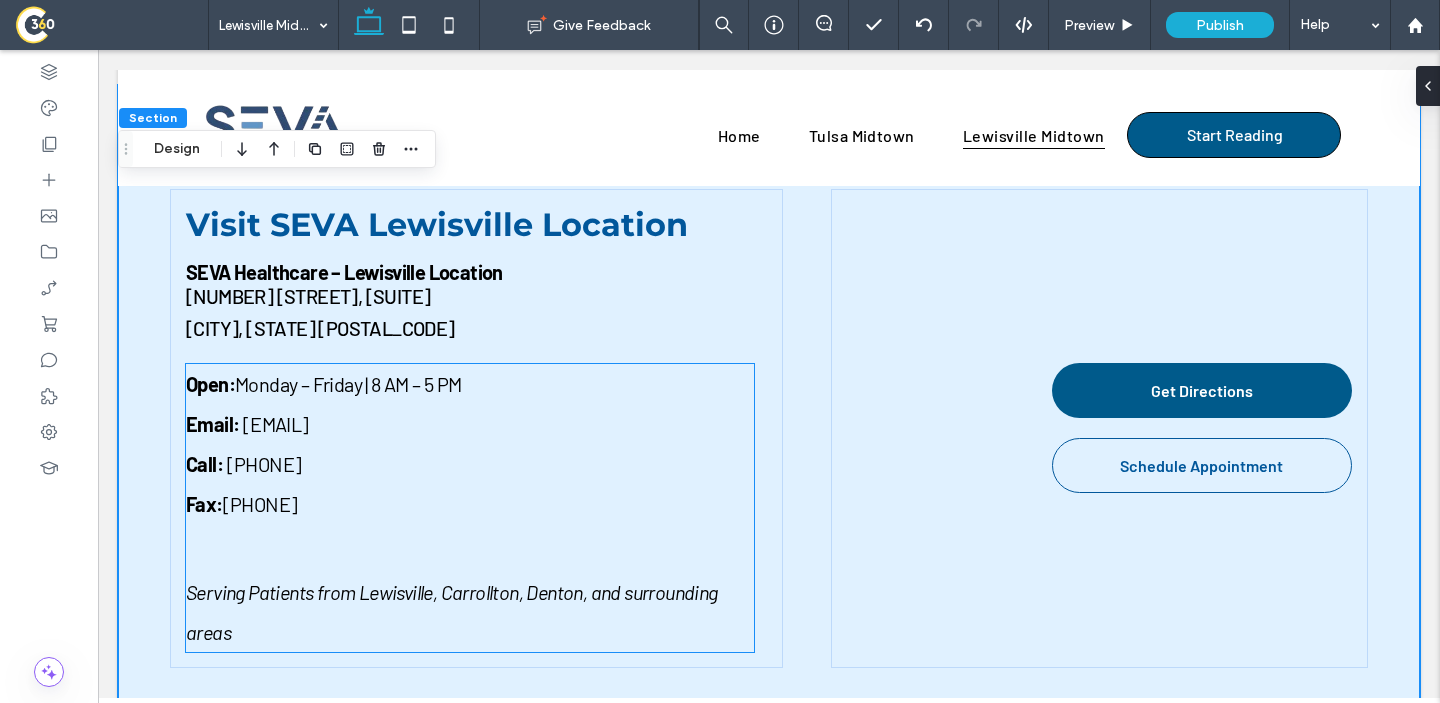 click on "Serving Patients from Lewisville, Carrollton, Denton, and surrounding areas" at bounding box center [470, 612] 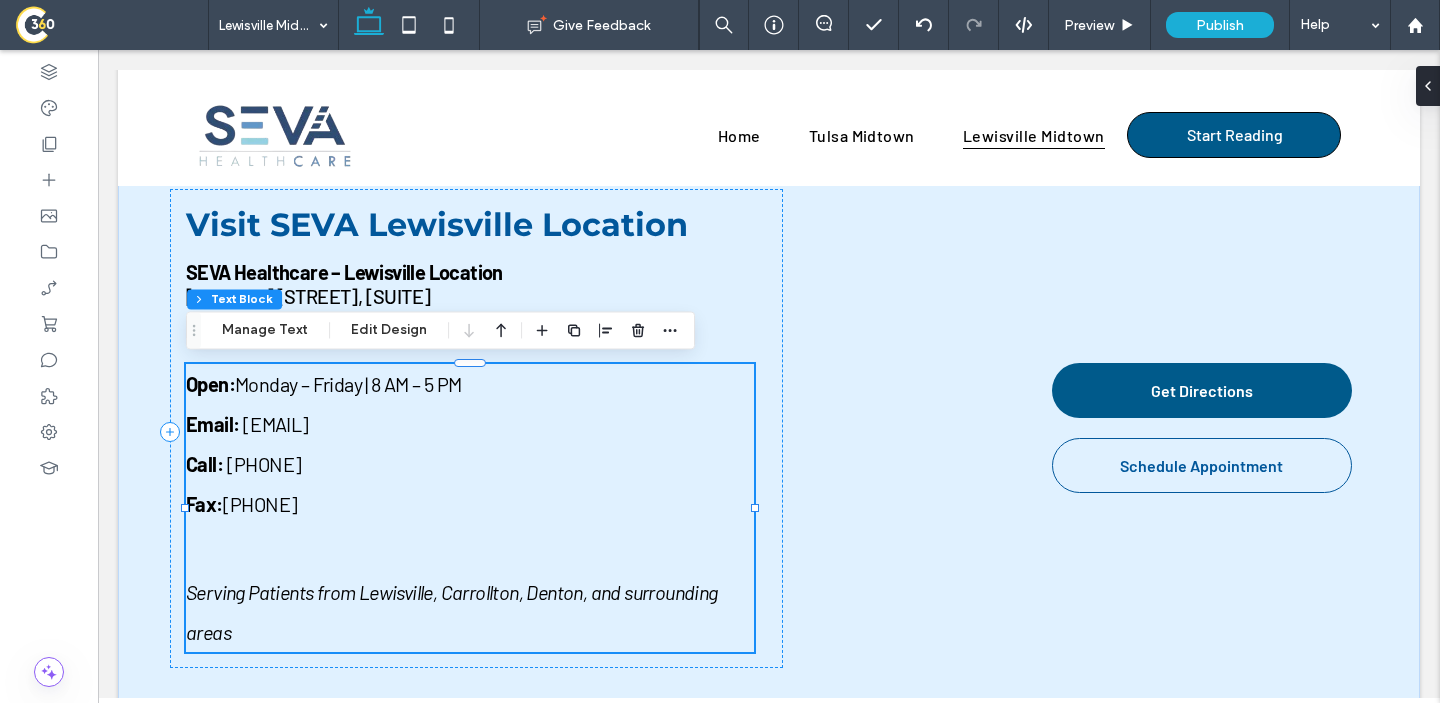 click on "Serving Patients from Lewisville, Carrollton, Denton, and surrounding areas" at bounding box center (470, 612) 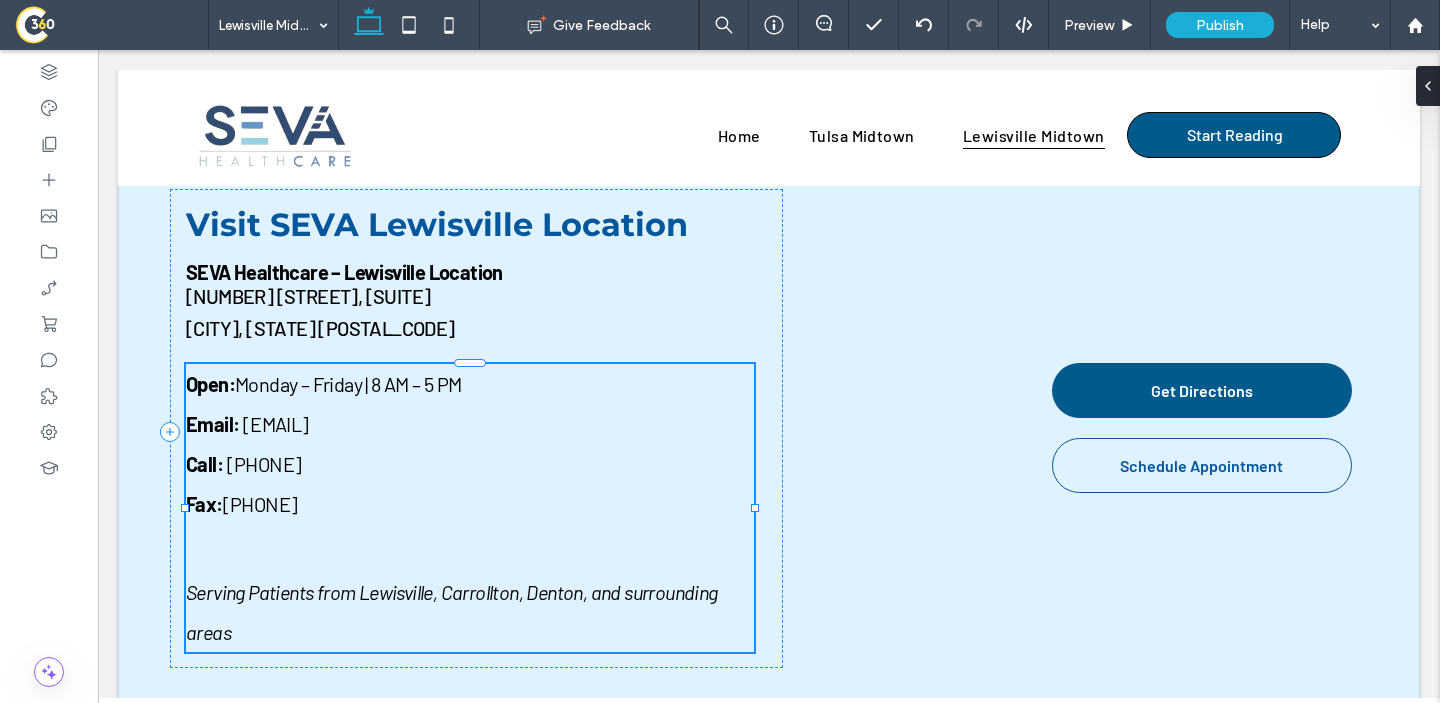 type on "******" 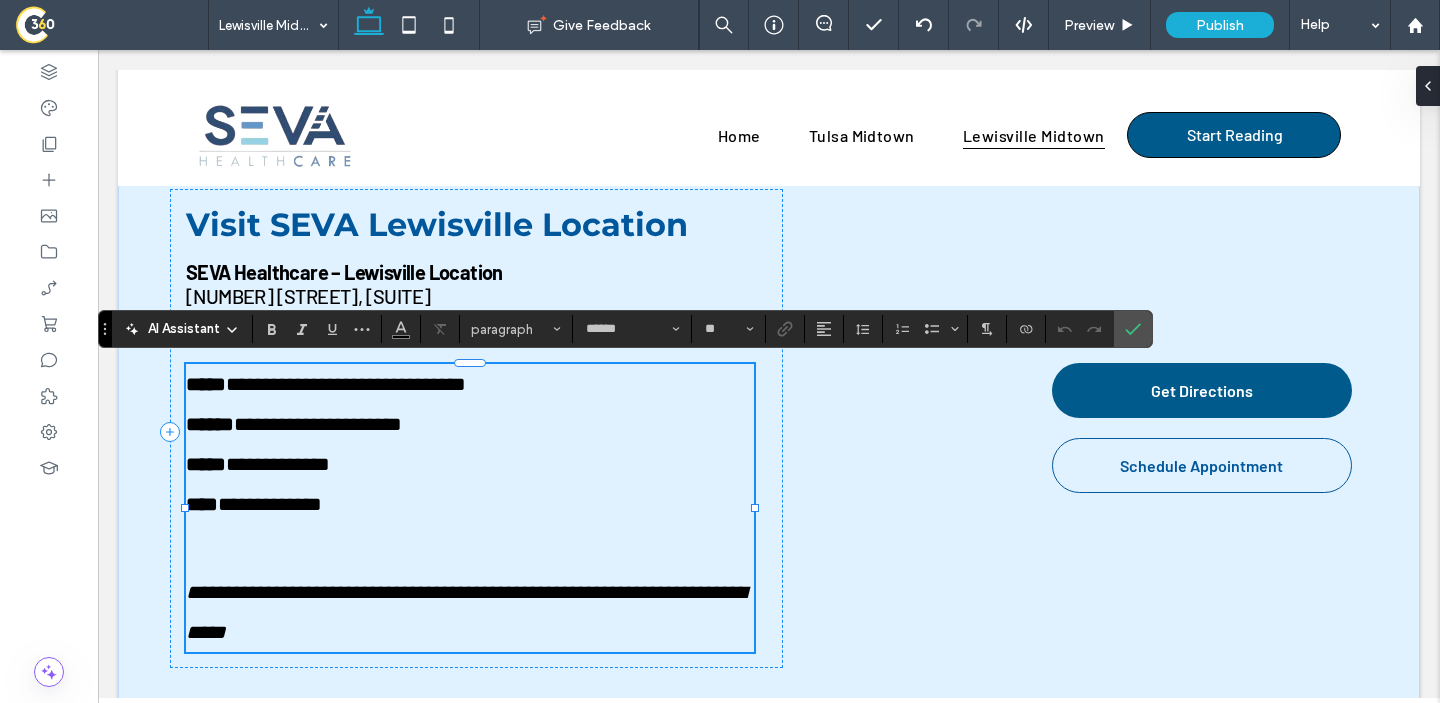 type on "**" 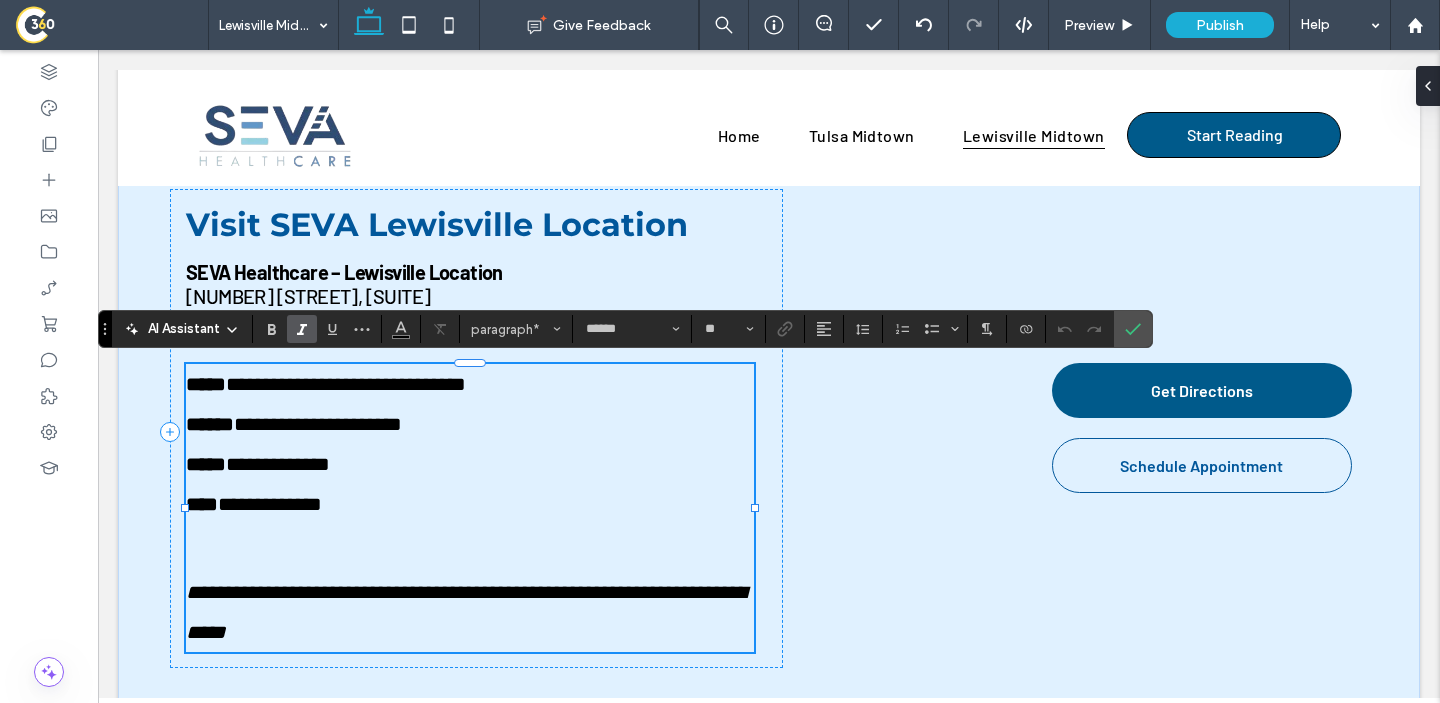 type 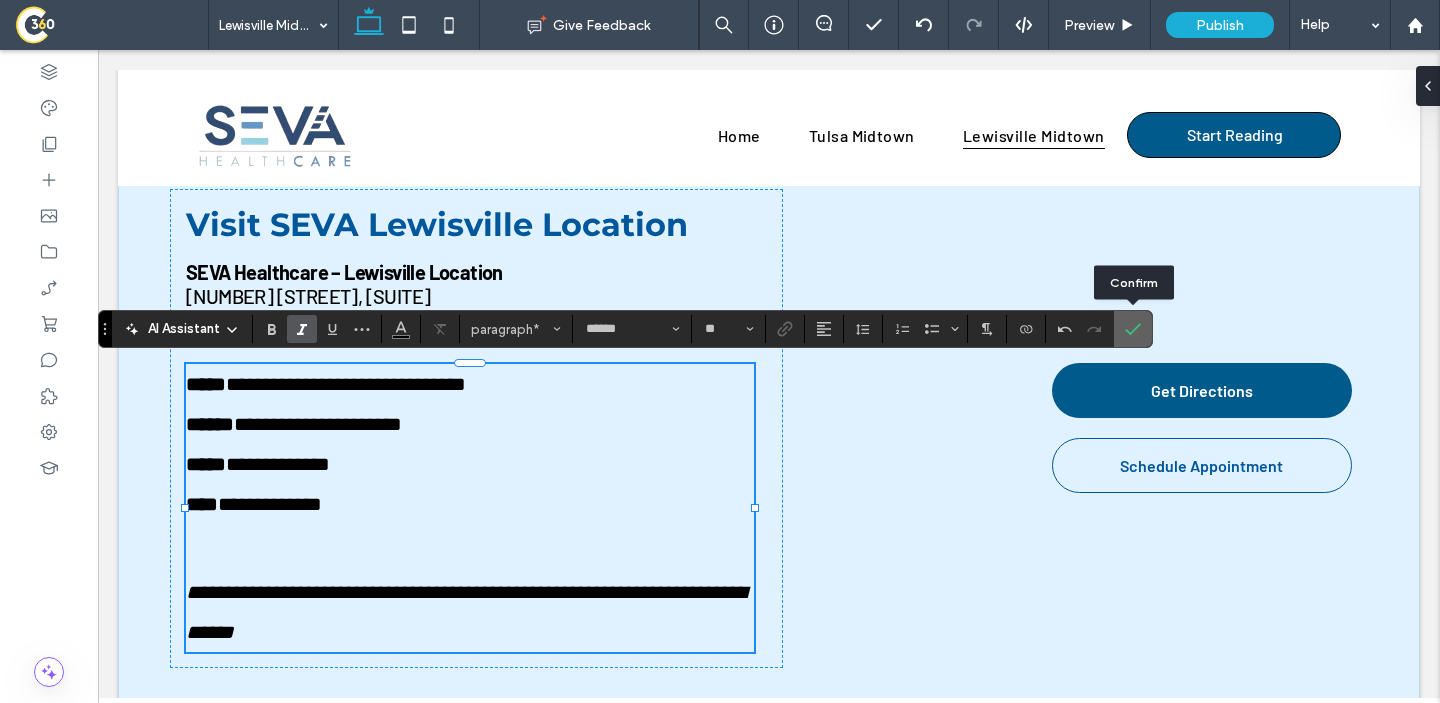 click 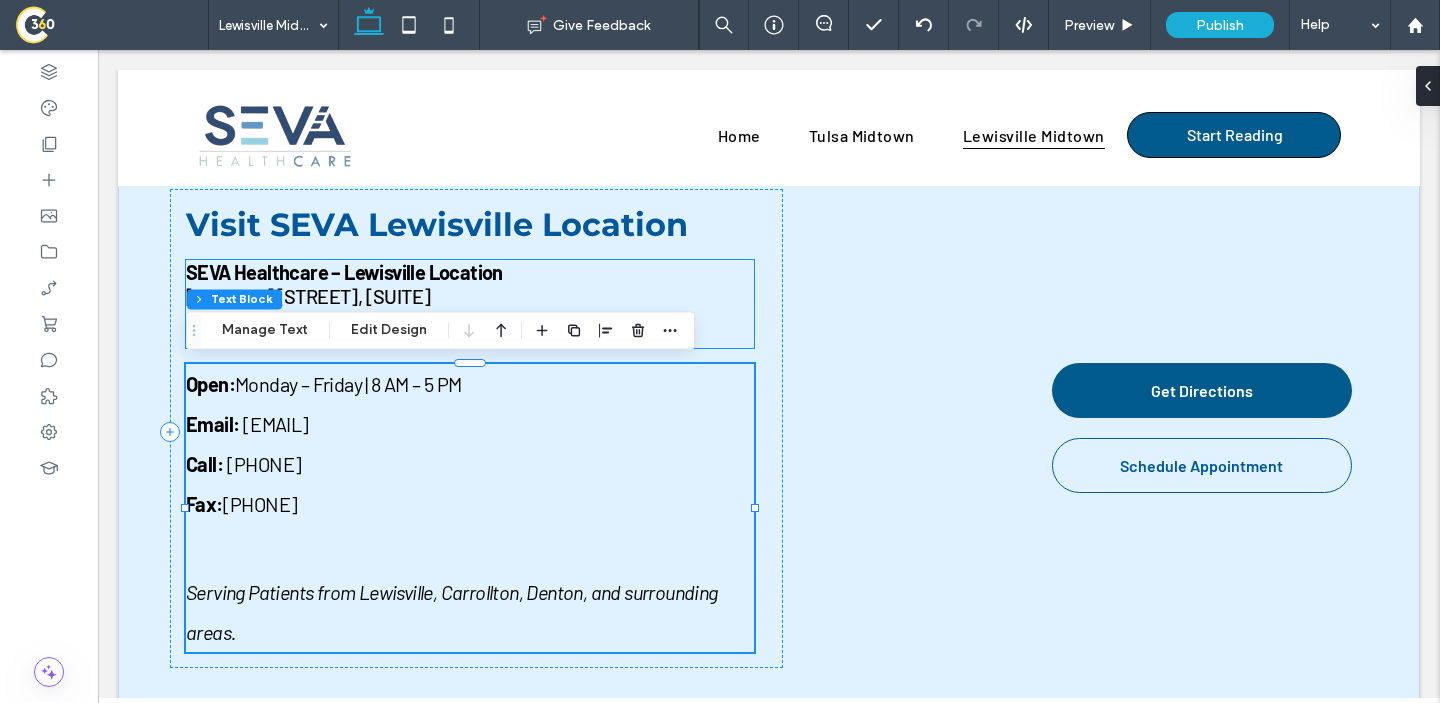 click on "[CITY], [STATE] [POSTAL_CODE]" at bounding box center (470, 328) 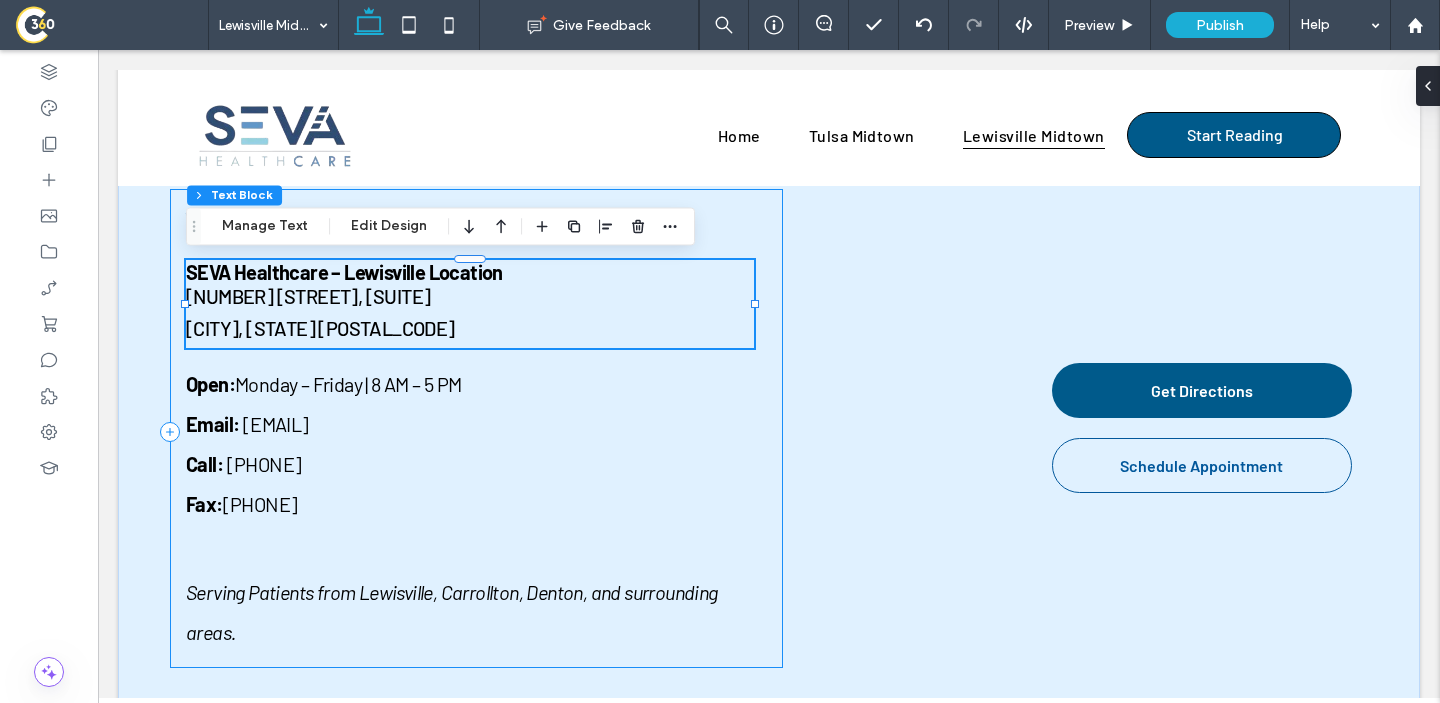 click on "Visit SEVA Lewisville Location
SEVA Healthcare – Lewisville Location 1850 Lakepointe Drive, Suite 700 Lewisville, TX 75057
Open:  Monday – Friday | 8 AM – 5 PM Email:   info@sevamedcare.com Call:   214-306-4116 Fax:  469-630-0069 Serving Patients from Lewisville, Carrollton, Denton, and surrounding areas." at bounding box center (476, 428) 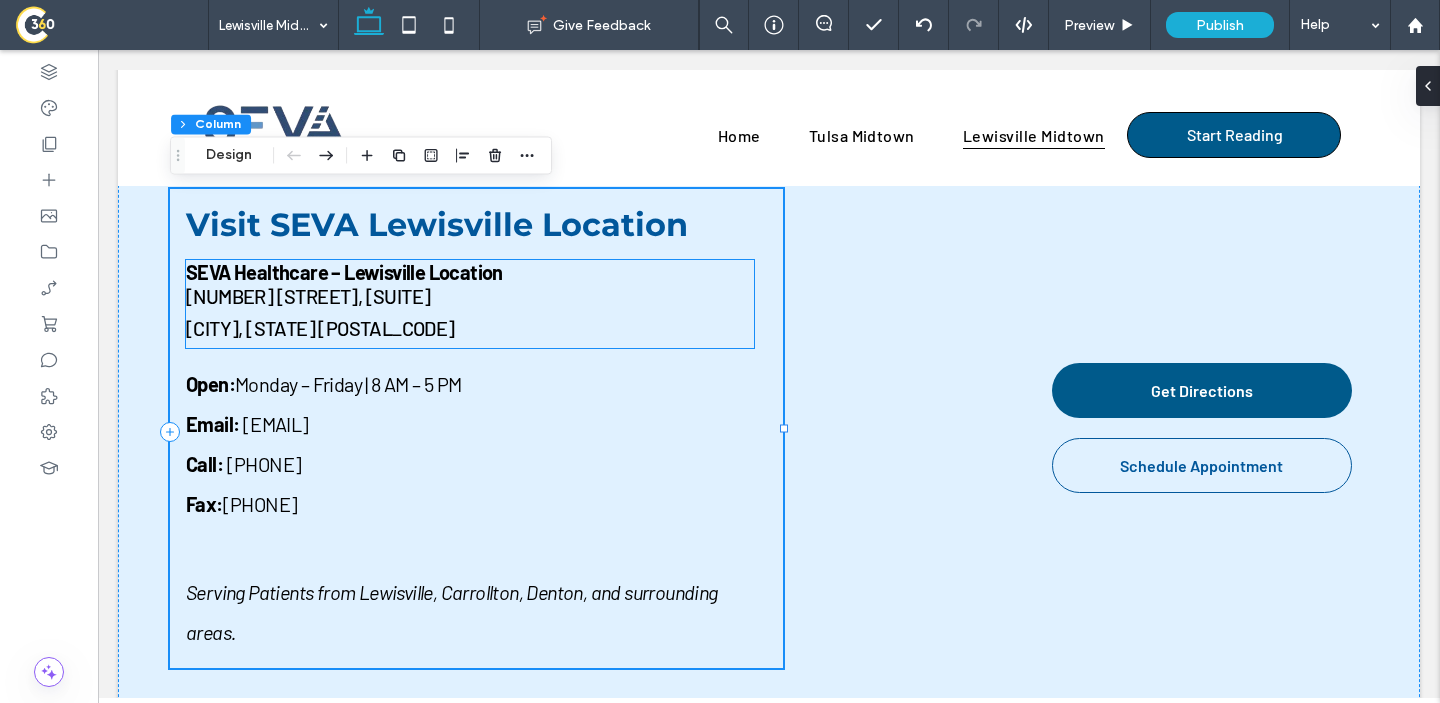 click on "[NUMBER] [STREET], Suite [NUMBER]" at bounding box center (308, 296) 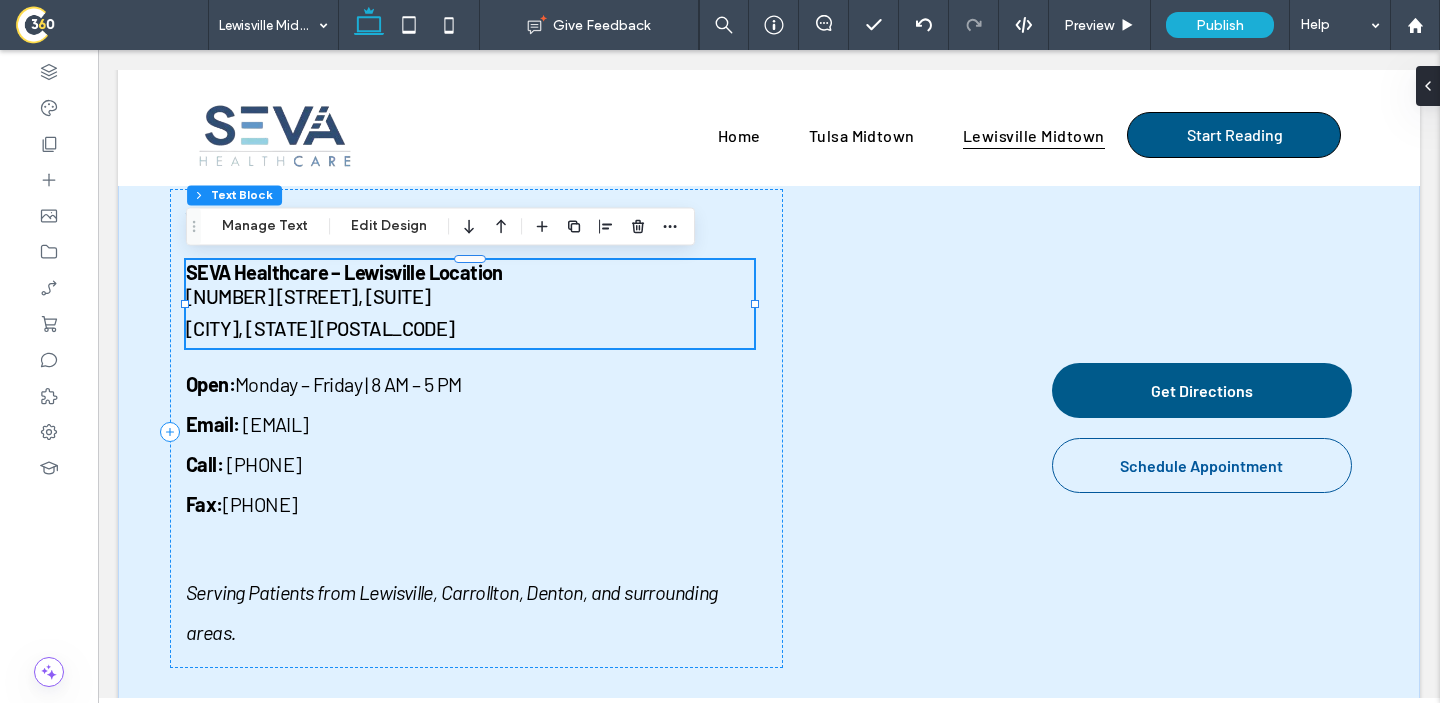 click on "SEVA Healthcare – Lewisville Location 1850 Lakepointe Drive, Suite 700 Lewisville, TX 75057" at bounding box center [470, 304] 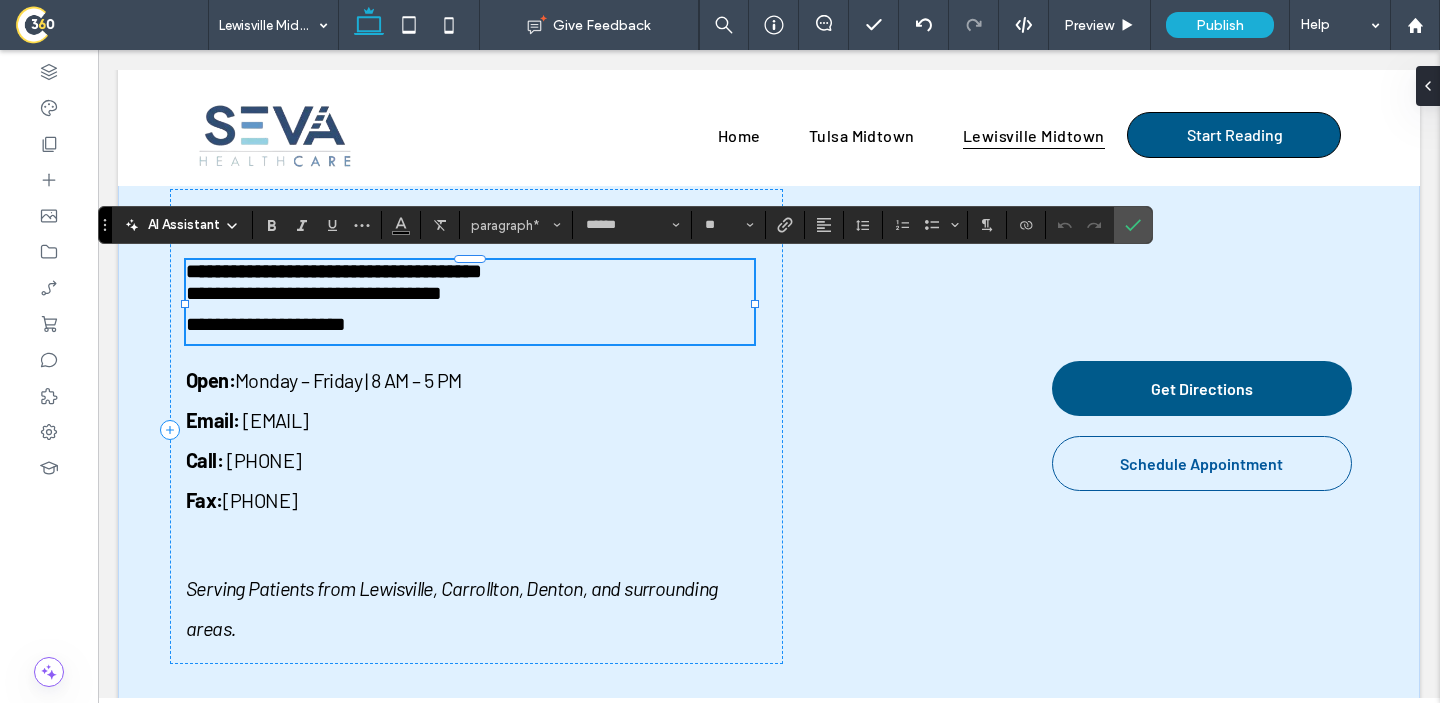 click on "**********" at bounding box center [314, 293] 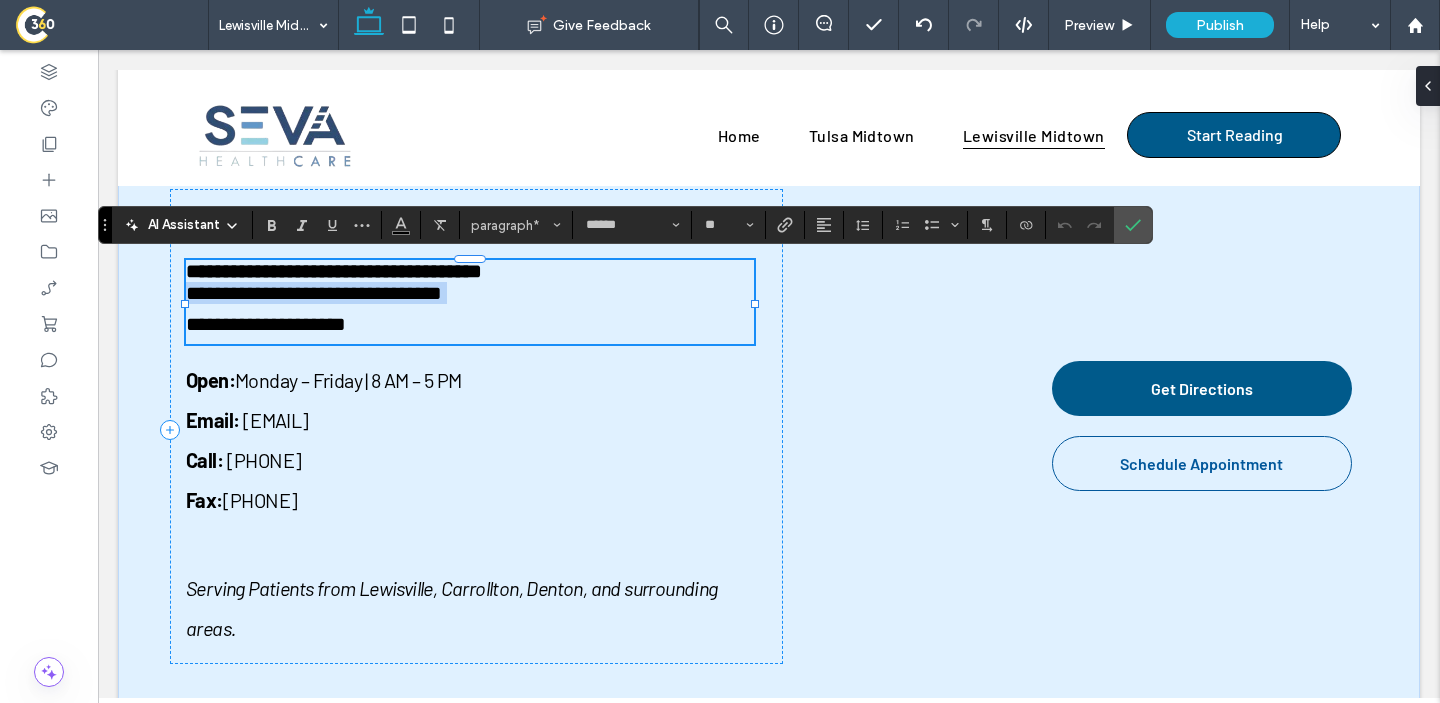 click on "**********" at bounding box center [314, 293] 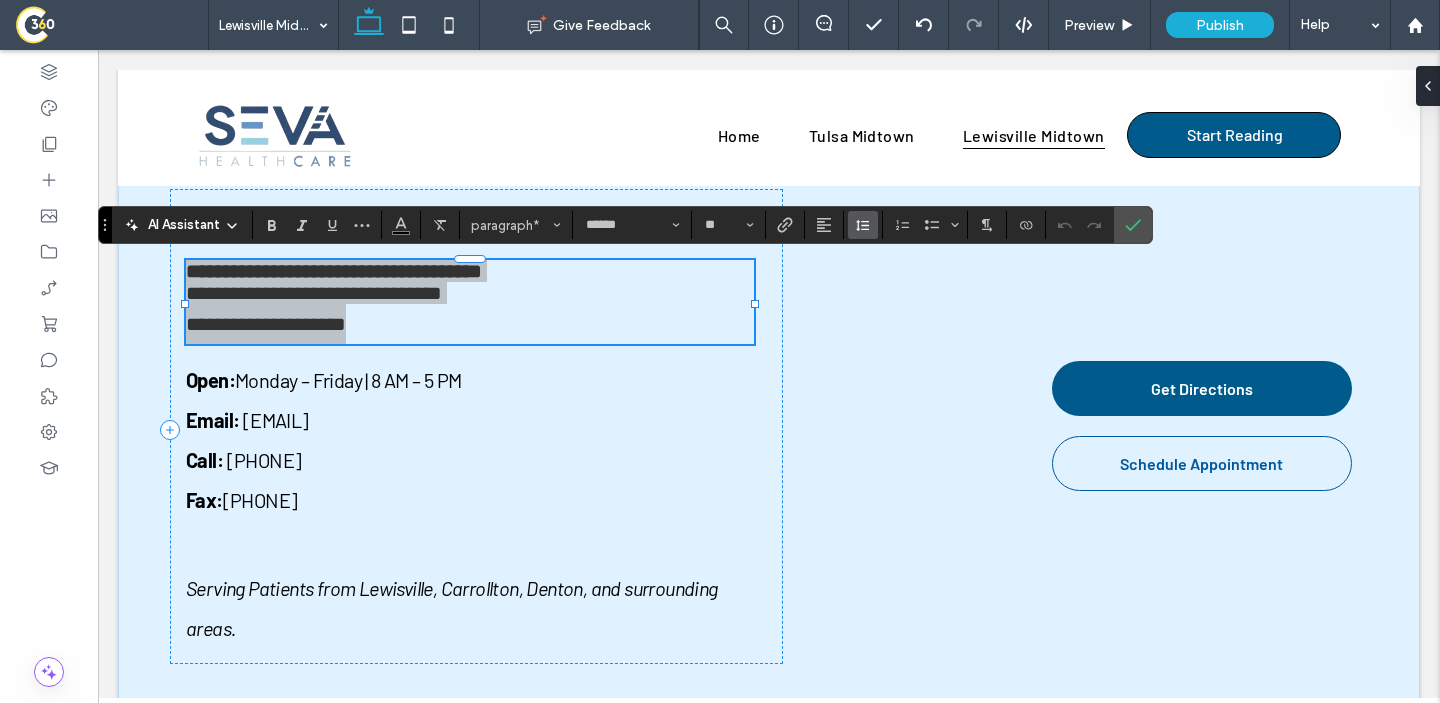 click 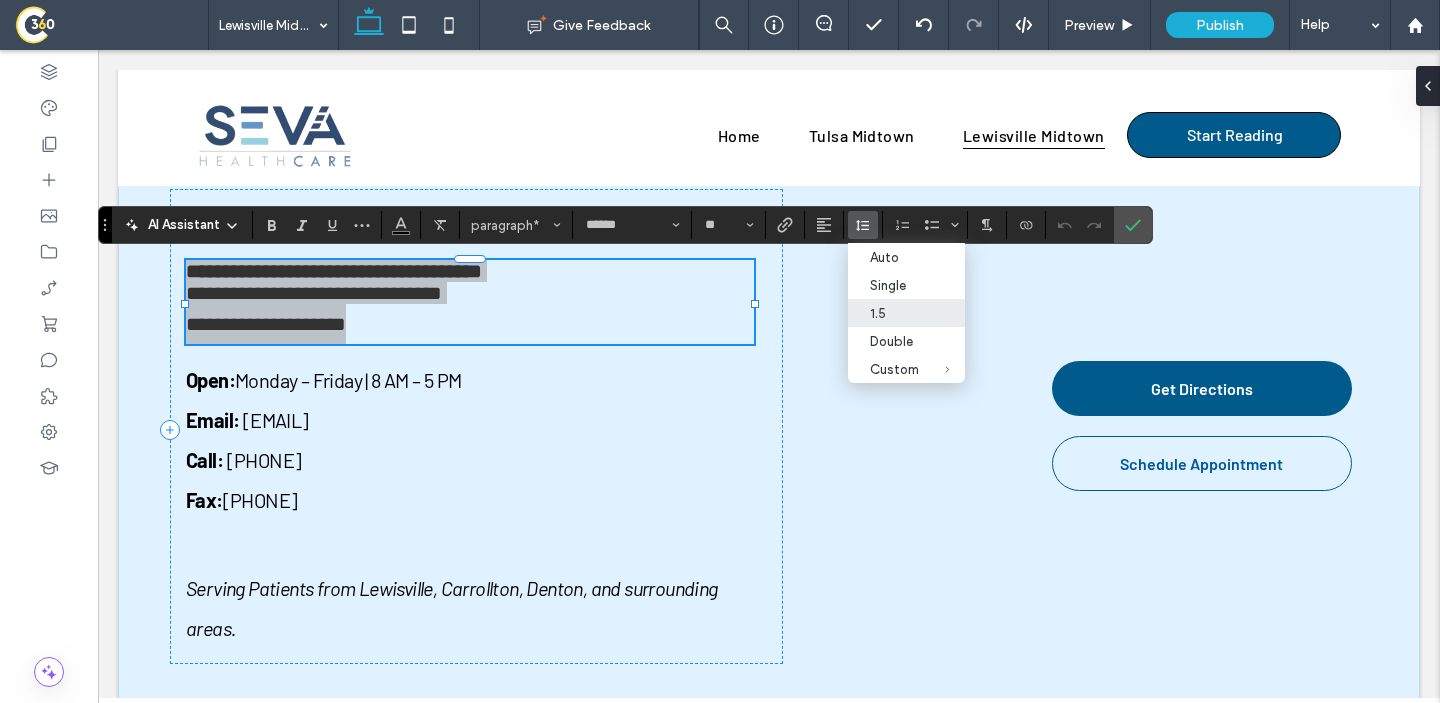 click on "1.5" at bounding box center [894, 313] 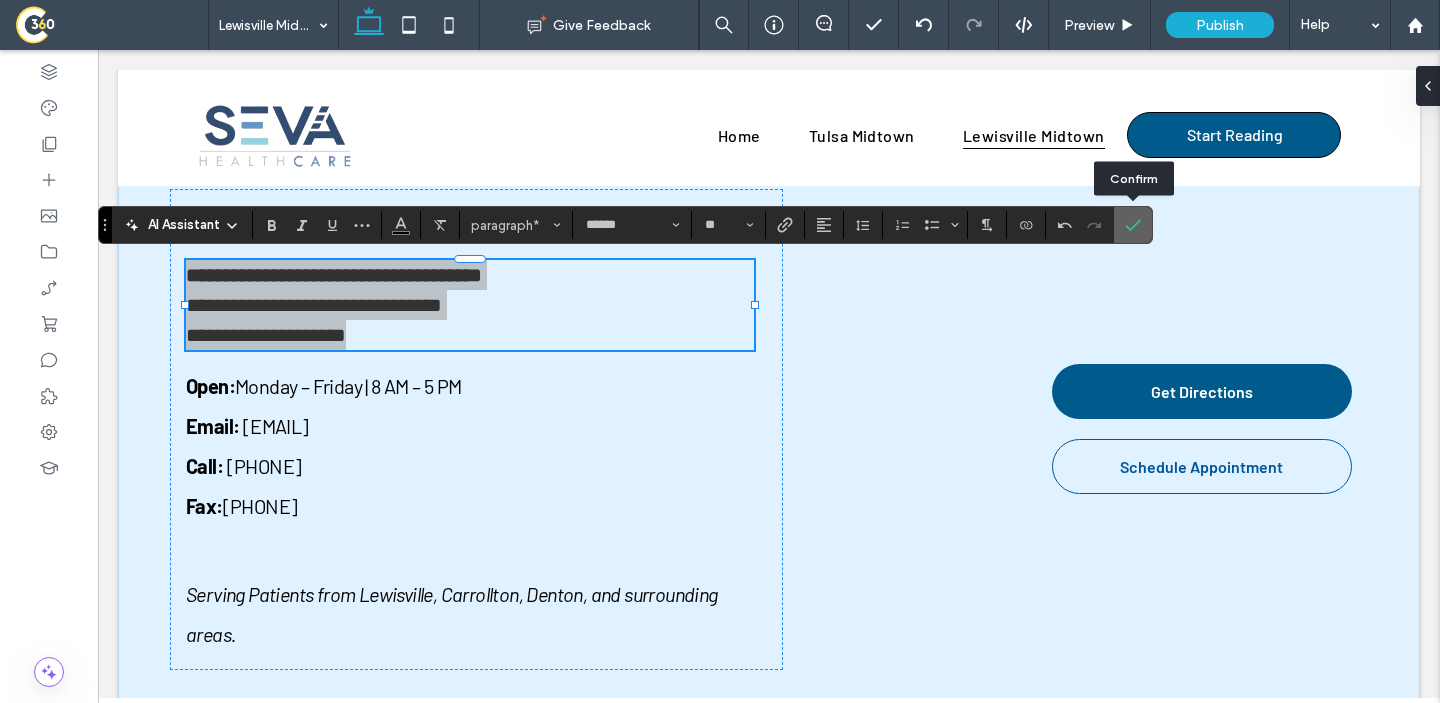 click at bounding box center [1133, 225] 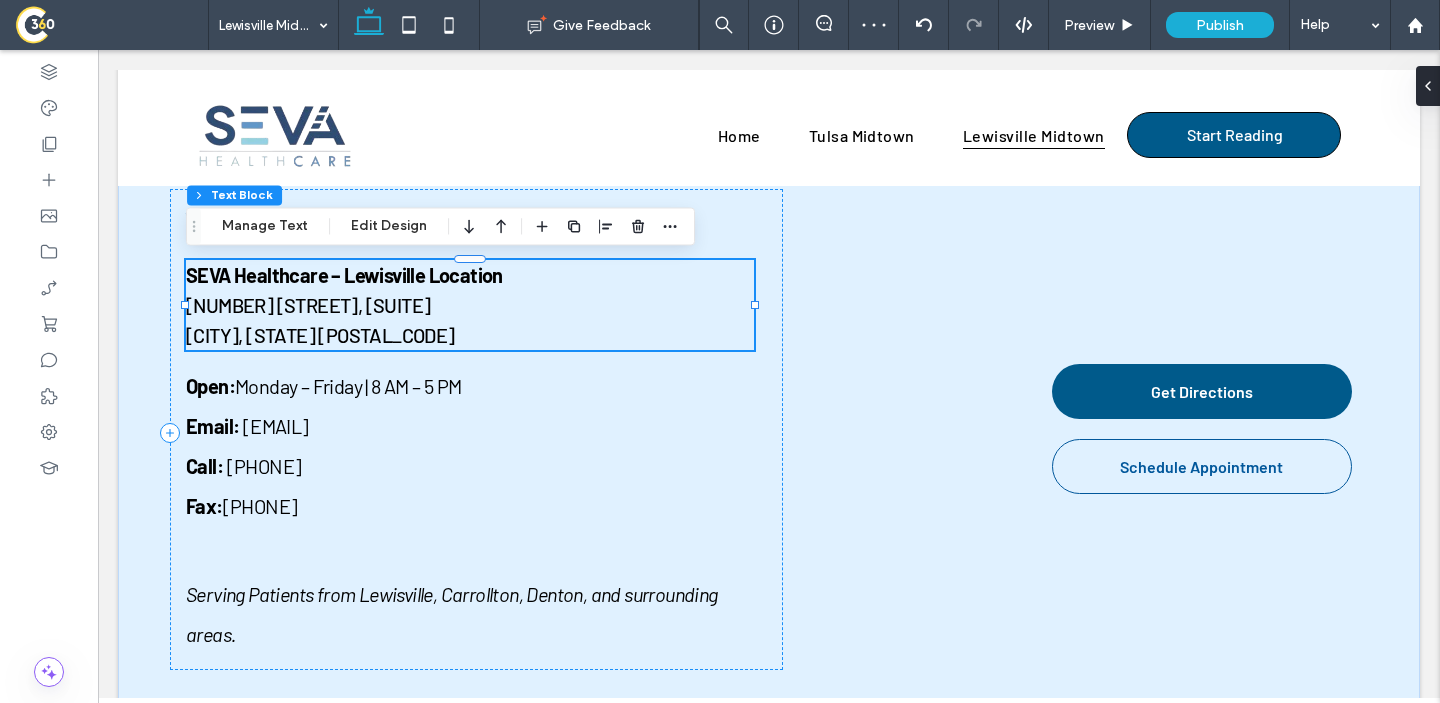 click on "SEVA Healthcare – Lewisville Location 1850 Lakepointe Drive, Suite 700" at bounding box center (470, 290) 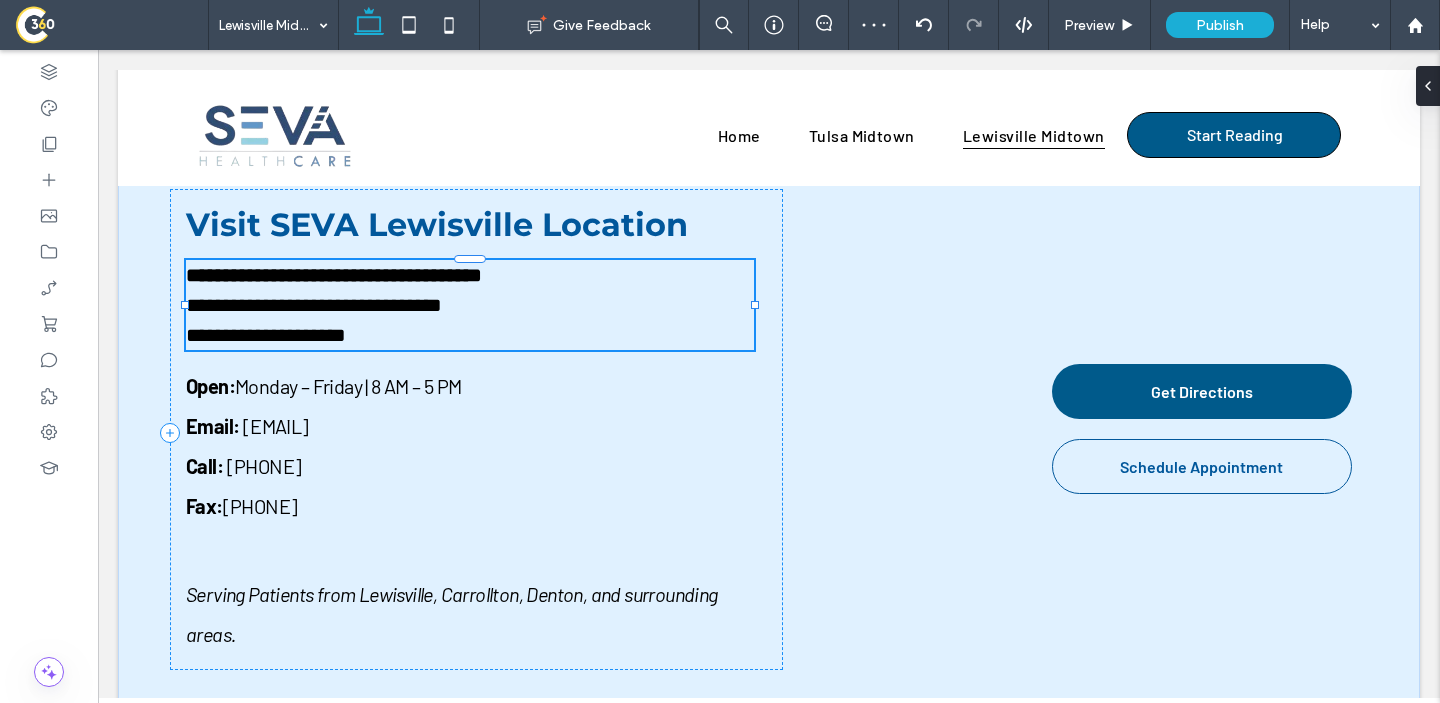 type on "******" 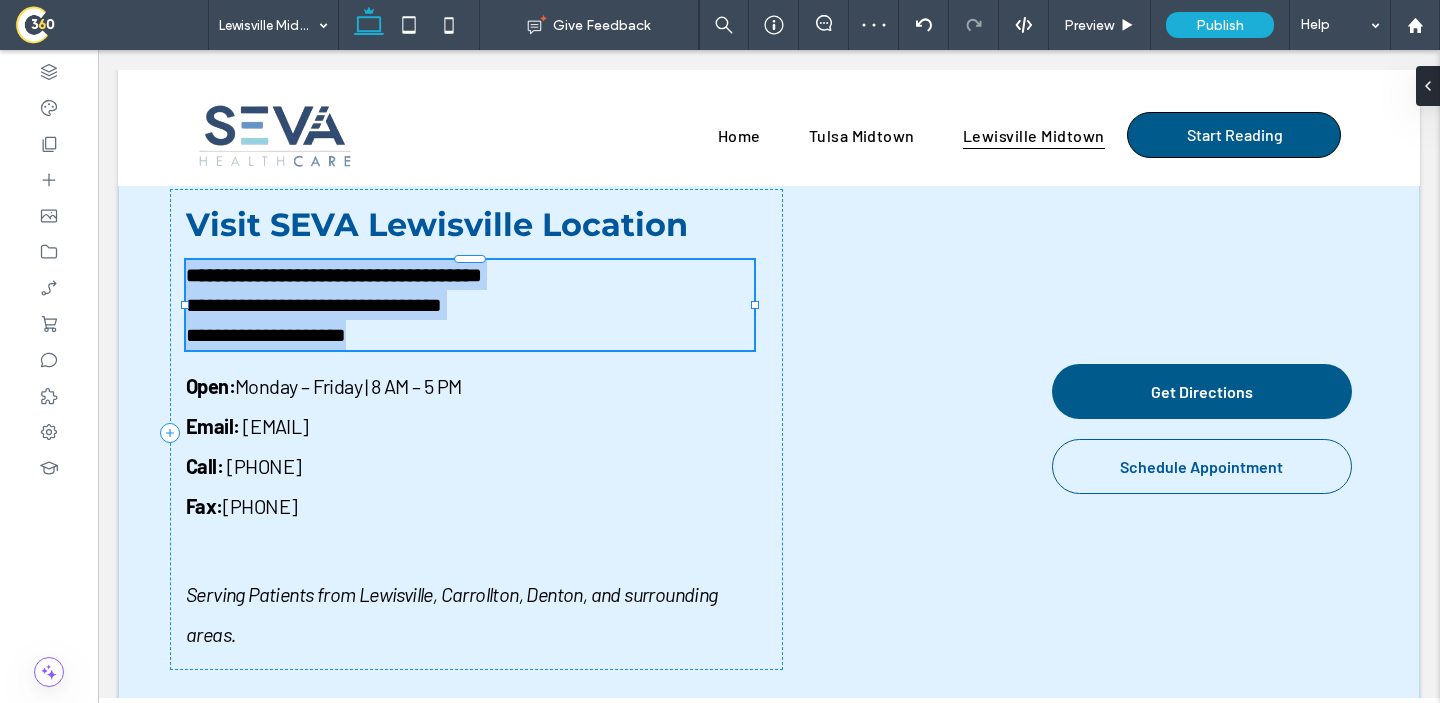 click on "**********" at bounding box center [470, 290] 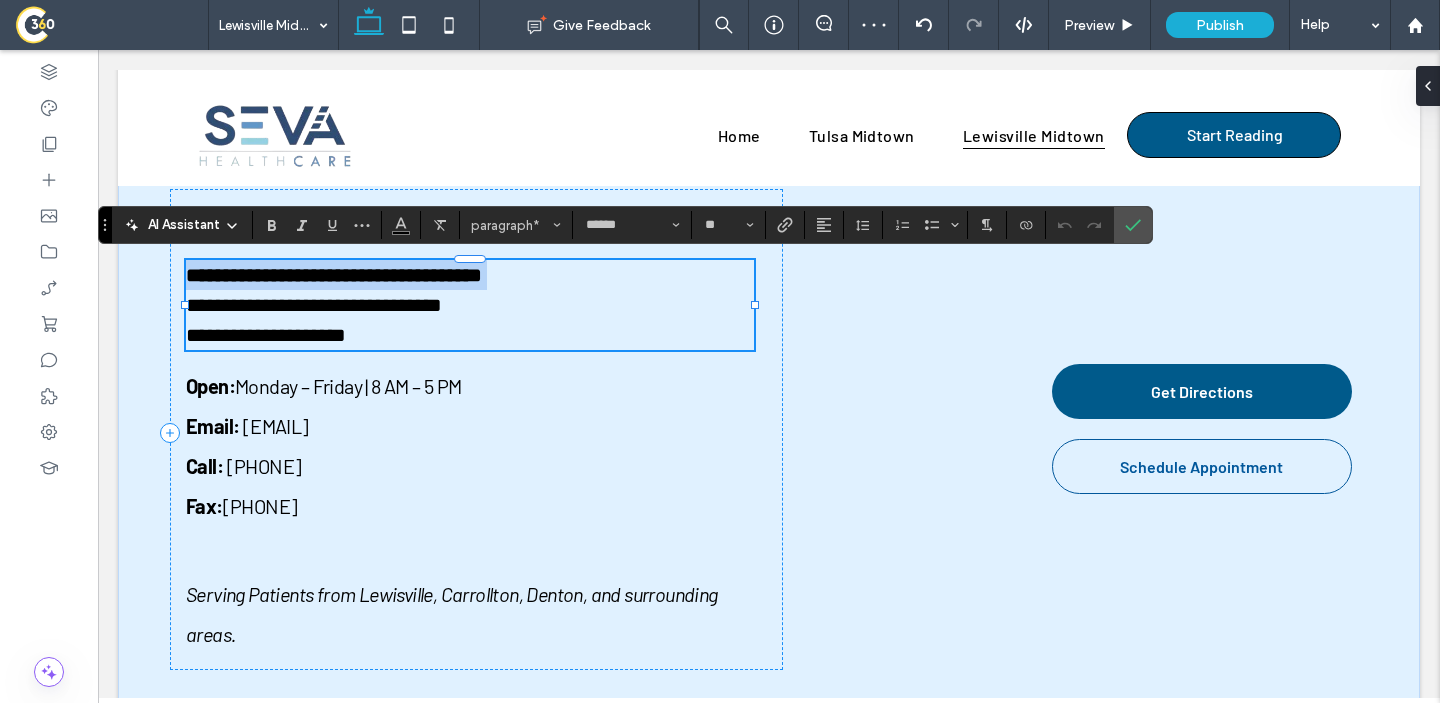 click on "**********" at bounding box center (470, 290) 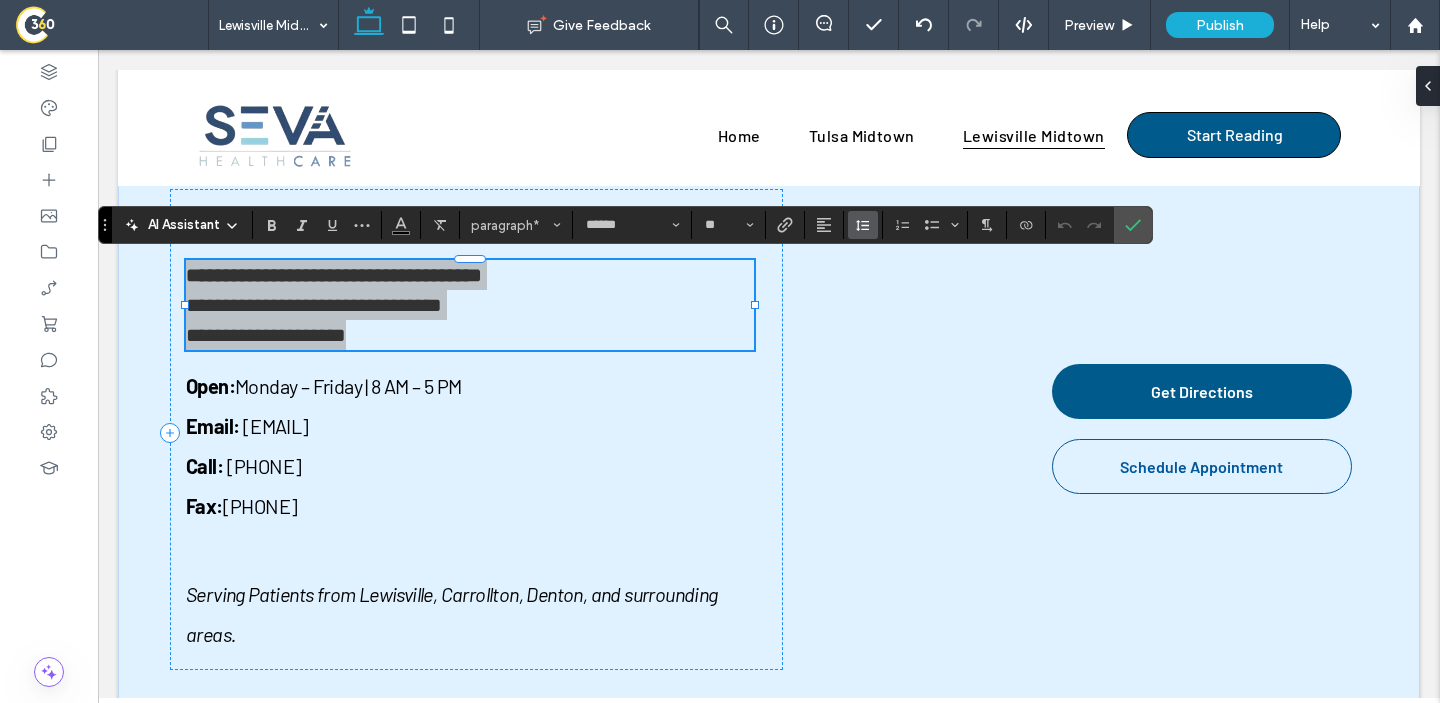 click at bounding box center (863, 225) 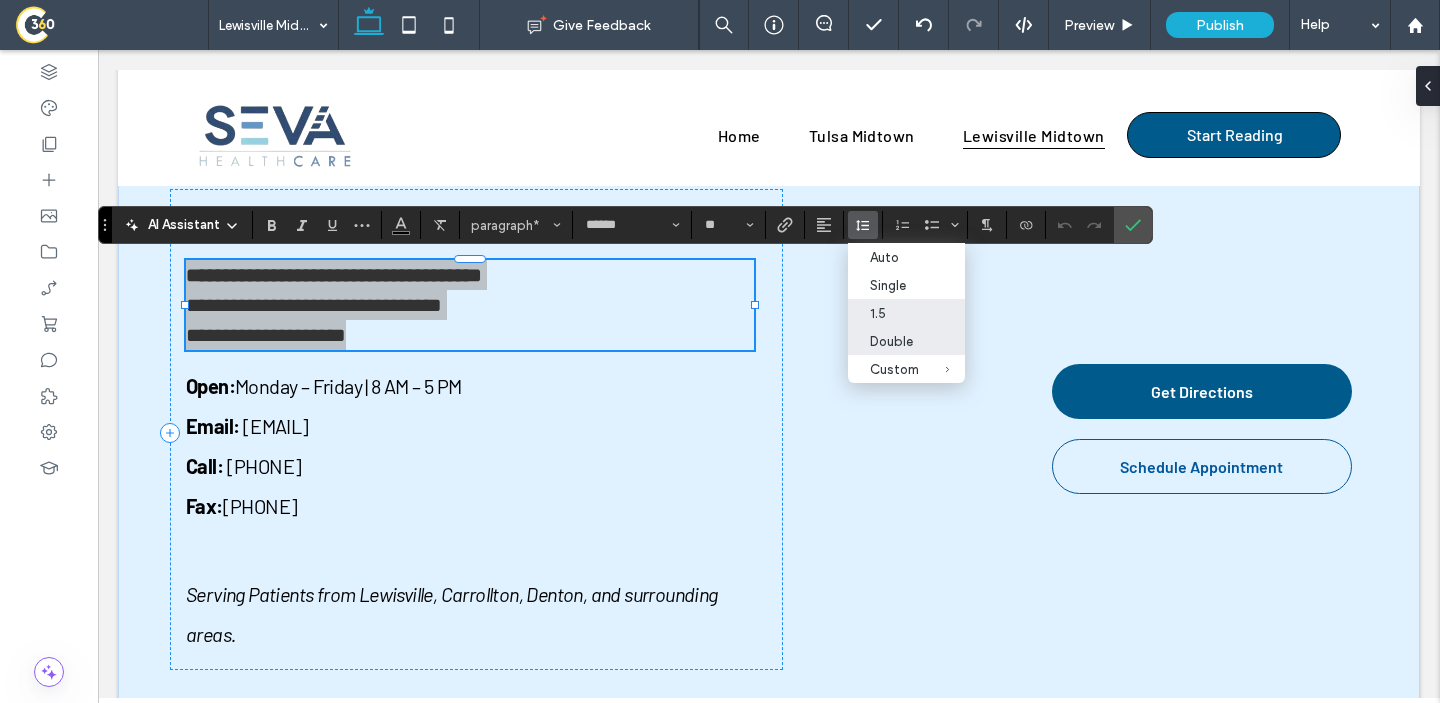 click on "Double" at bounding box center (906, 341) 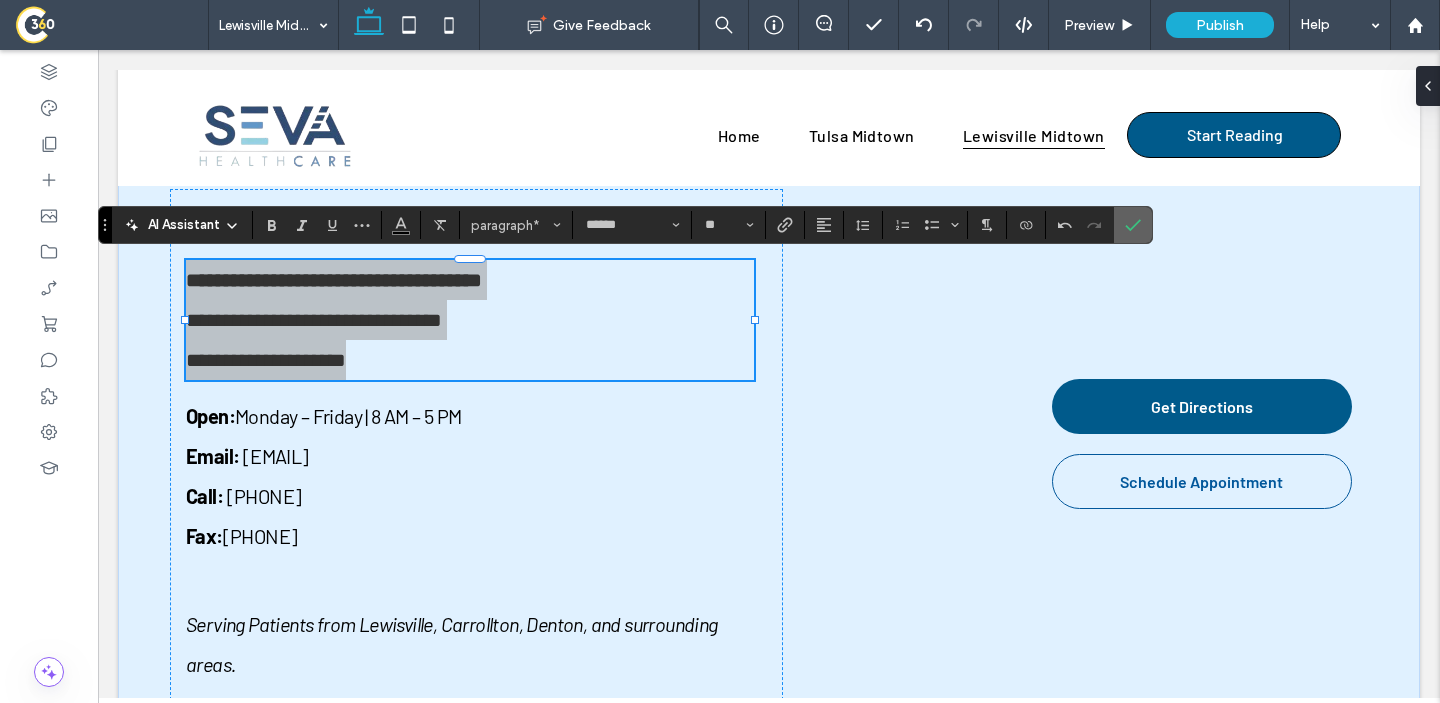 click 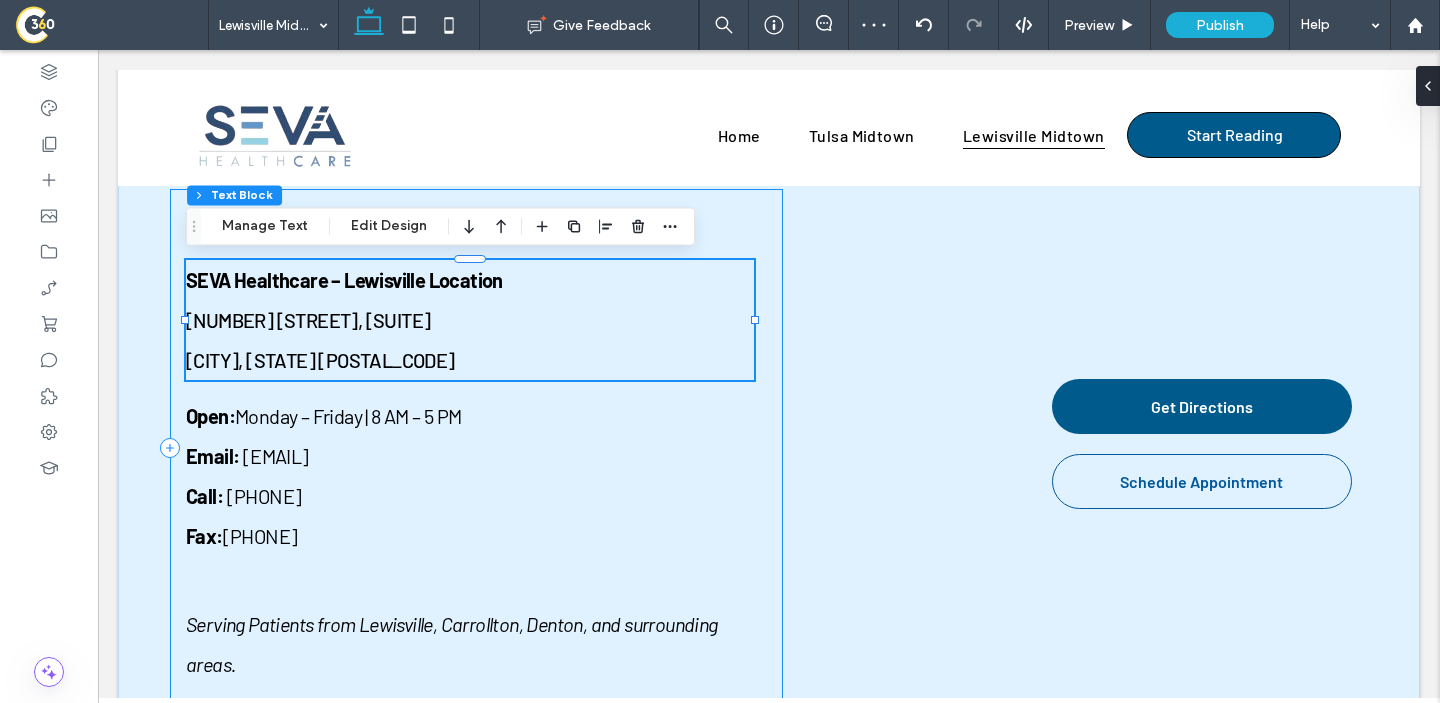 click on "Visit SEVA Lewisville Location
SEVA Healthcare – Lewisville Location 1850 Lakepointe Drive, Suite 700 Lewisville, TX 75057
Open:  Monday – Friday | 8 AM – 5 PM Email:   info@sevamedcare.com Call:   214-306-4116 Fax:  469-630-0069 Serving Patients from Lewisville, Carrollton, Denton, and surrounding areas." at bounding box center [476, 444] 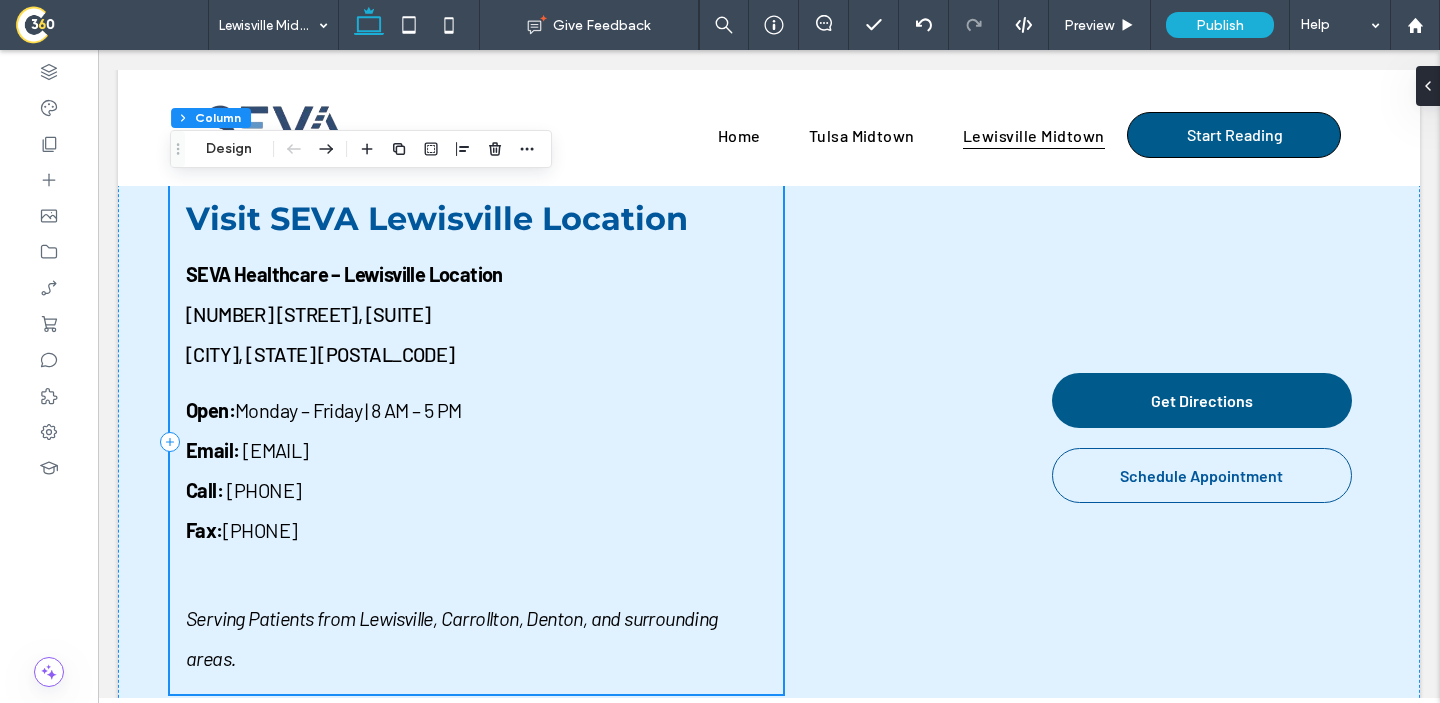 scroll, scrollTop: 5128, scrollLeft: 0, axis: vertical 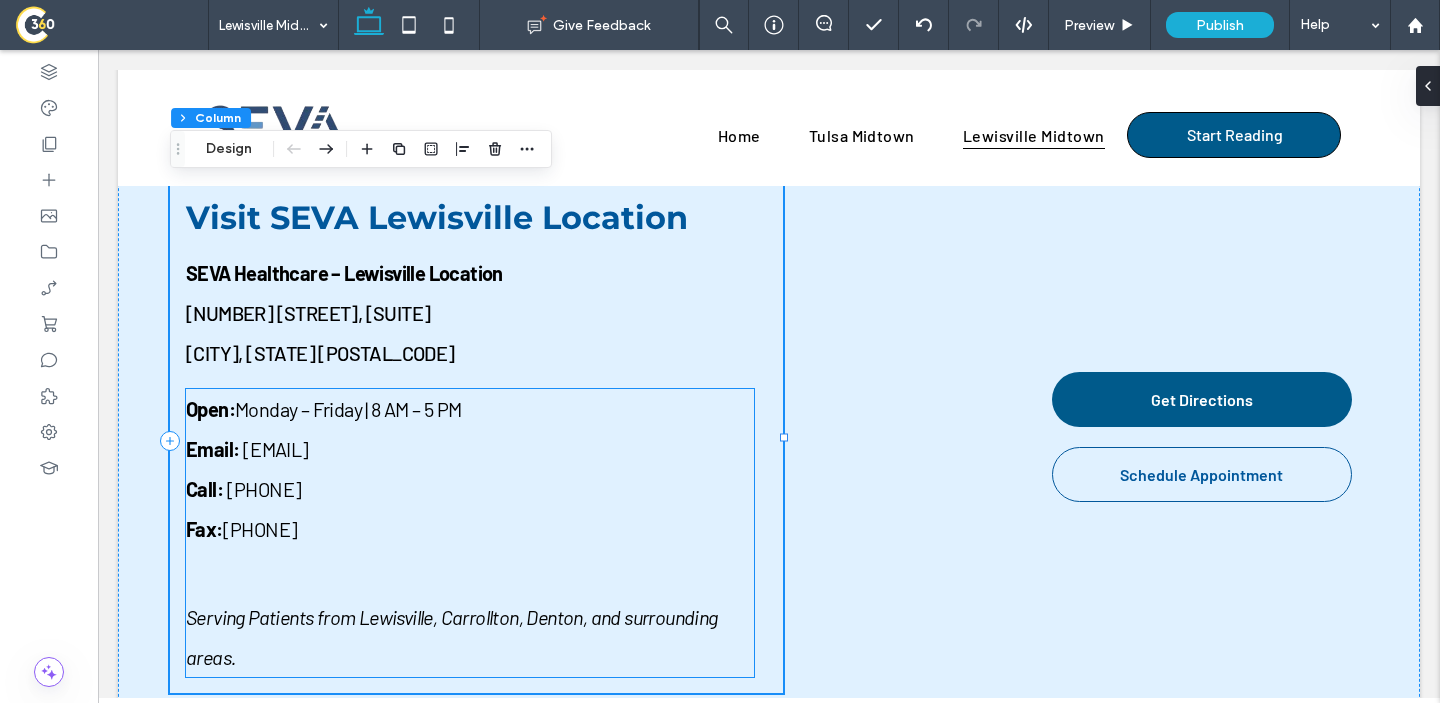 click on "Open:  Monday – Friday | 8 AM – 5 PM Email:   info@sevamedcare.com Call:   214-306-4116 Fax:  469-630-0069" at bounding box center [470, 469] 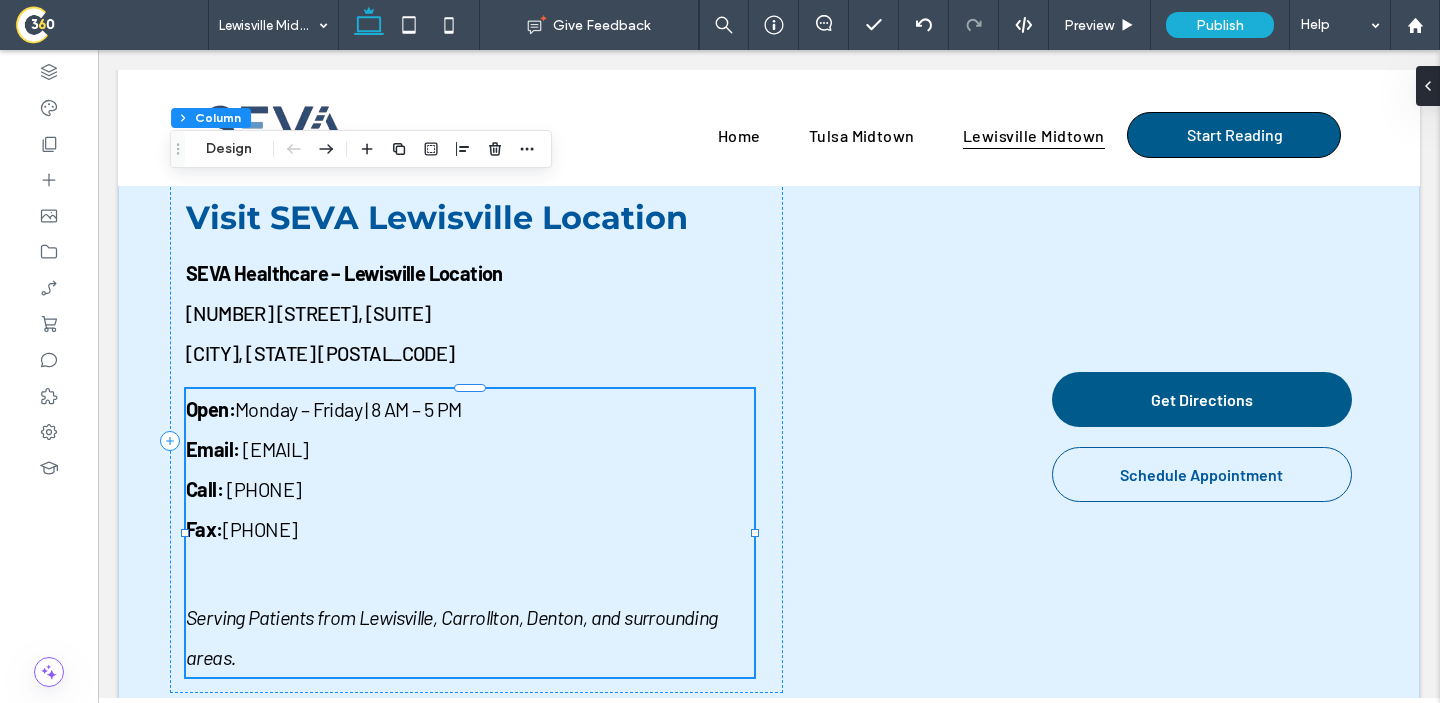click on "Open:  Monday – Friday | 8 AM – 5 PM Email:   info@sevamedcare.com Call:   214-306-4116 Fax:  469-630-0069" at bounding box center (470, 469) 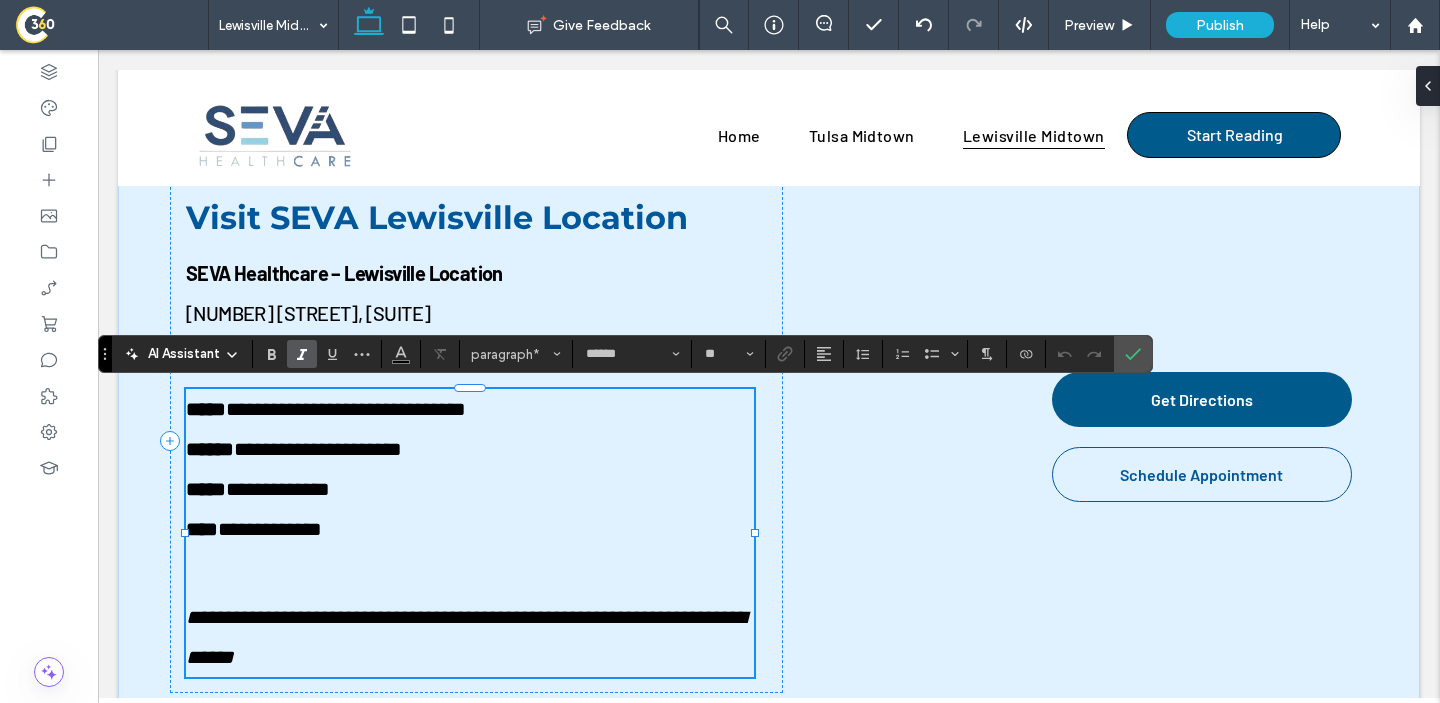 click on "**********" at bounding box center (470, 637) 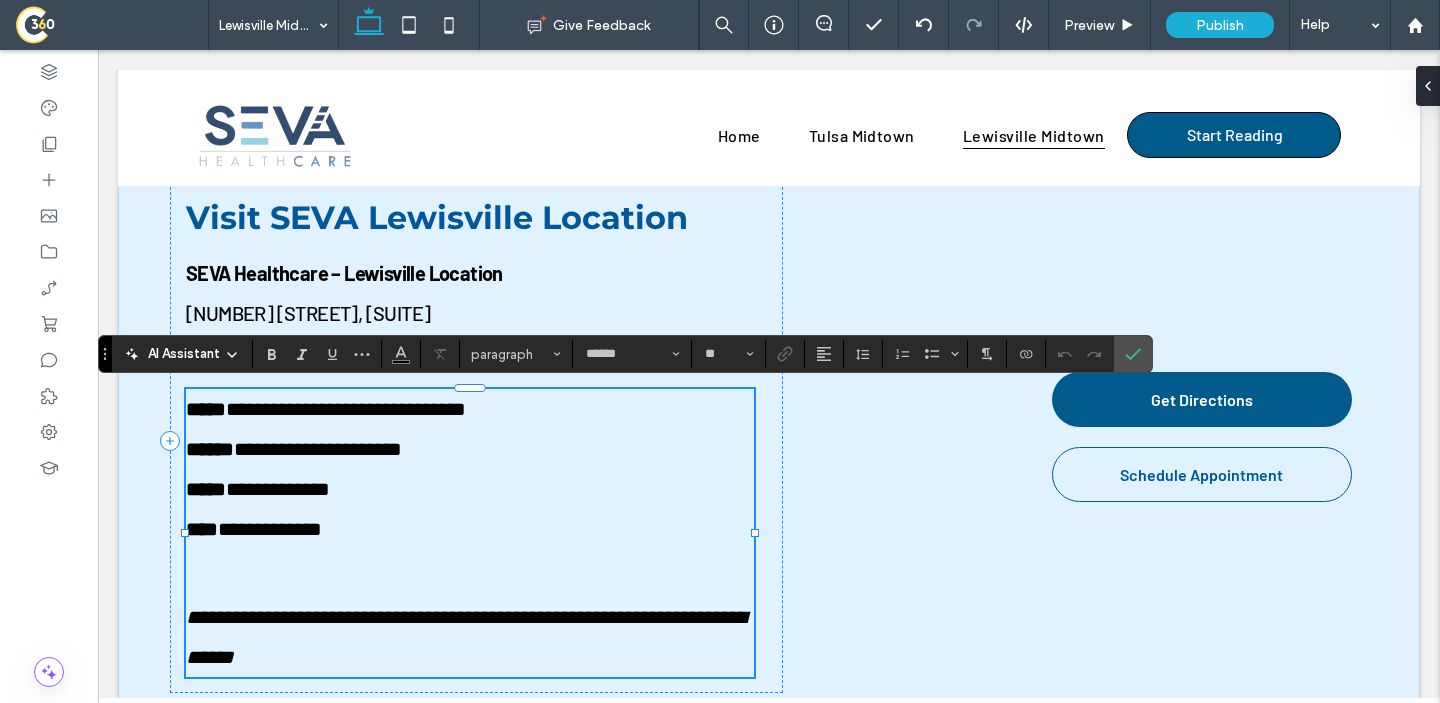 click at bounding box center (470, 573) 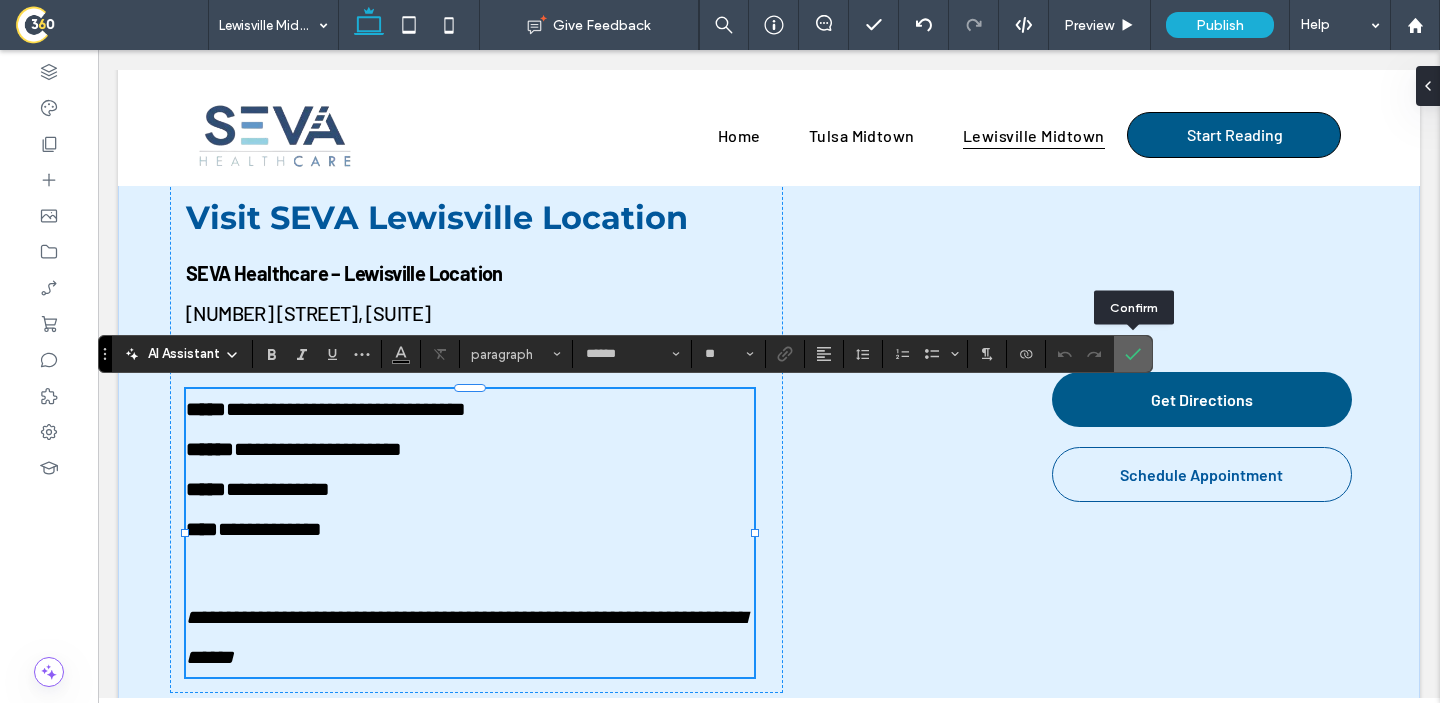 click at bounding box center [1129, 354] 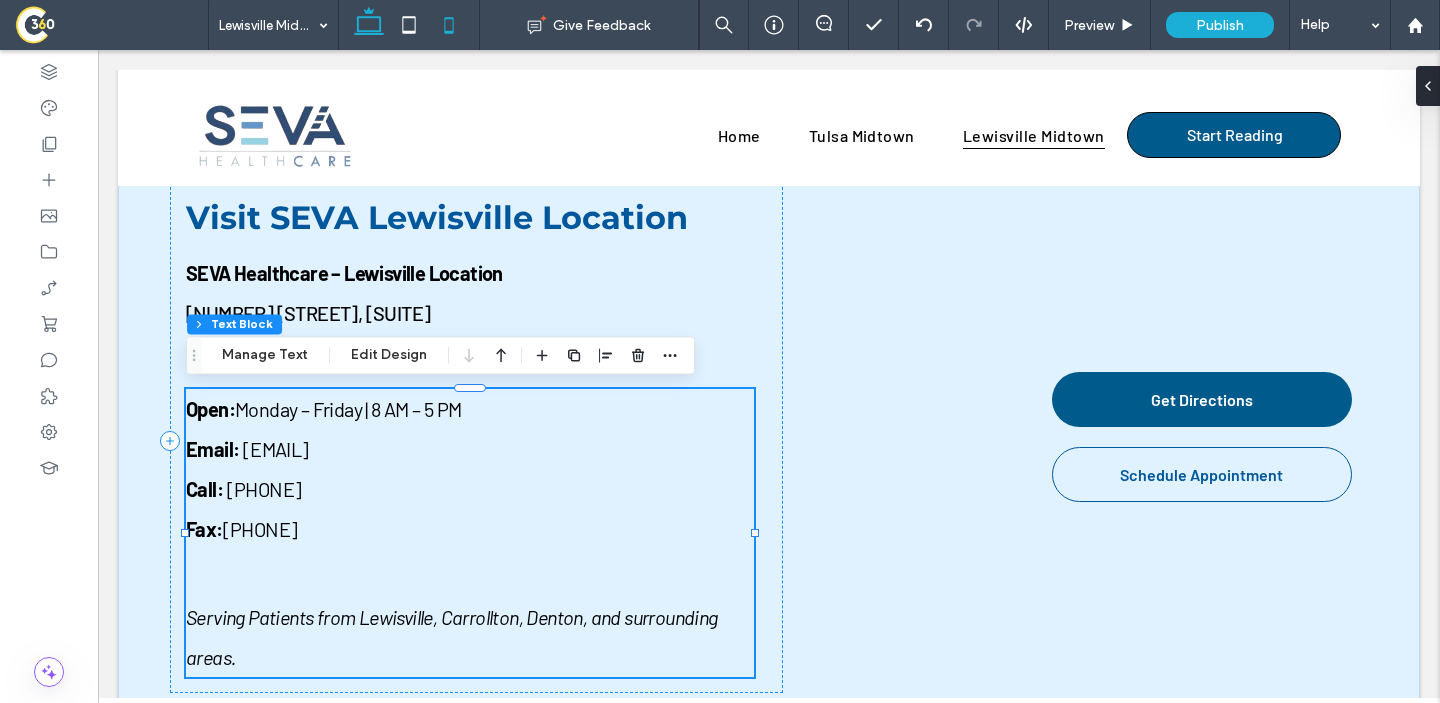 click 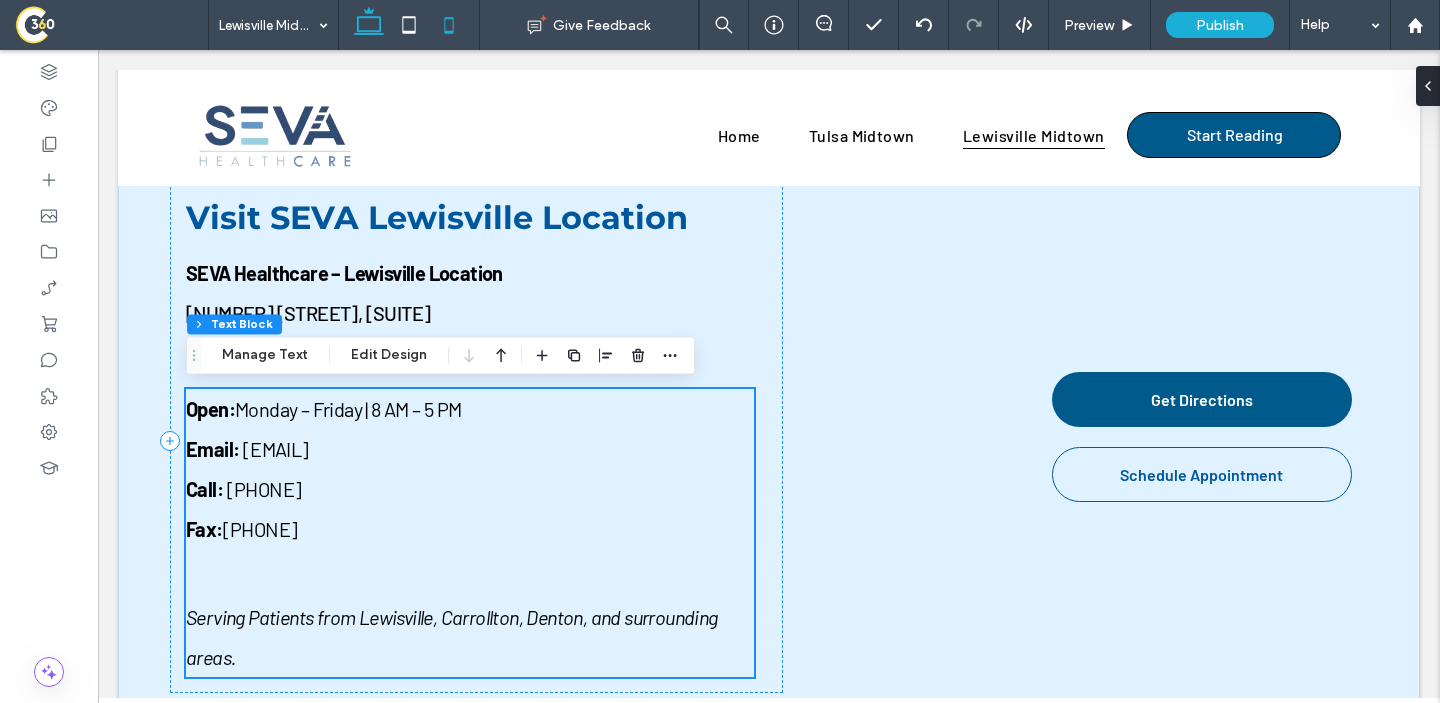 type on "***" 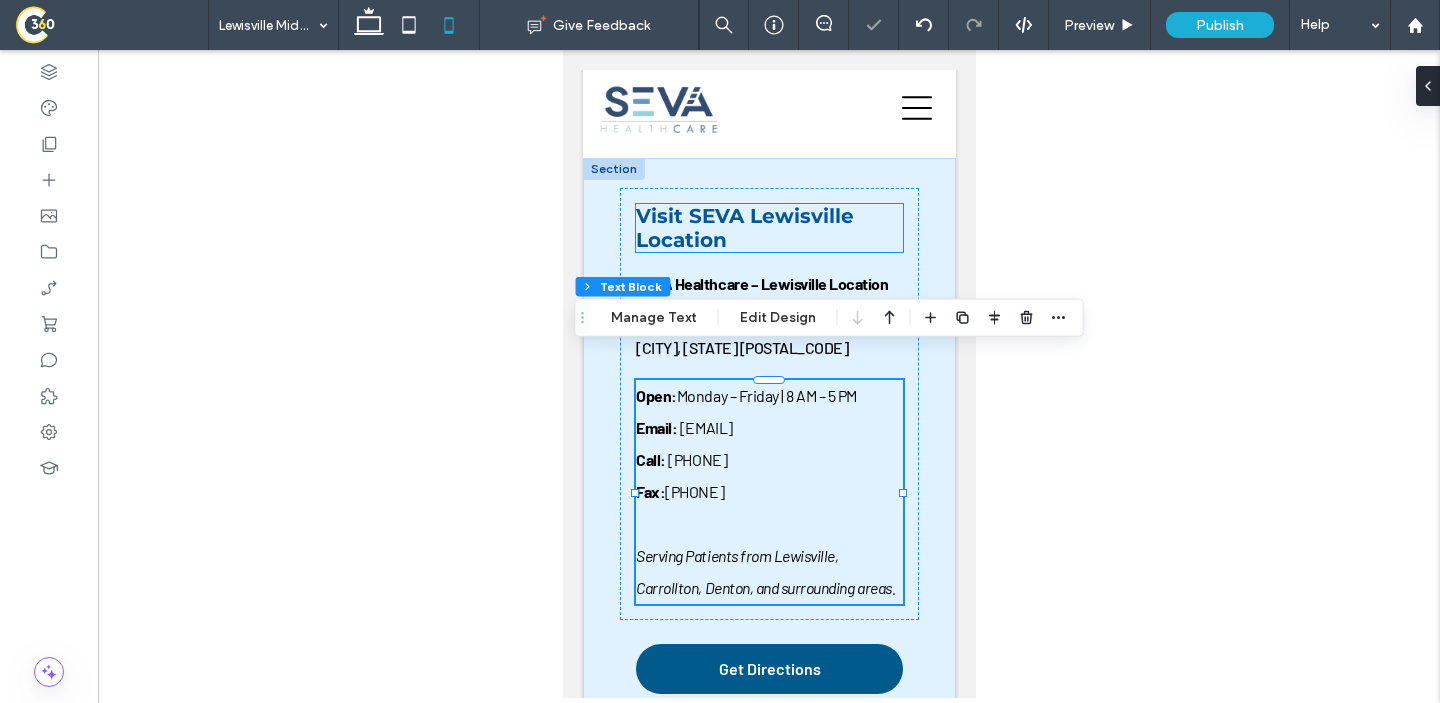 click on "Visit SEVA Lewisville Location" at bounding box center [768, 228] 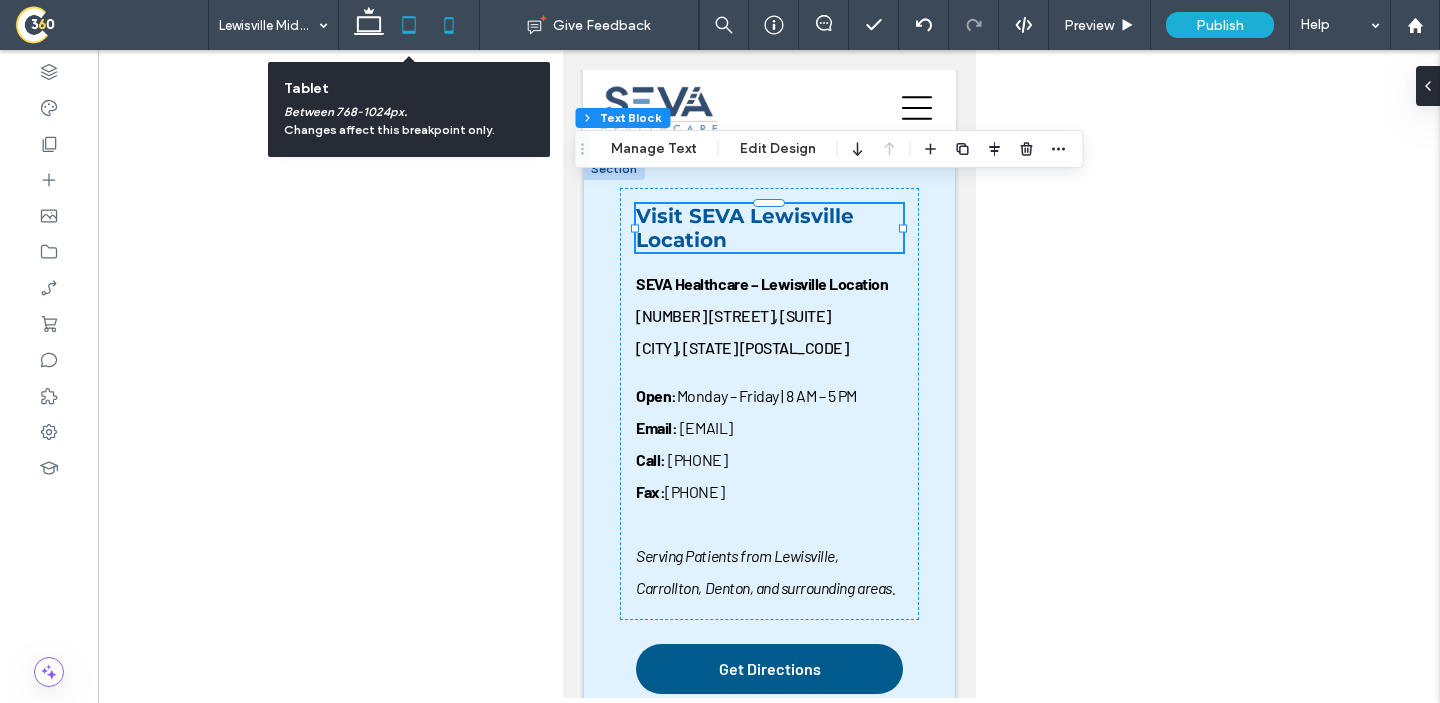 click 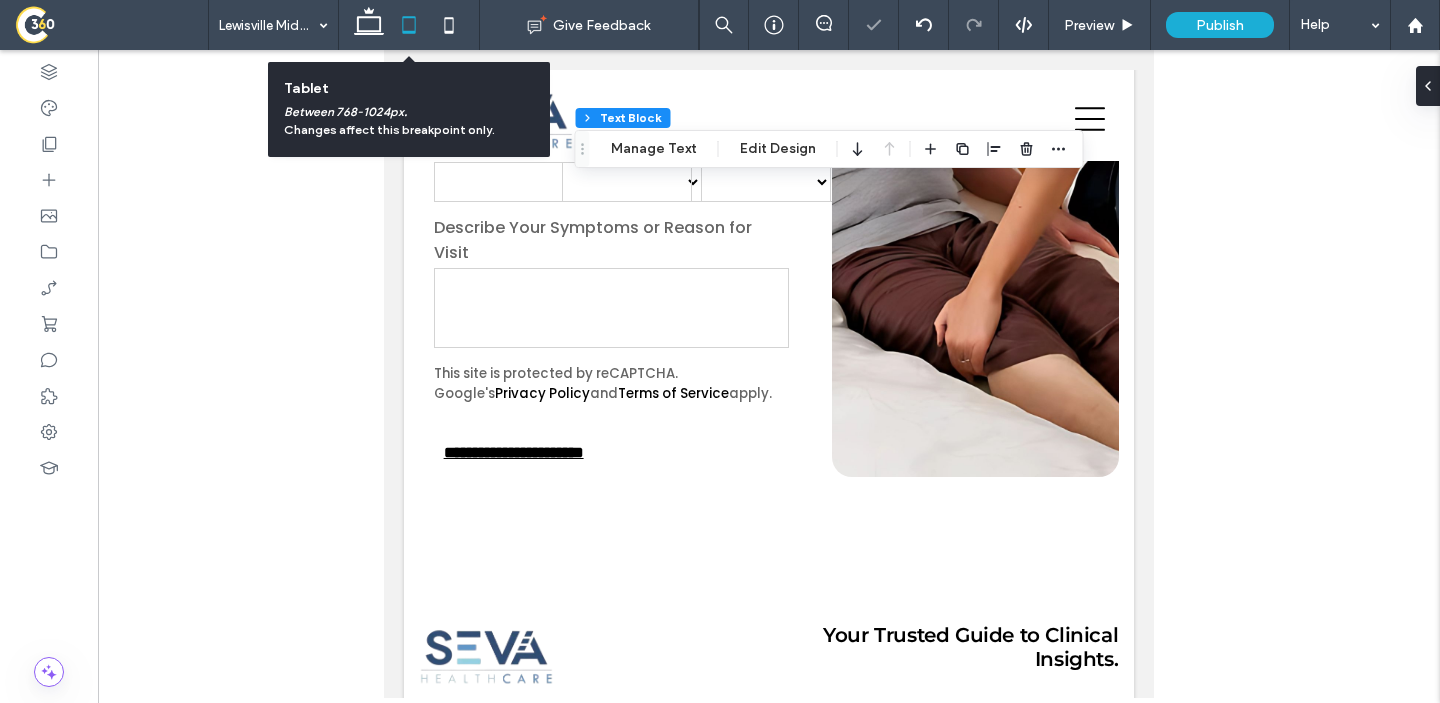 scroll, scrollTop: 4070, scrollLeft: 0, axis: vertical 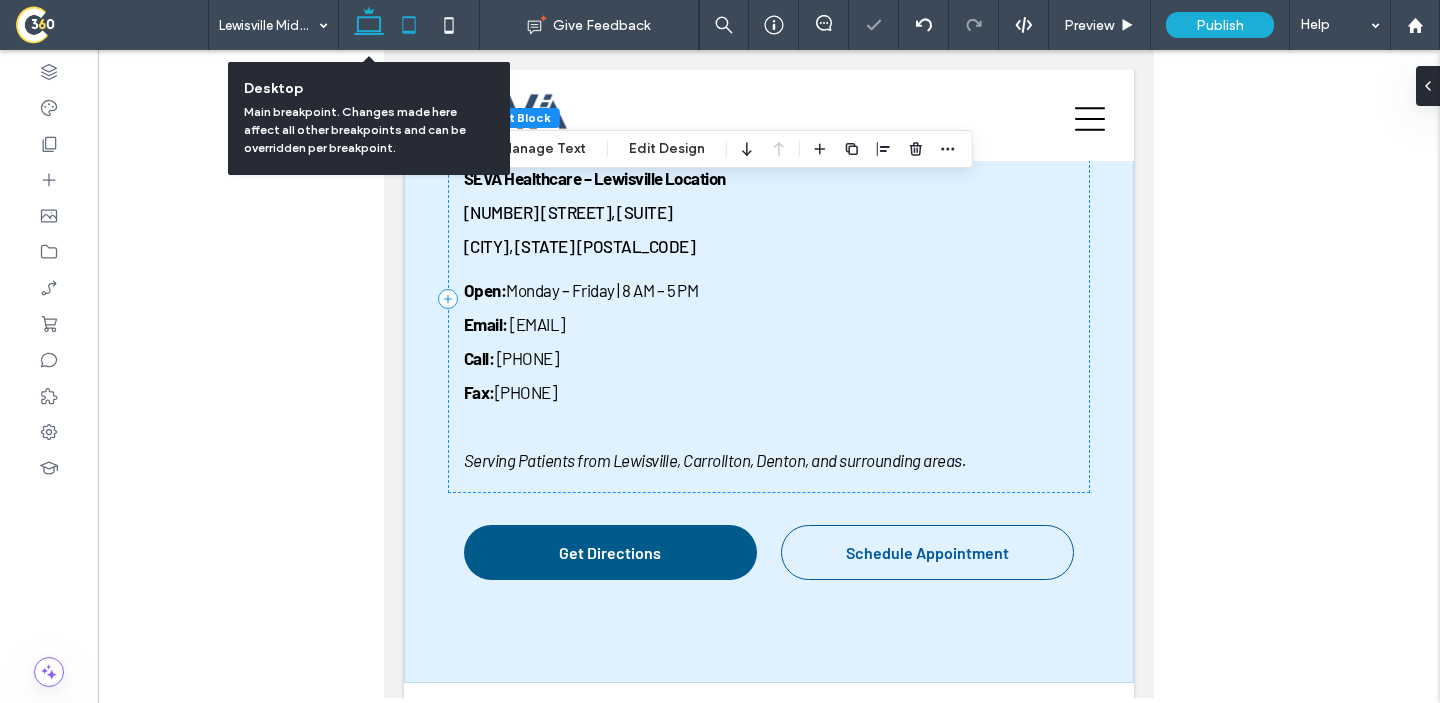 click 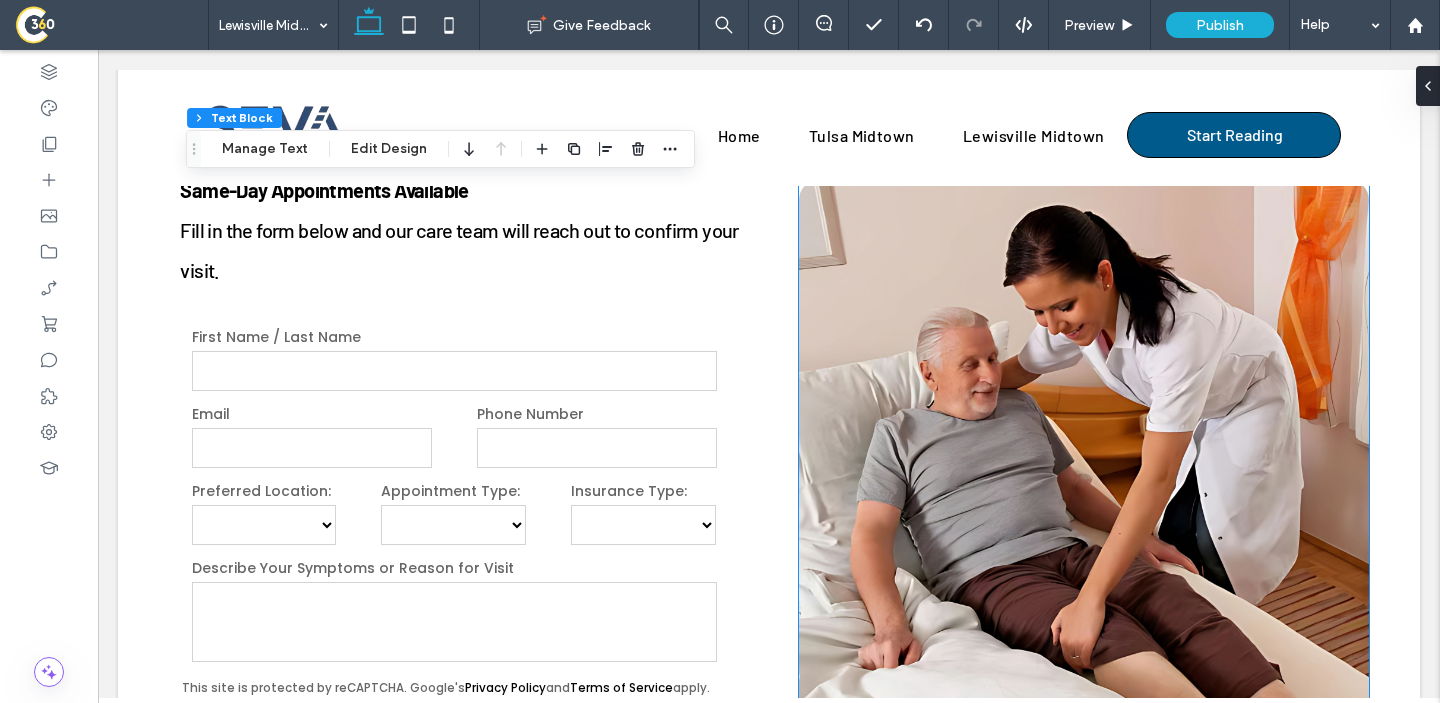 scroll, scrollTop: 5929, scrollLeft: 0, axis: vertical 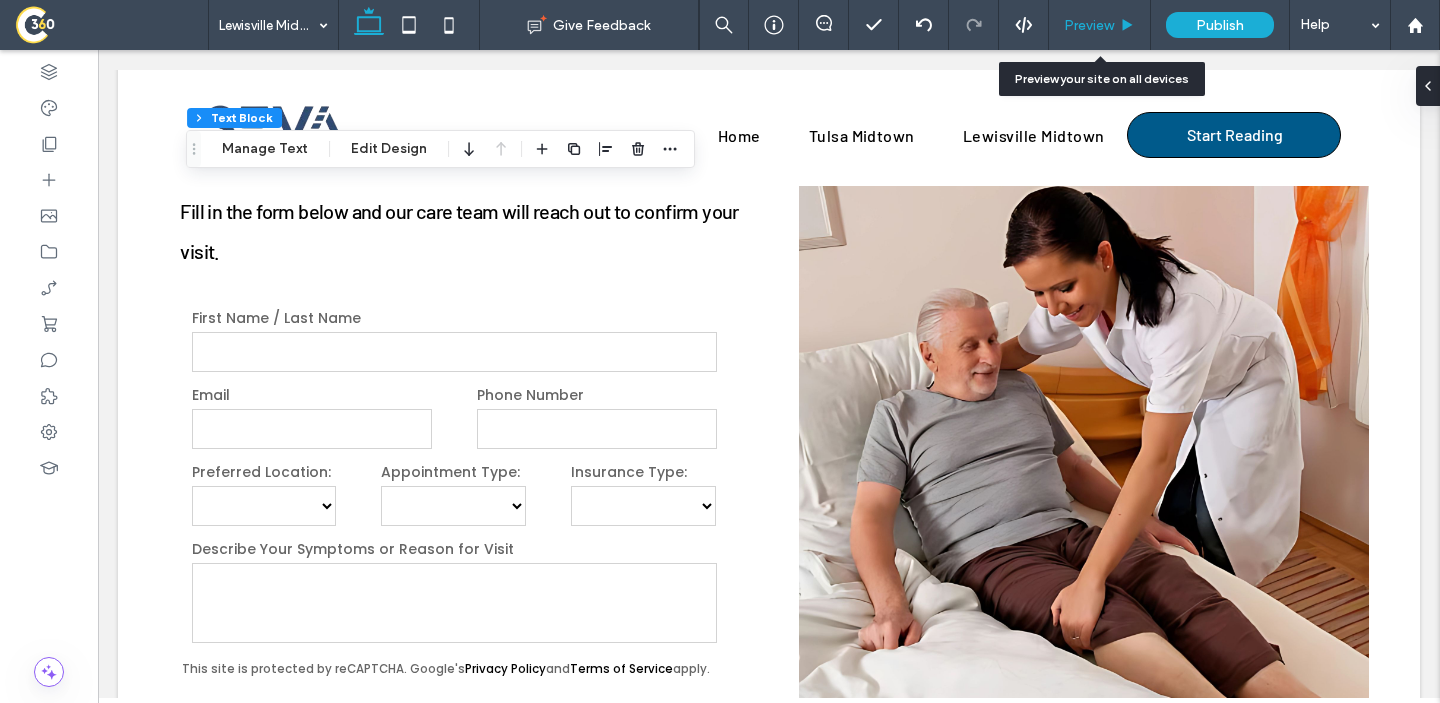 click on "Preview" at bounding box center (1100, 25) 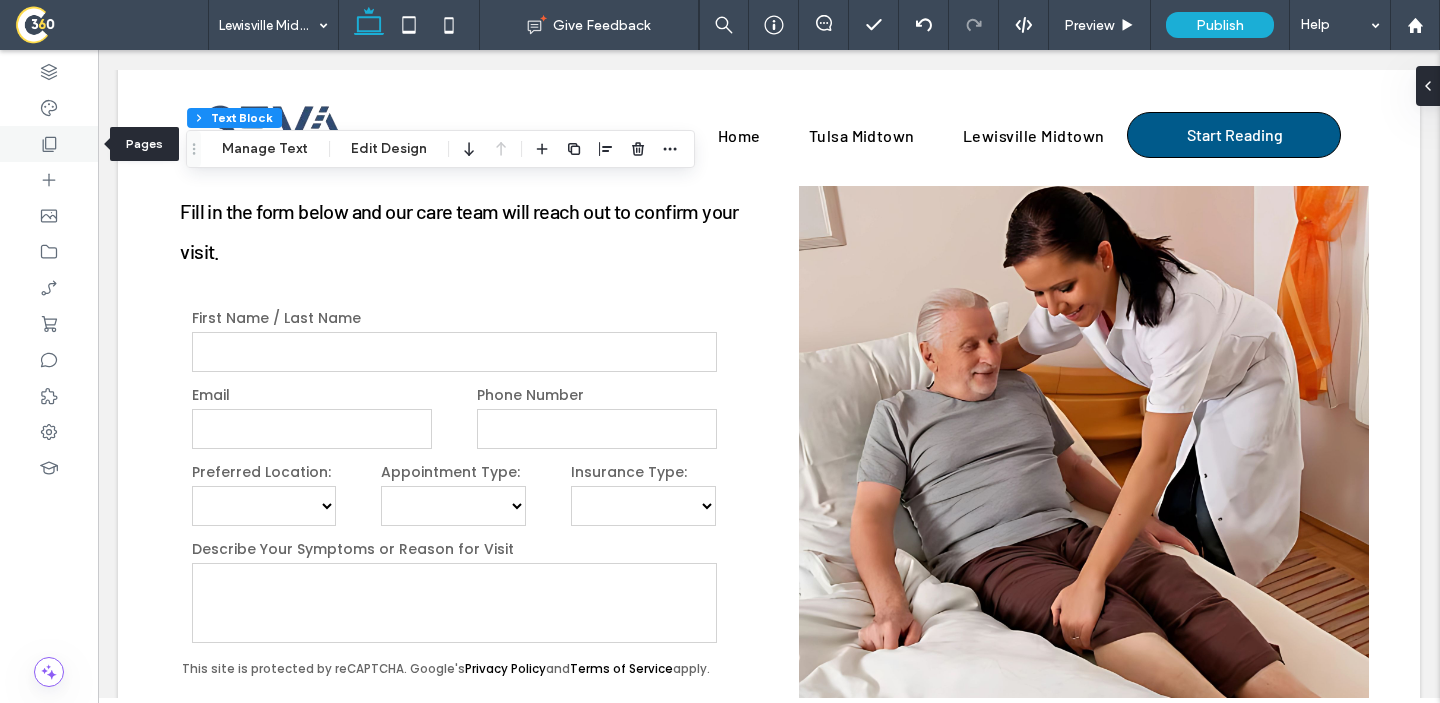 click 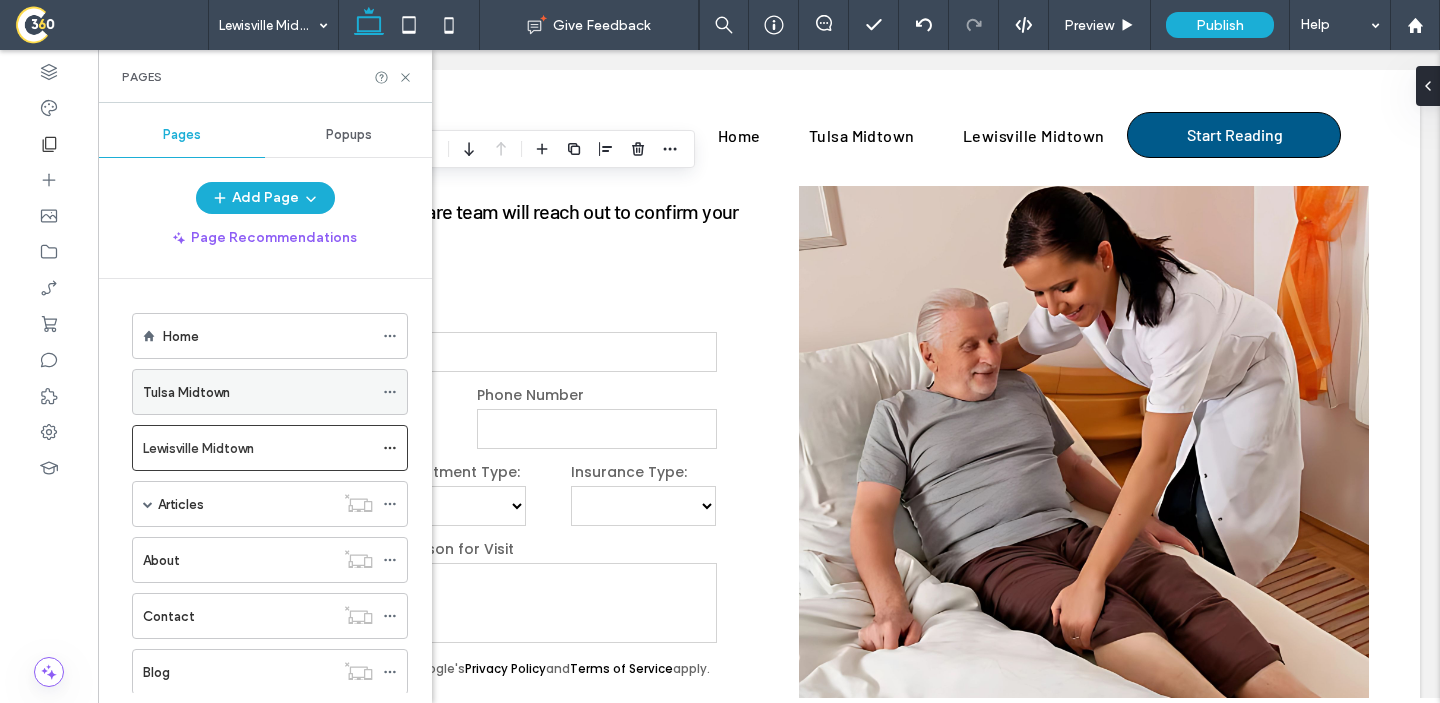 click on "Tulsa Midtown" at bounding box center [186, 392] 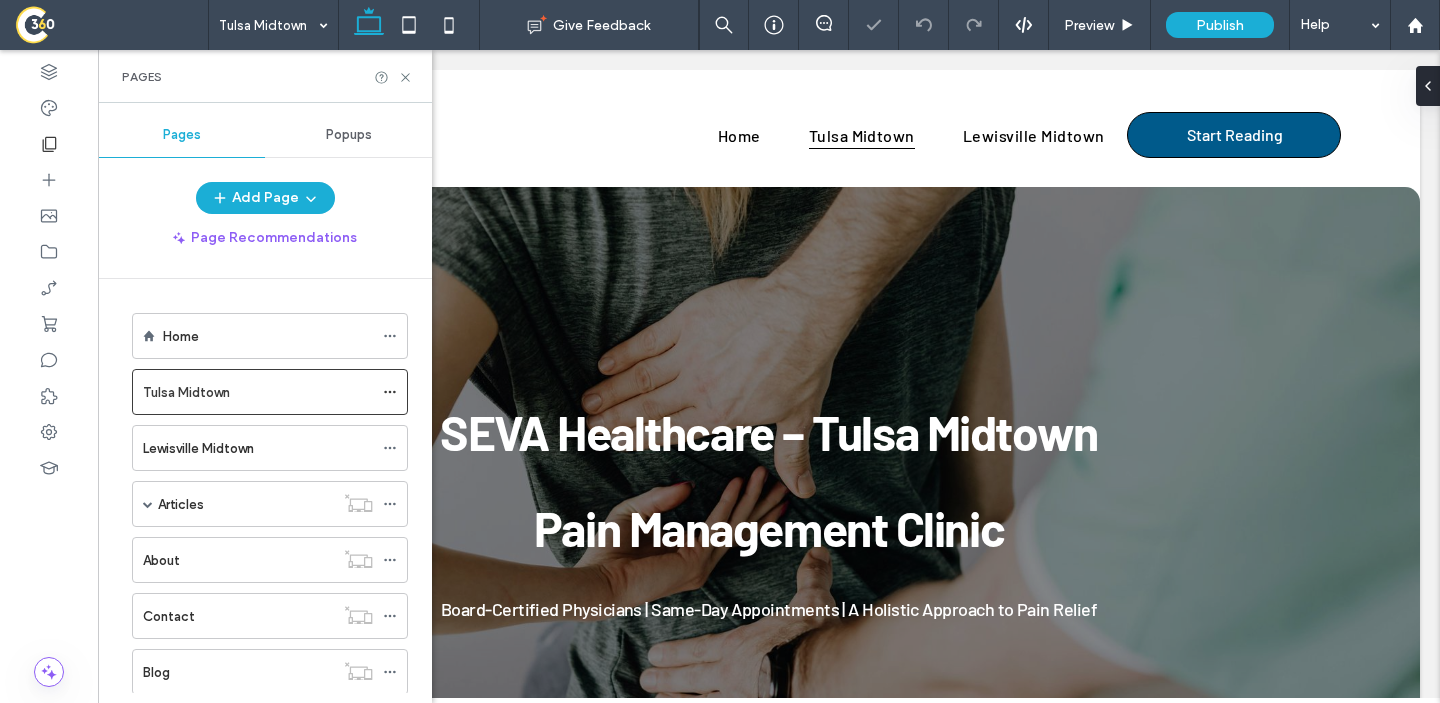scroll, scrollTop: 0, scrollLeft: 0, axis: both 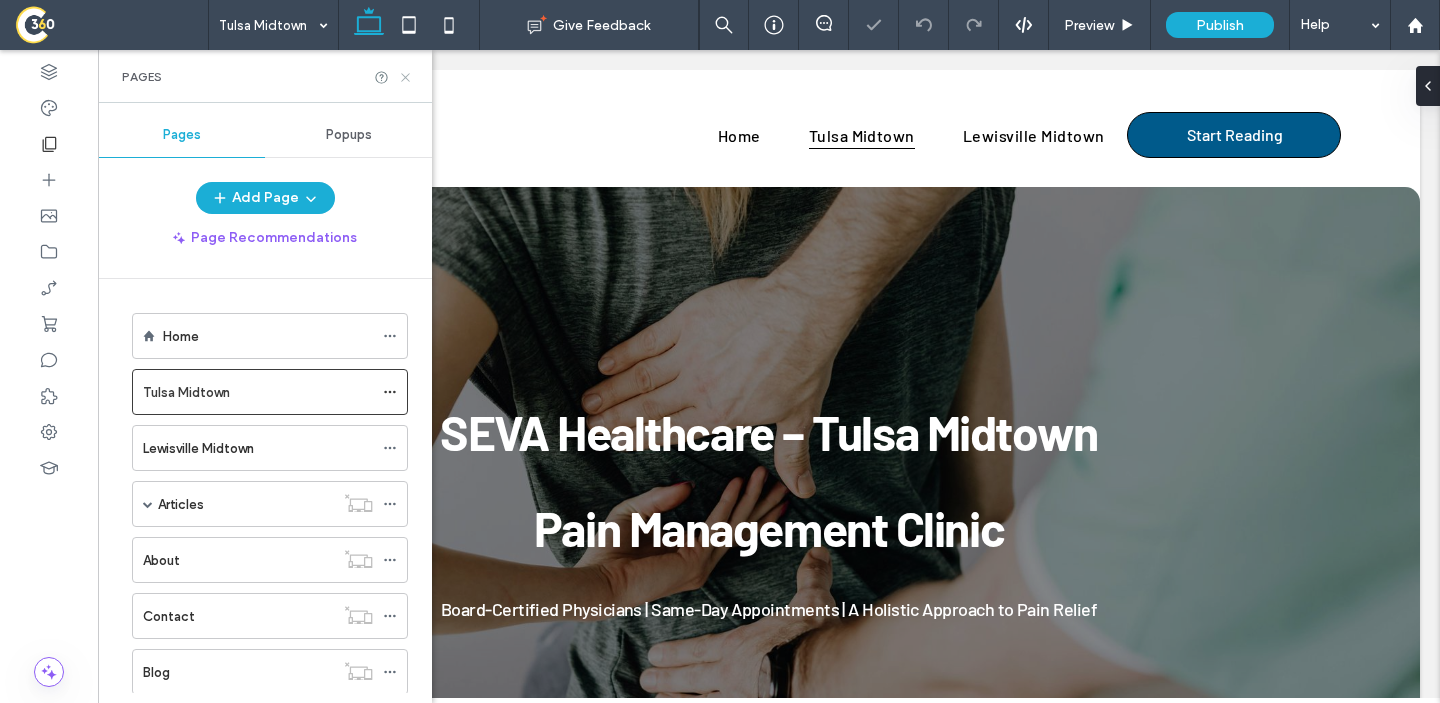 click 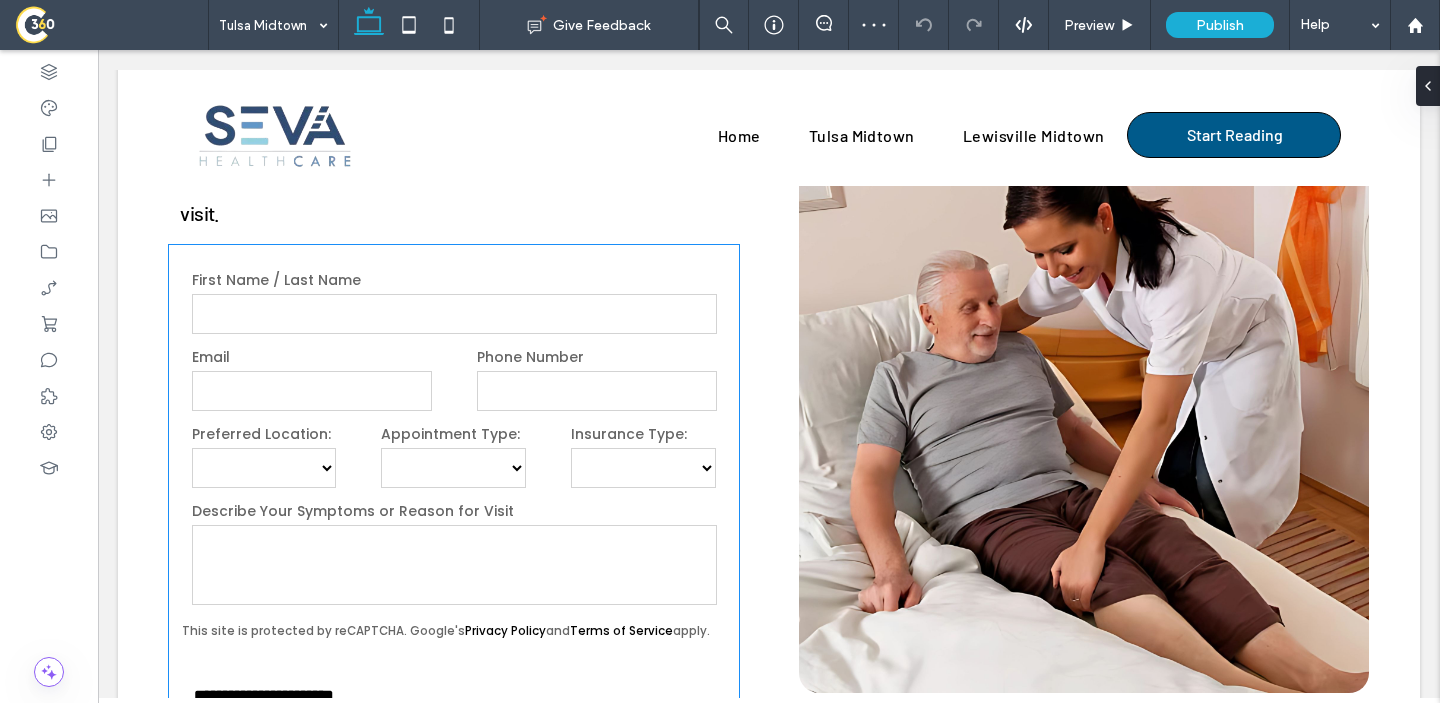 scroll, scrollTop: 5817, scrollLeft: 0, axis: vertical 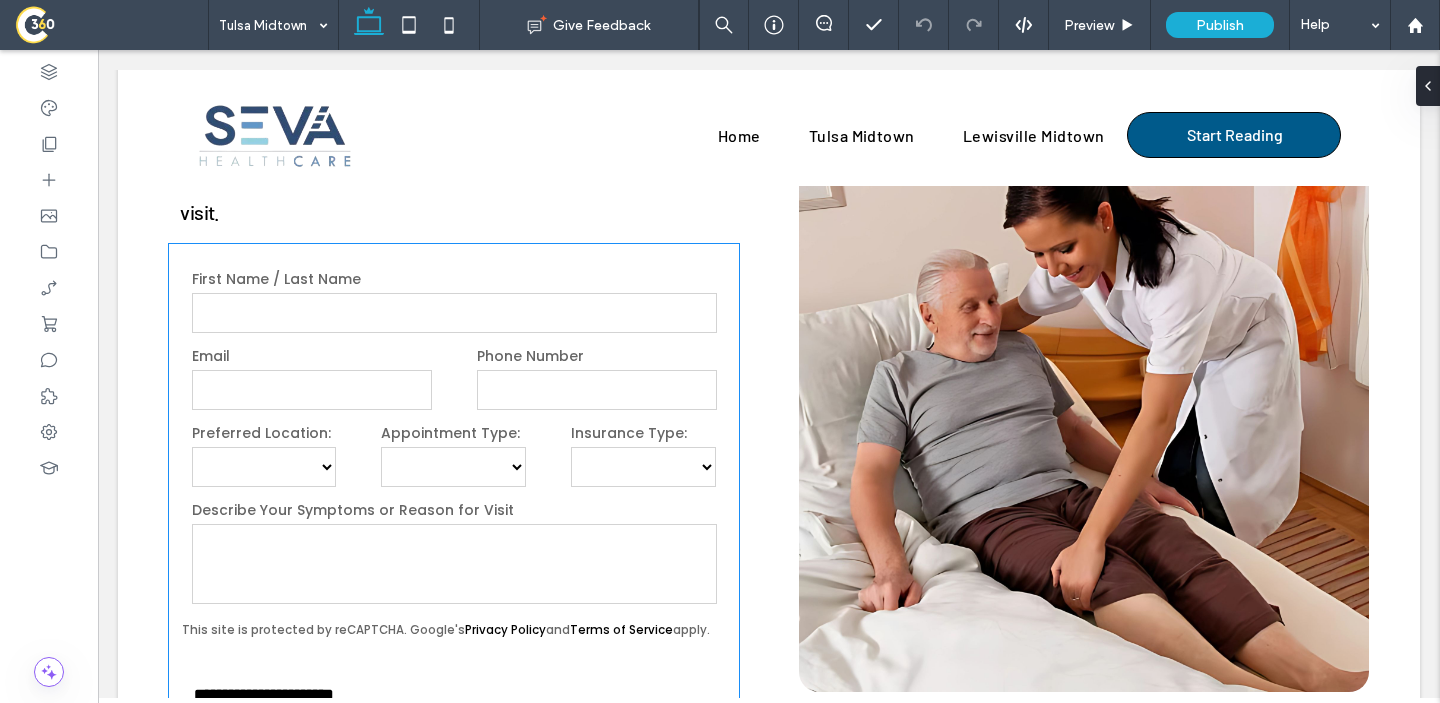 click on "Phone Number" at bounding box center (596, 379) 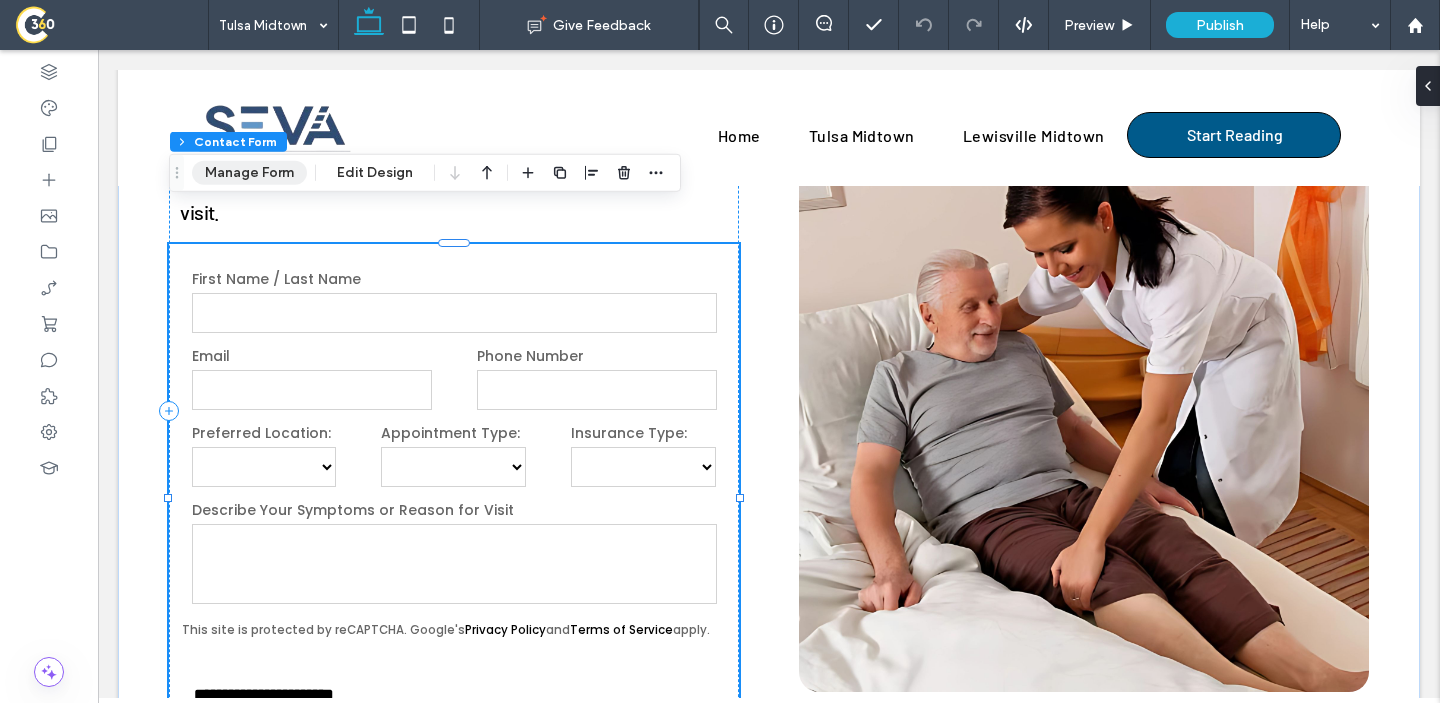 click on "Manage Form" at bounding box center (249, 173) 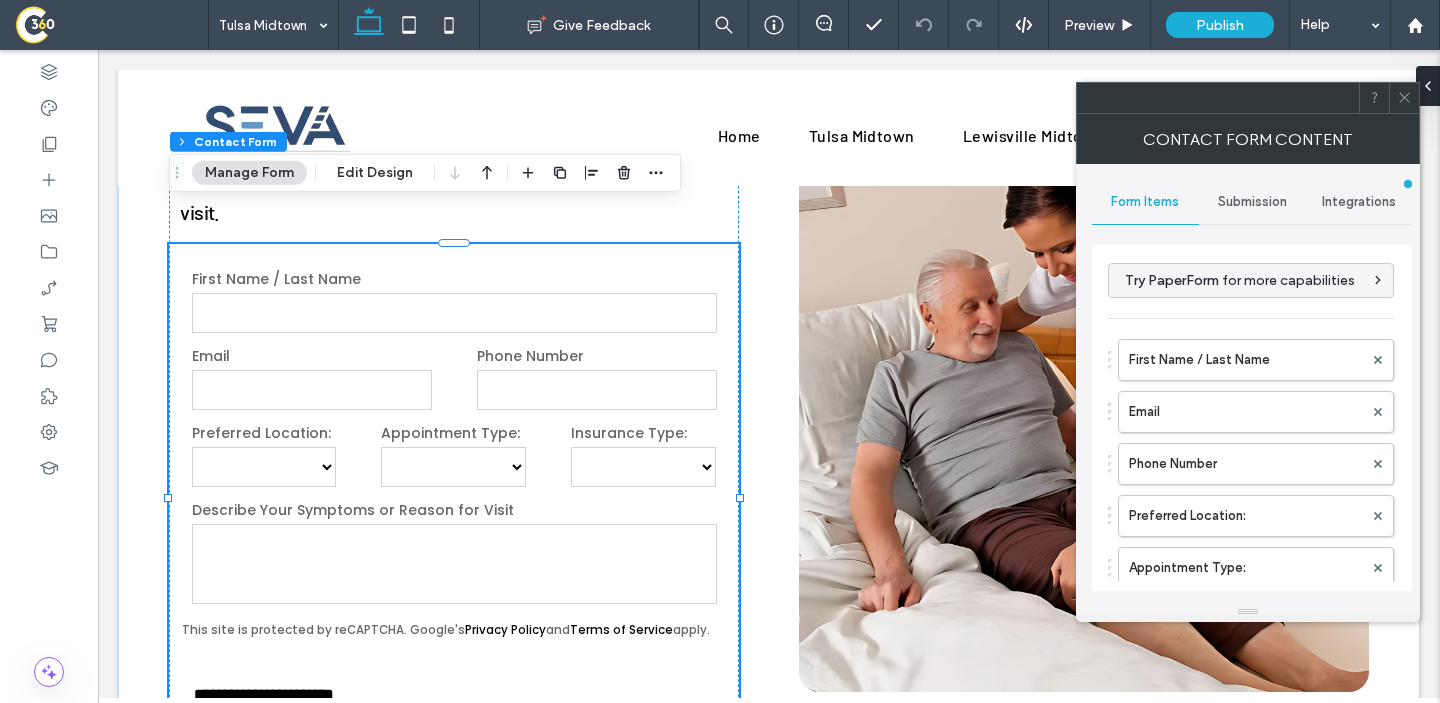 click on "Submission" at bounding box center (1252, 202) 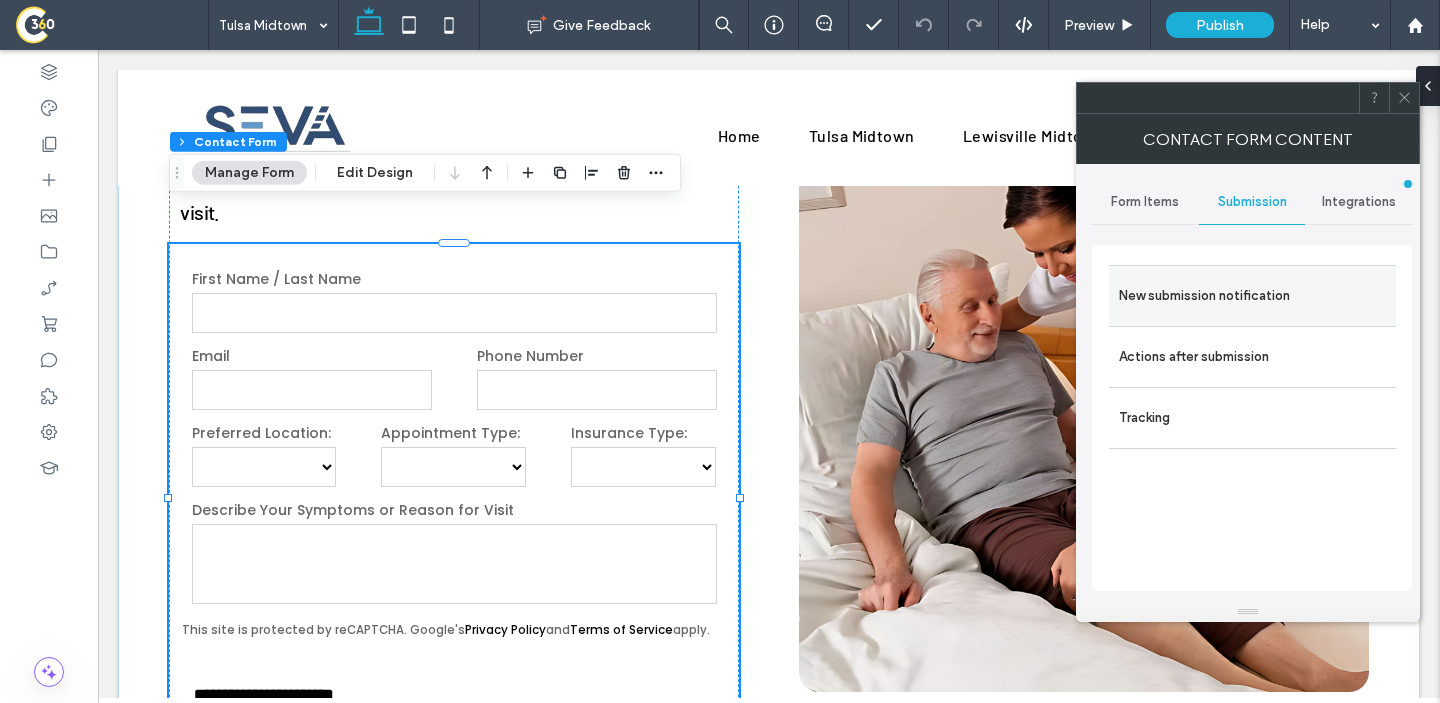 click on "New submission notification" at bounding box center (1252, 296) 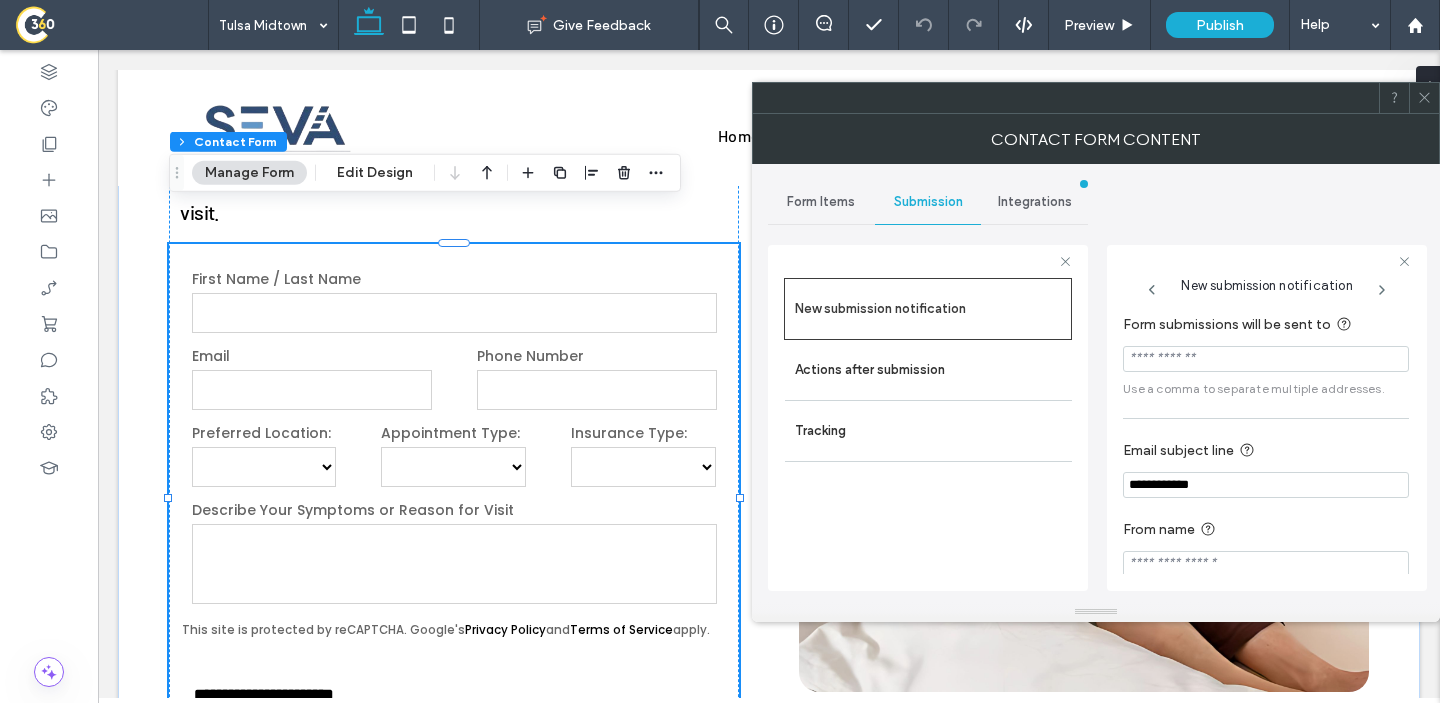 click on "**********" at bounding box center (1266, 485) 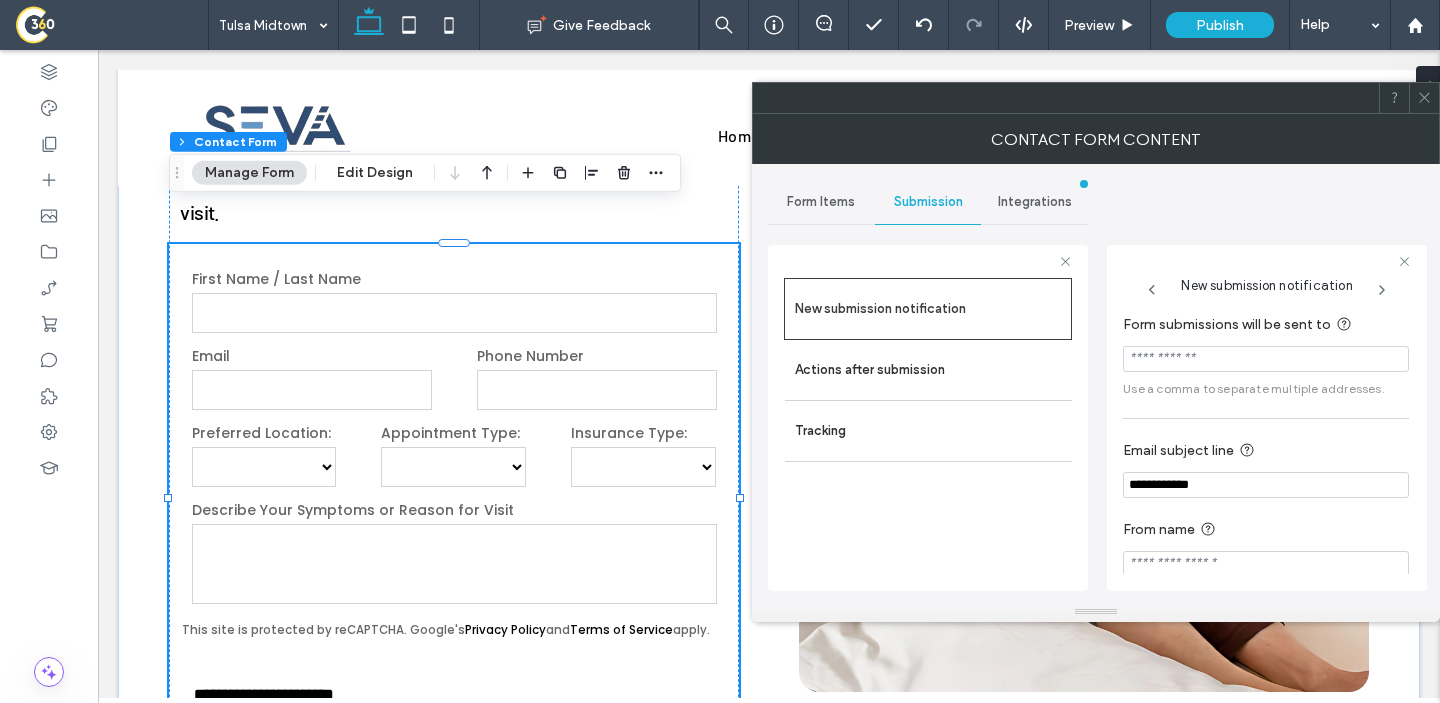 paste on "**********" 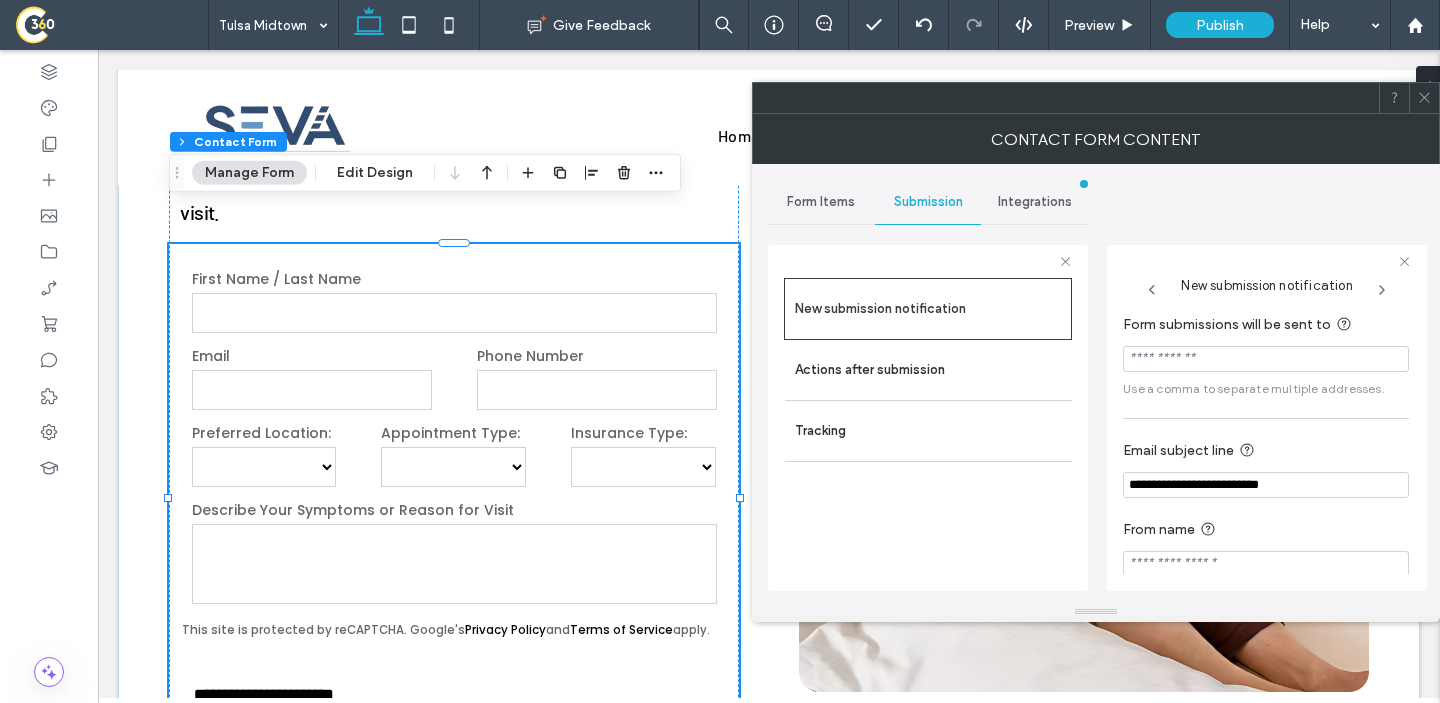 type on "**********" 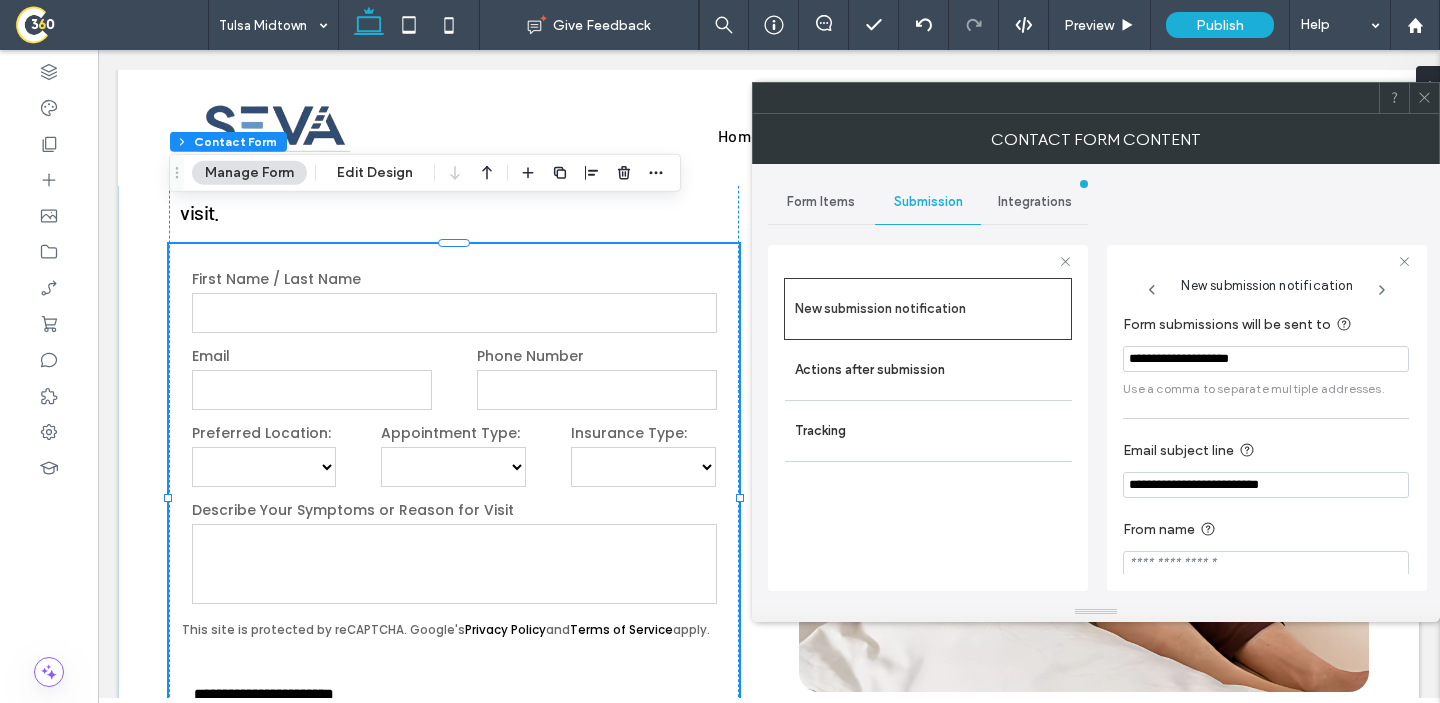 type on "**********" 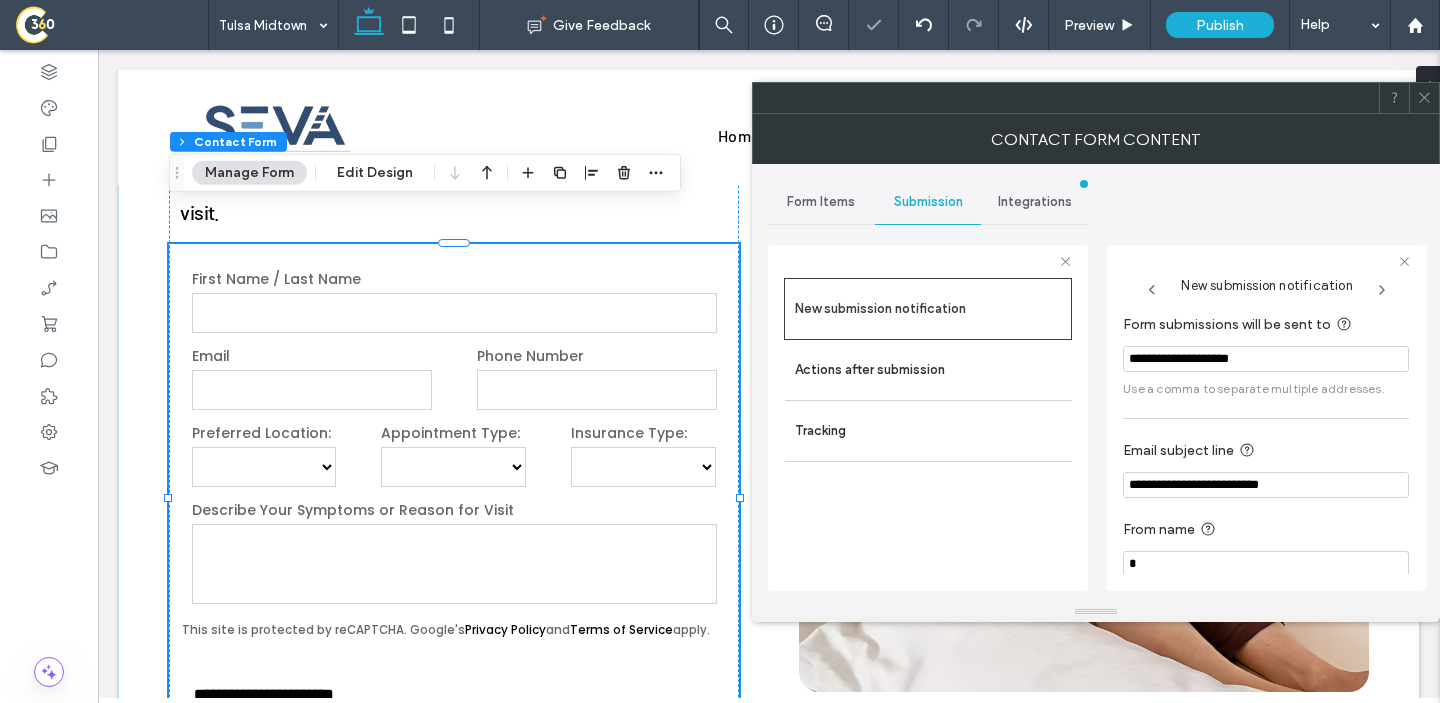 scroll, scrollTop: 2, scrollLeft: 0, axis: vertical 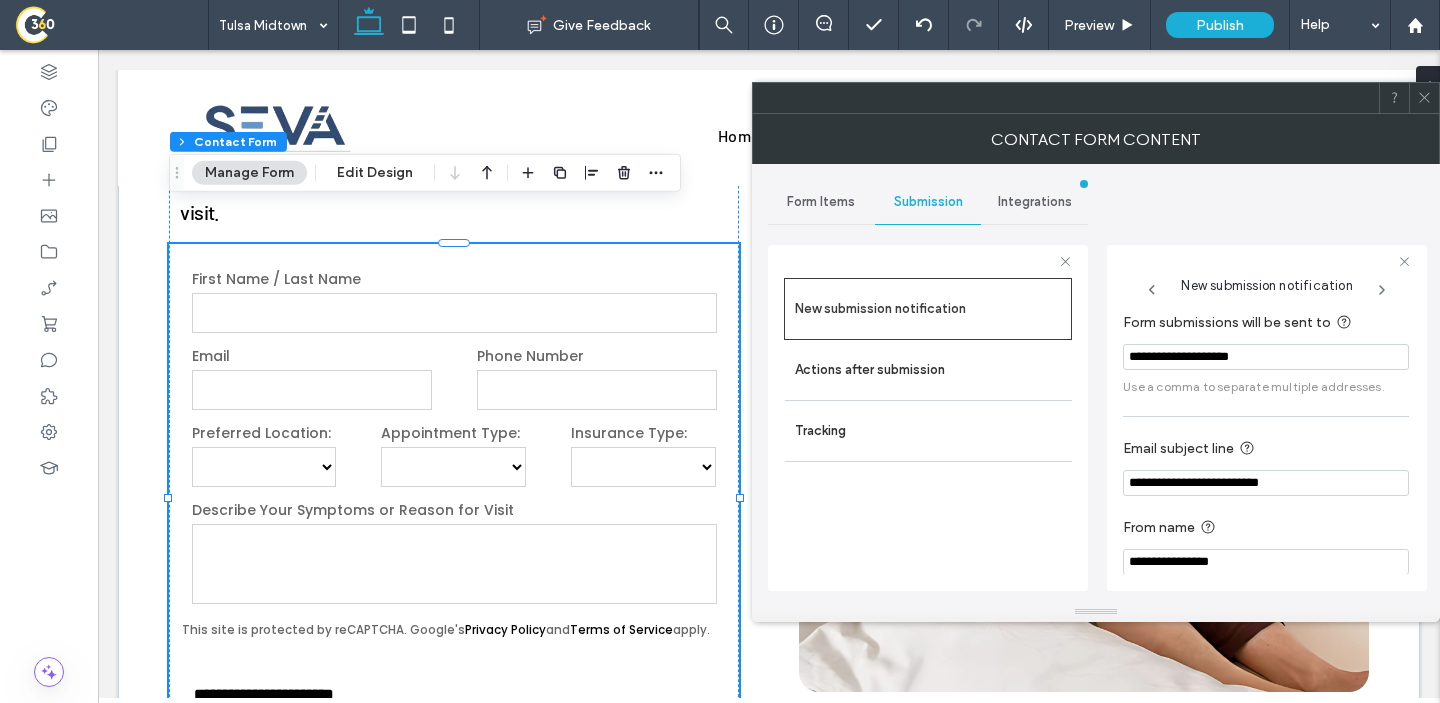 type on "**********" 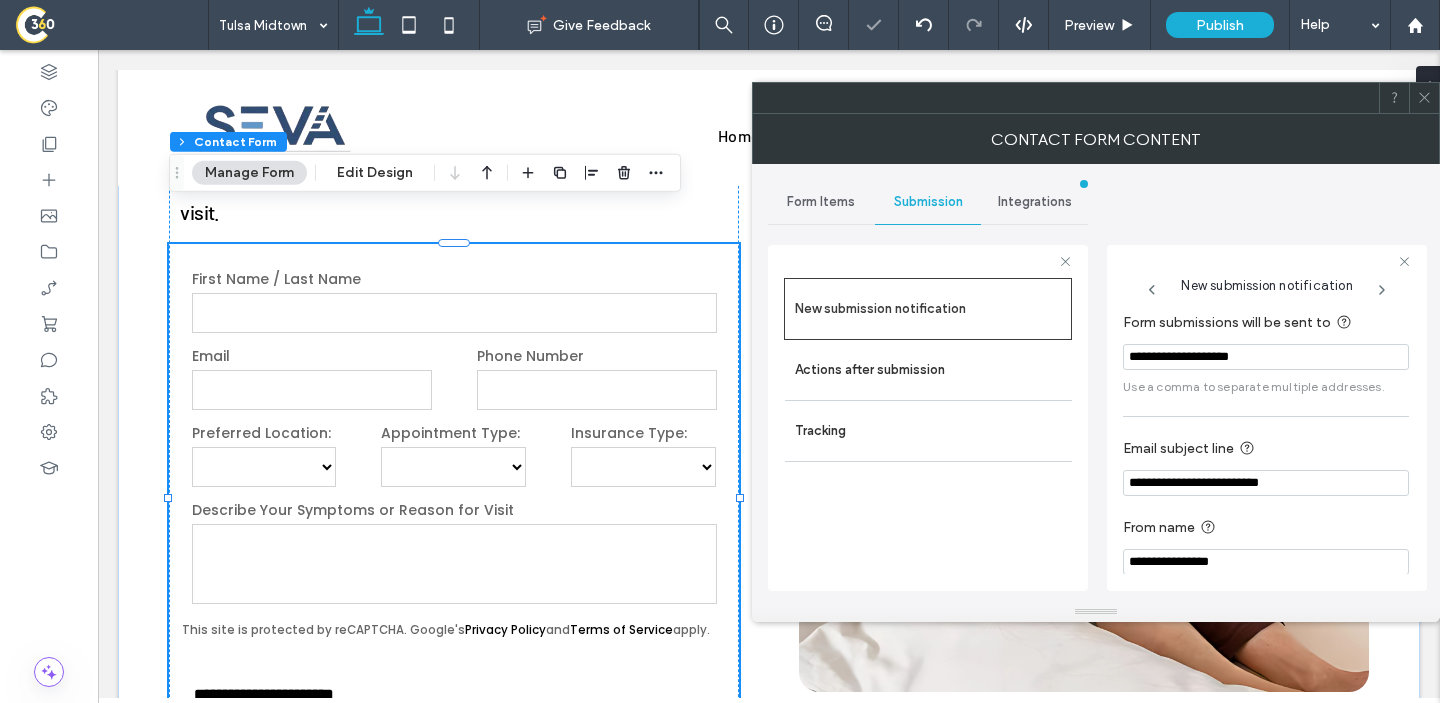 click on "New submission notification" at bounding box center (1266, 280) 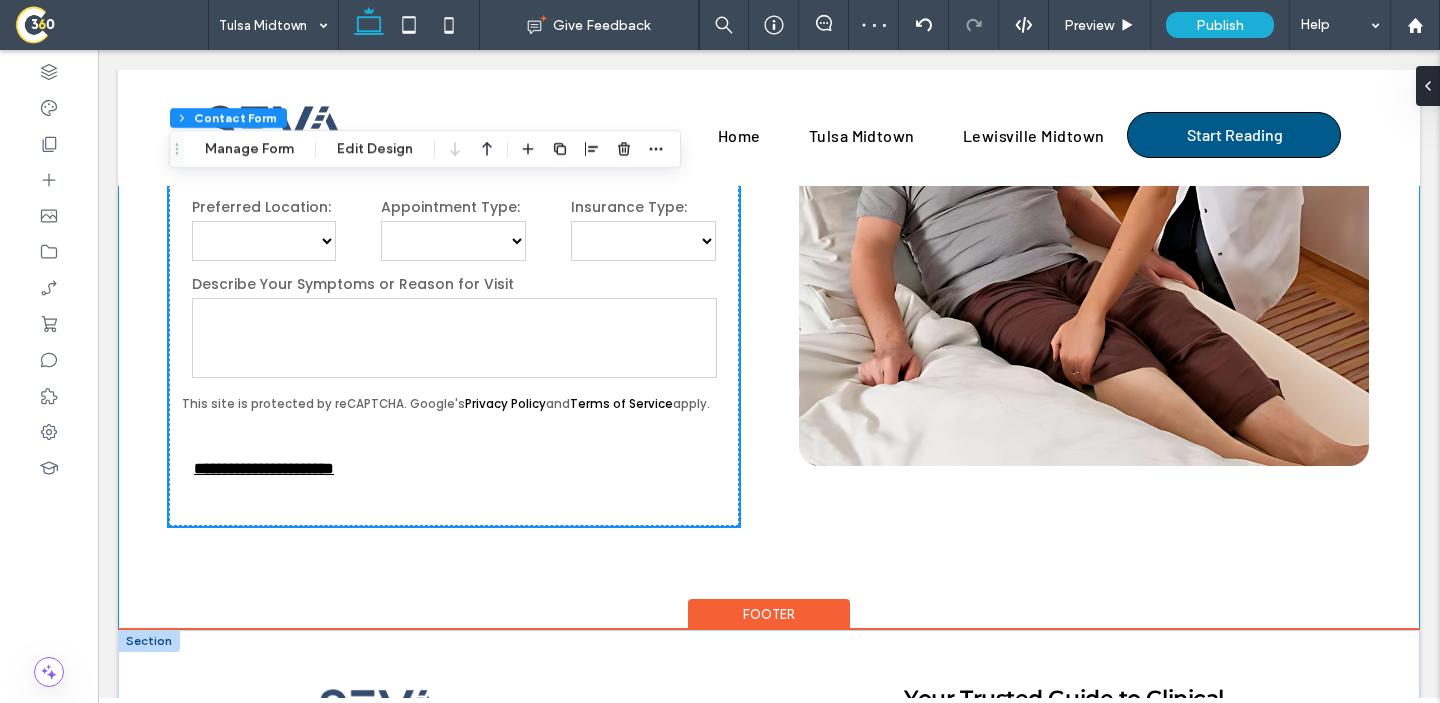 scroll, scrollTop: 6095, scrollLeft: 0, axis: vertical 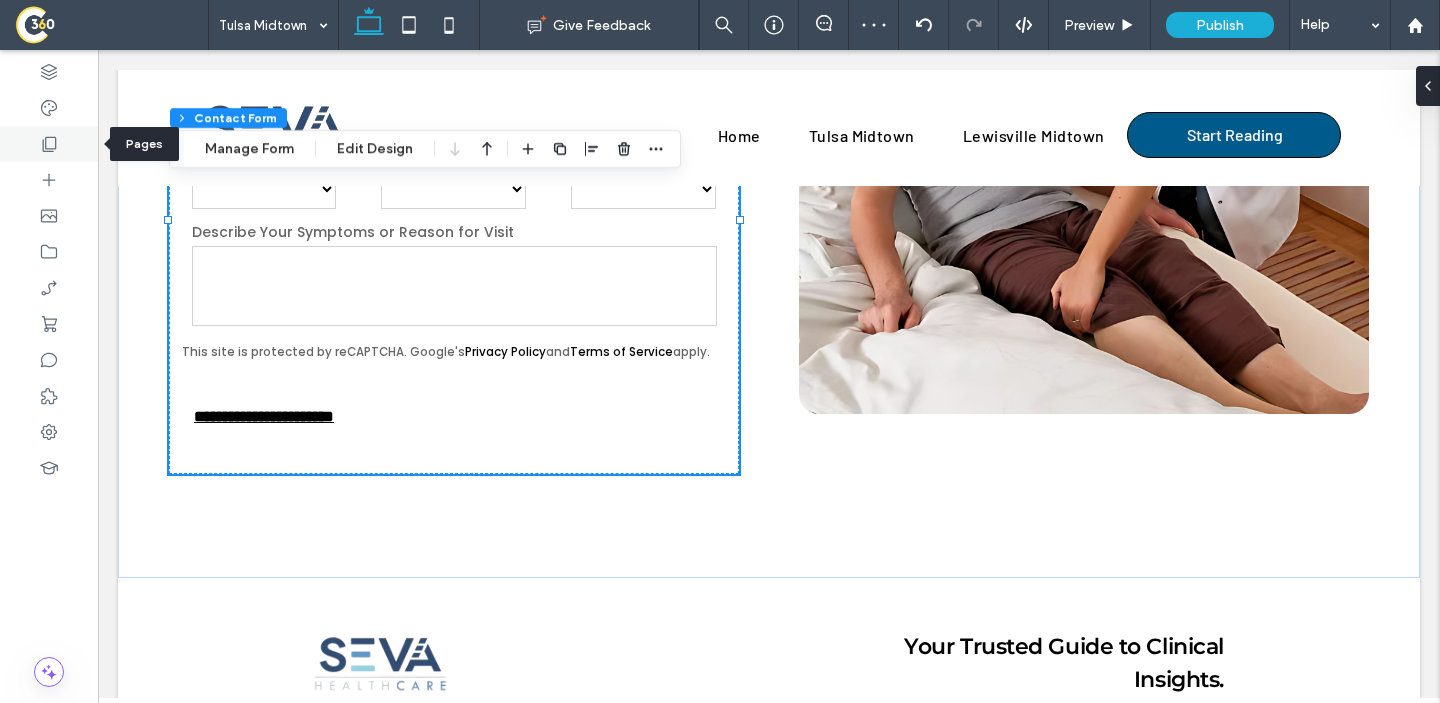 click 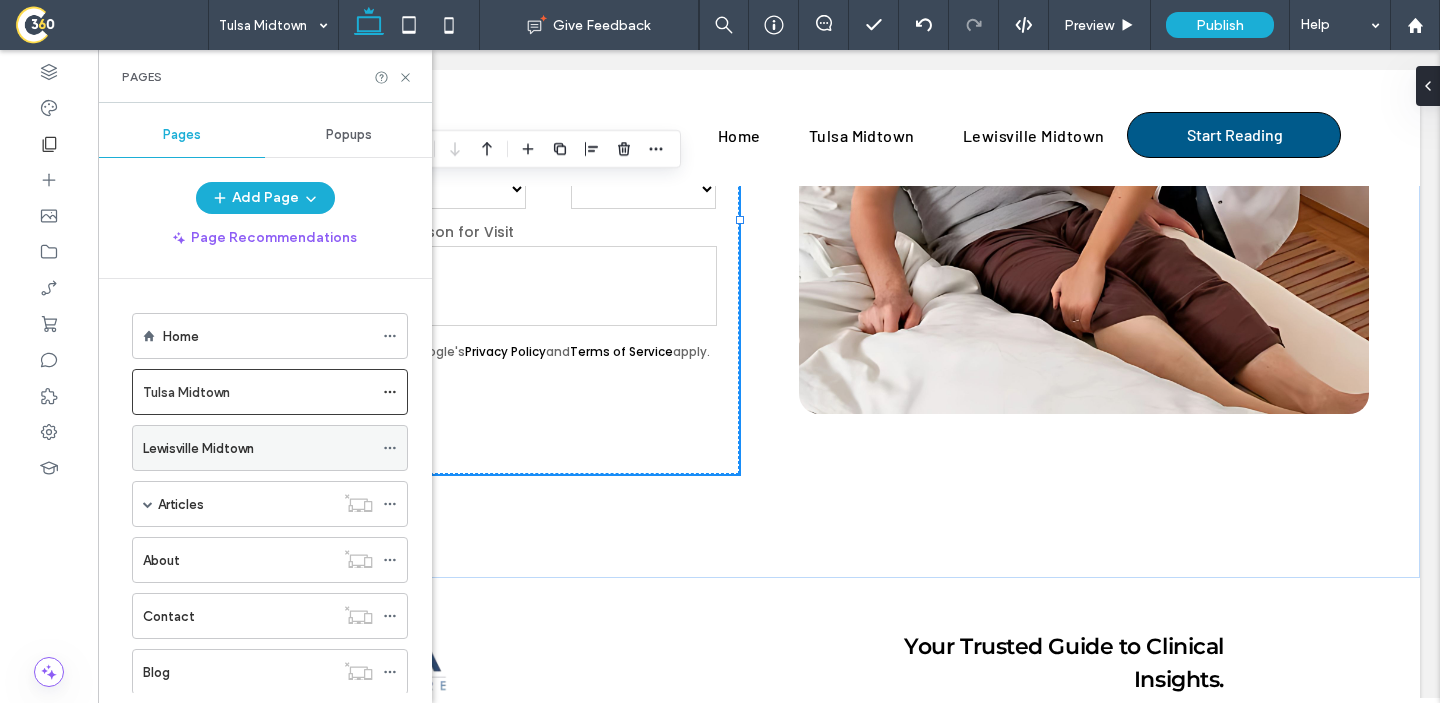 click on "Lewisville Midtown" at bounding box center [198, 448] 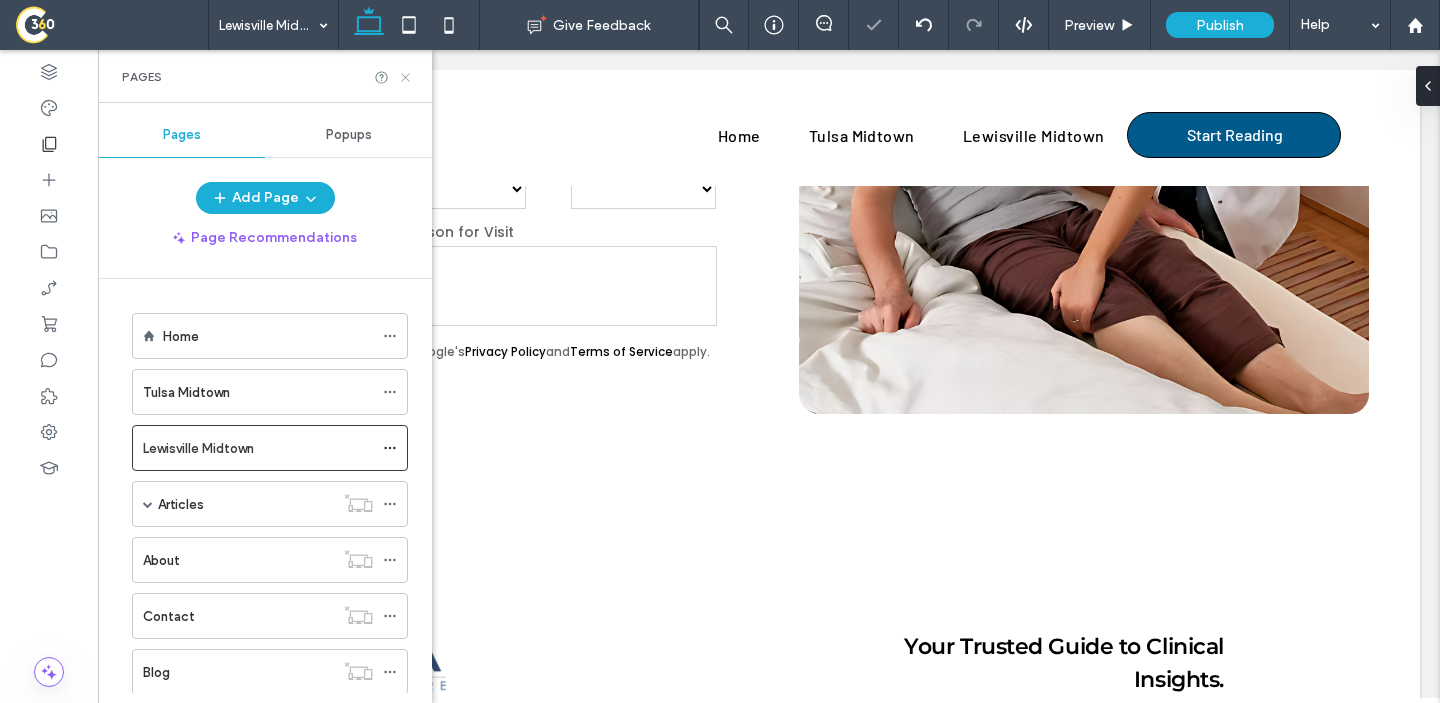 click 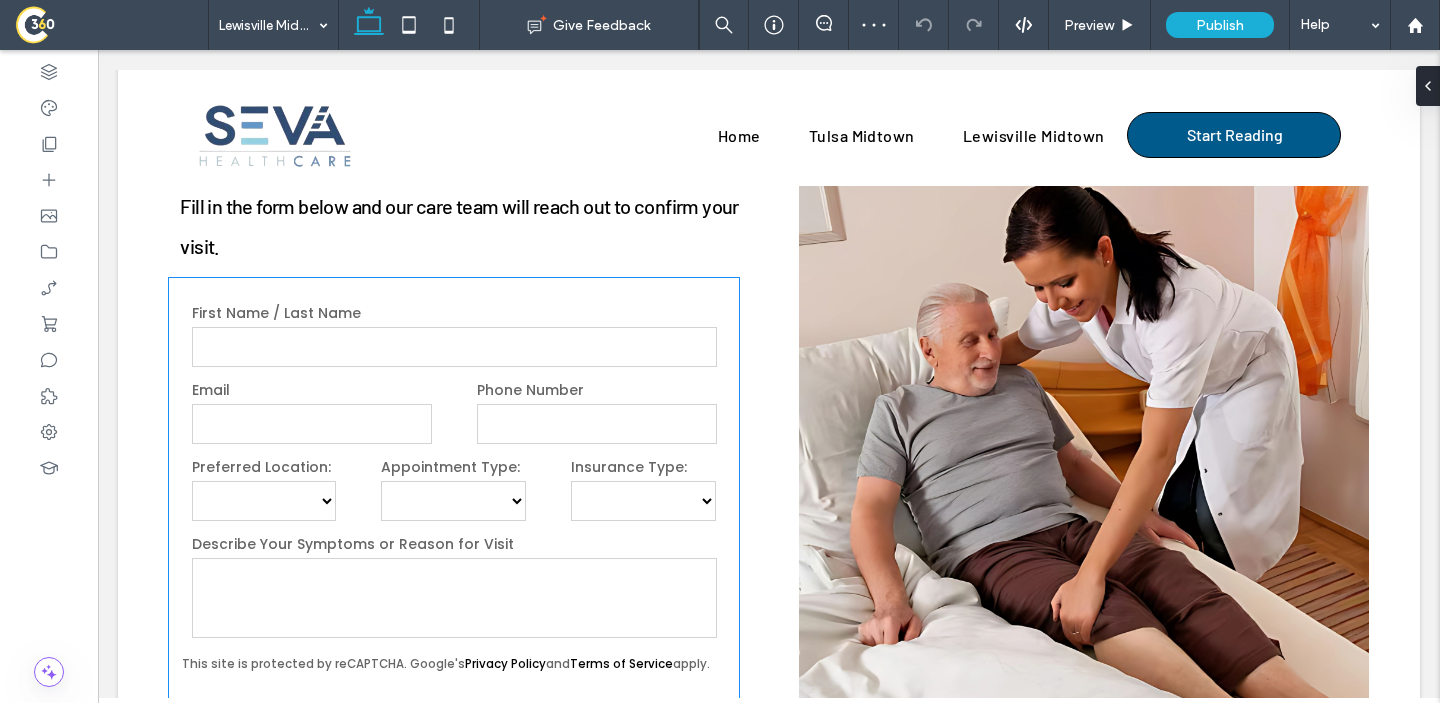 scroll, scrollTop: 5906, scrollLeft: 0, axis: vertical 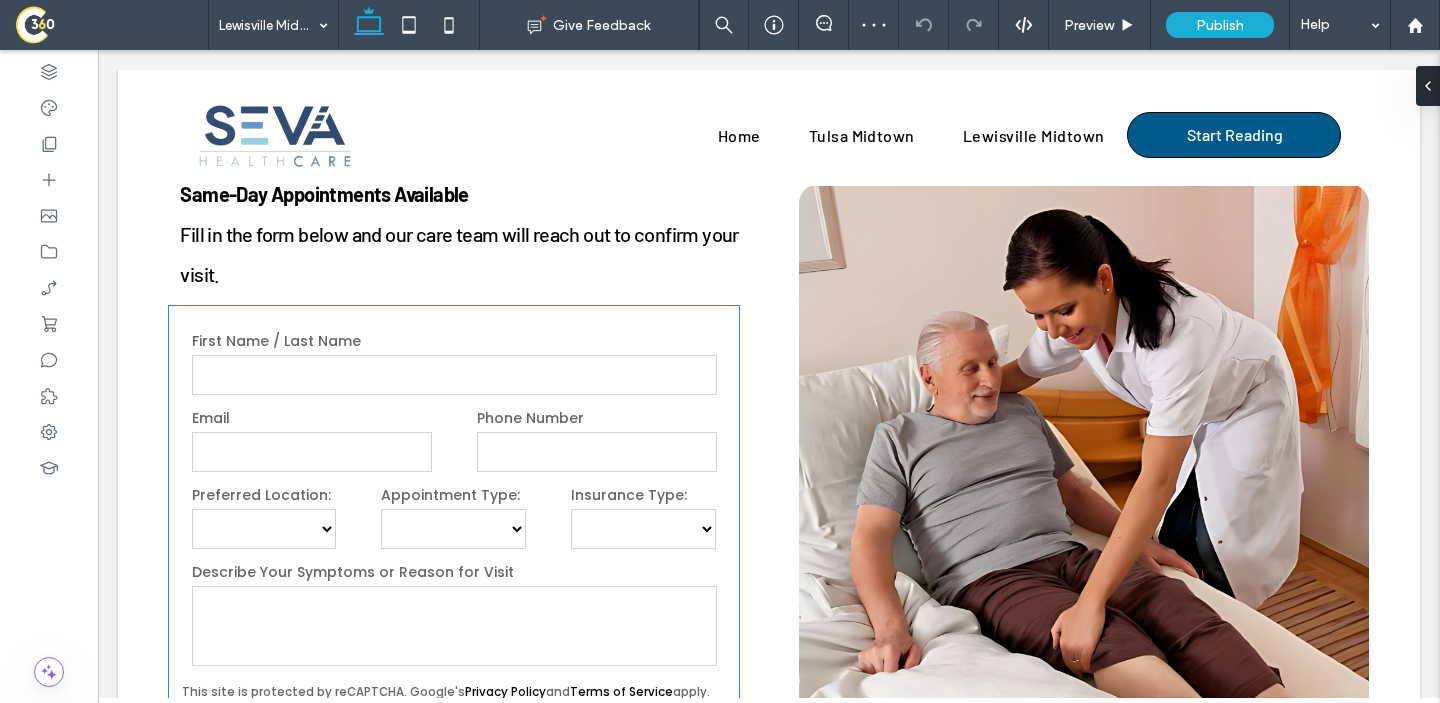 click on "Appointment Type:" at bounding box center (453, 495) 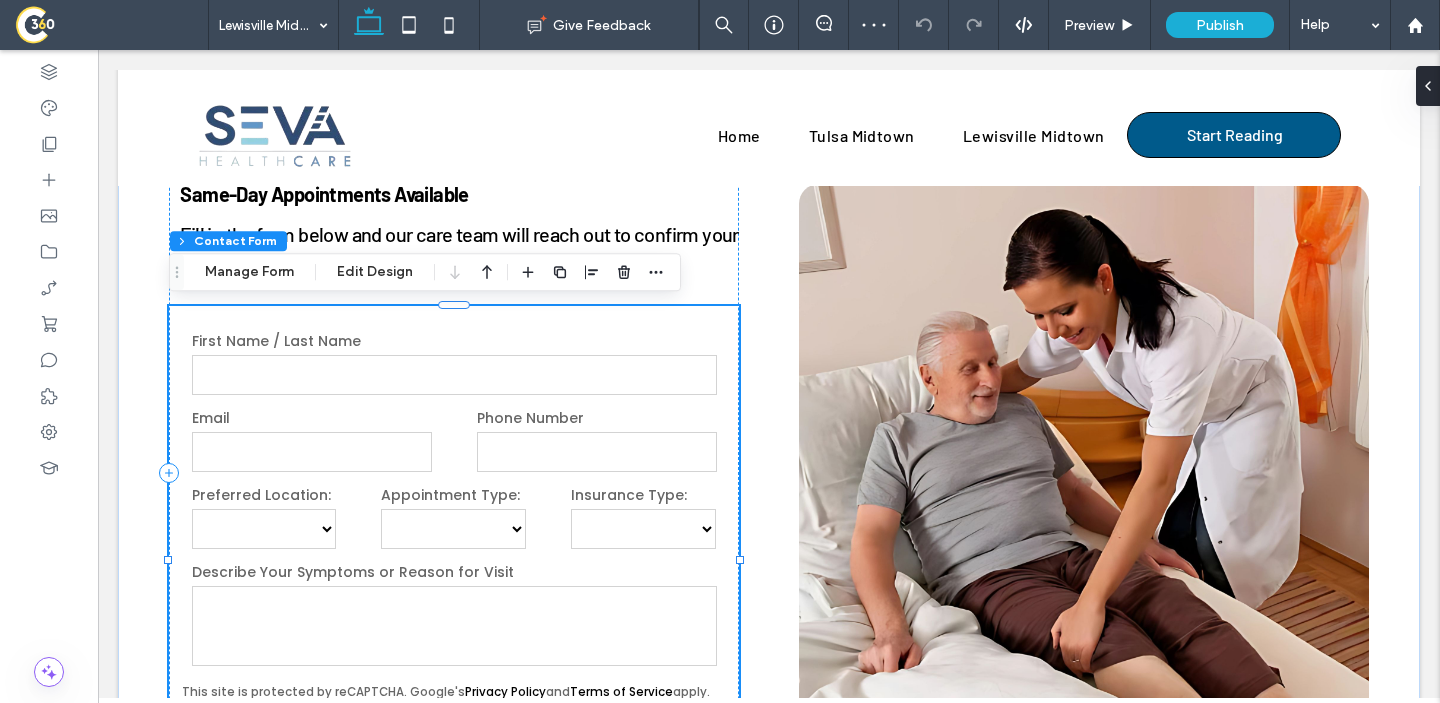 type on "*" 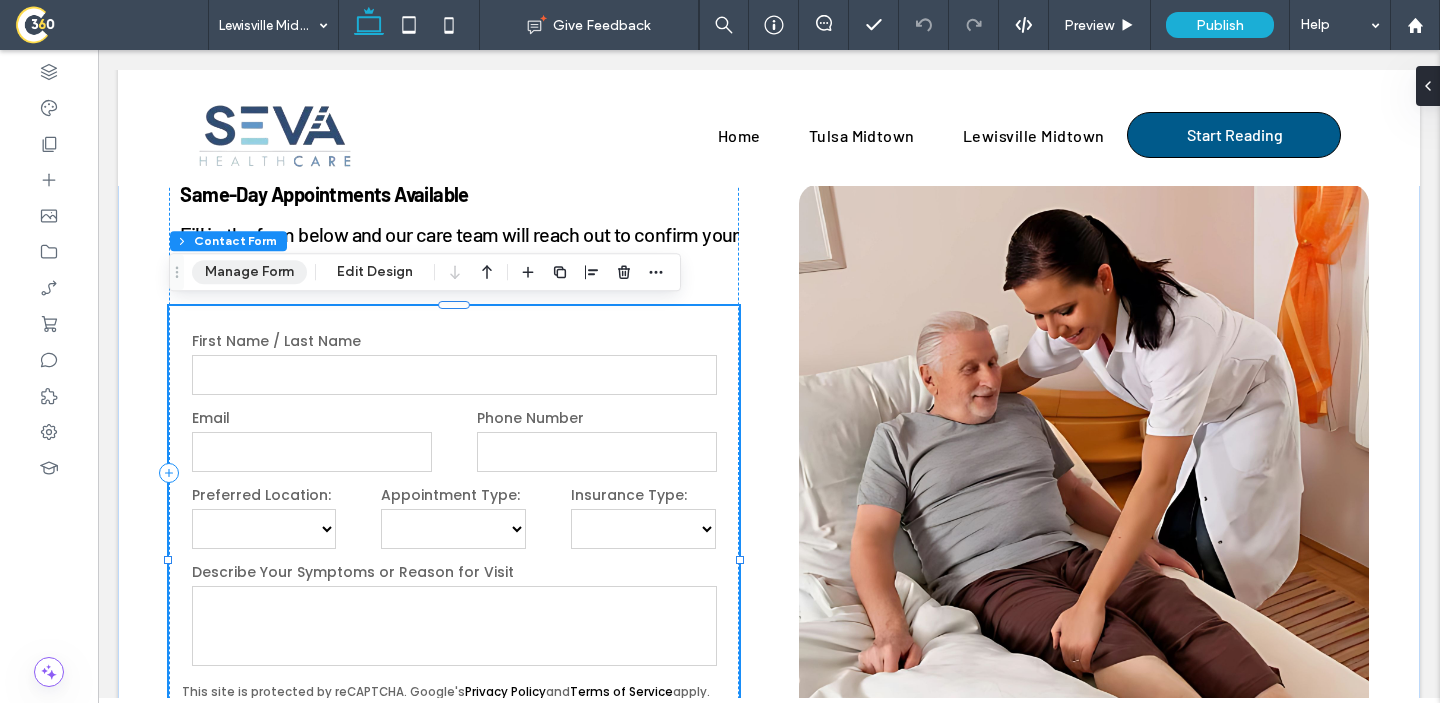 click on "Manage Form" at bounding box center (249, 272) 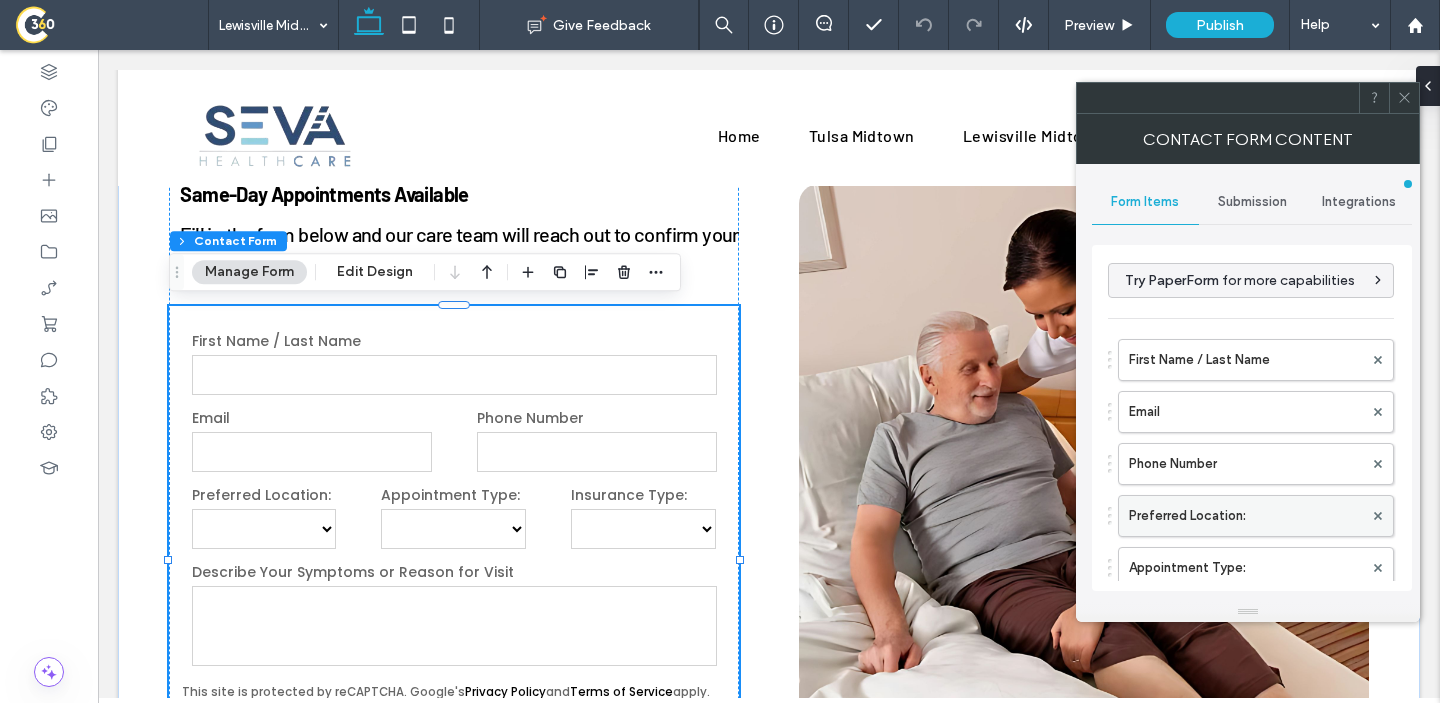 click on "Preferred Location:" at bounding box center (1246, 516) 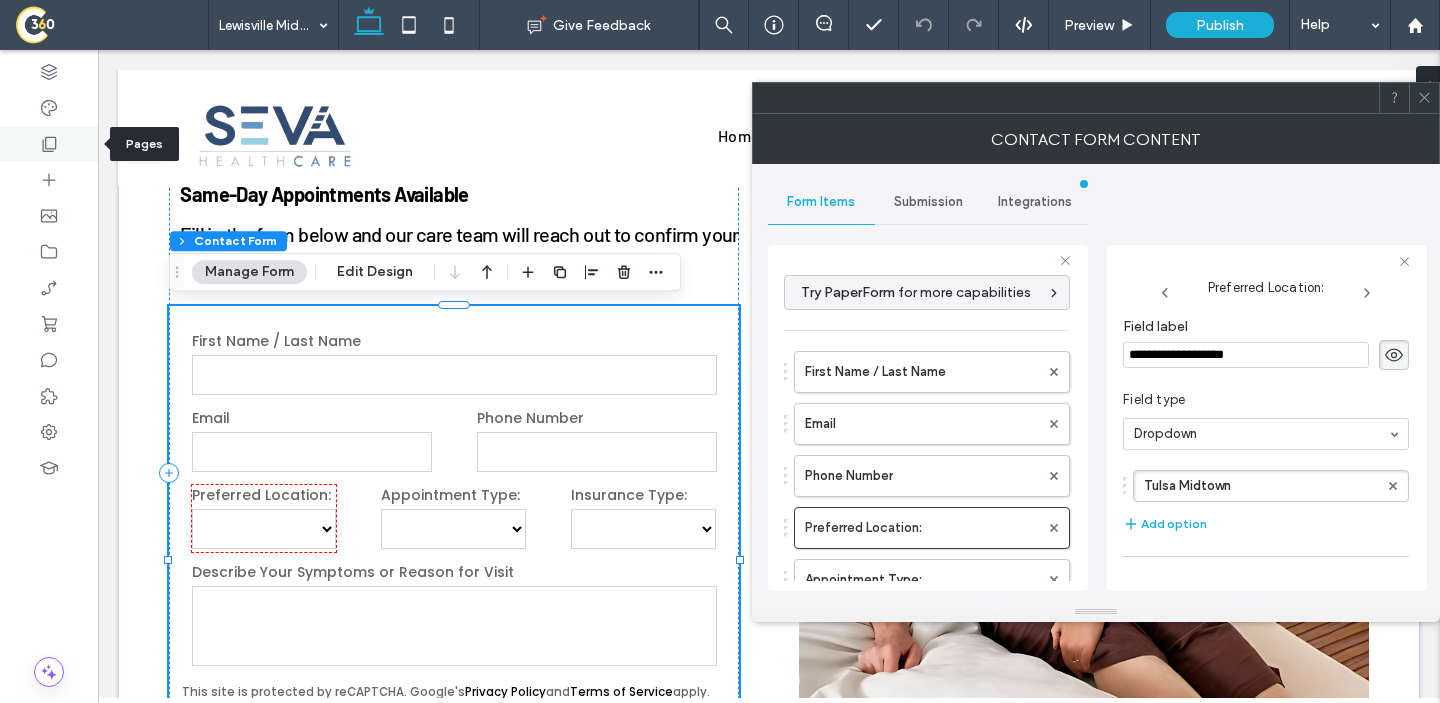click at bounding box center (49, 144) 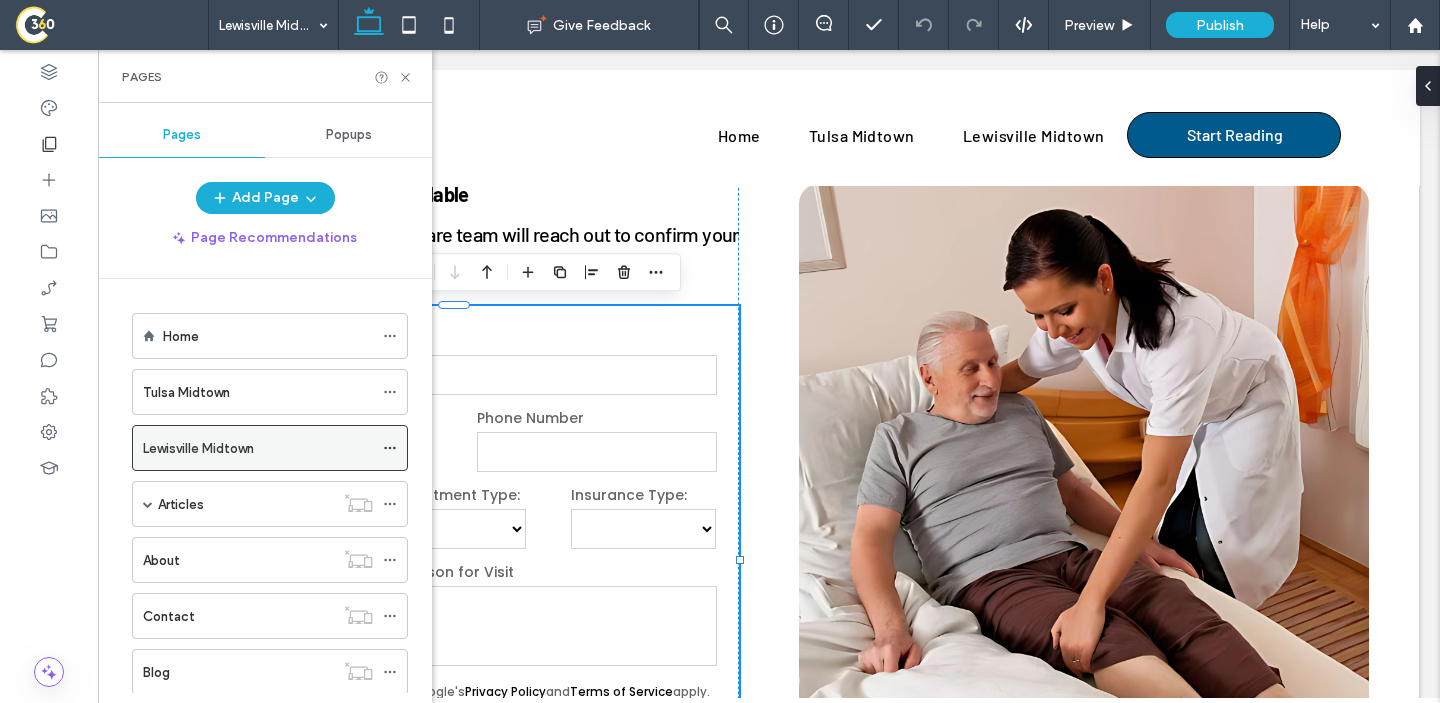 click on "Lewisville Midtown" at bounding box center [258, 448] 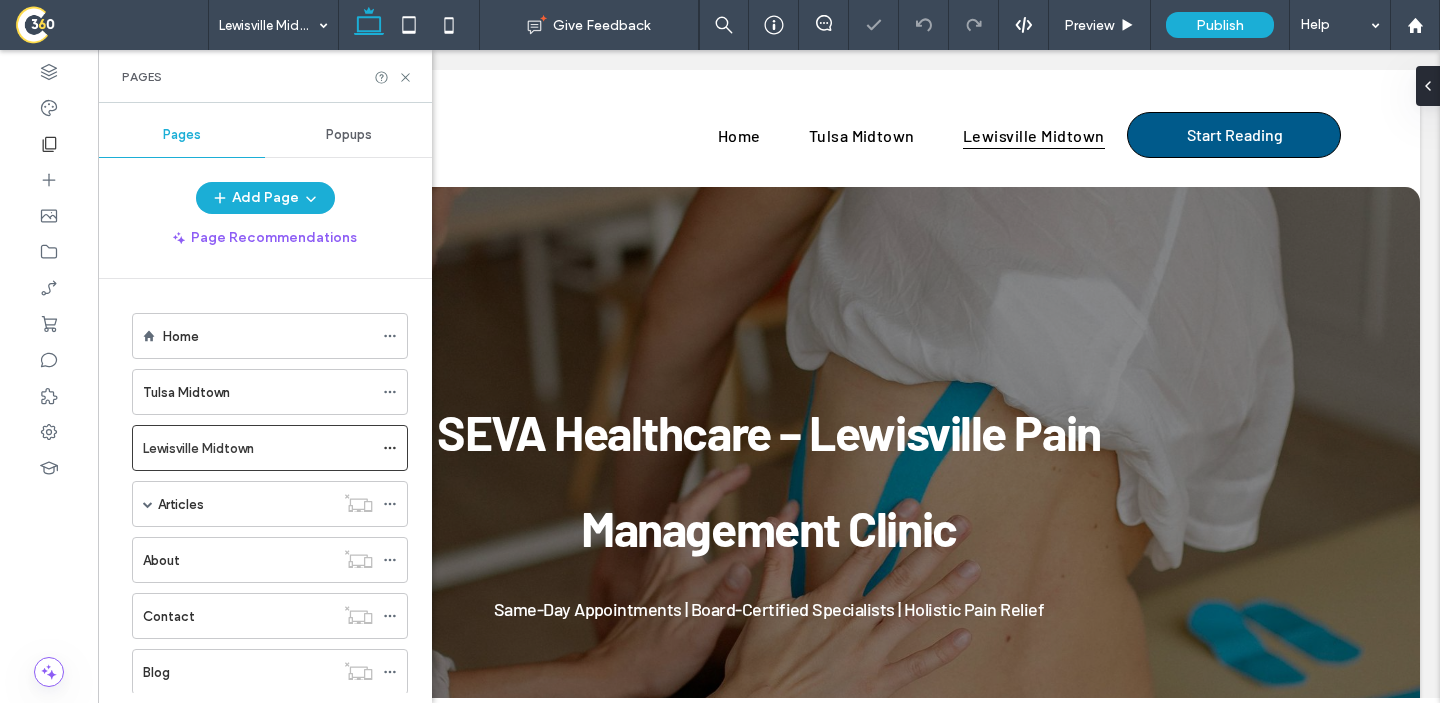 scroll, scrollTop: 0, scrollLeft: 0, axis: both 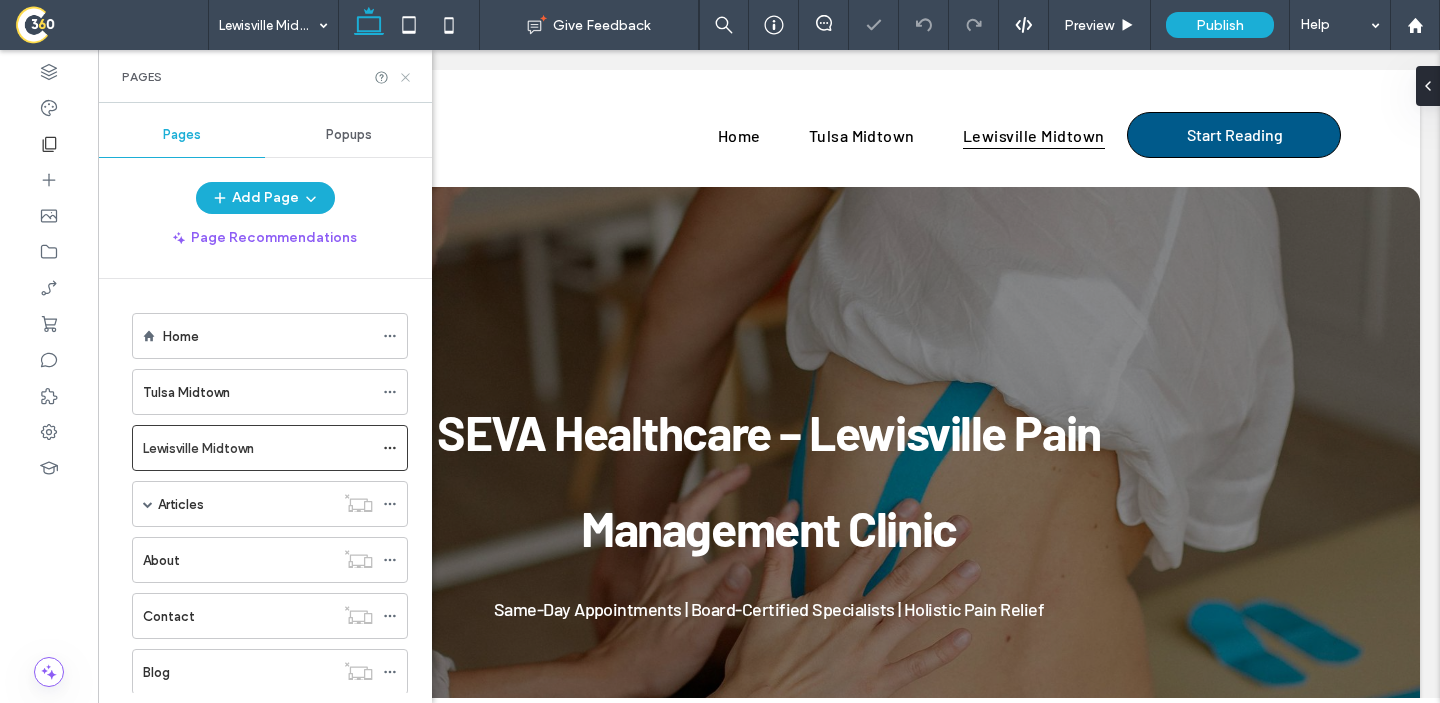 click 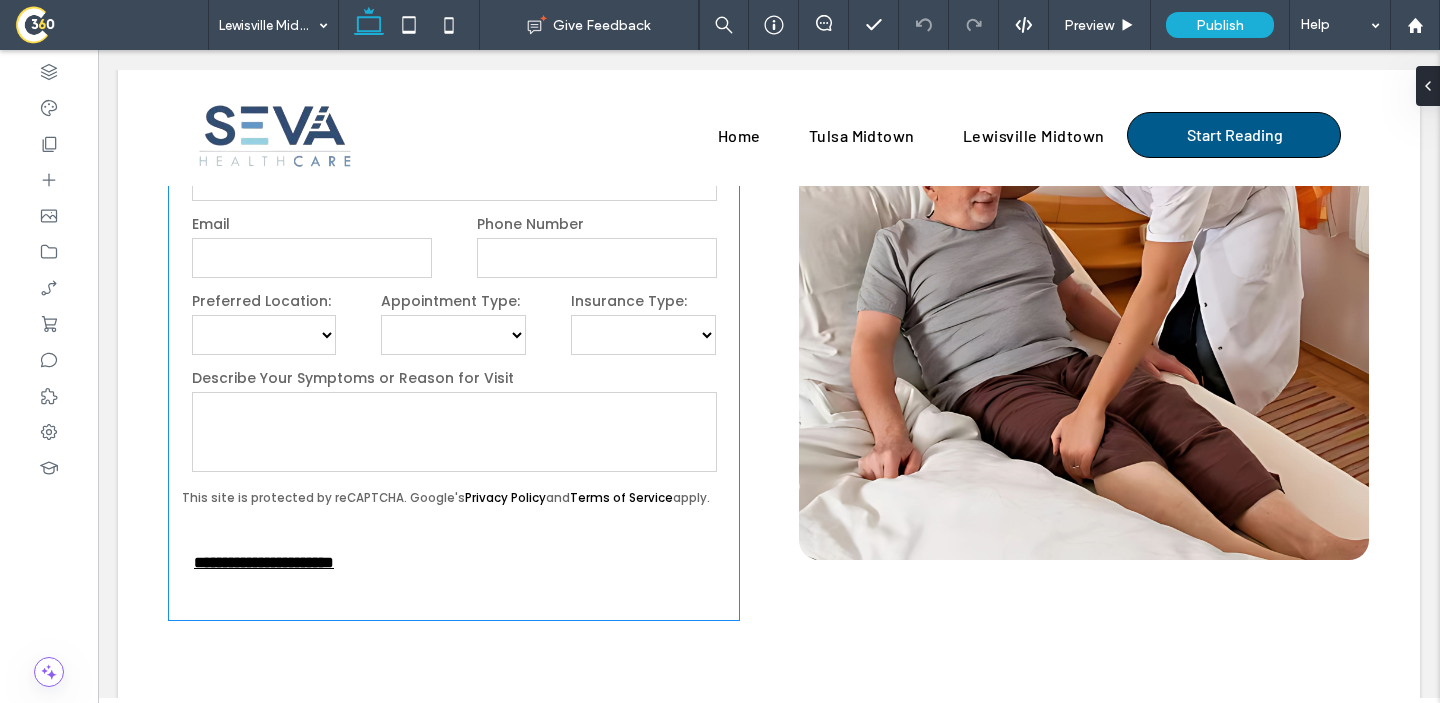 scroll, scrollTop: 6029, scrollLeft: 0, axis: vertical 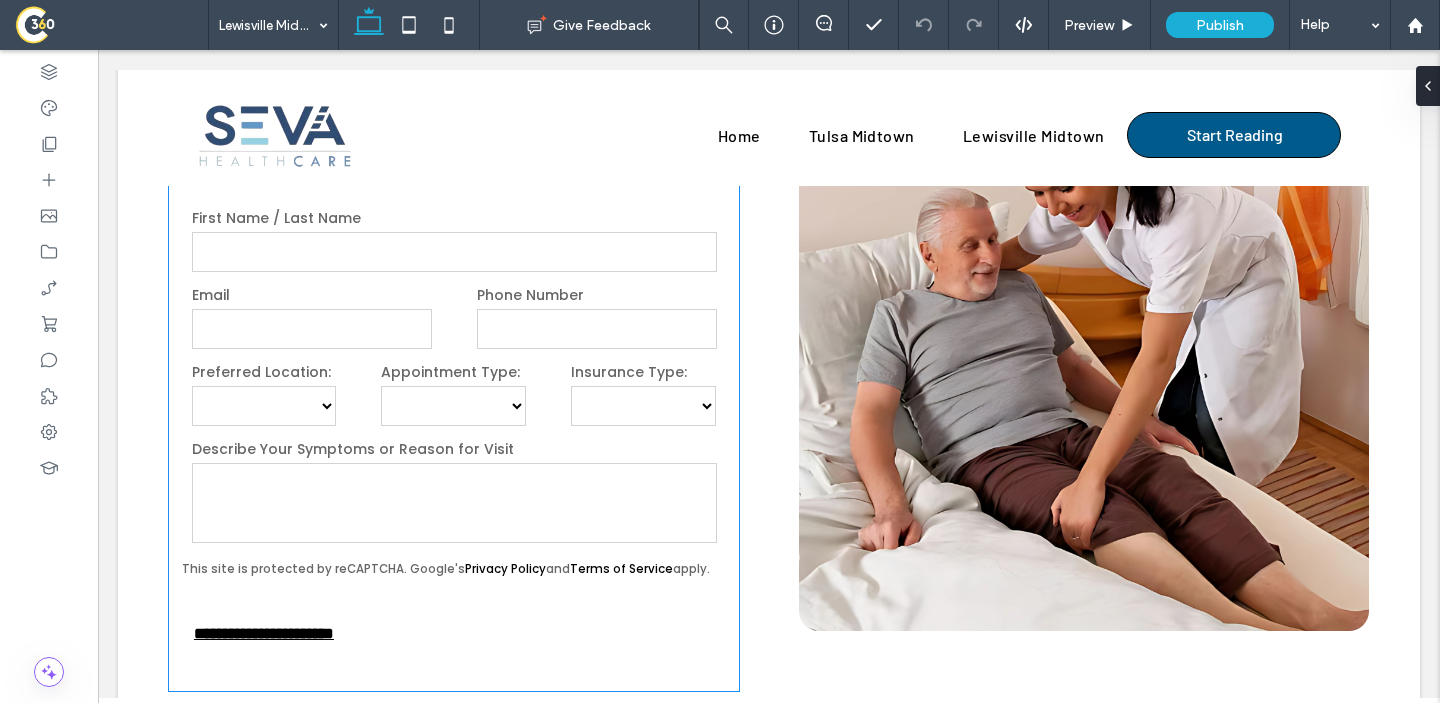 click at bounding box center [454, 252] 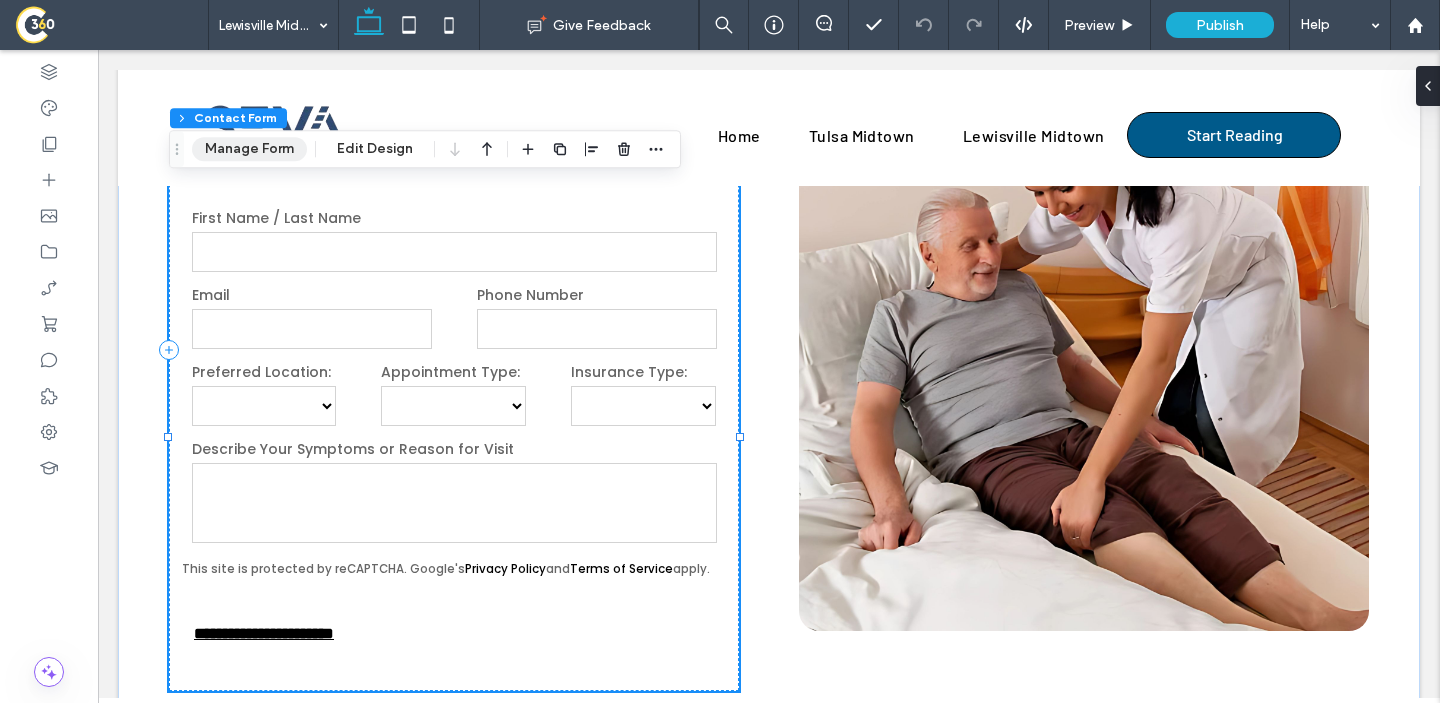 click on "Manage Form" at bounding box center [249, 149] 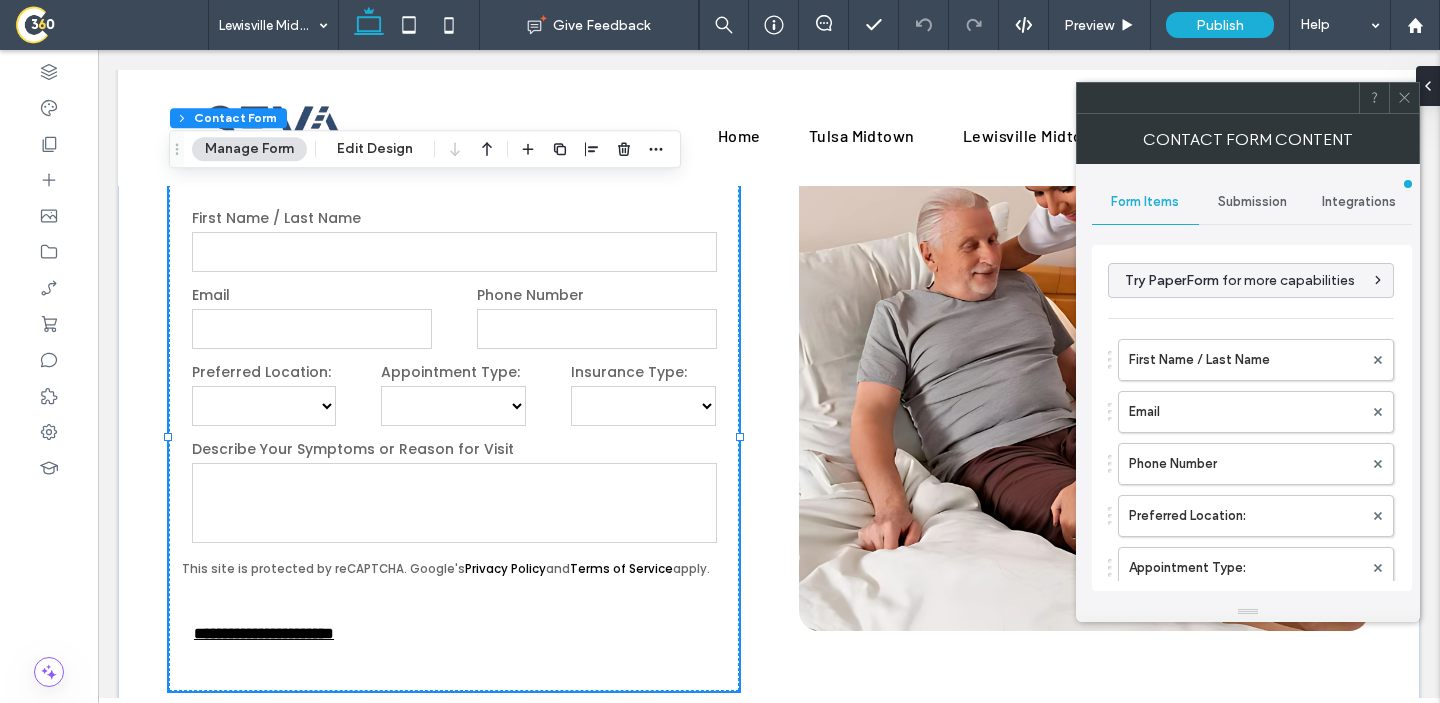 click on "Submission" at bounding box center [1252, 202] 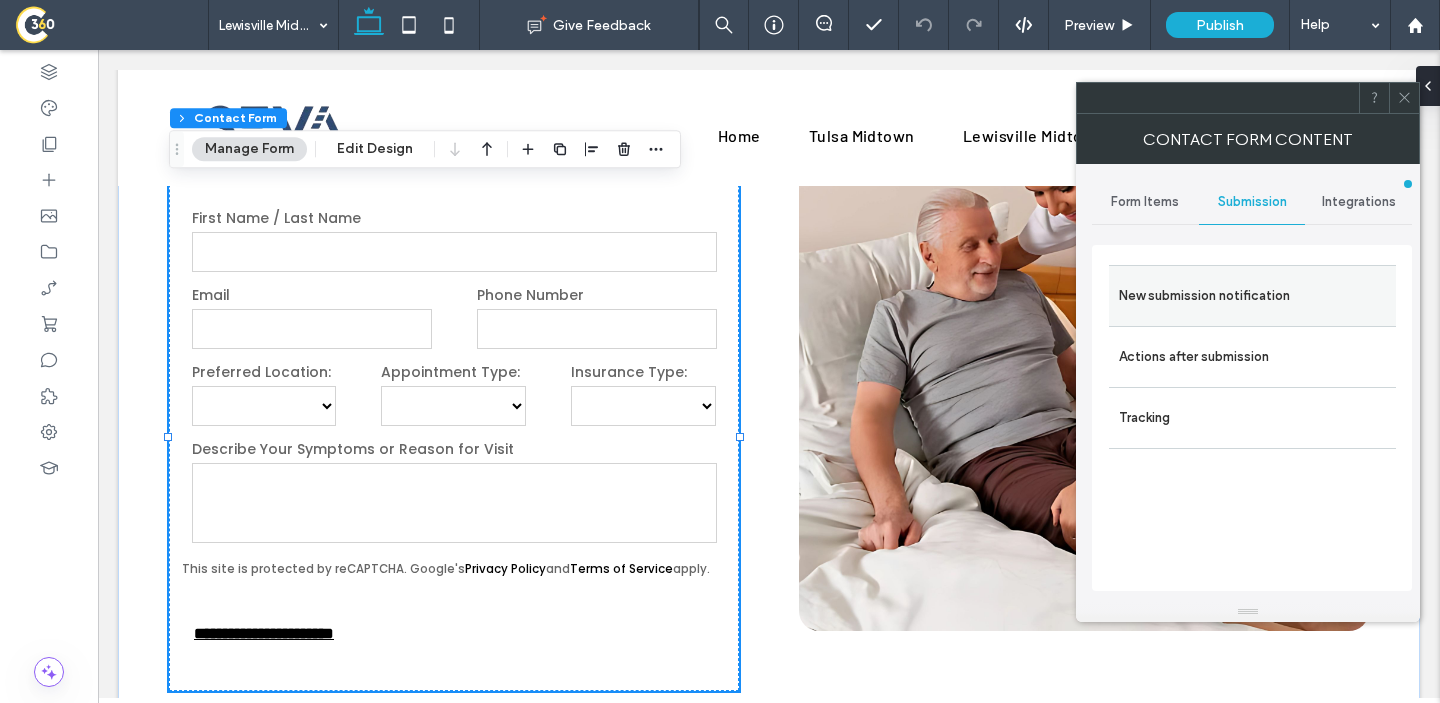 click on "New submission notification" at bounding box center (1252, 296) 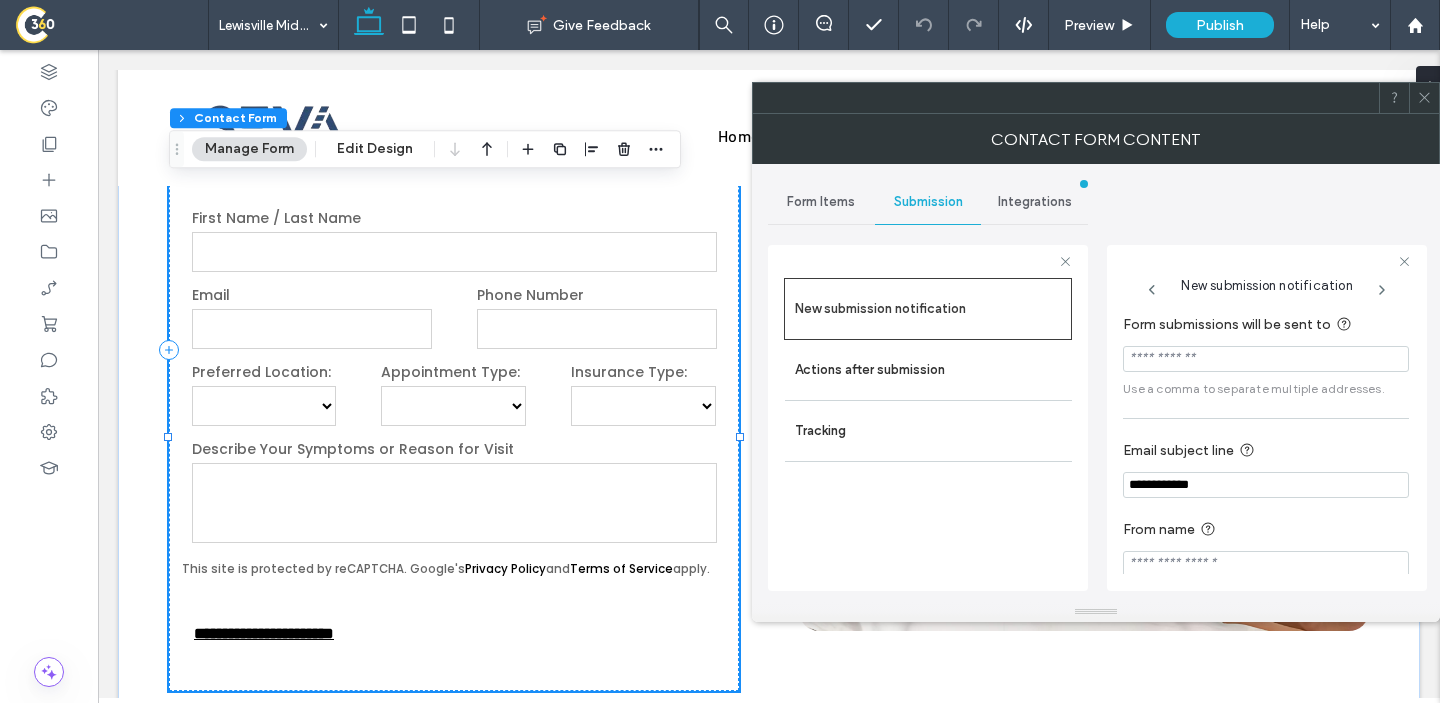 click at bounding box center [1266, 359] 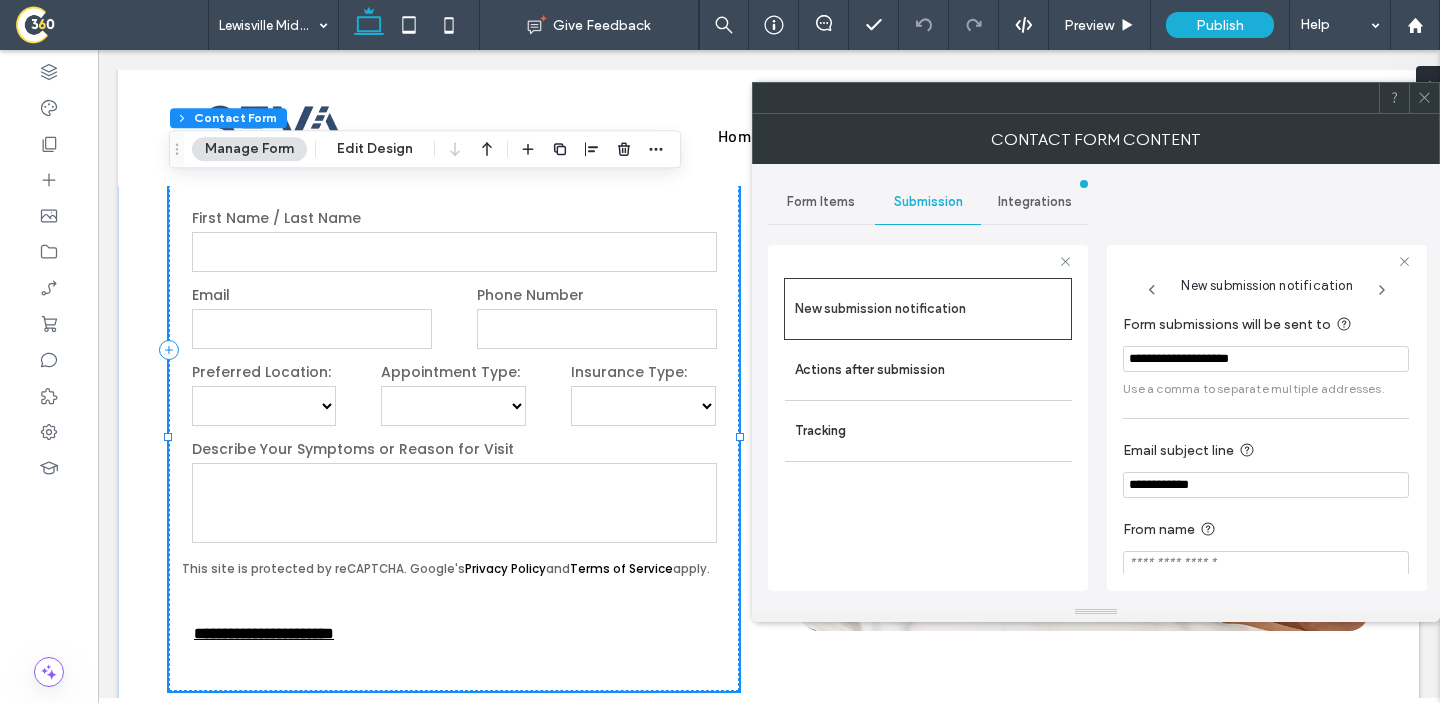type on "**********" 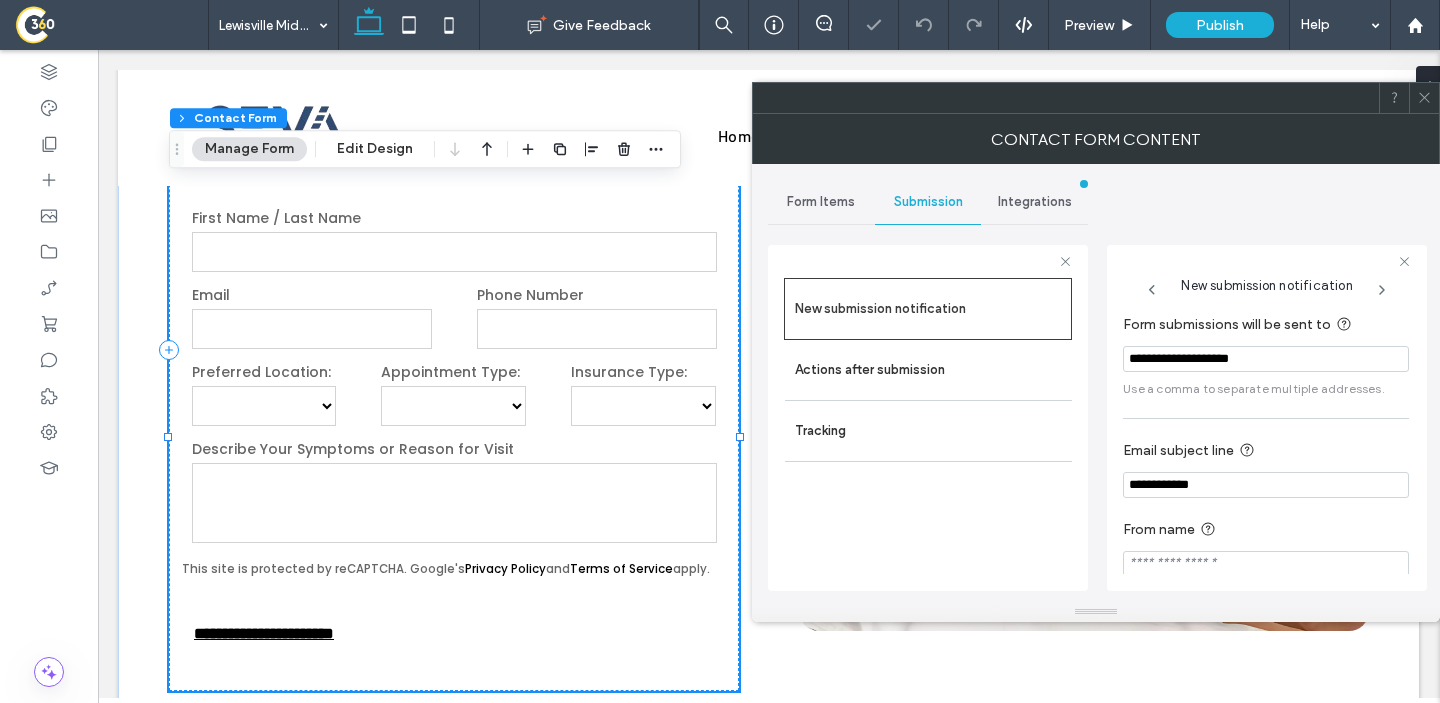 click on "**********" at bounding box center [1267, 418] 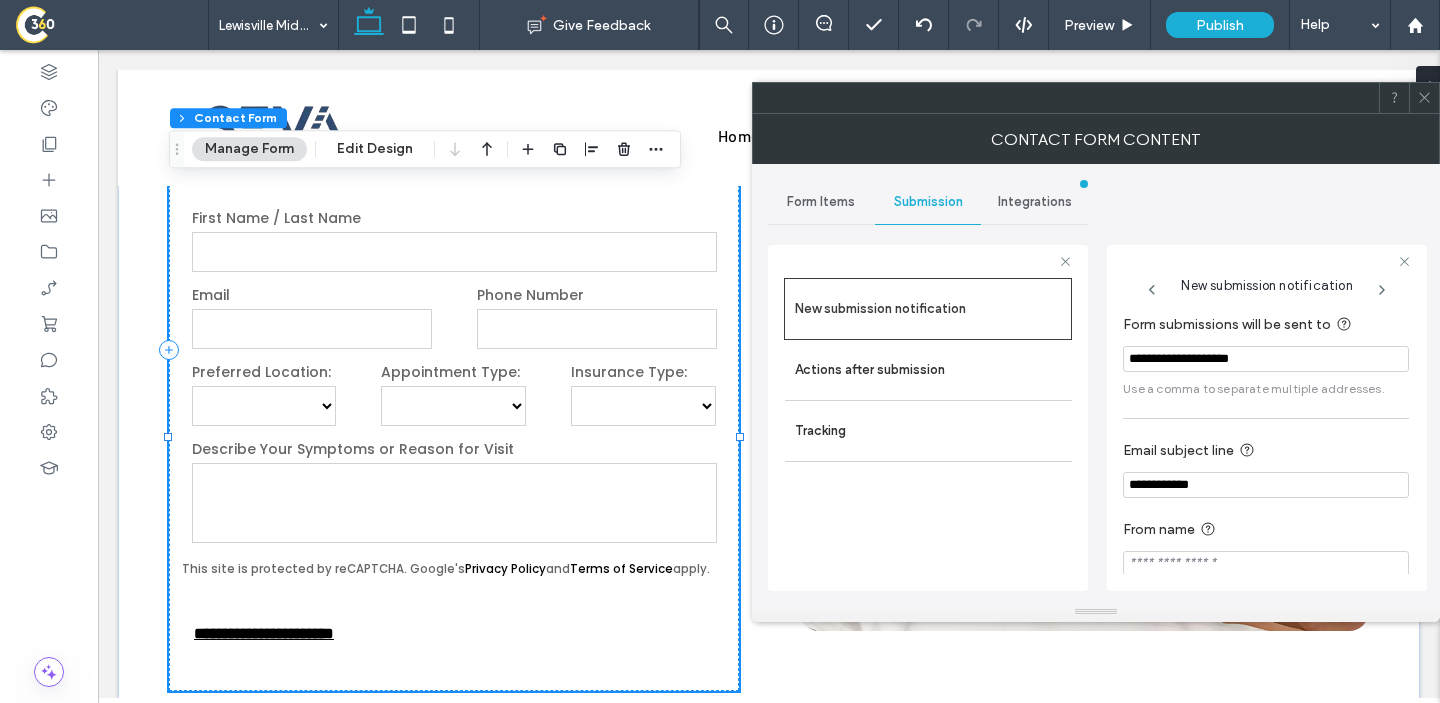 click on "**********" at bounding box center (1266, 485) 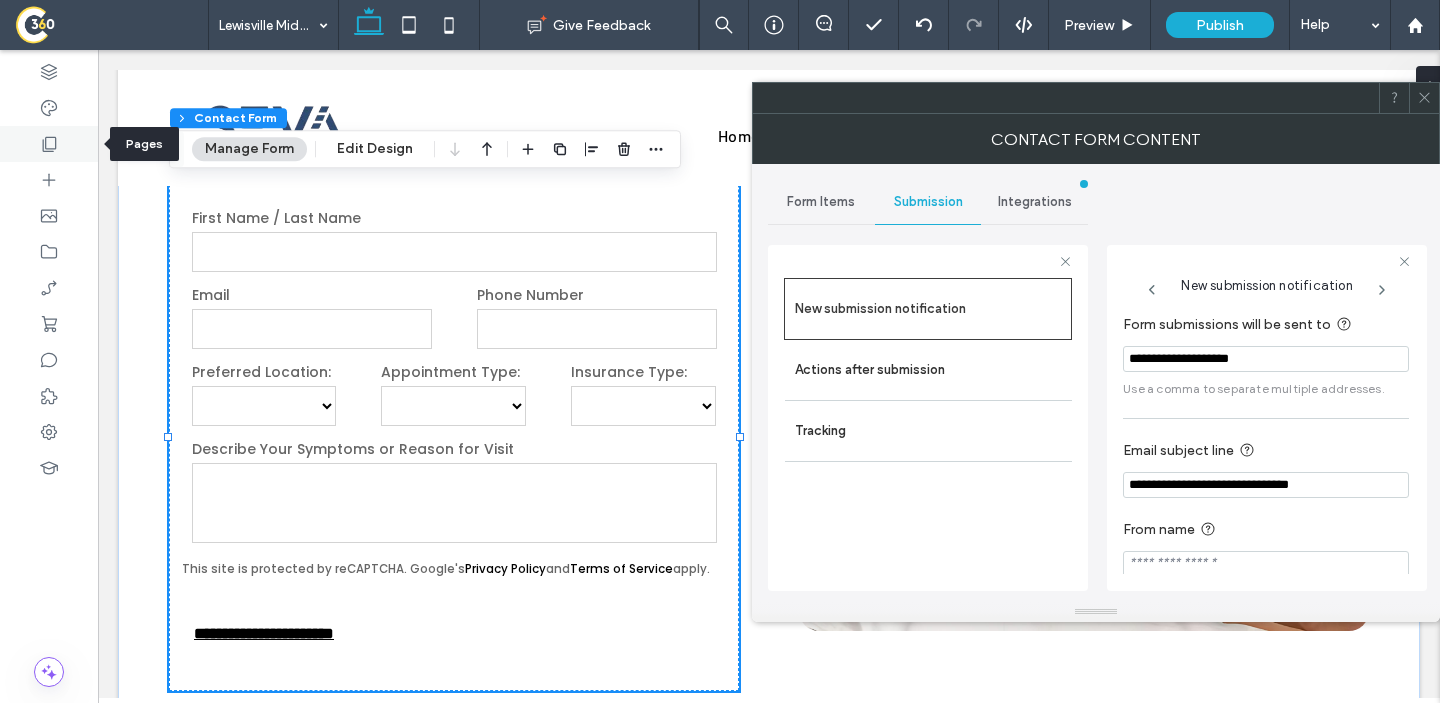 type on "**********" 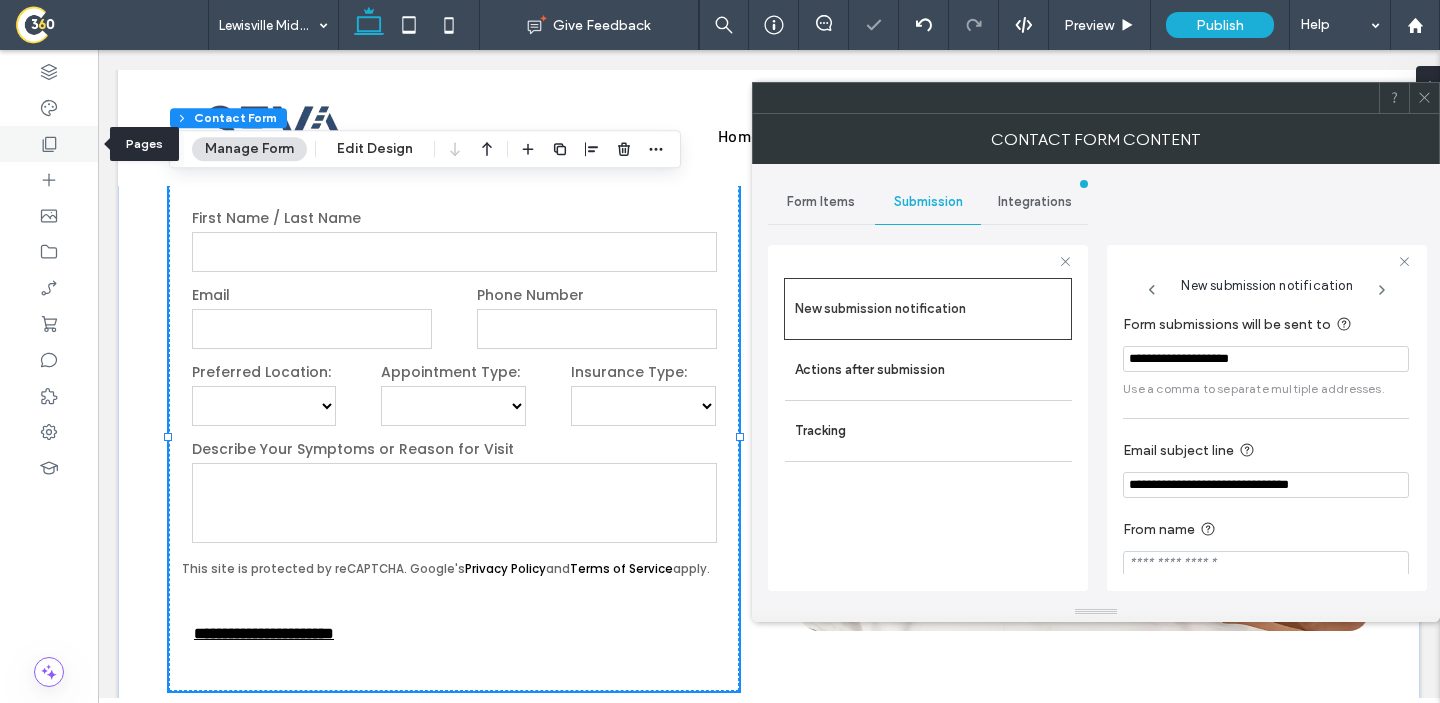 click 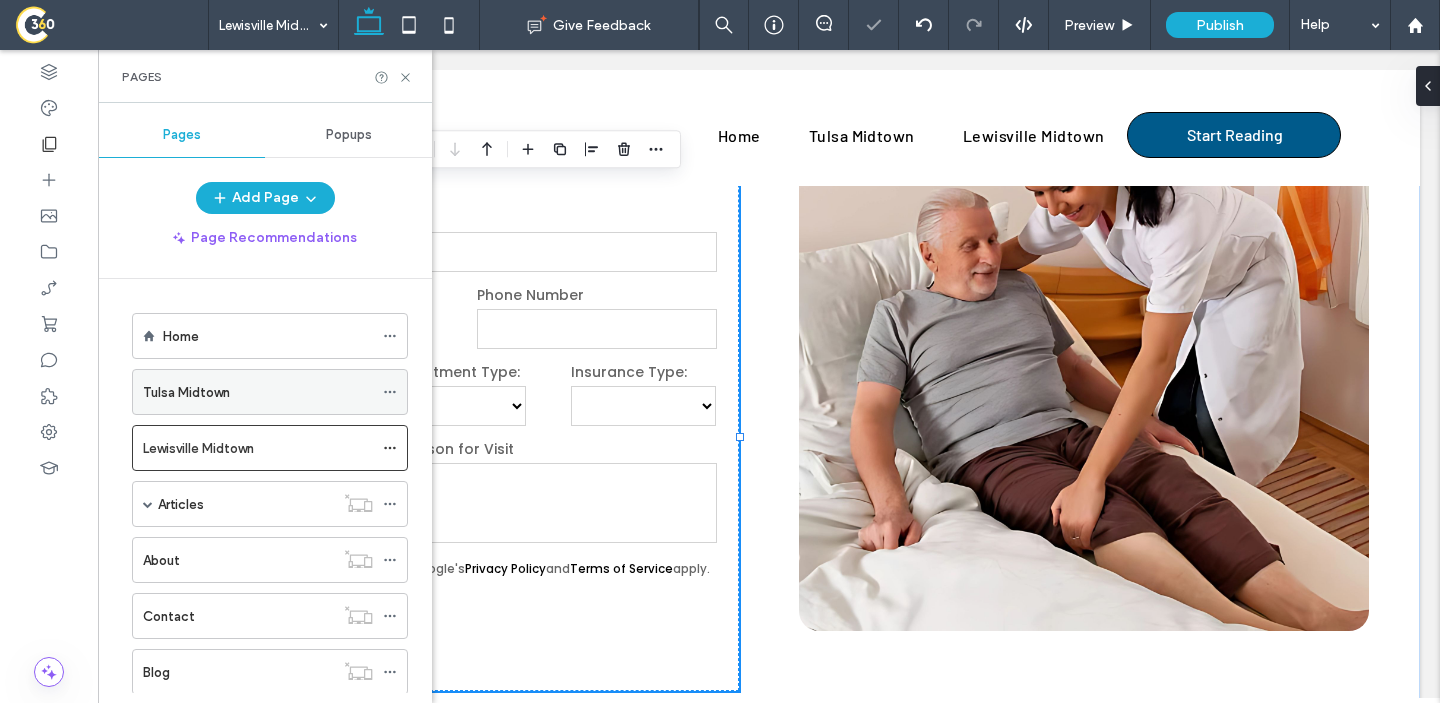 click on "Tulsa Midtown" at bounding box center (258, 392) 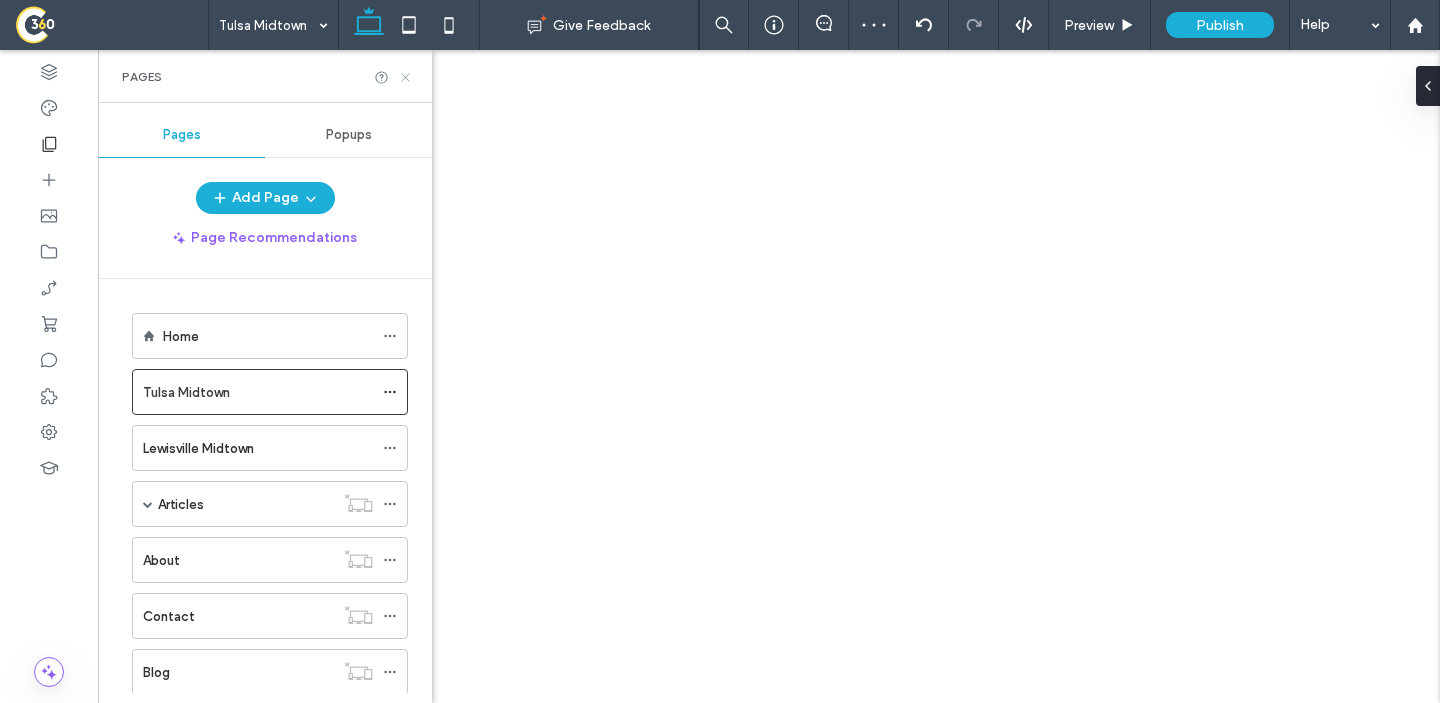 click 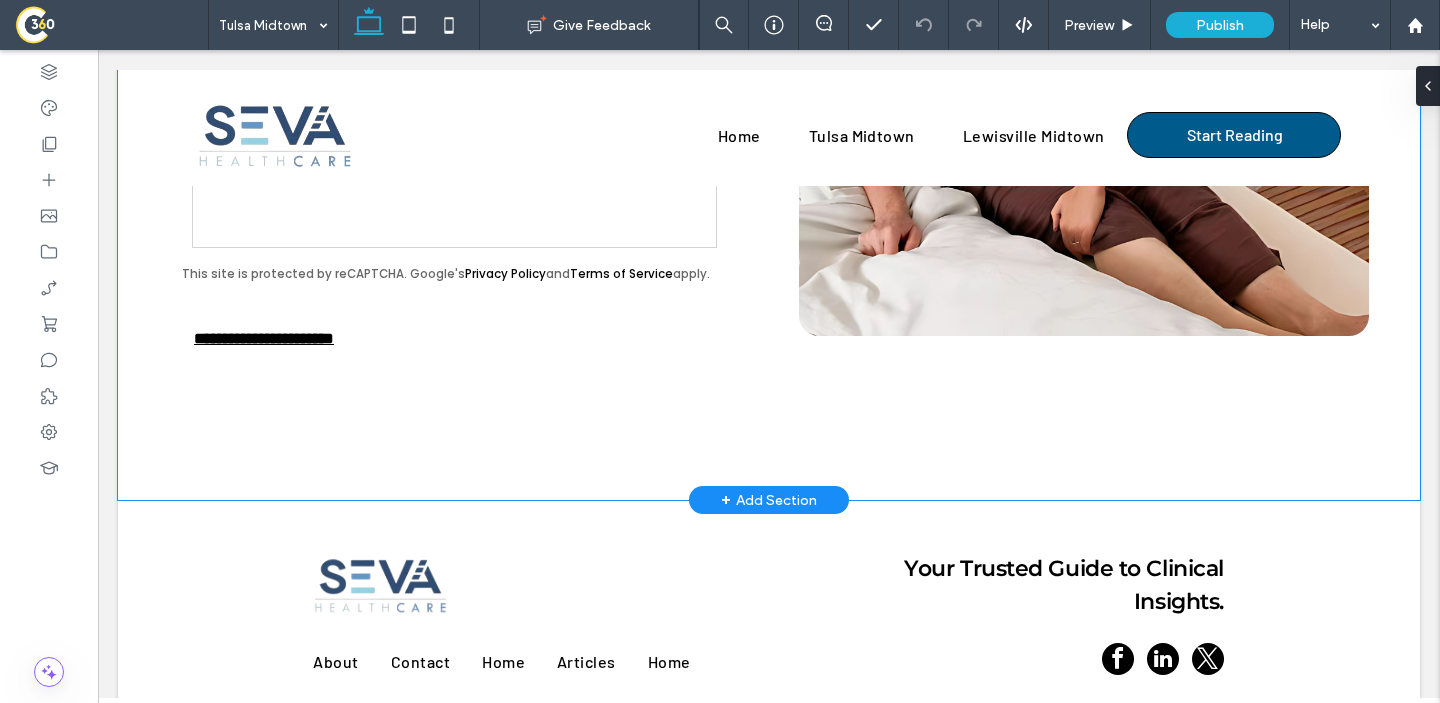 scroll, scrollTop: 5877, scrollLeft: 0, axis: vertical 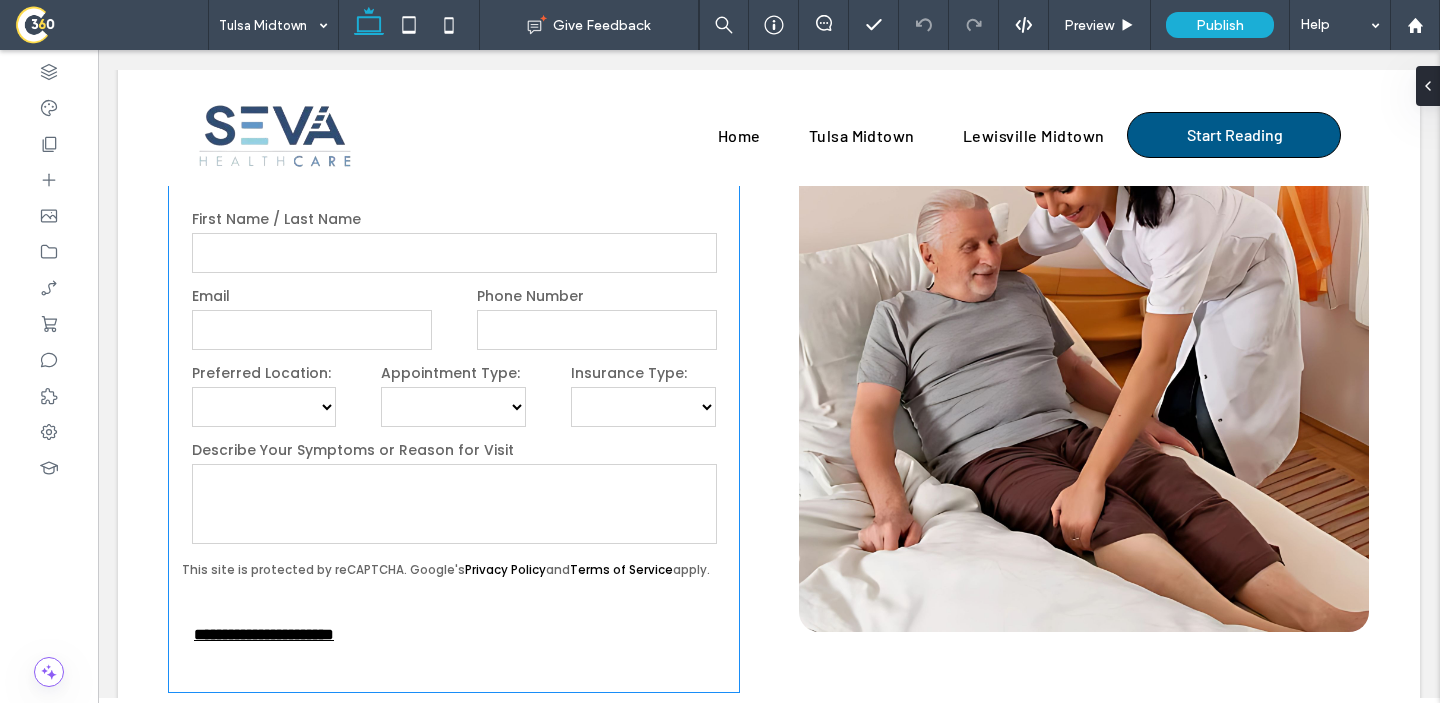 click on "**********" at bounding box center [454, 438] 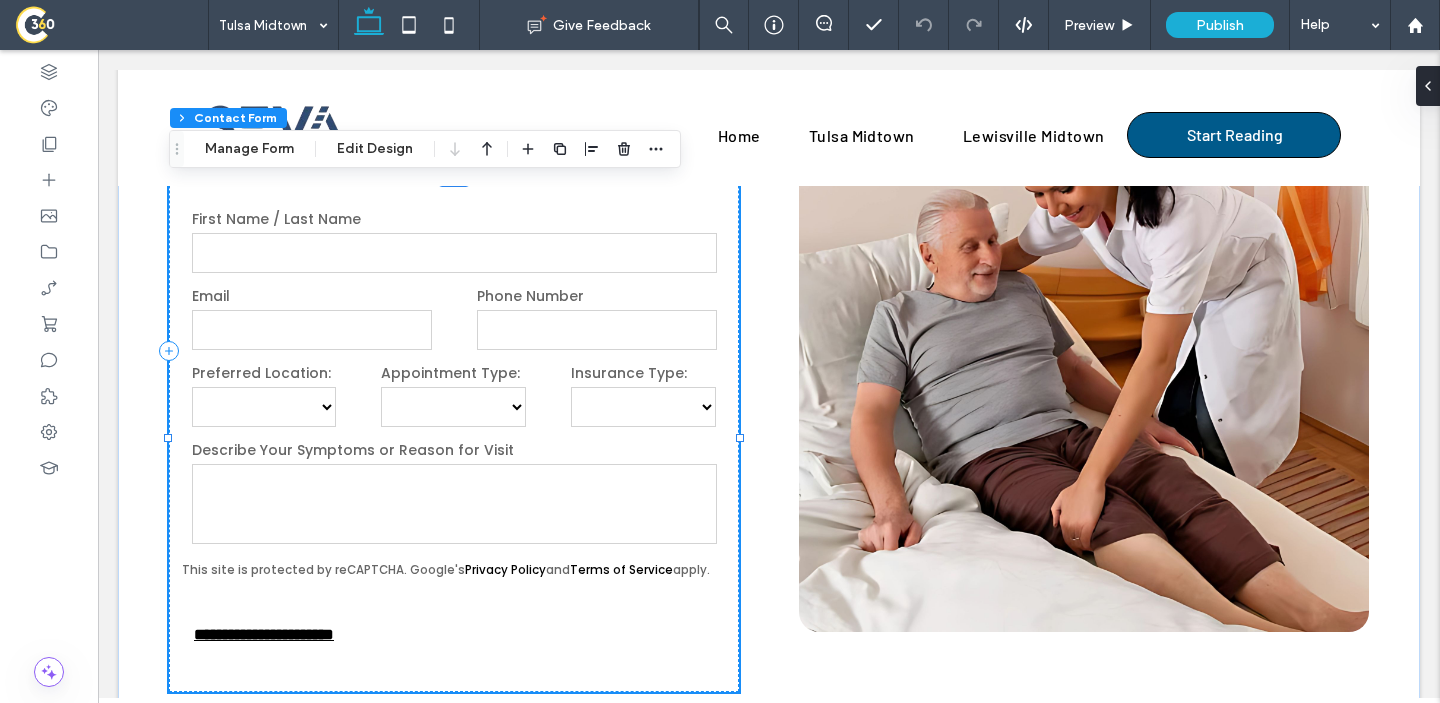 type on "*" 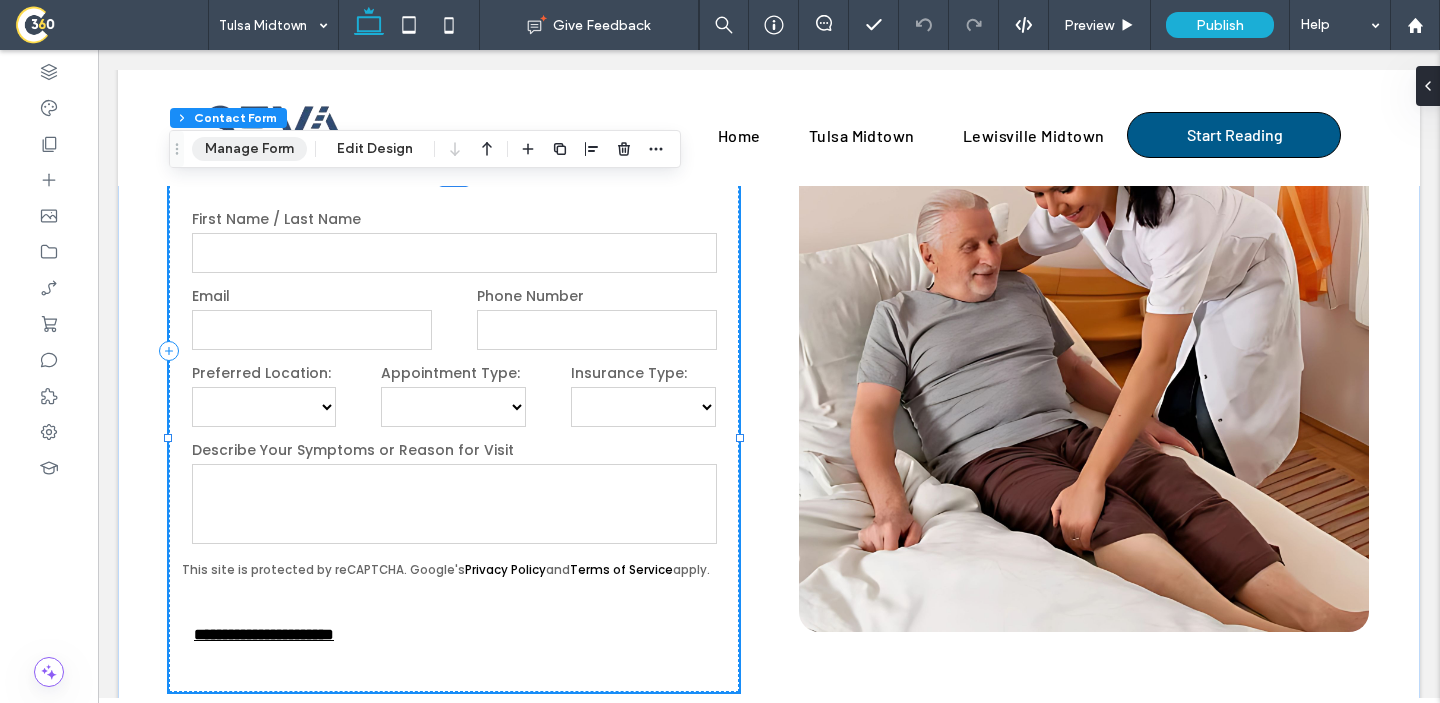 click on "Manage Form" at bounding box center (249, 149) 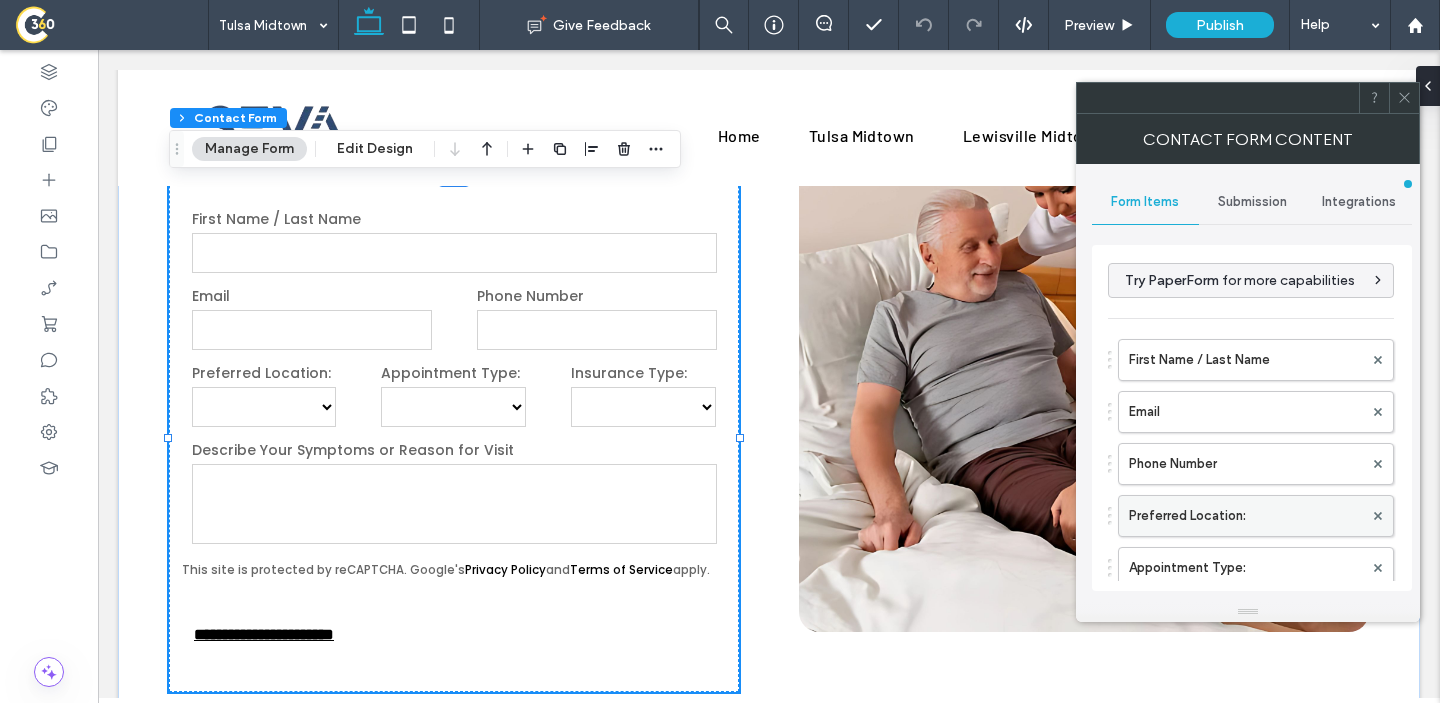 click on "Preferred Location:" at bounding box center (1246, 516) 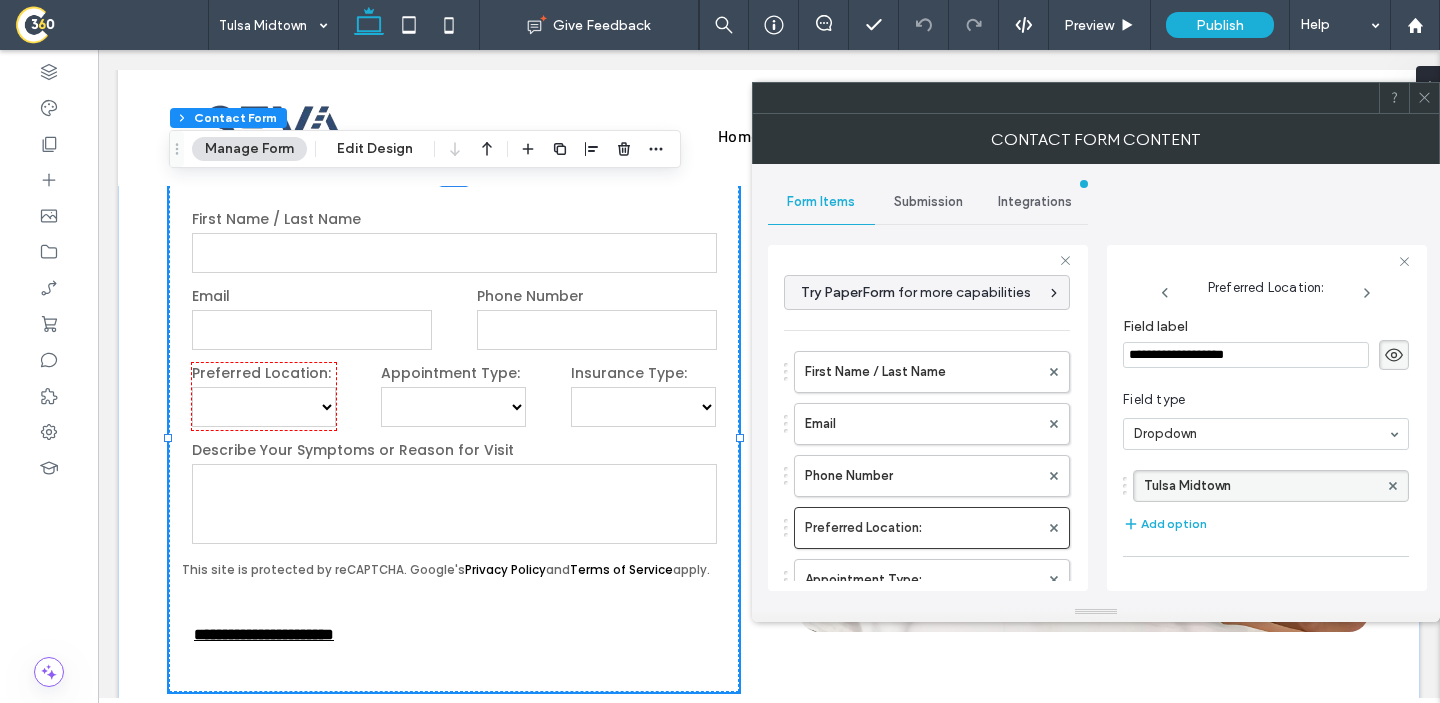click on "Tulsa Midtown" at bounding box center (1261, 486) 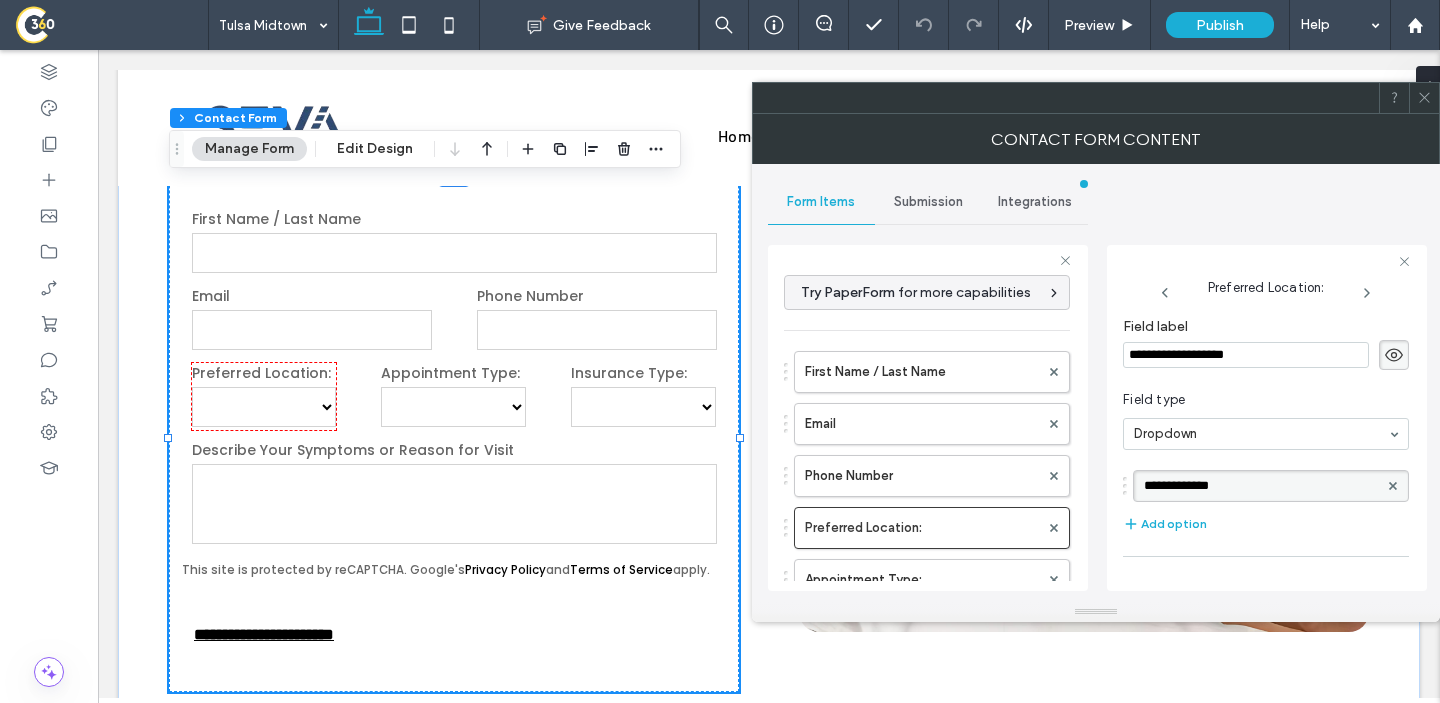 click on "**********" at bounding box center [1261, 486] 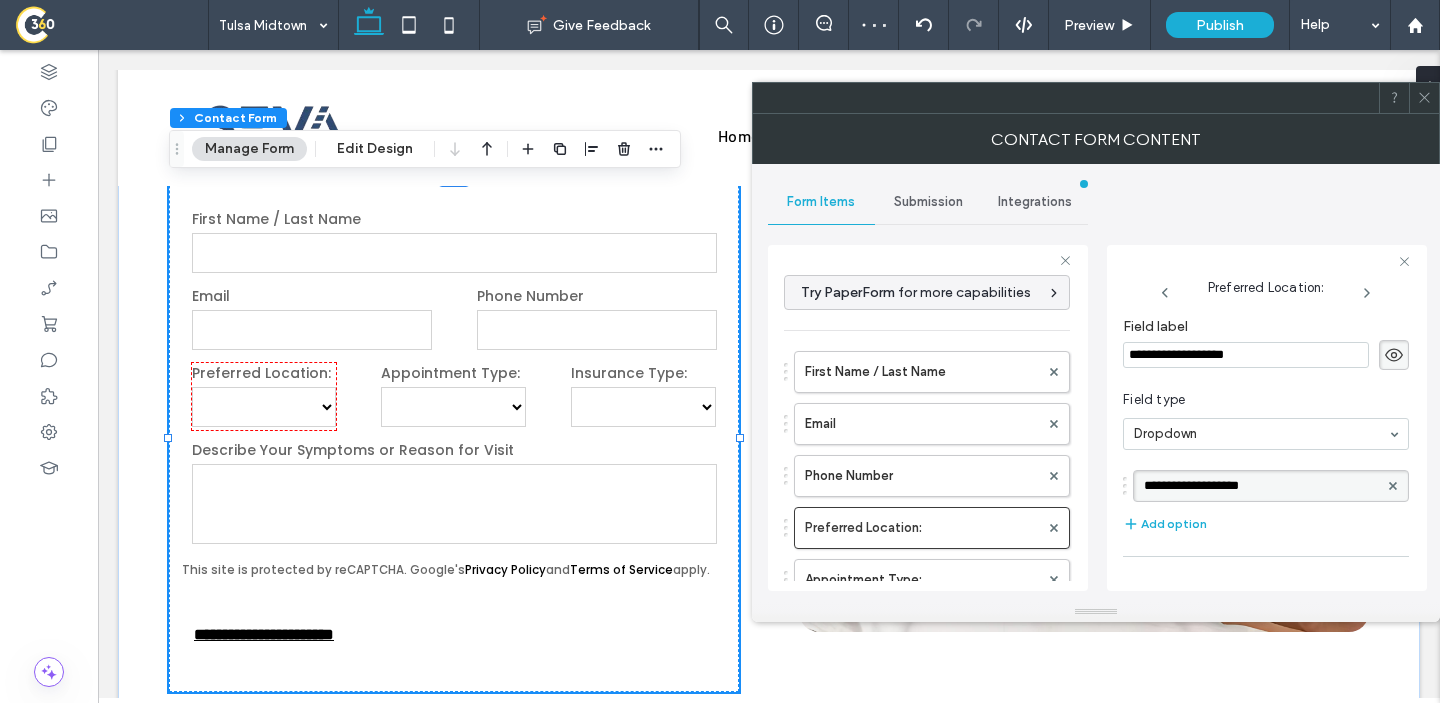 type on "**********" 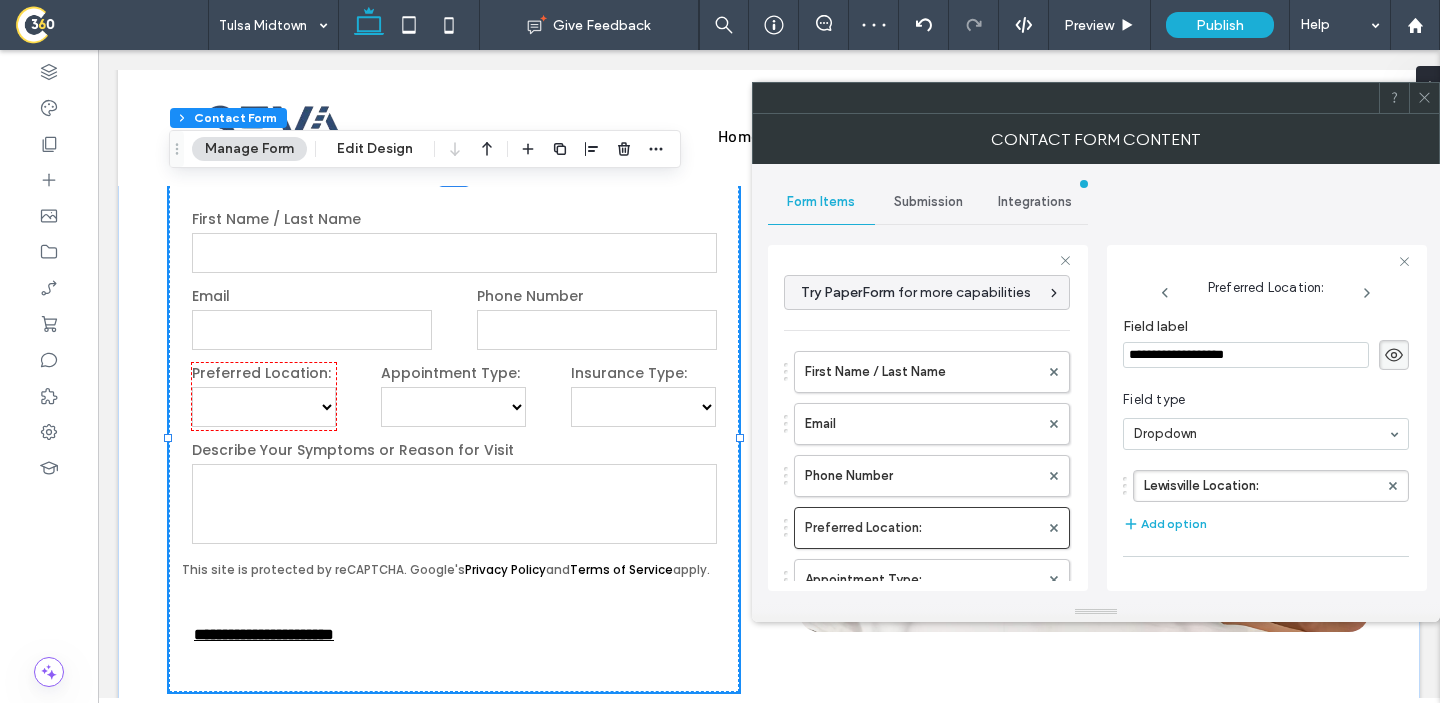 click on "**********" at bounding box center [1266, 344] 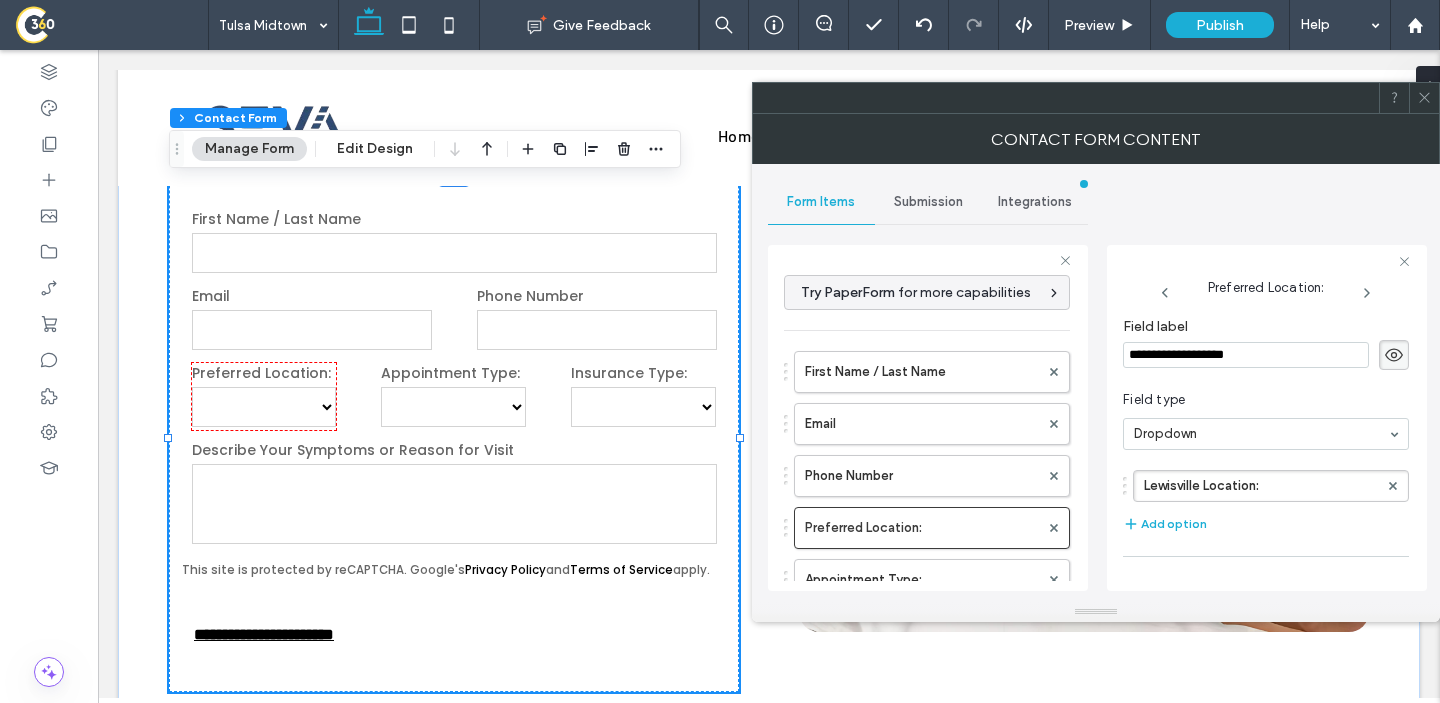 click 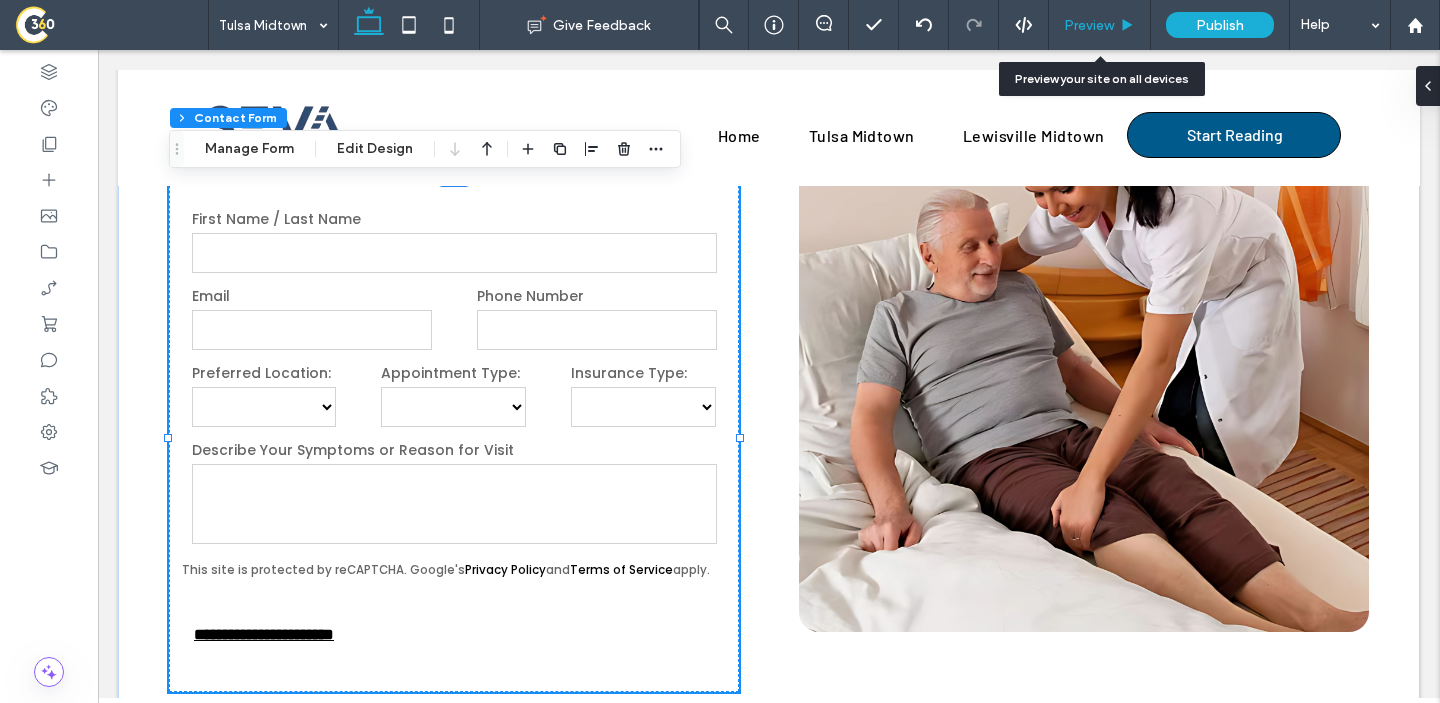 click on "Preview" at bounding box center (1100, 25) 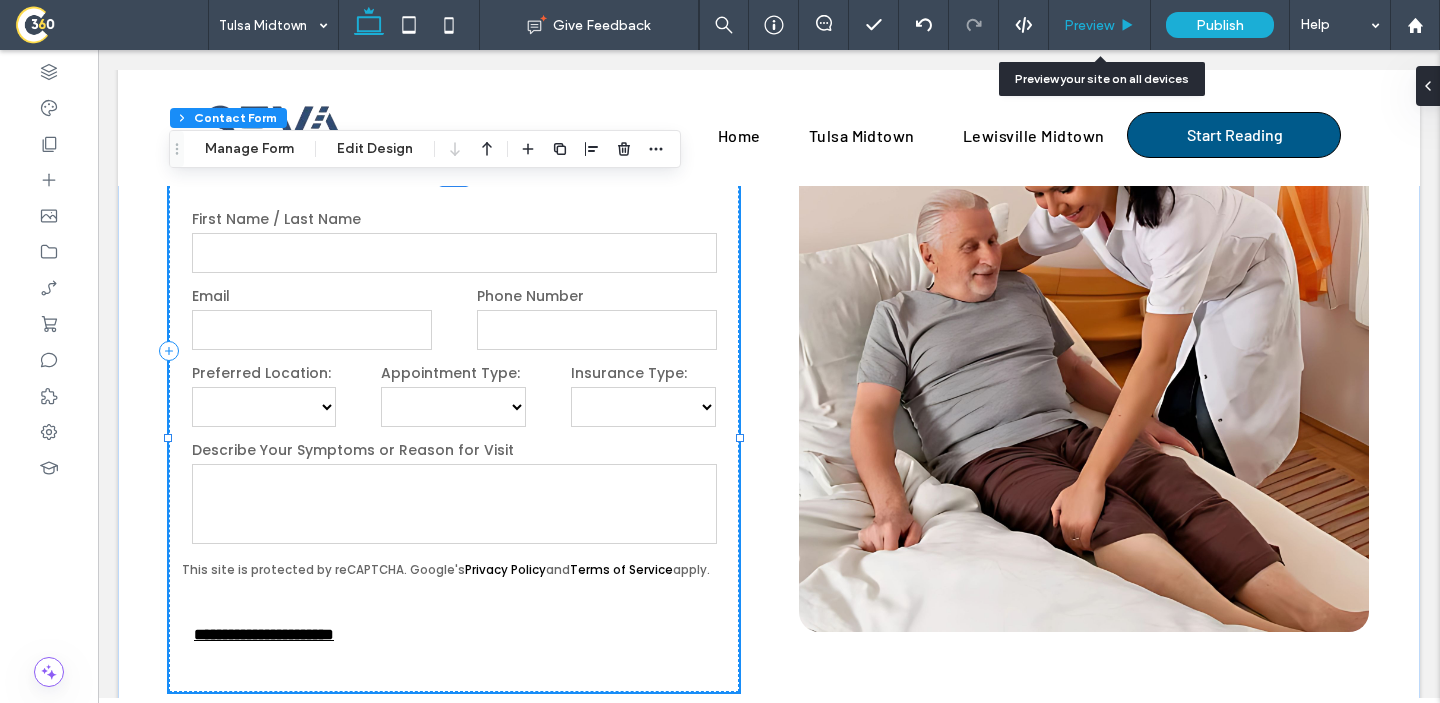 click on "Preview" at bounding box center (1100, 25) 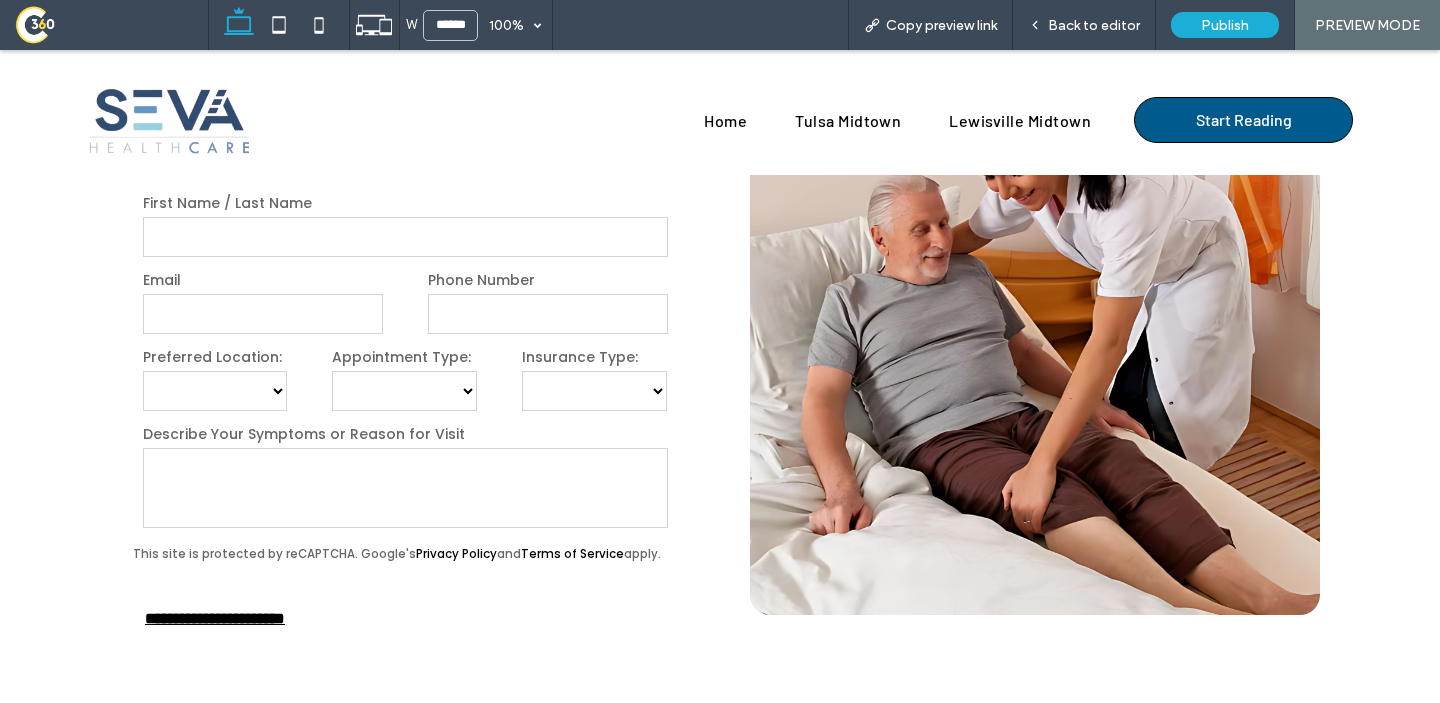 scroll, scrollTop: 5973, scrollLeft: 0, axis: vertical 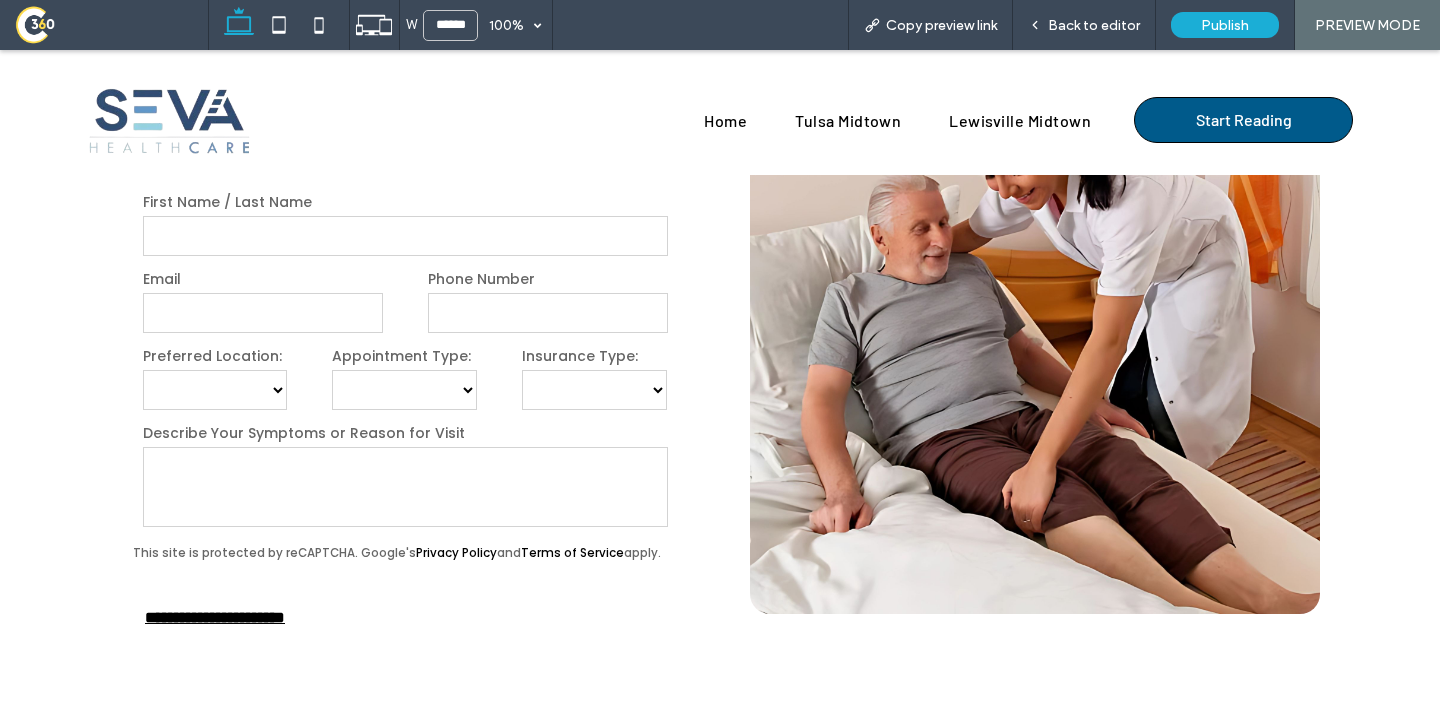 click on "**********" at bounding box center (404, 390) 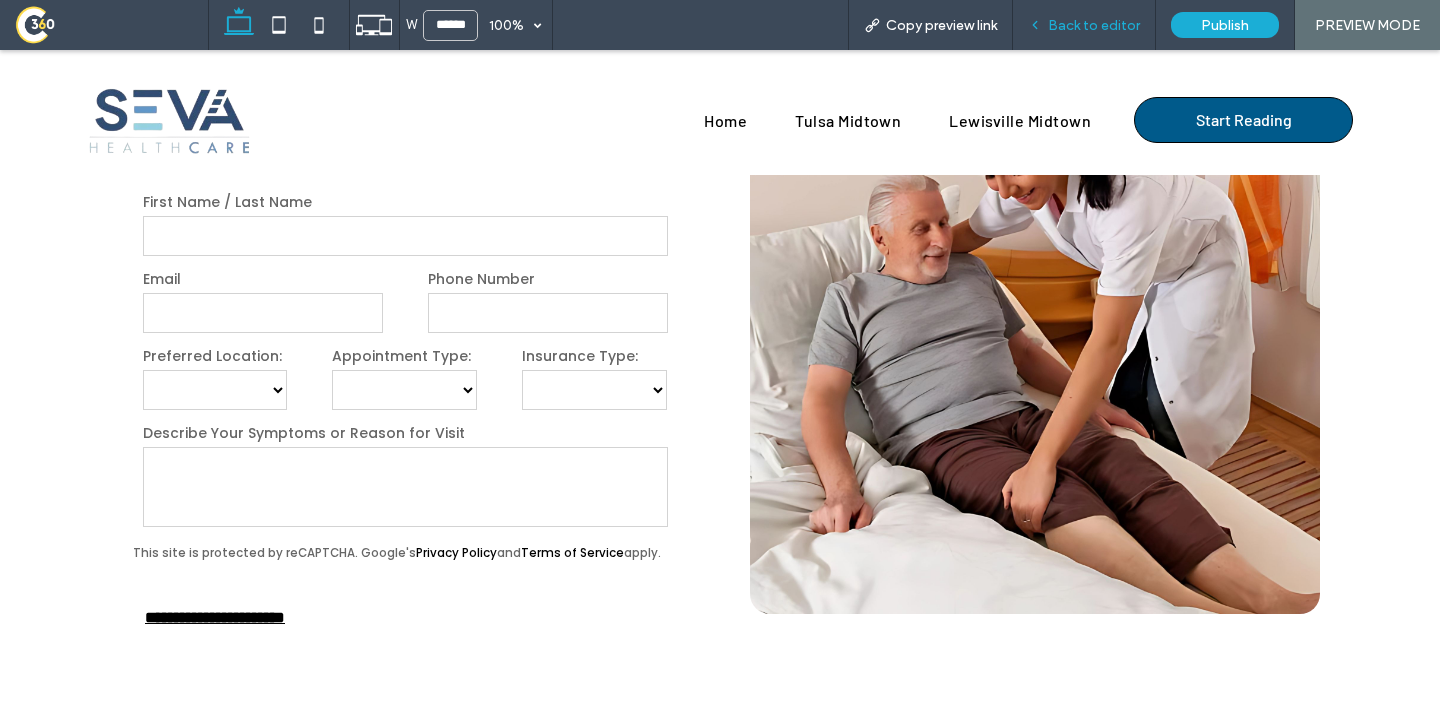 click on "Back to editor" at bounding box center (1094, 25) 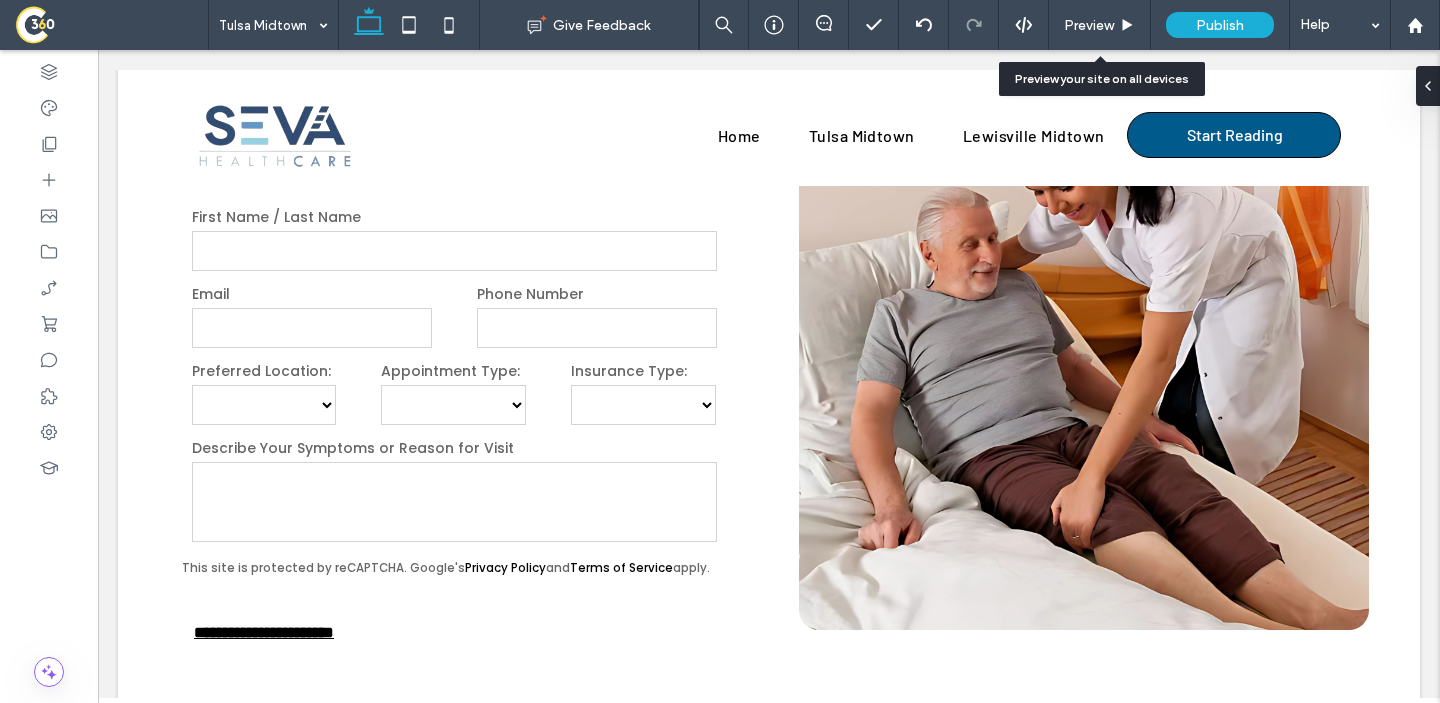 scroll, scrollTop: 5875, scrollLeft: 0, axis: vertical 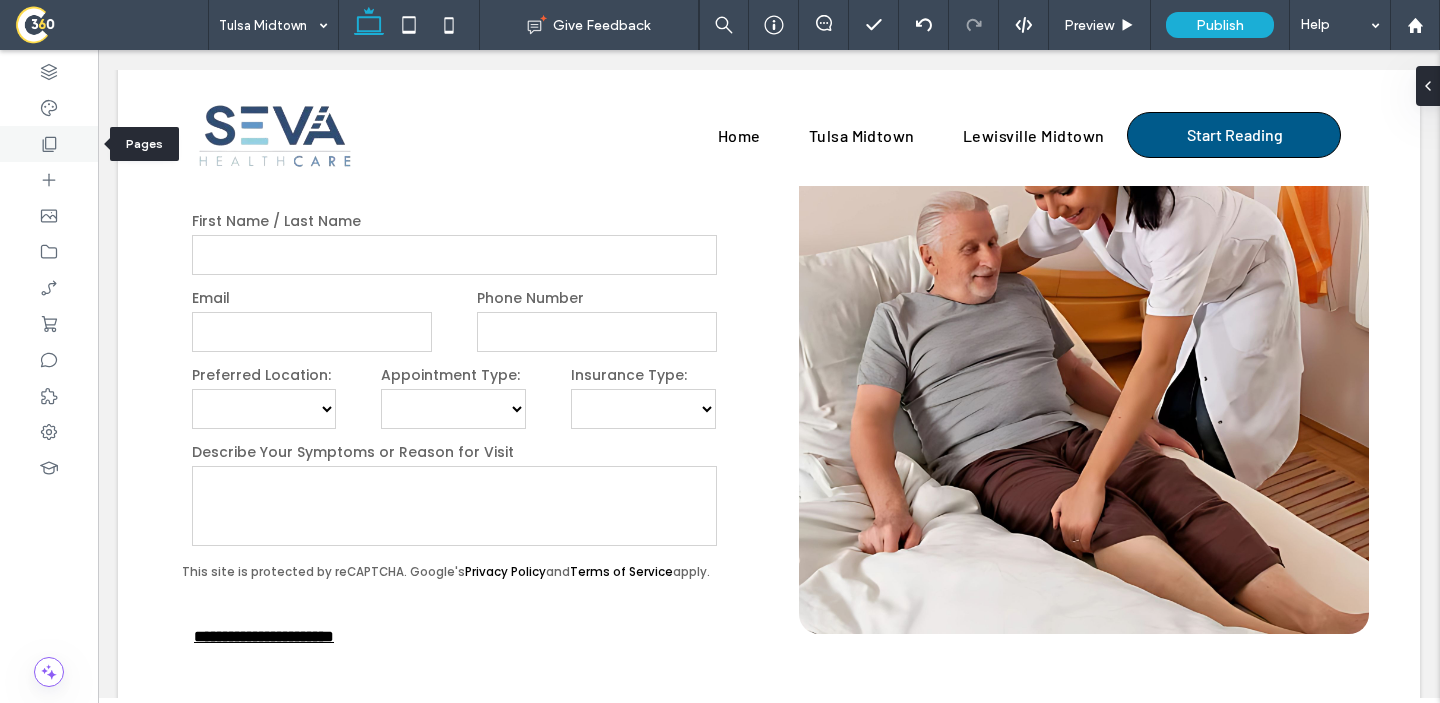 click at bounding box center (49, 144) 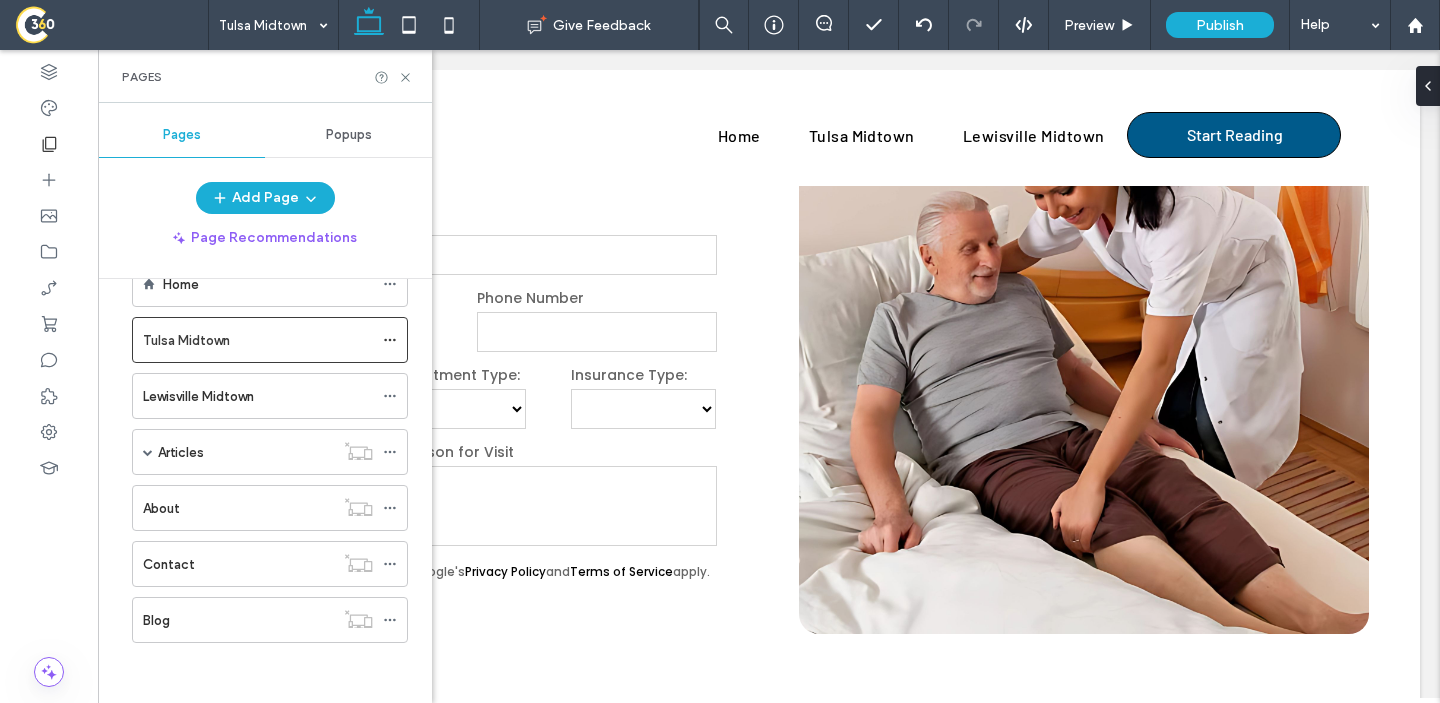 scroll, scrollTop: 0, scrollLeft: 0, axis: both 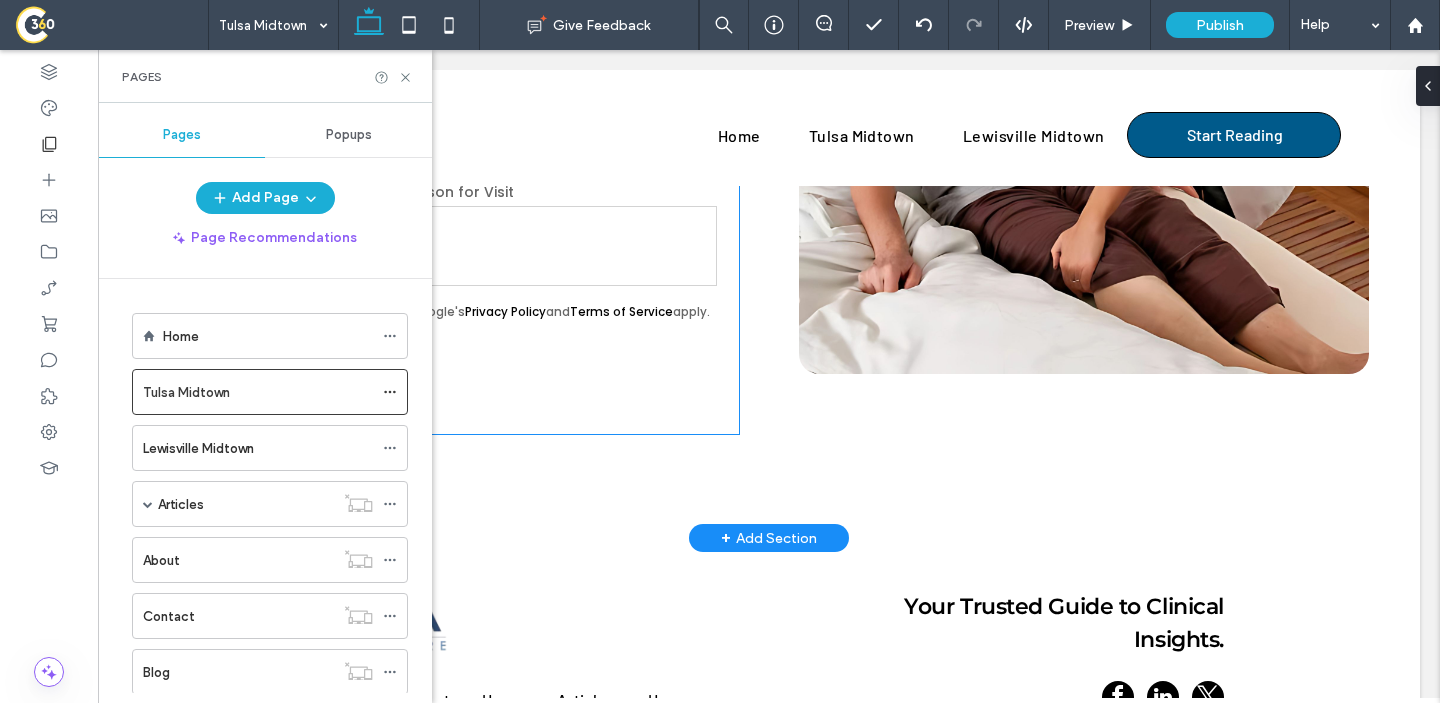 click on "This site is protected by reCAPTCHA. Google's  Privacy Policy  and  Terms of Service  apply." at bounding box center (454, 312) 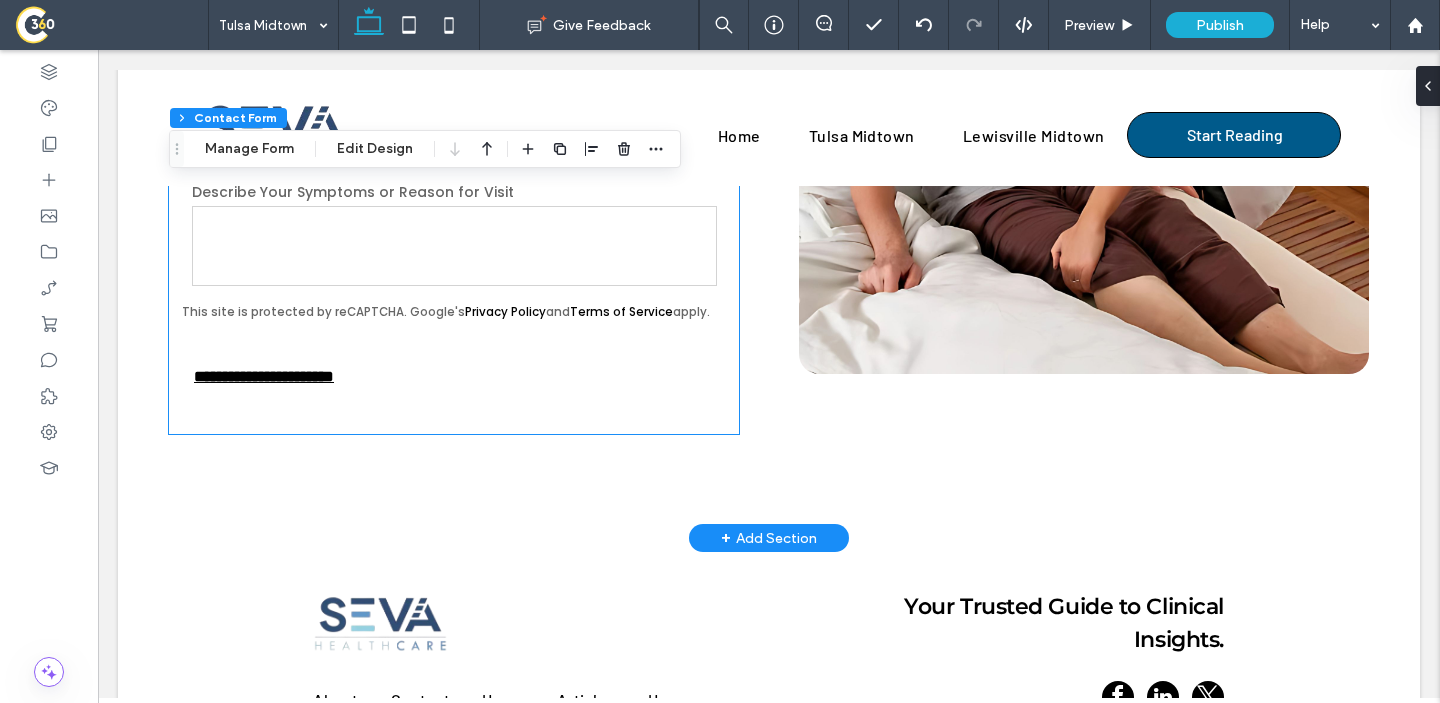 type on "*" 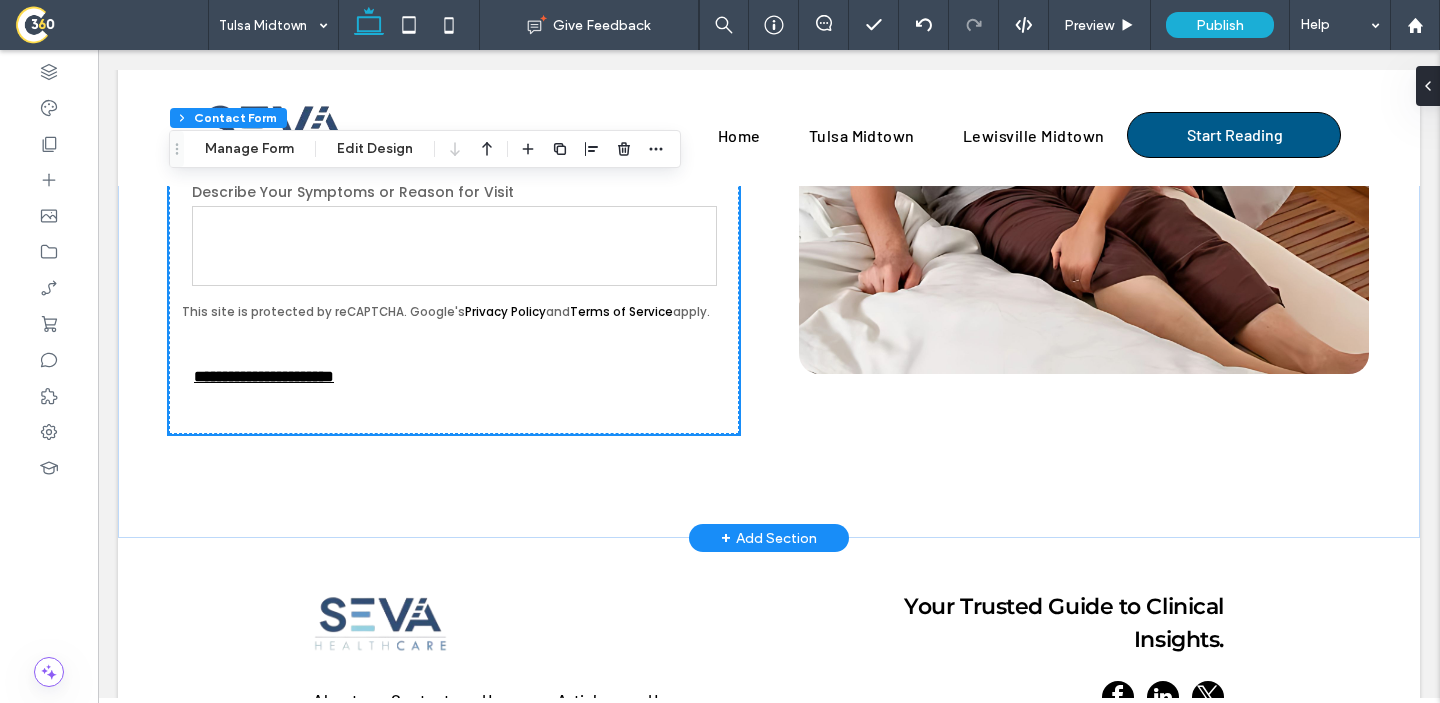 scroll, scrollTop: 6085, scrollLeft: 0, axis: vertical 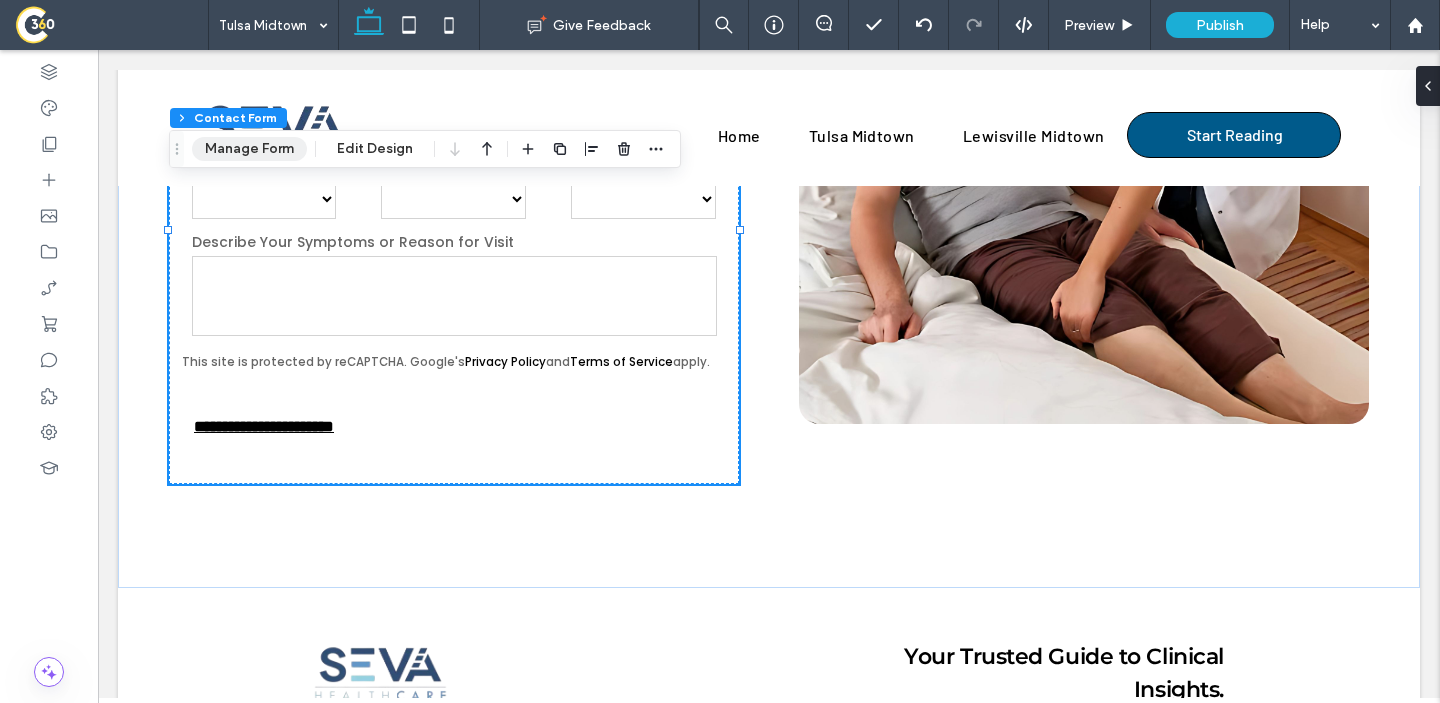 click on "Manage Form" at bounding box center [249, 149] 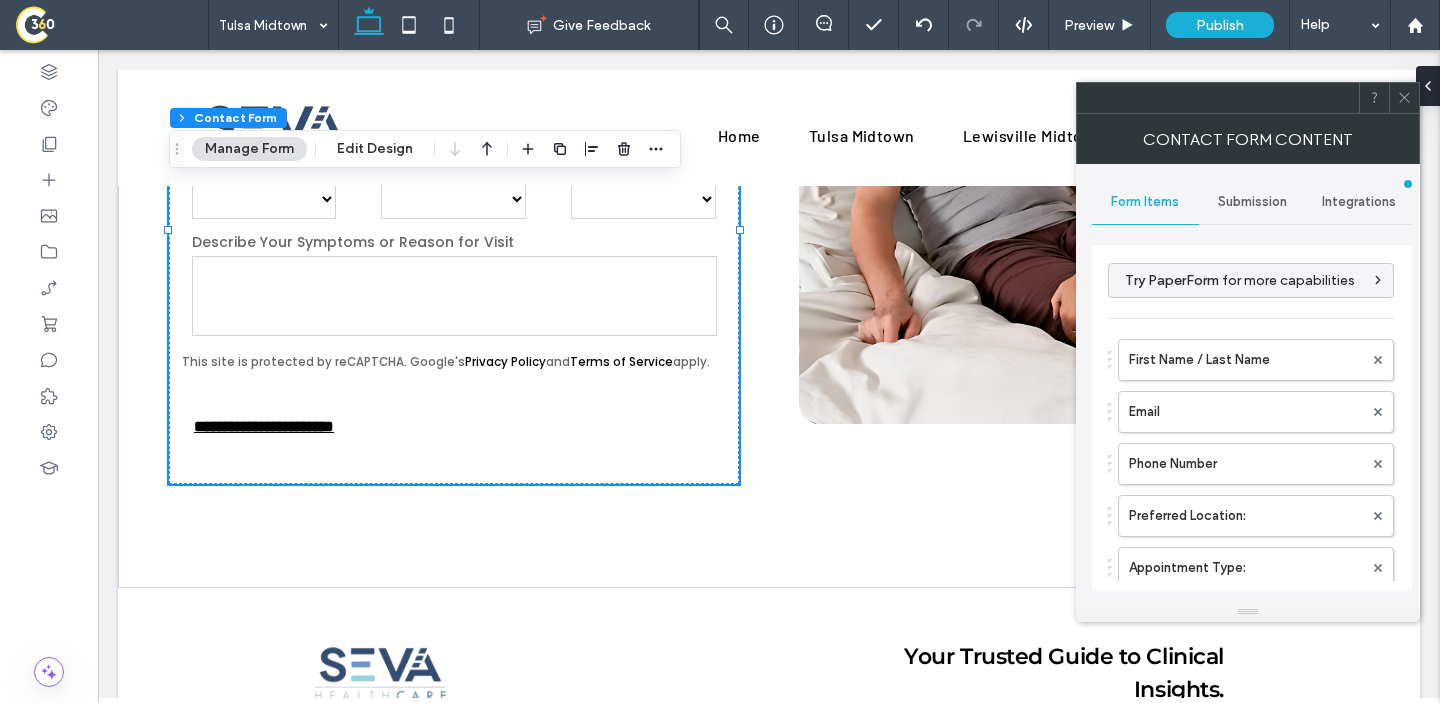 click on "Submission" at bounding box center [1252, 202] 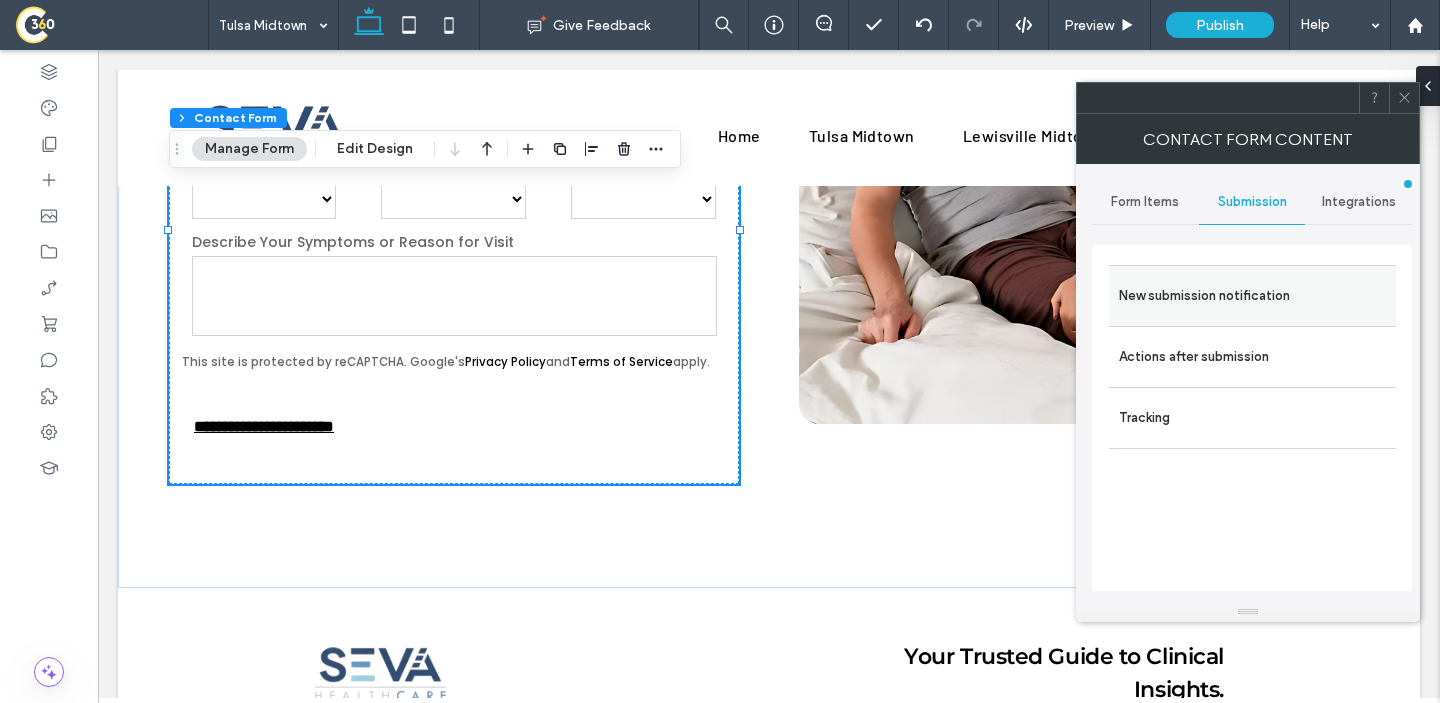 click on "New submission notification" at bounding box center [1252, 296] 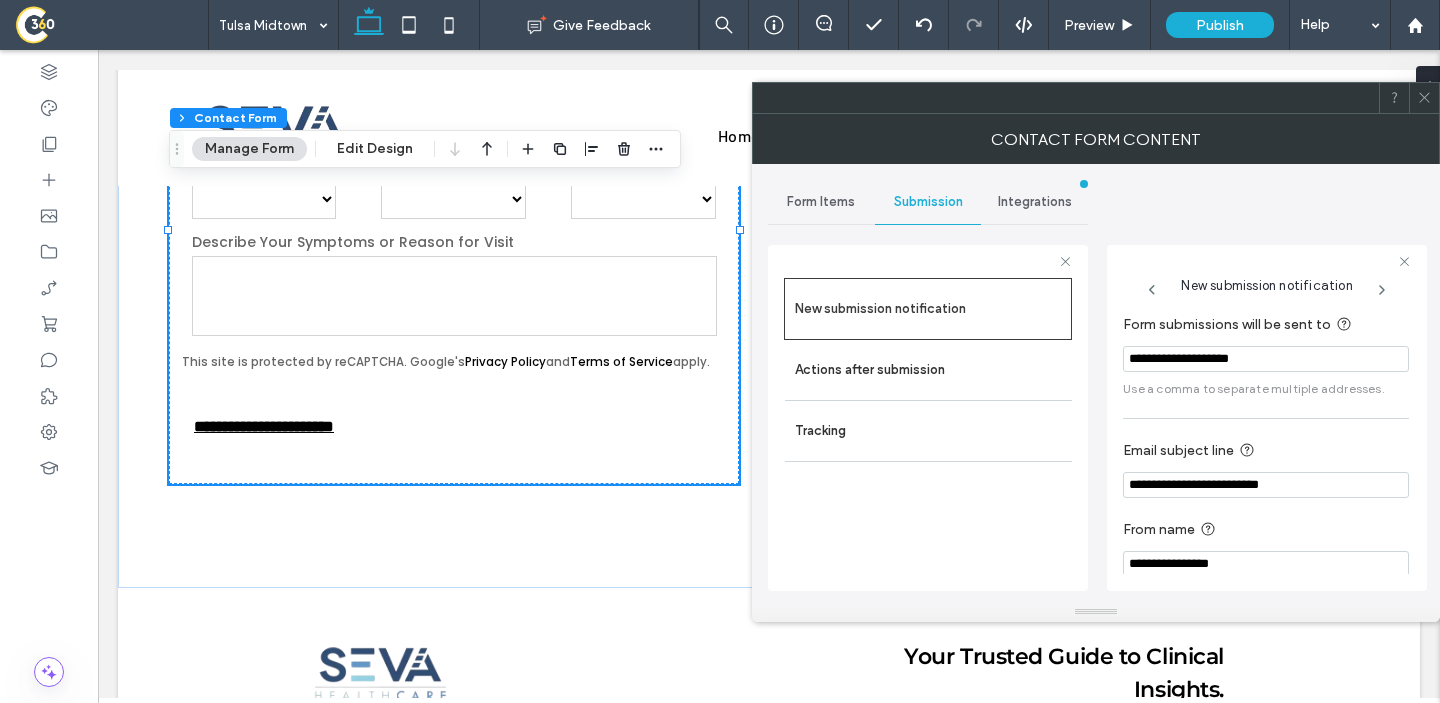 scroll, scrollTop: 20, scrollLeft: 0, axis: vertical 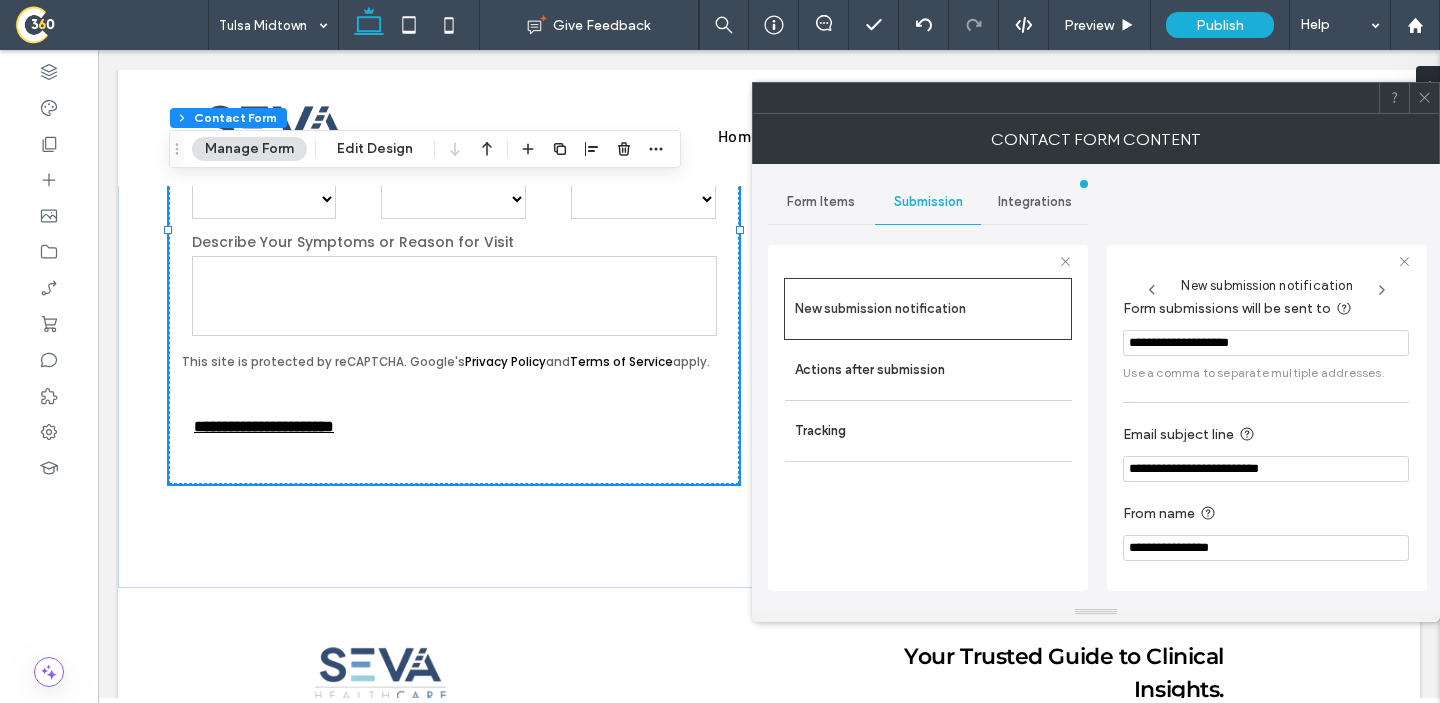 click 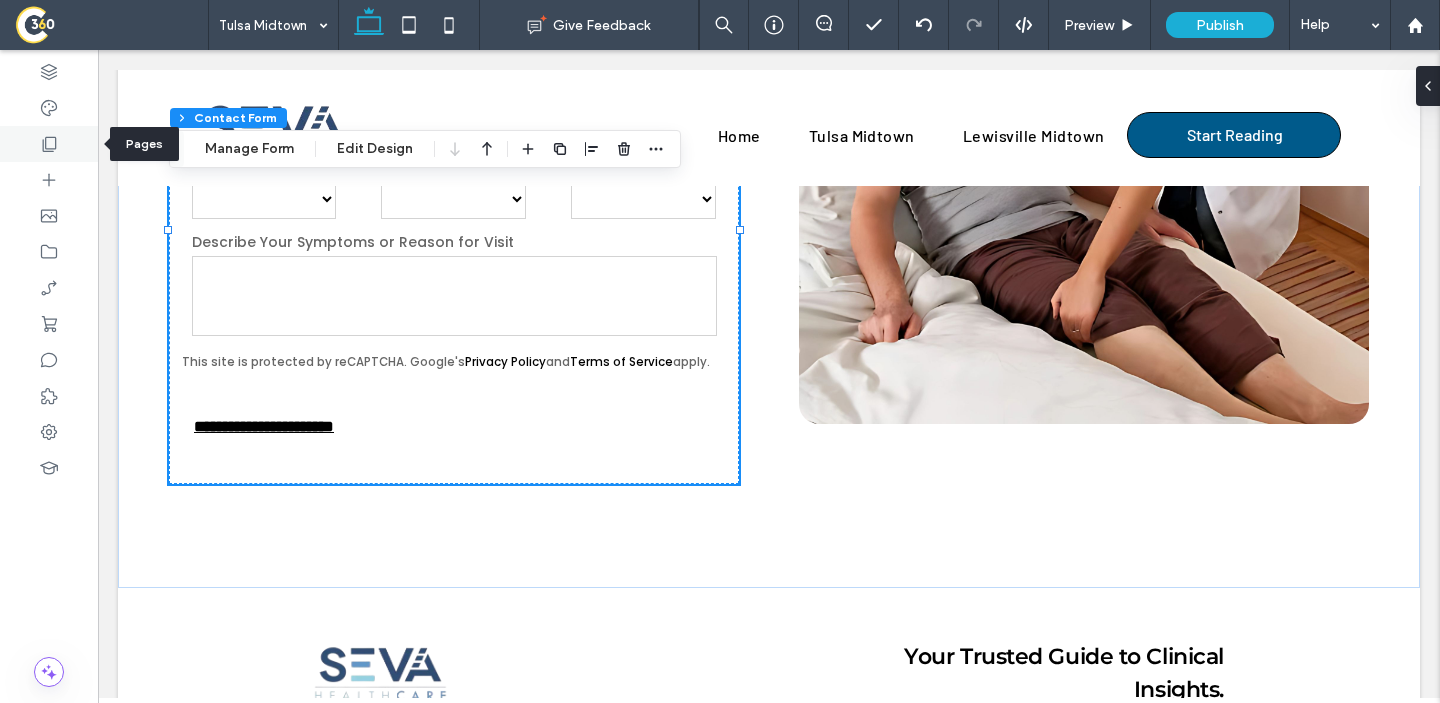 click at bounding box center [49, 144] 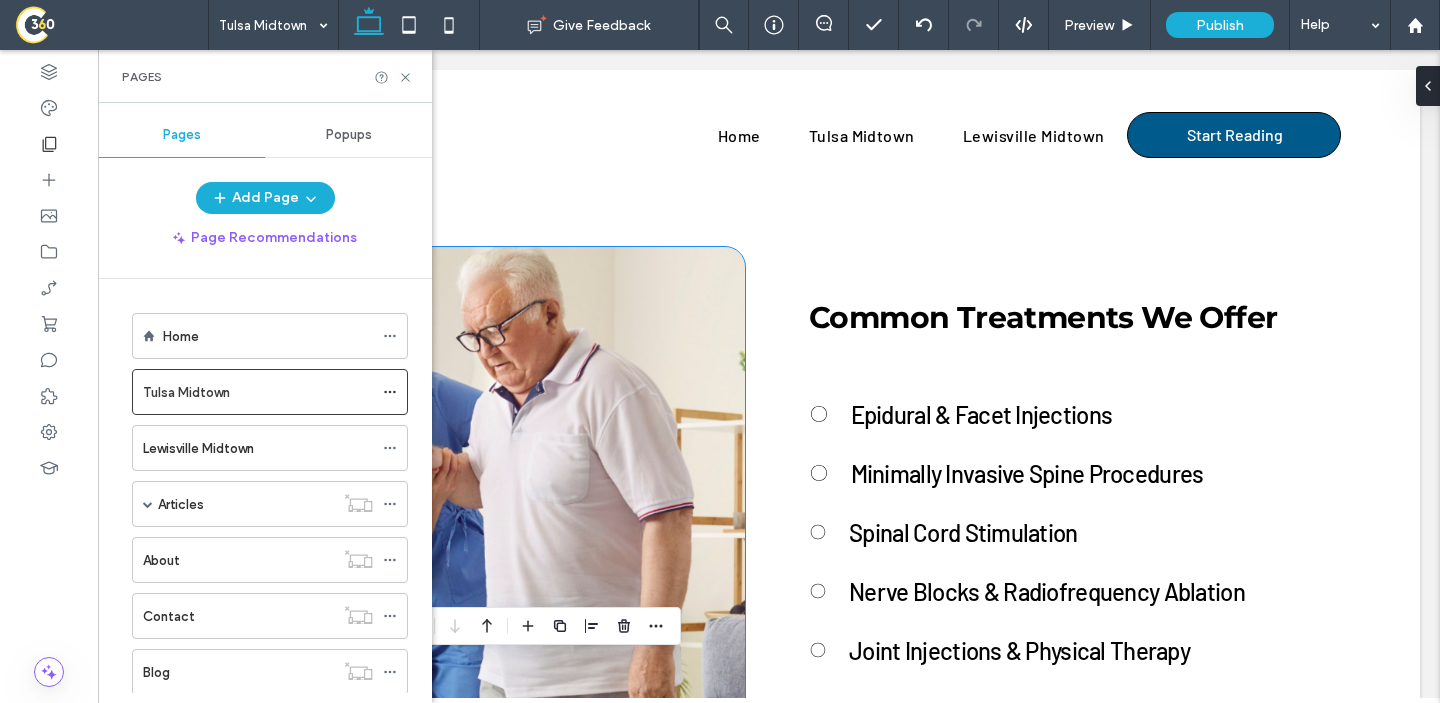scroll, scrollTop: 3973, scrollLeft: 0, axis: vertical 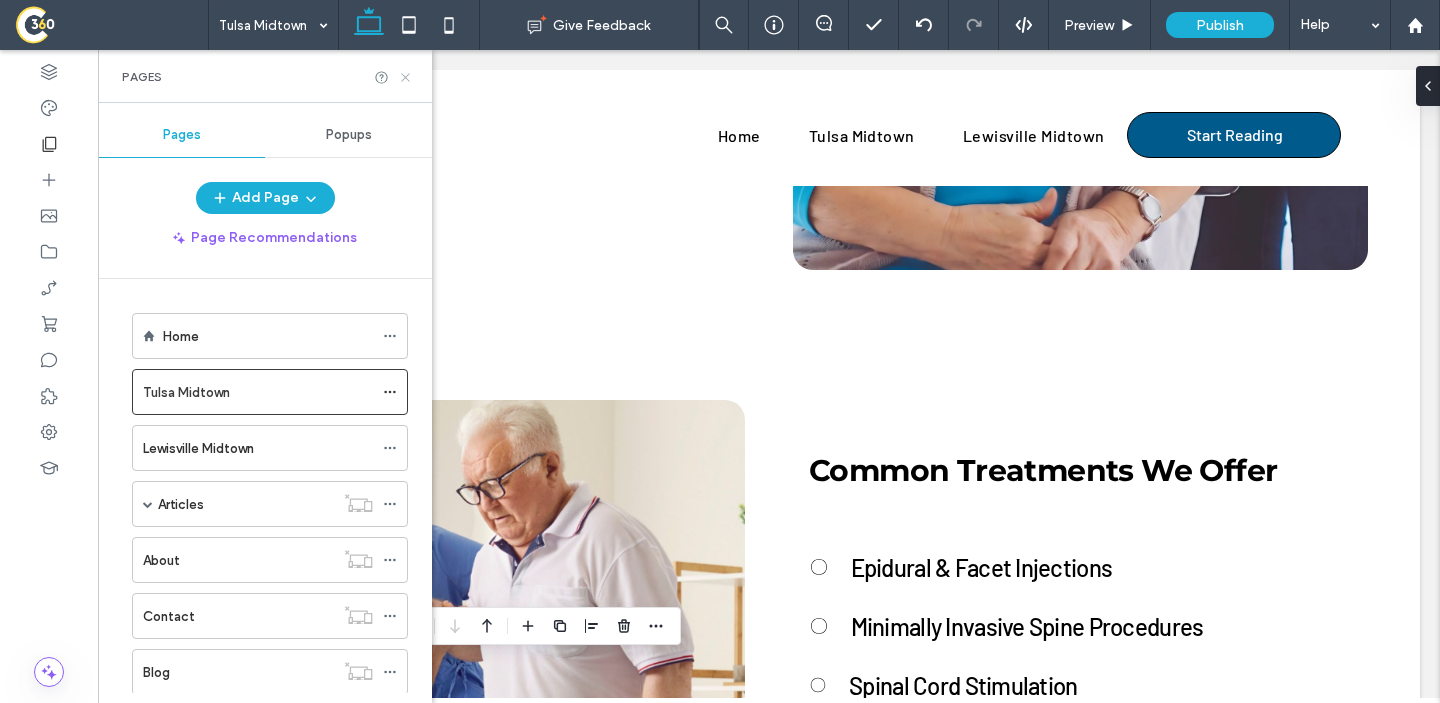 click 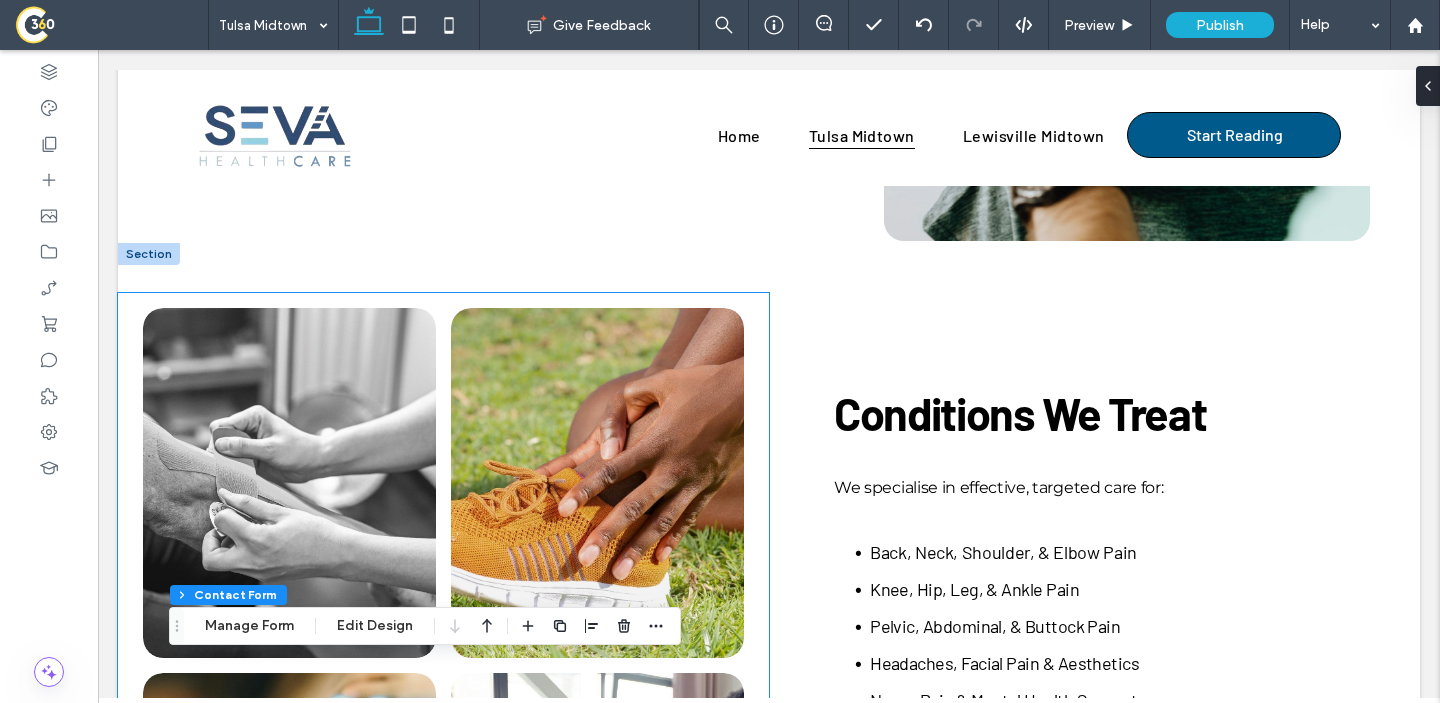 scroll, scrollTop: 1320, scrollLeft: 0, axis: vertical 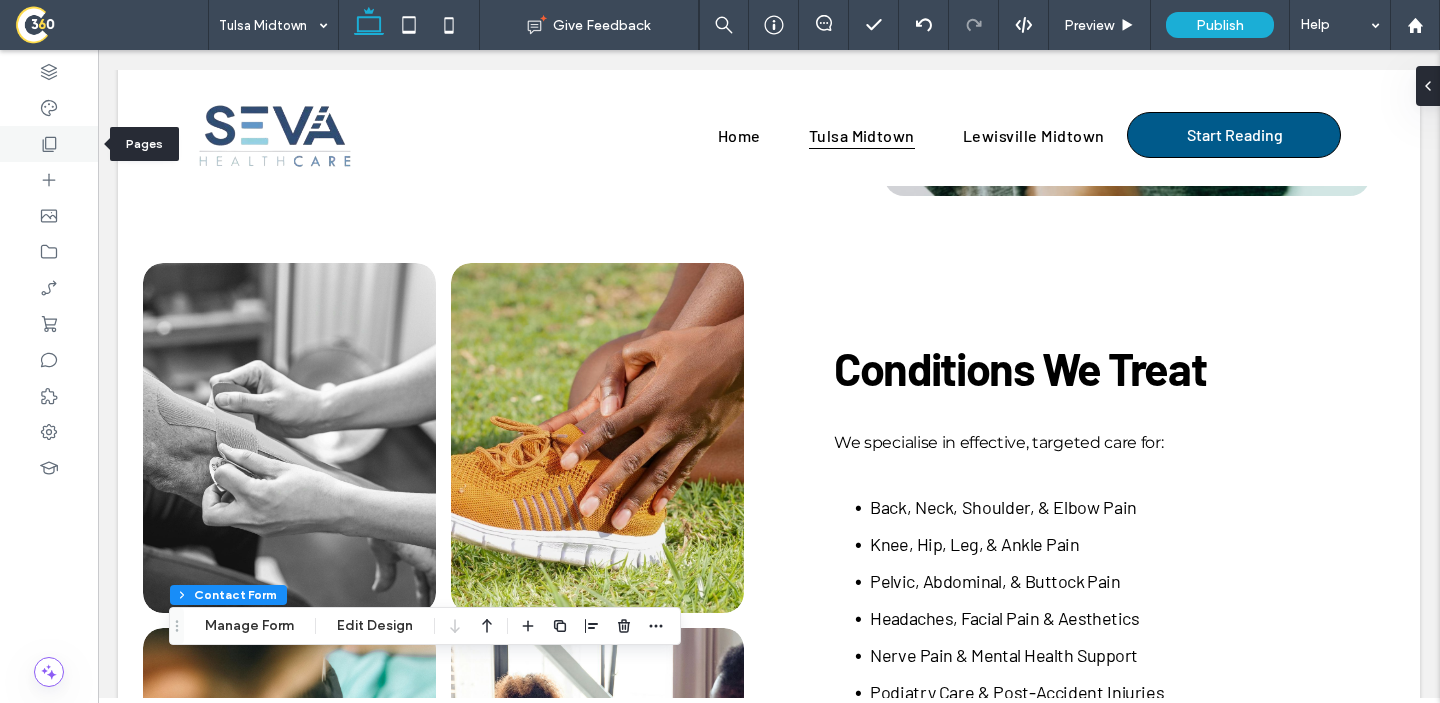 click 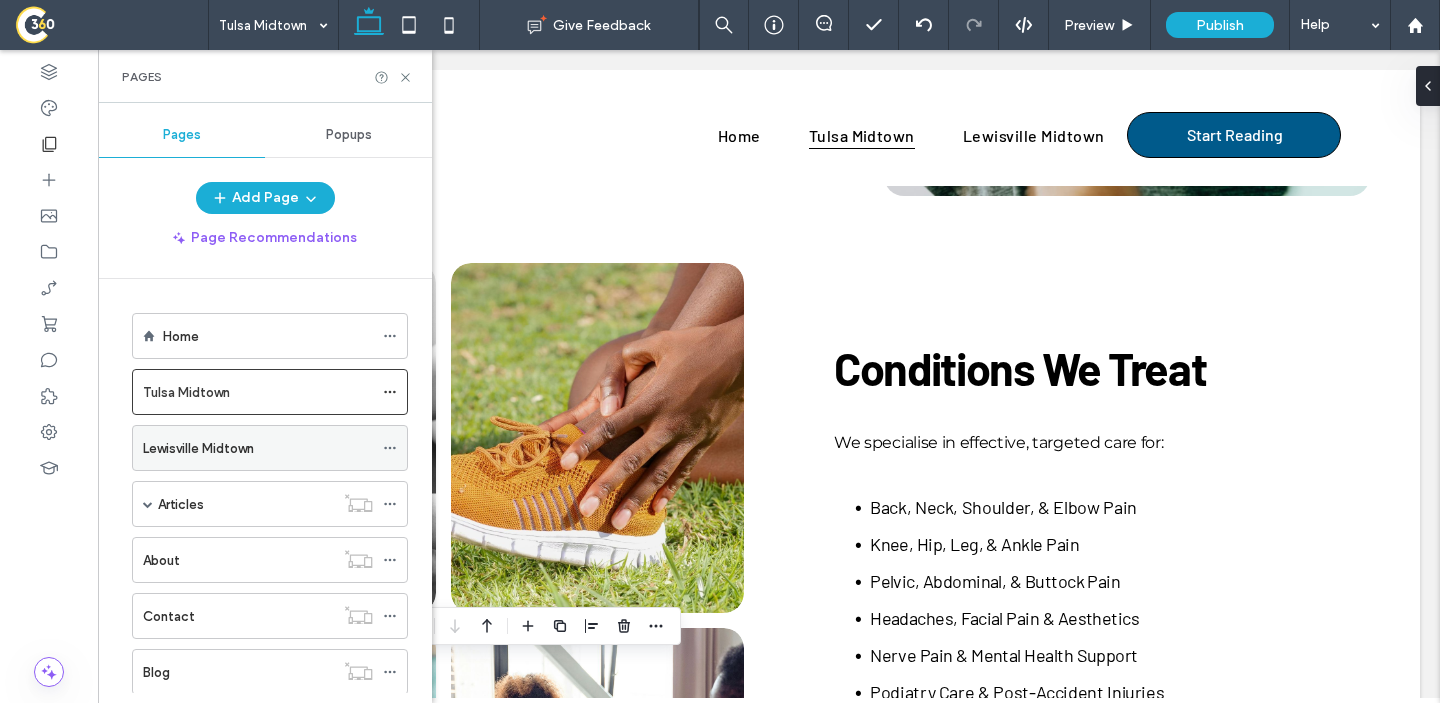 click 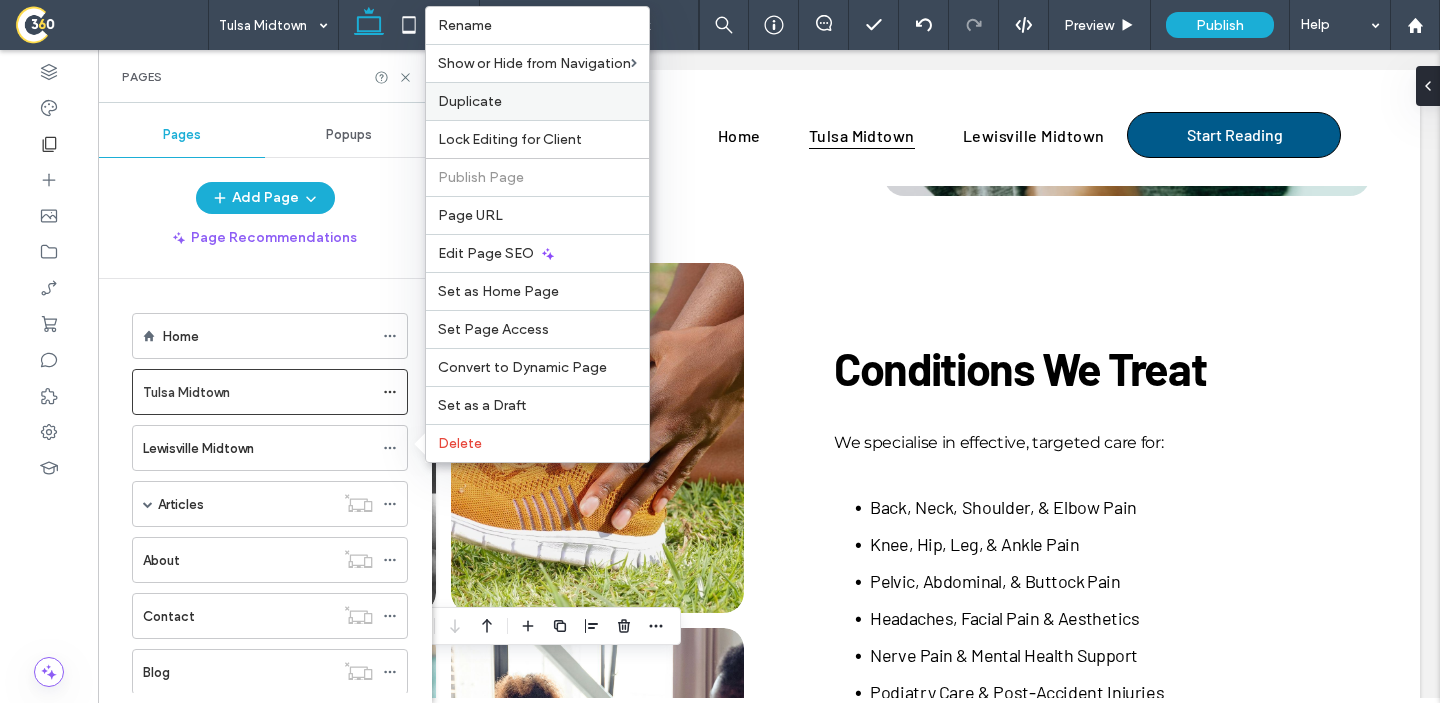 click on "Duplicate" at bounding box center [470, 101] 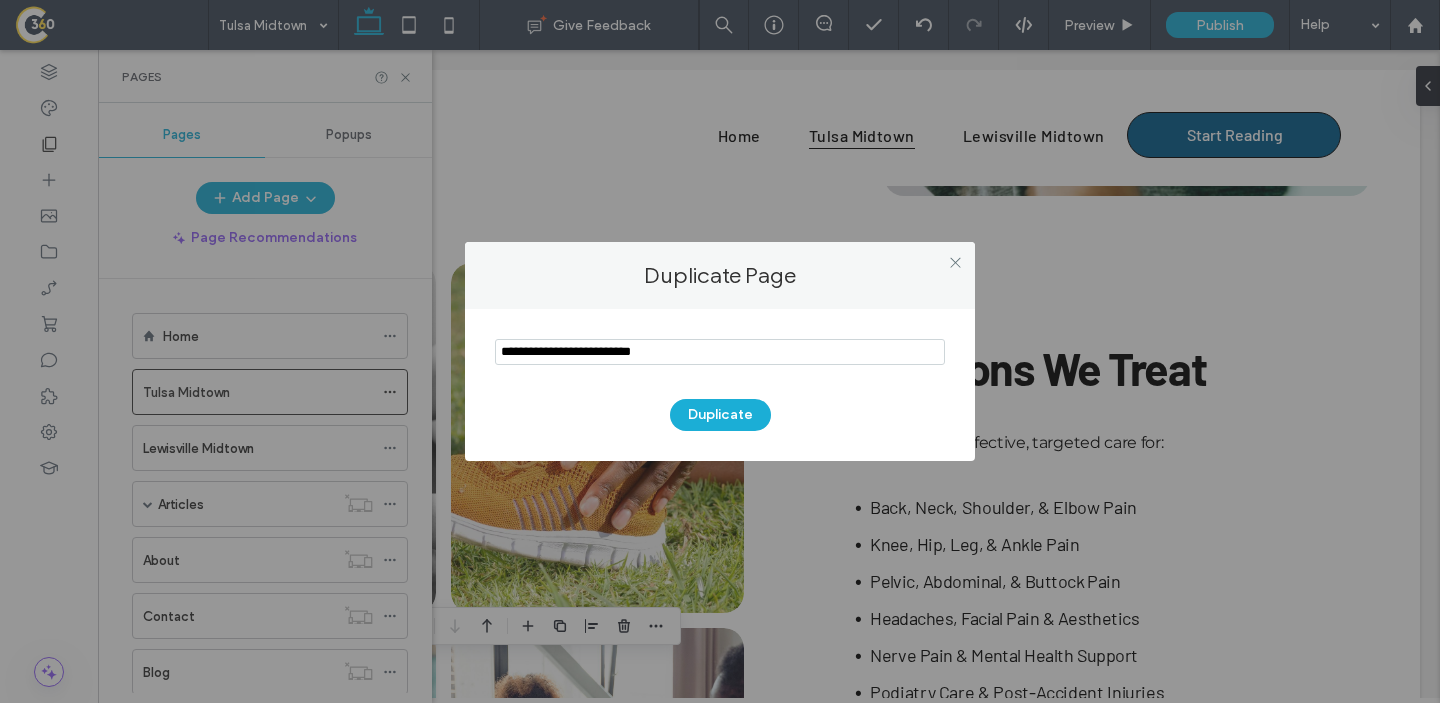 paste on "**********" 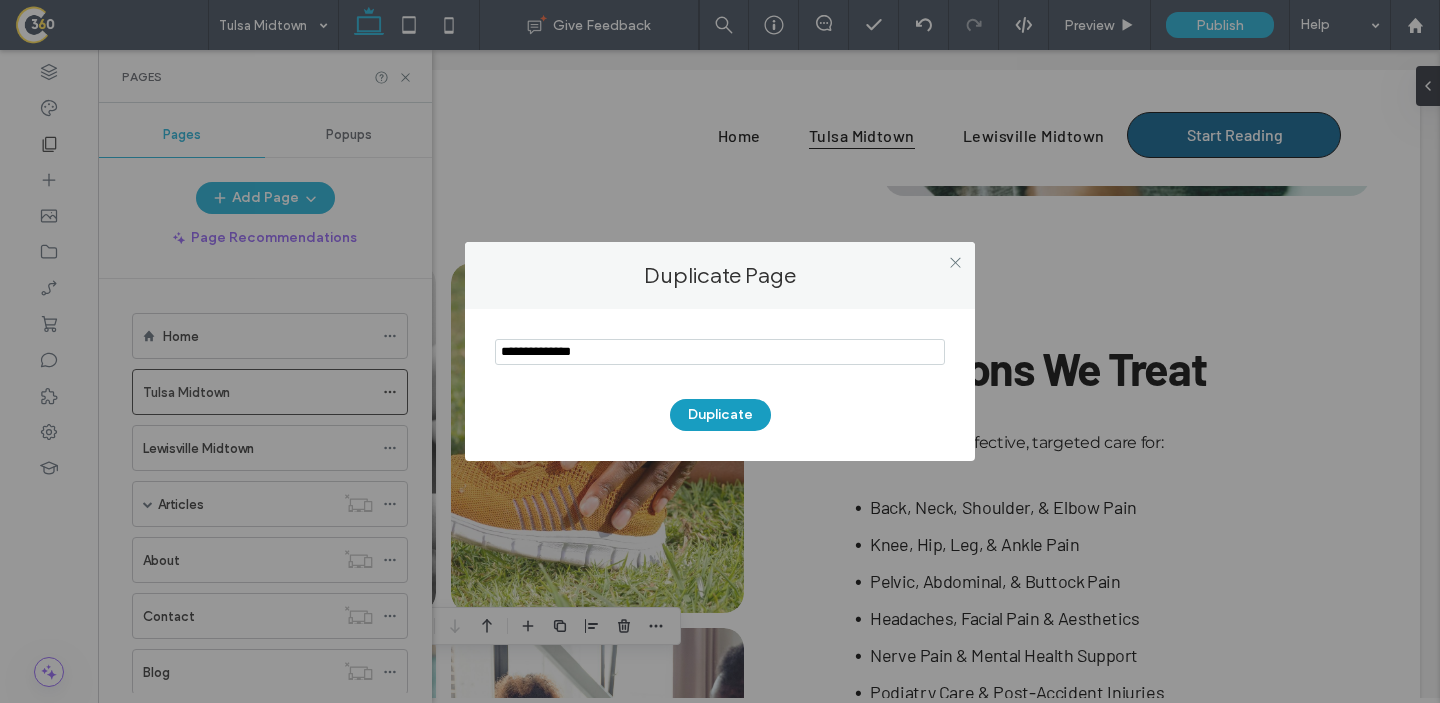 type on "**********" 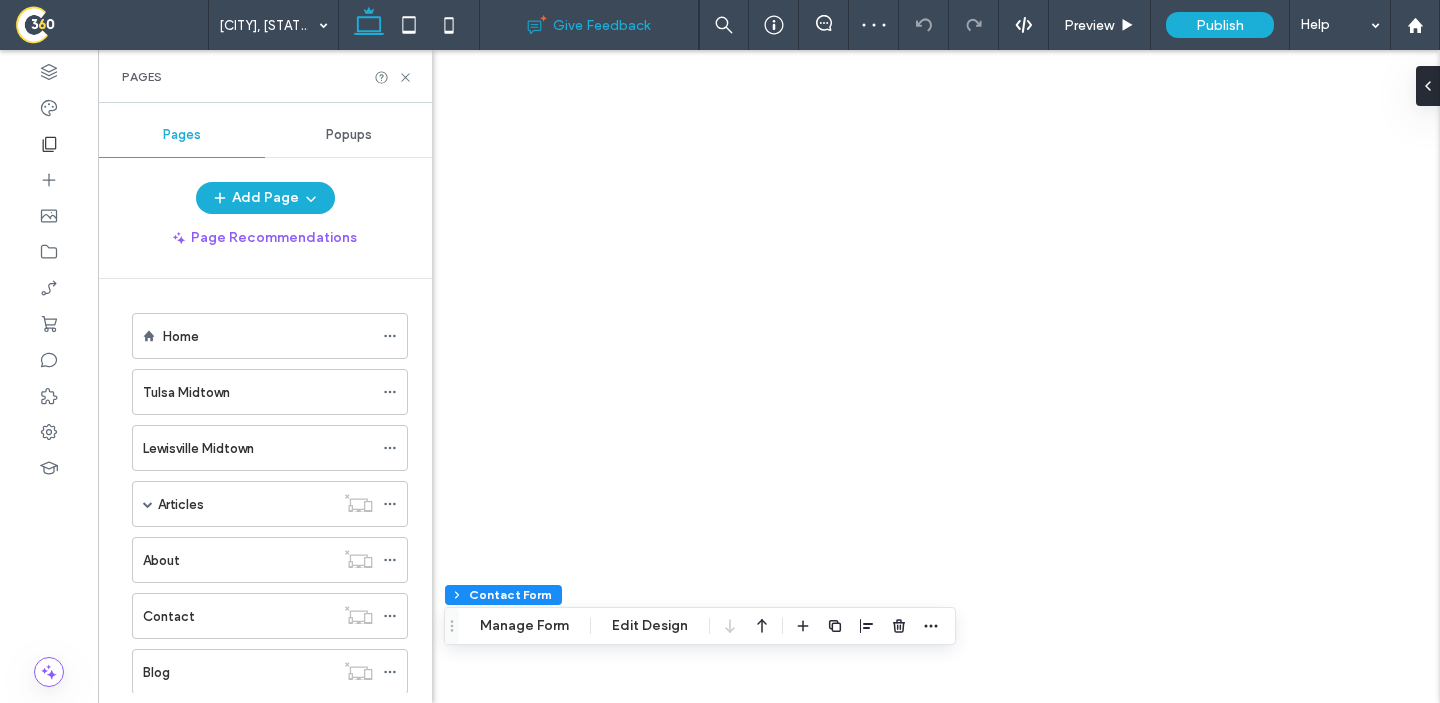 type on "*" 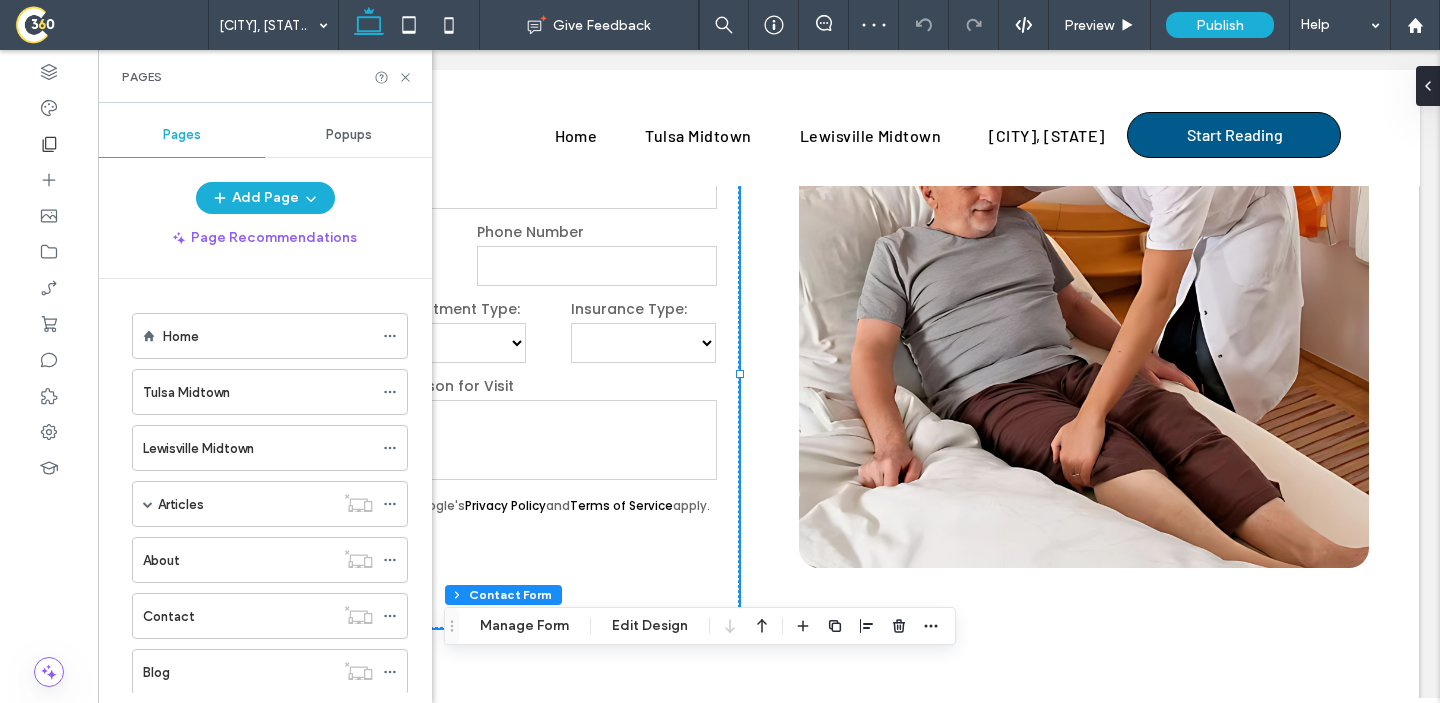 scroll, scrollTop: 4549, scrollLeft: 0, axis: vertical 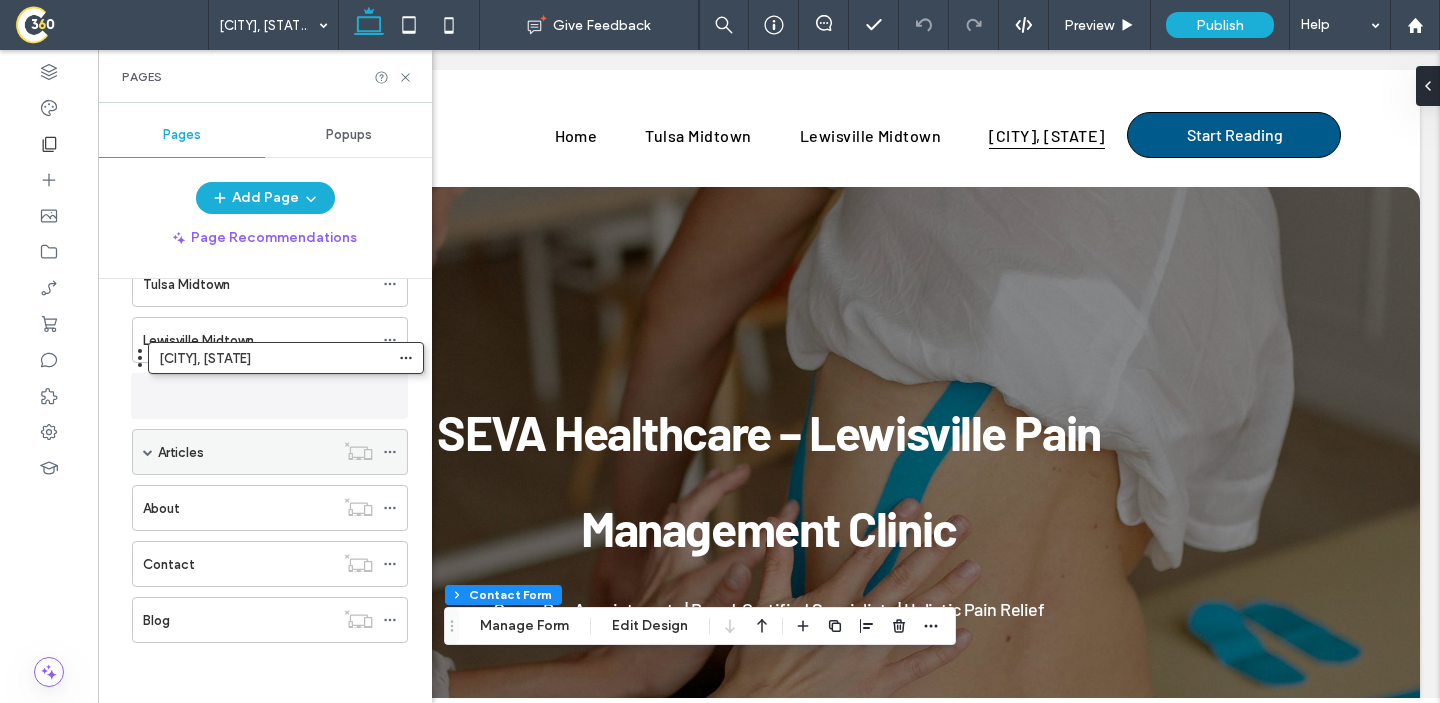 drag, startPoint x: 204, startPoint y: 618, endPoint x: 216, endPoint y: 373, distance: 245.2937 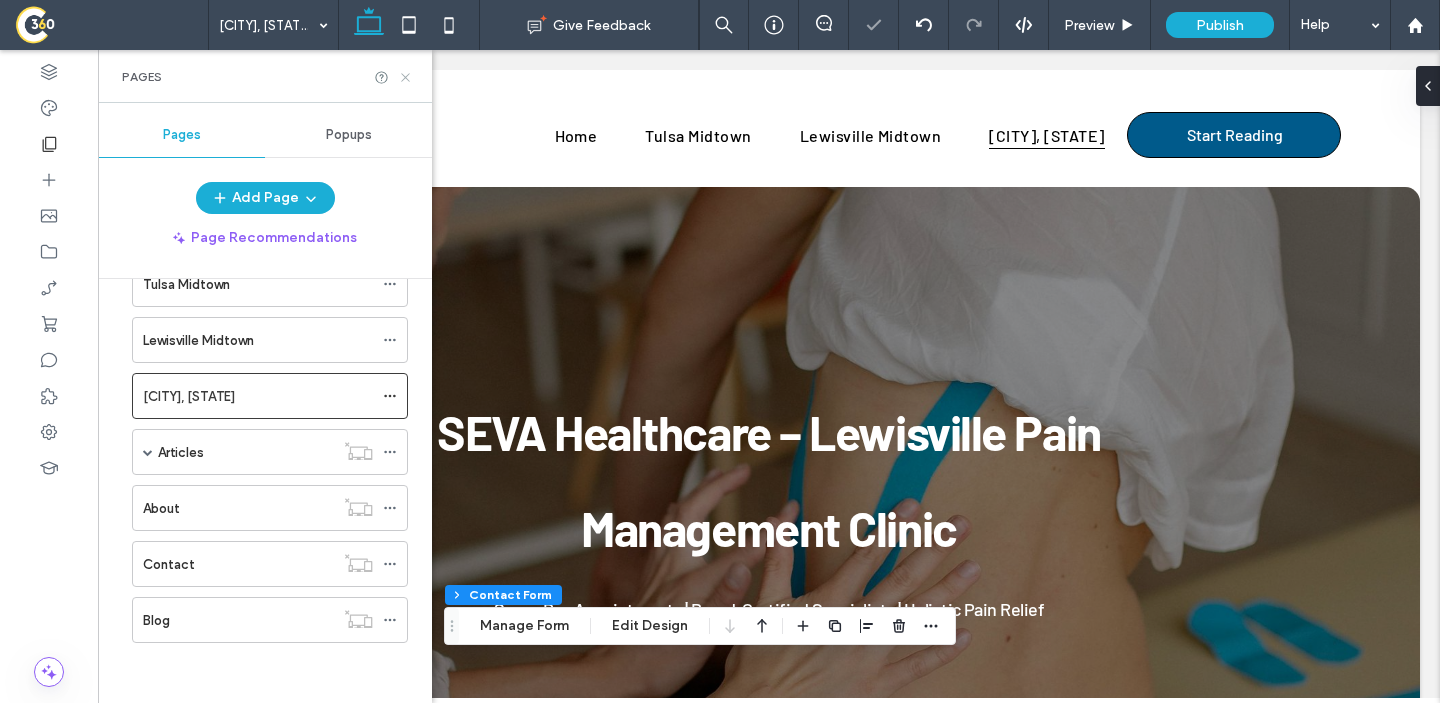 drag, startPoint x: 402, startPoint y: 72, endPoint x: 379, endPoint y: 255, distance: 184.4397 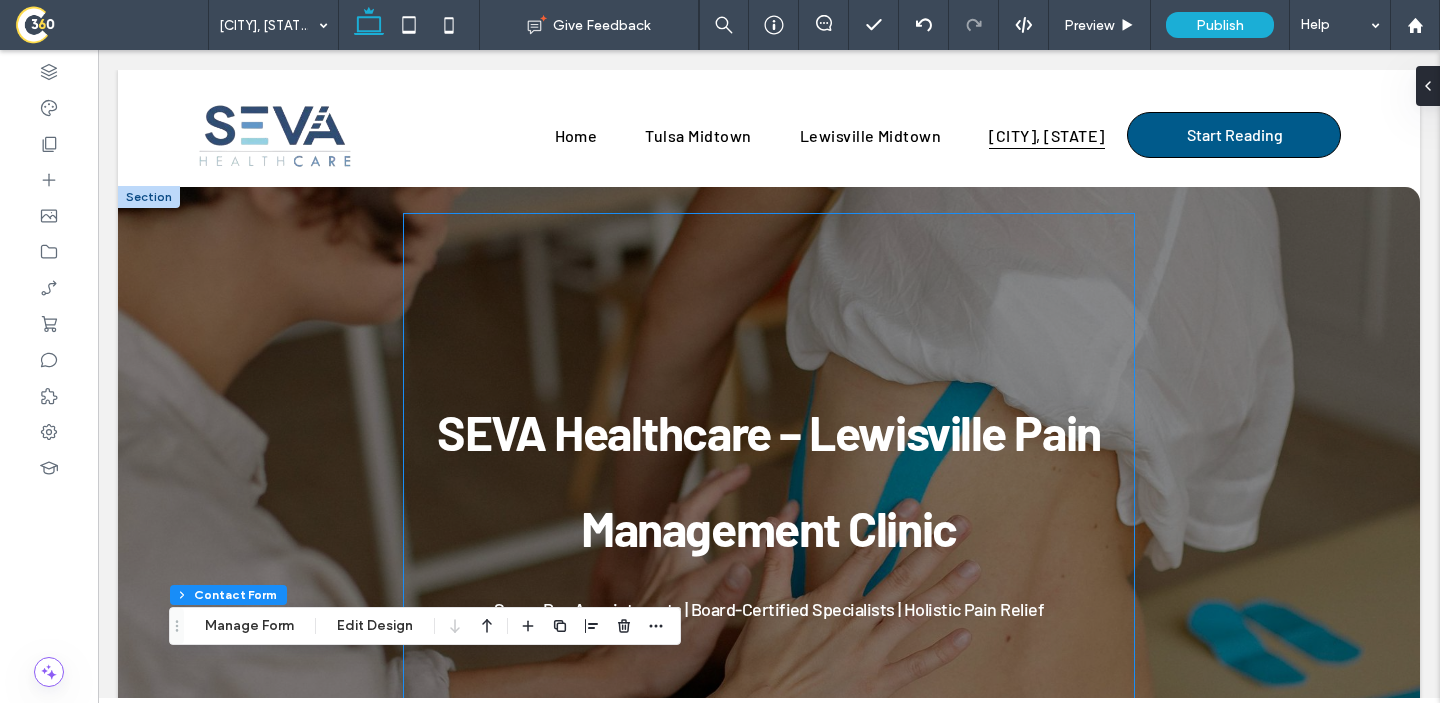 click on "SEVA Healthcare – Lewisville Pain Management Clinic" at bounding box center (769, 480) 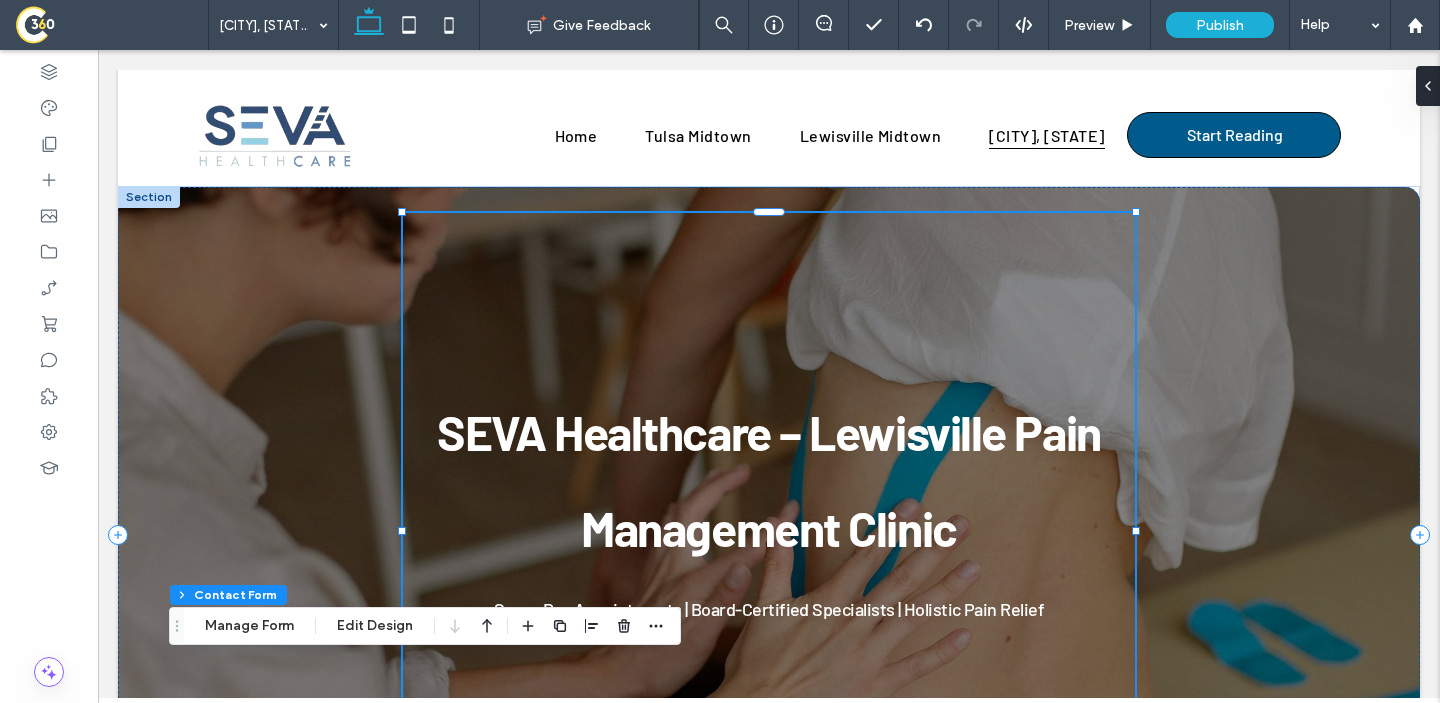 click on "SEVA Healthcare – Lewisville Pain Management Clinic" at bounding box center (769, 480) 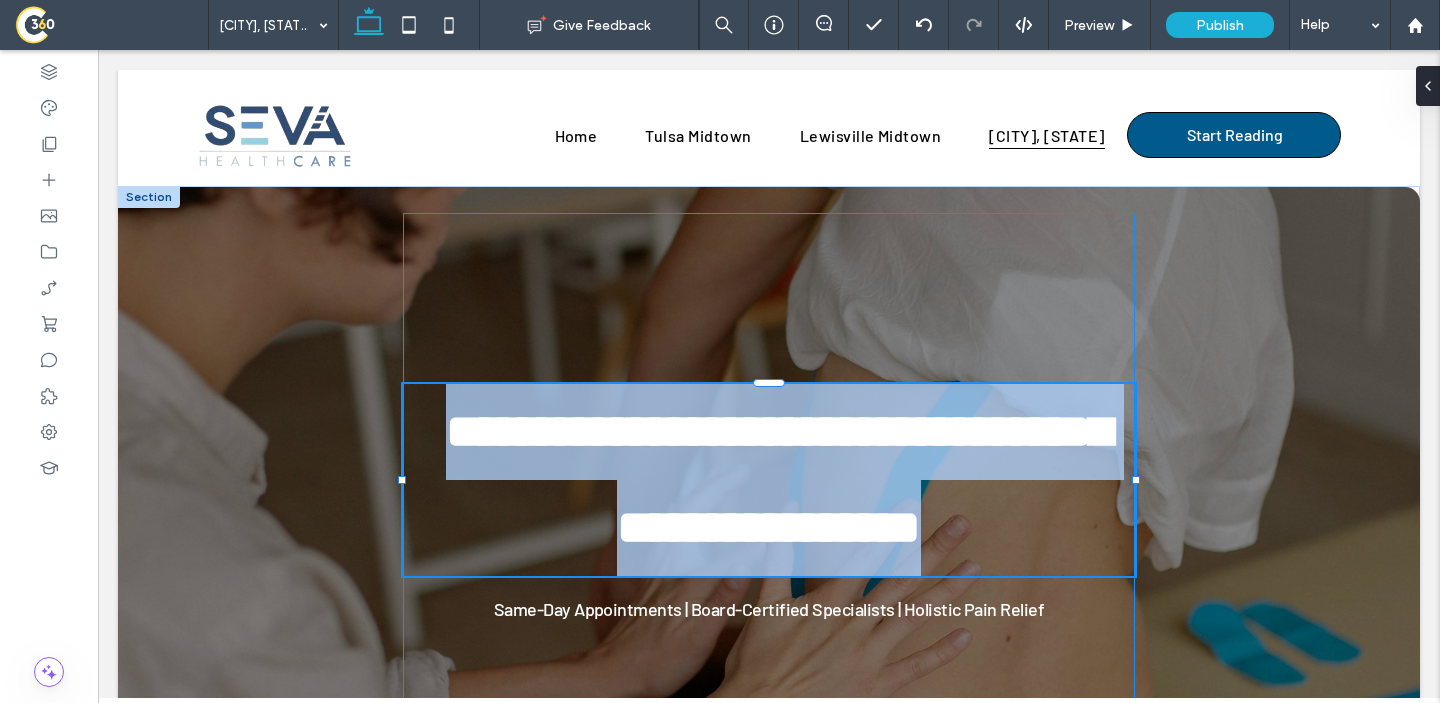 click on "**********" at bounding box center (769, 480) 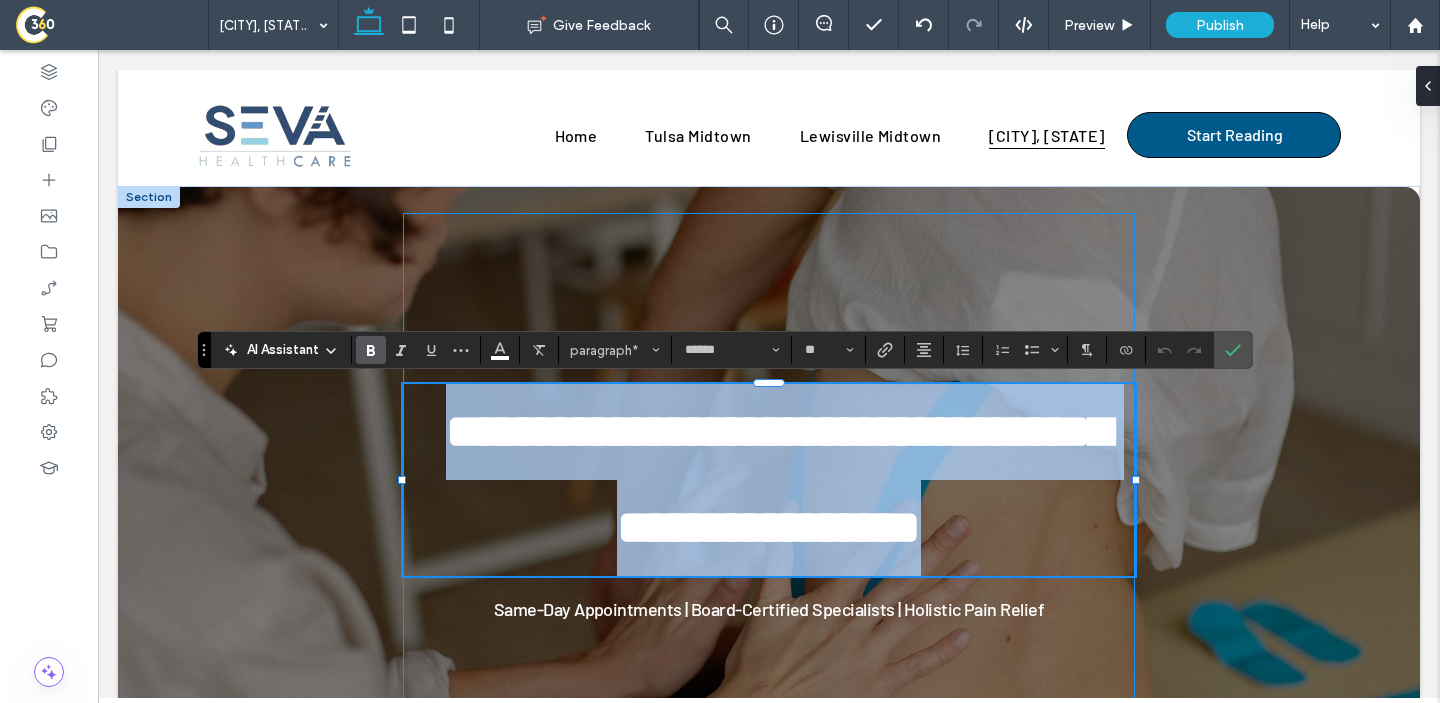 type on "**" 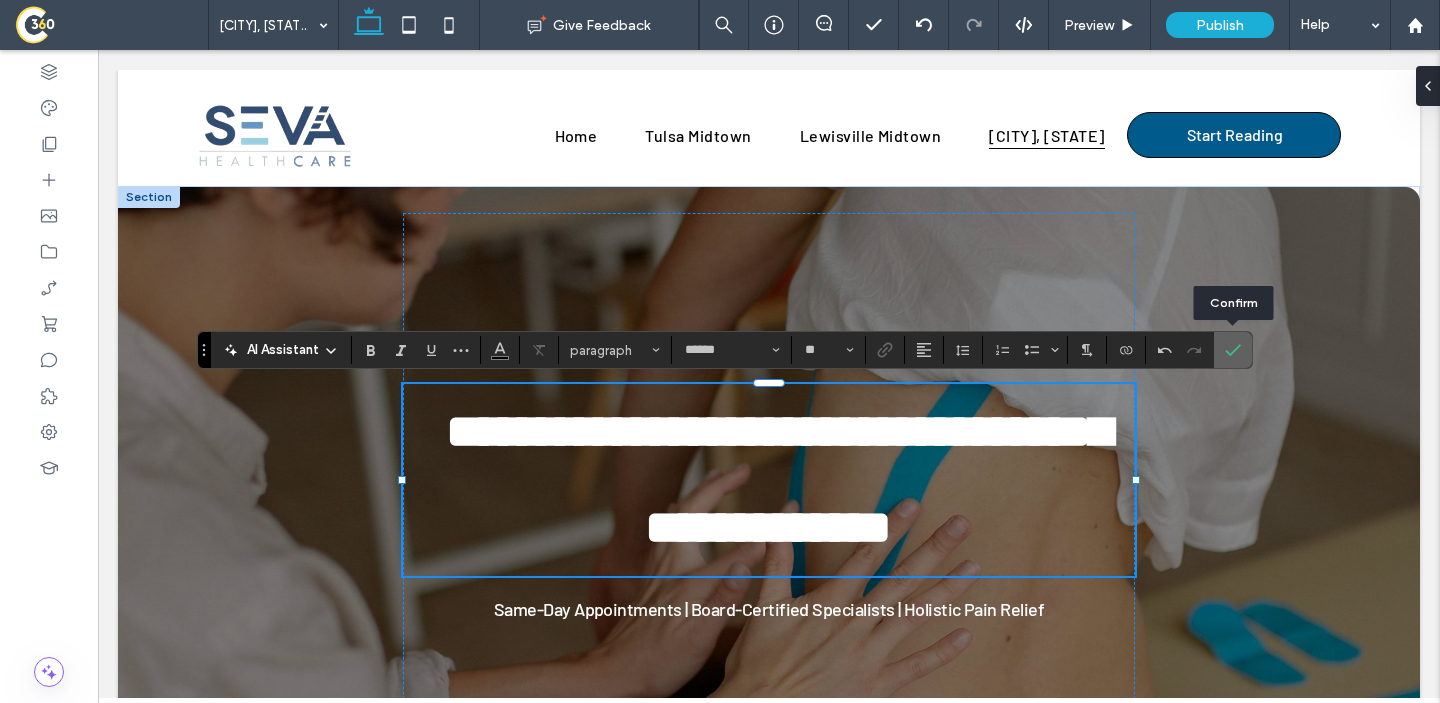 click at bounding box center (1233, 350) 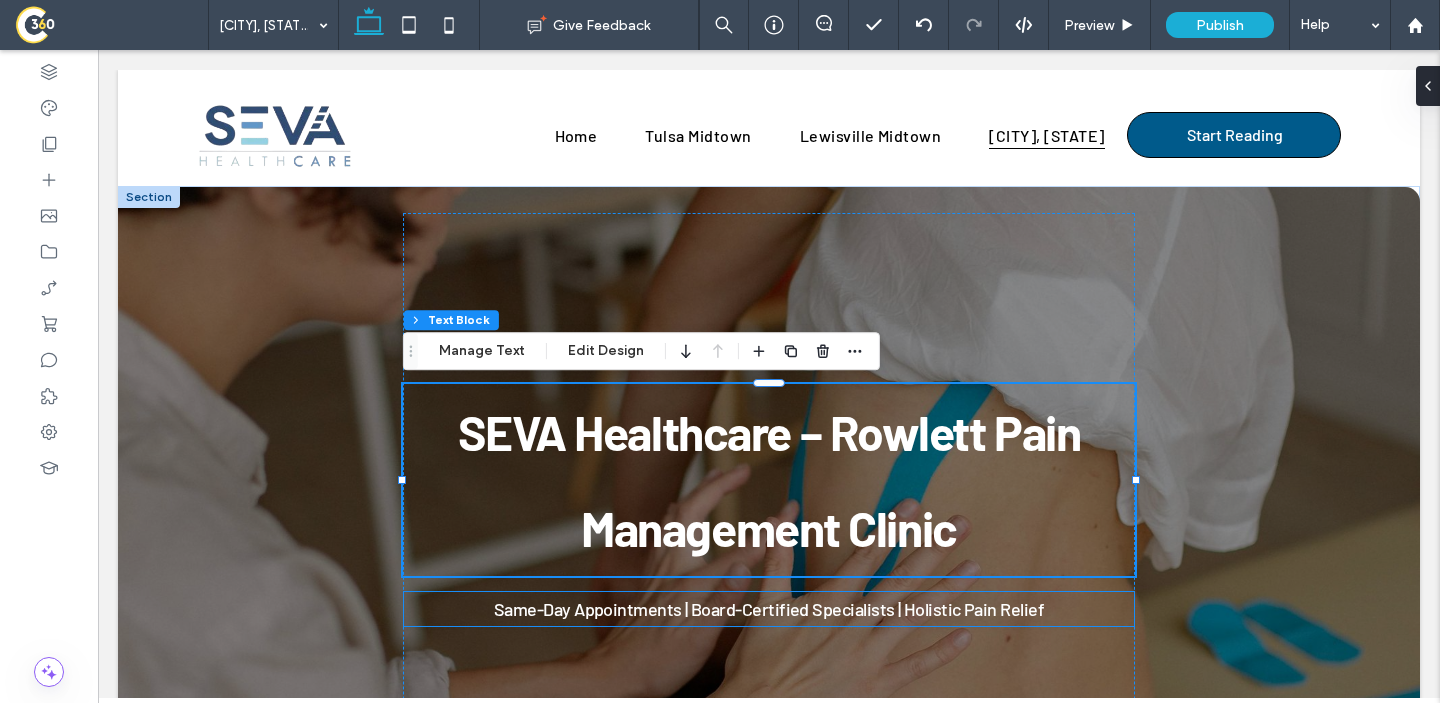 click on "Same-Day Appointments | Board-Certified Specialists | Holistic Pain Relief" at bounding box center (769, 609) 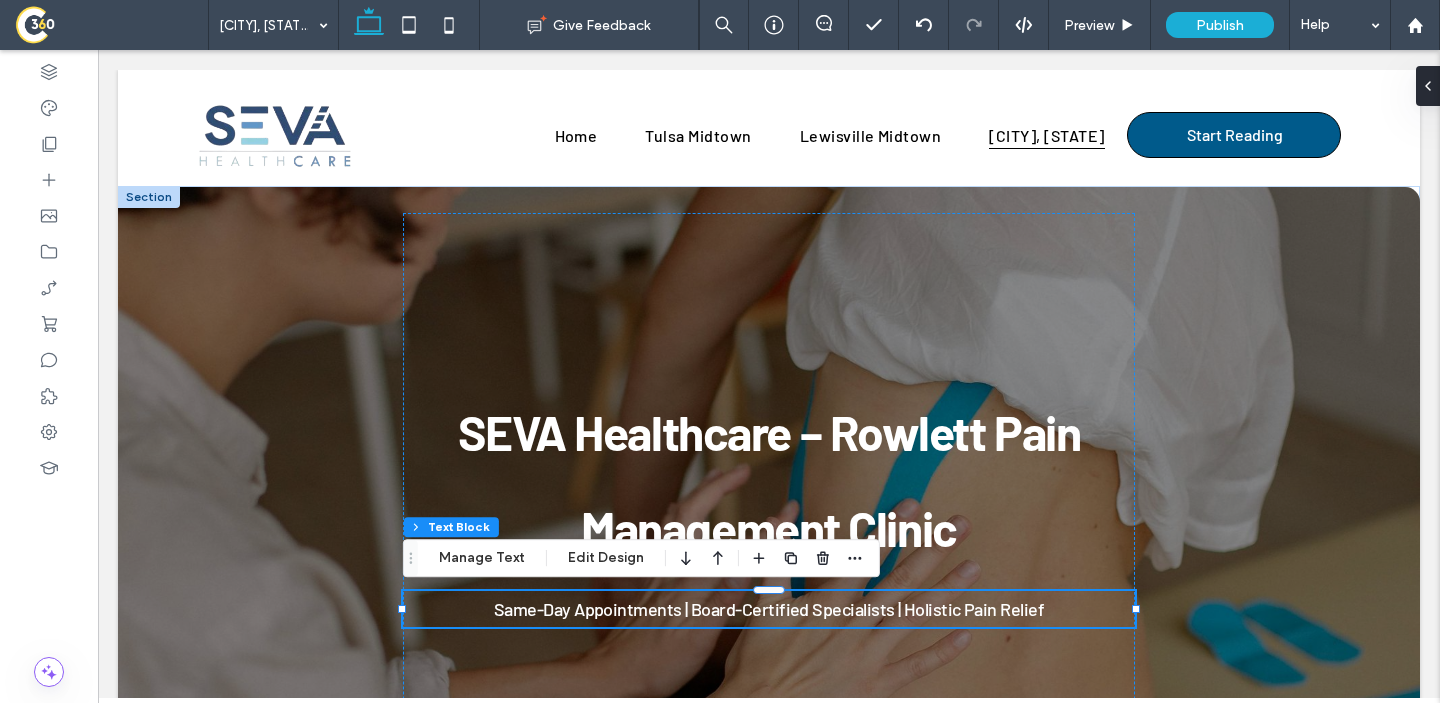 click on "Same-Day Appointments | Board-Certified Specialists | Holistic Pain Relief" at bounding box center [769, 609] 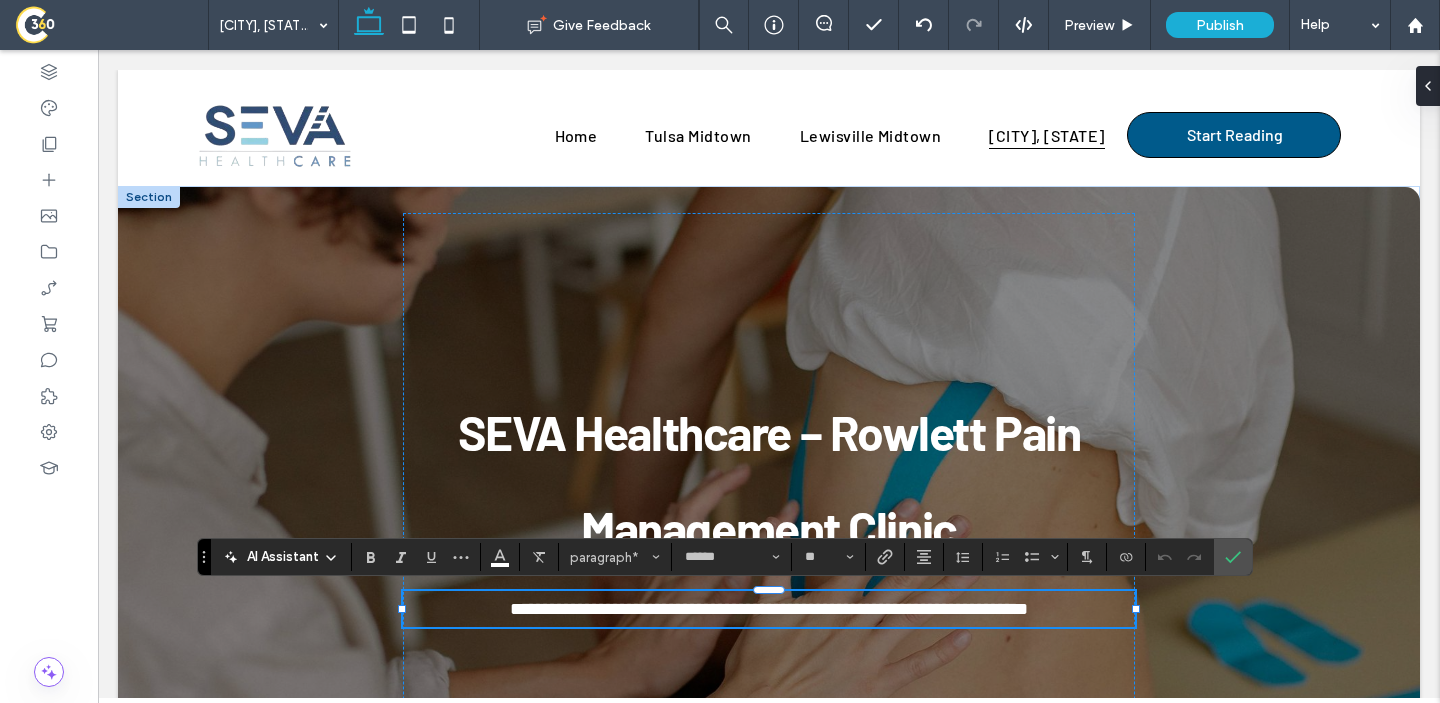 type on "**" 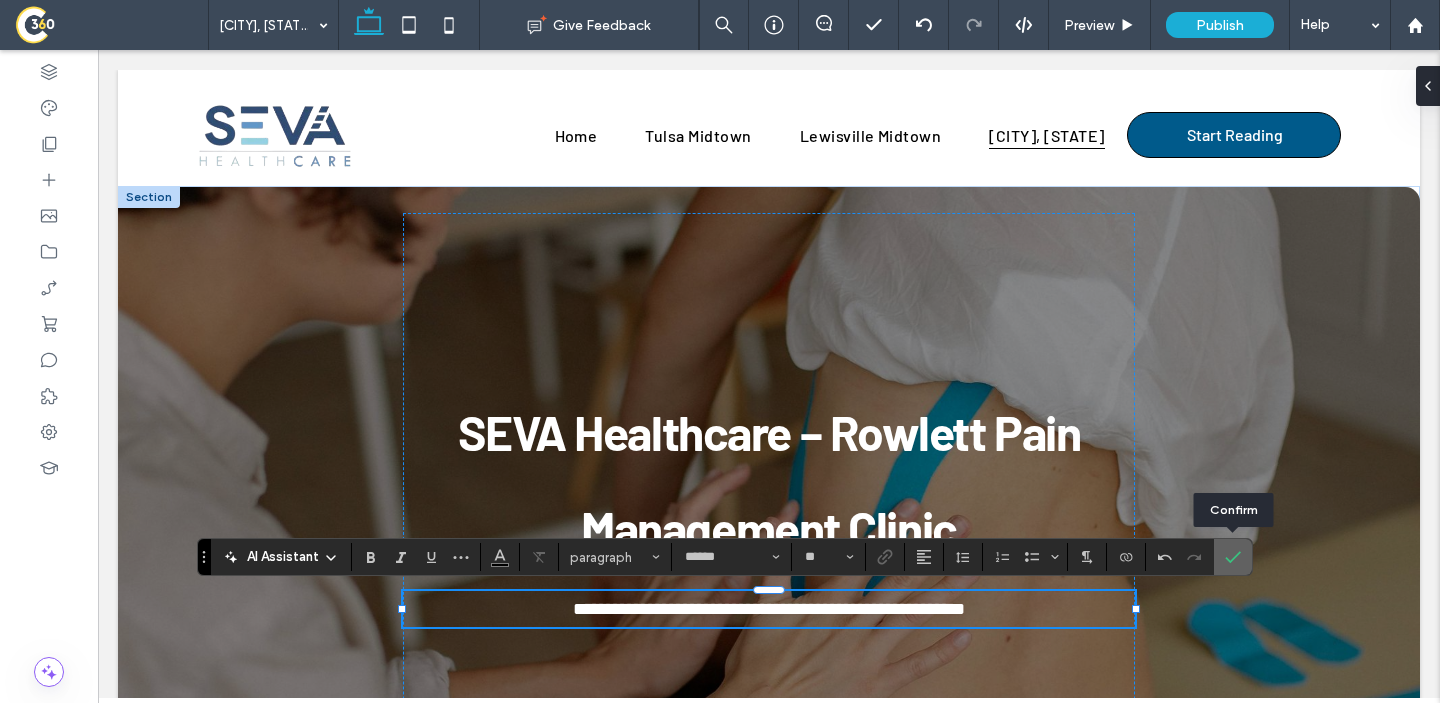 click 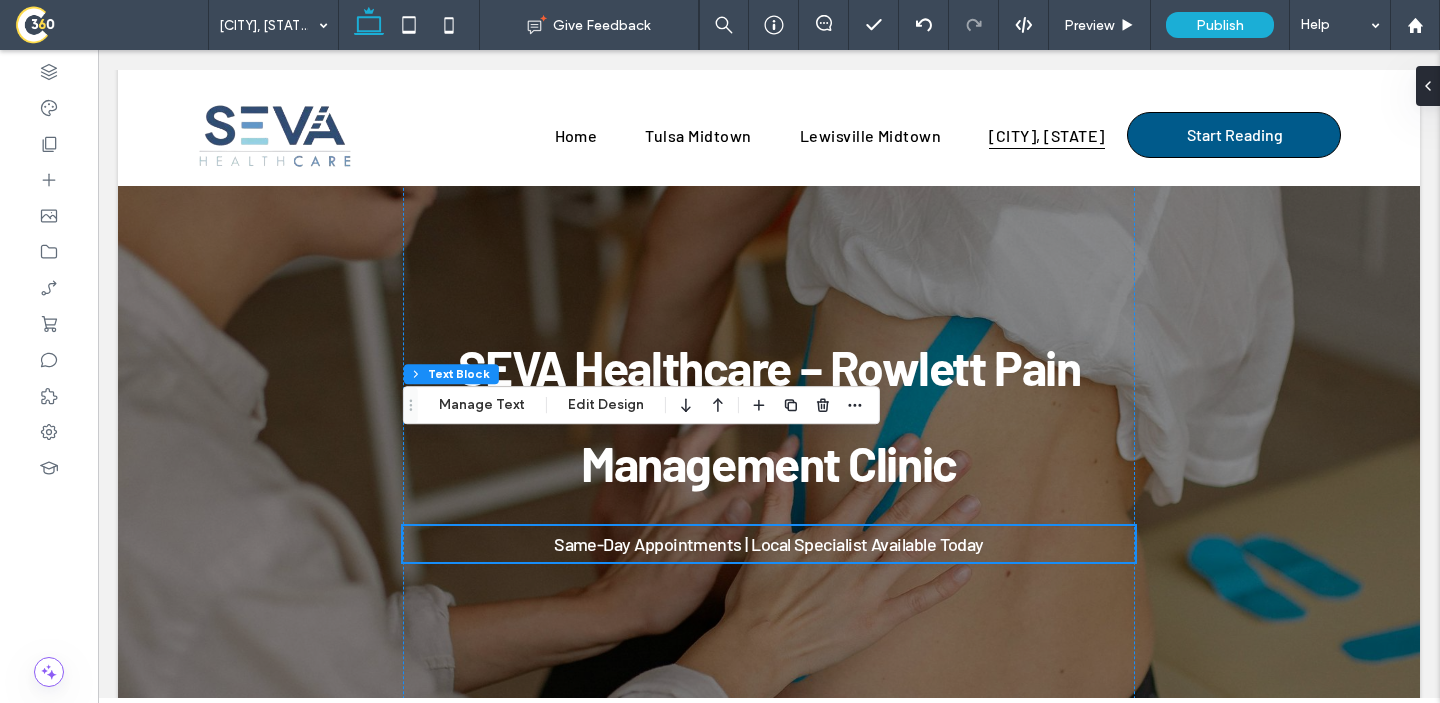 scroll, scrollTop: 0, scrollLeft: 0, axis: both 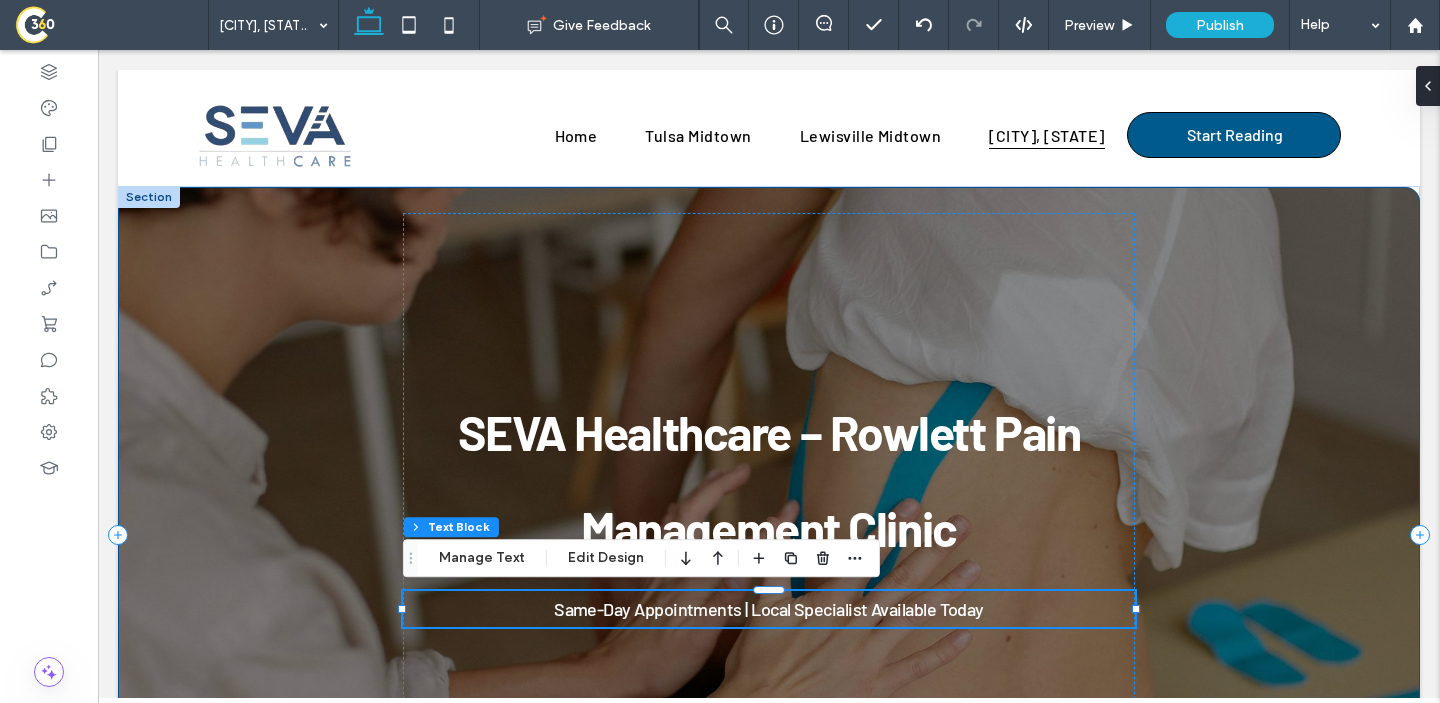 click on "SEVA Healthcare – Rowlett Pain Management Clinic
Same-Day Appointments | Local Specialist Available Today" at bounding box center (769, 531) 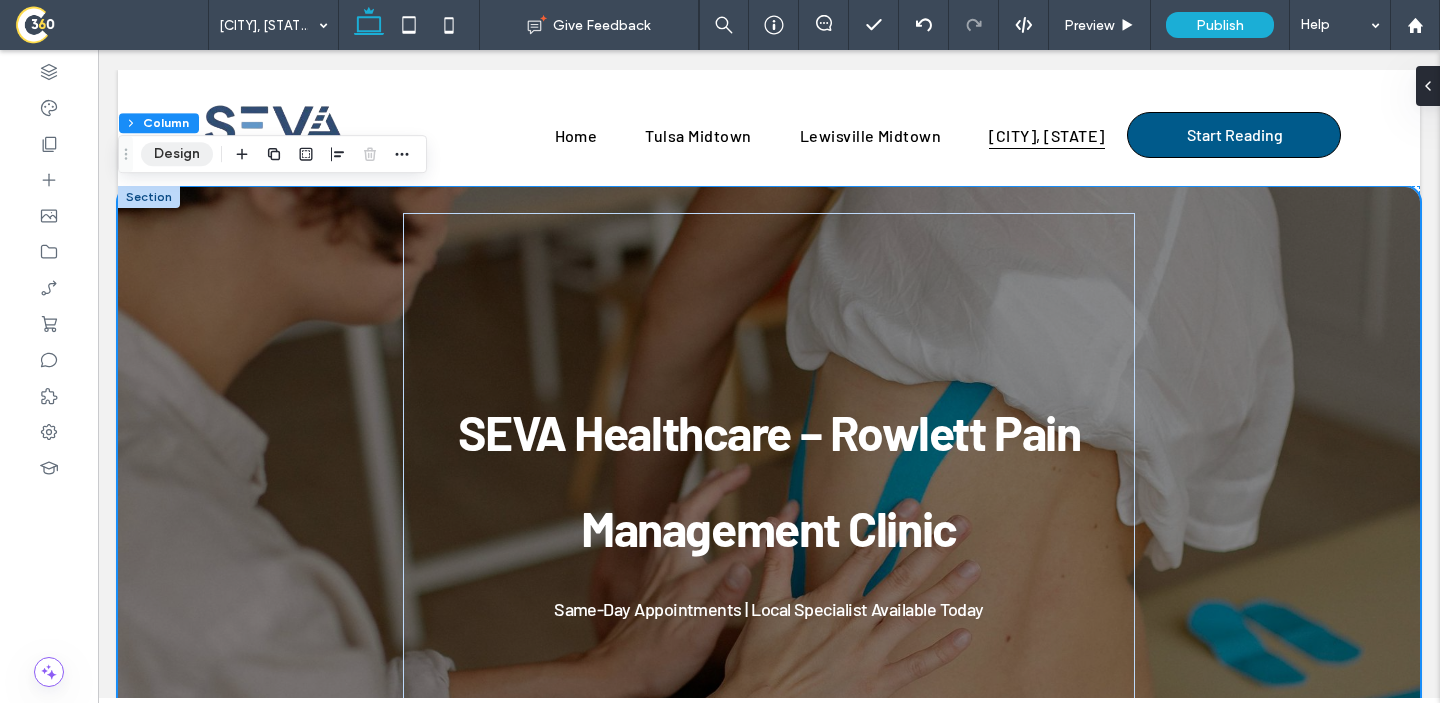 click on "Design" at bounding box center (177, 154) 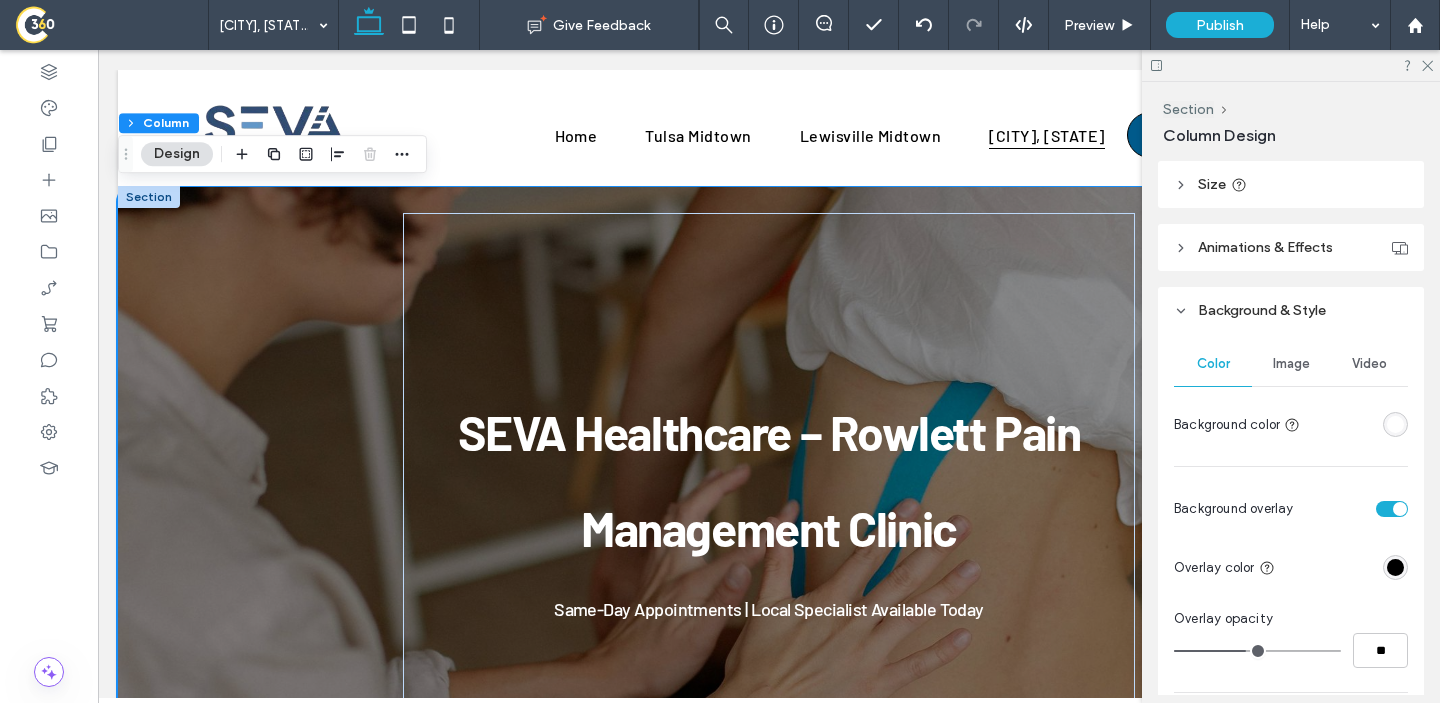 scroll, scrollTop: 451, scrollLeft: 0, axis: vertical 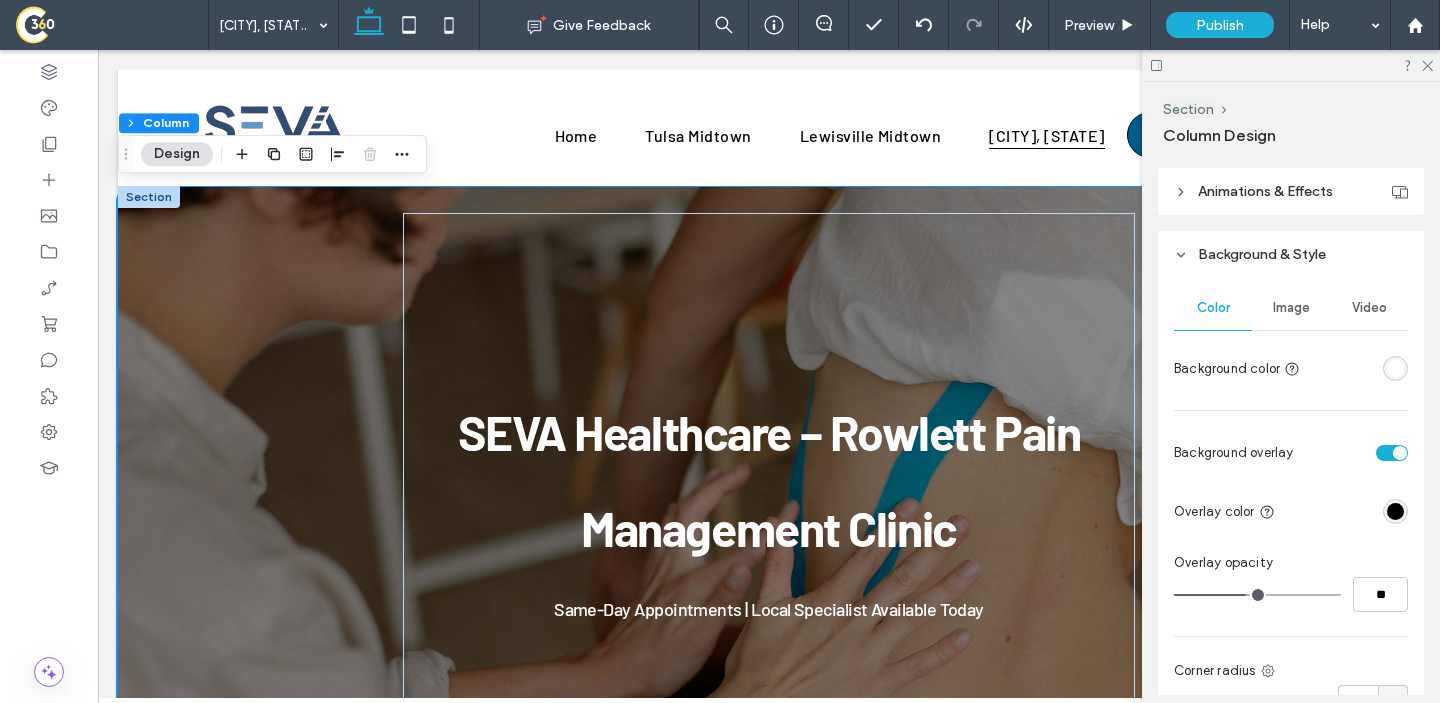 click on "Image" at bounding box center (1291, 308) 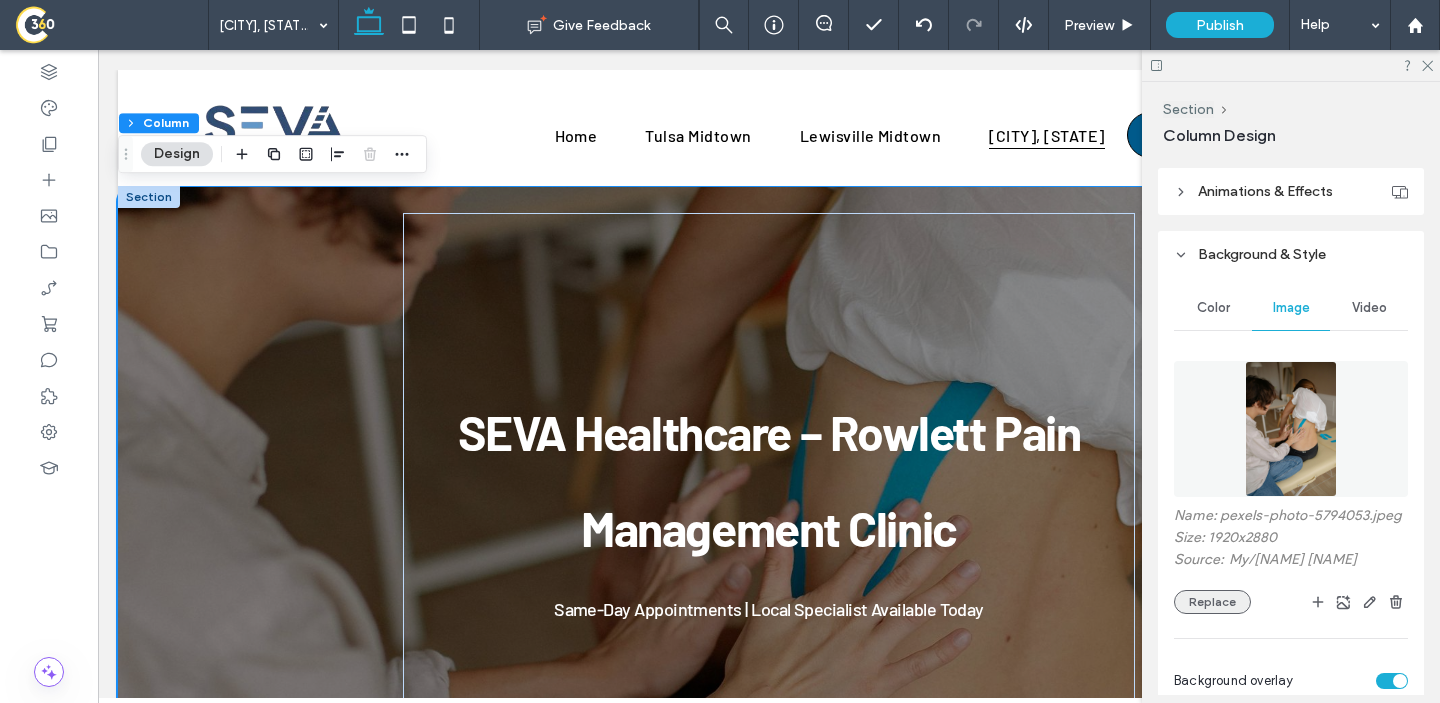 click on "Replace" at bounding box center (1212, 602) 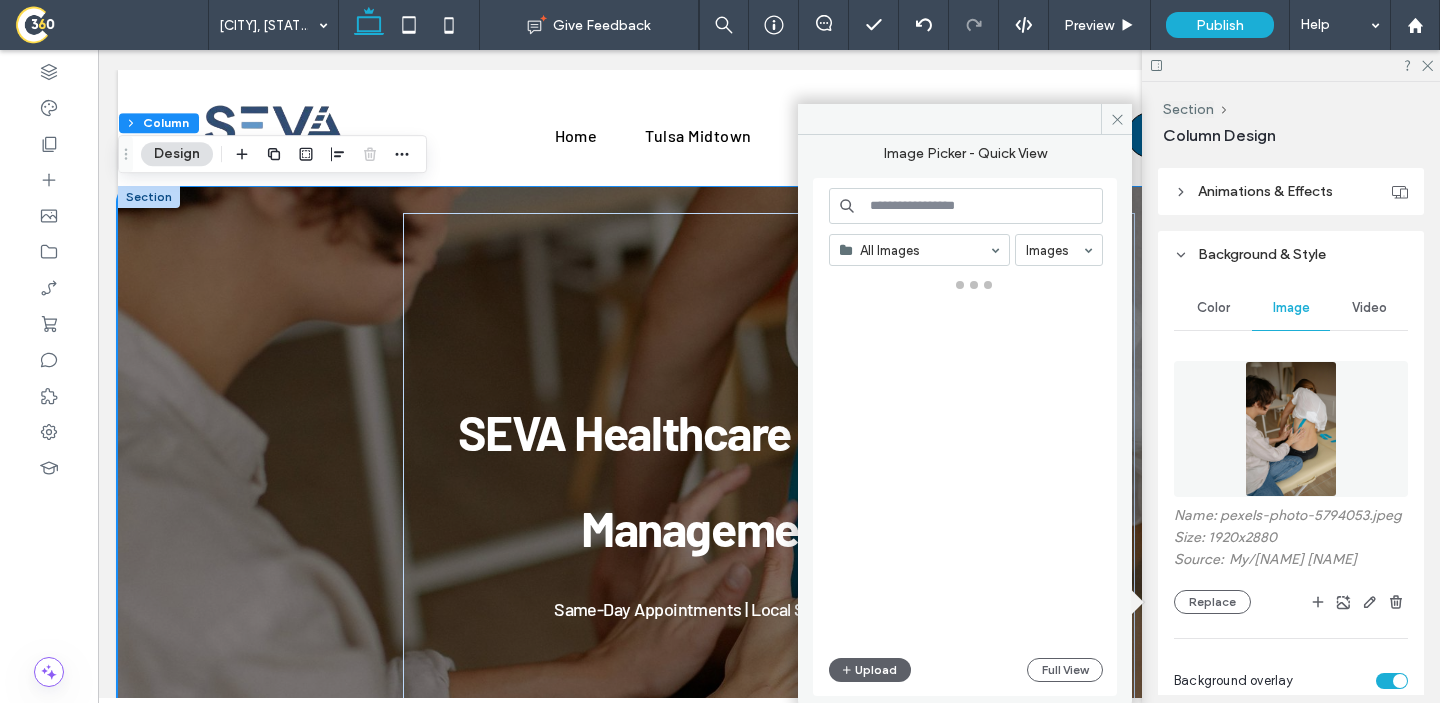 click at bounding box center [966, 206] 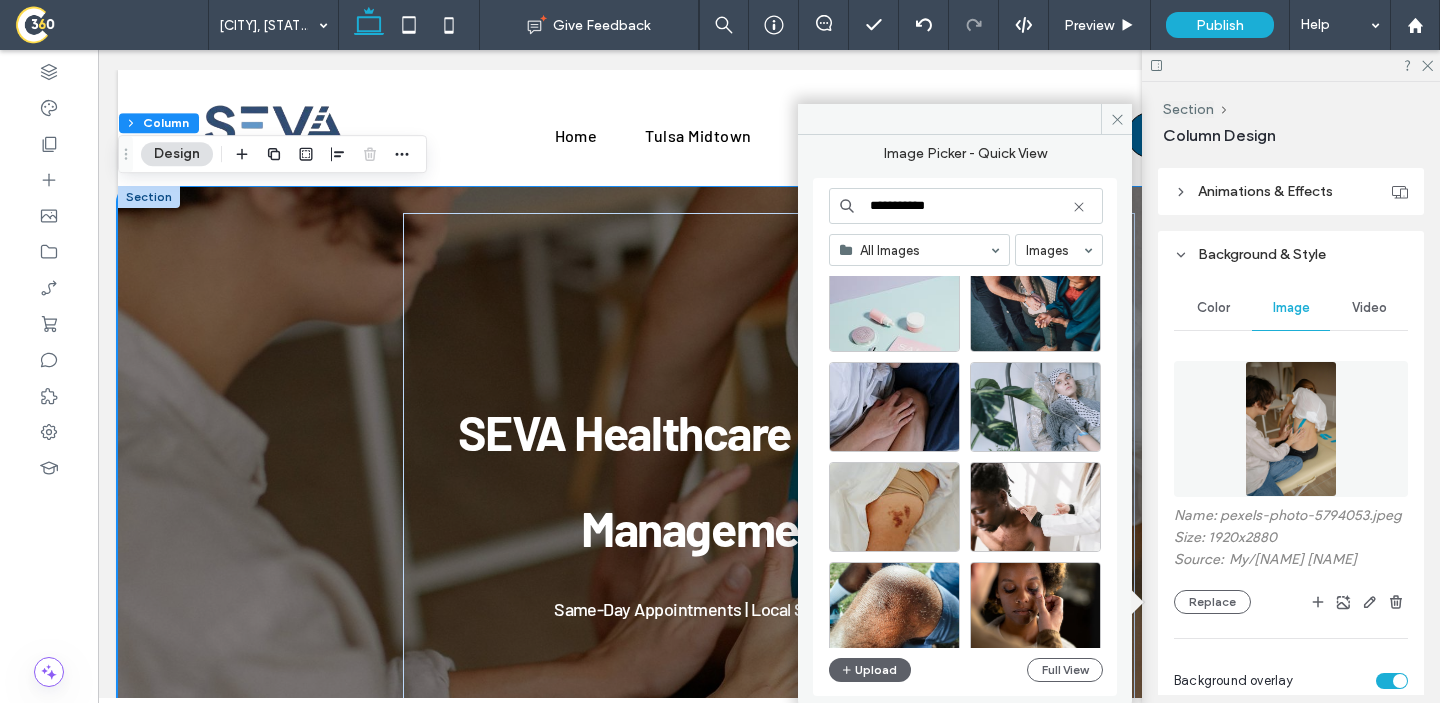 scroll, scrollTop: 3237, scrollLeft: 0, axis: vertical 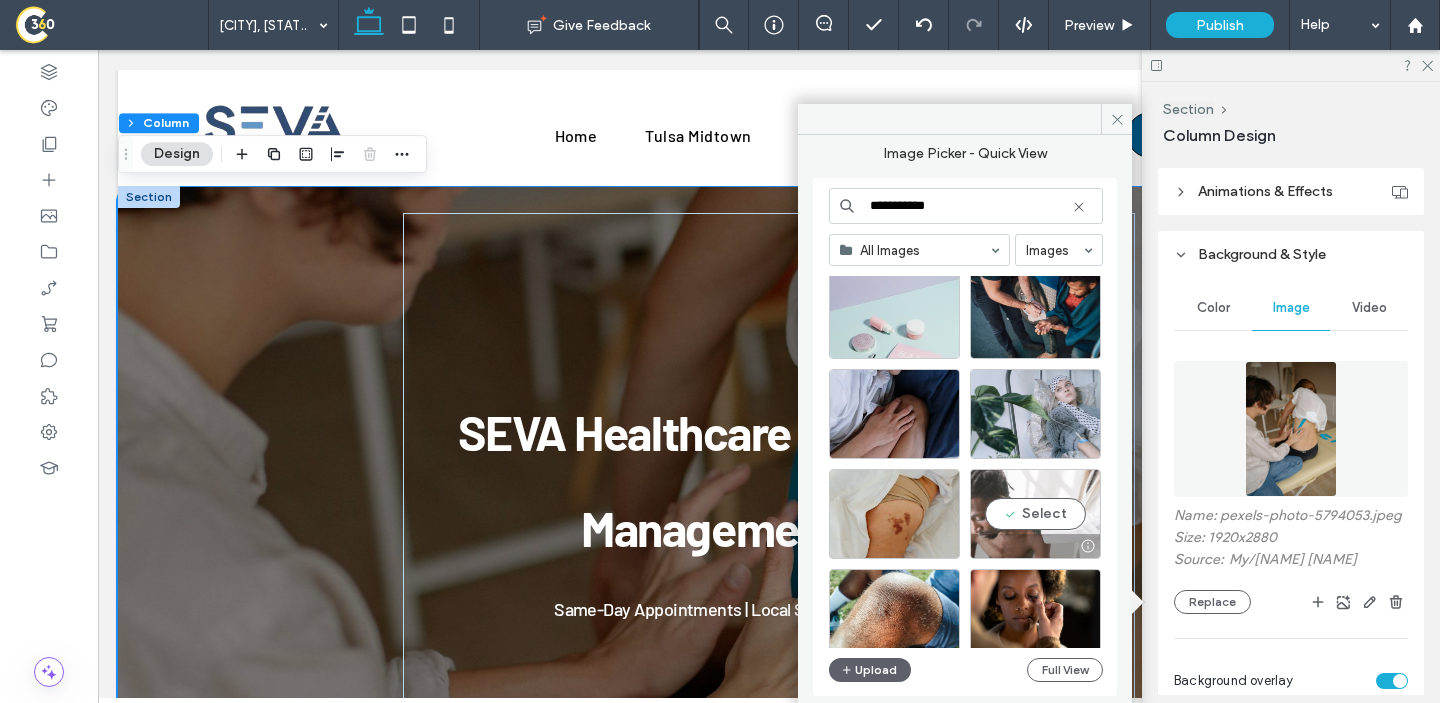 type on "**********" 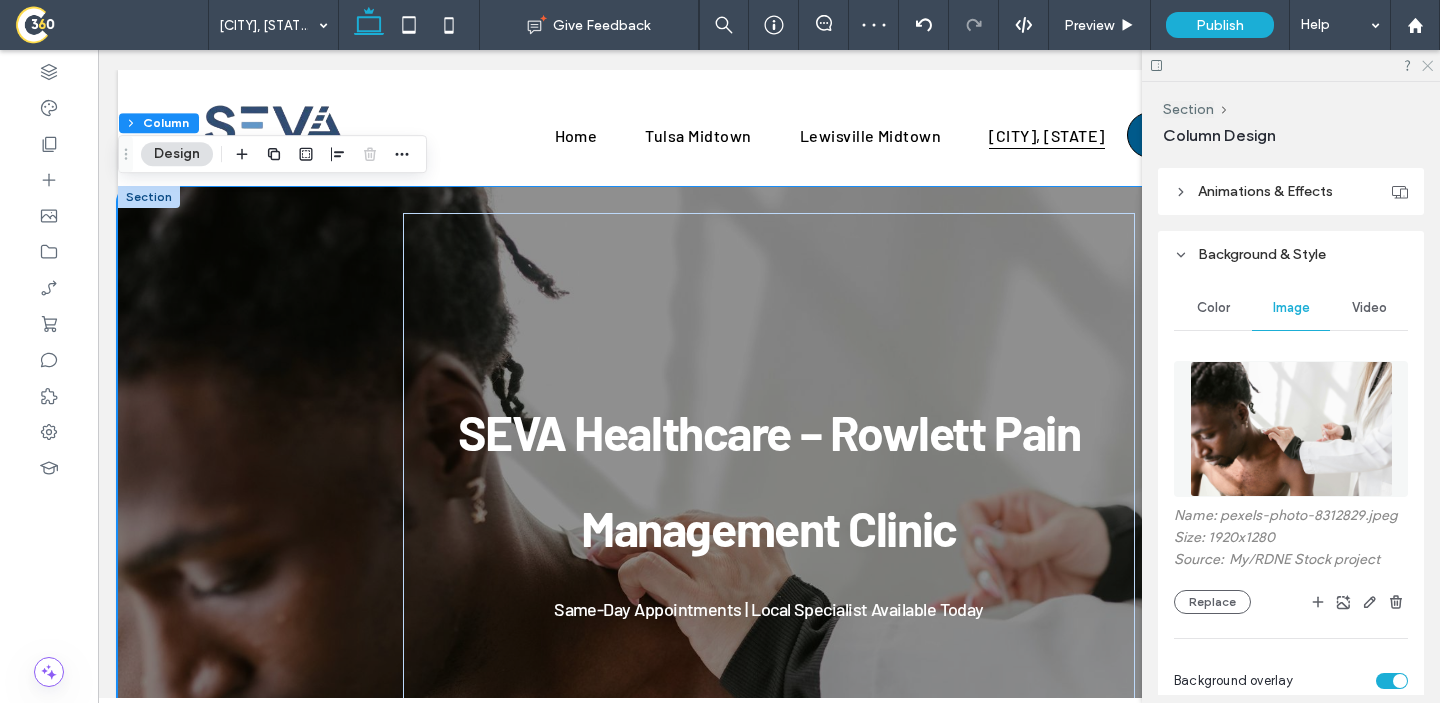 click 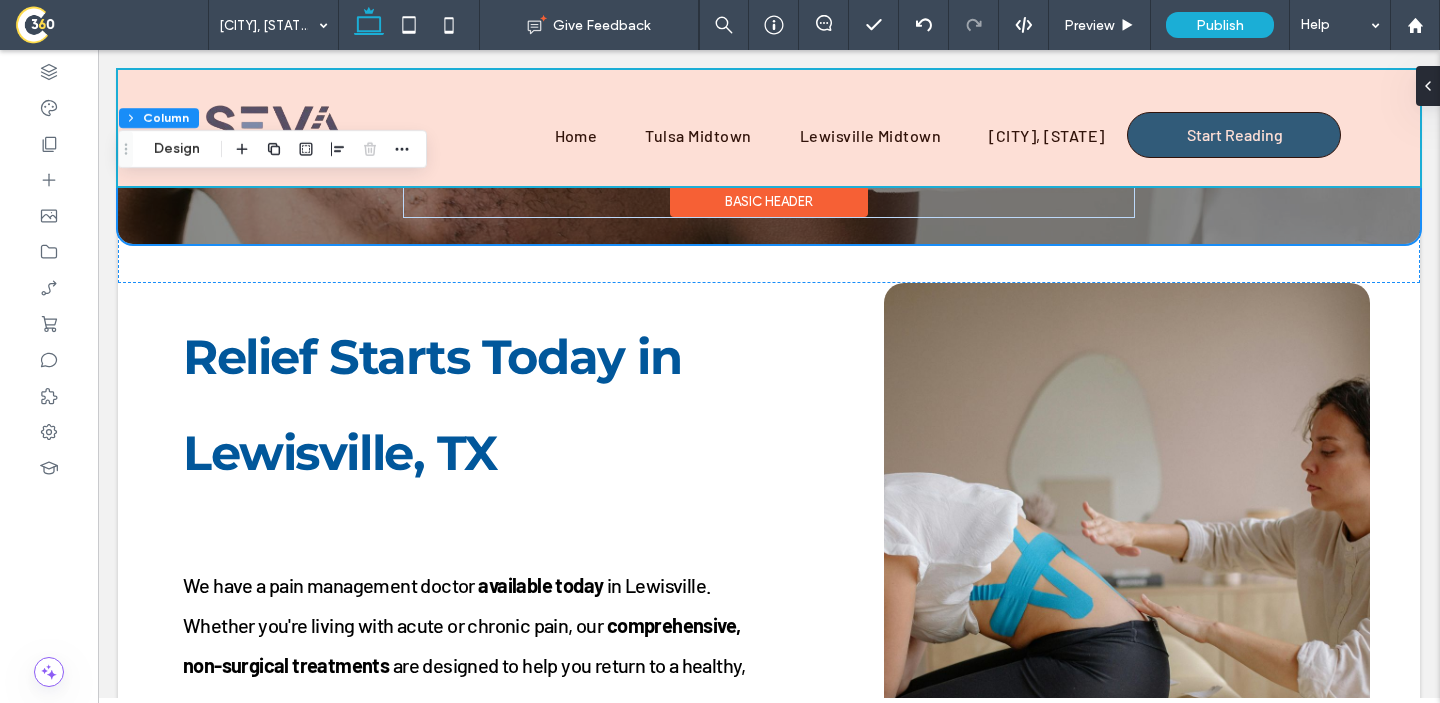 scroll, scrollTop: 632, scrollLeft: 0, axis: vertical 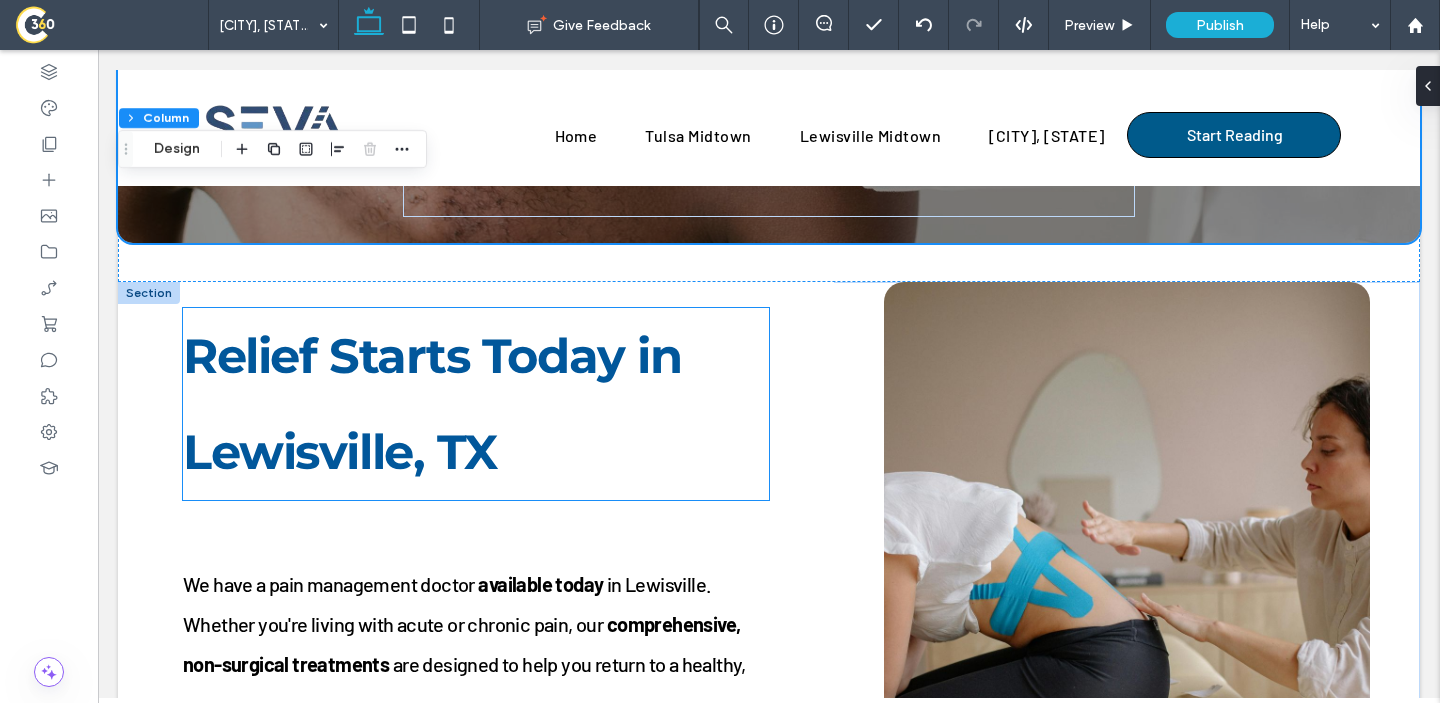 click on "Relief Starts Today in Lewisville, TX" at bounding box center [476, 404] 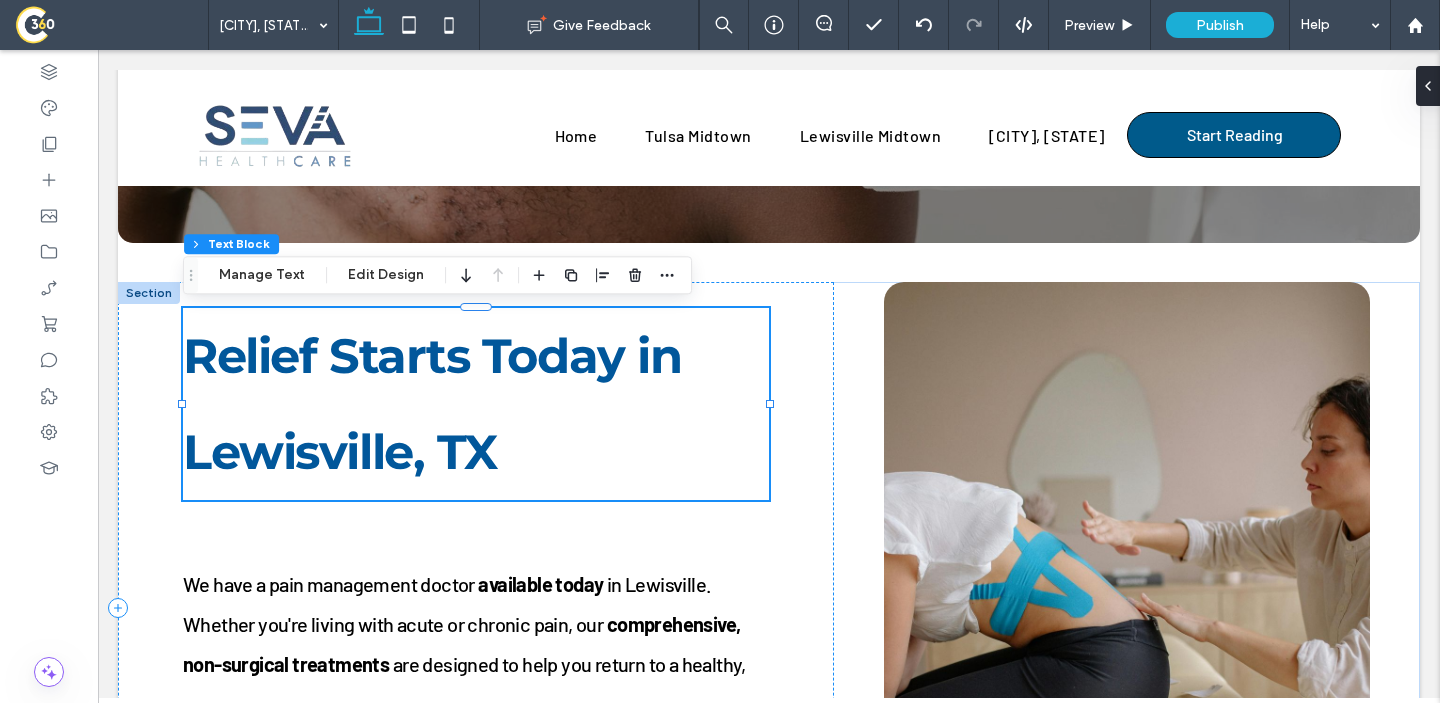click on "Relief Starts Today in Lewisville, TX" at bounding box center [476, 404] 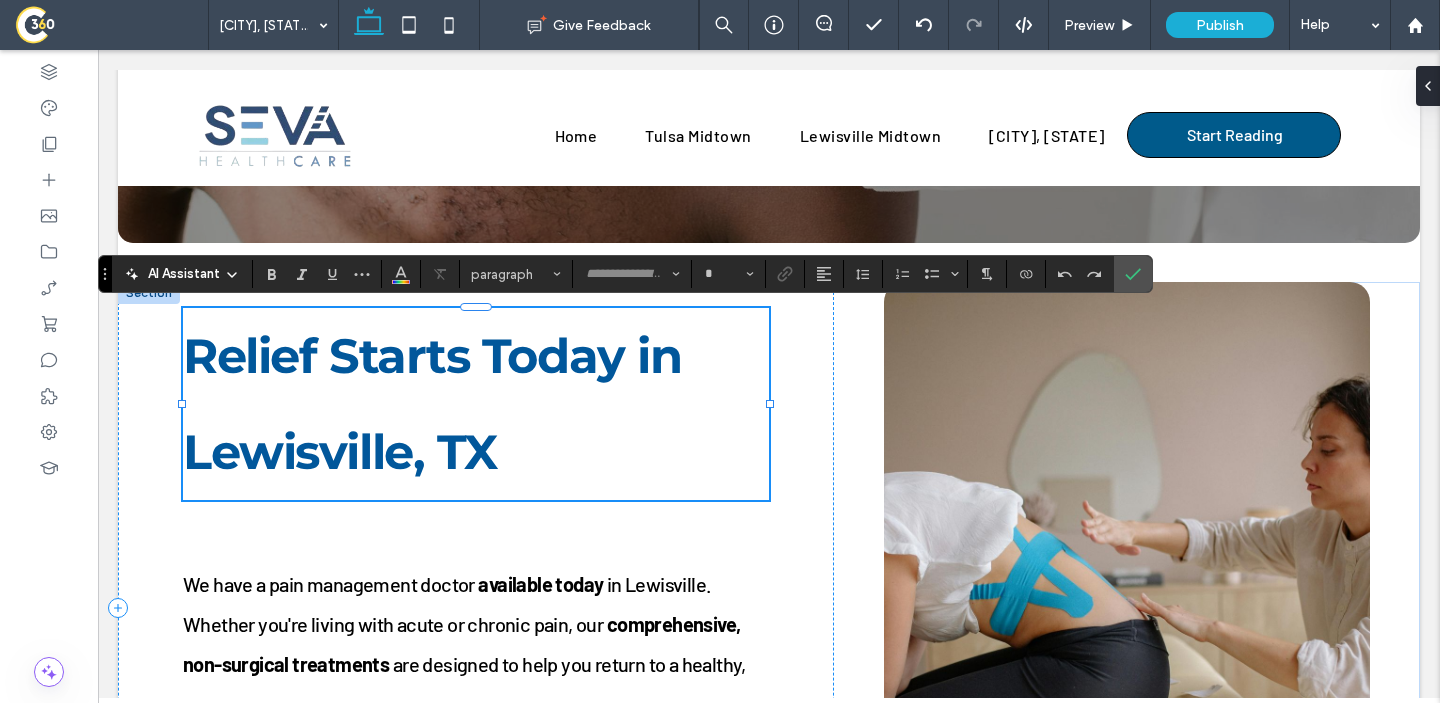 type on "**********" 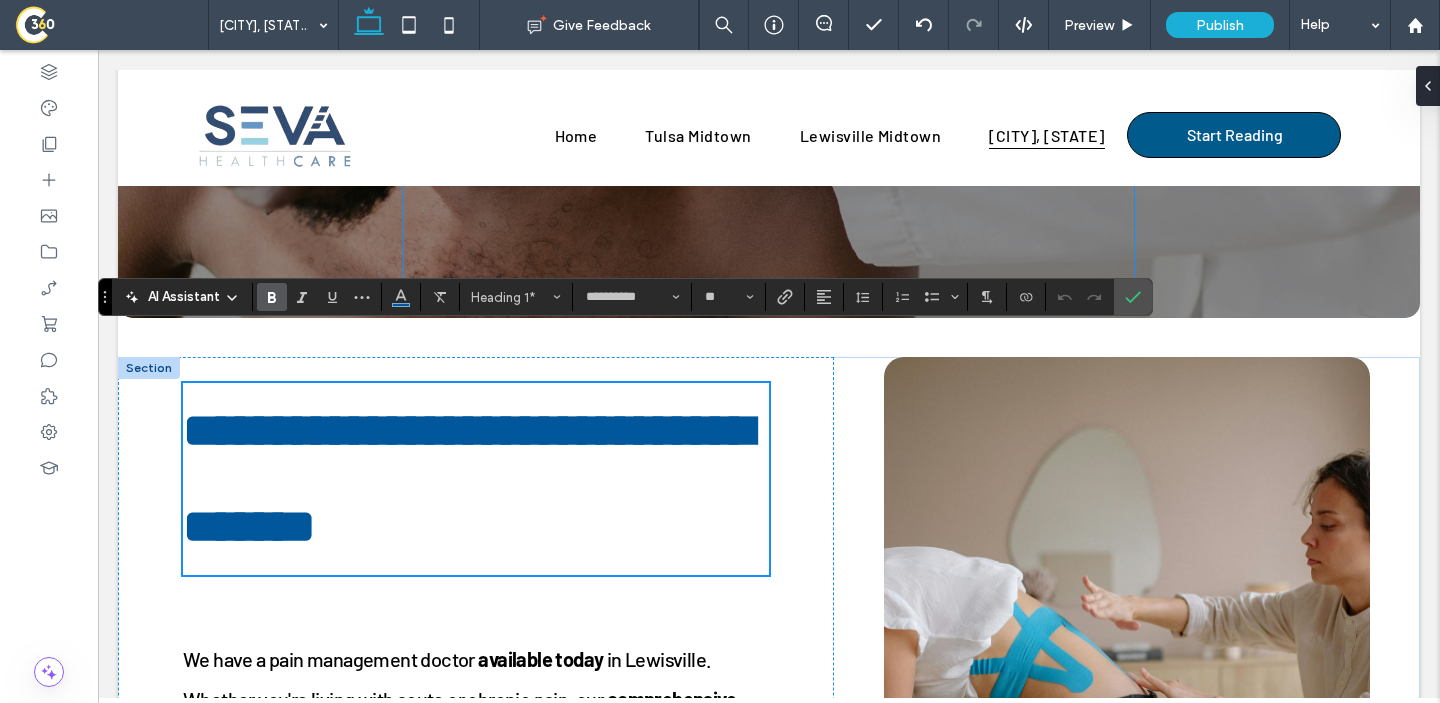 scroll, scrollTop: 609, scrollLeft: 0, axis: vertical 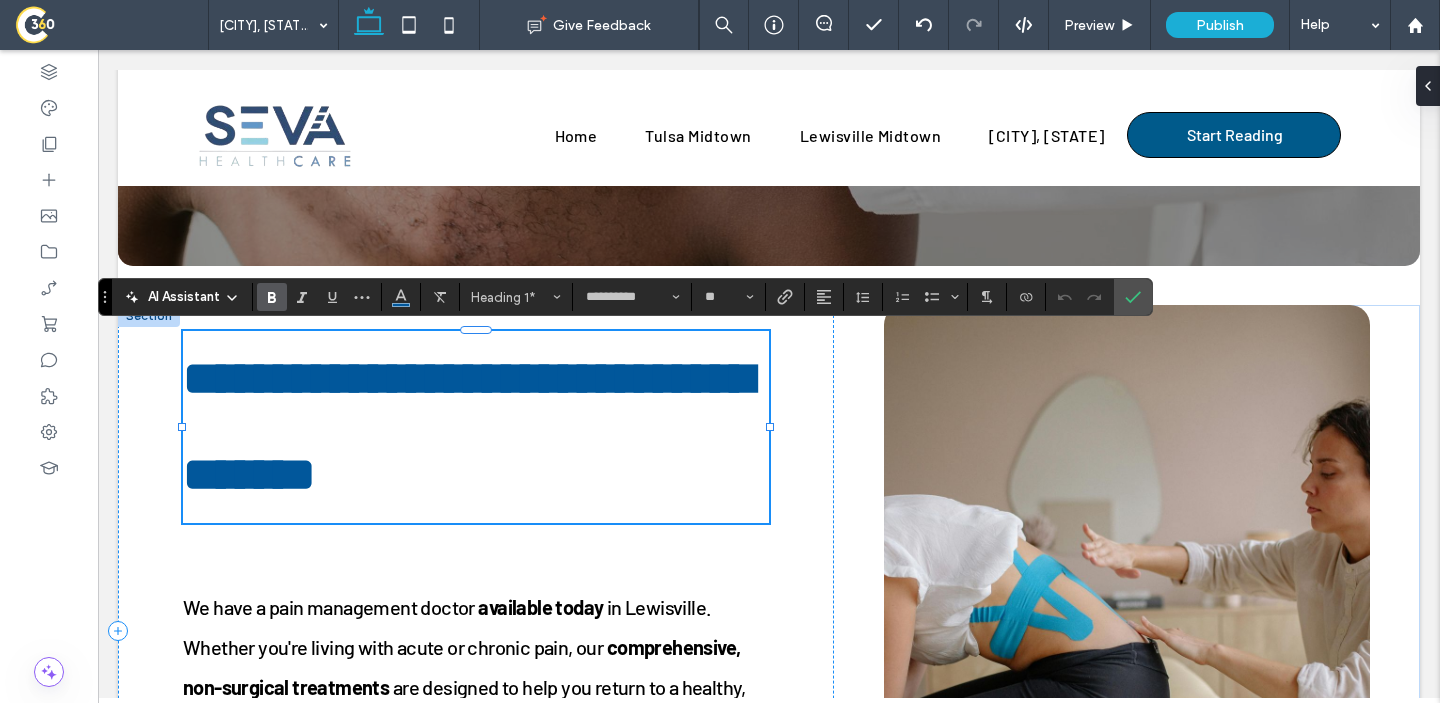 click on "**********" at bounding box center [468, 426] 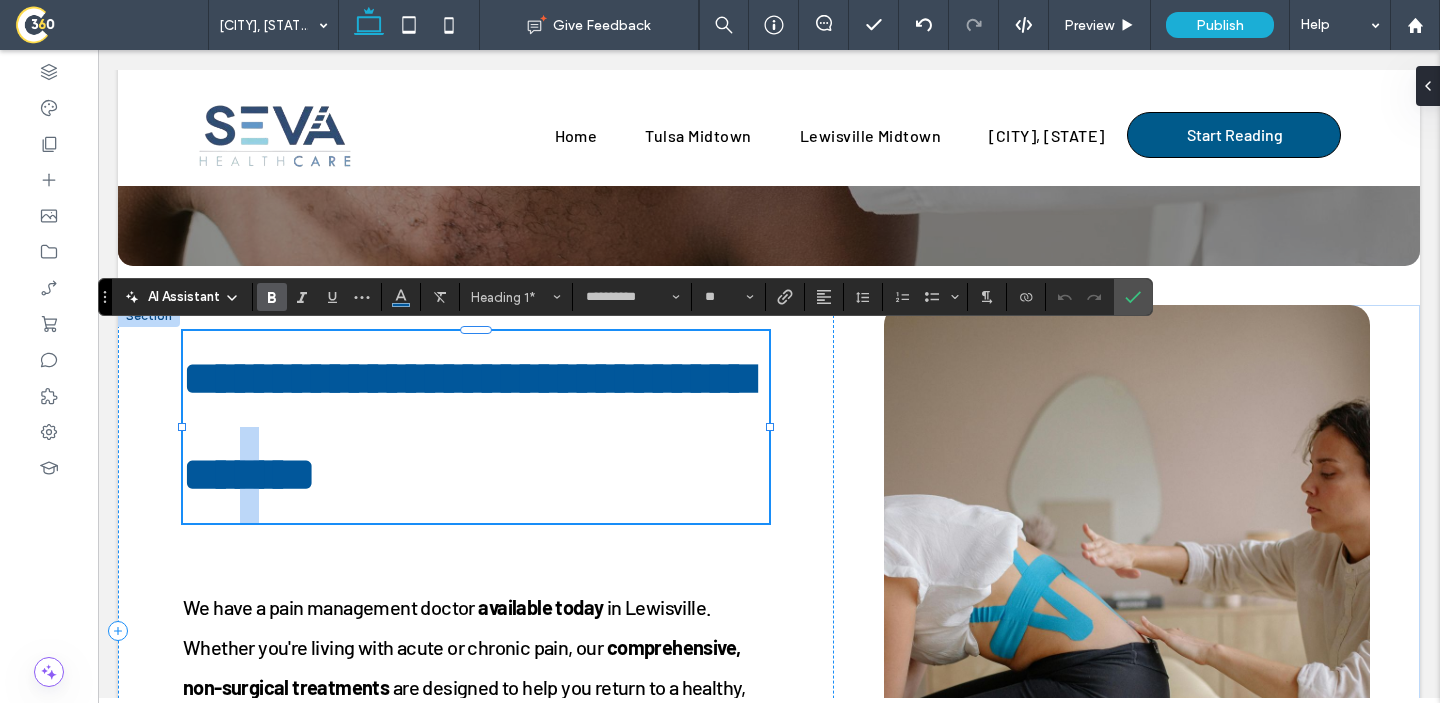 click on "**********" at bounding box center (468, 426) 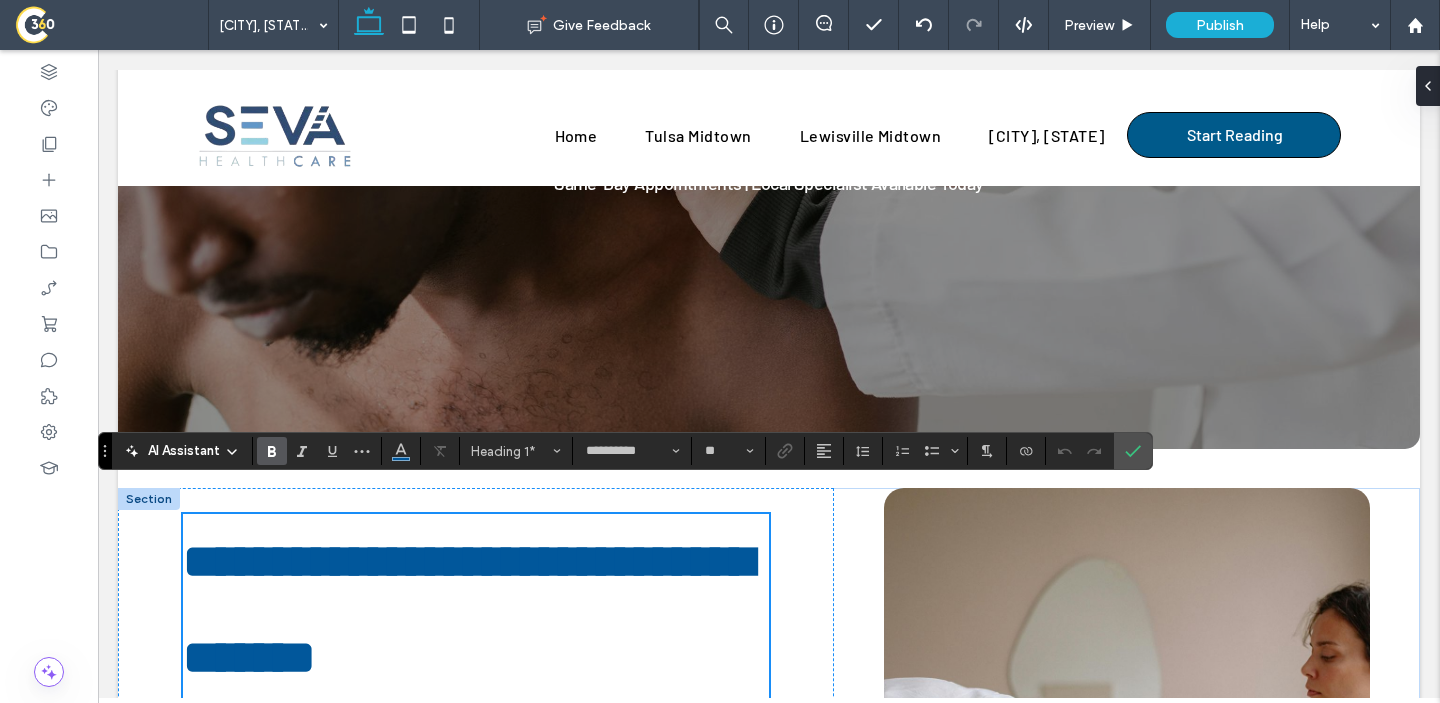 scroll, scrollTop: 802, scrollLeft: 0, axis: vertical 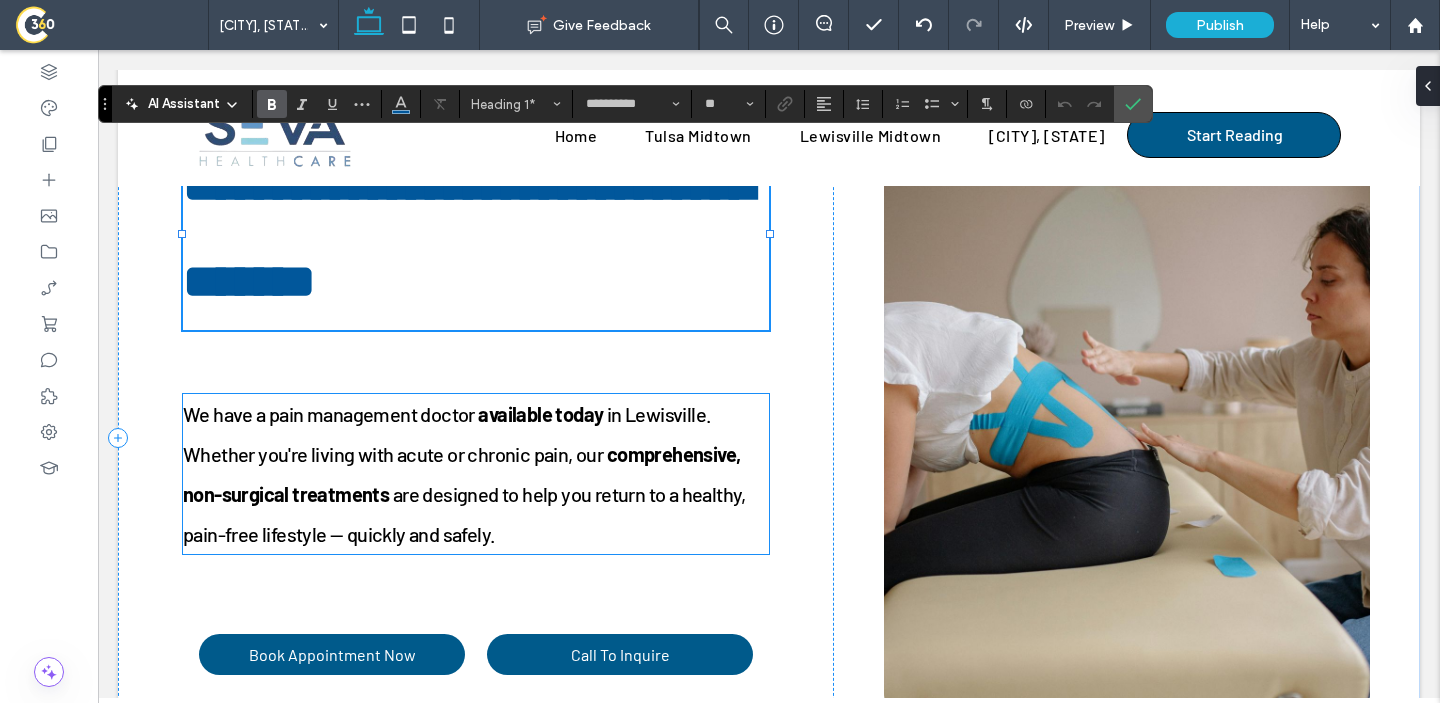 type 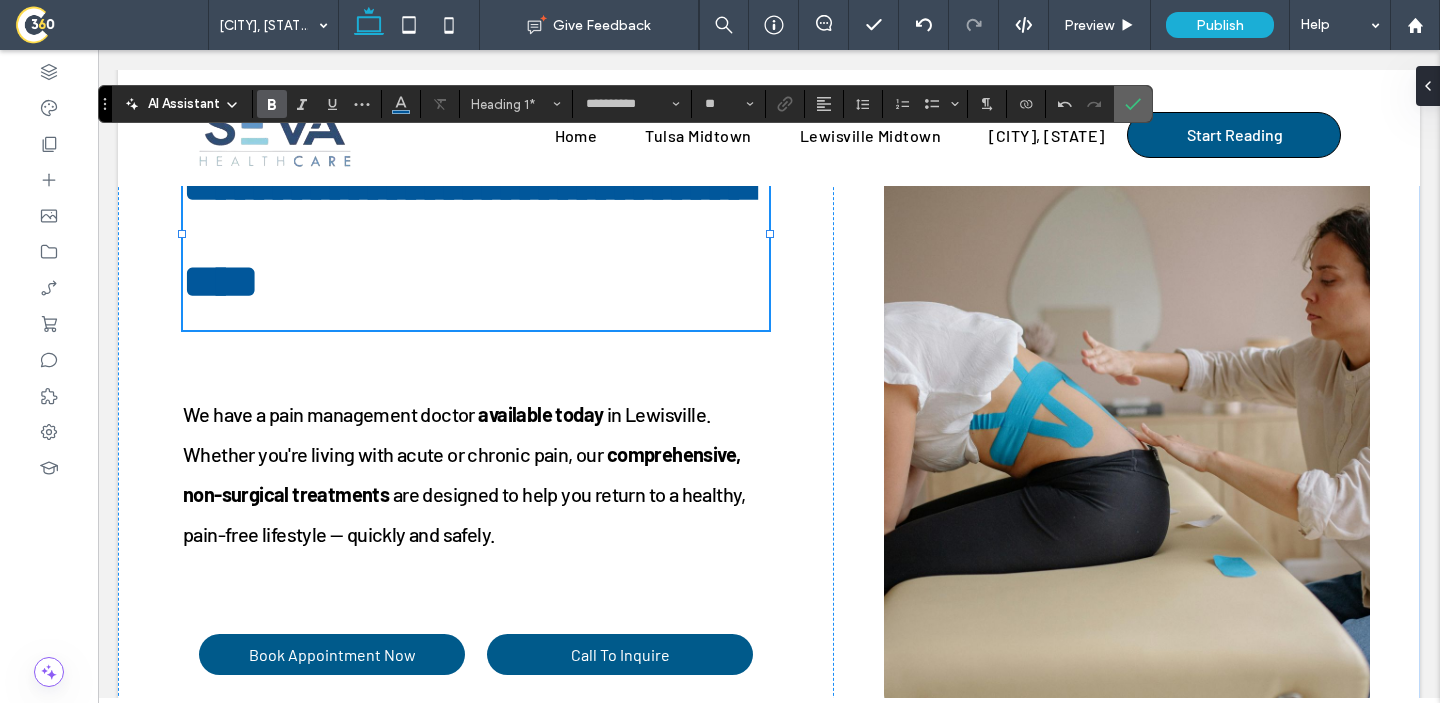 click 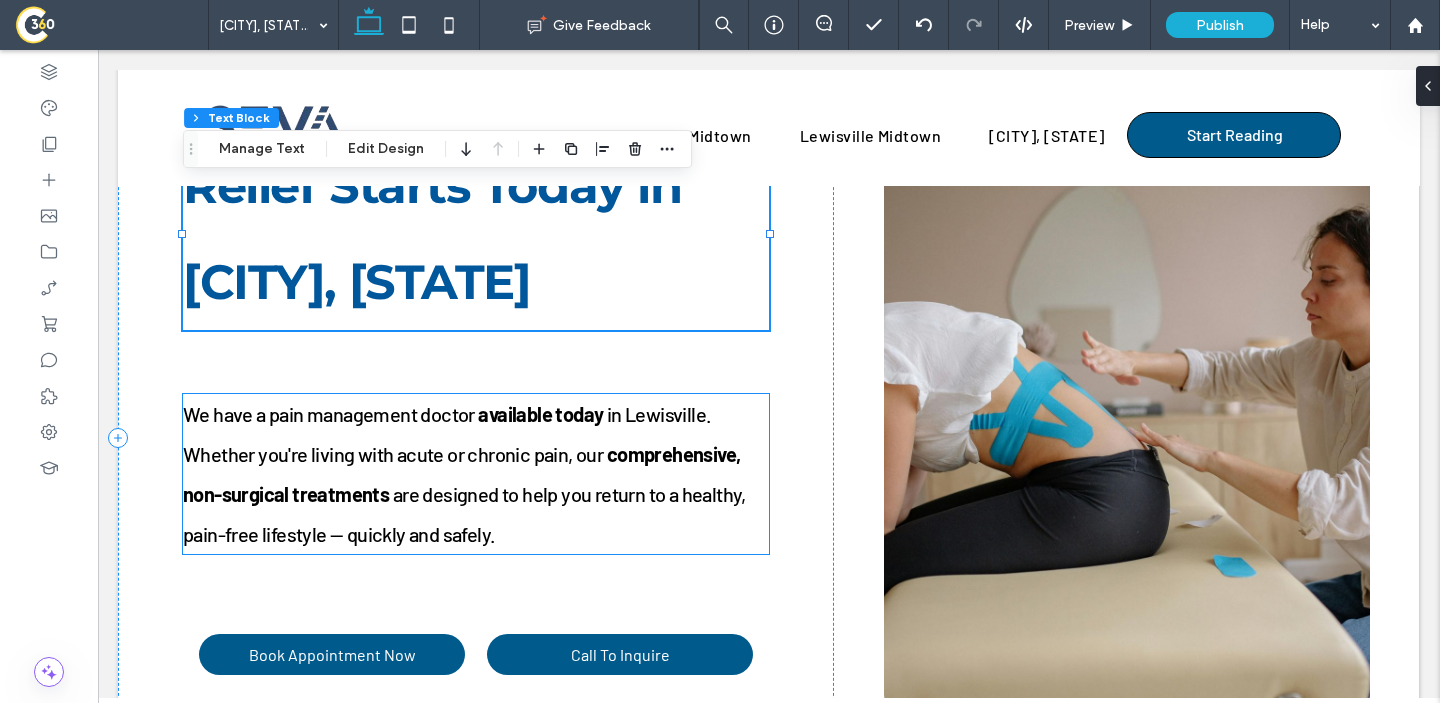 click on "We have a pain management doctor
available today   in Lewisville. Whether you're living with acute or chronic pain, our
comprehensive, non-surgical treatments   are designed to help you return to a healthy, pain-free lifestyle — quickly and safely." at bounding box center [476, 474] 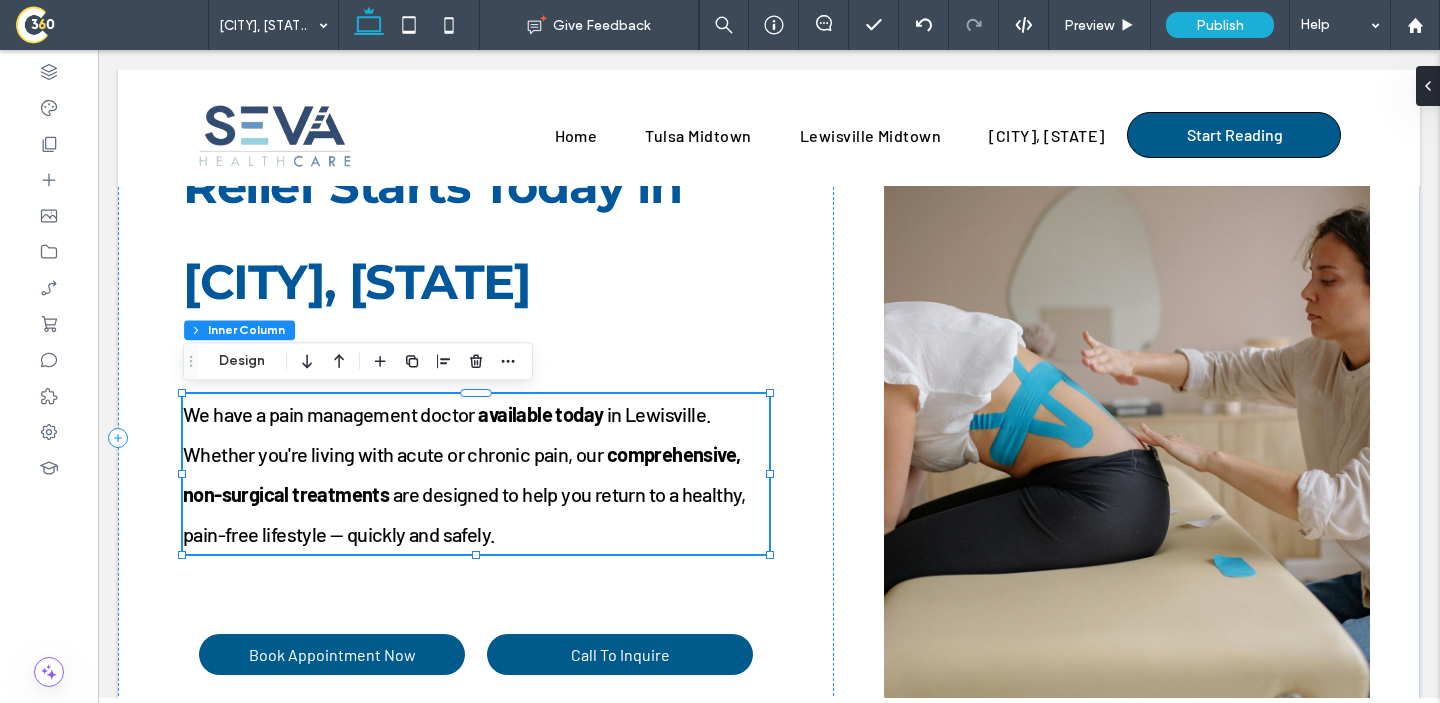 click on "We have a pain management doctor
available today   in Lewisville. Whether you're living with acute or chronic pain, our
comprehensive, non-surgical treatments   are designed to help you return to a healthy, pain-free lifestyle — quickly and safely." at bounding box center (476, 474) 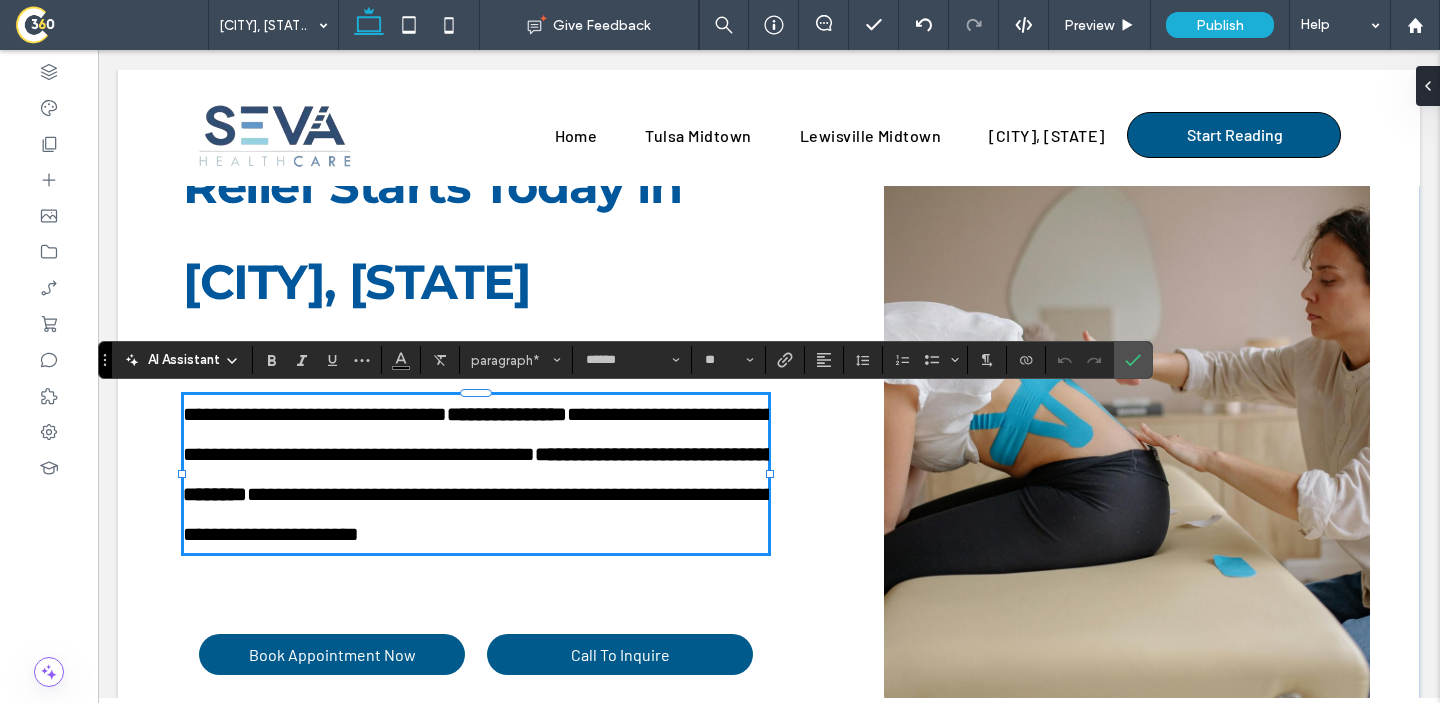 click on "**********" at bounding box center (476, 474) 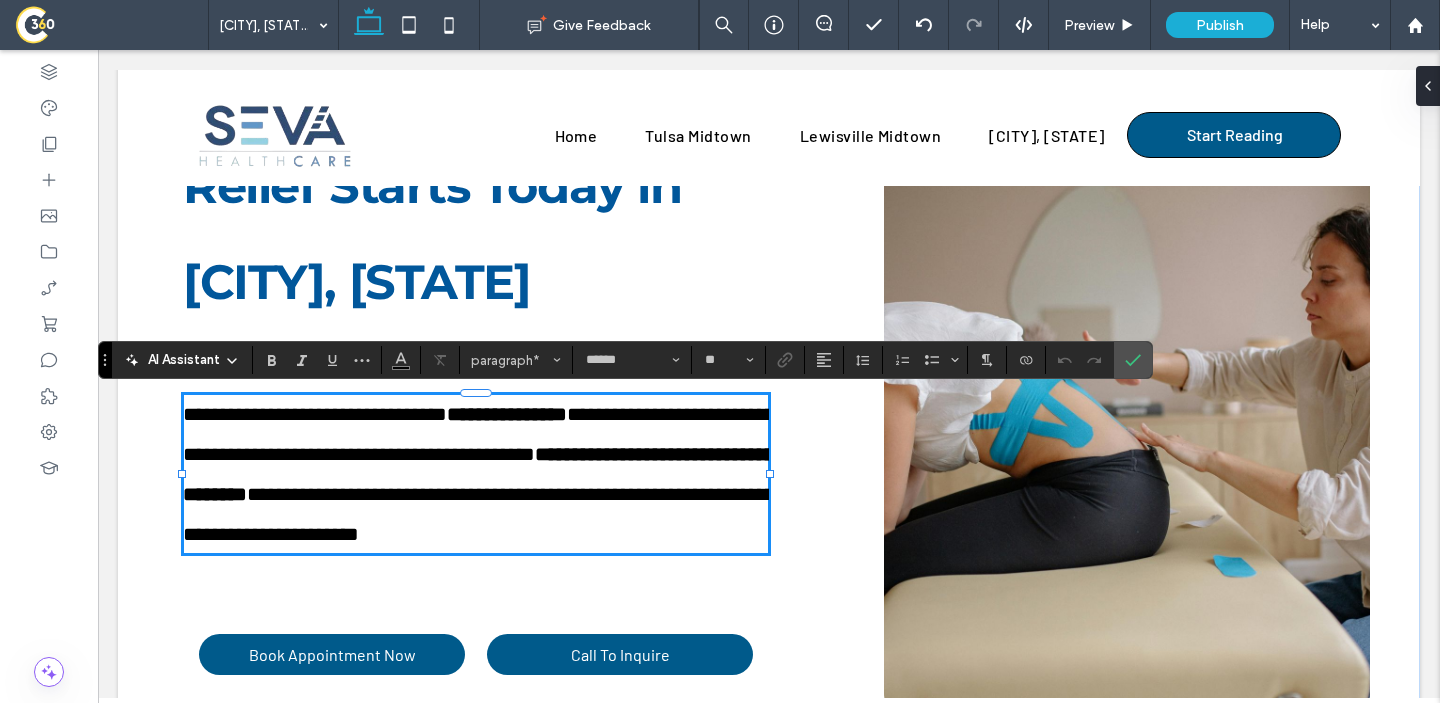 scroll, scrollTop: 0, scrollLeft: 0, axis: both 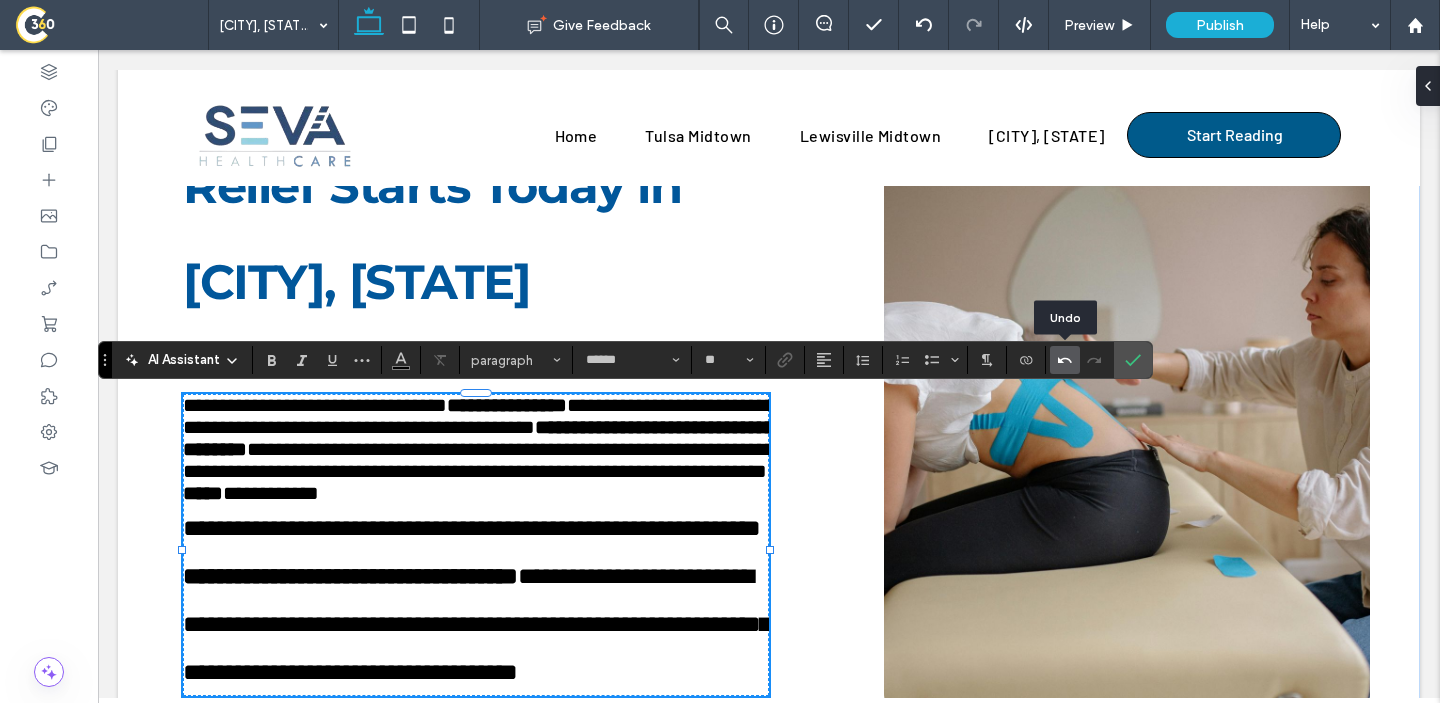 click 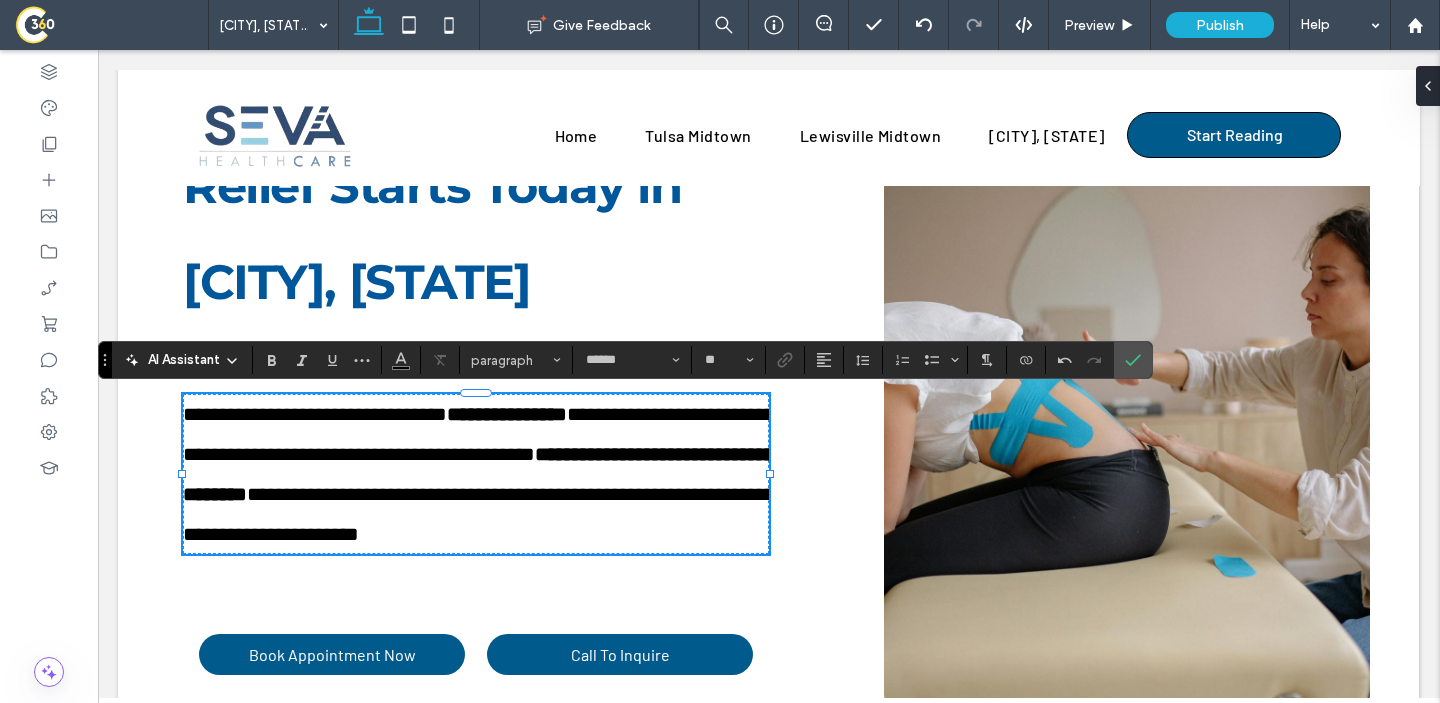 scroll, scrollTop: 0, scrollLeft: 0, axis: both 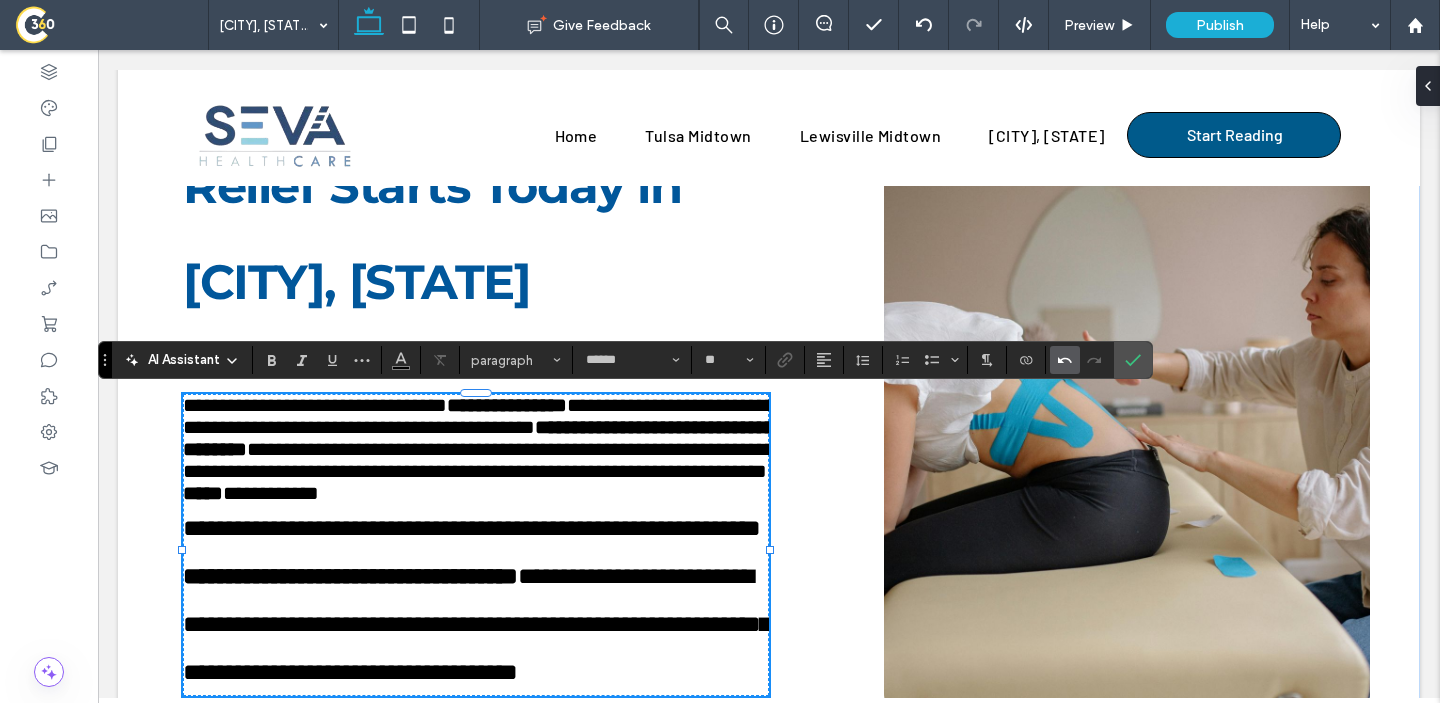 click at bounding box center [1065, 360] 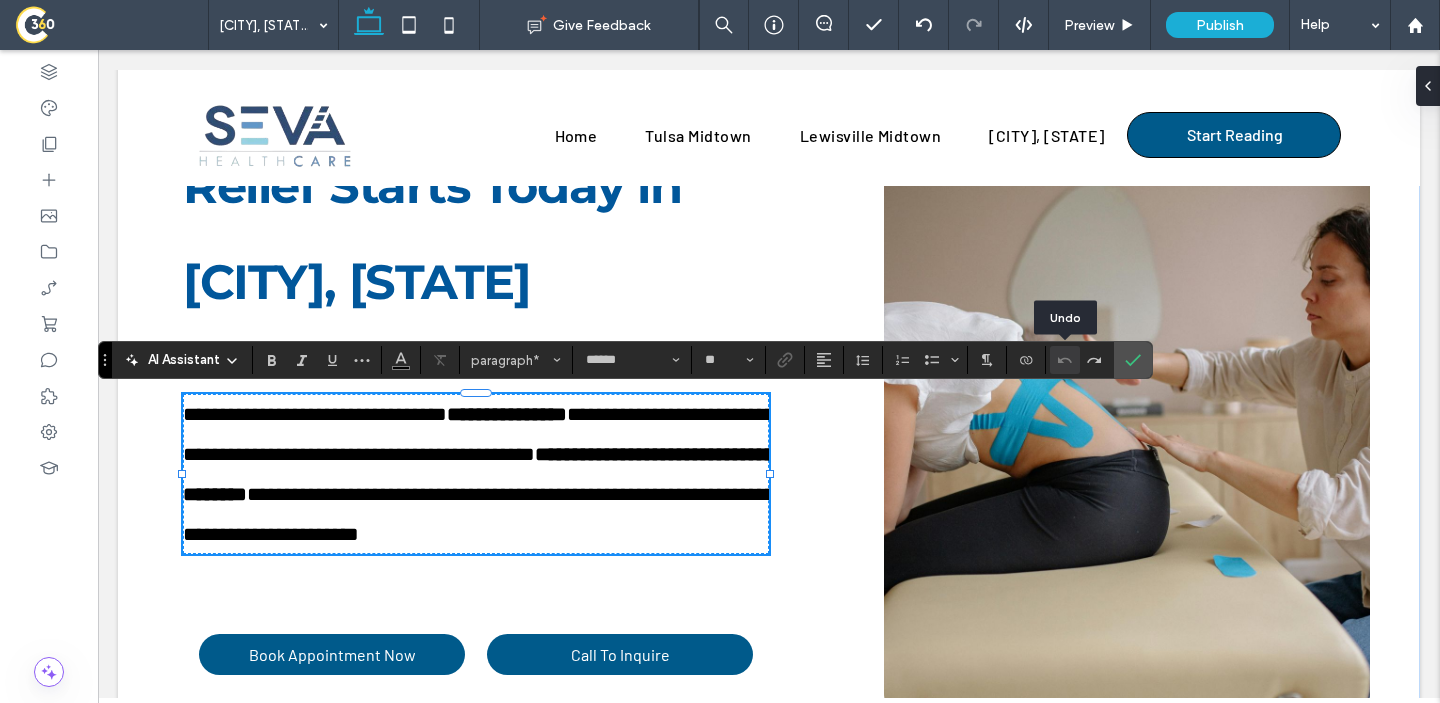 type 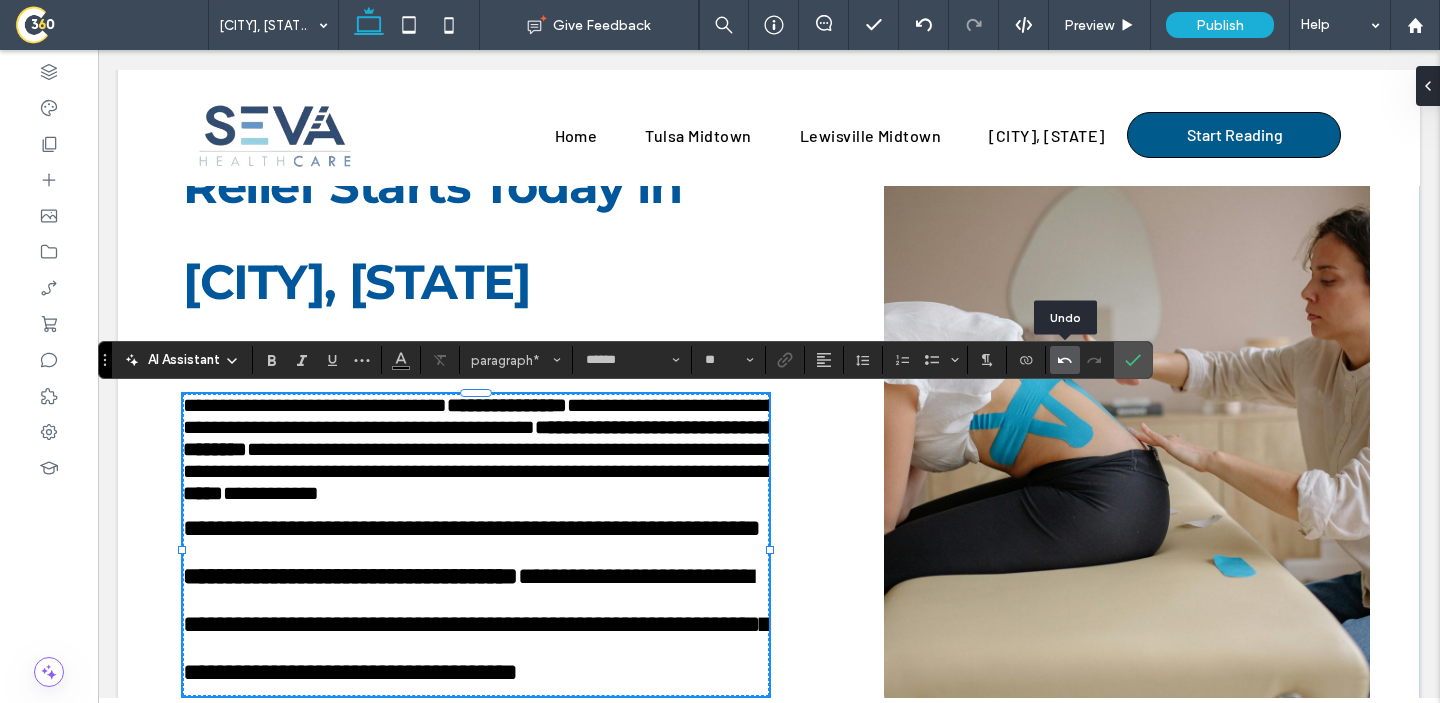 scroll, scrollTop: 0, scrollLeft: 0, axis: both 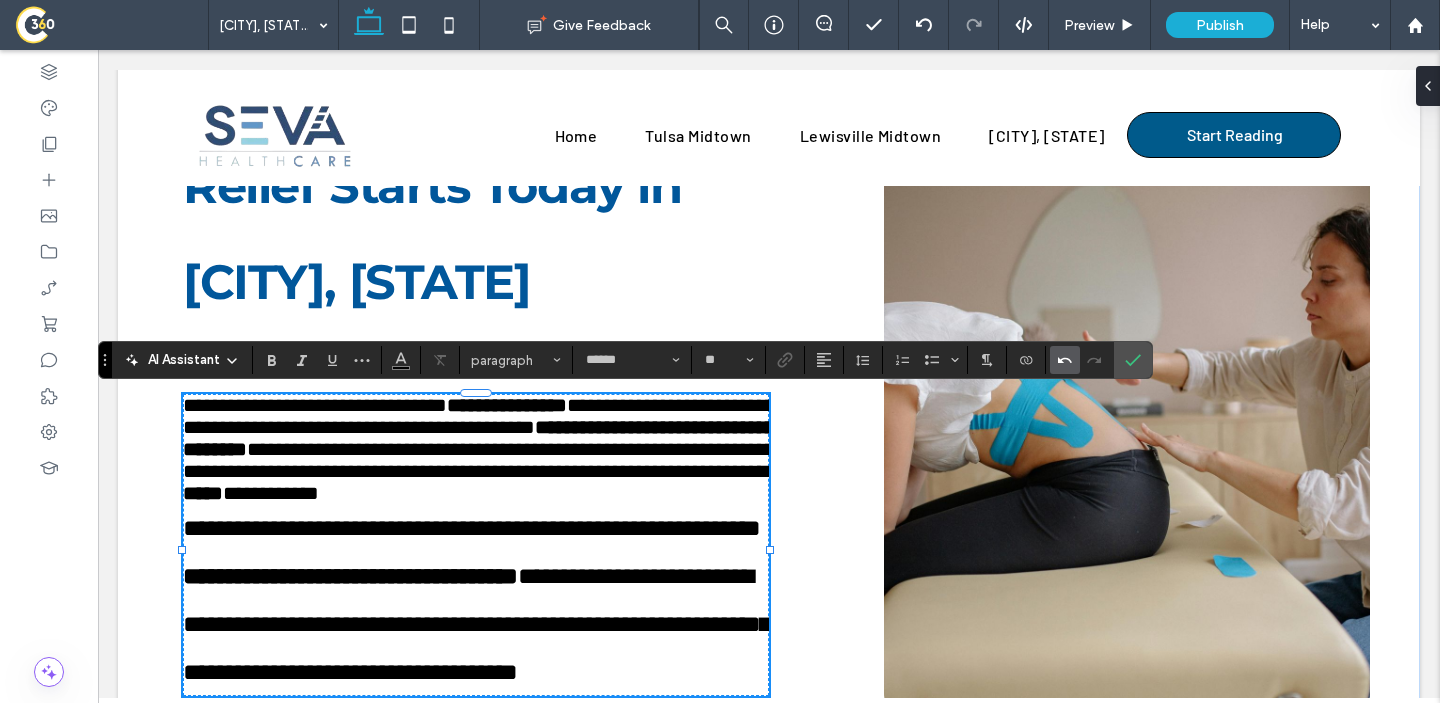 click 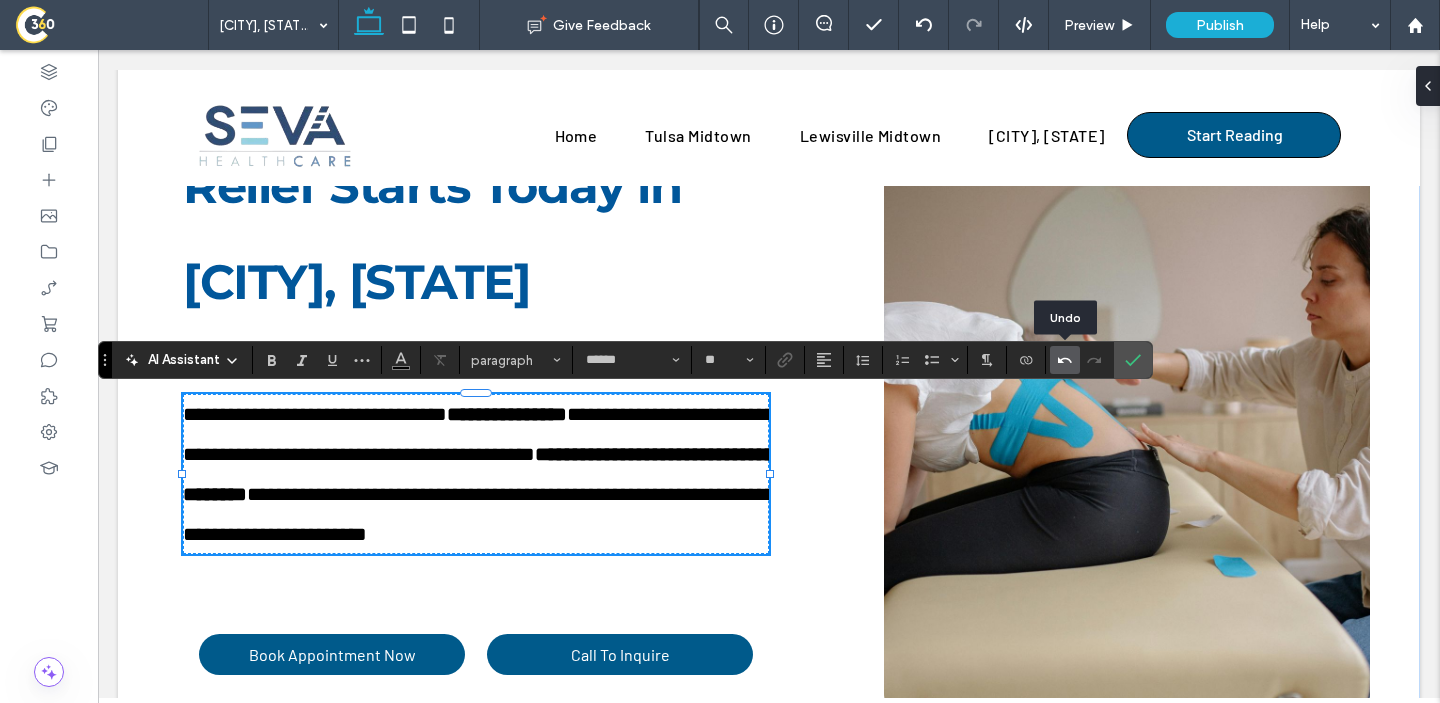 scroll, scrollTop: 0, scrollLeft: 0, axis: both 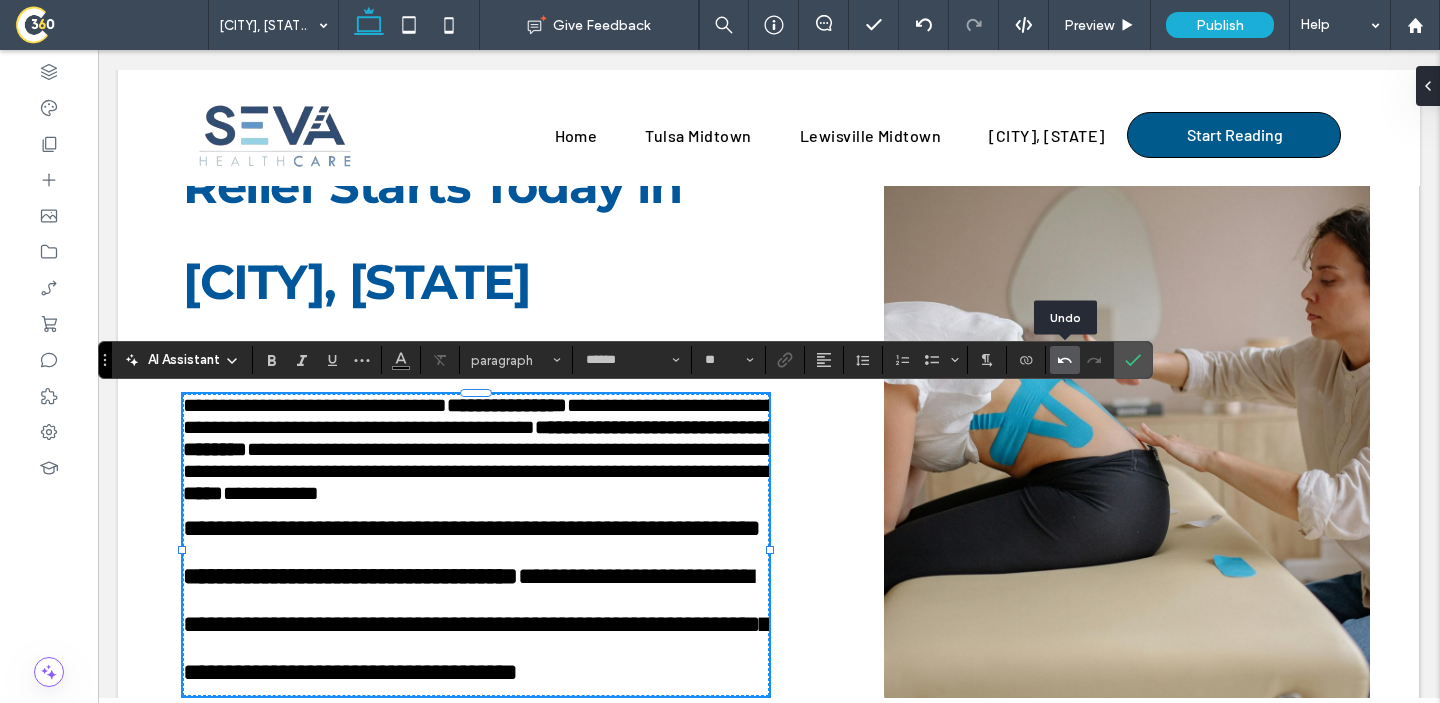 click 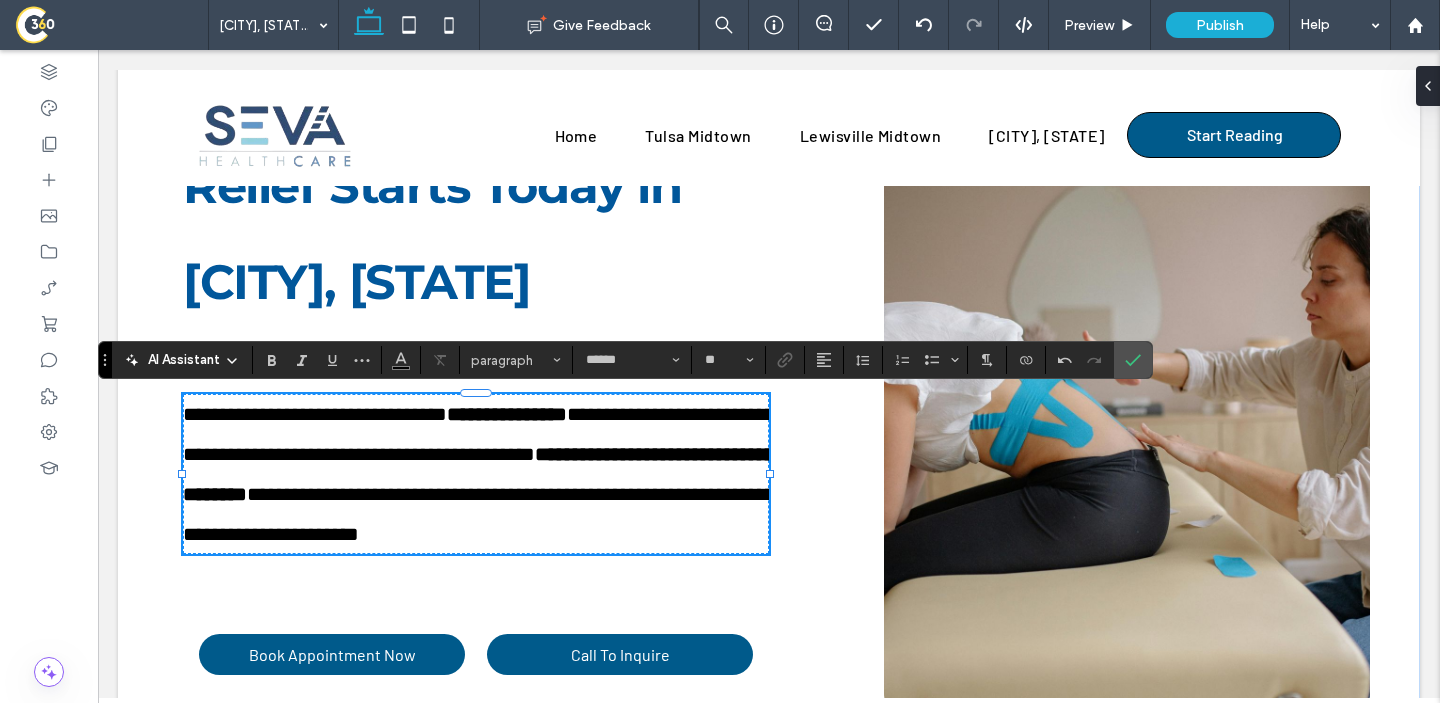 scroll, scrollTop: 0, scrollLeft: 0, axis: both 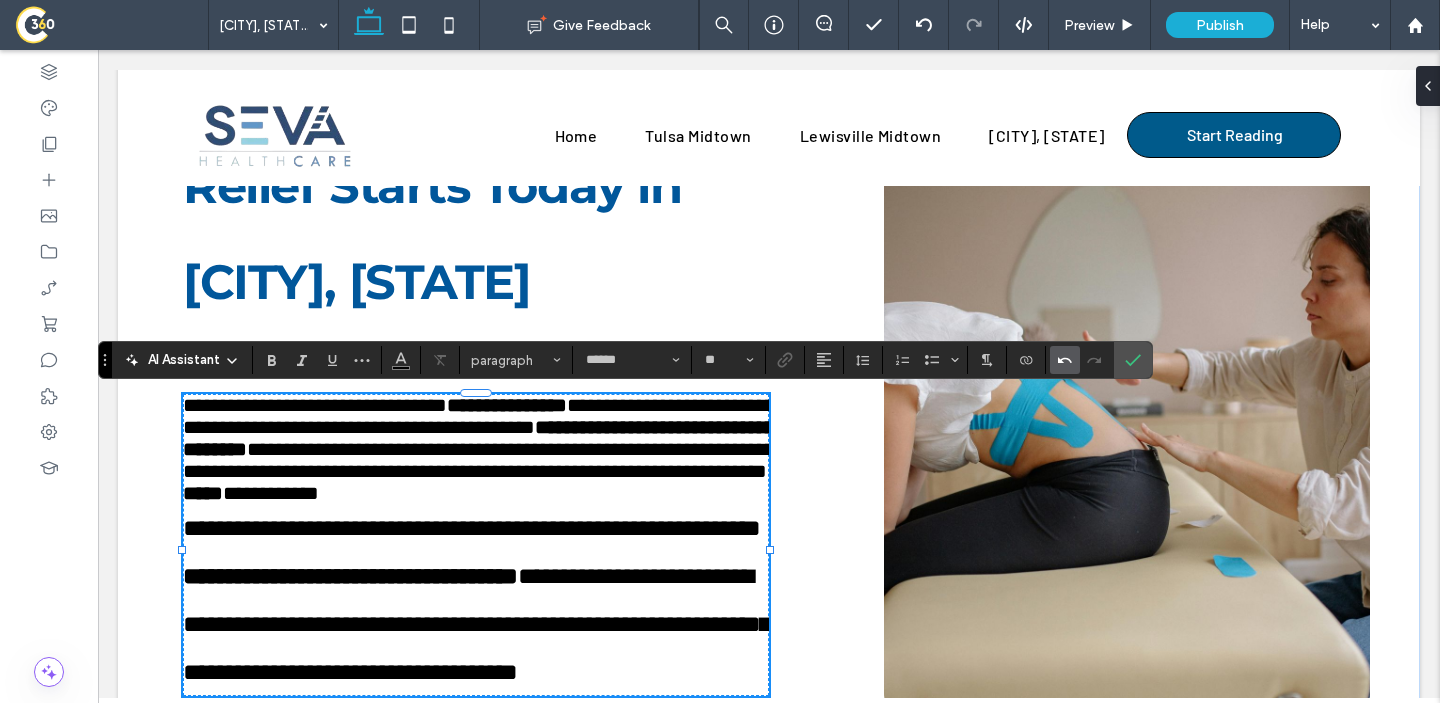 click 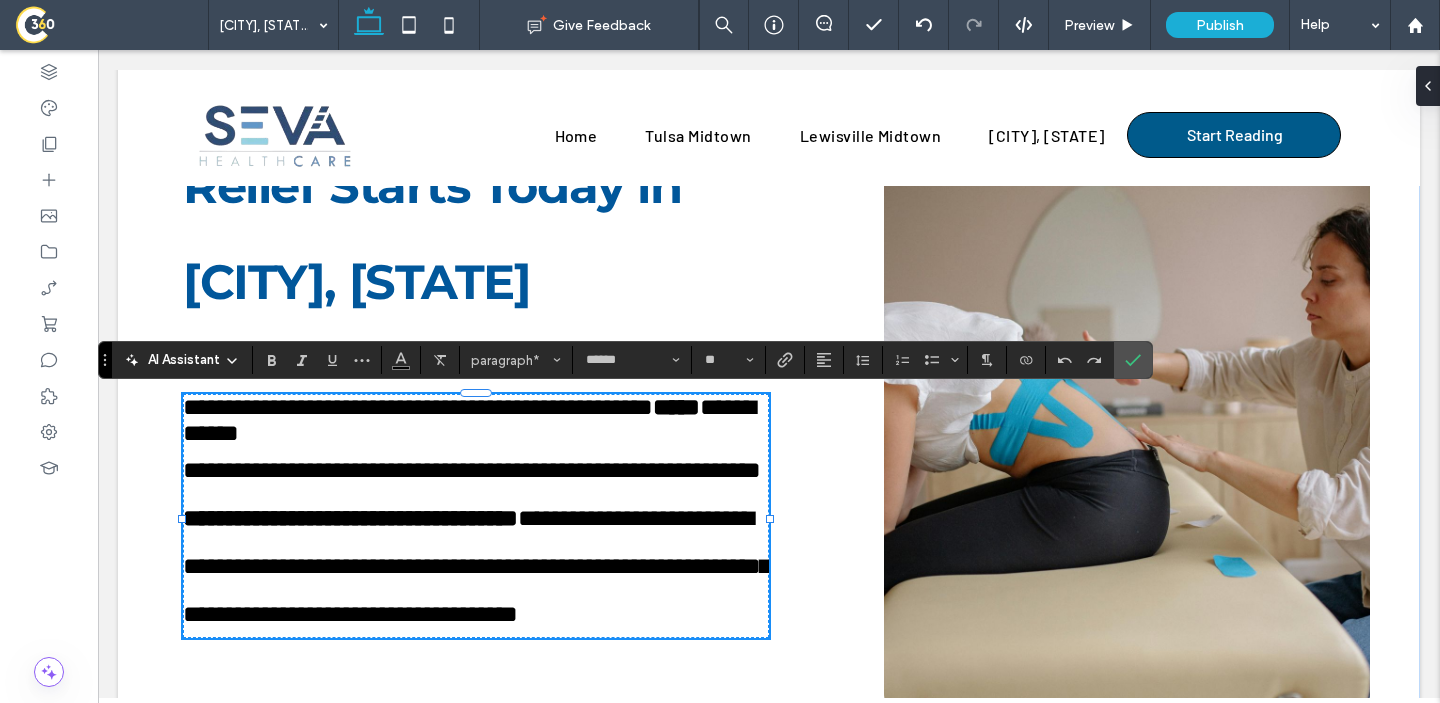 scroll, scrollTop: 0, scrollLeft: 0, axis: both 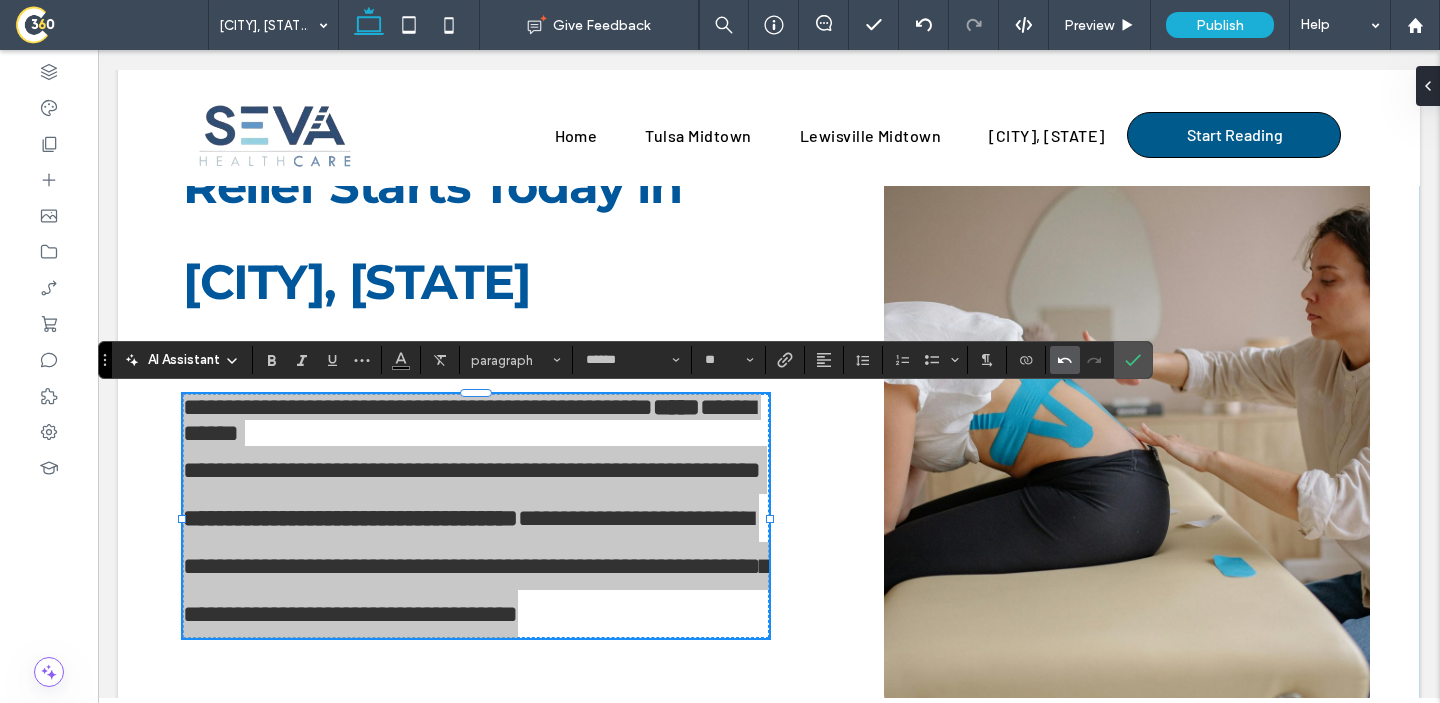 click 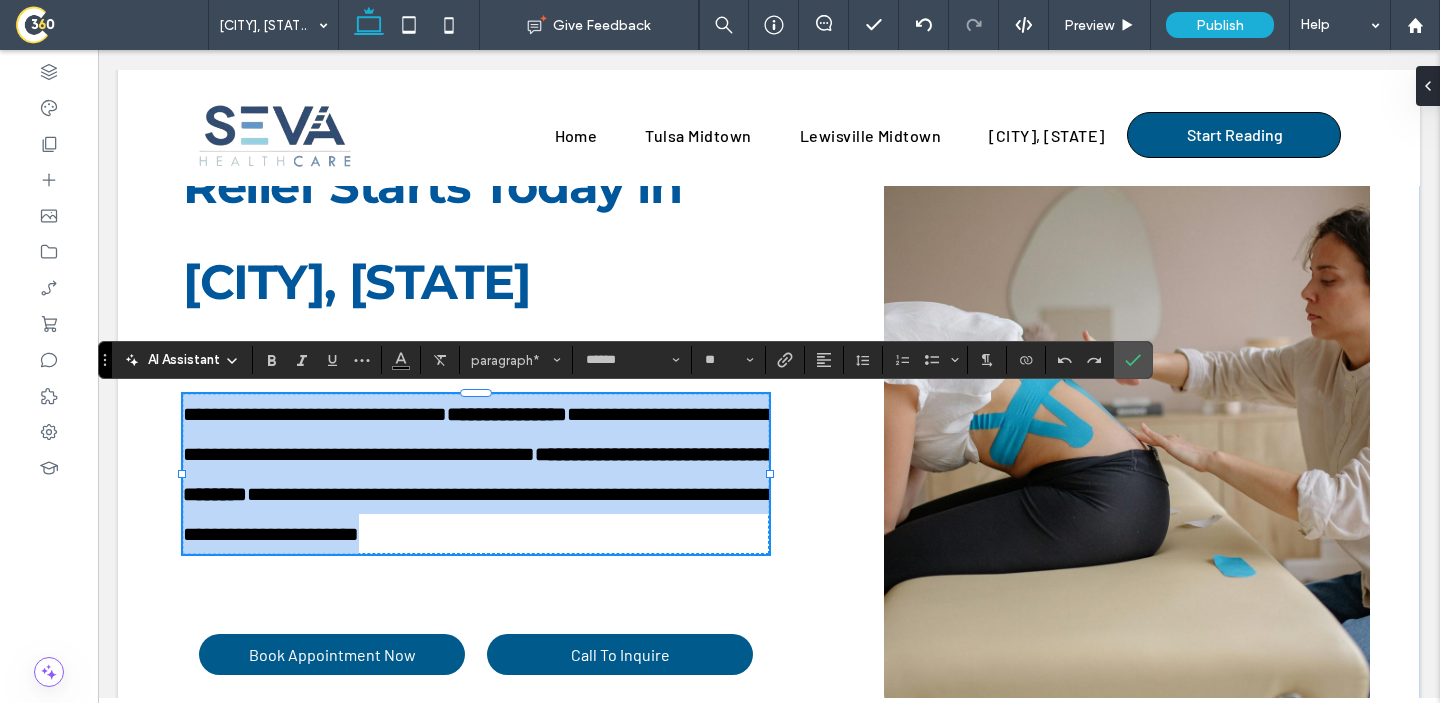 type on "**" 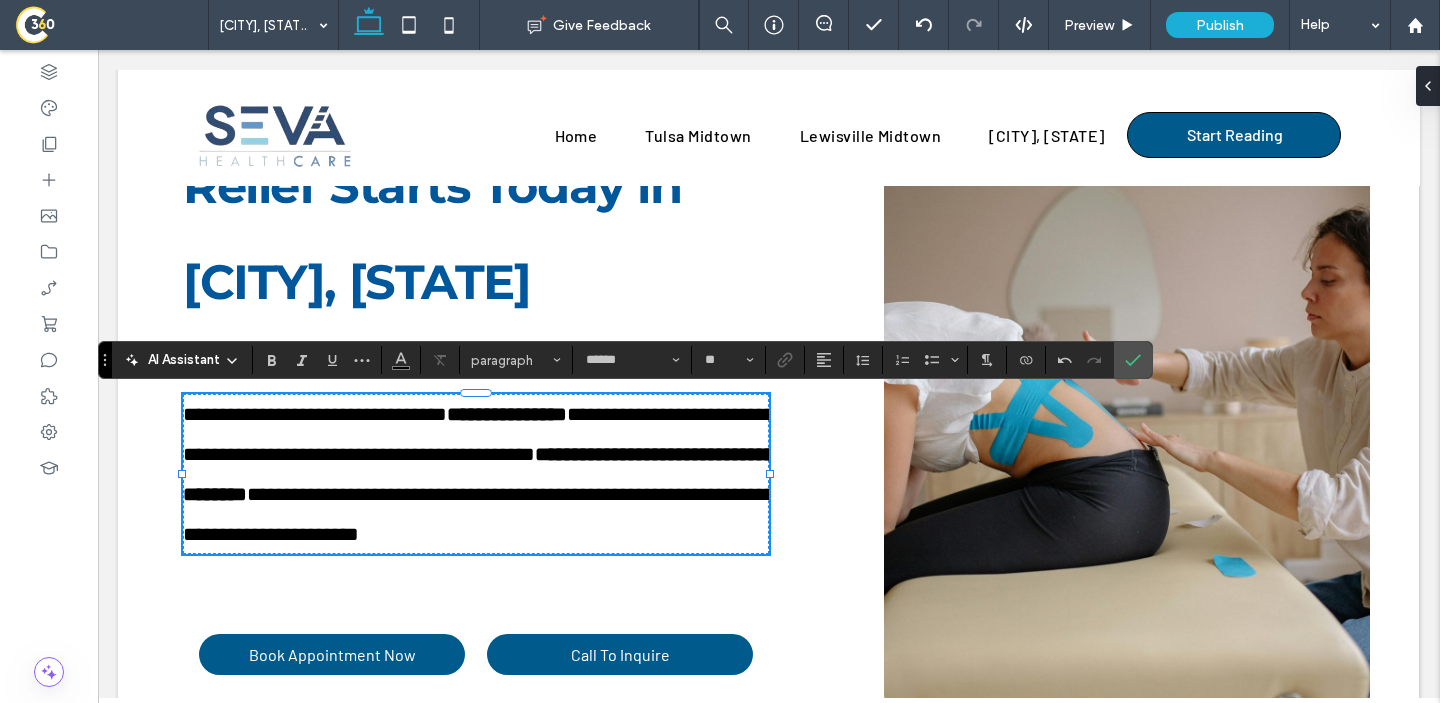 scroll, scrollTop: 0, scrollLeft: 0, axis: both 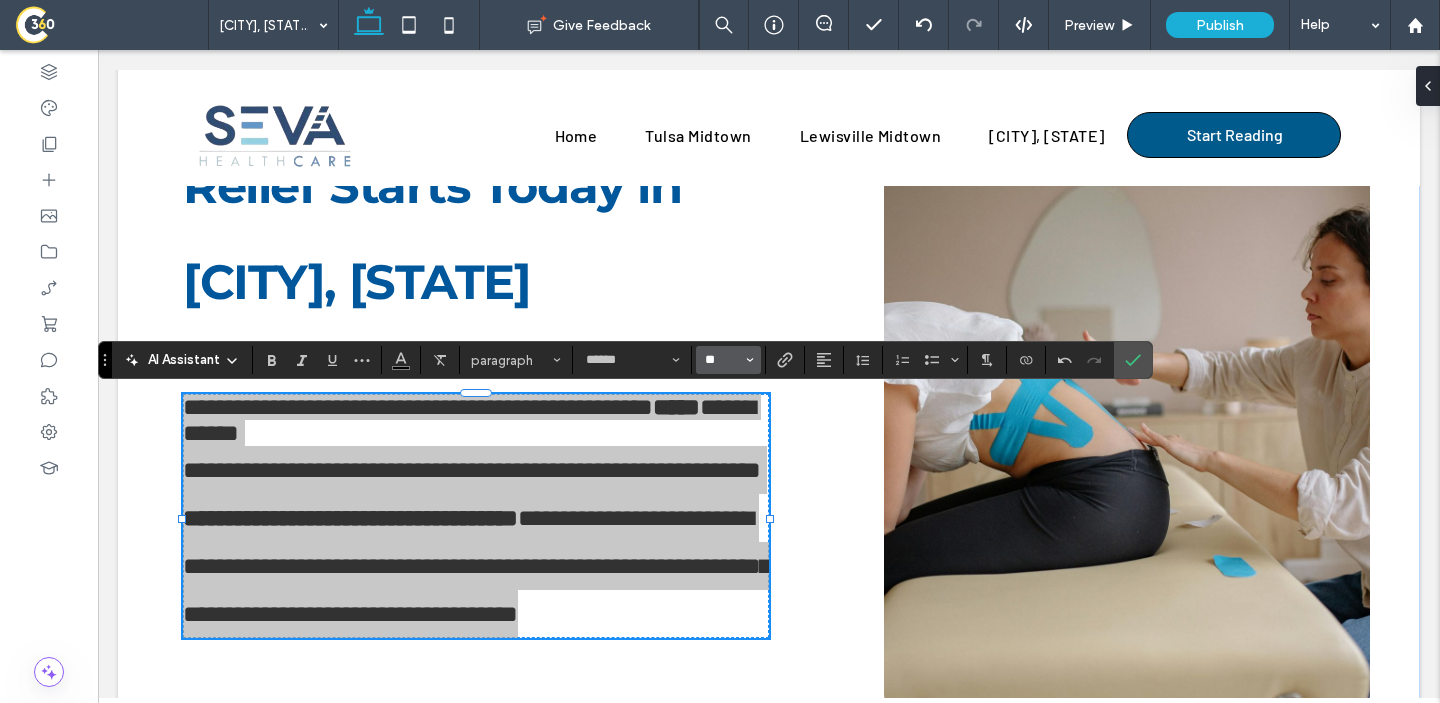 click on "**" at bounding box center [722, 360] 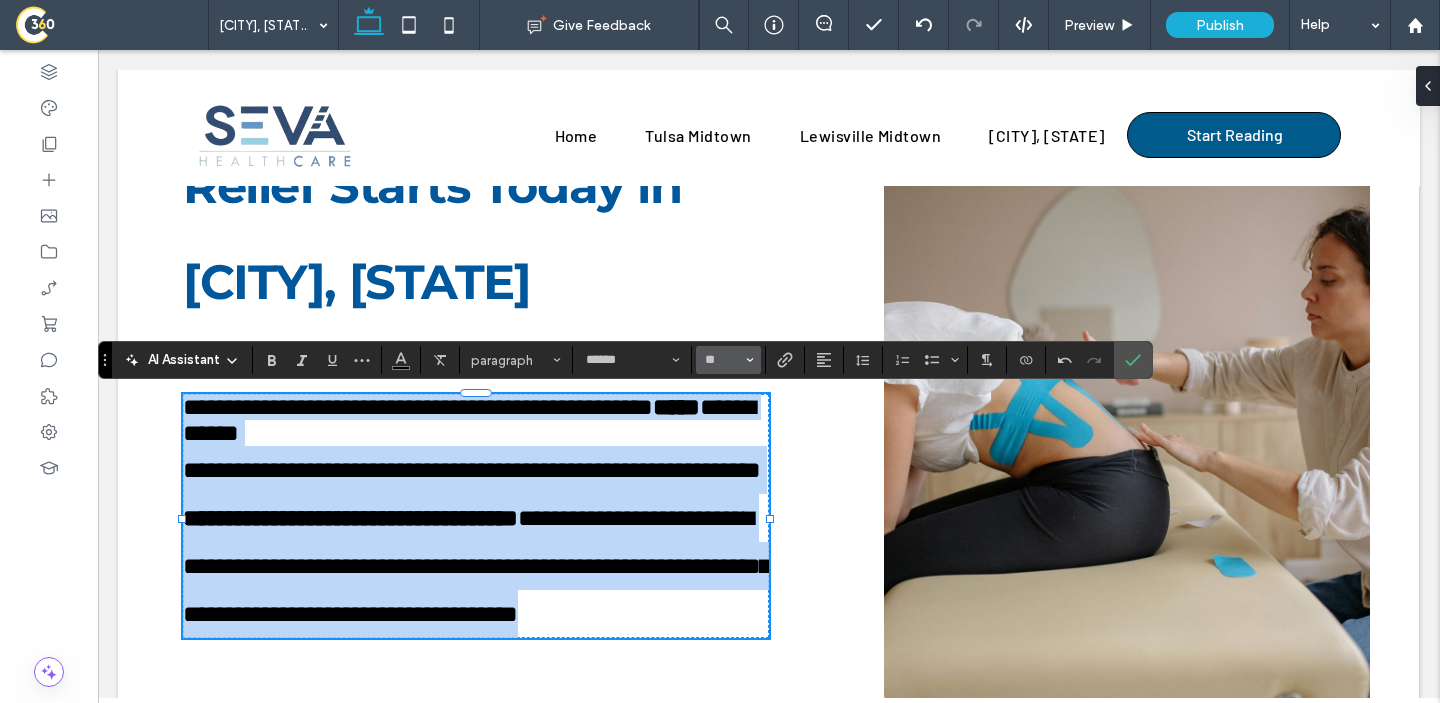 type on "**" 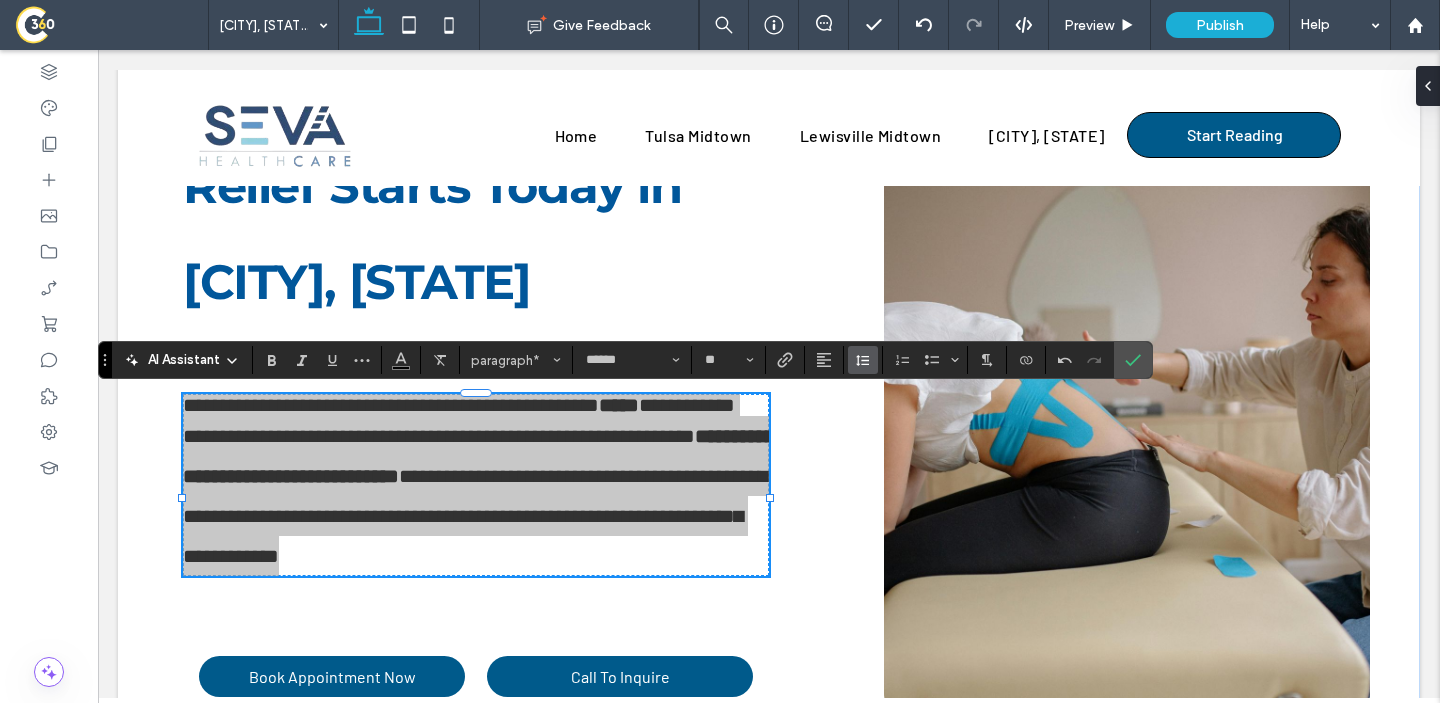 click at bounding box center (863, 360) 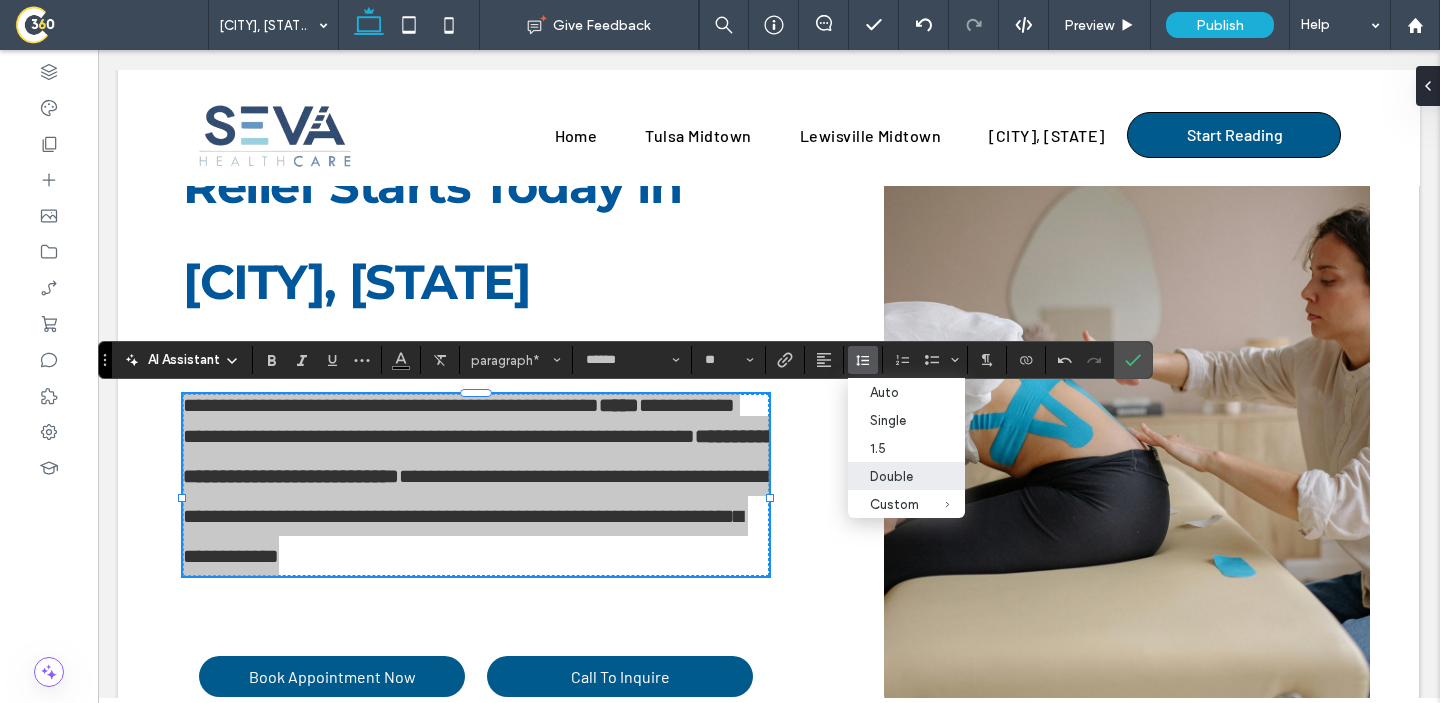 click on "Double" at bounding box center (906, 476) 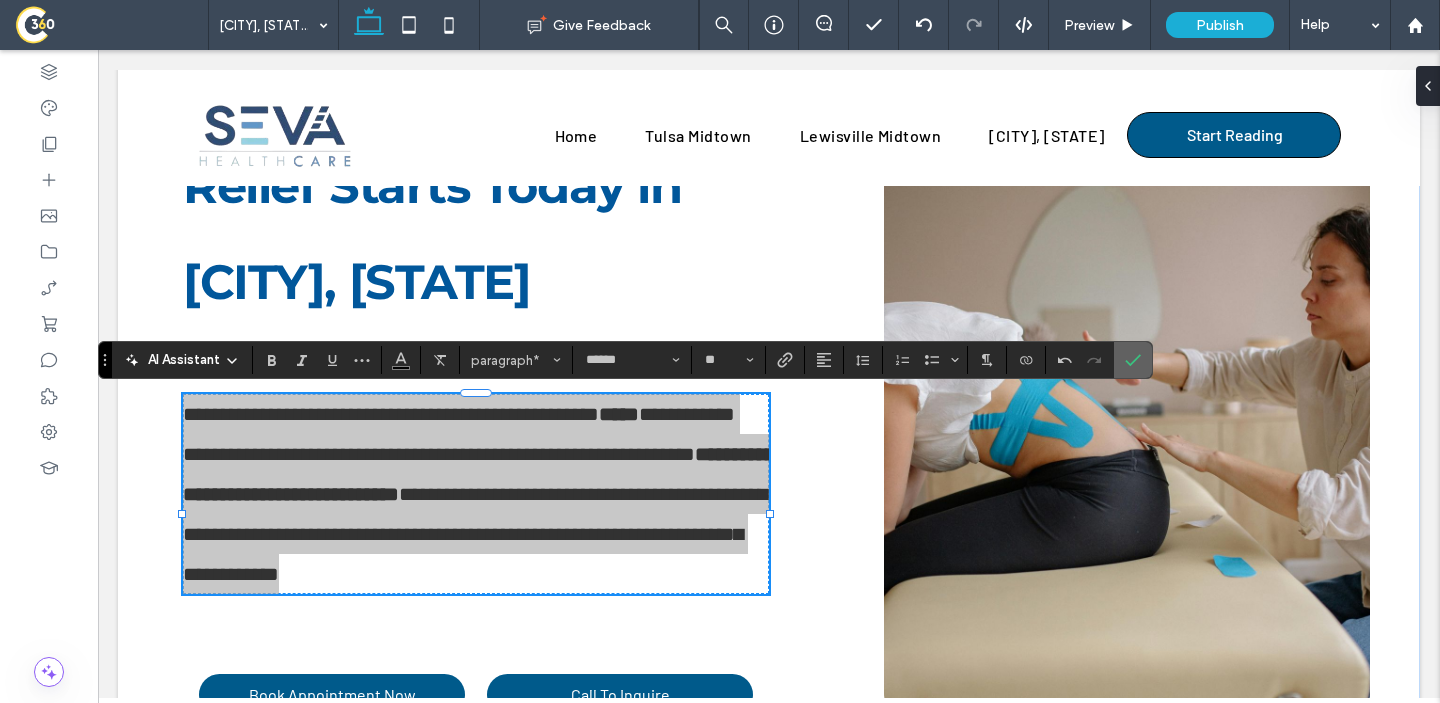 click 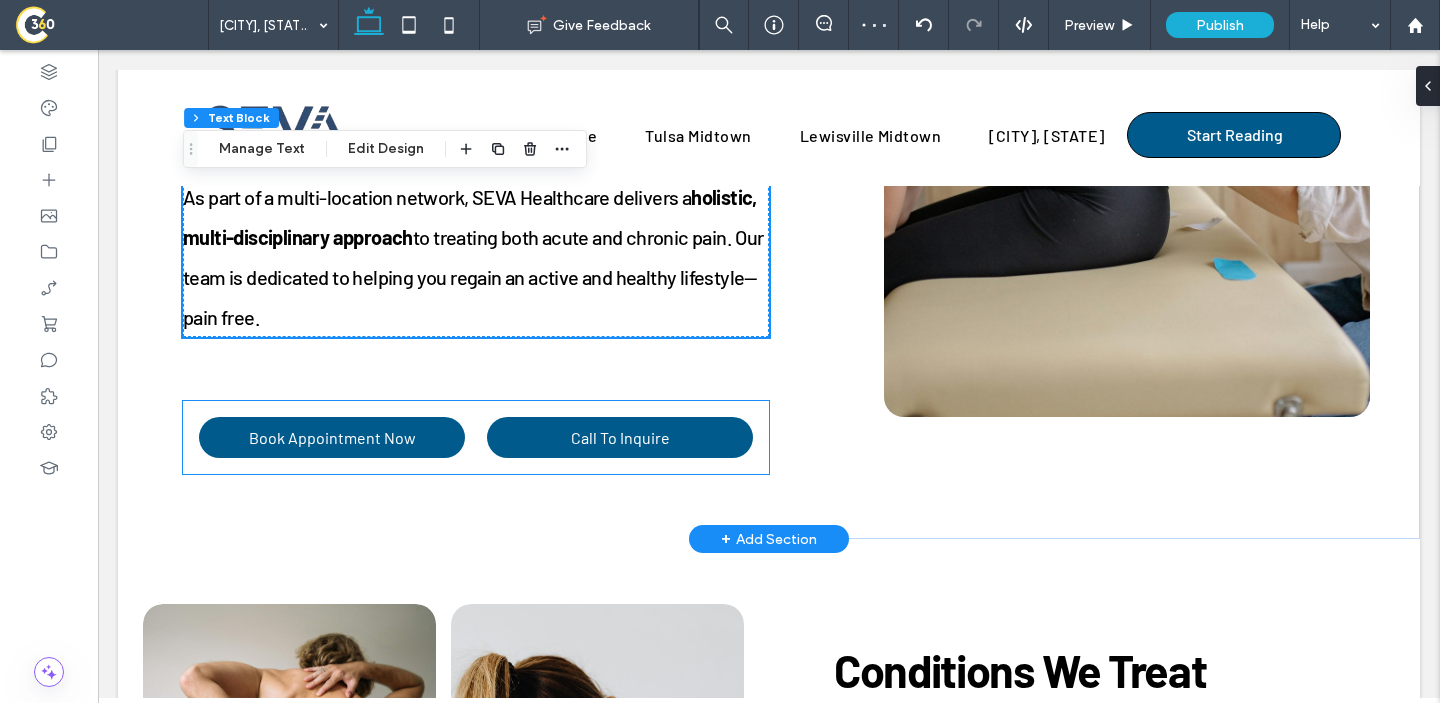 scroll, scrollTop: 1125, scrollLeft: 0, axis: vertical 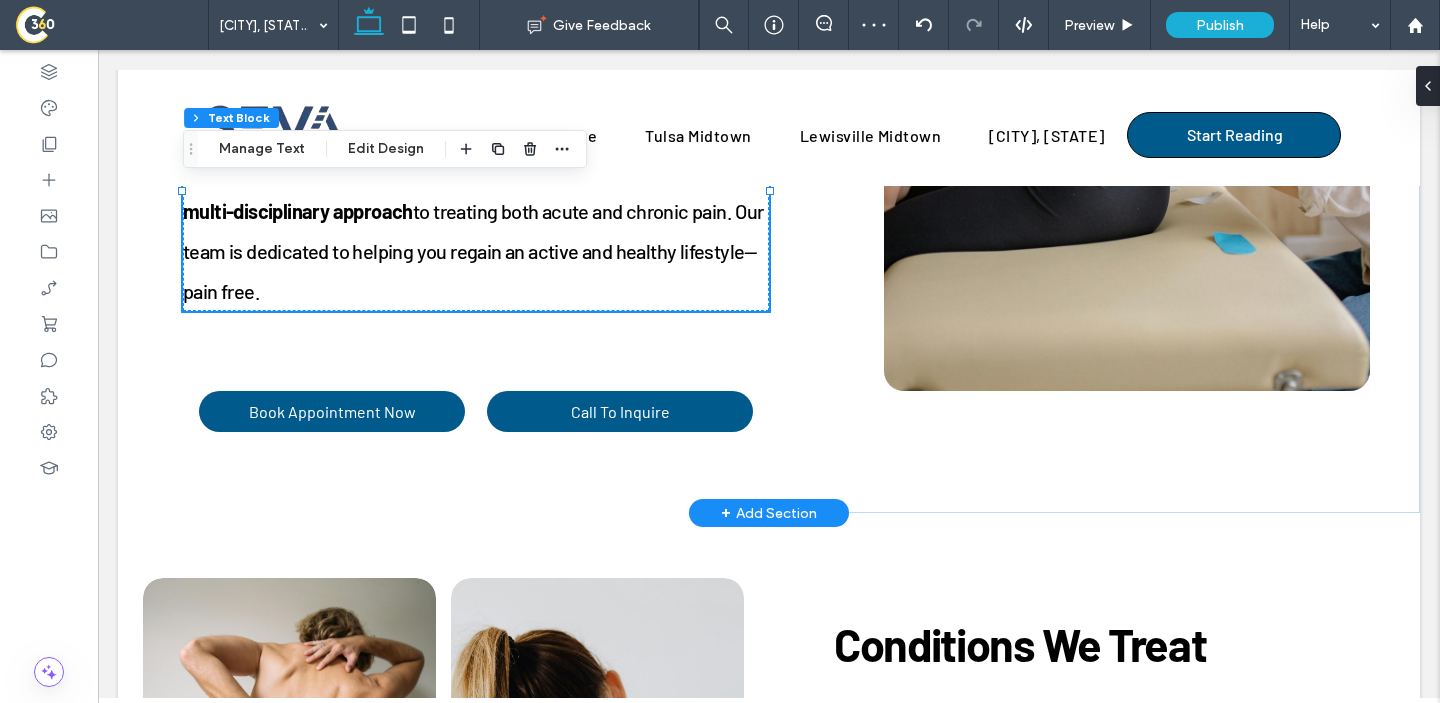 click on "to treating both acute and chronic pain. Our team is dedicated to helping you regain an active and healthy lifestyle—pain free." at bounding box center [473, 251] 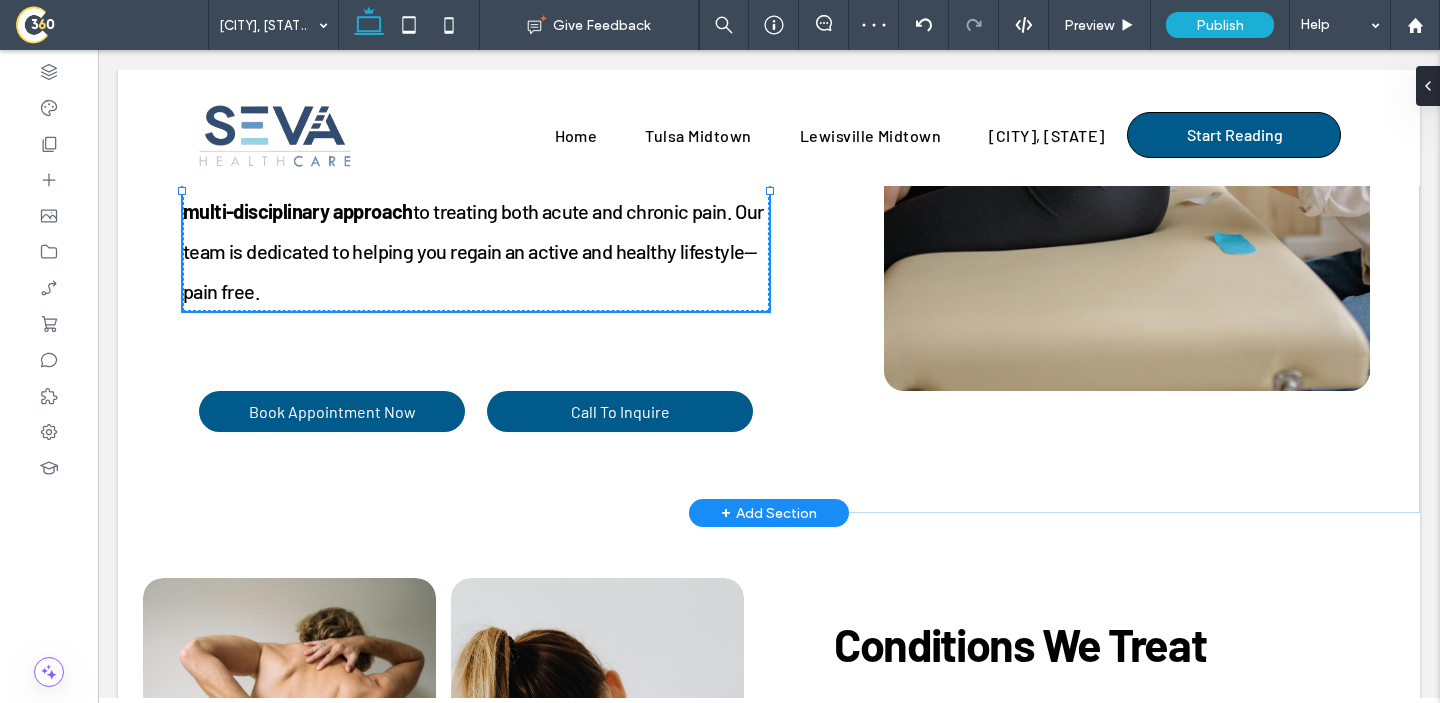 type on "******" 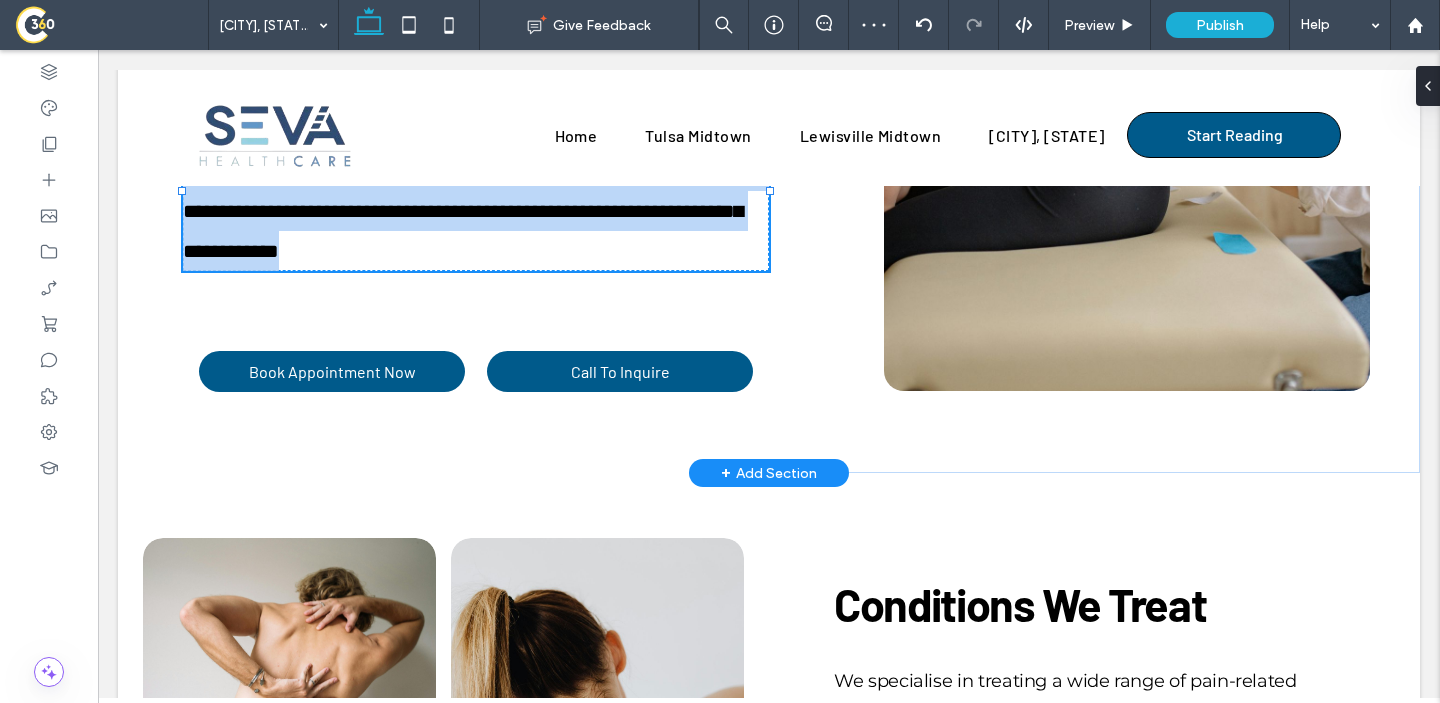 click on "**********" at bounding box center [475, 211] 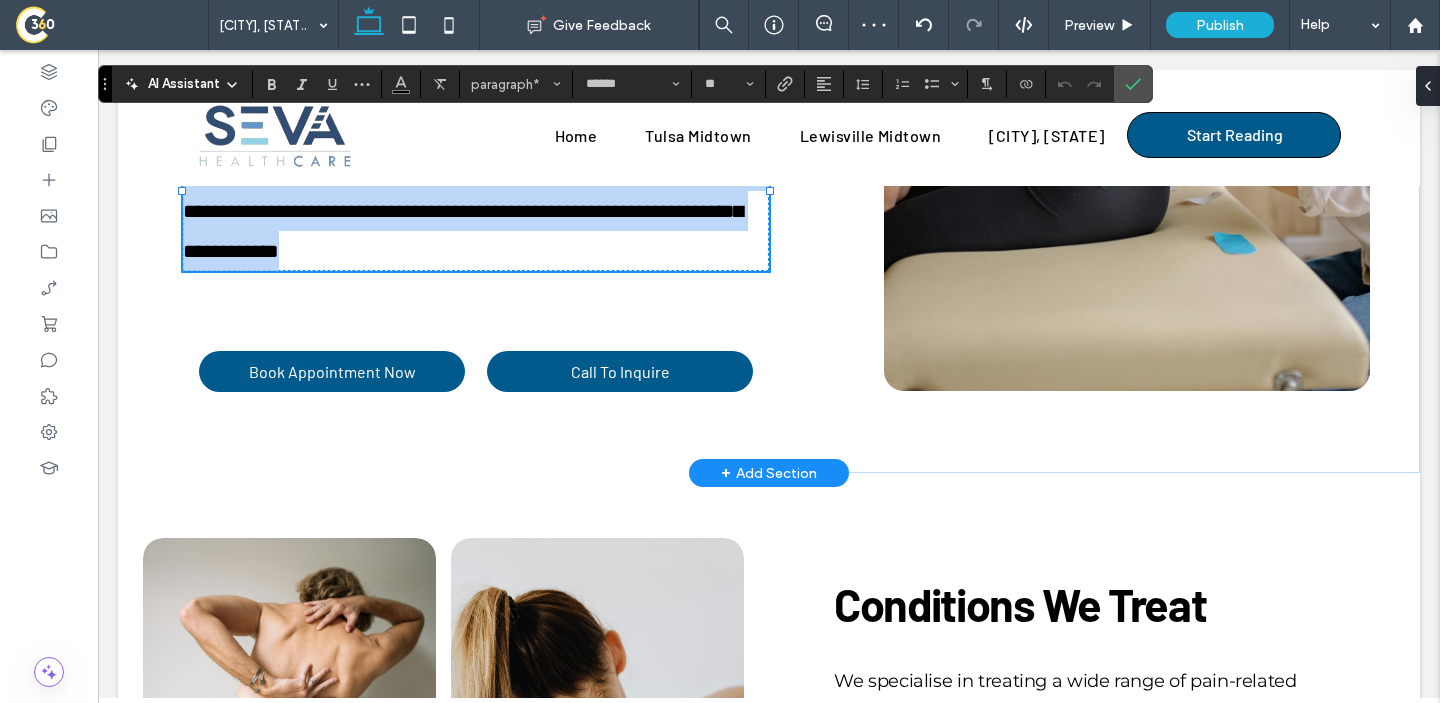 click on "**********" at bounding box center [475, 211] 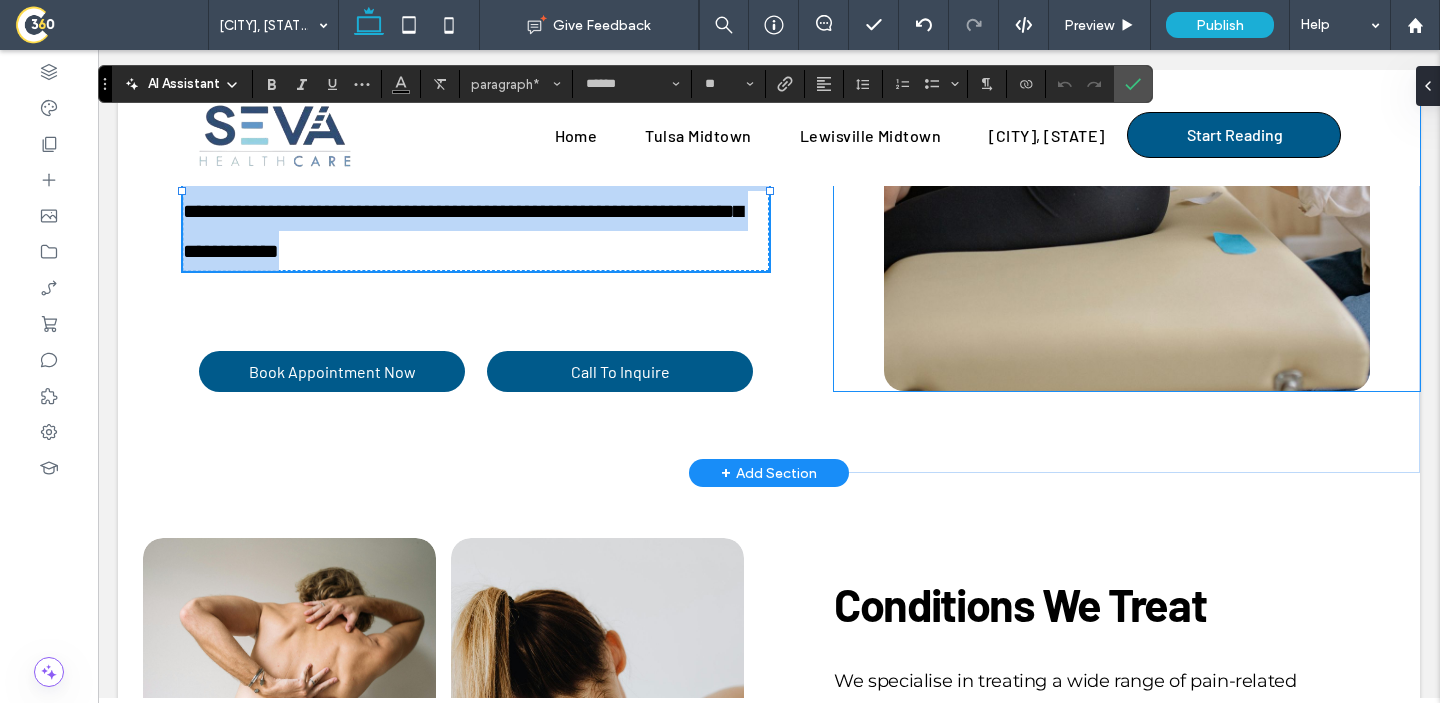 click at bounding box center (1127, 90) 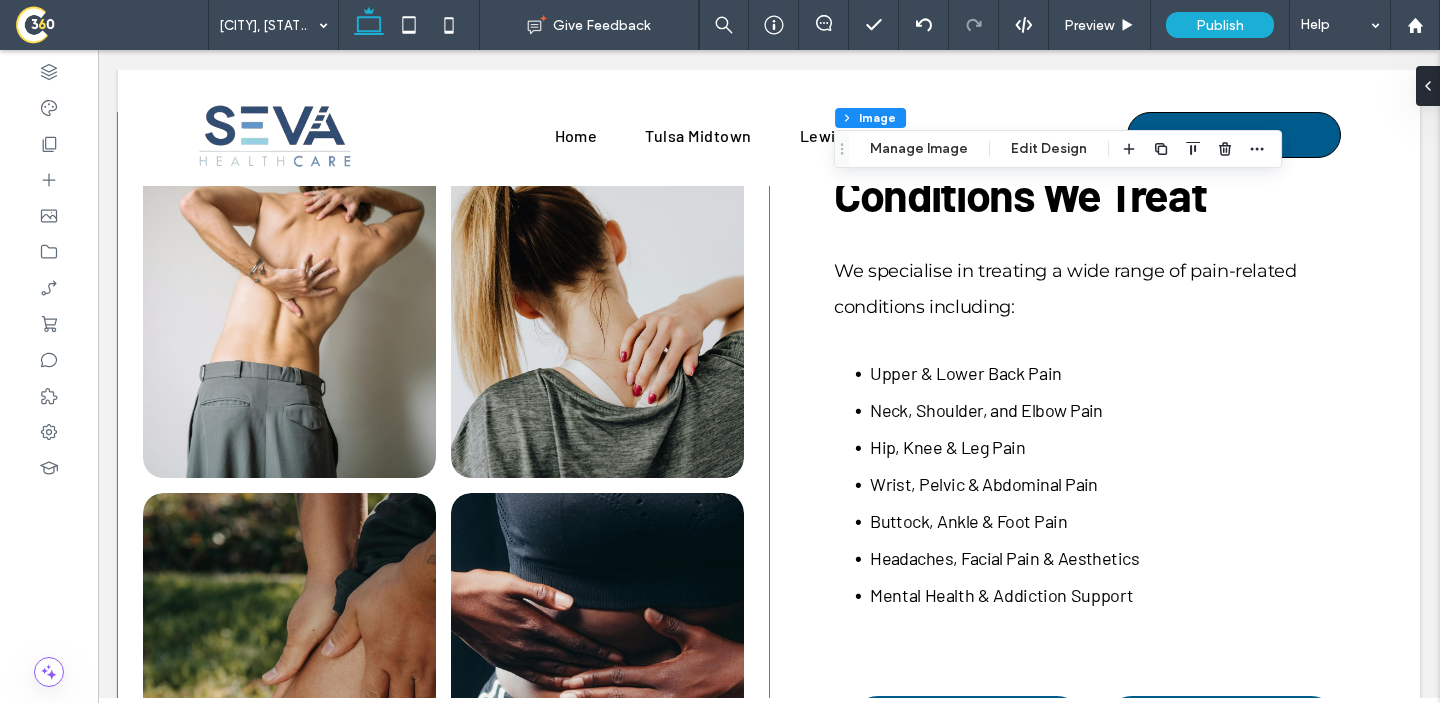 scroll, scrollTop: 1572, scrollLeft: 0, axis: vertical 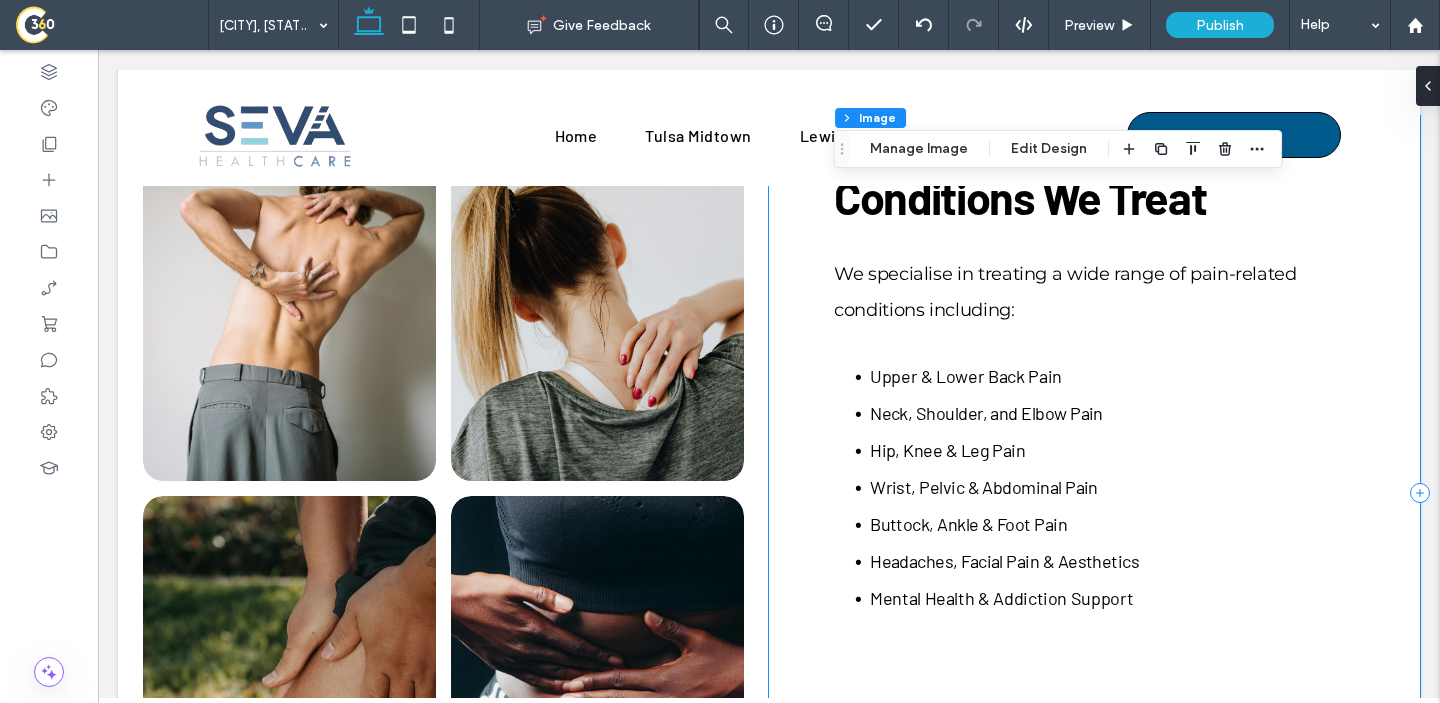 click on "Conditions We Treat
We specialise in treating a wide range of pain-related conditions including:
Upper & Lower Back Pain Neck, Shoulder, and Elbow Pain Hip, Knee & Leg Pain Wrist, Pelvic & Abdominal Pain Buttock, Ankle & Foot Pain Headaches, Facial Pain & Aesthetics Mental Health & Addiction Support
Explore All Conditions
Speak With Our Care Team" at bounding box center [1094, 488] 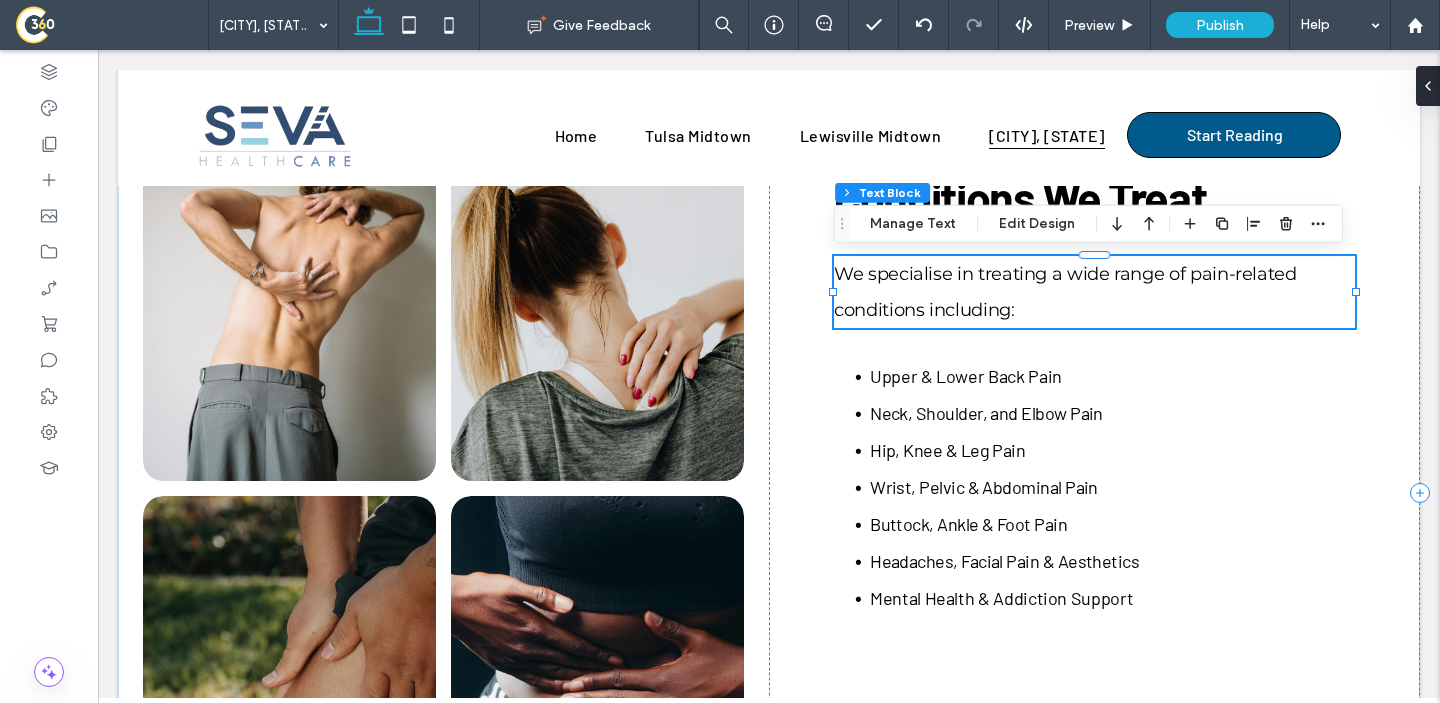 click on "We specialise in treating a wide range of pain-related conditions including:" at bounding box center [1094, 292] 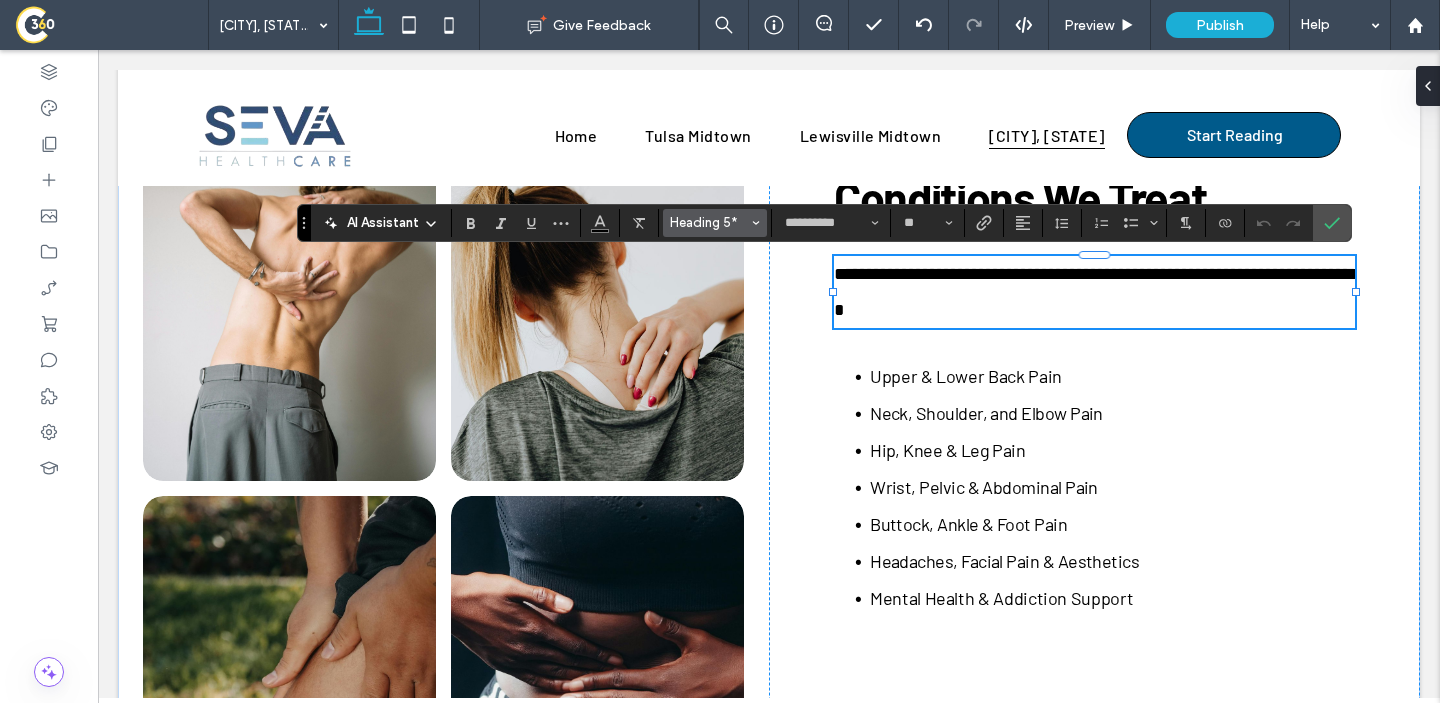 click on "Heading 5*" at bounding box center [709, 222] 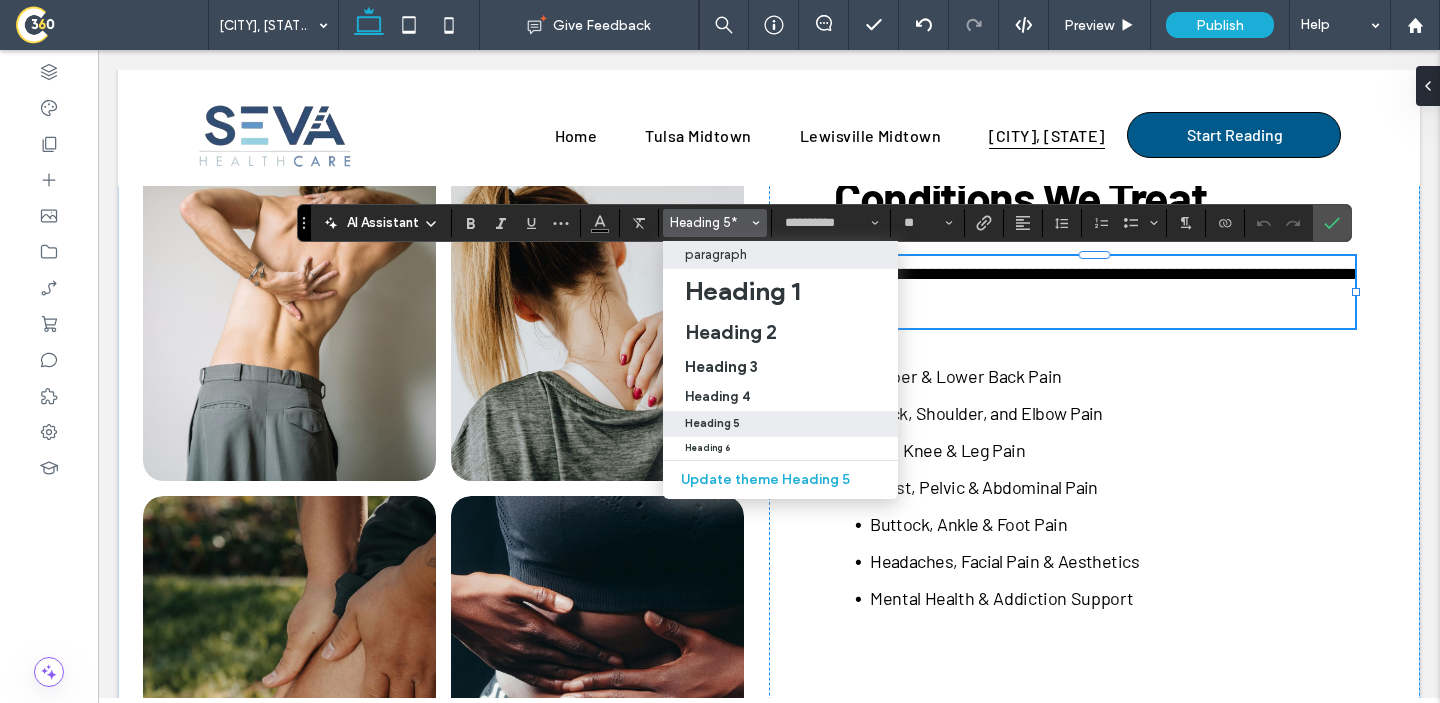 click on "paragraph" at bounding box center [780, 255] 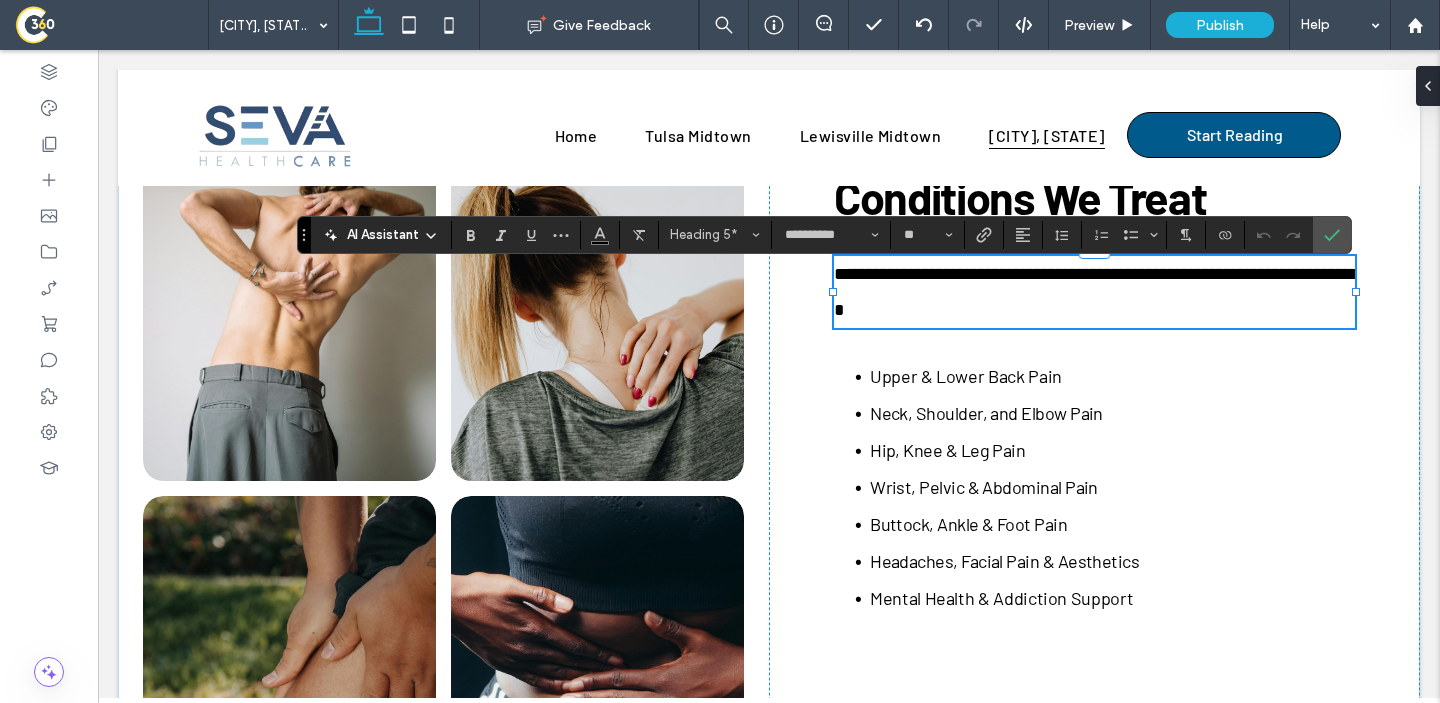 type on "******" 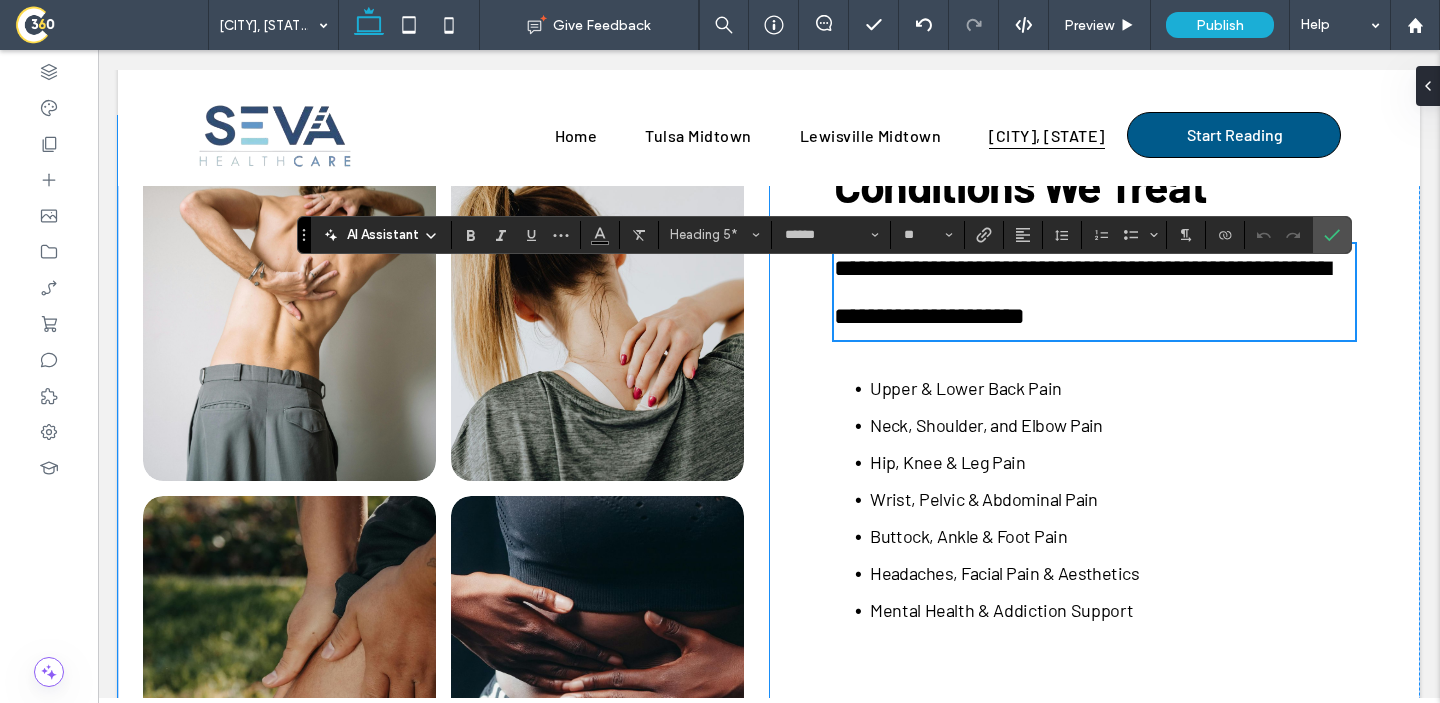 scroll, scrollTop: 1560, scrollLeft: 0, axis: vertical 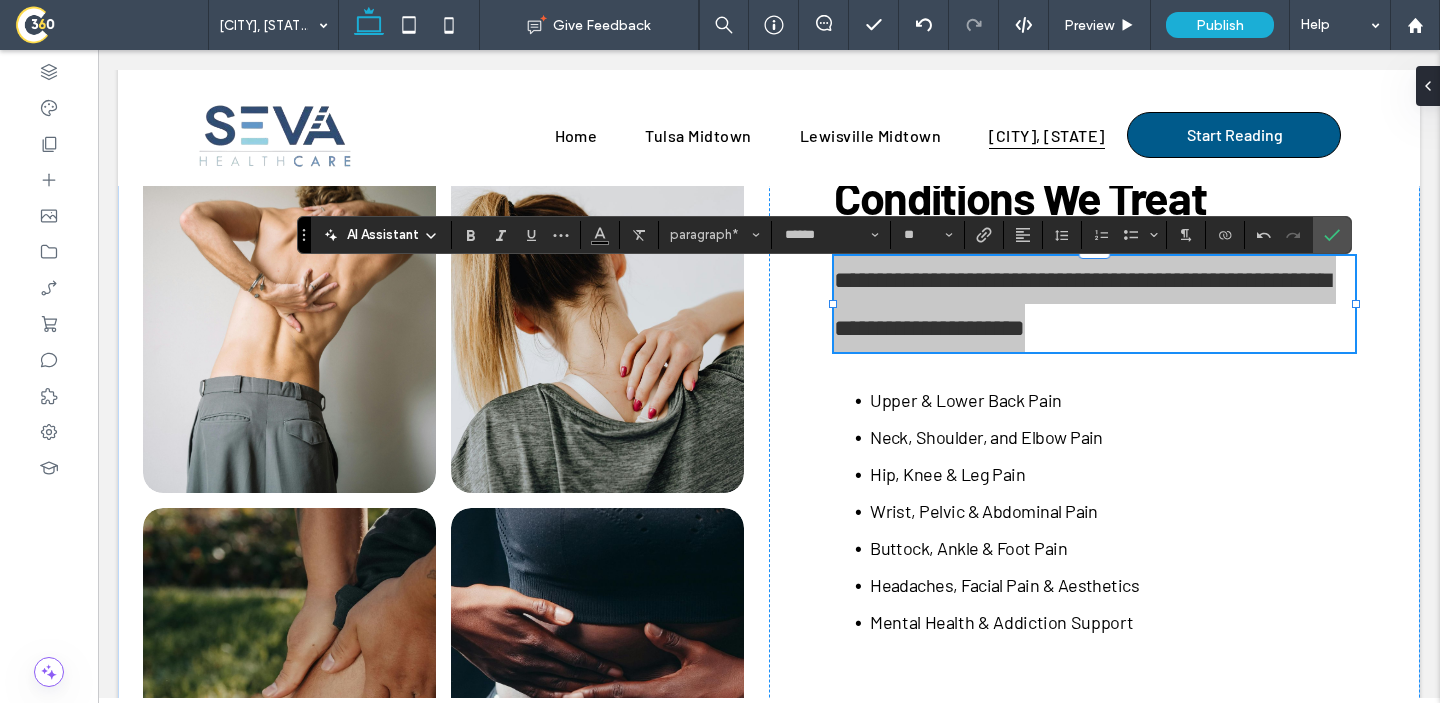 click on "******" at bounding box center (831, 235) 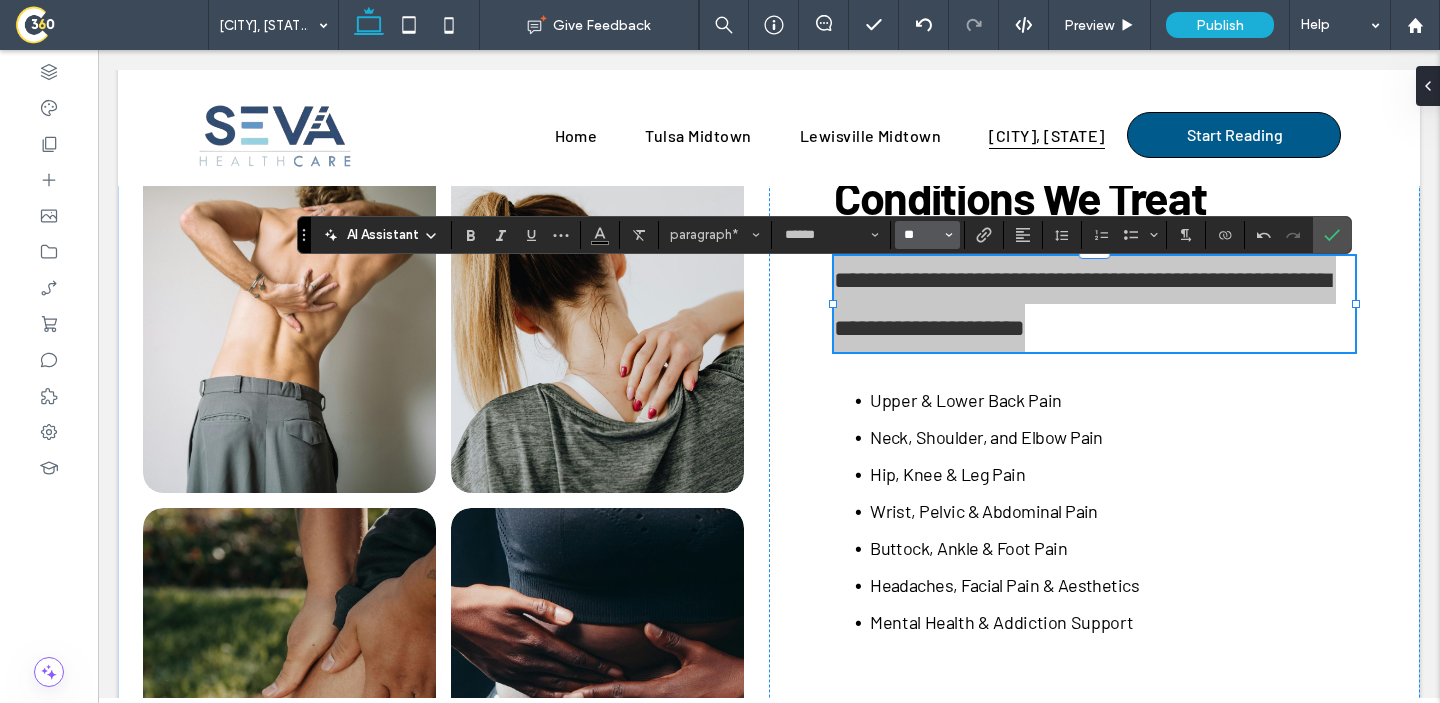 click on "**" at bounding box center (921, 235) 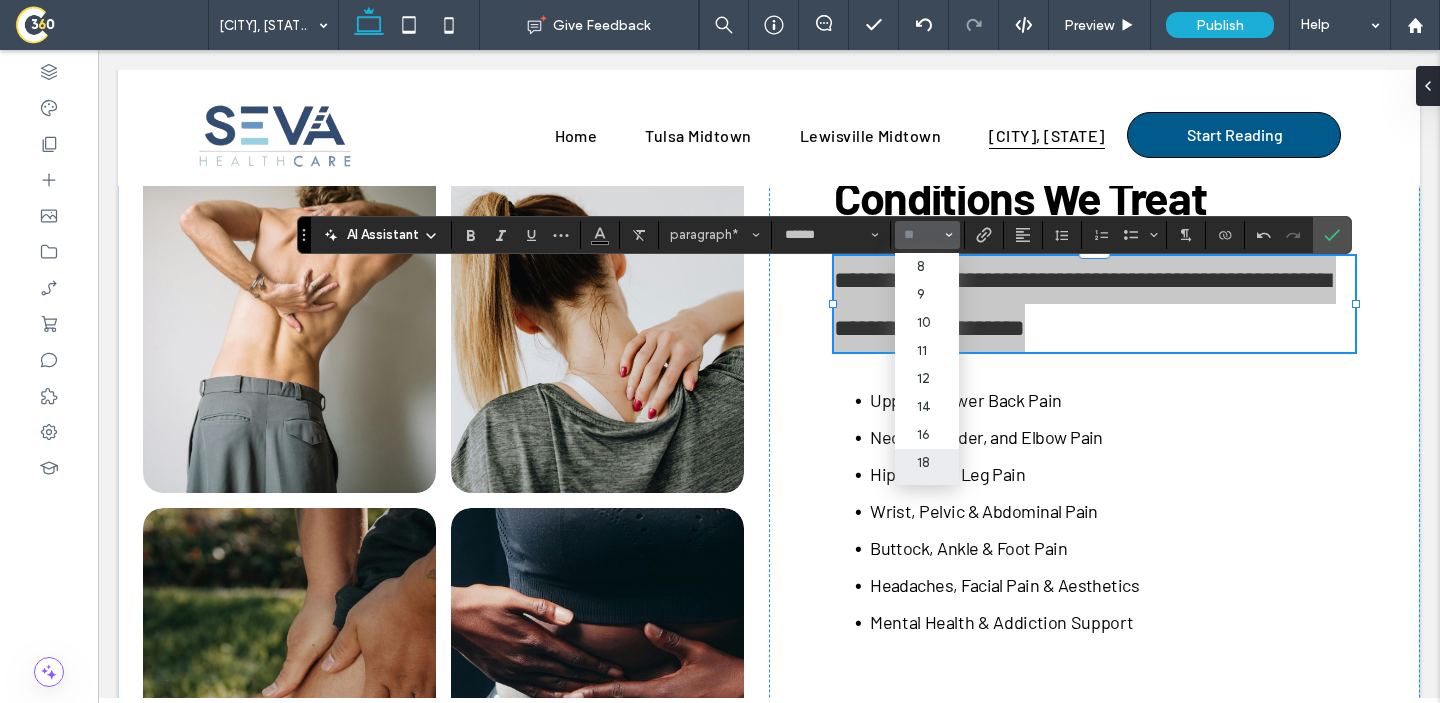 click on "18" at bounding box center (927, 463) 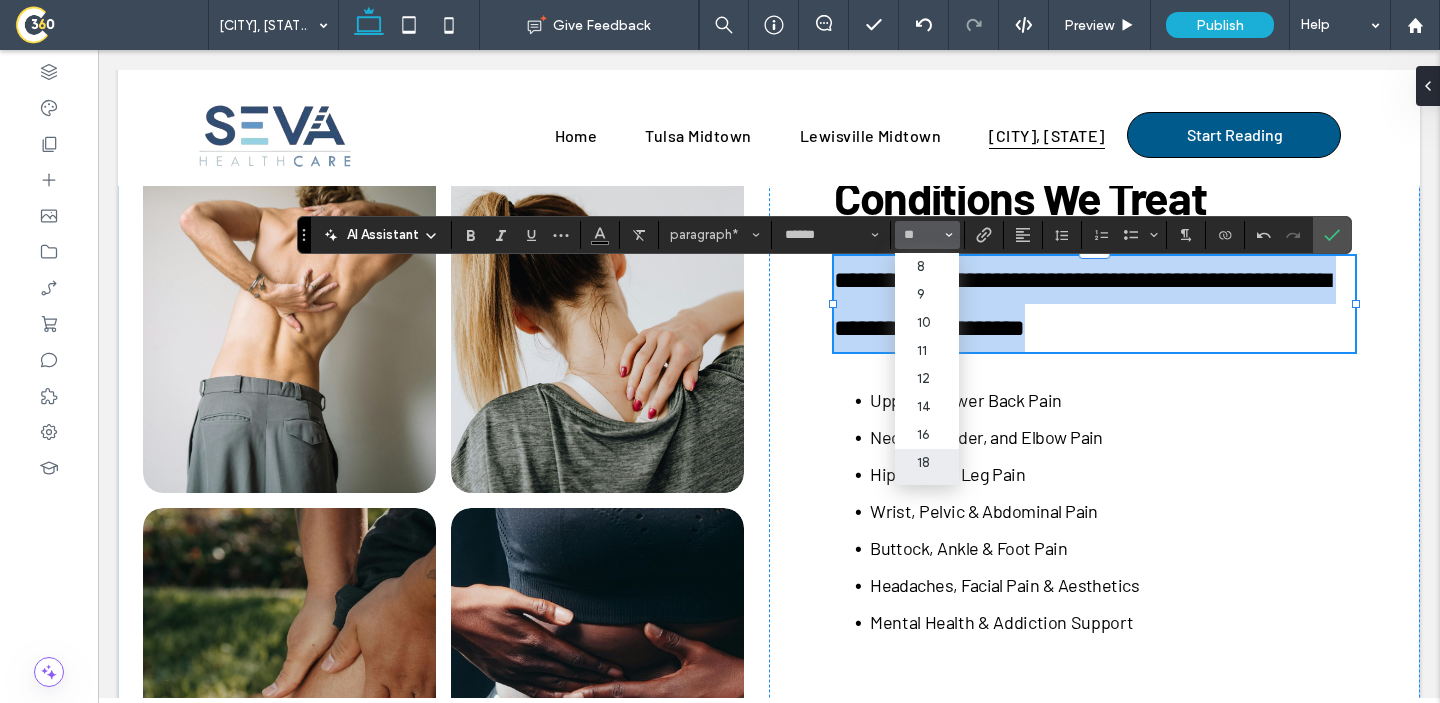 type on "**" 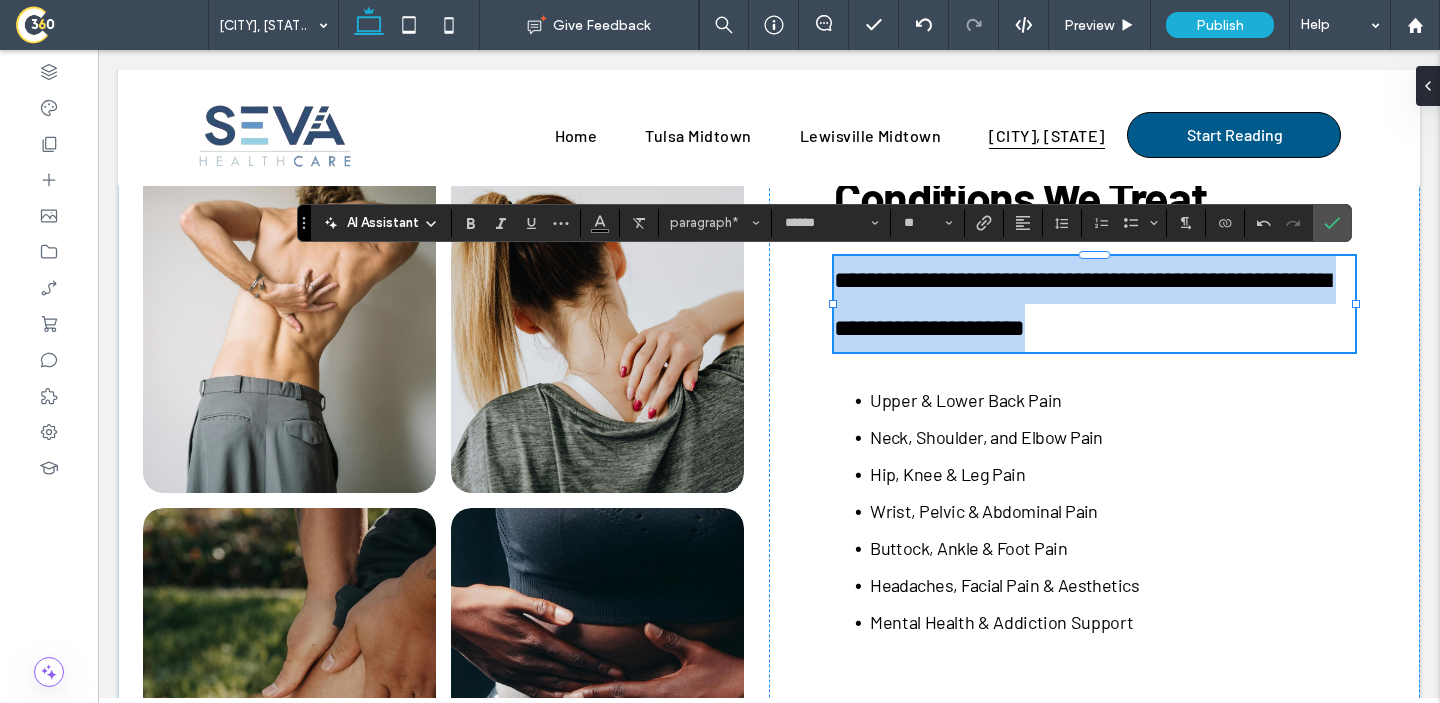 scroll, scrollTop: 1572, scrollLeft: 0, axis: vertical 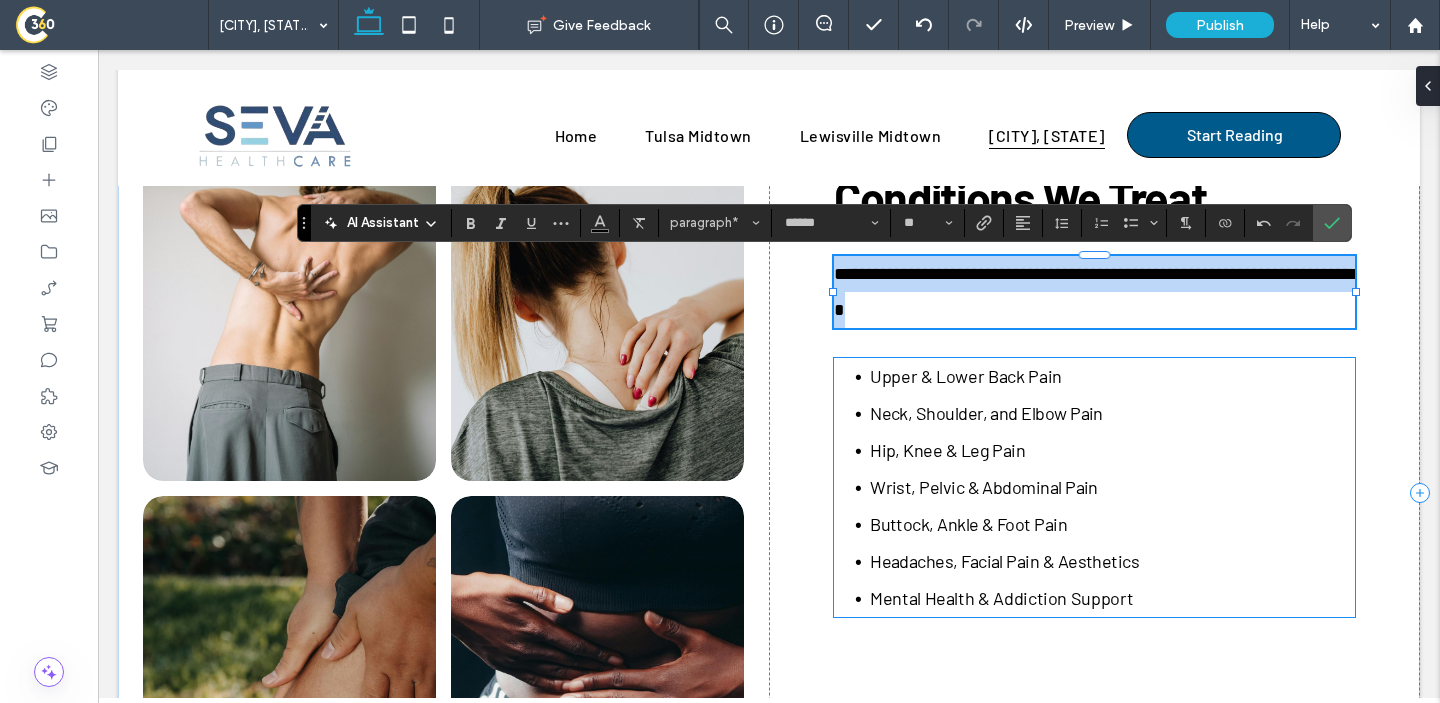 click on "Upper & Lower Back Pain" at bounding box center (966, 376) 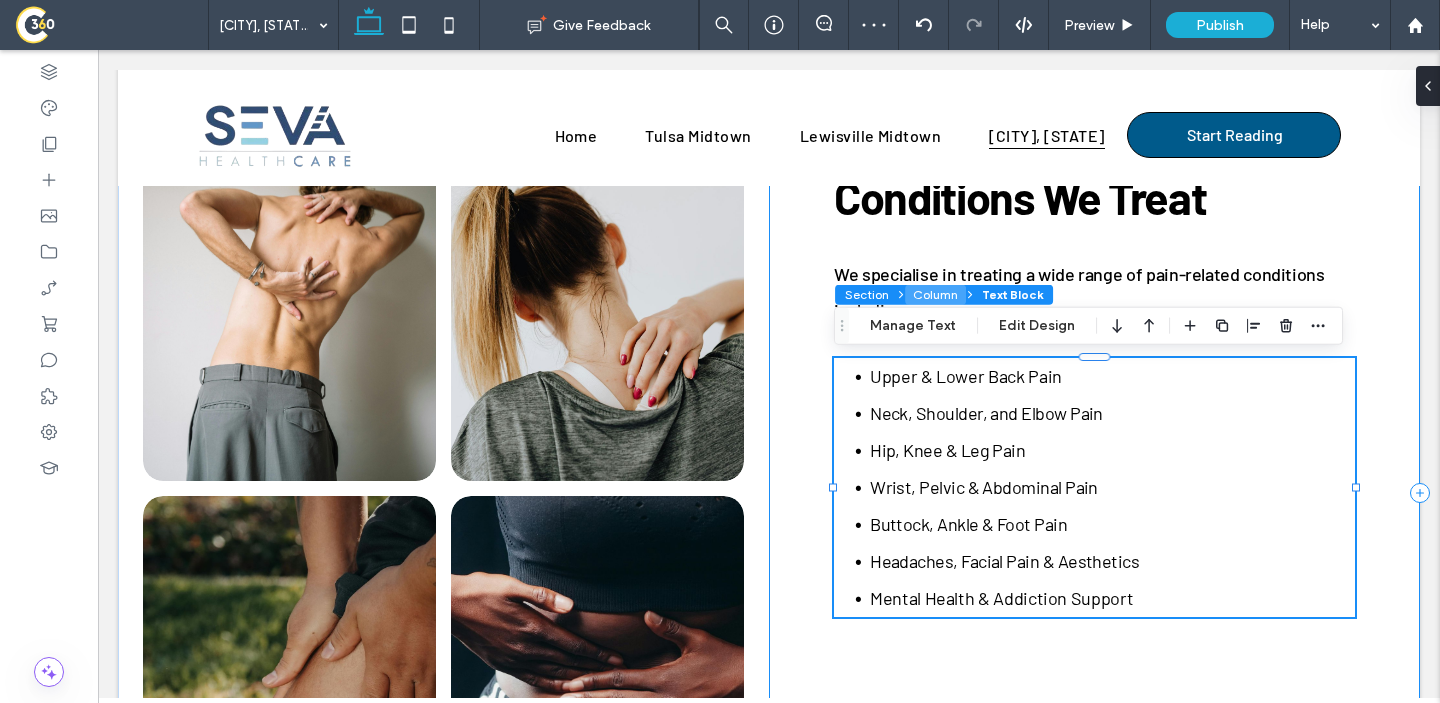click on "Column" at bounding box center [935, 295] 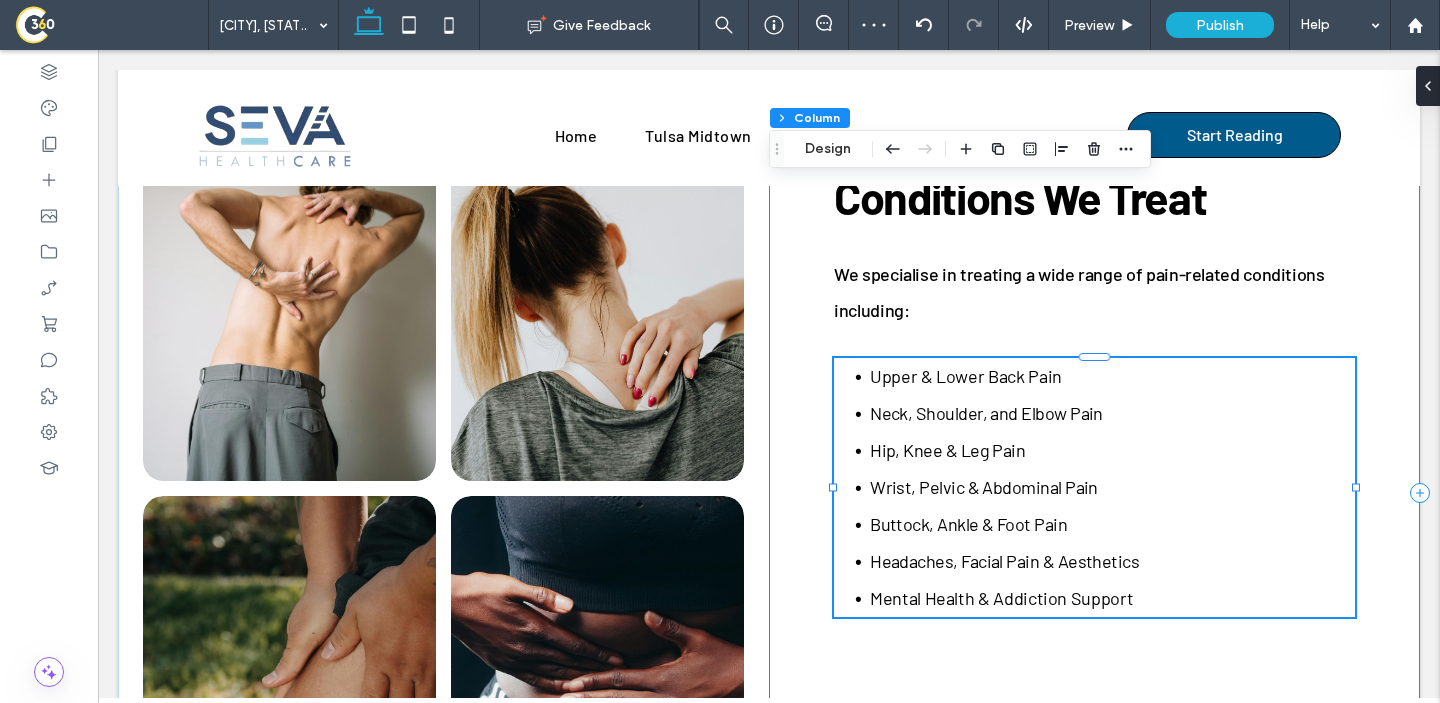 click on "We specialise in treating a wide range of pain-related conditions including:" at bounding box center [1079, 292] 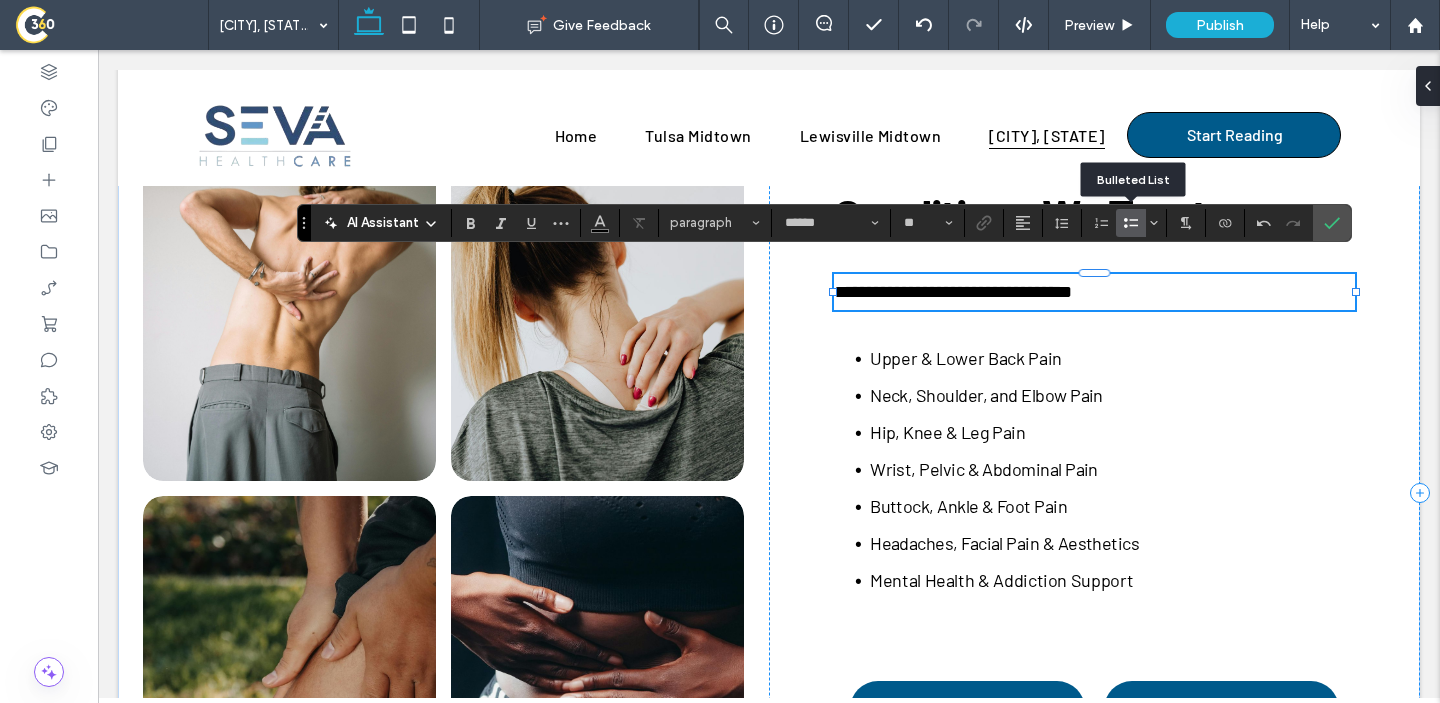 type on "**" 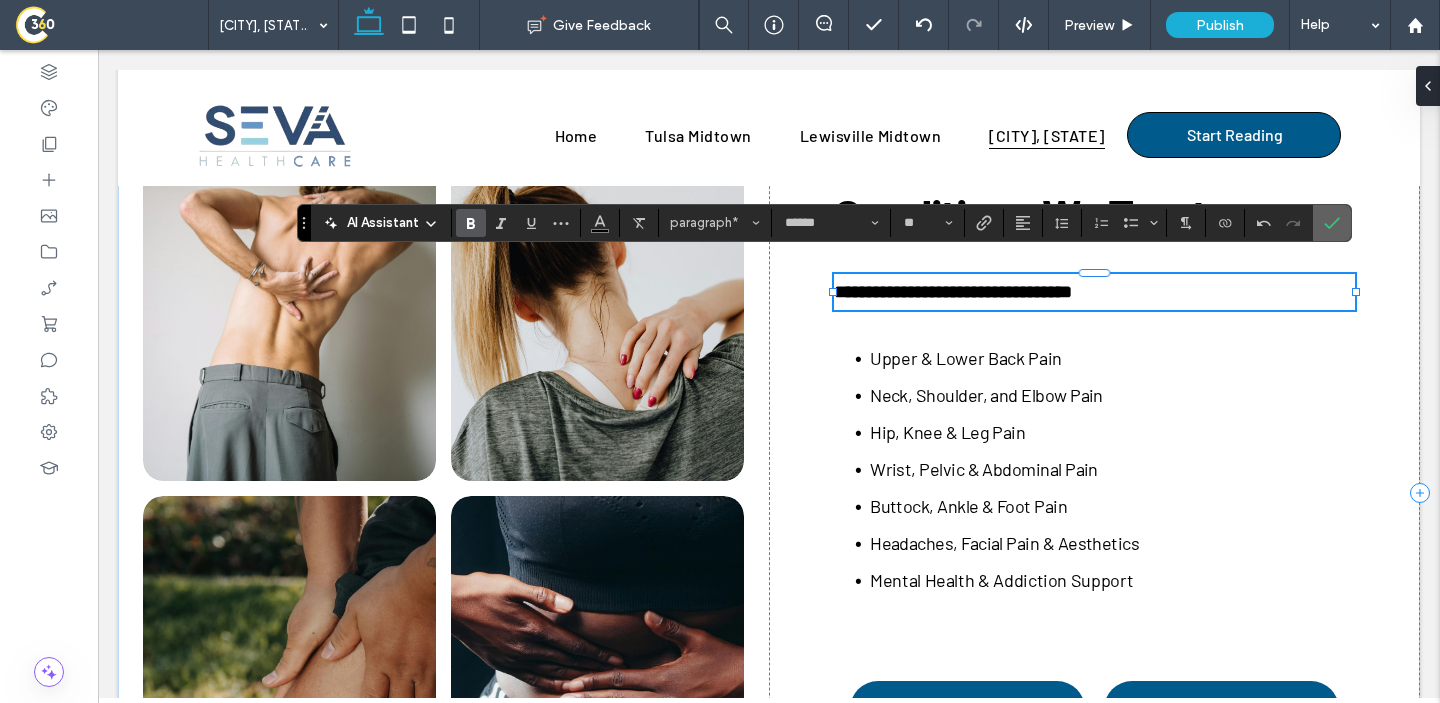 click 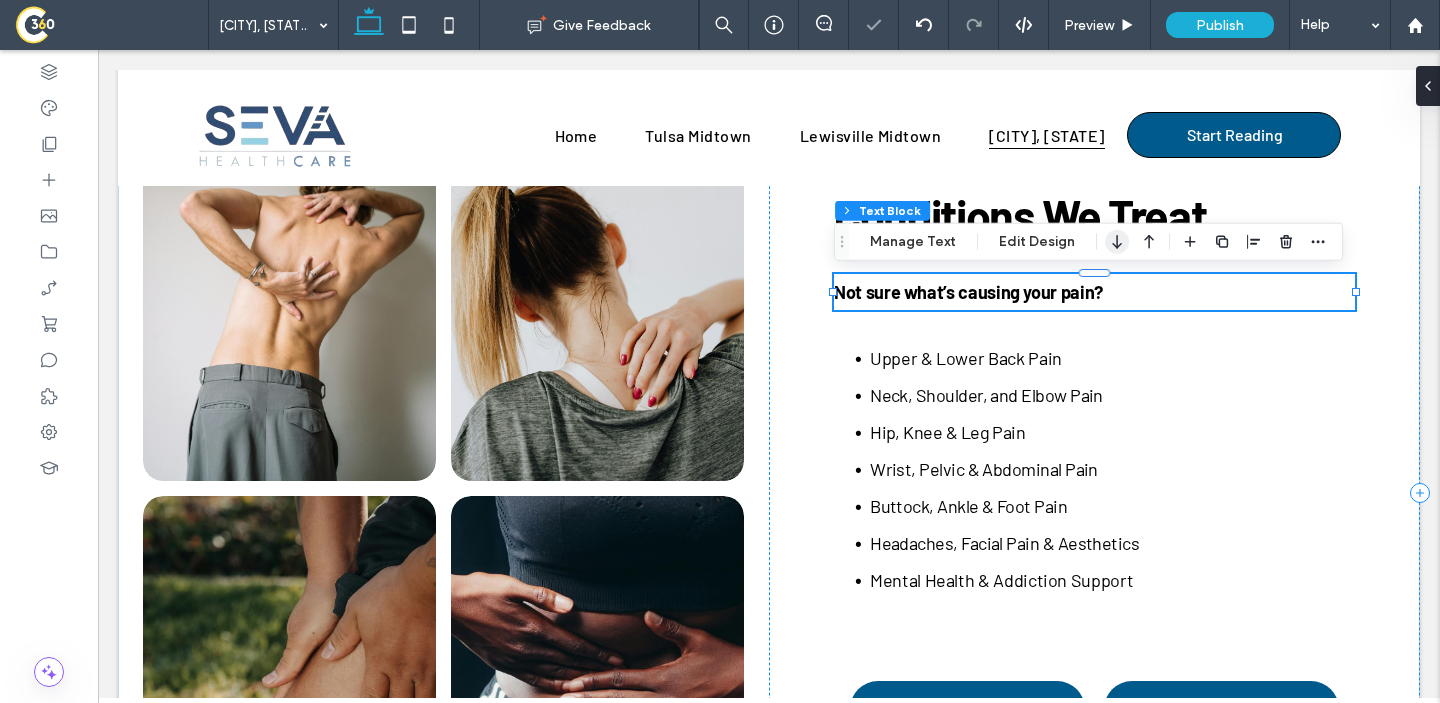 click 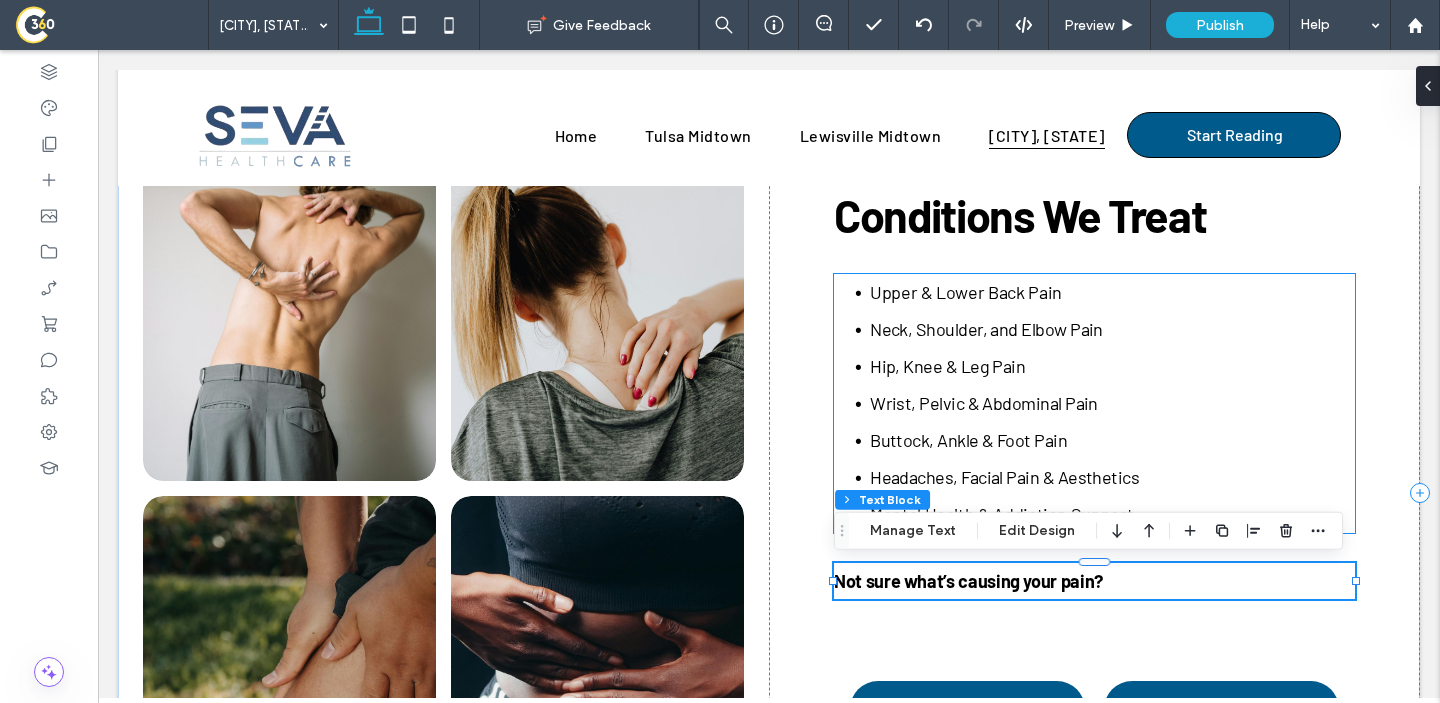 click on "Wrist, Pelvic & Abdominal Pain" at bounding box center (1112, 403) 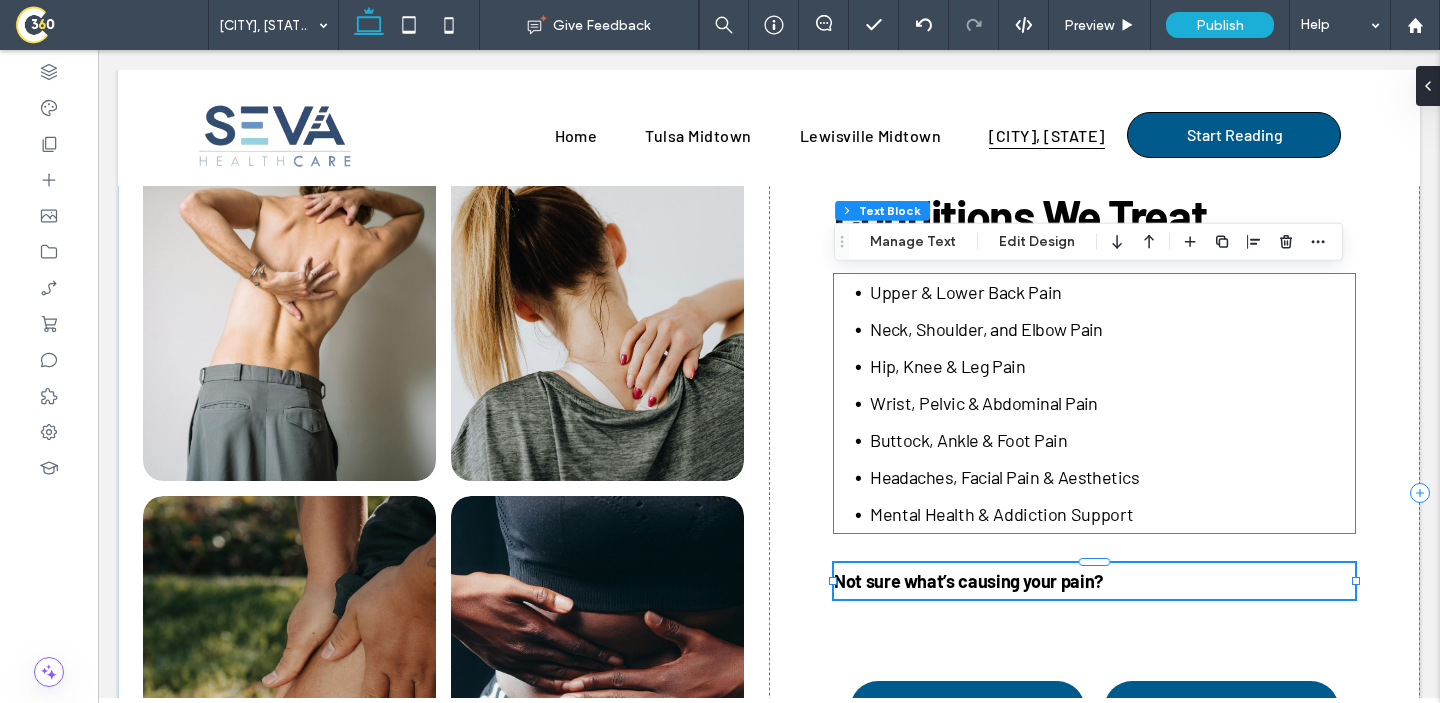 click on "Upper & Lower Back Pain Neck, Shoulder, and Elbow Pain Hip, Knee & Leg Pain Wrist, Pelvic & Abdominal Pain Buttock, Ankle & Foot Pain Headaches, Facial Pain & Aesthetics Mental Health & Addiction Support" at bounding box center (1094, 403) 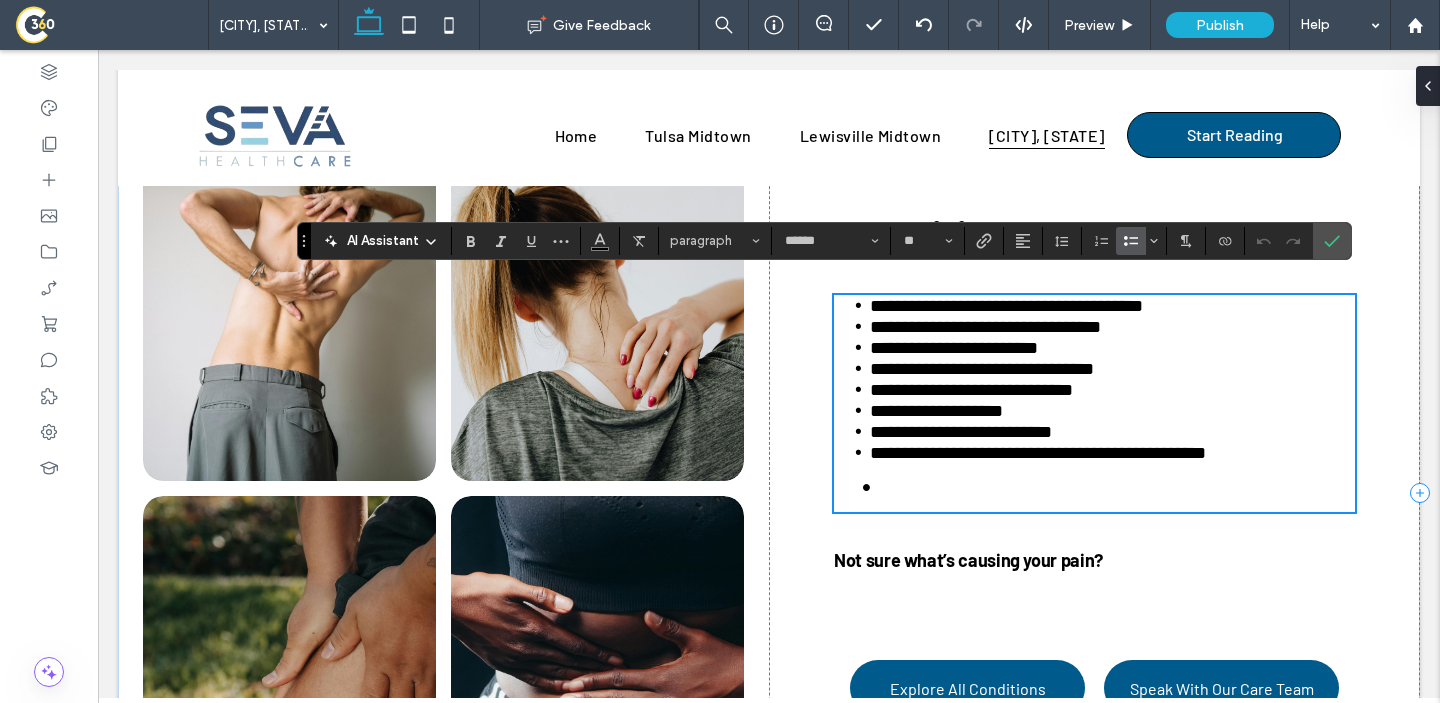 scroll, scrollTop: 0, scrollLeft: 0, axis: both 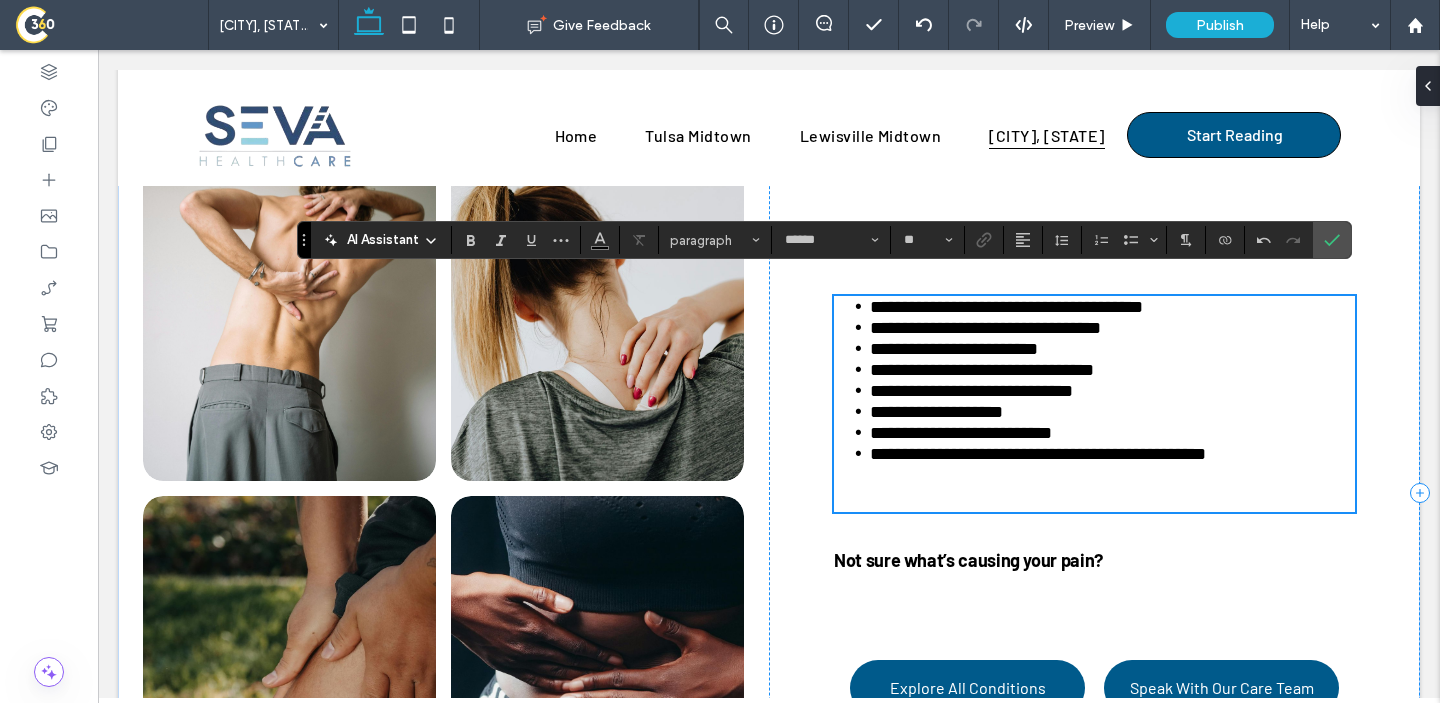 type on "**" 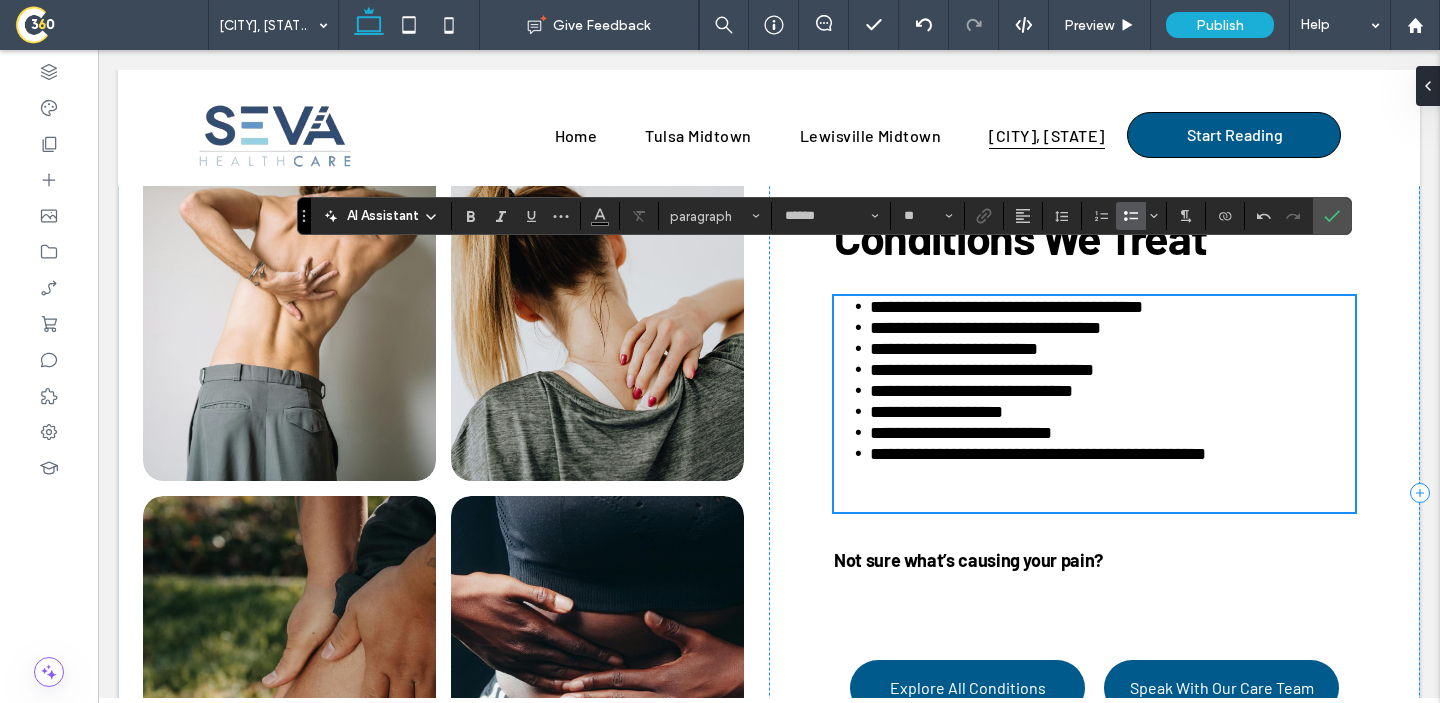 scroll, scrollTop: 1596, scrollLeft: 0, axis: vertical 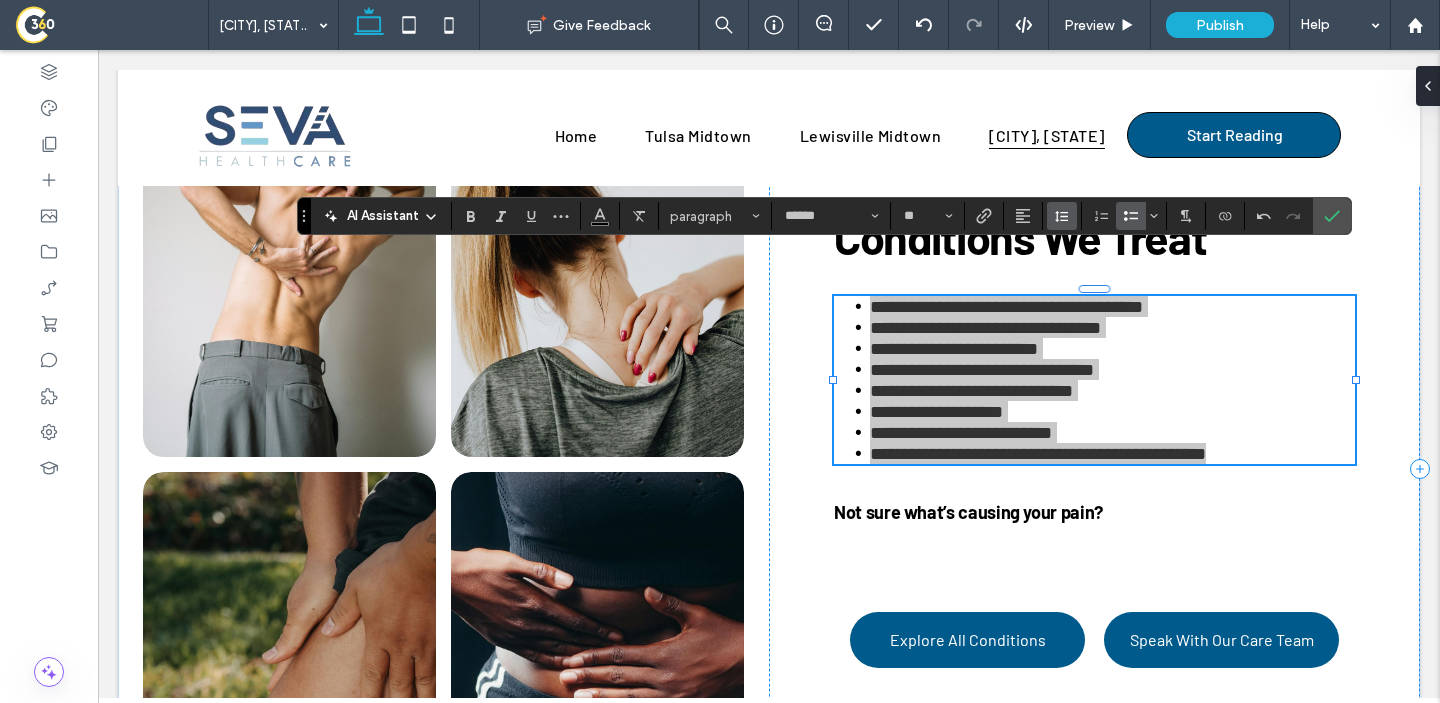 click at bounding box center [1062, 216] 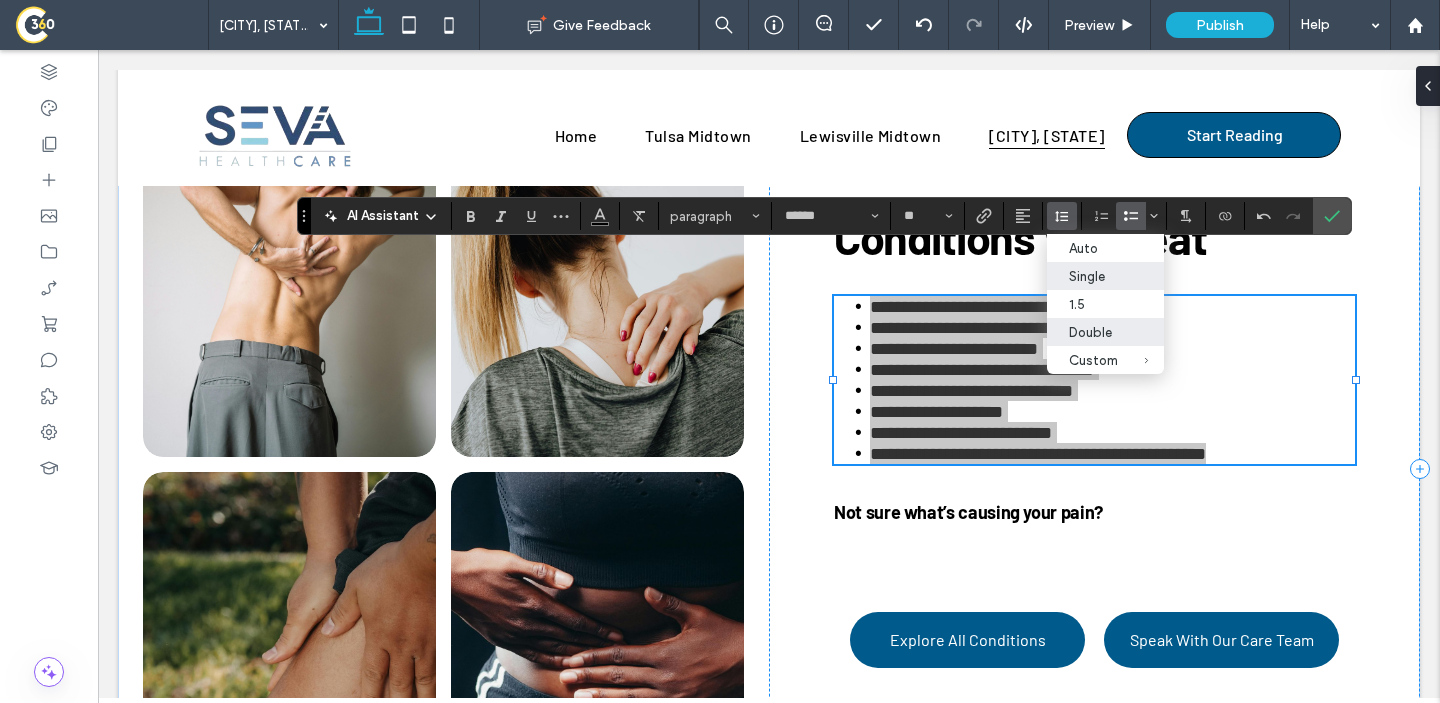 click on "Double" at bounding box center (1093, 332) 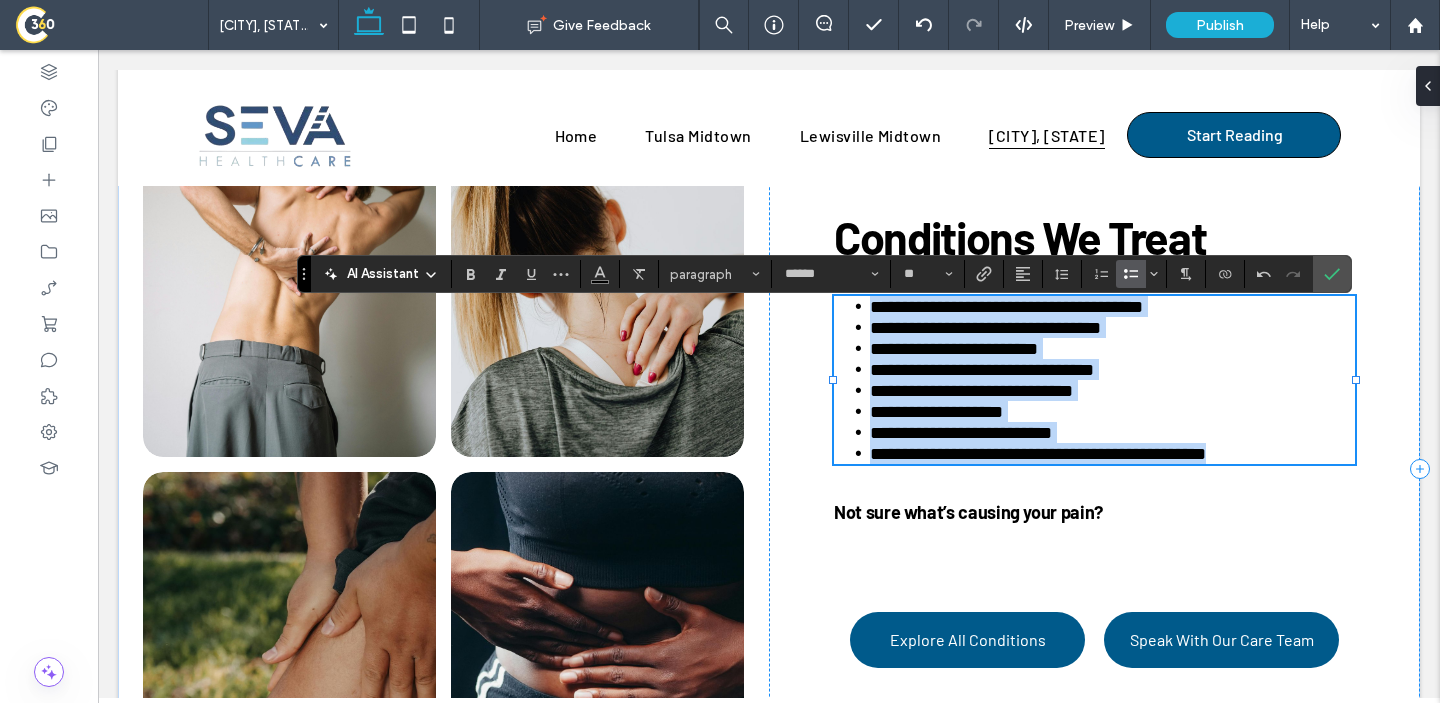 scroll, scrollTop: 1538, scrollLeft: 0, axis: vertical 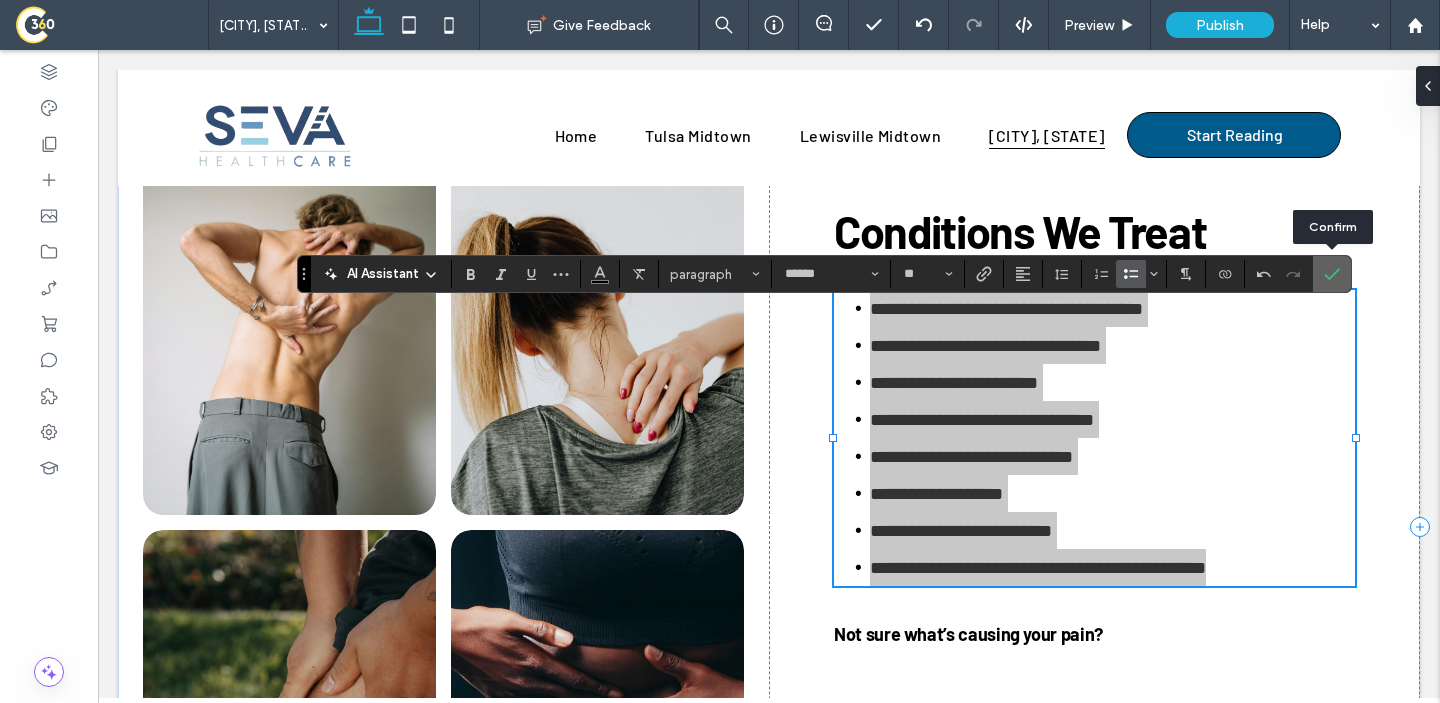click 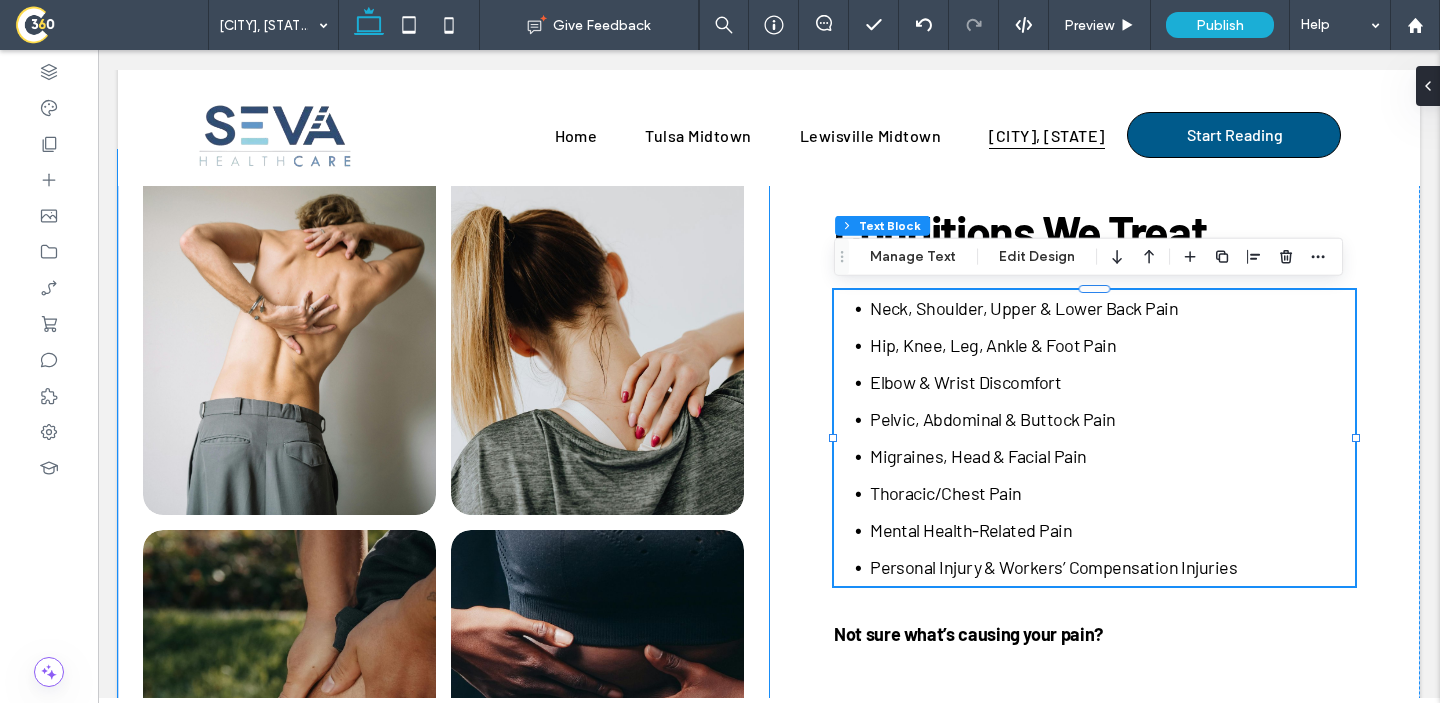 click at bounding box center (597, 340) 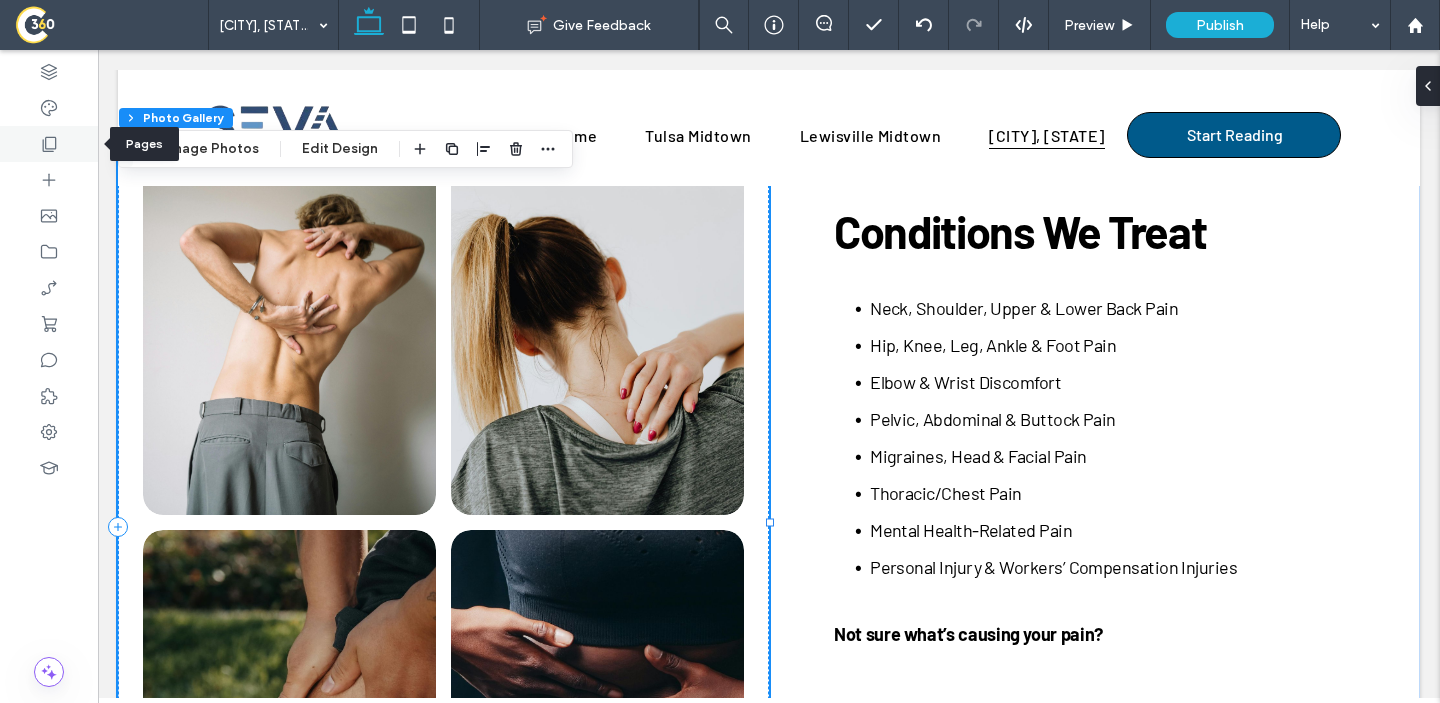 click 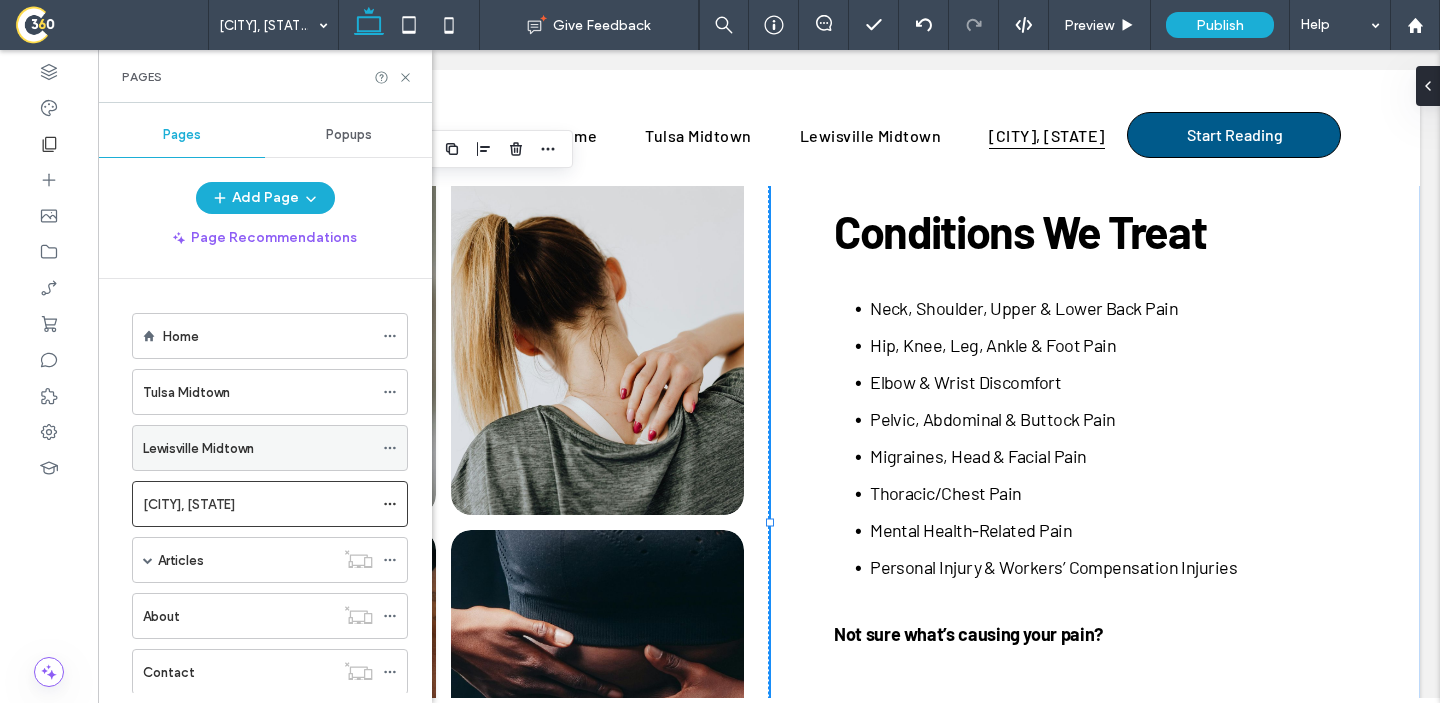 click on "Lewisville Midtown" at bounding box center [258, 448] 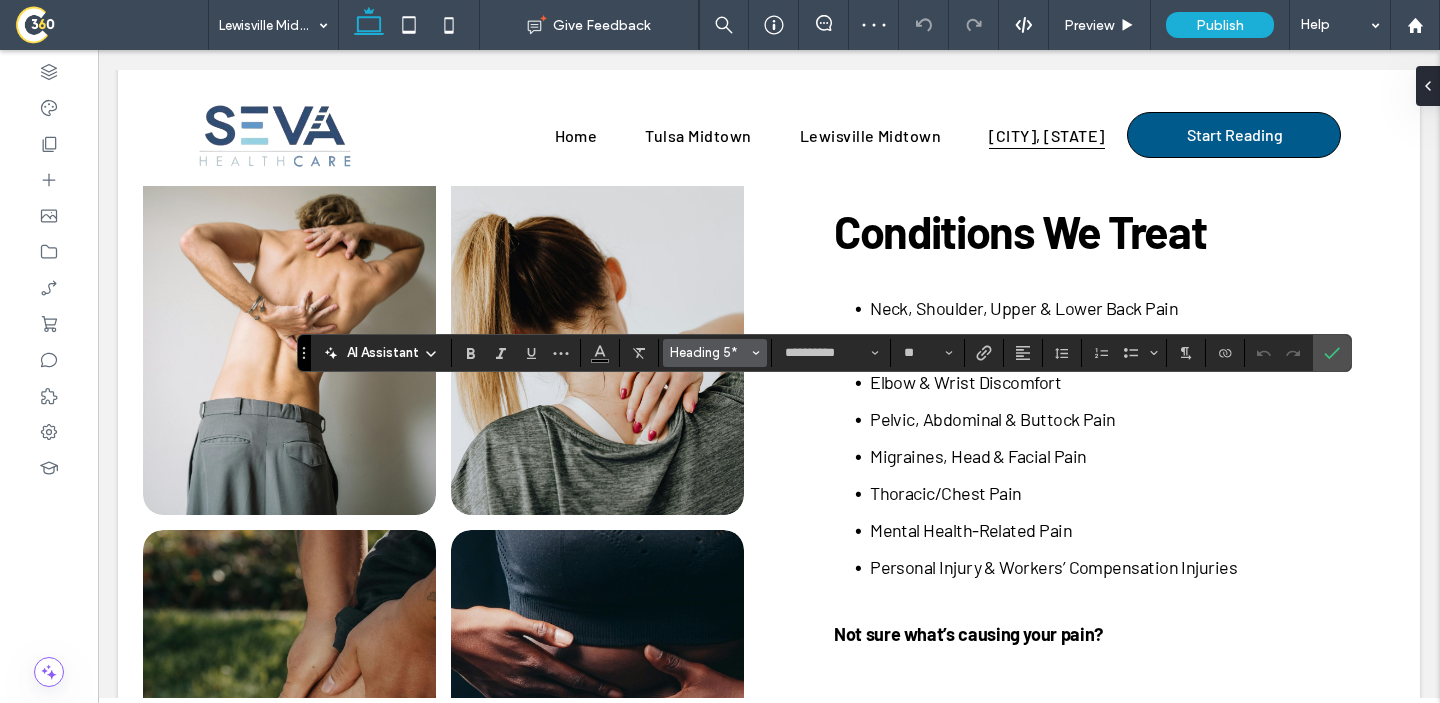 click on "Heading 5*" at bounding box center [709, 352] 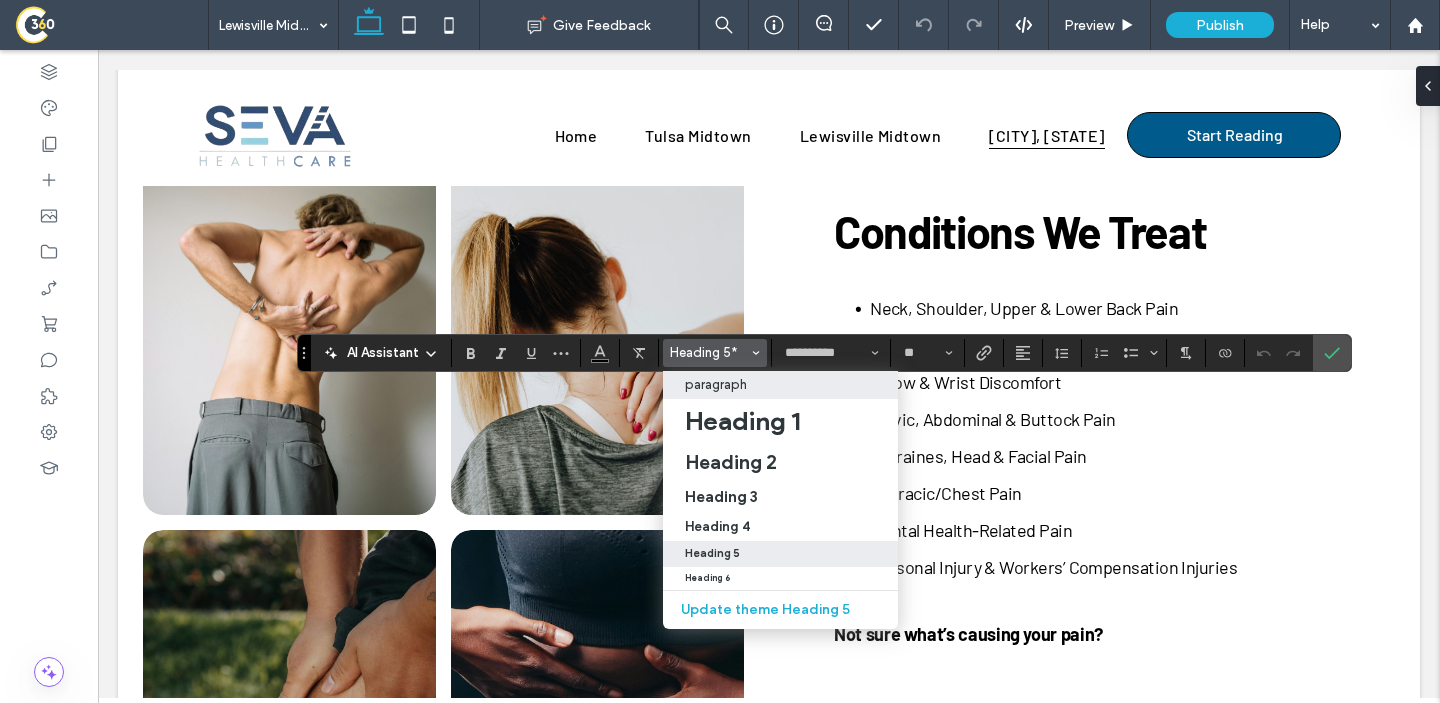 click on "paragraph" at bounding box center [780, 385] 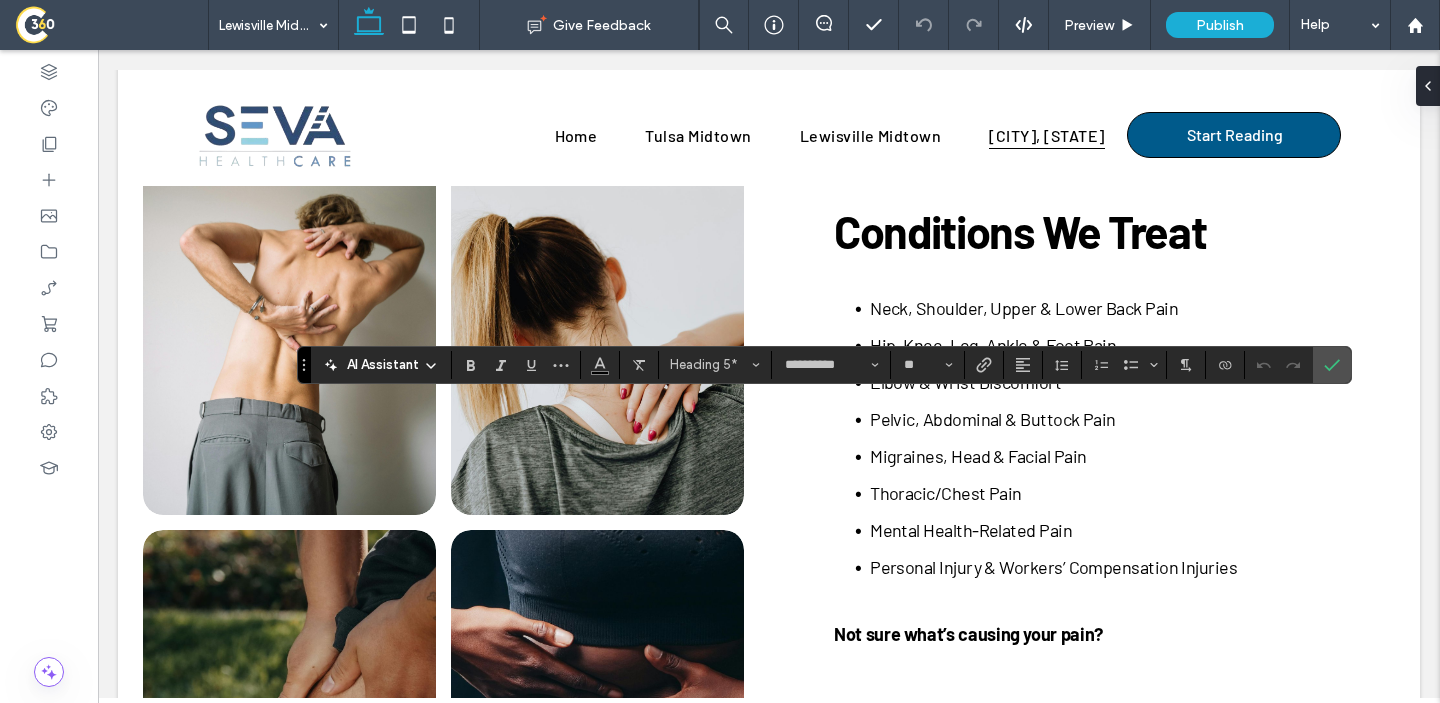 type on "******" 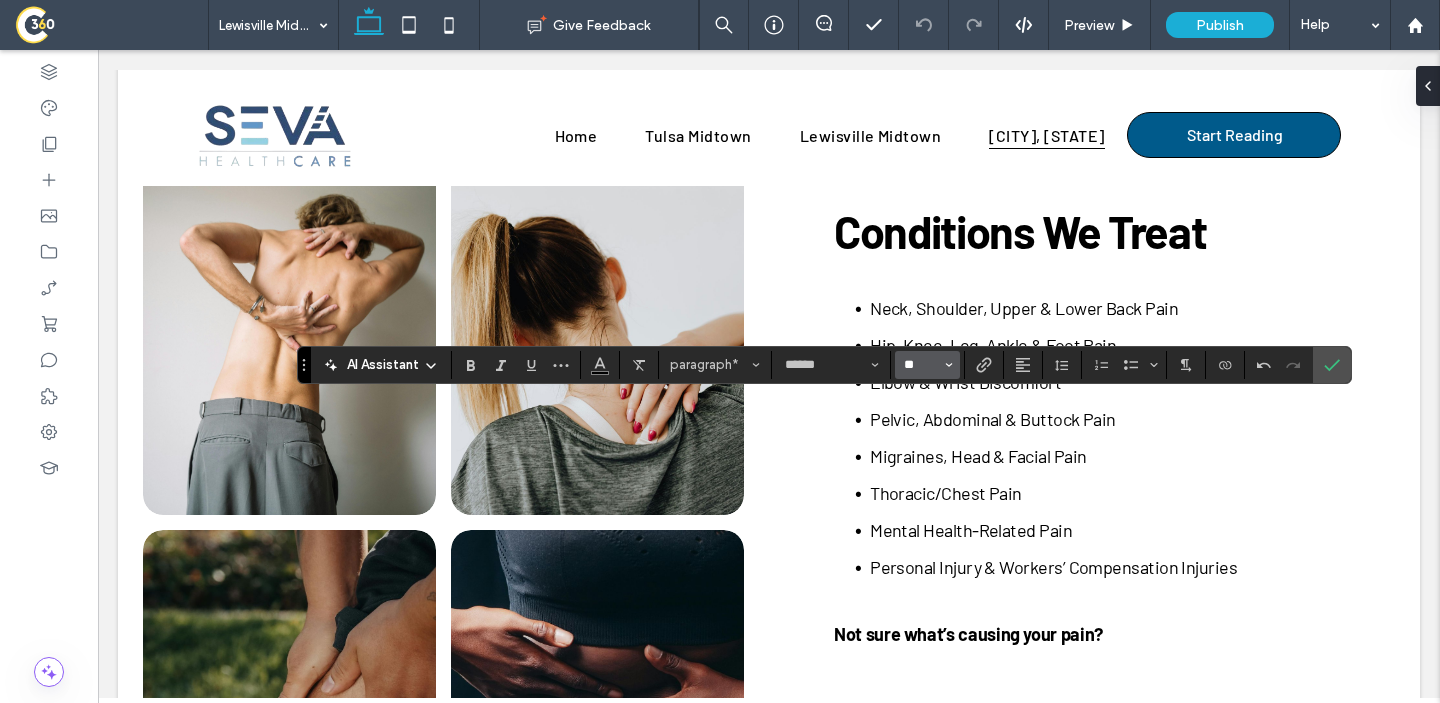 click on "**" at bounding box center (921, 365) 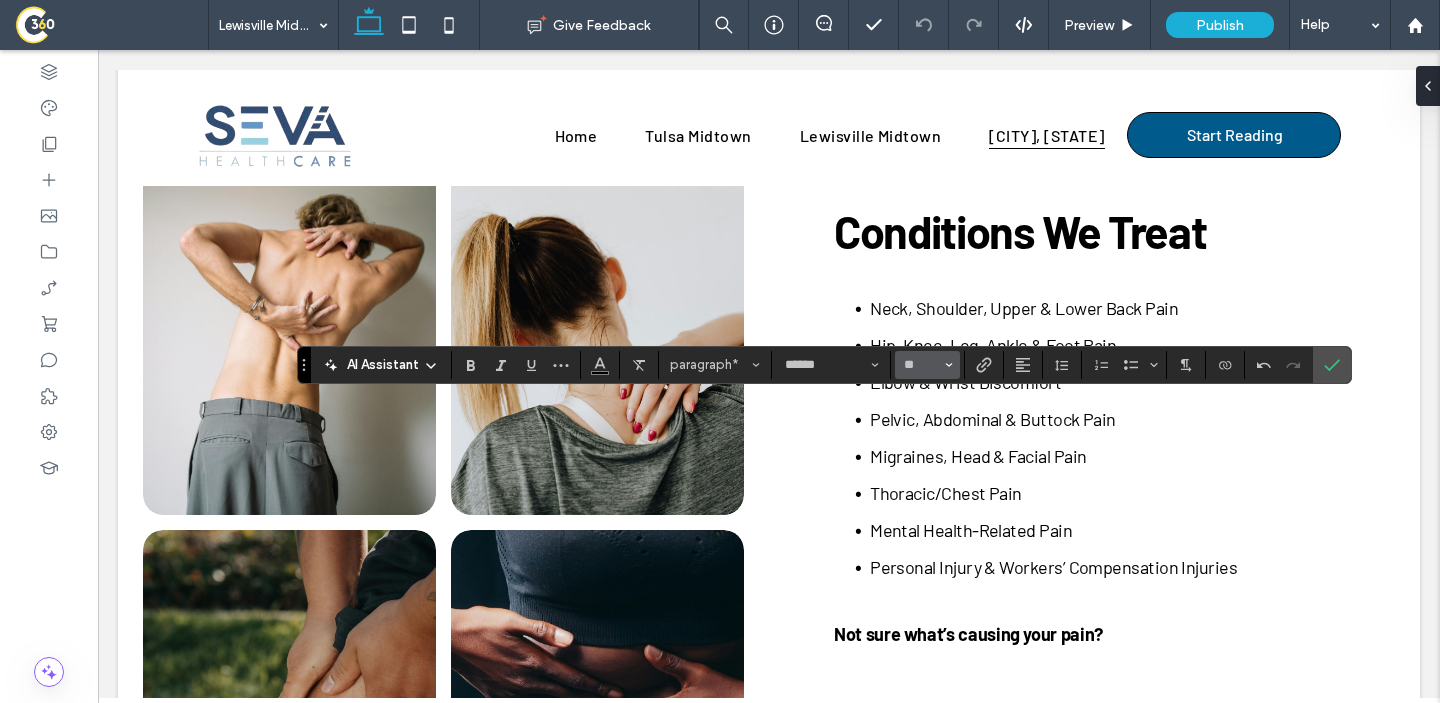 type on "**" 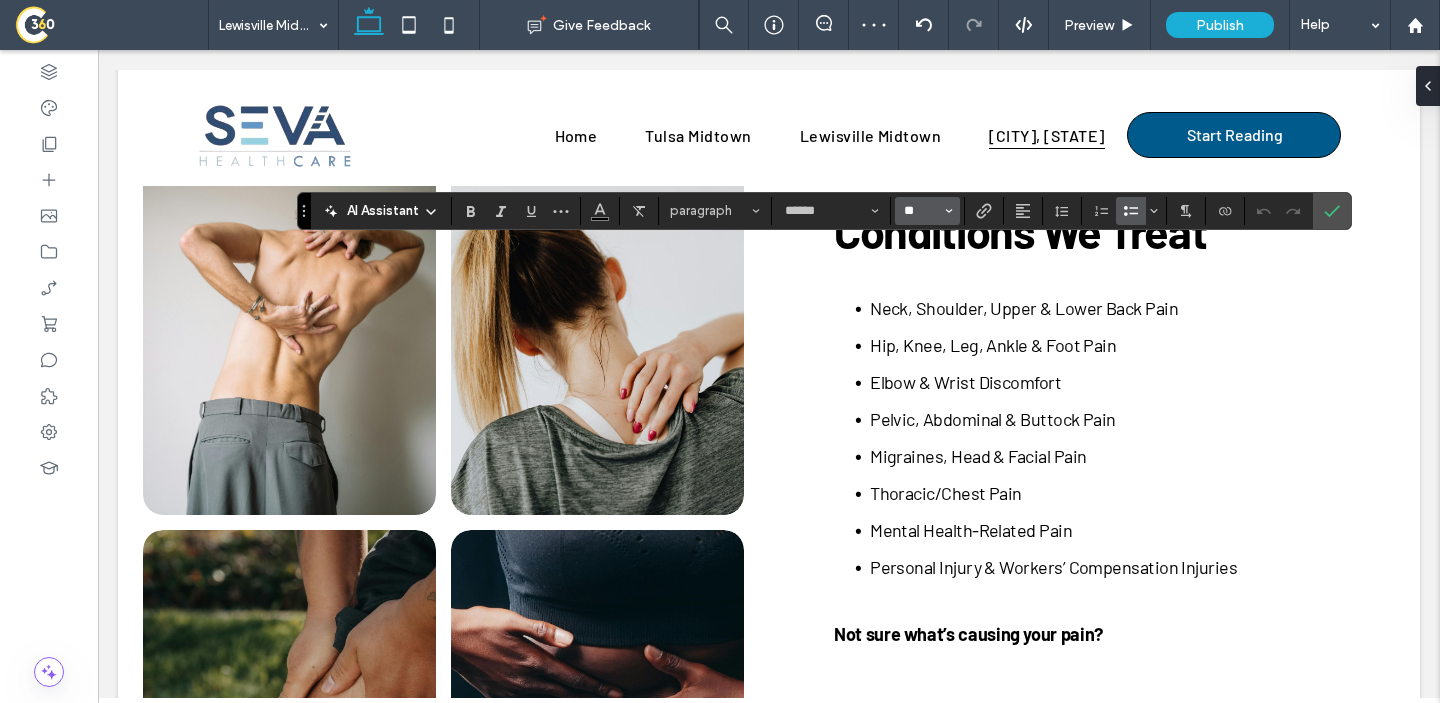 click on "**" at bounding box center (921, 211) 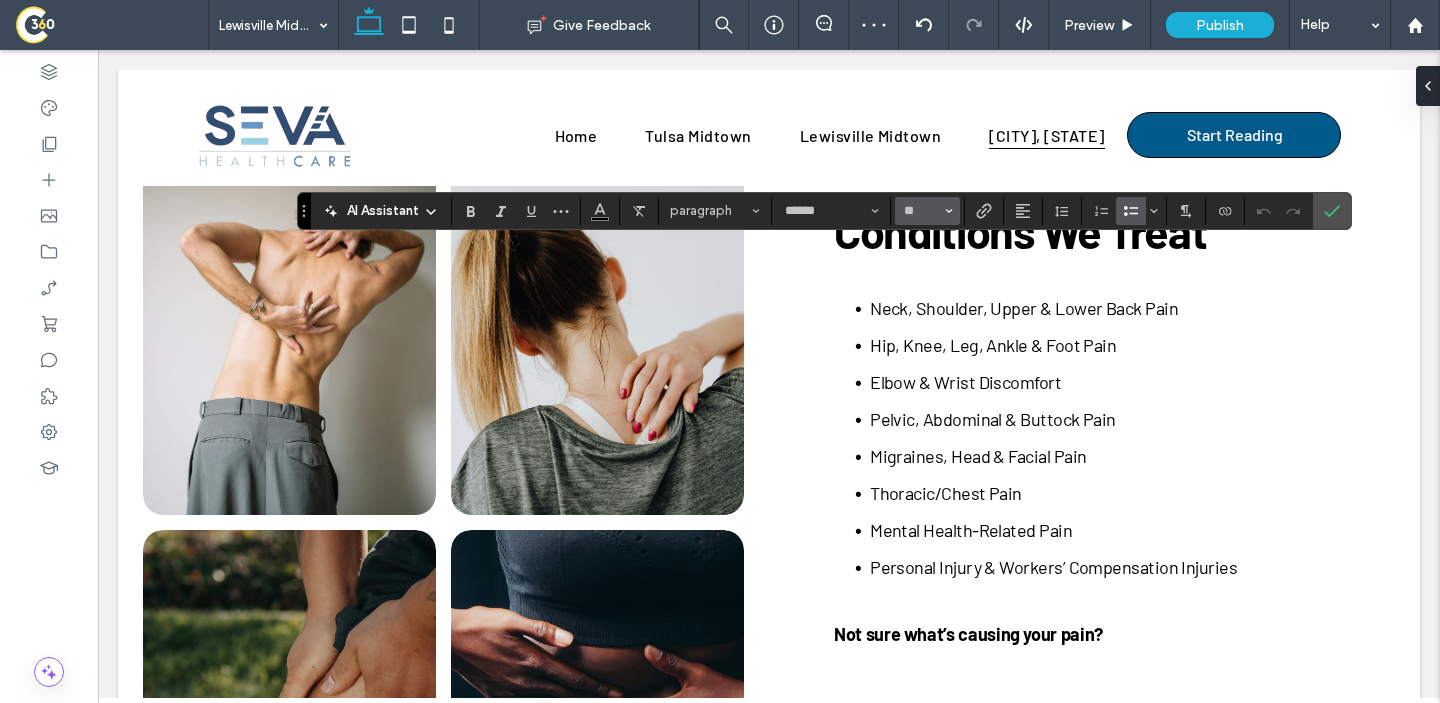 type on "**" 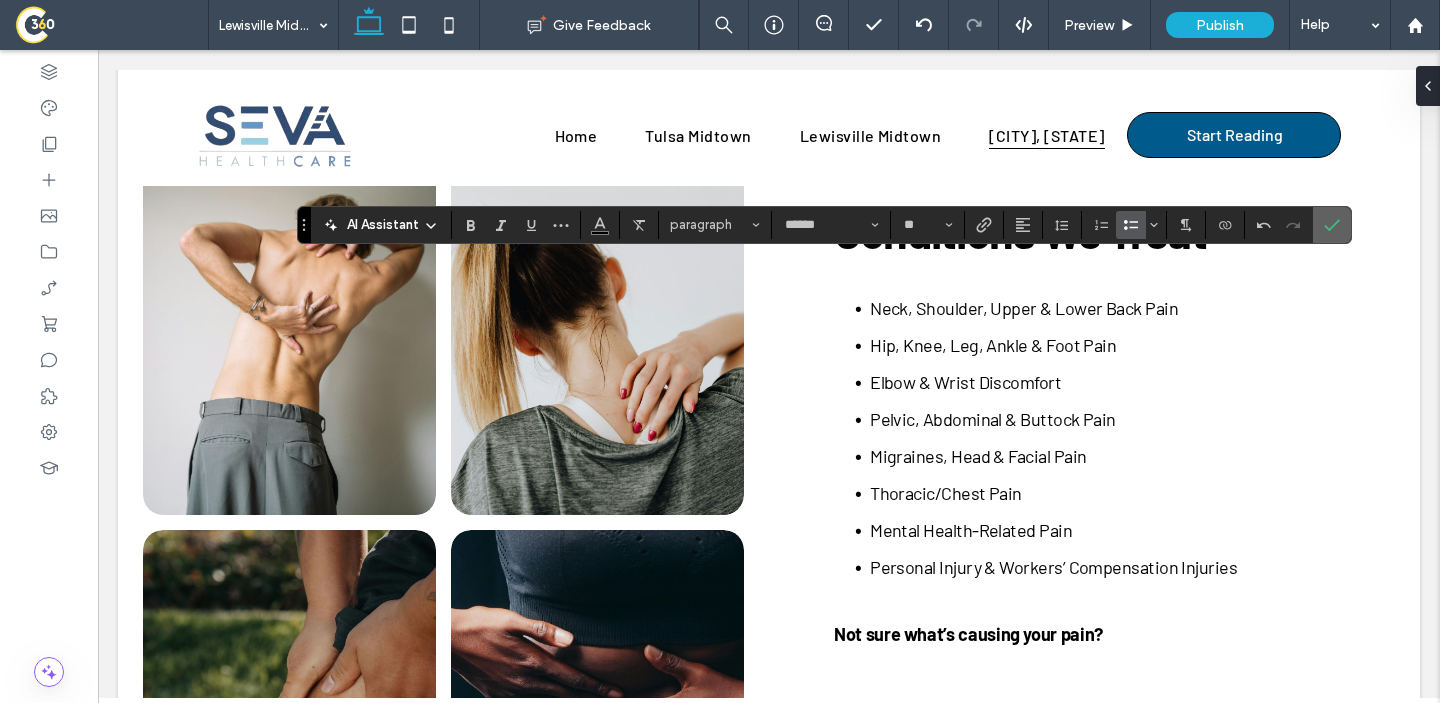 click 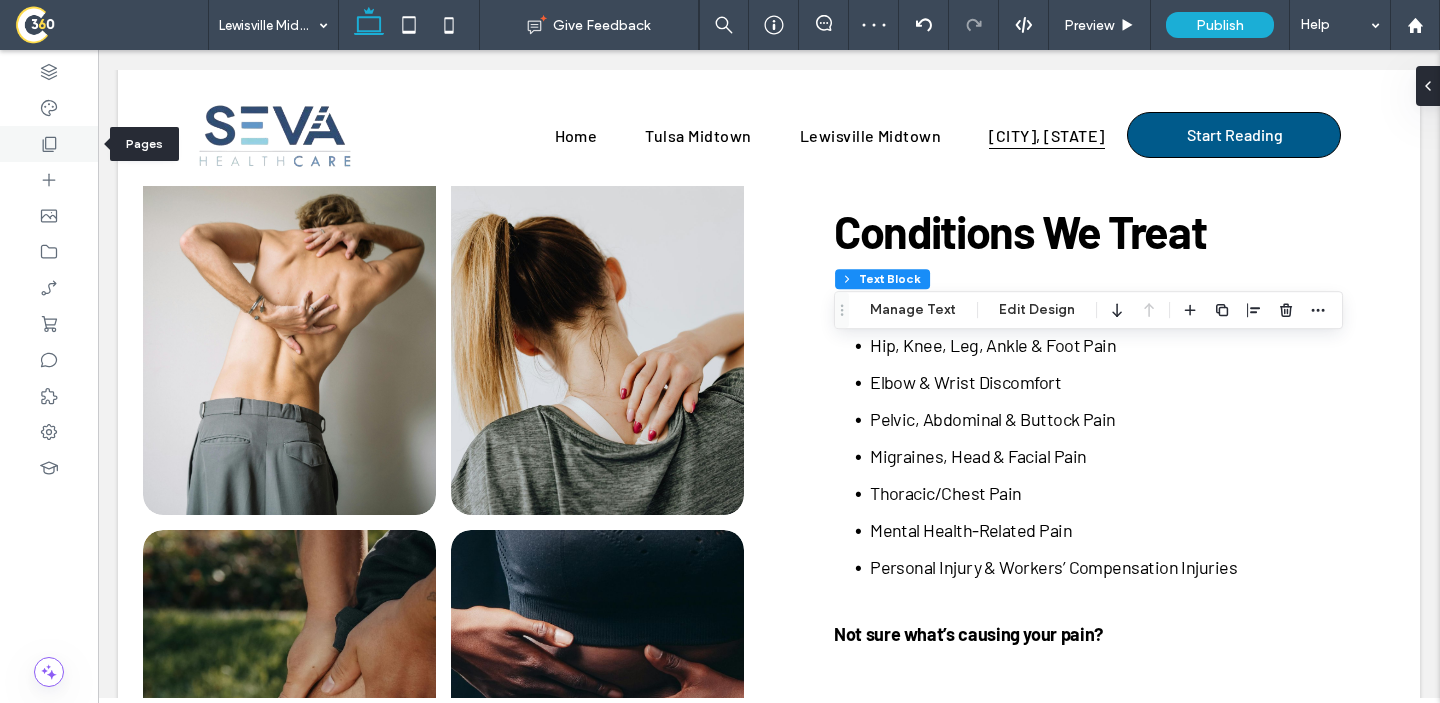 click 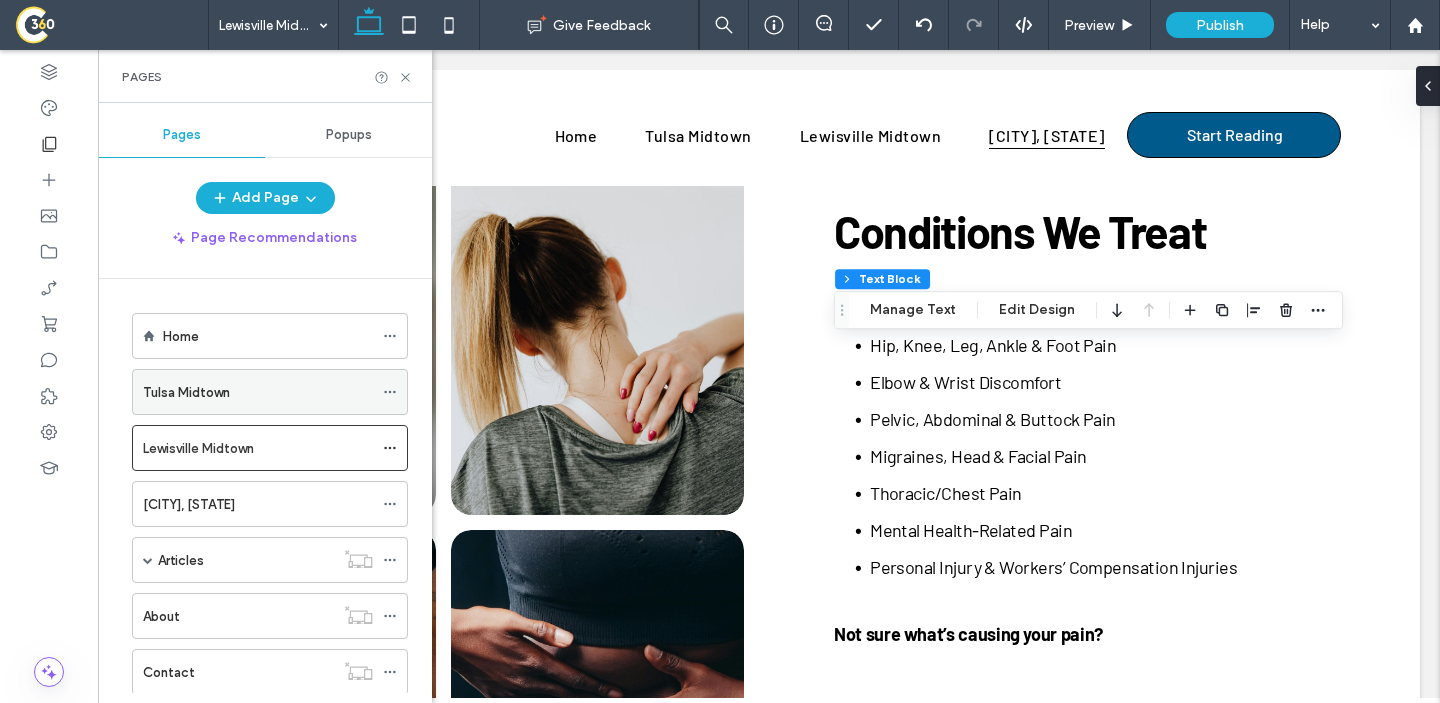 click on "Tulsa Midtown" at bounding box center [258, 392] 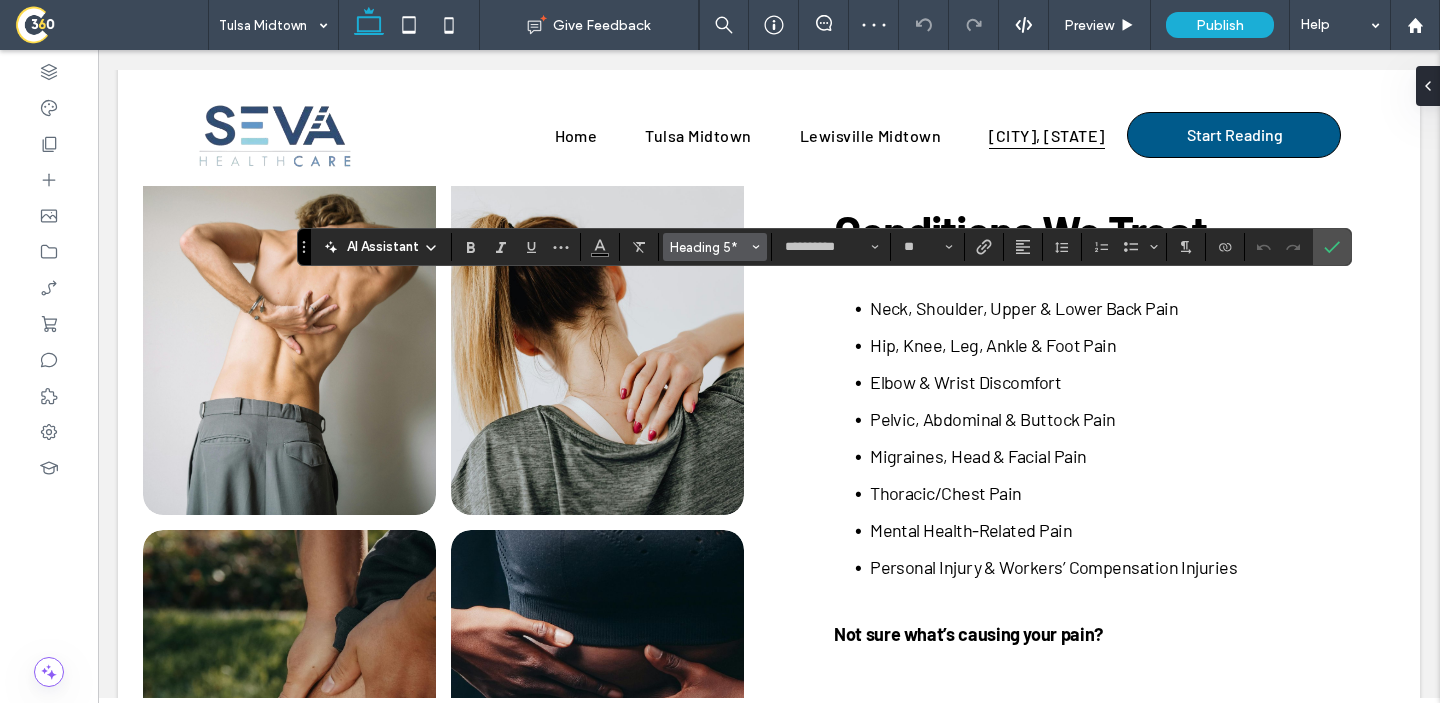 click on "Heading 5*" at bounding box center (715, 247) 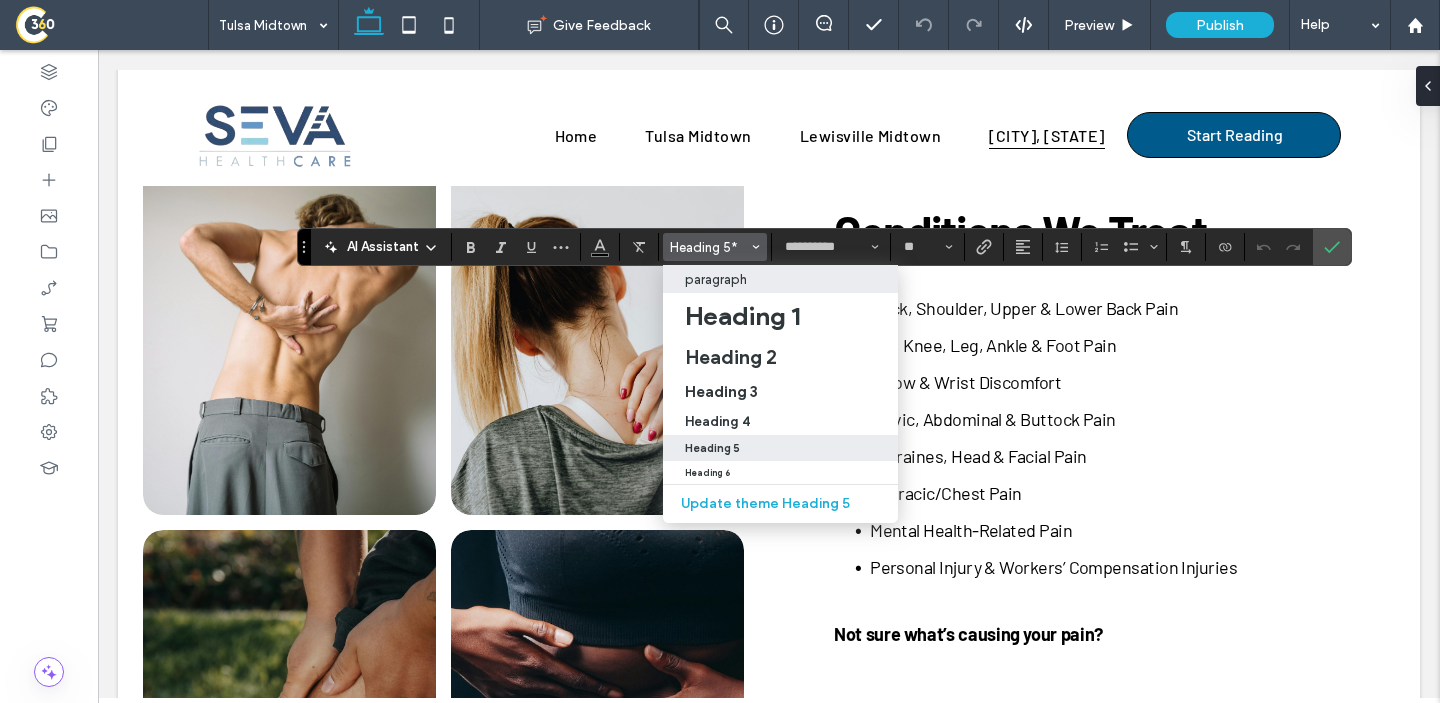 click on "paragraph" at bounding box center [716, 279] 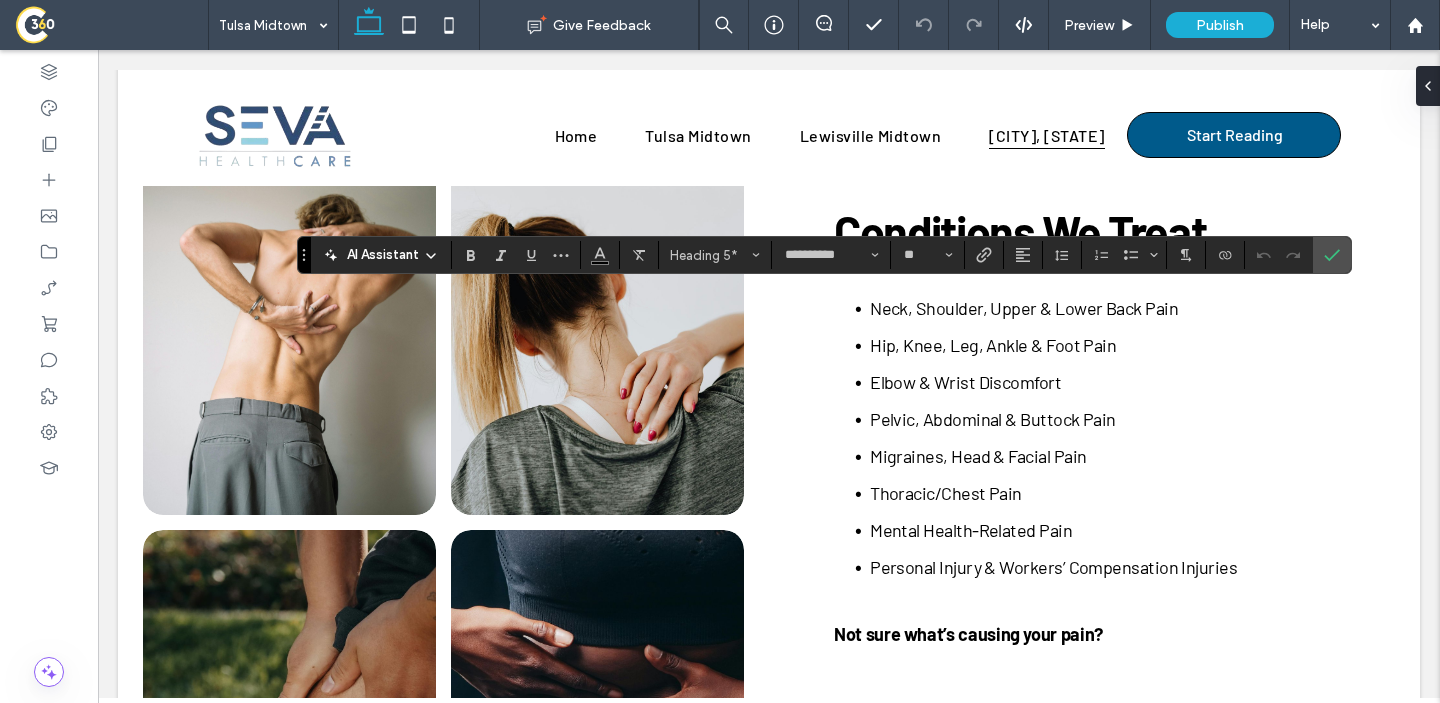 type on "******" 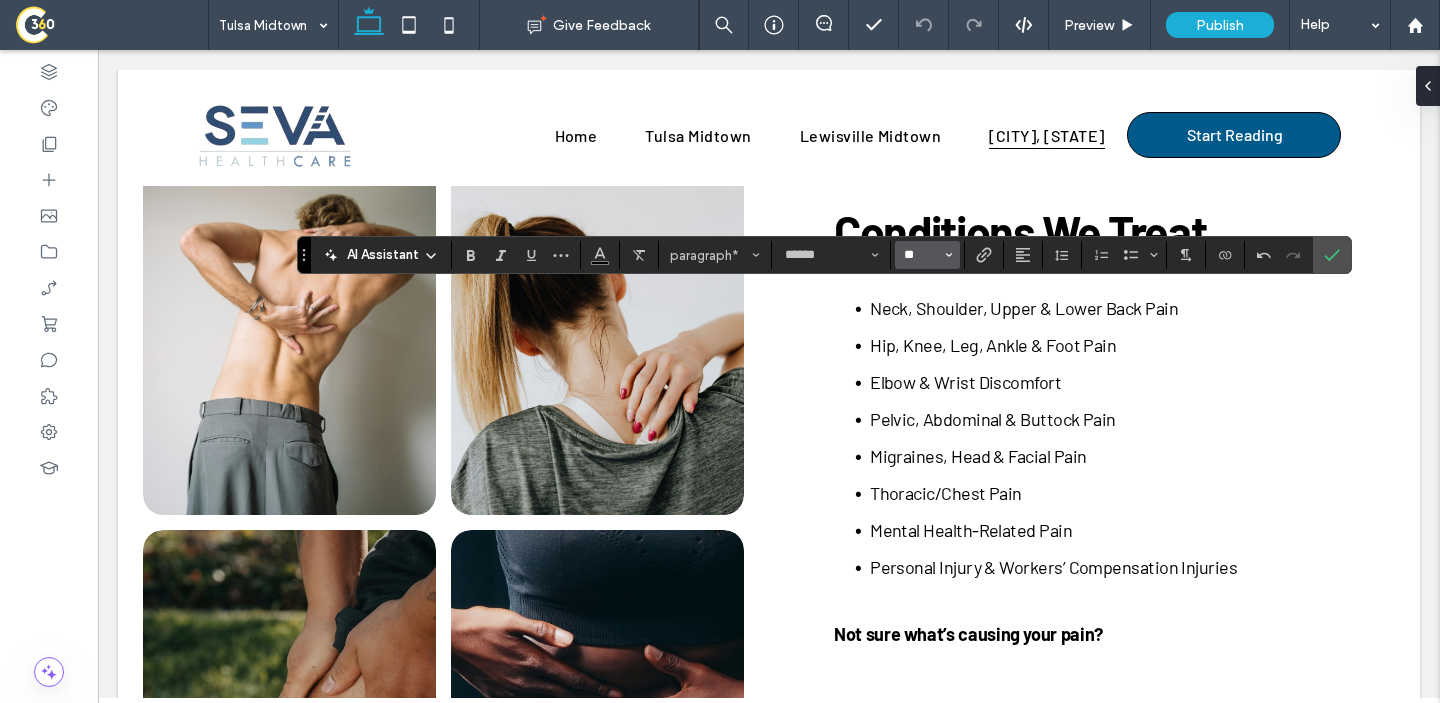 click on "**" at bounding box center [921, 255] 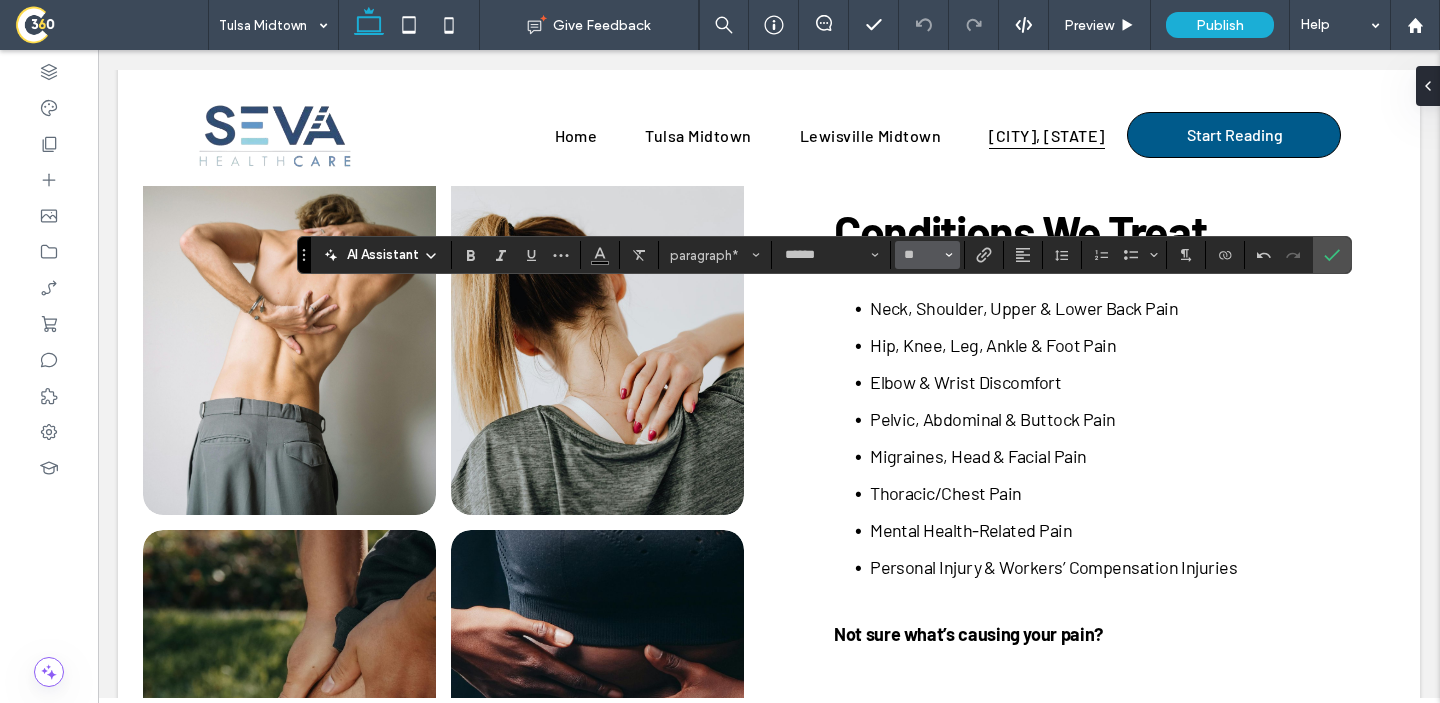 type on "**" 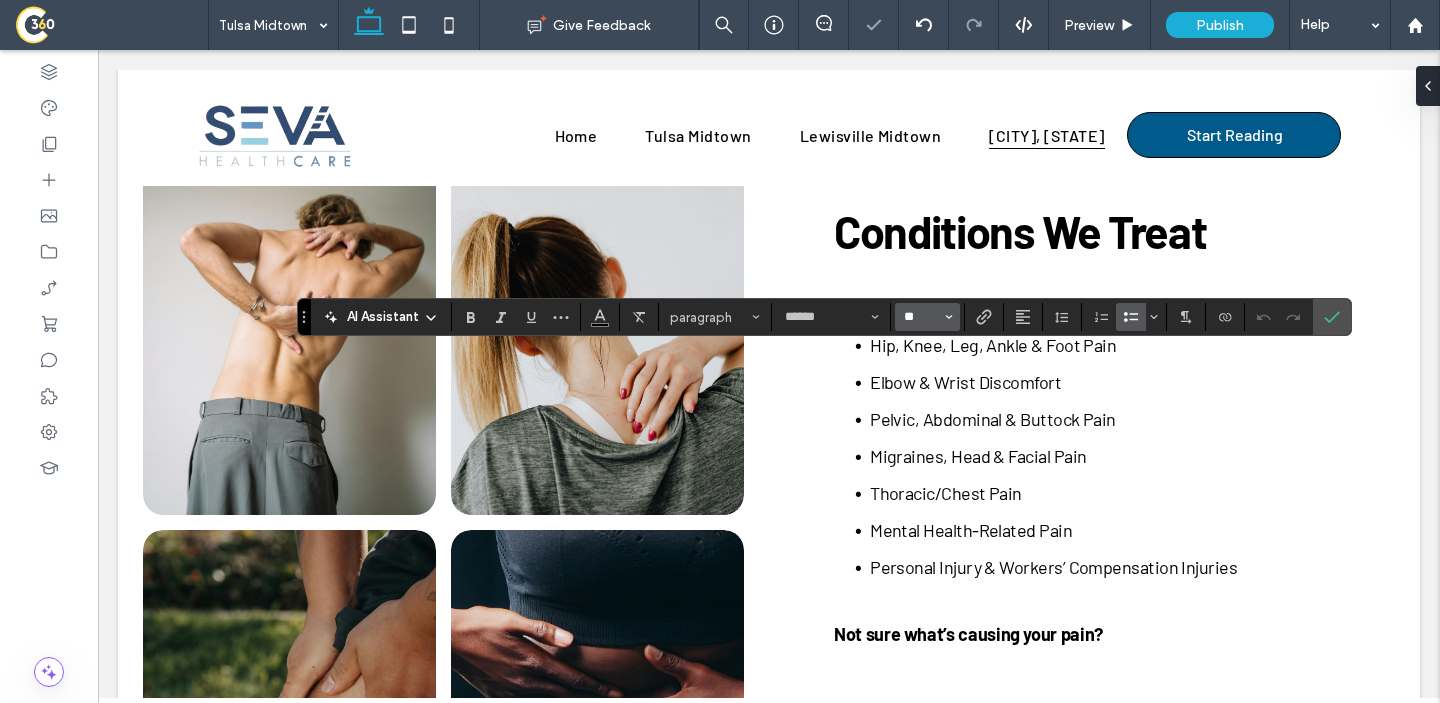 click on "**" at bounding box center (921, 317) 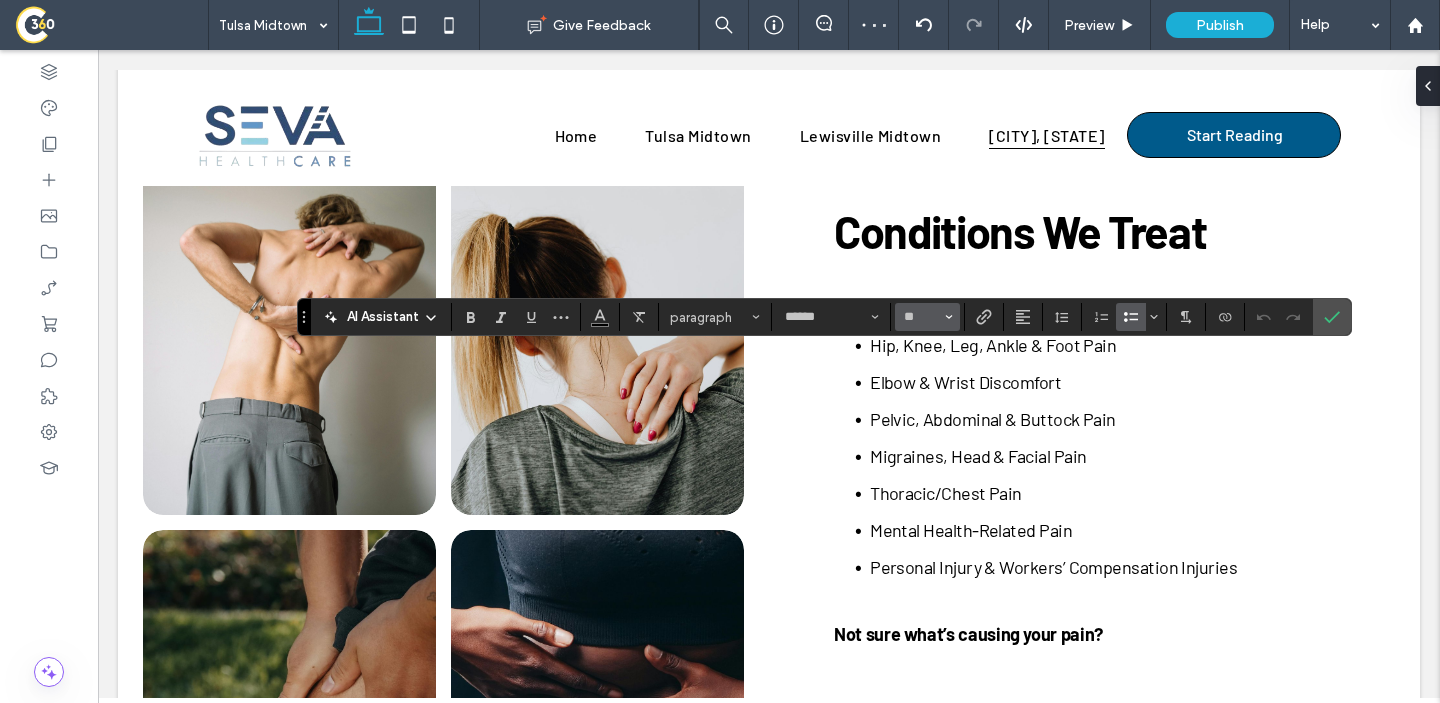 type on "**" 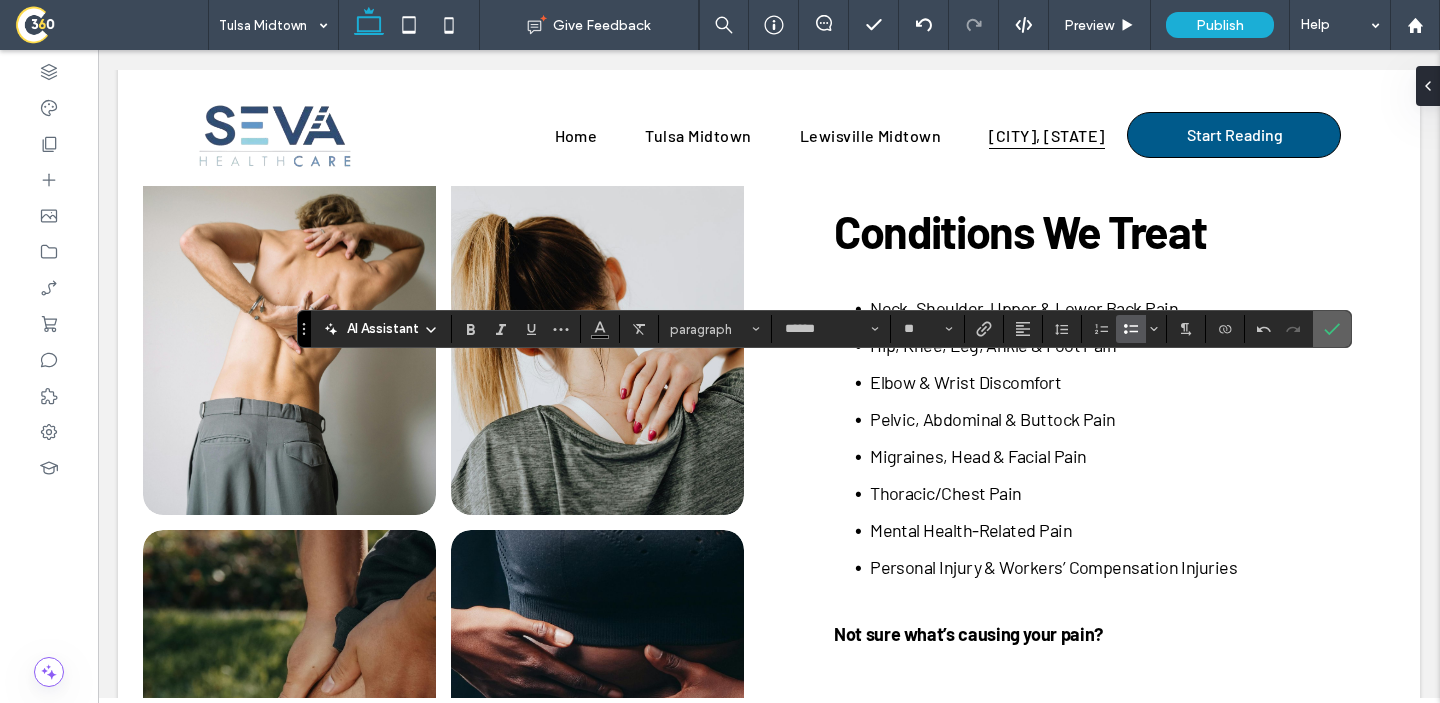 click 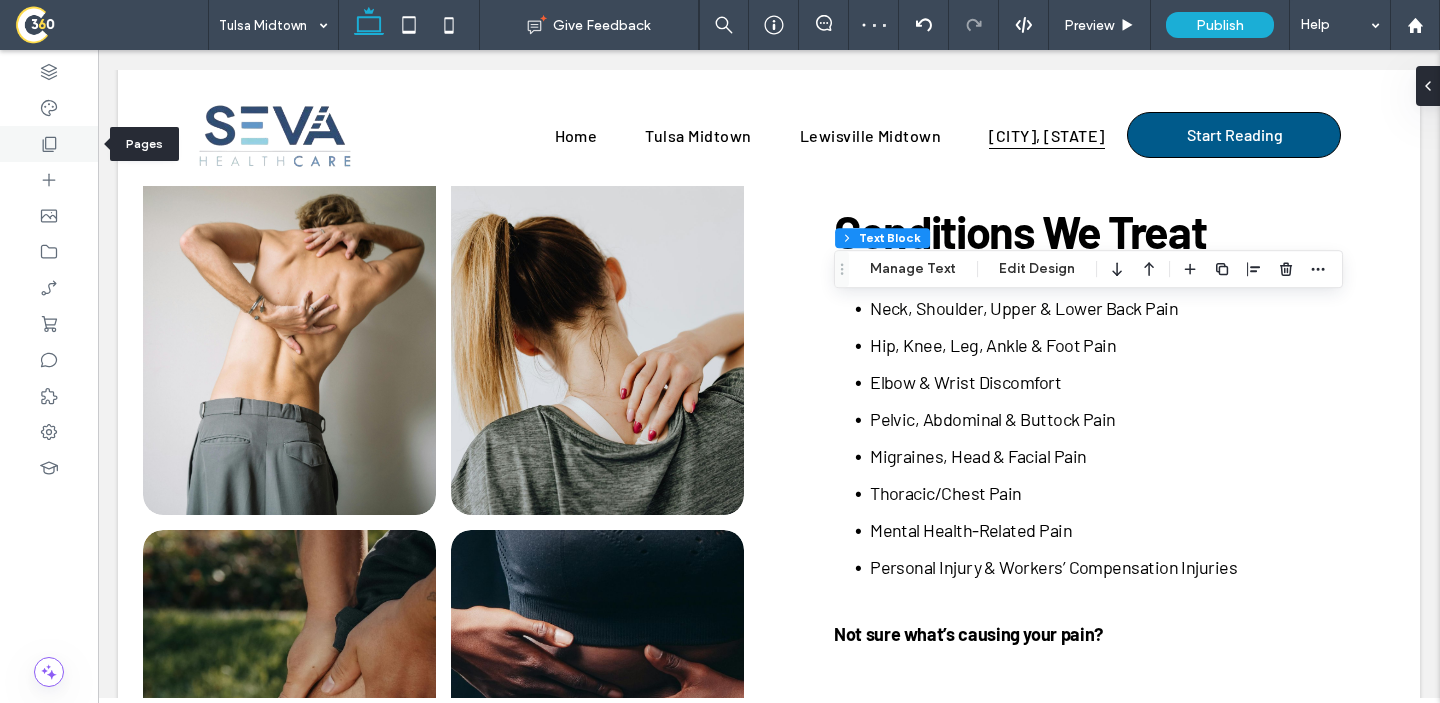 click 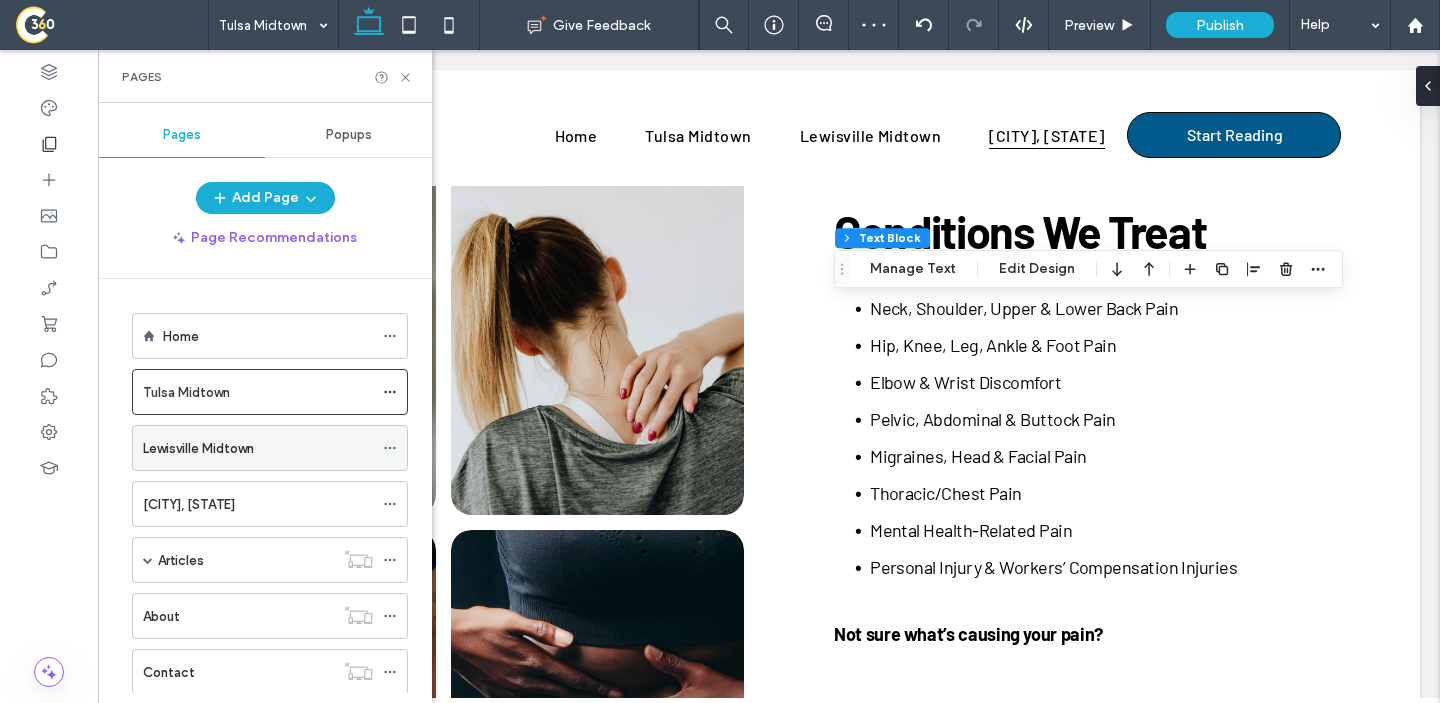 click on "Lewisville Midtown" at bounding box center (198, 448) 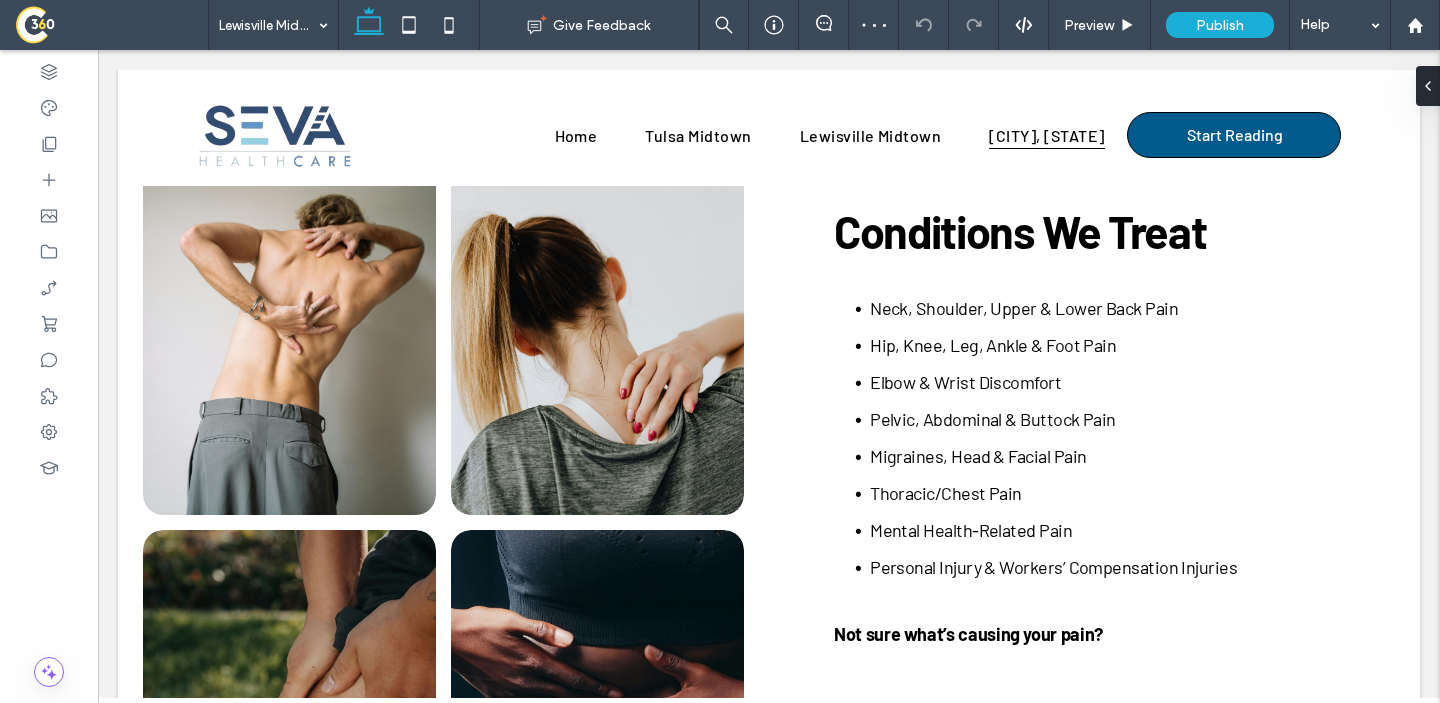 type on "******" 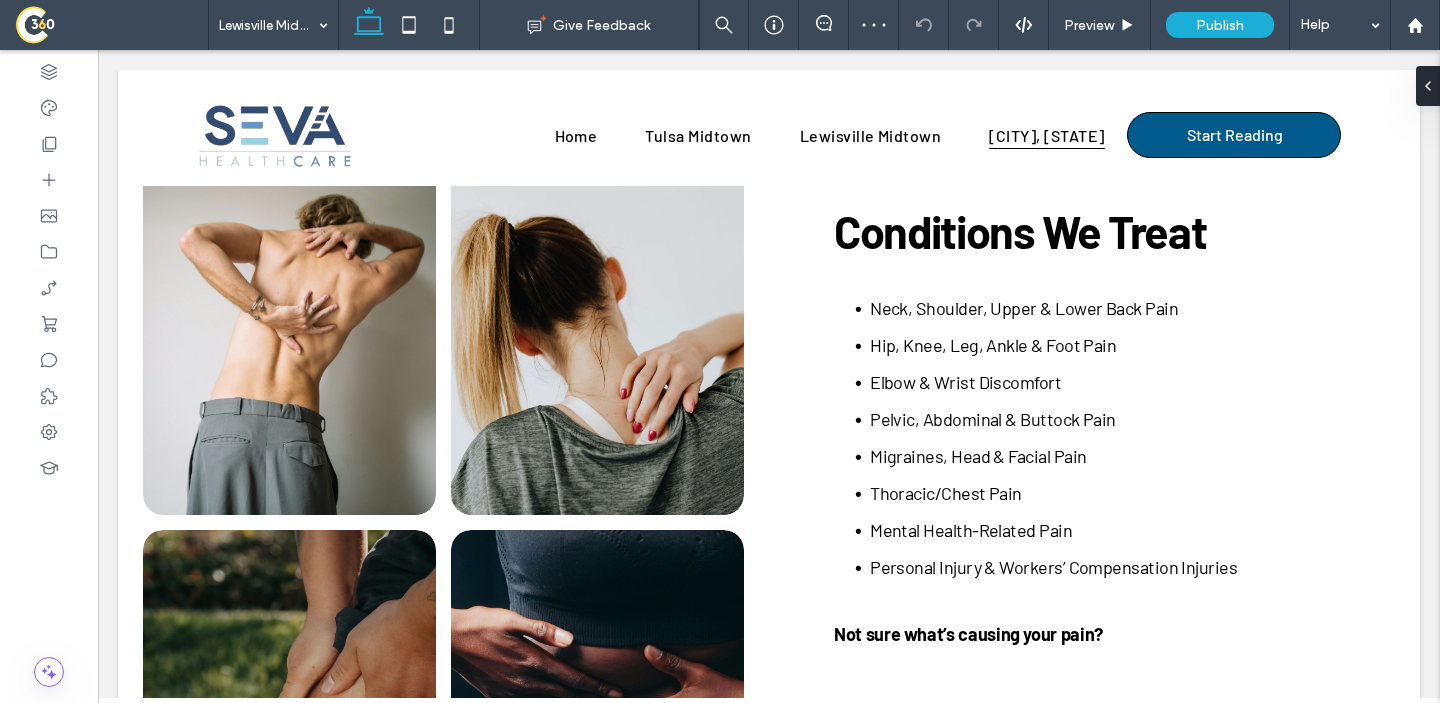 type on "**" 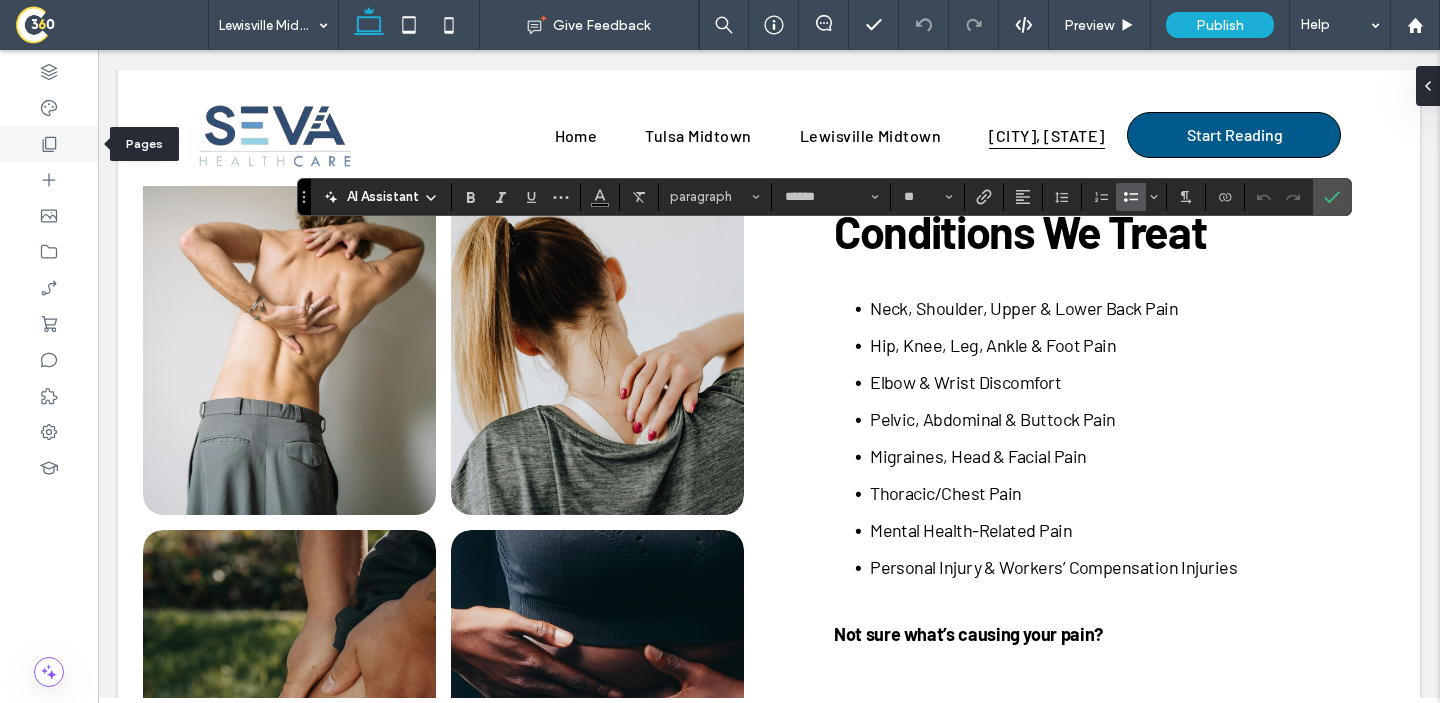 click 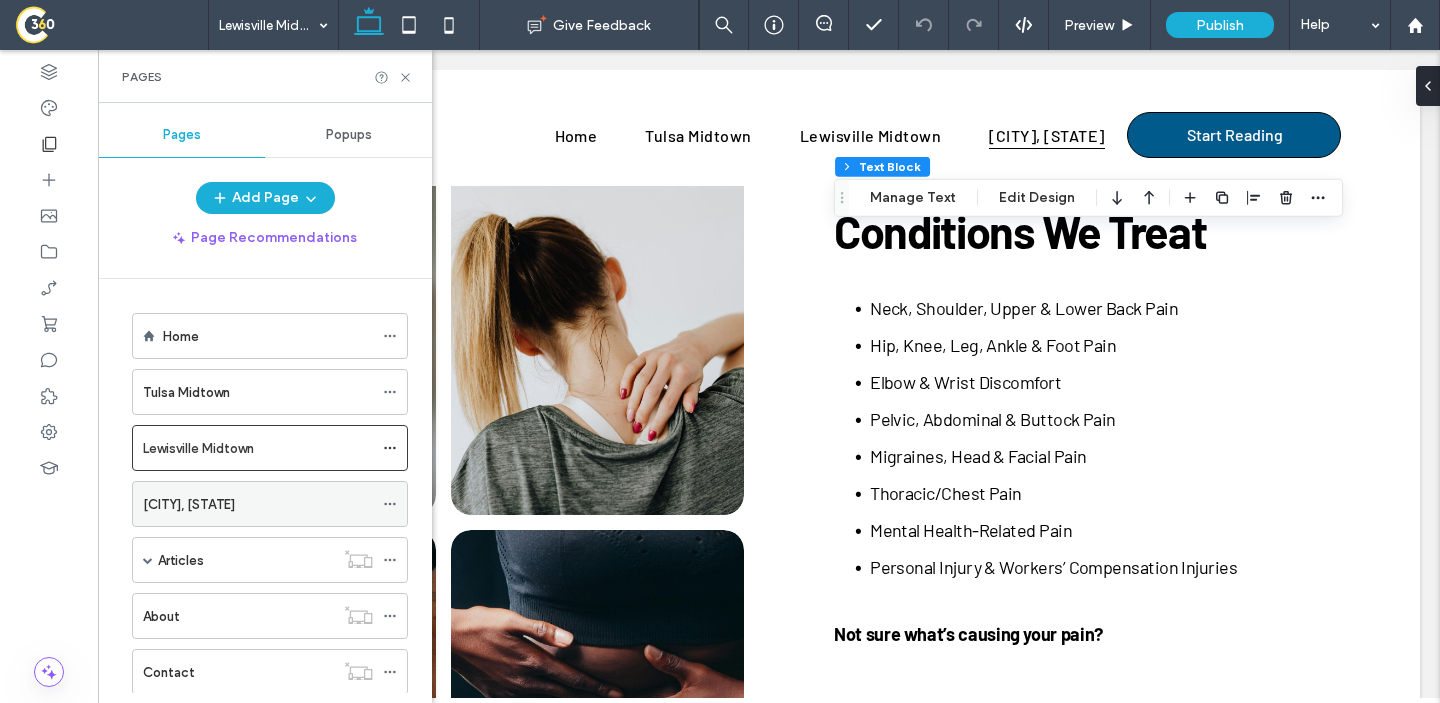 click on "[CITY], [STATE]" at bounding box center (189, 504) 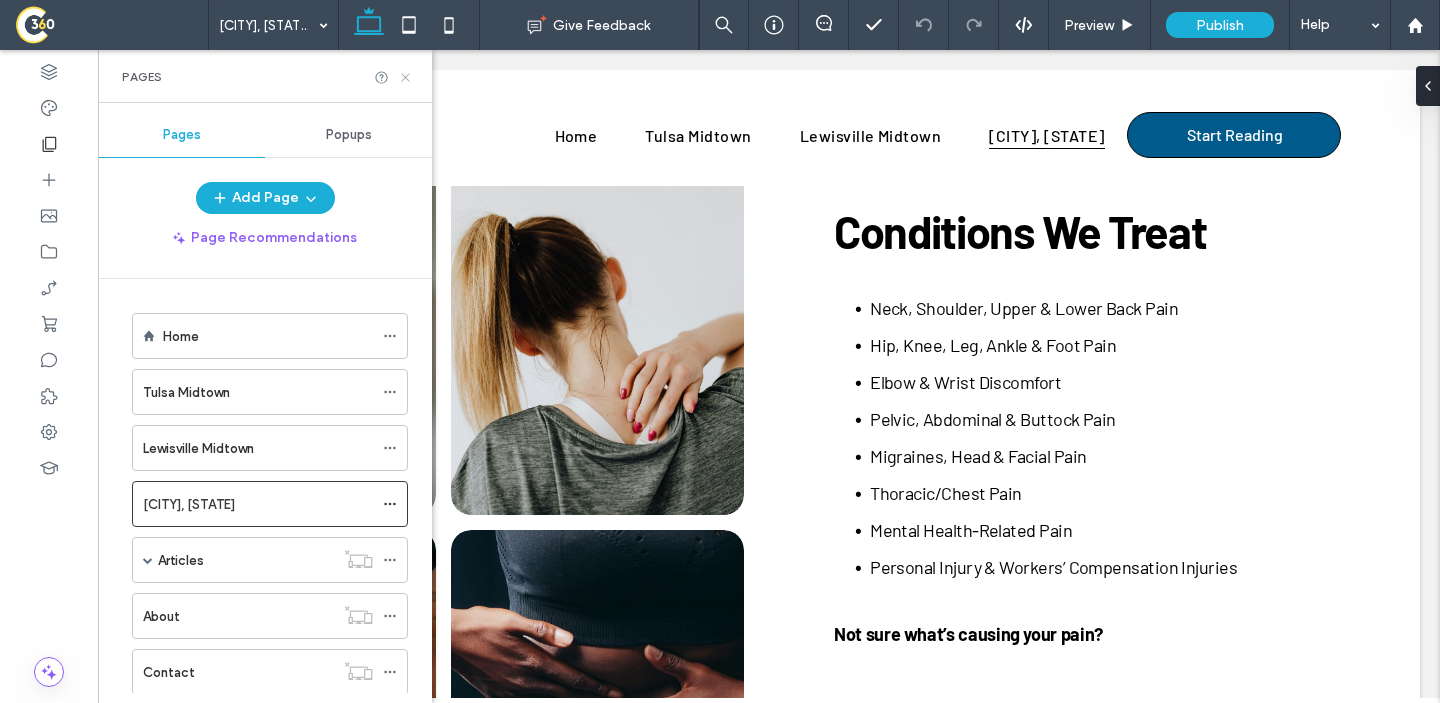 click 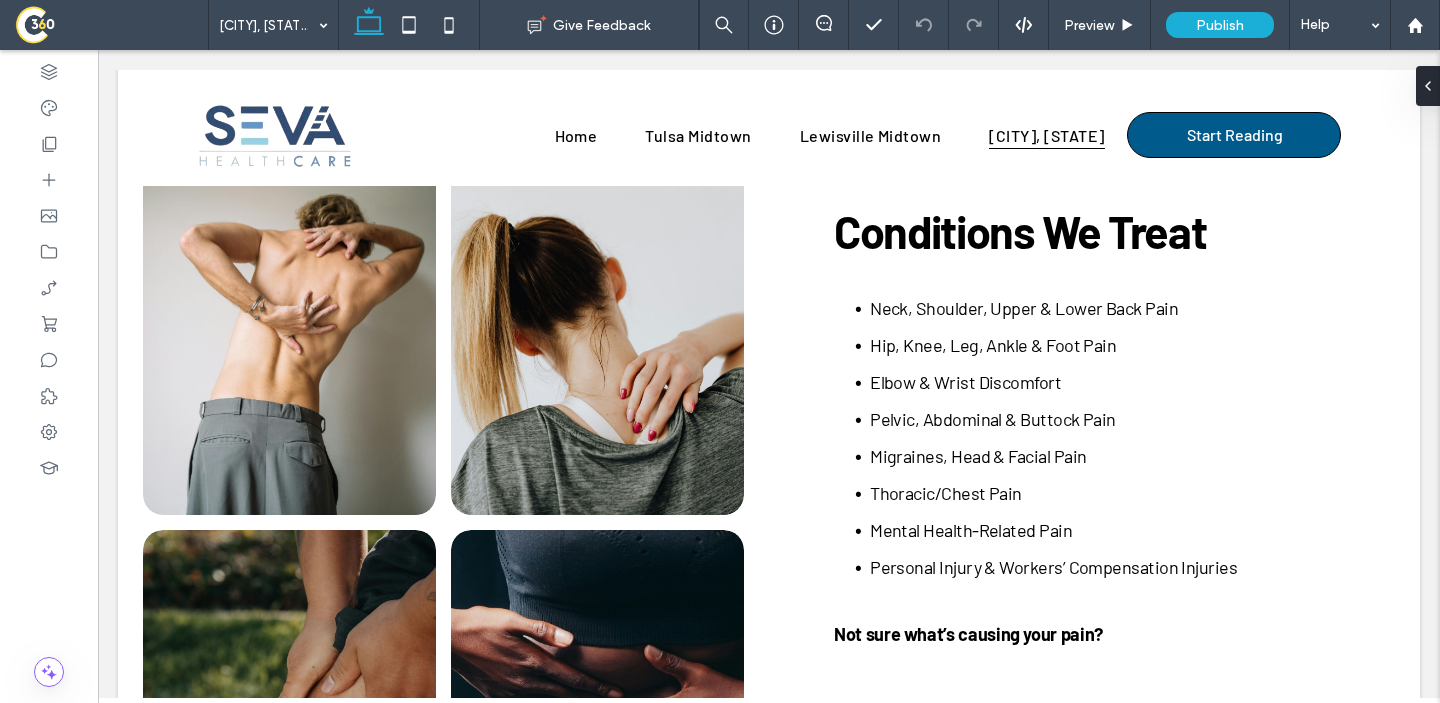 type on "******" 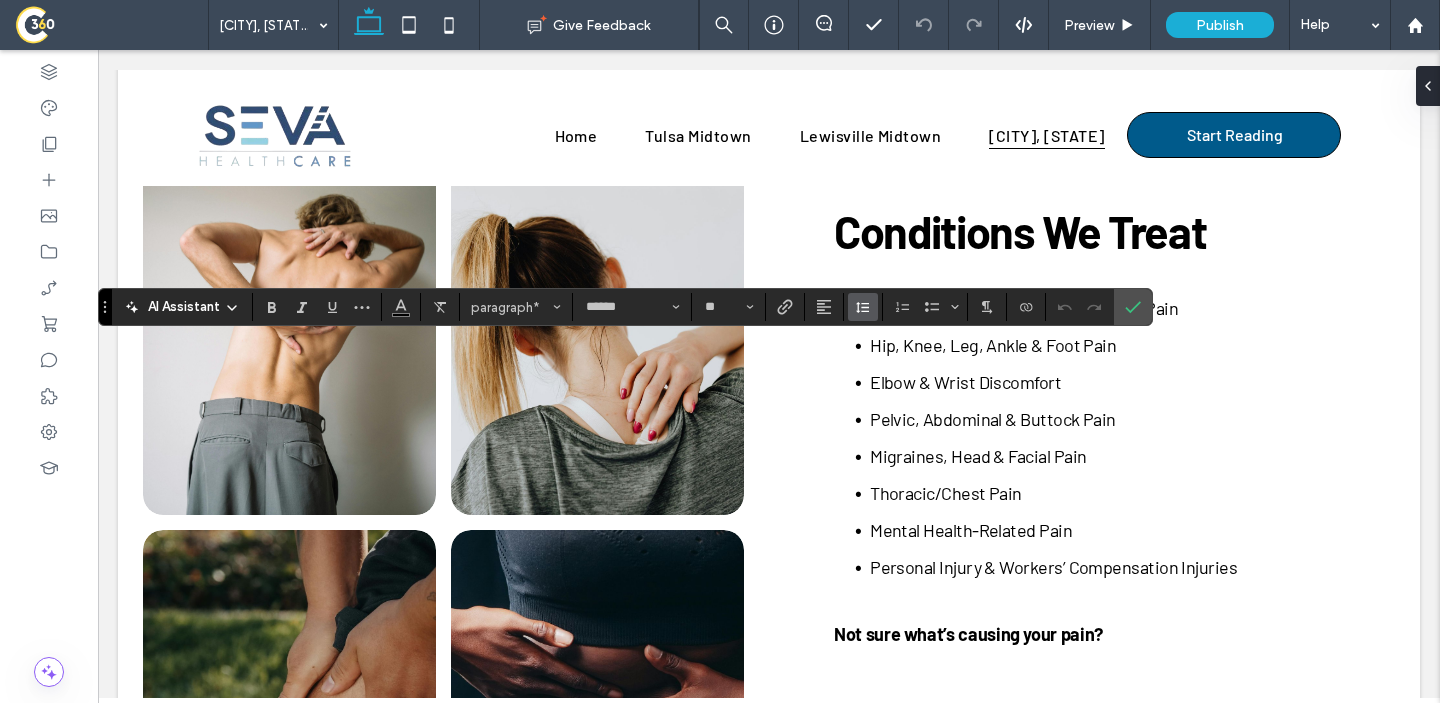 click 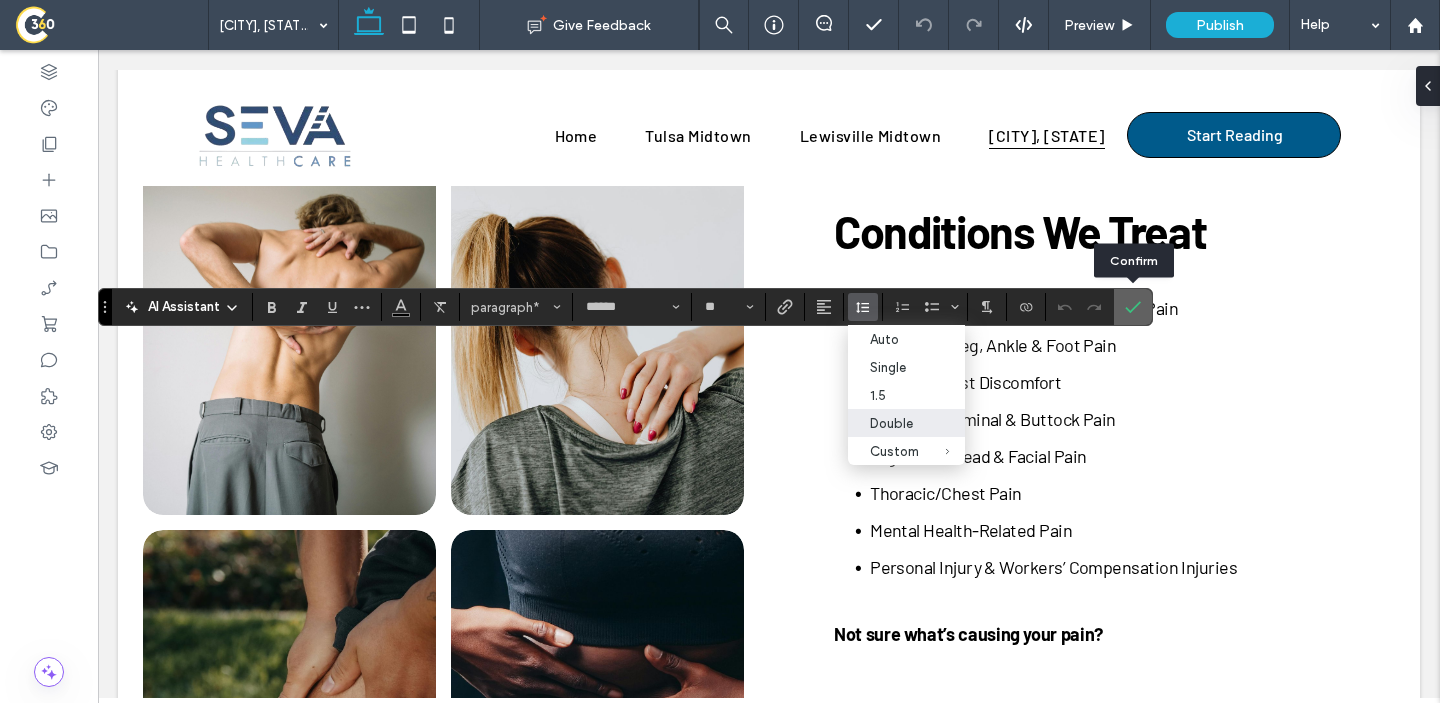 click 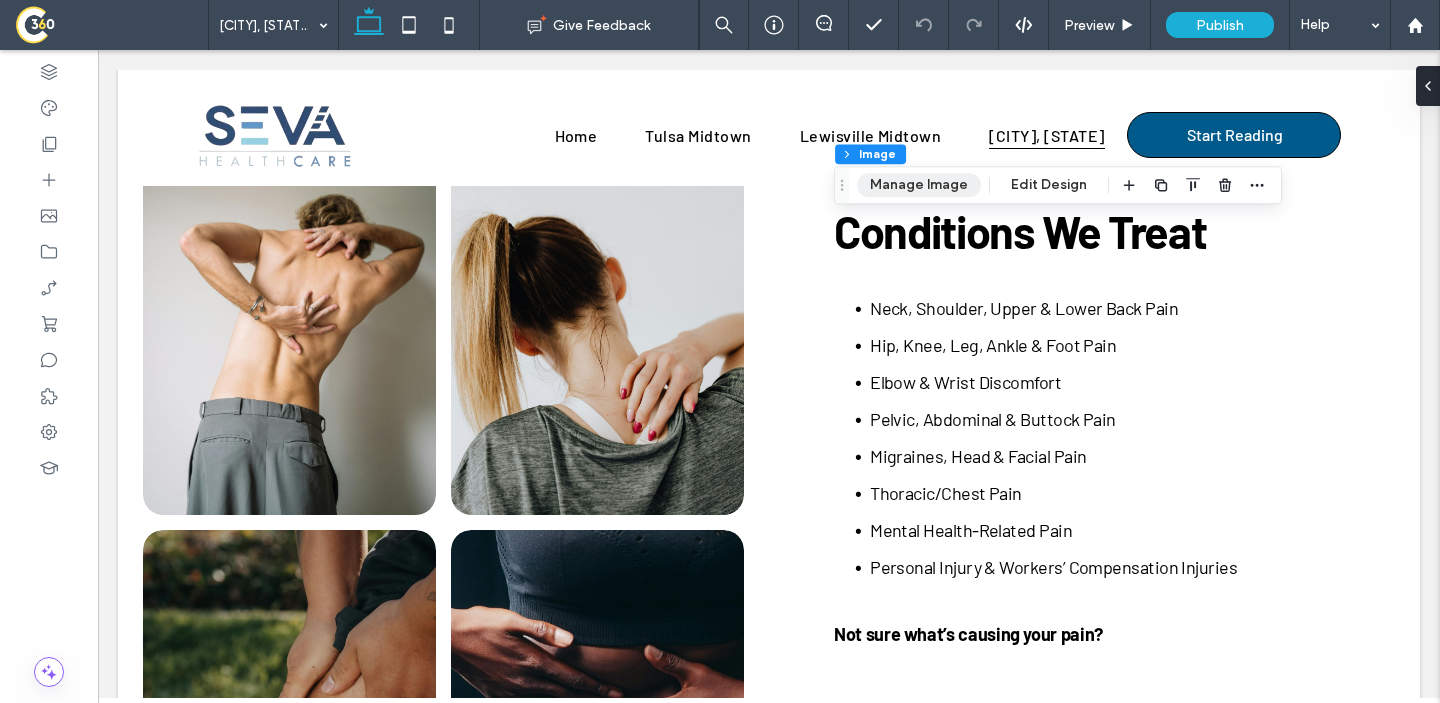 click on "Manage Image" at bounding box center (919, 185) 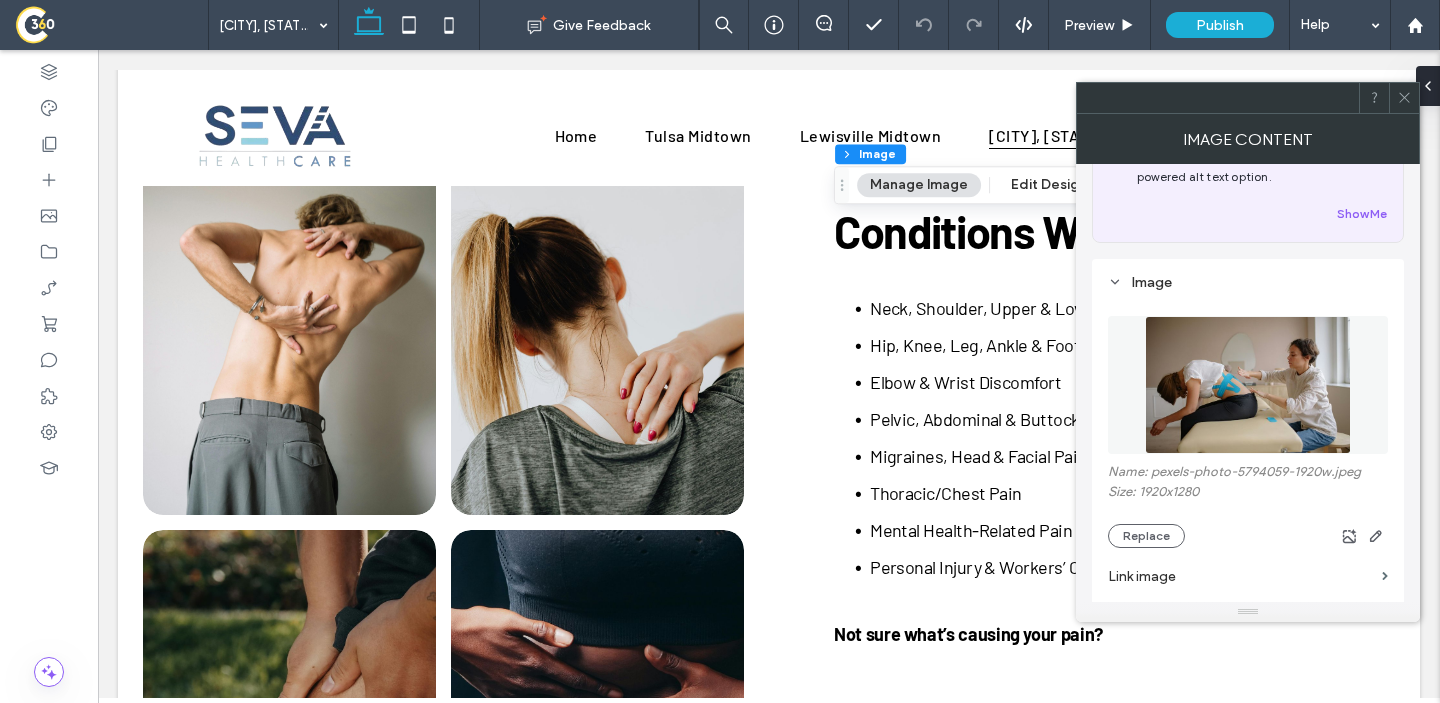 scroll, scrollTop: 144, scrollLeft: 0, axis: vertical 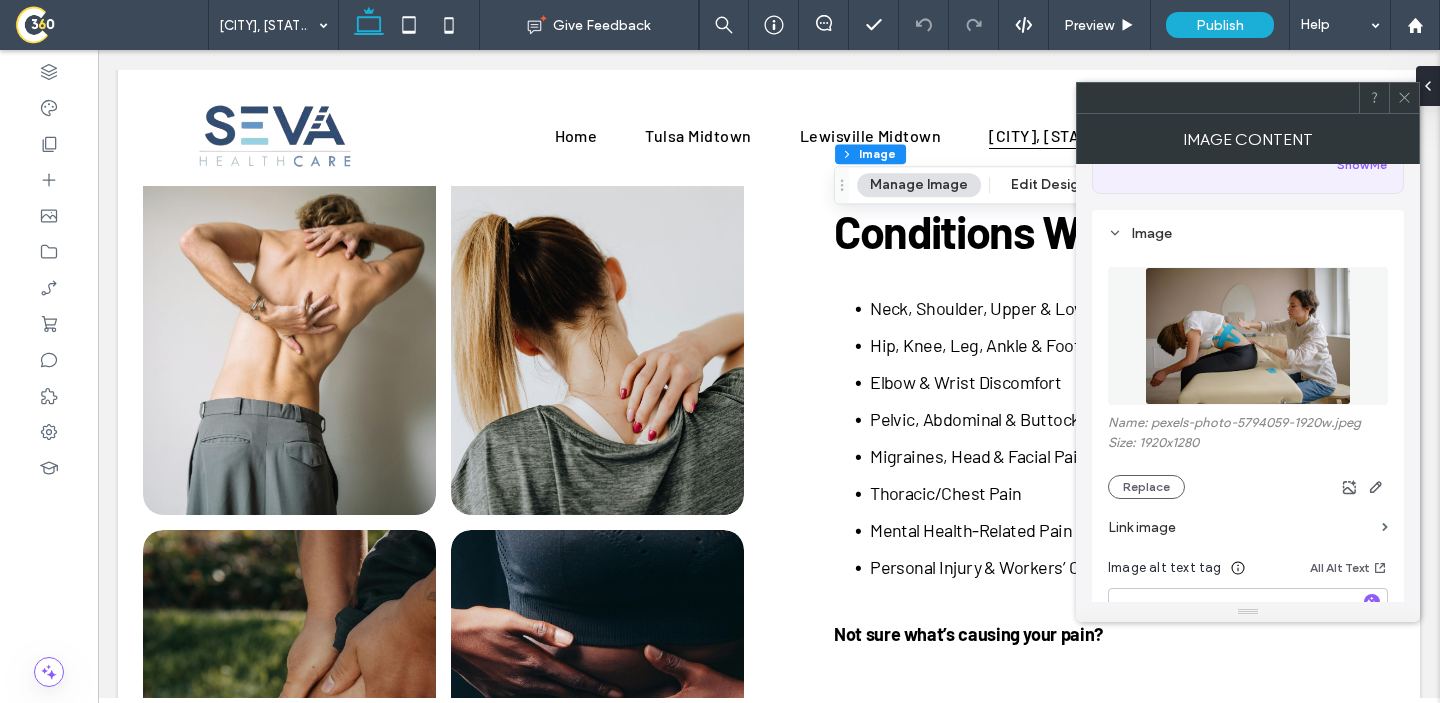 click on "Name: pexels-photo-5794059-1920w.jpeg Size: 1920x1280 Replace" at bounding box center (1248, 457) 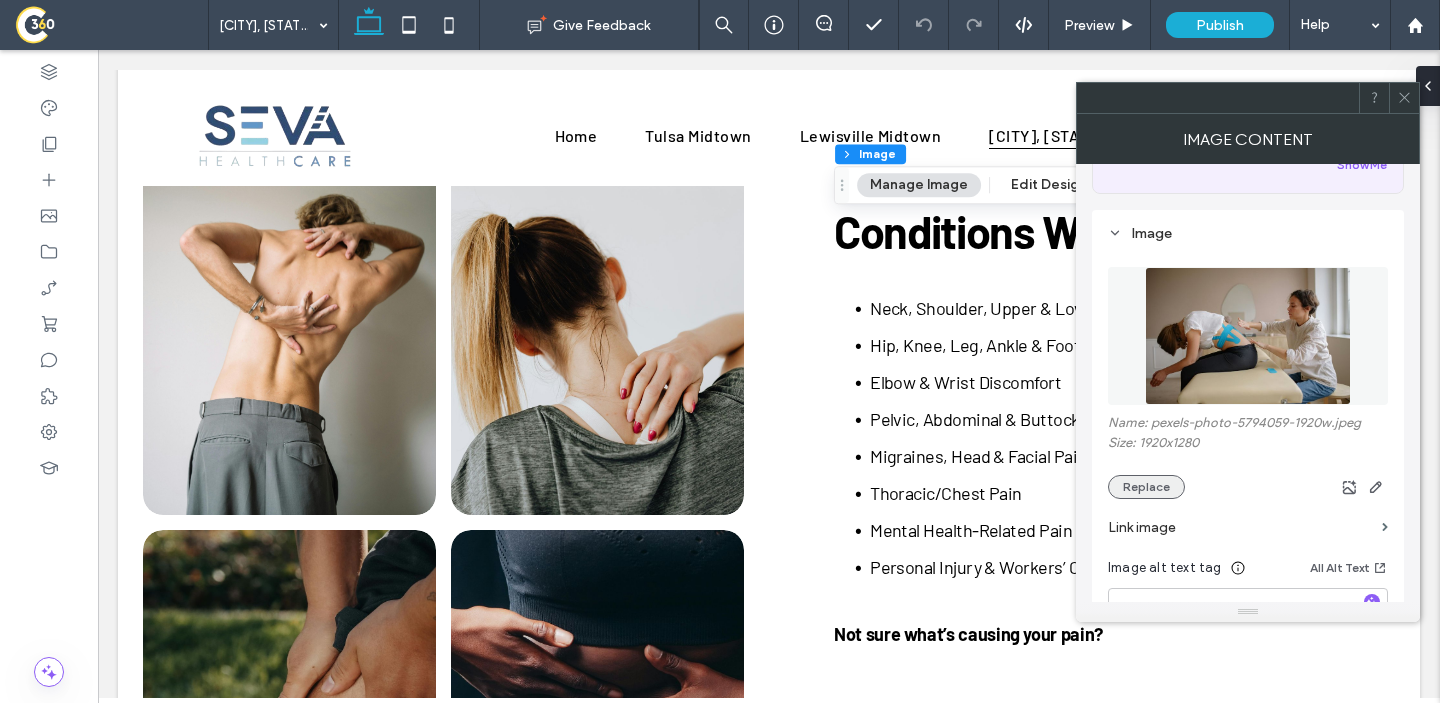 click on "Replace" at bounding box center [1146, 487] 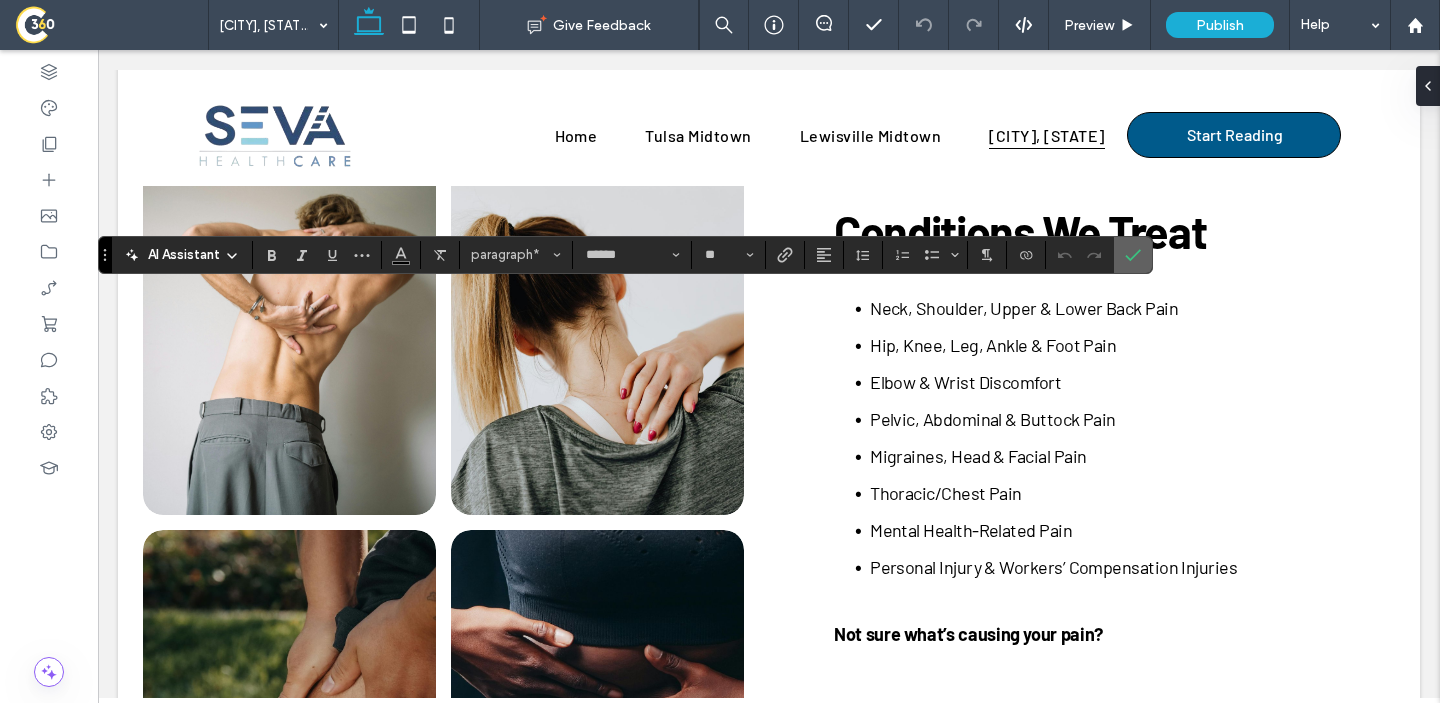 click at bounding box center (1129, 255) 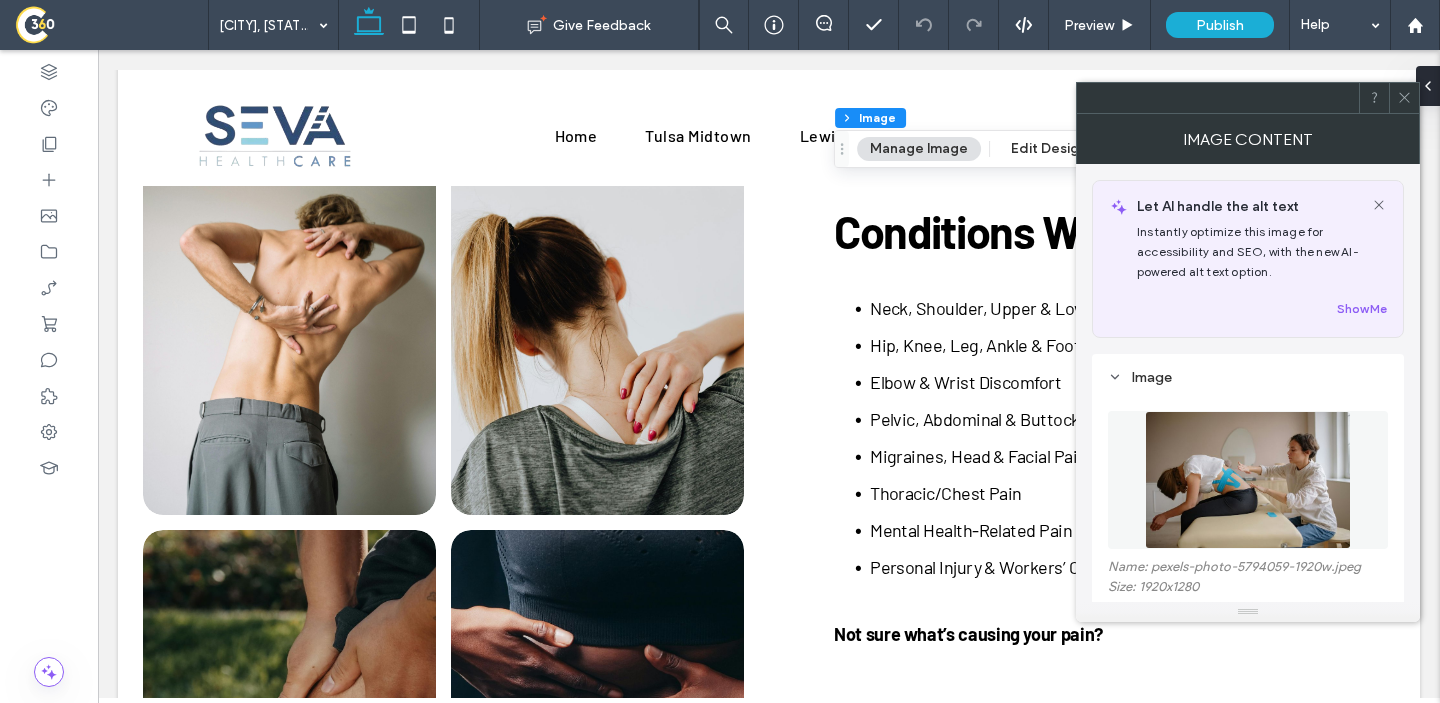 type on "**" 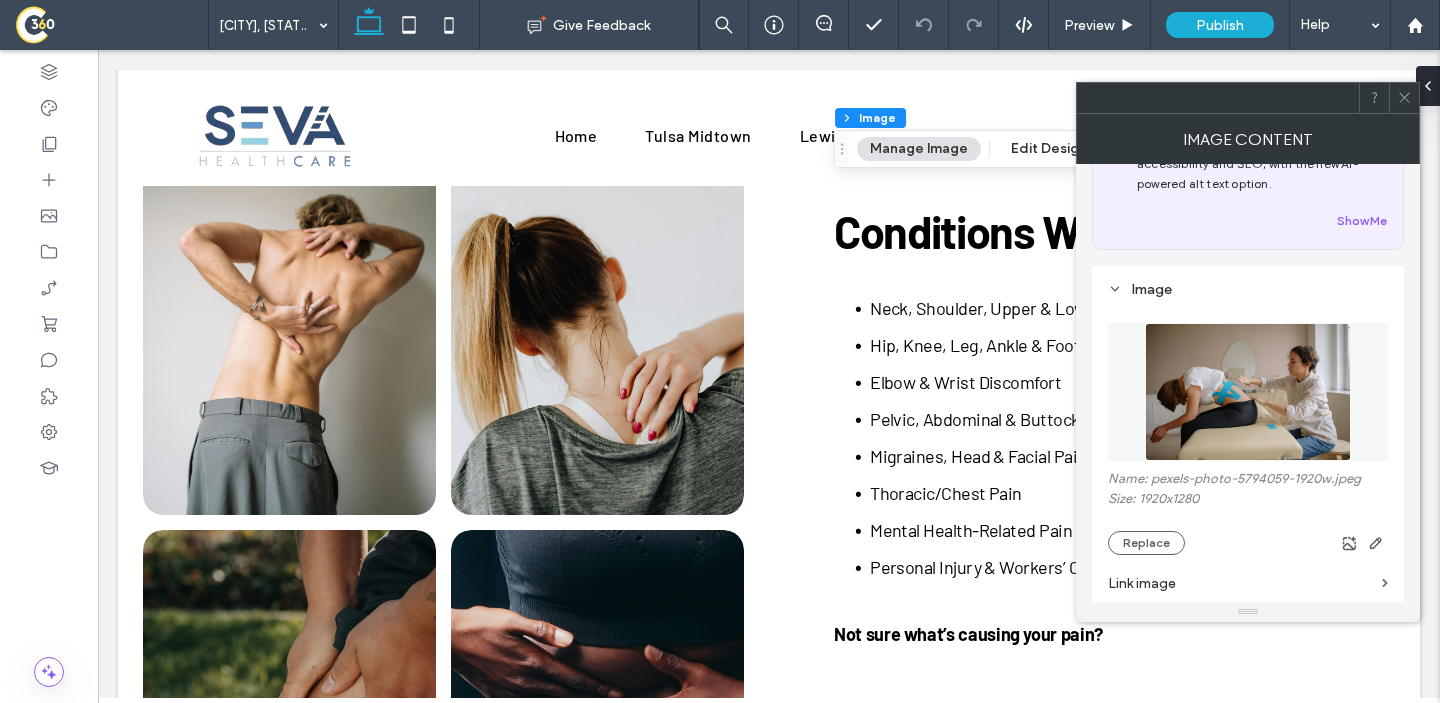 scroll, scrollTop: 124, scrollLeft: 0, axis: vertical 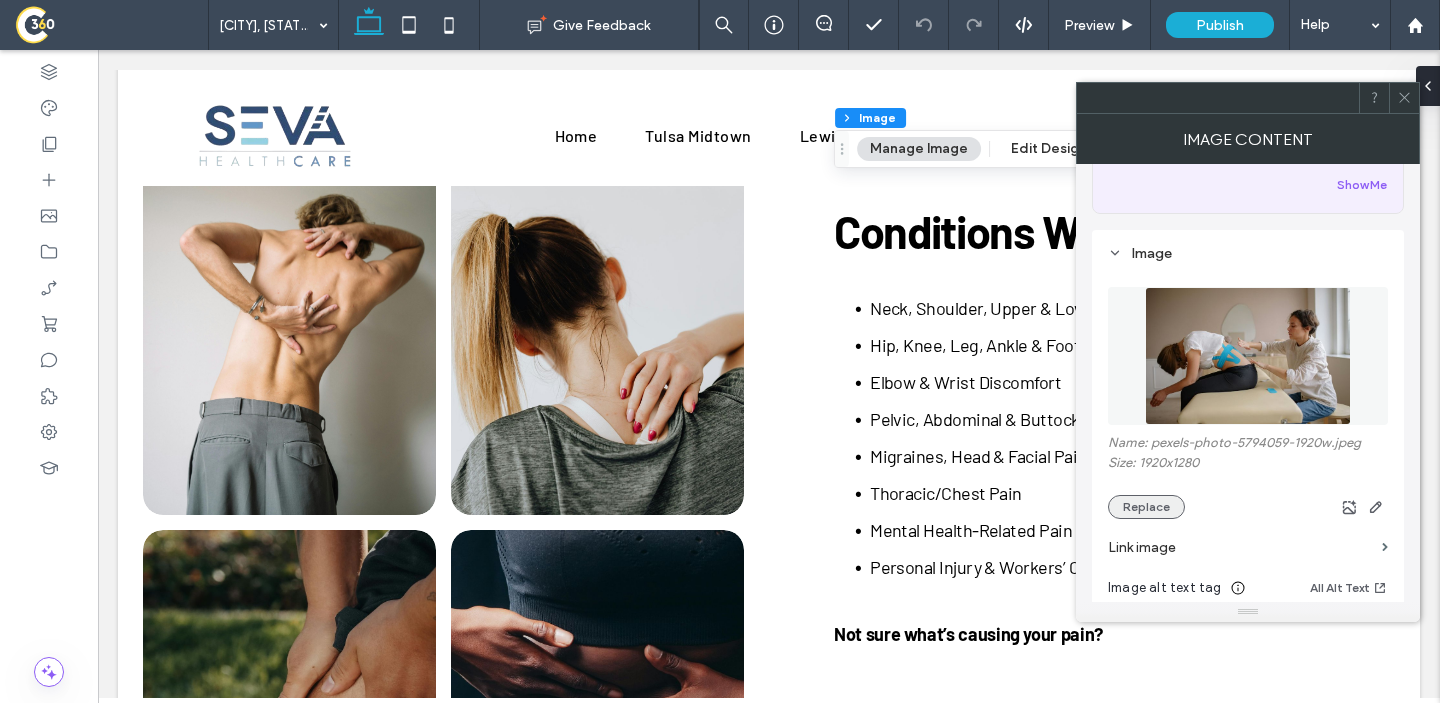 click on "Replace" at bounding box center [1146, 507] 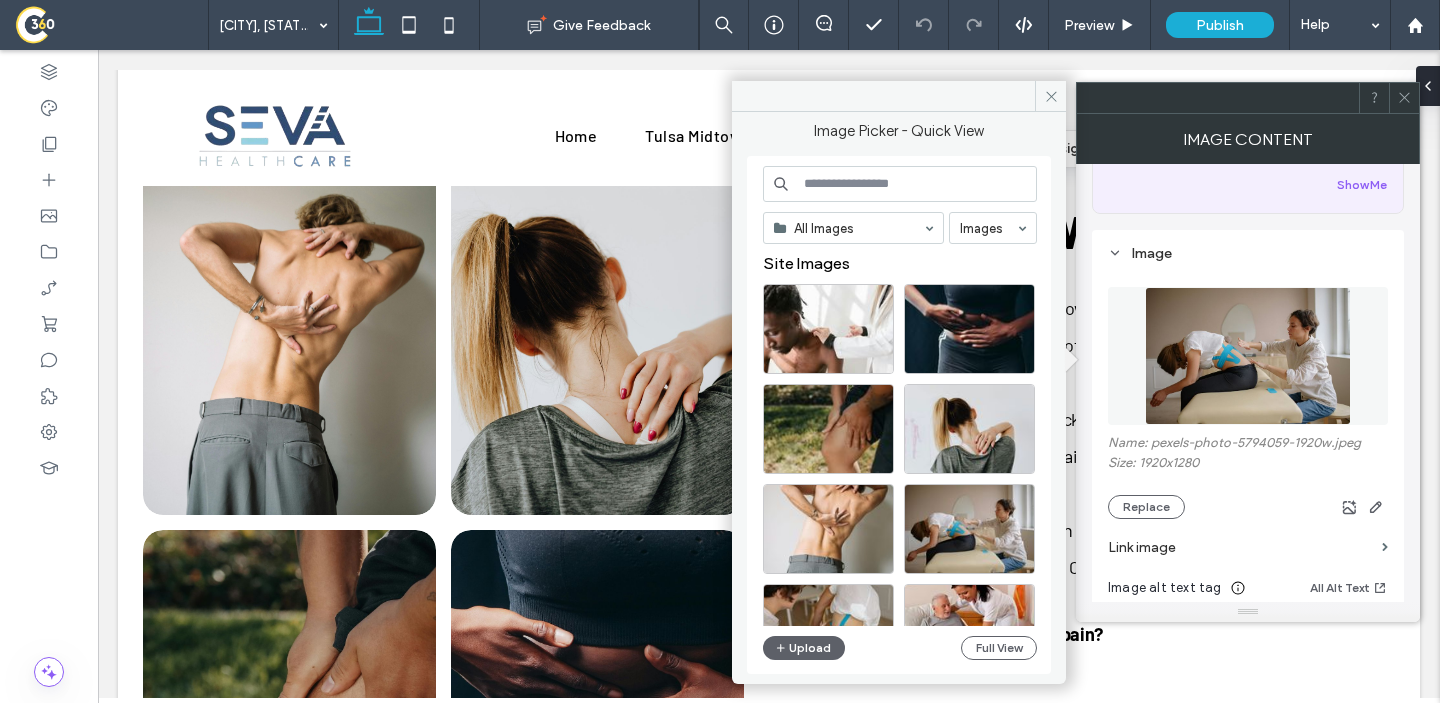 click at bounding box center [900, 184] 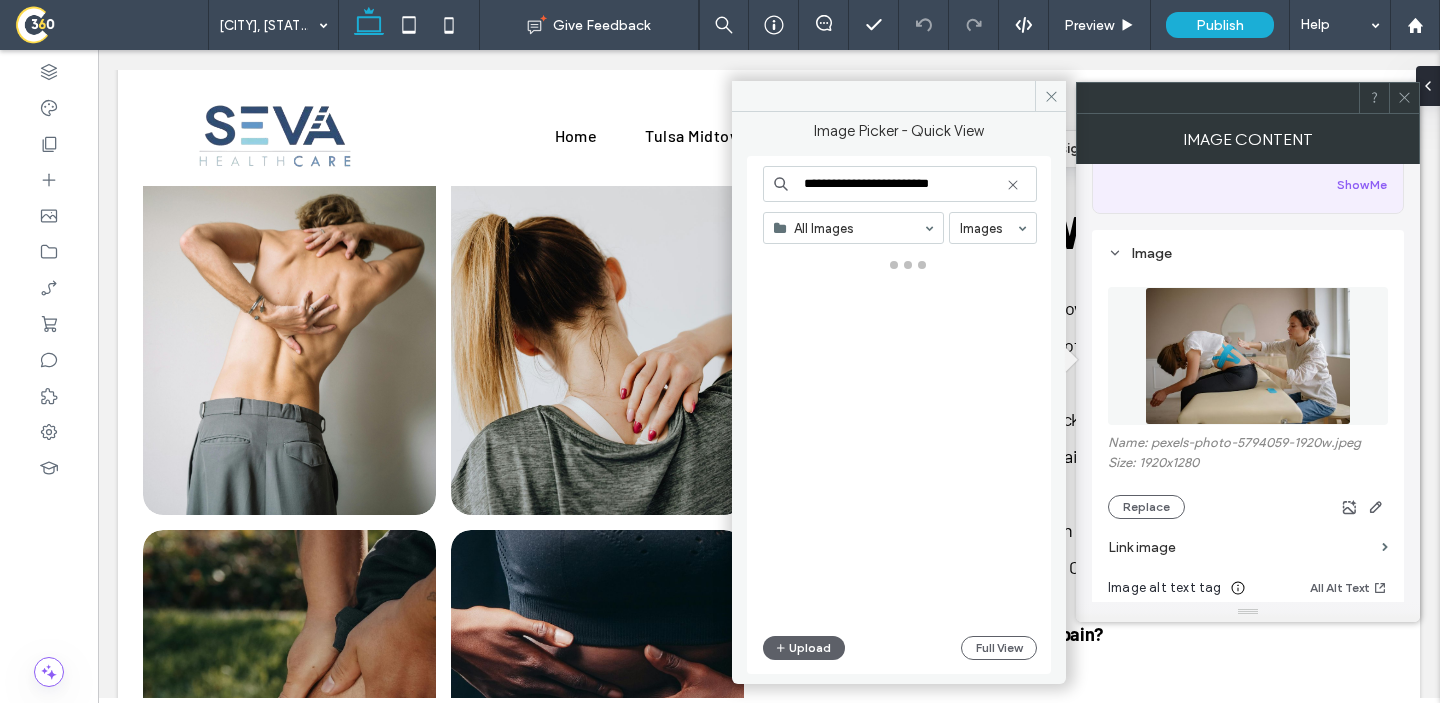type on "**********" 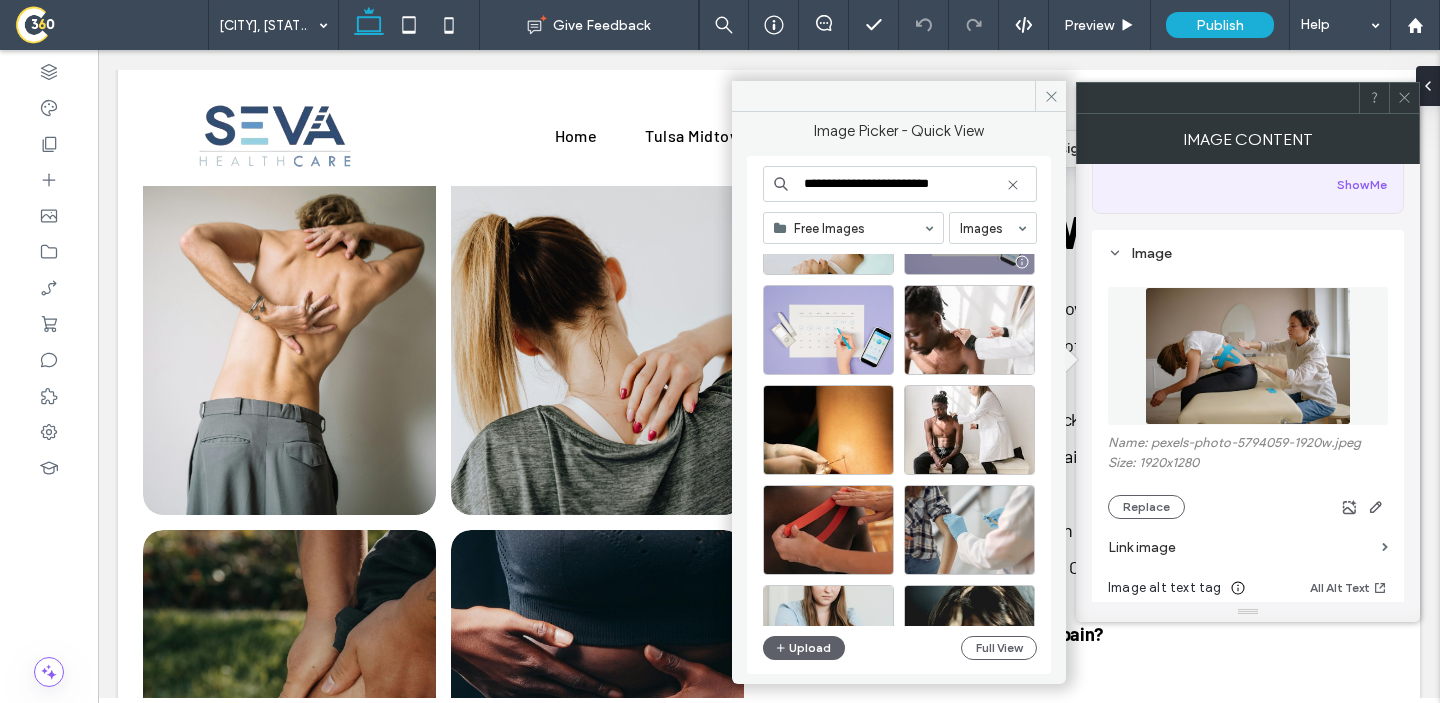 scroll, scrollTop: 178, scrollLeft: 0, axis: vertical 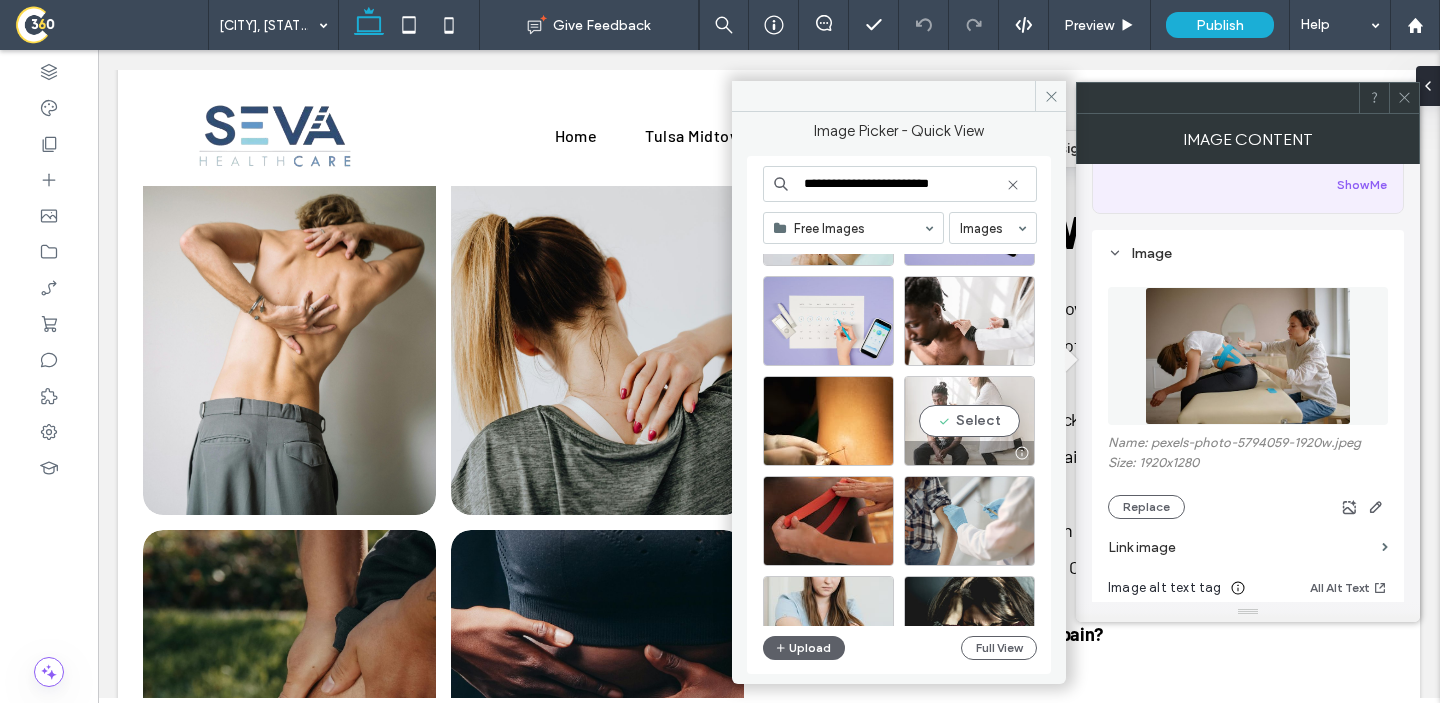 click on "Select" at bounding box center (969, 421) 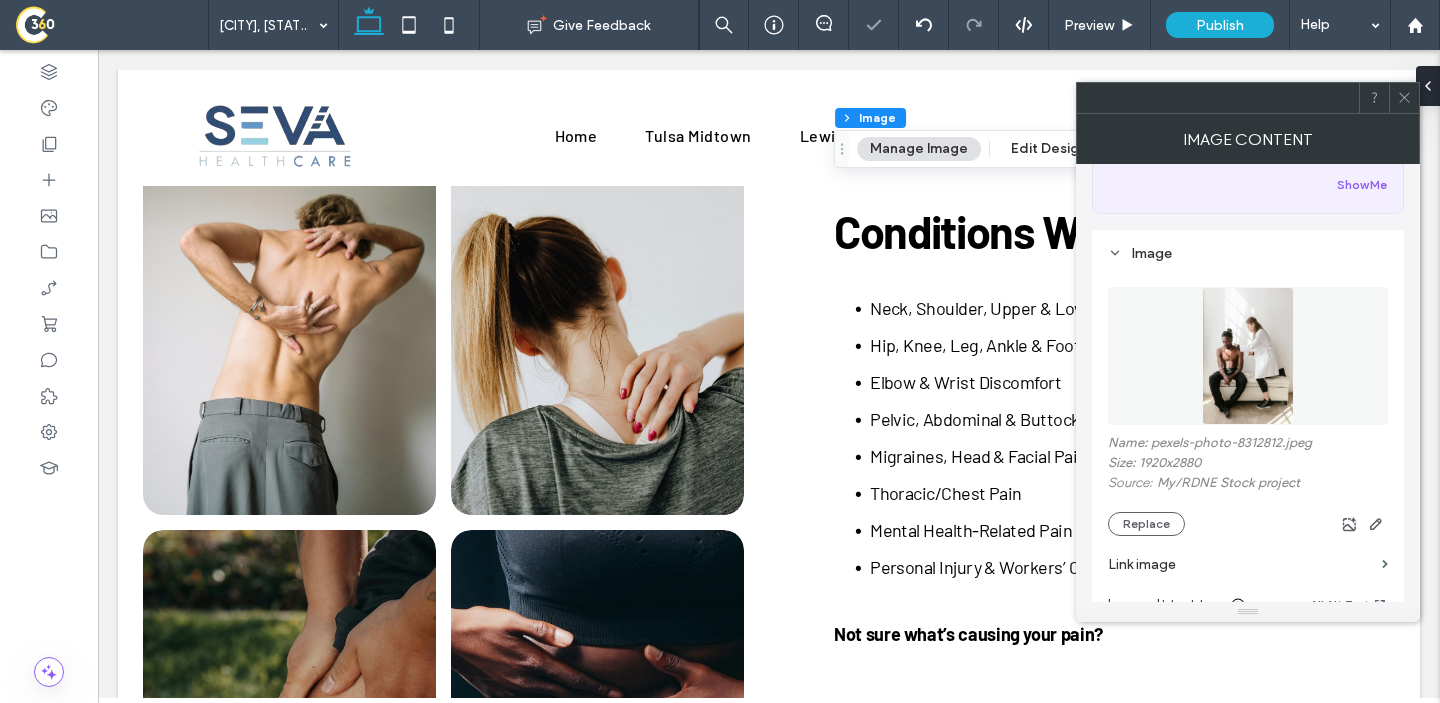 click at bounding box center [1404, 98] 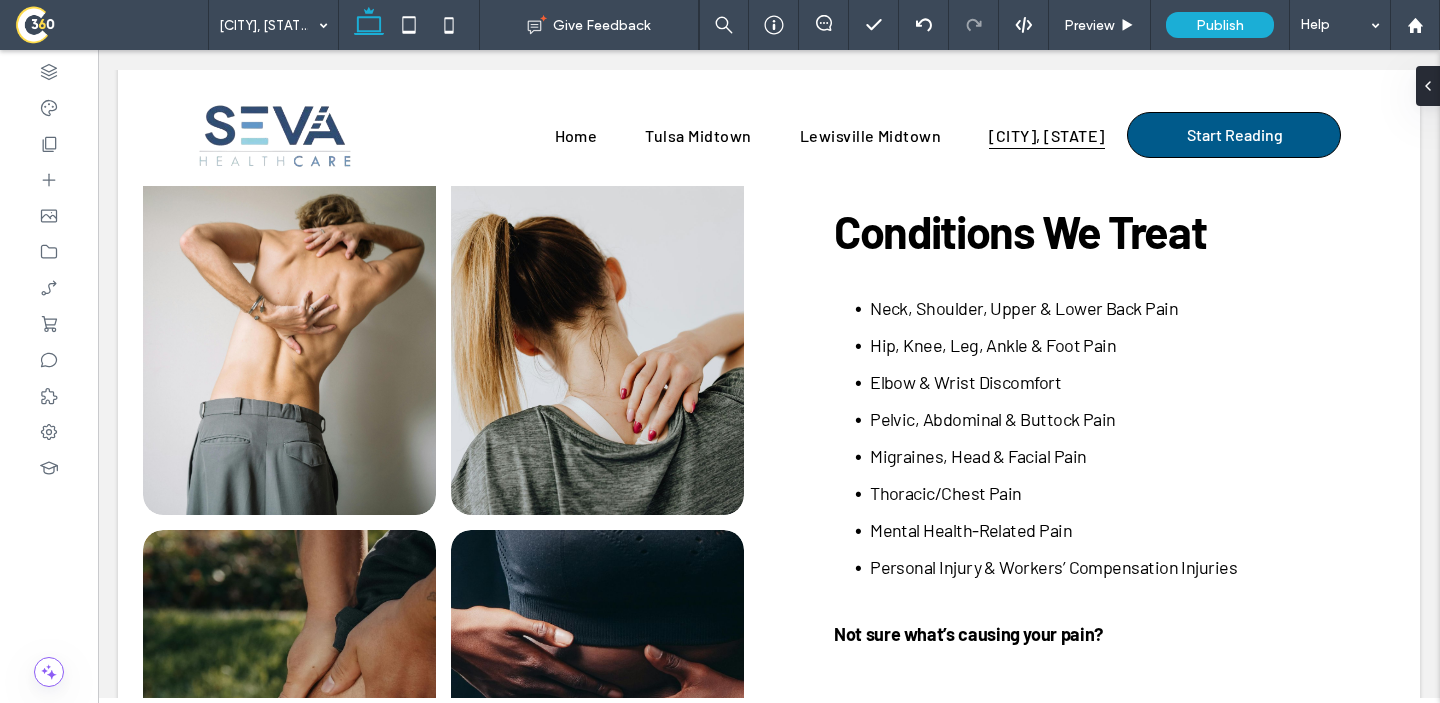 type on "******" 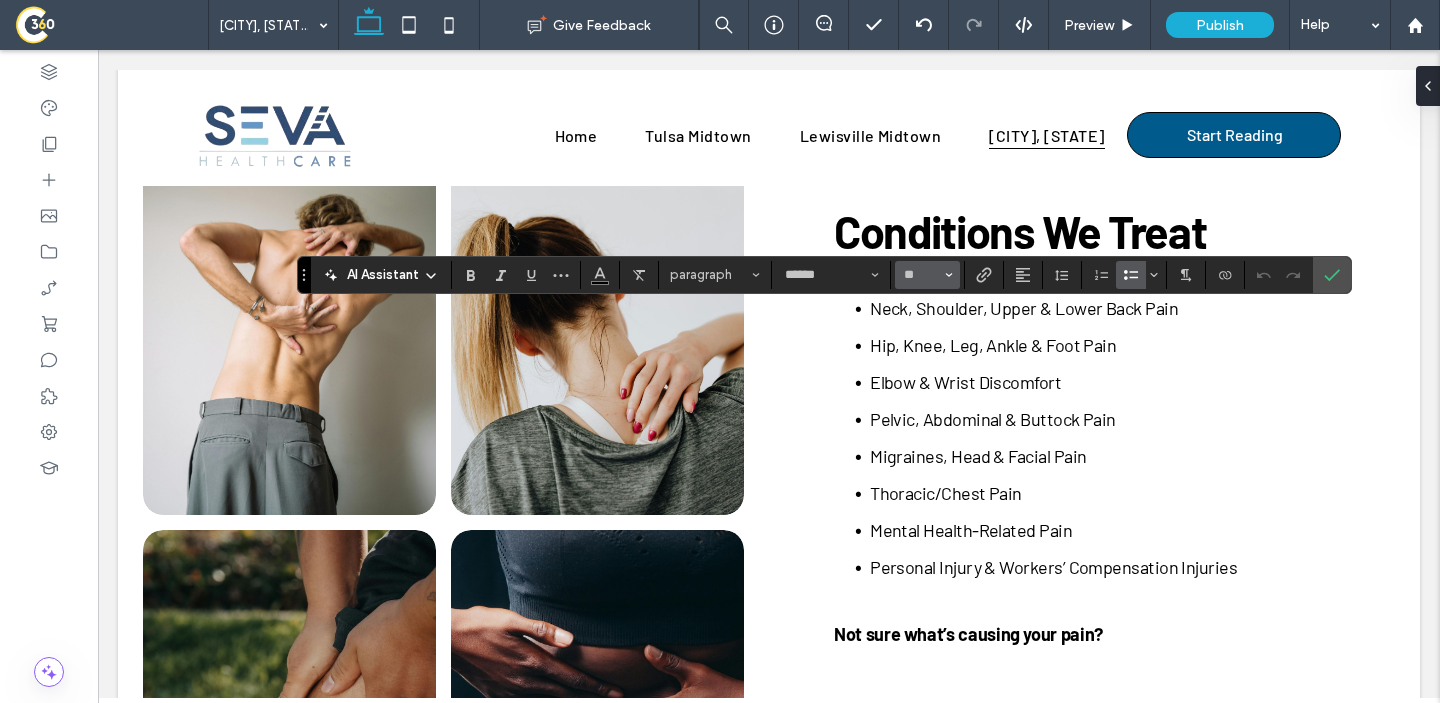 click on "**" at bounding box center [927, 275] 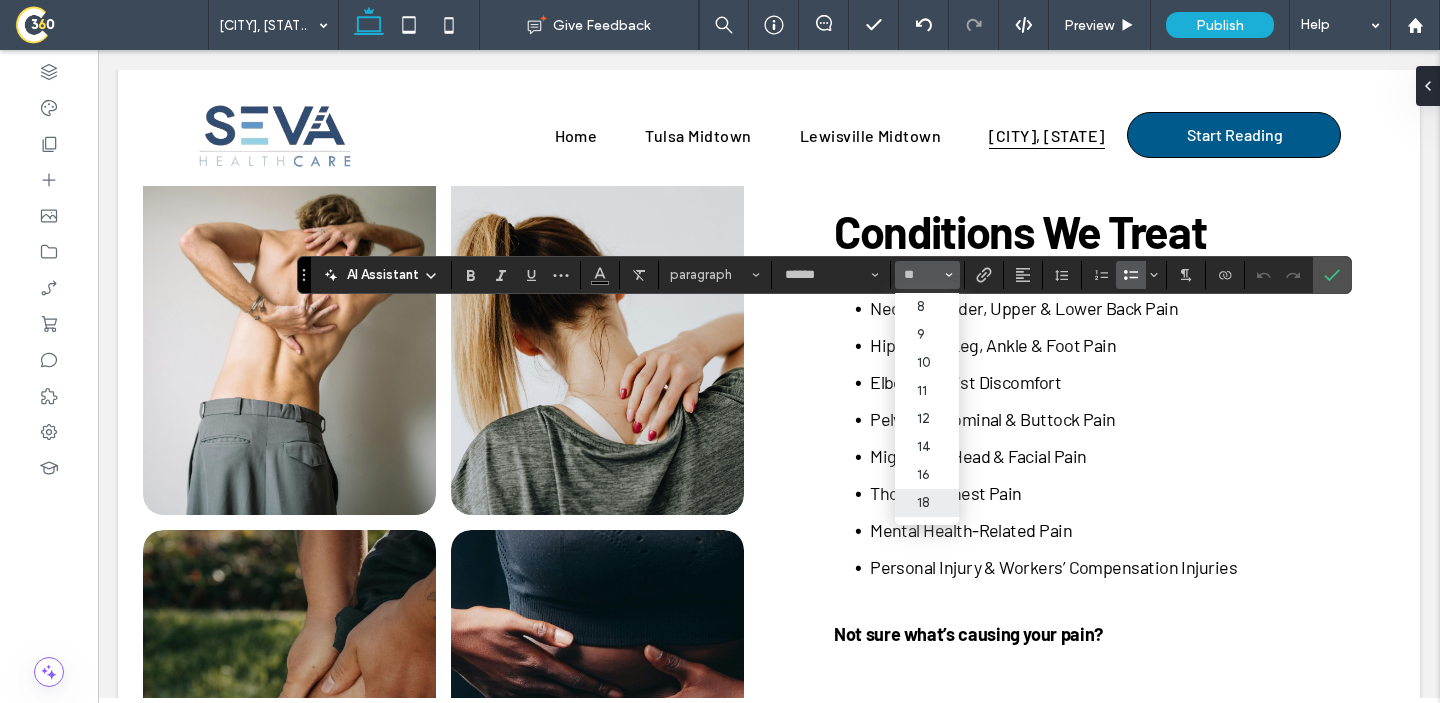 type 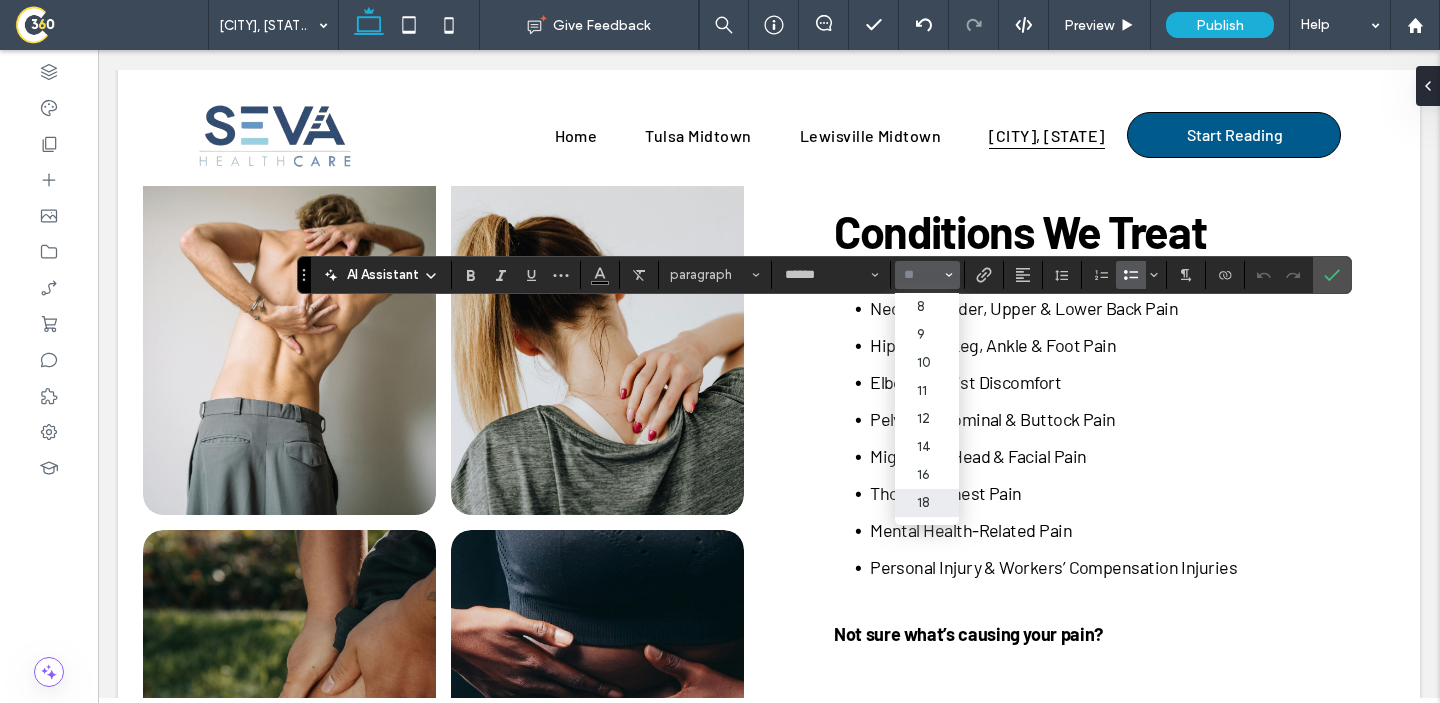 click at bounding box center (921, 275) 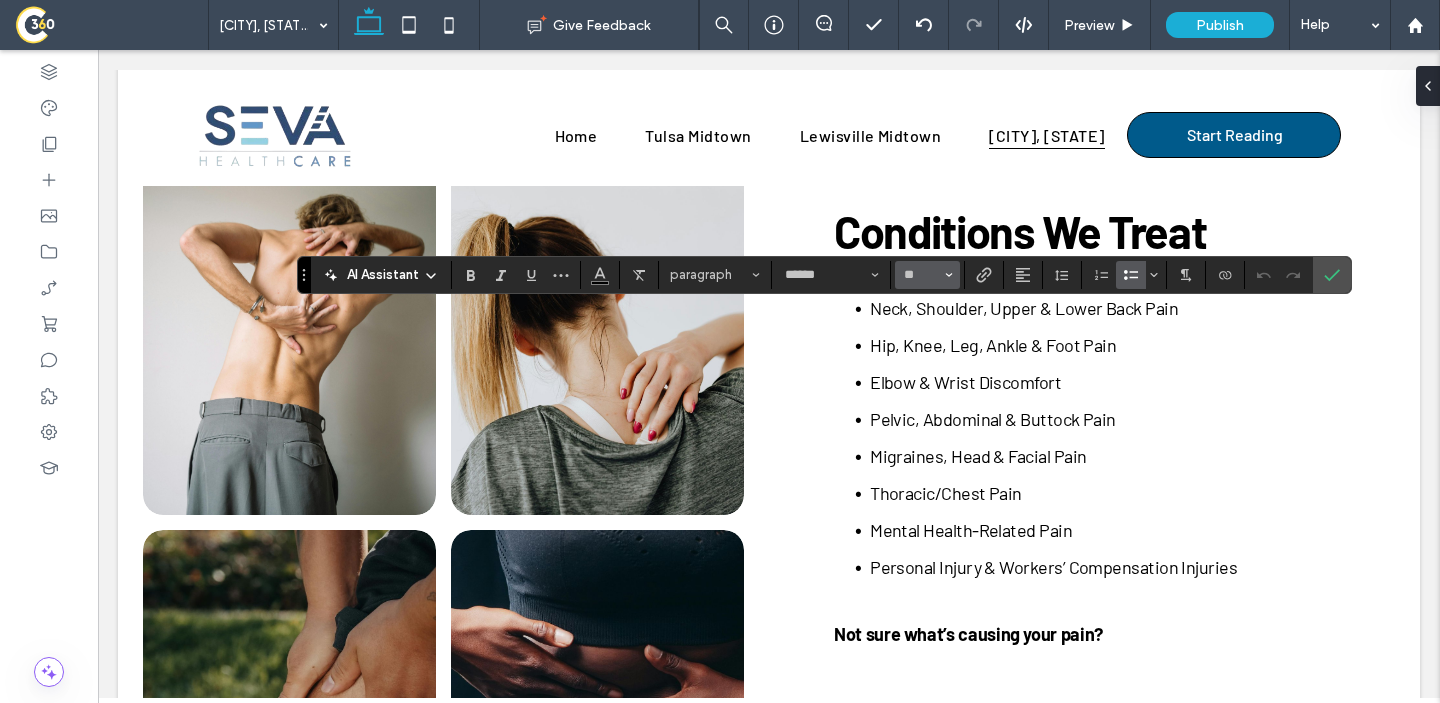 type on "**" 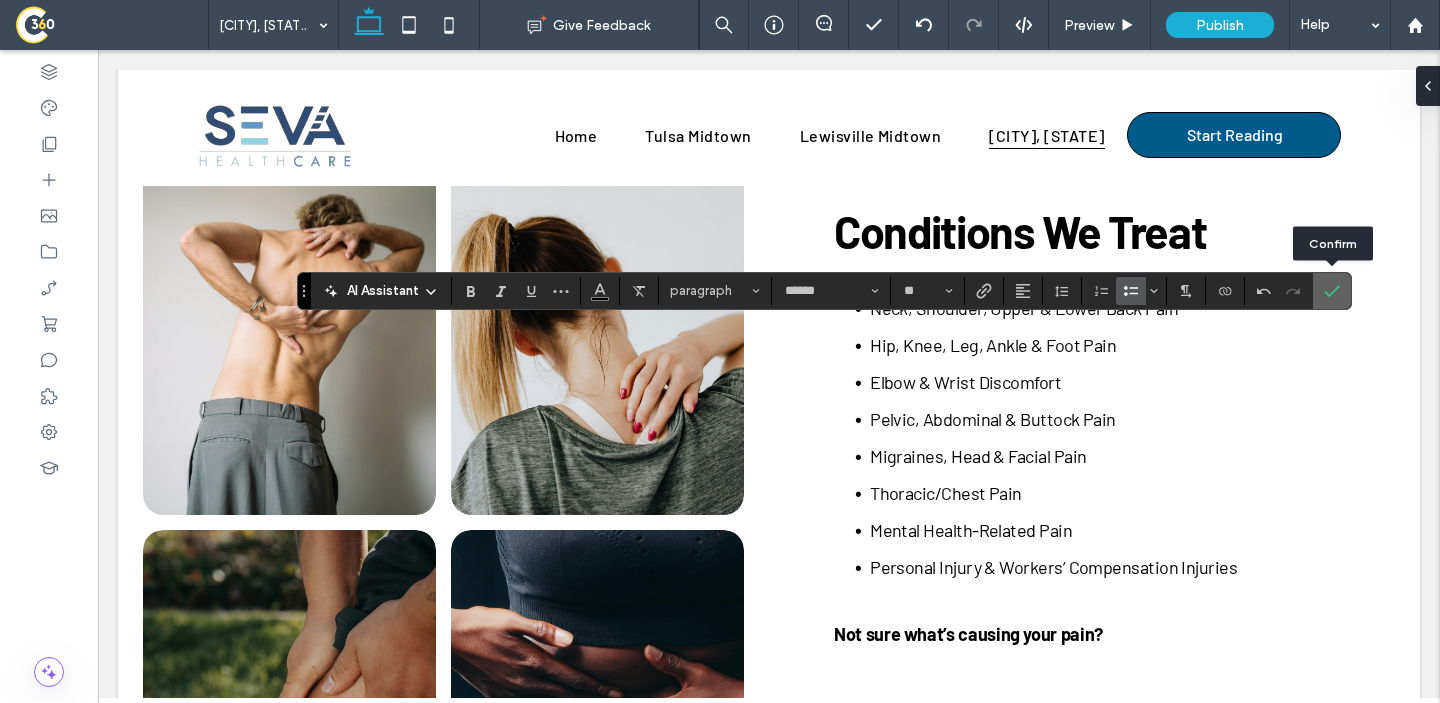 click 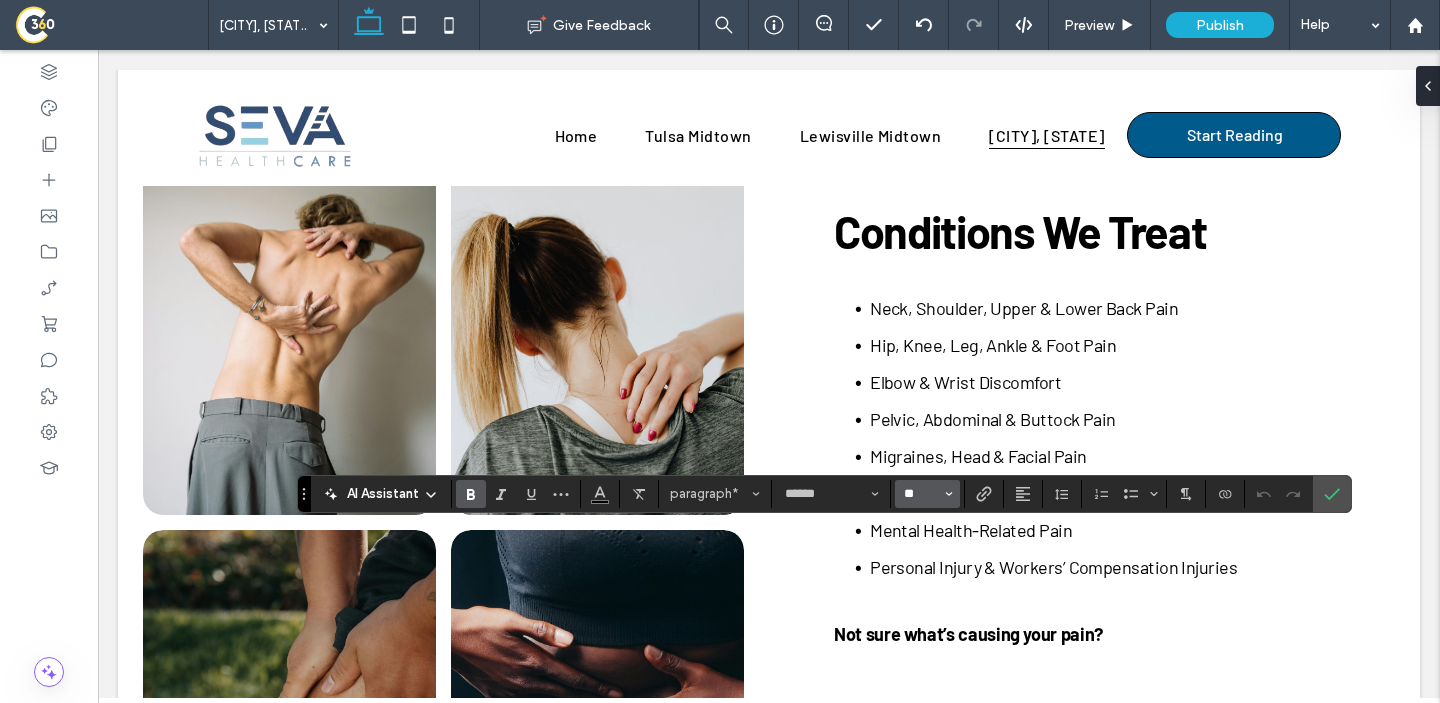 click on "**" at bounding box center [921, 494] 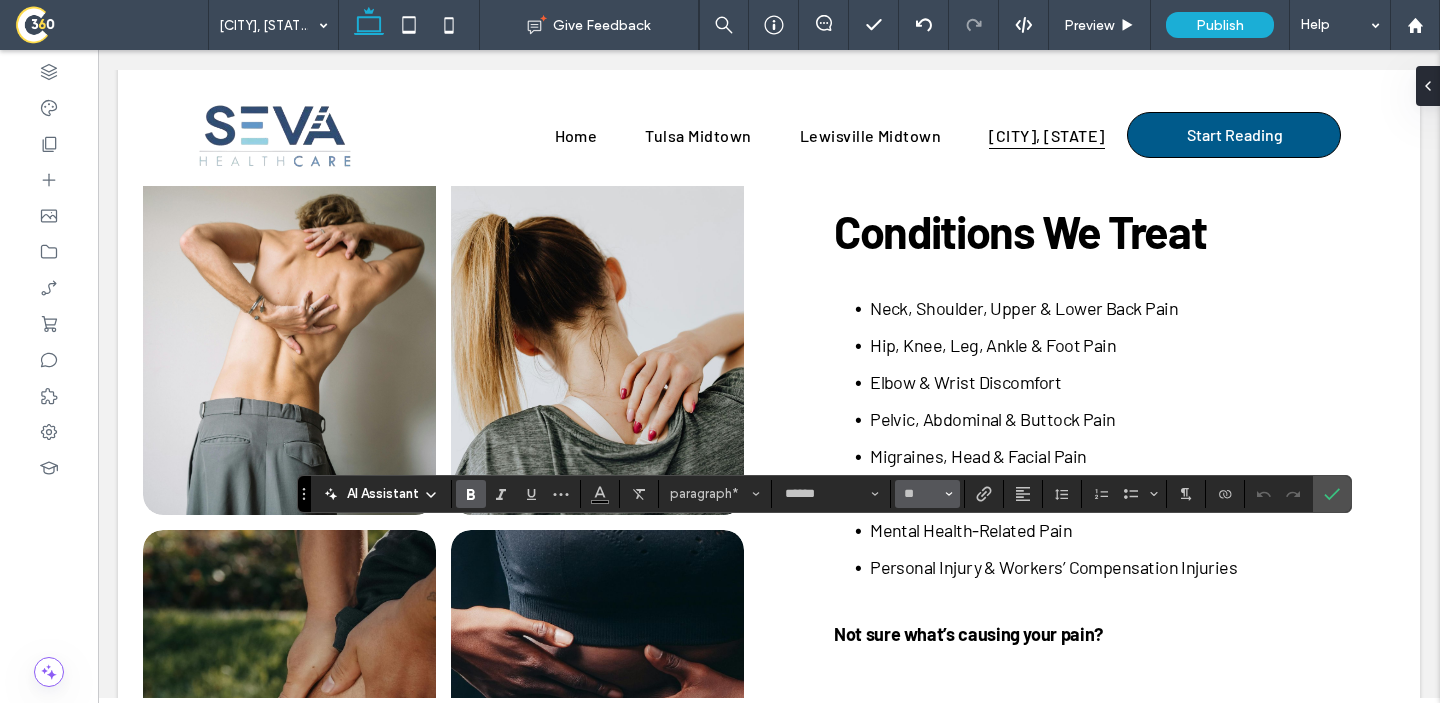 type on "**" 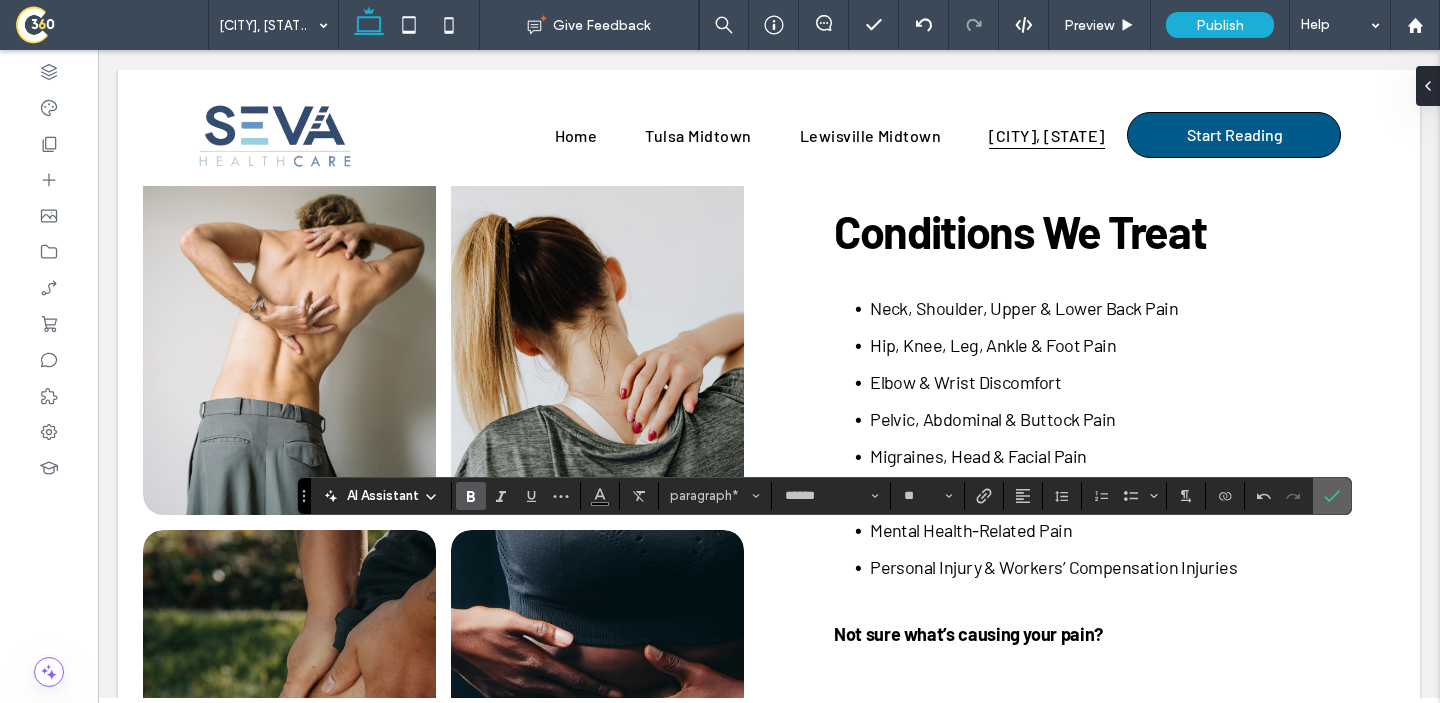 click at bounding box center (1332, 496) 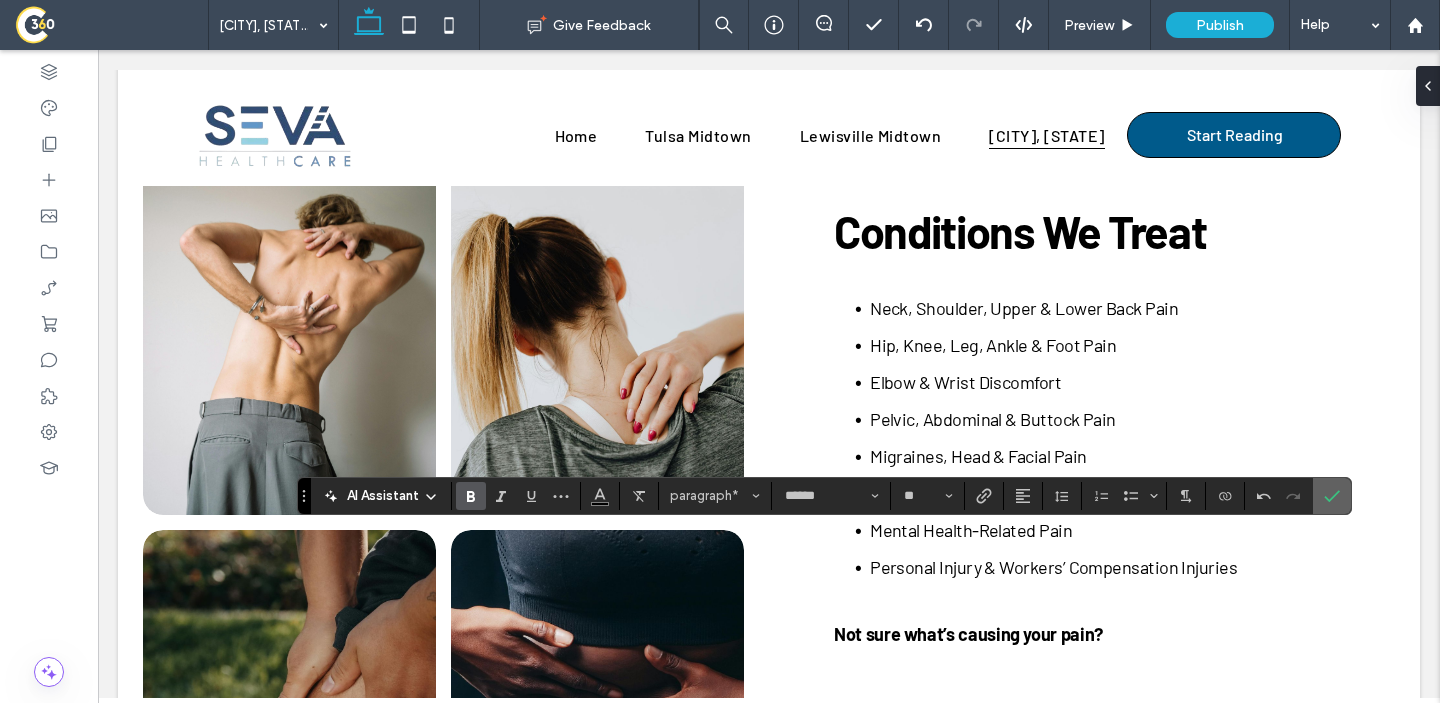click at bounding box center [1328, 496] 